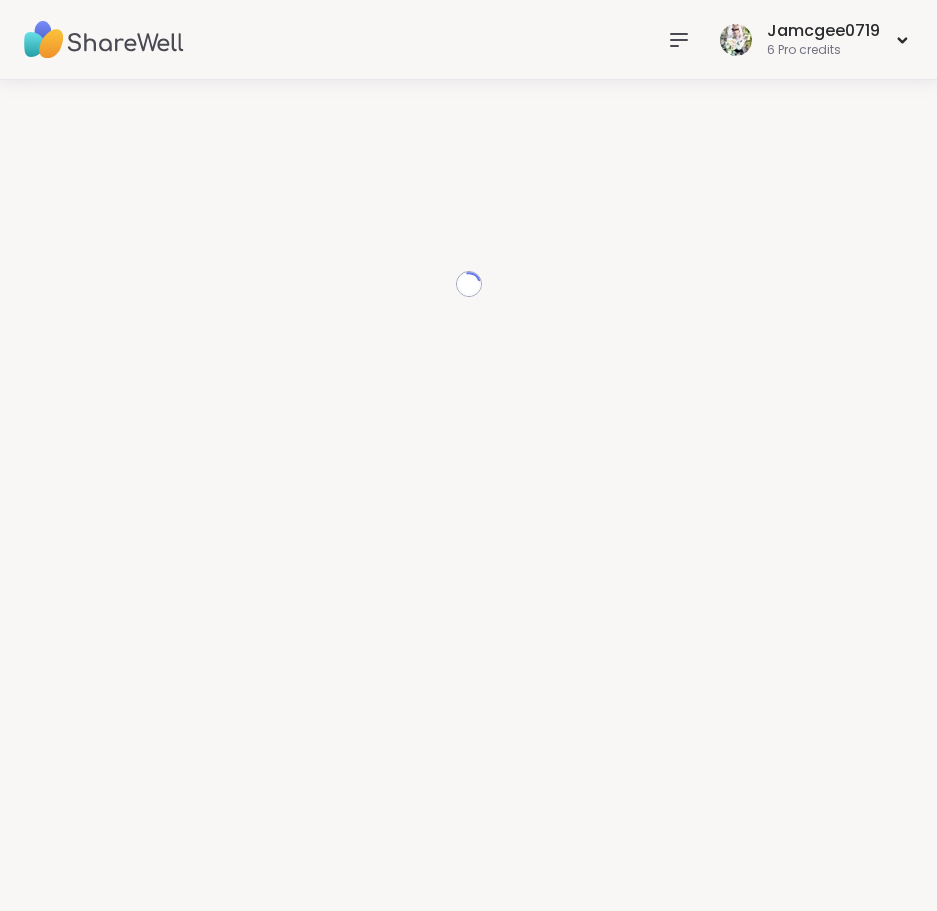 scroll, scrollTop: 0, scrollLeft: 0, axis: both 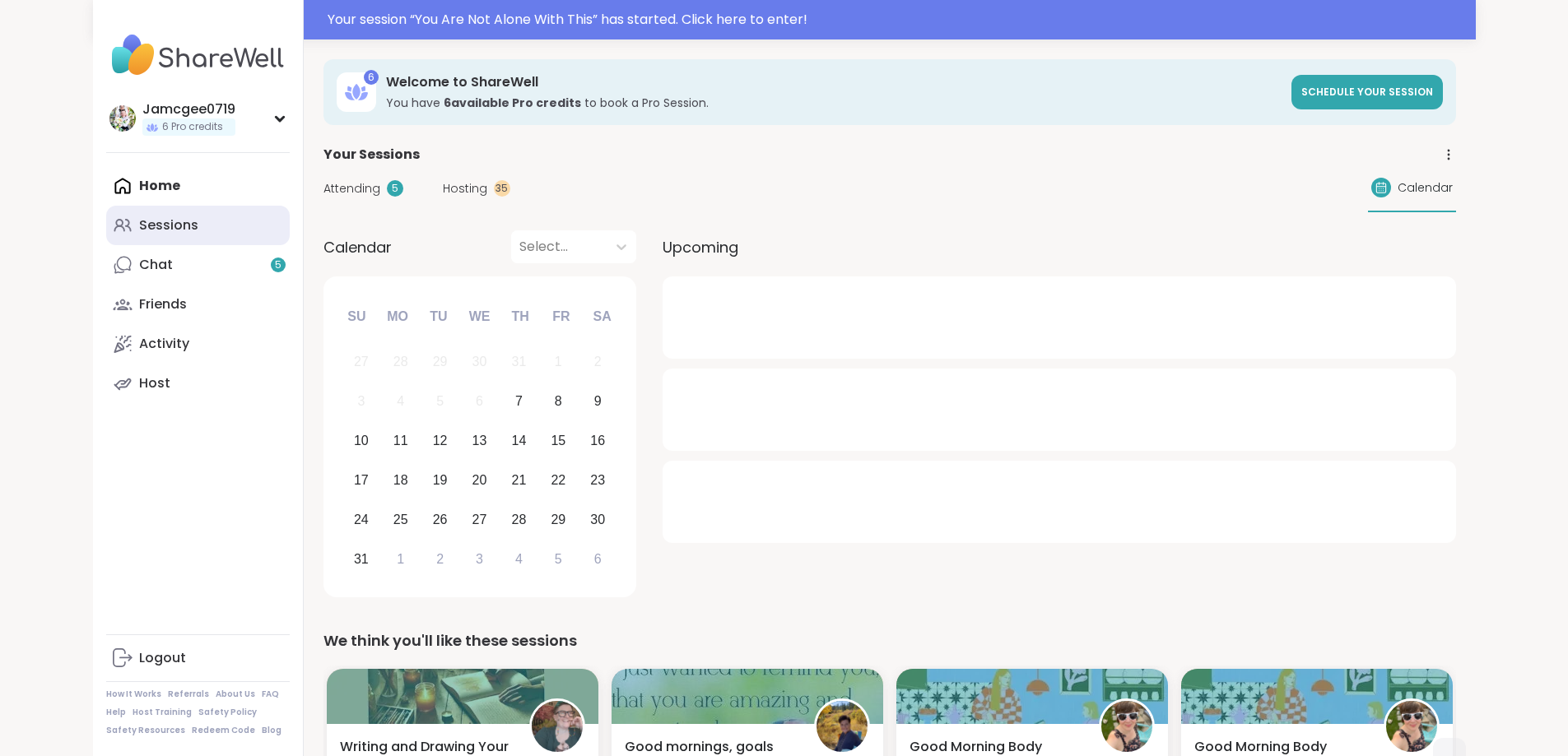 click on "Sessions" at bounding box center (169, 225) 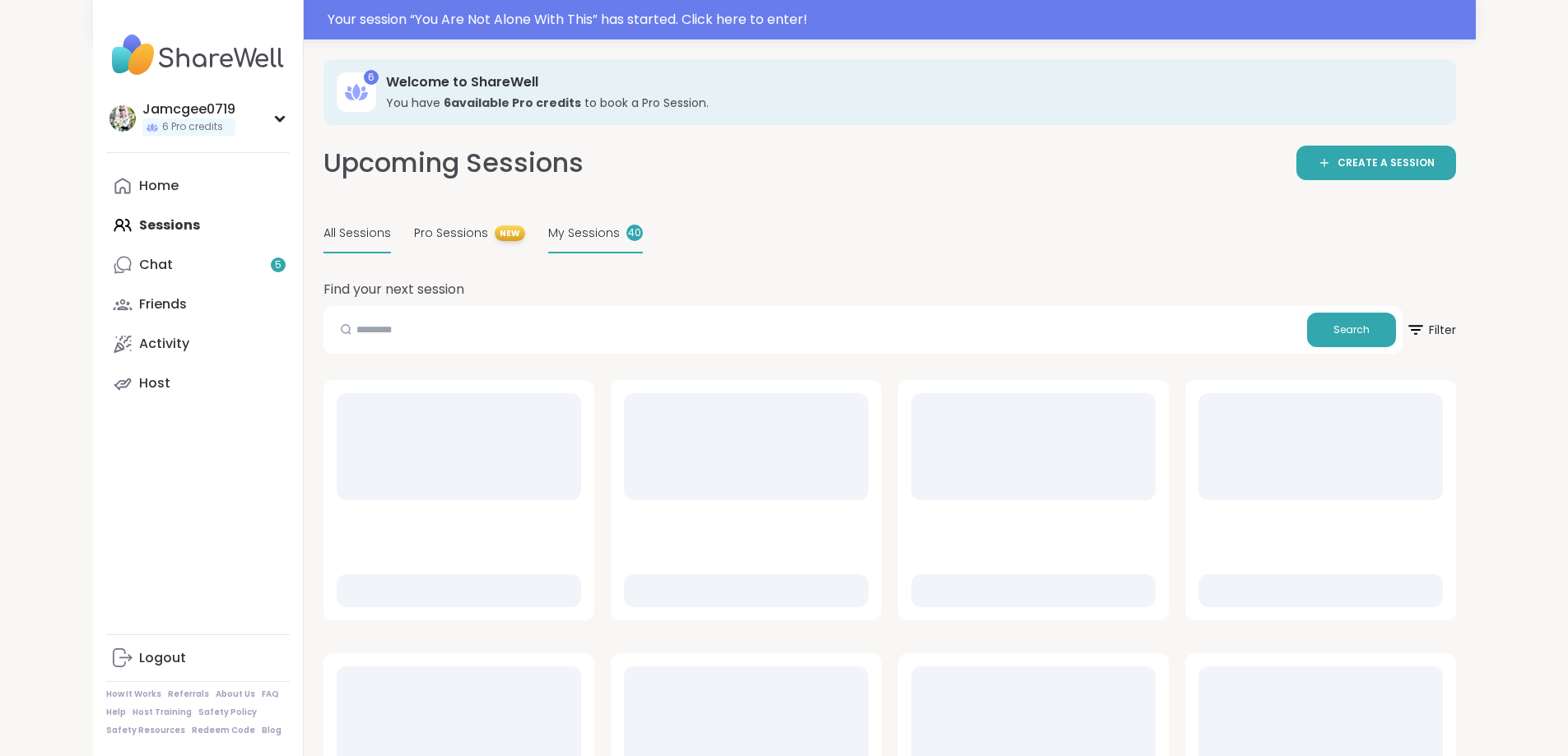 click on "My Sessions" at bounding box center [584, 233] 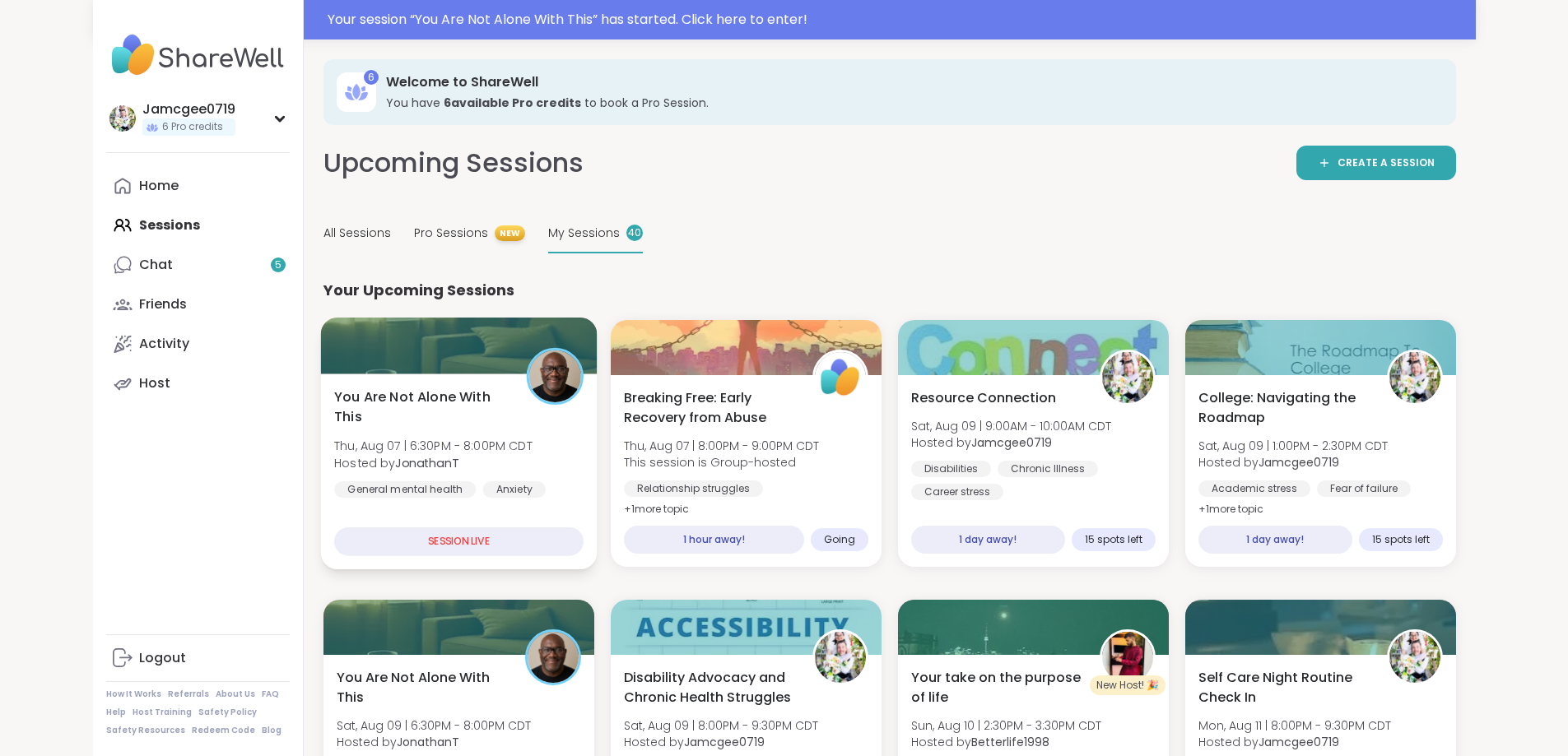 click on "Anxiety" at bounding box center [514, 489] 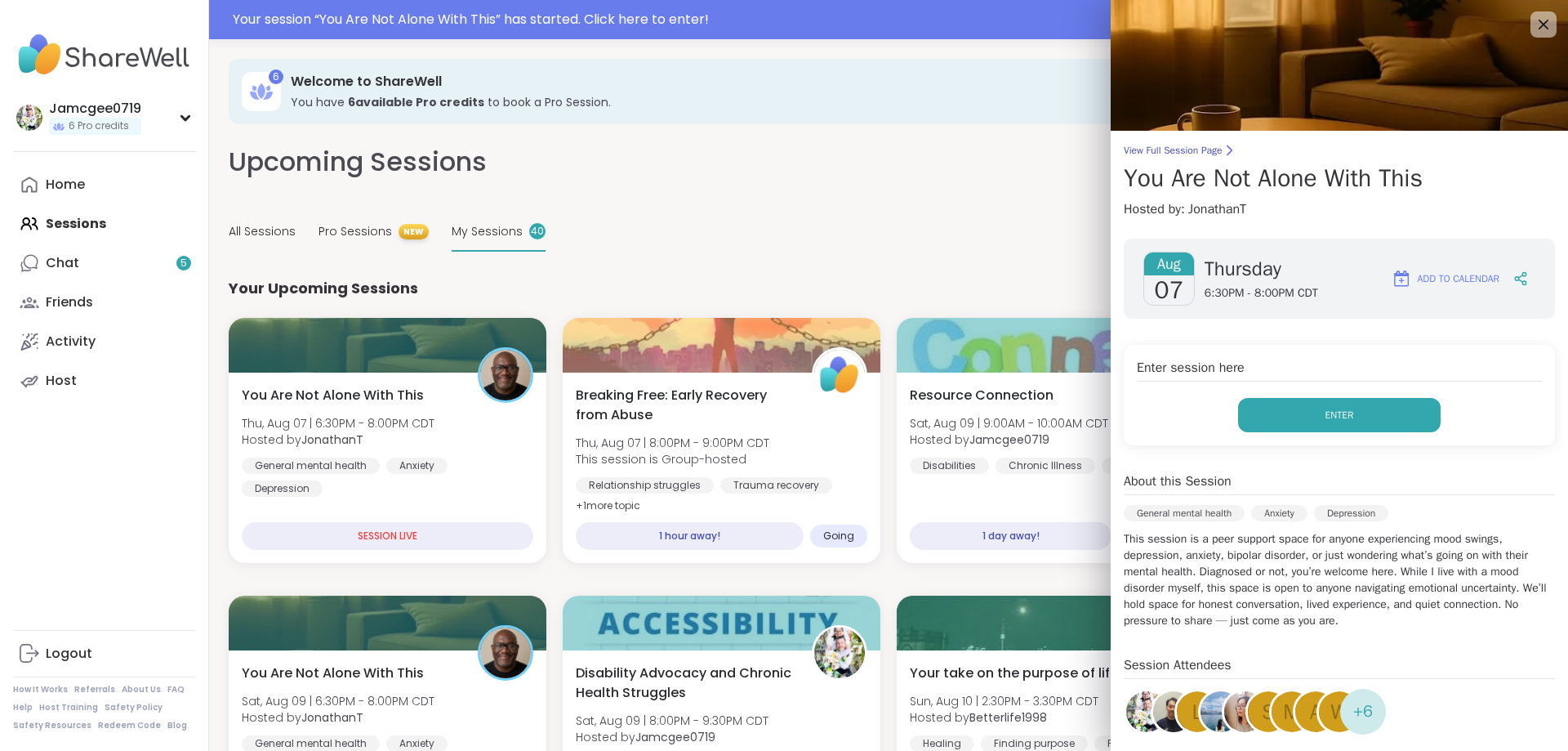 click on "Enter" at bounding box center (1339, 415) 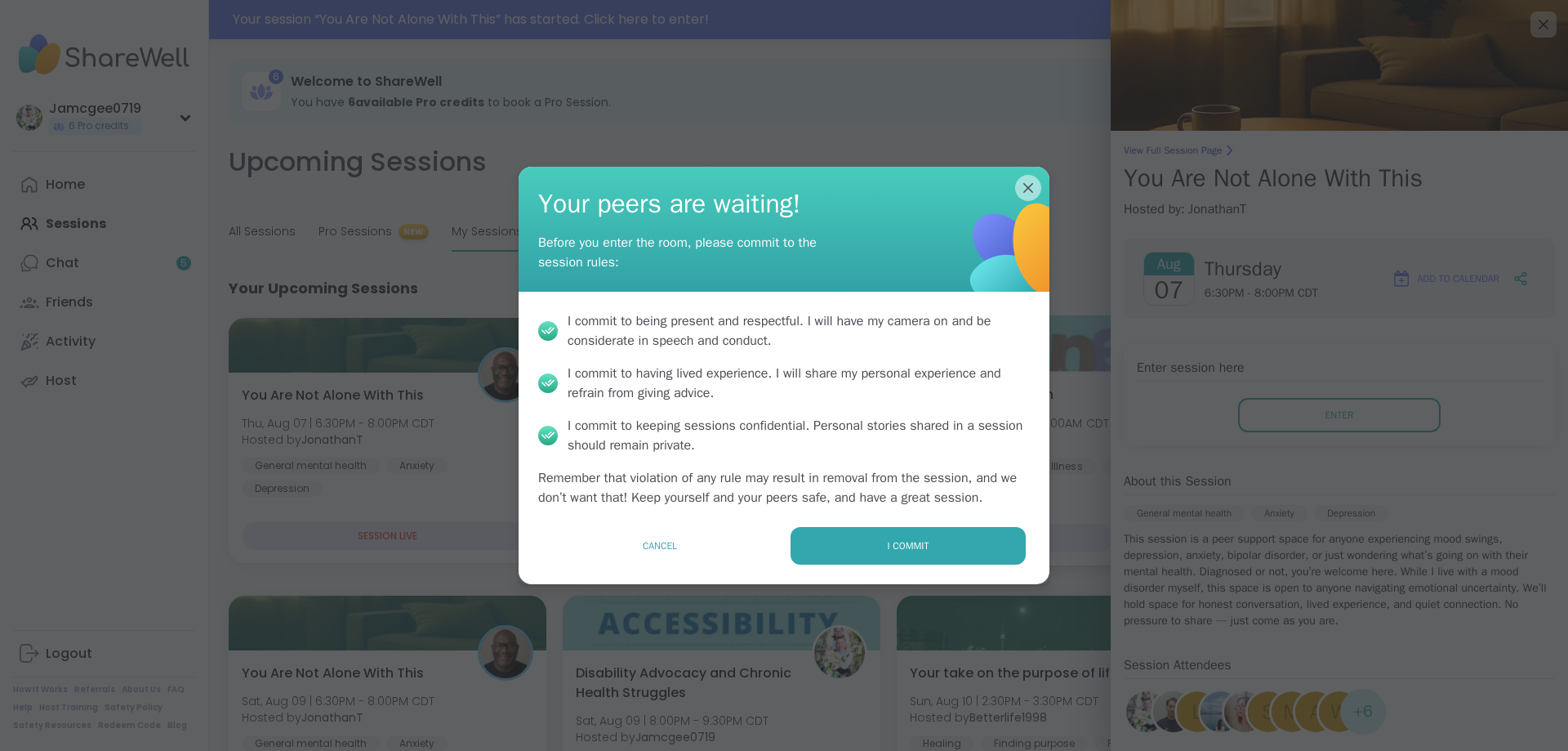 click on "I commit" at bounding box center [908, 546] 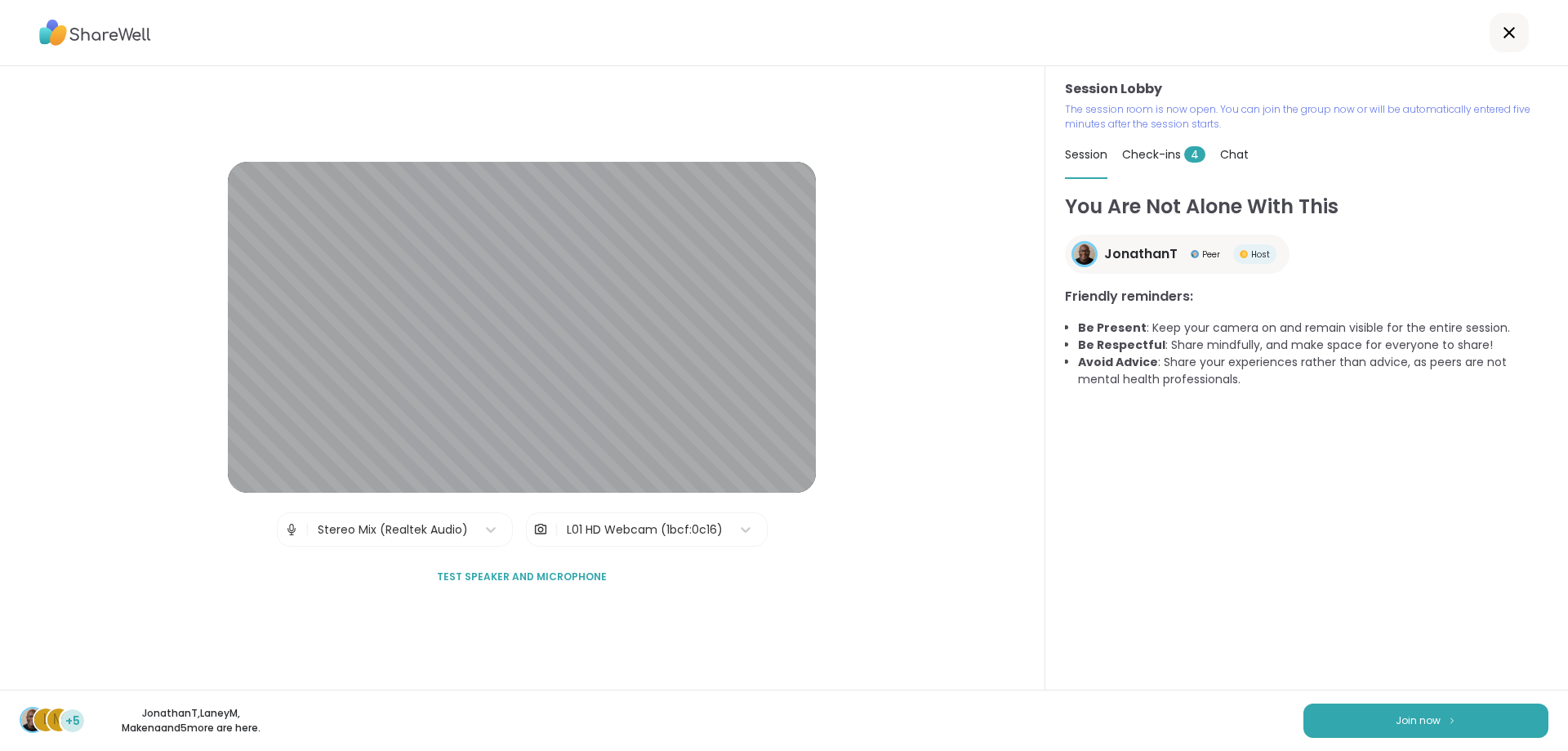 click on "L M +5 JonathanT ,  LaneyM ,   Makena  and  5  more are here. Join now" at bounding box center (784, 720) 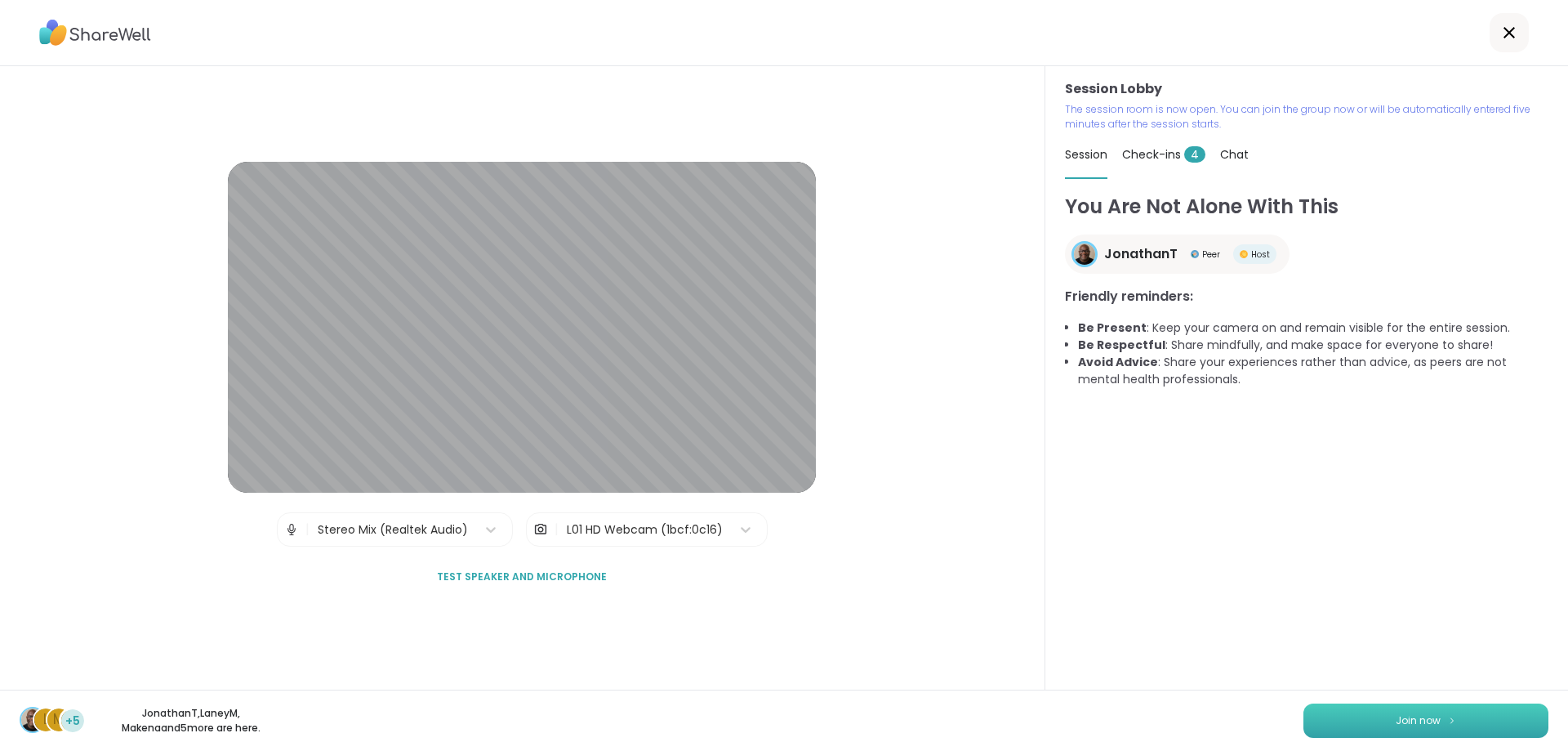 click on "Join now" at bounding box center [1426, 721] 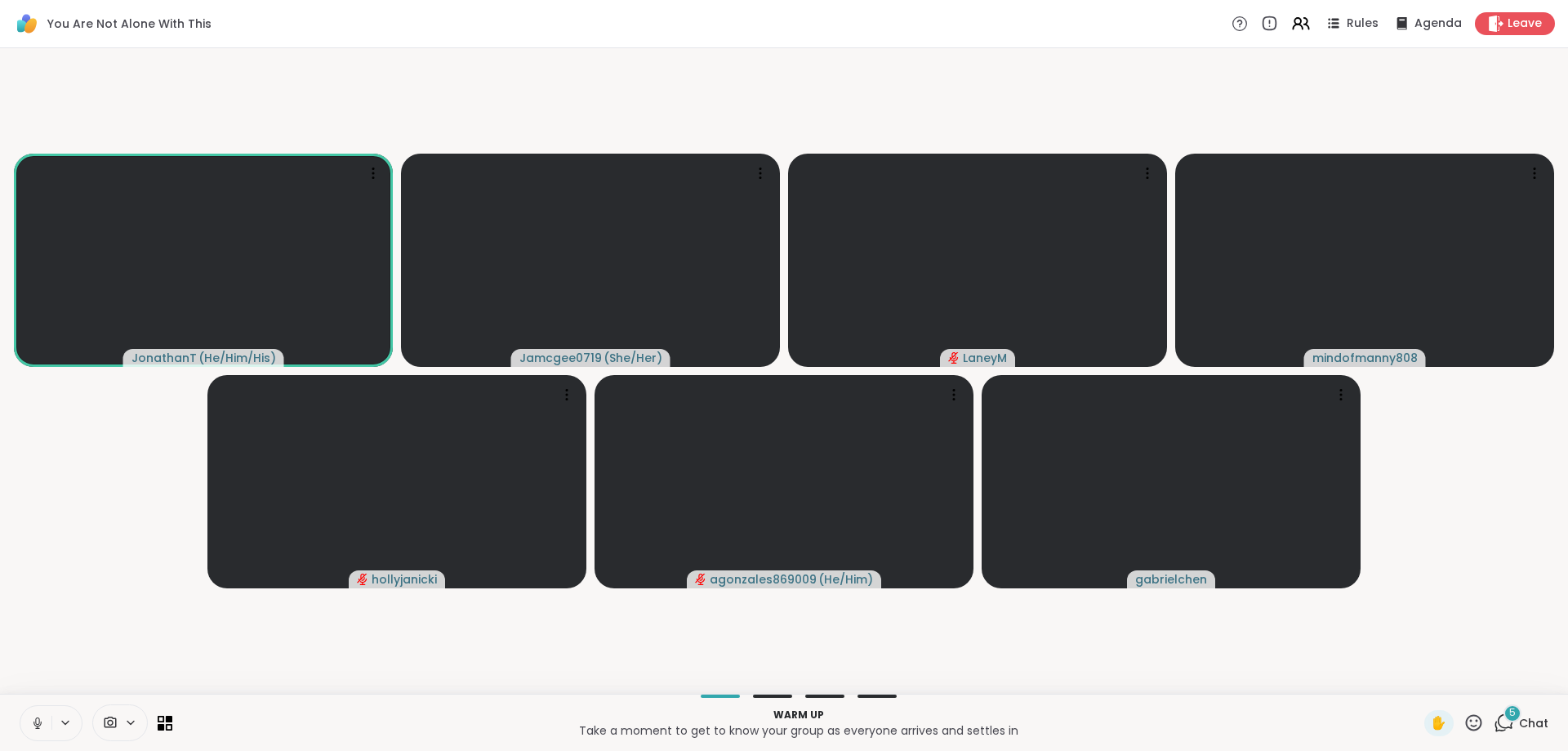 click 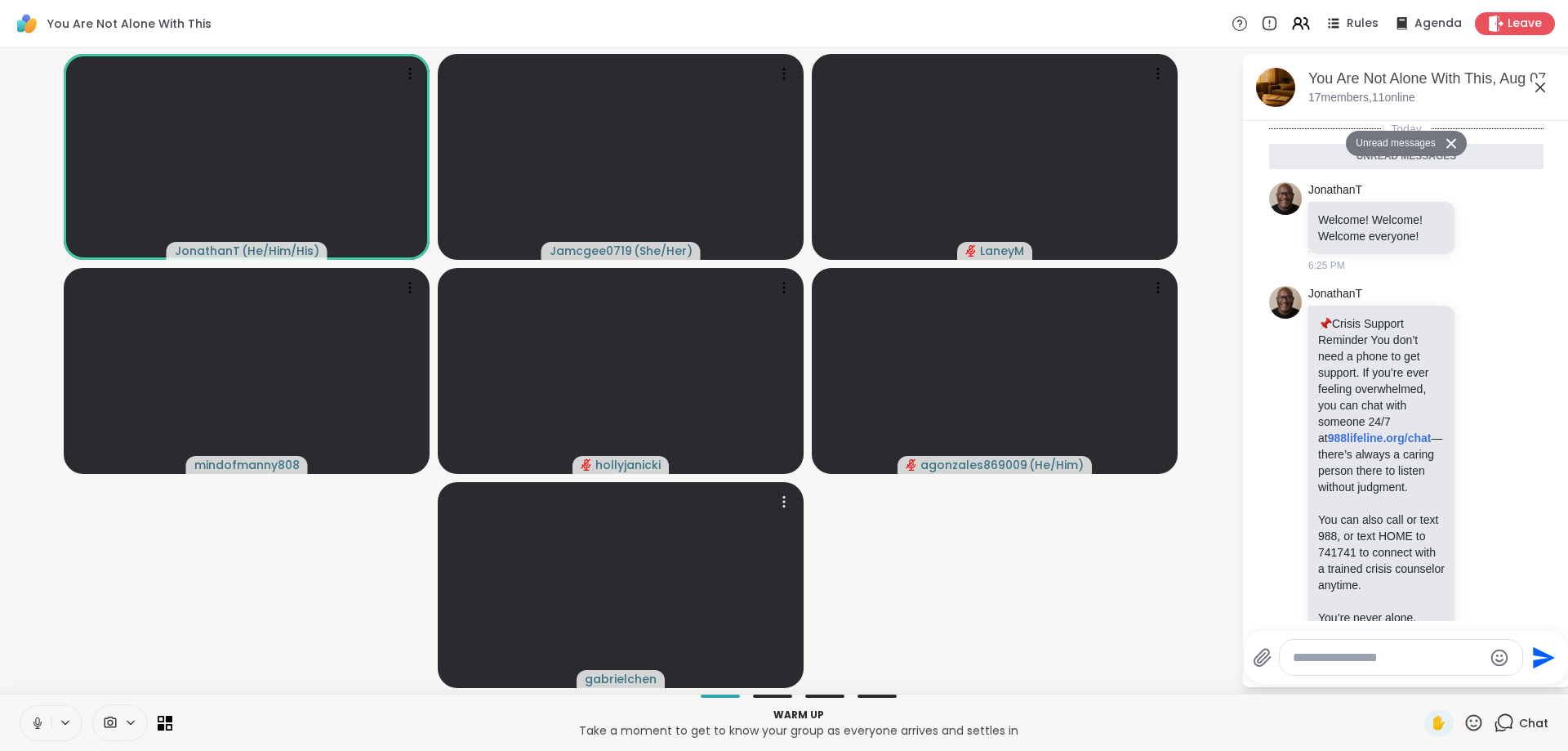 scroll, scrollTop: 557, scrollLeft: 0, axis: vertical 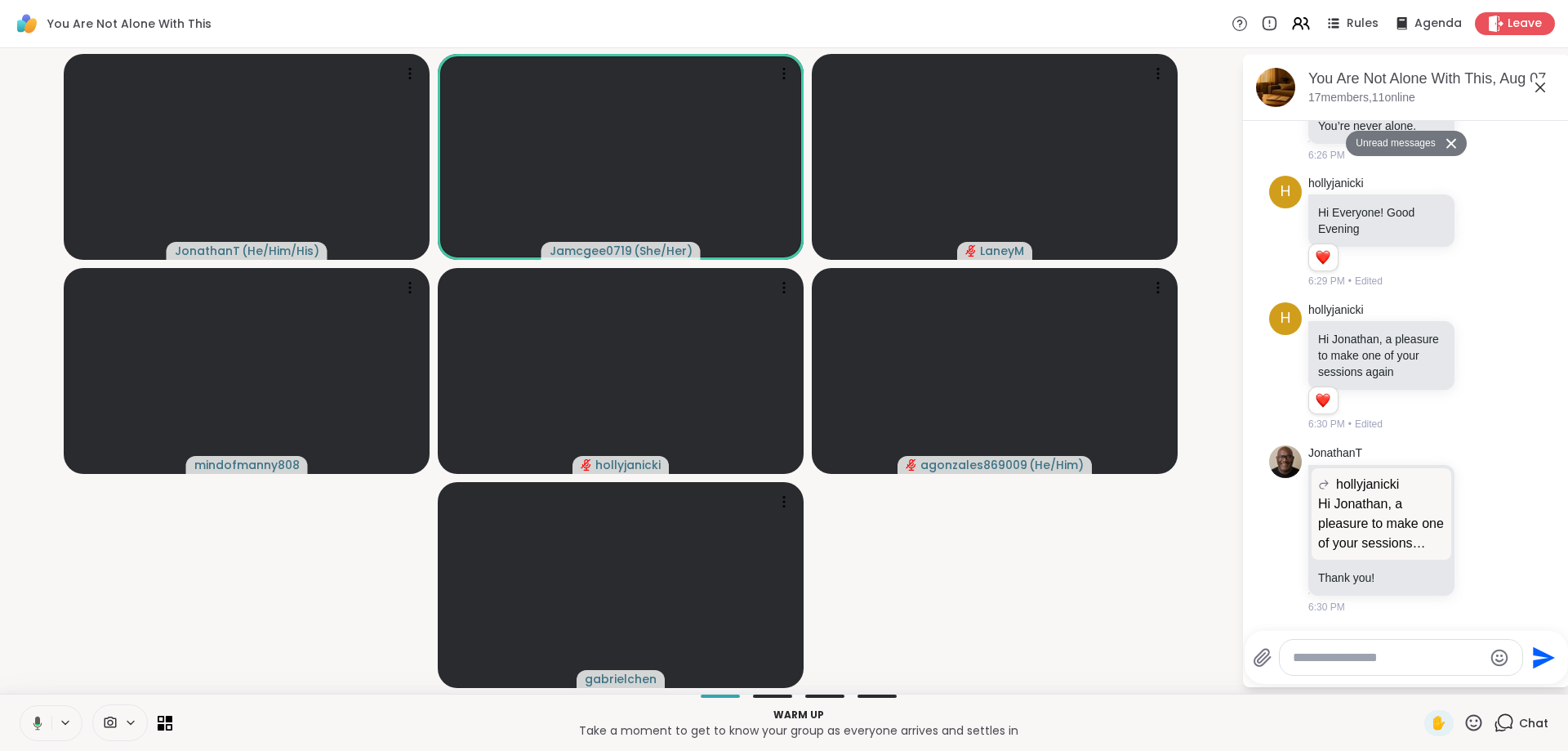 click at bounding box center (1388, 658) 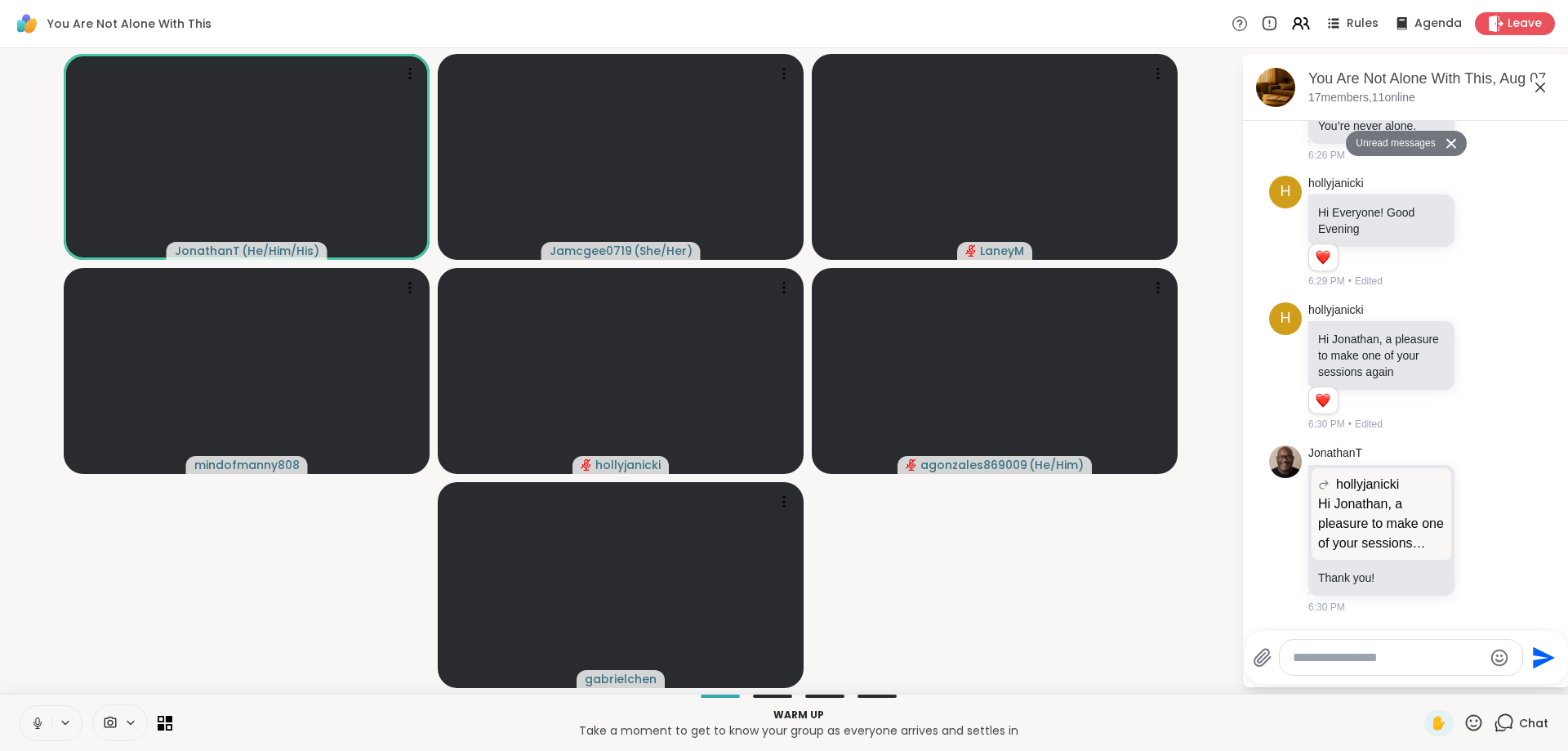 click at bounding box center [1388, 658] 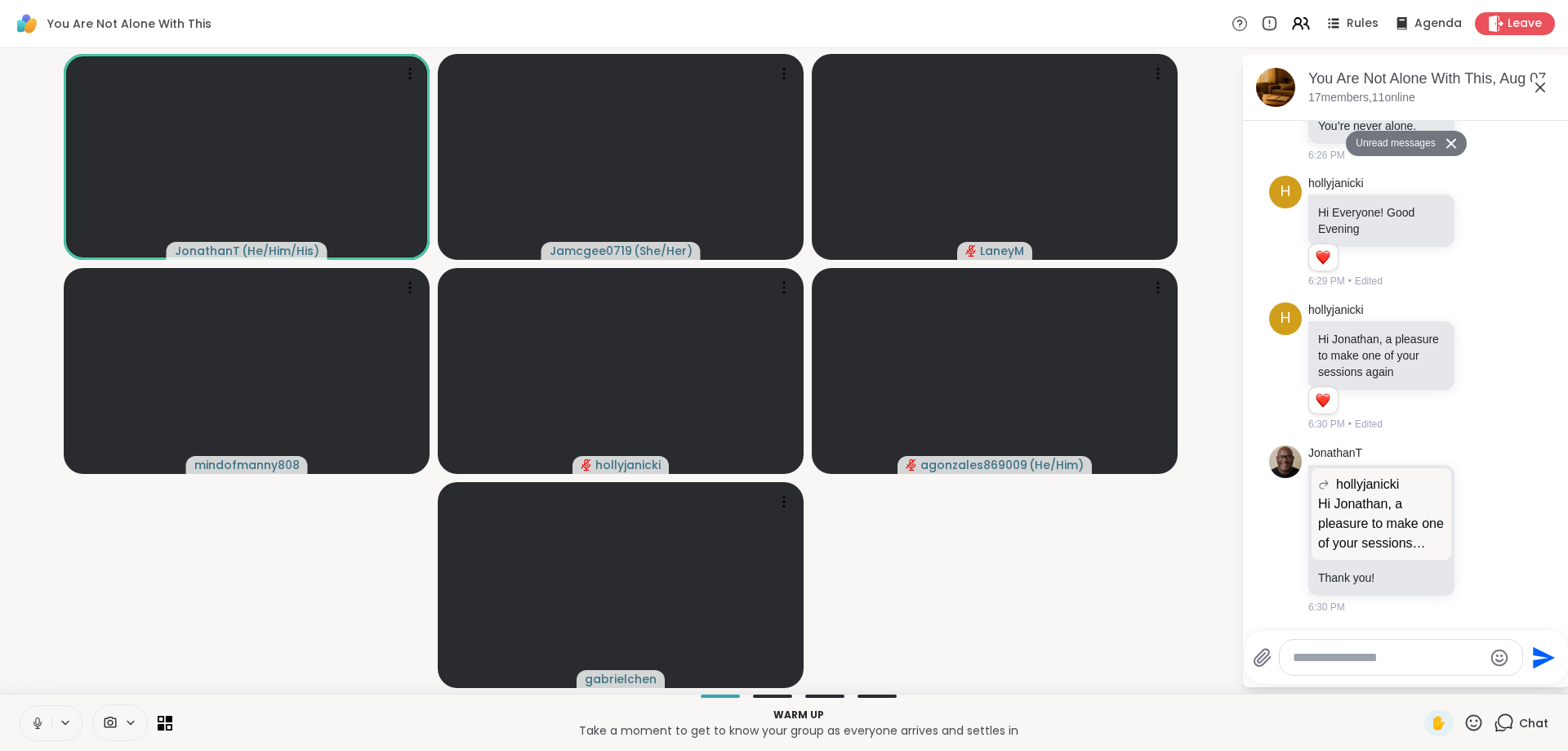 click at bounding box center [36, 723] 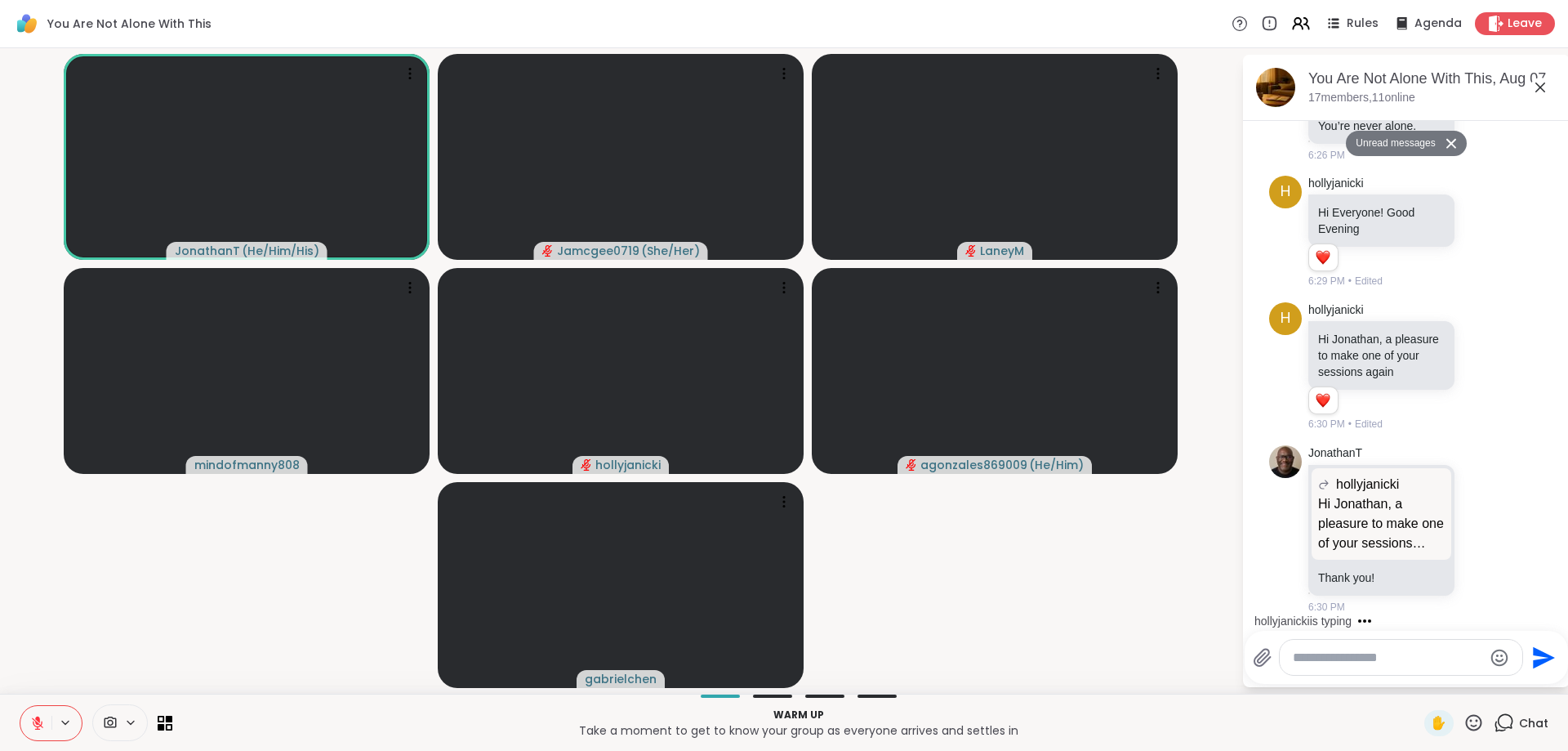 click at bounding box center [1388, 658] 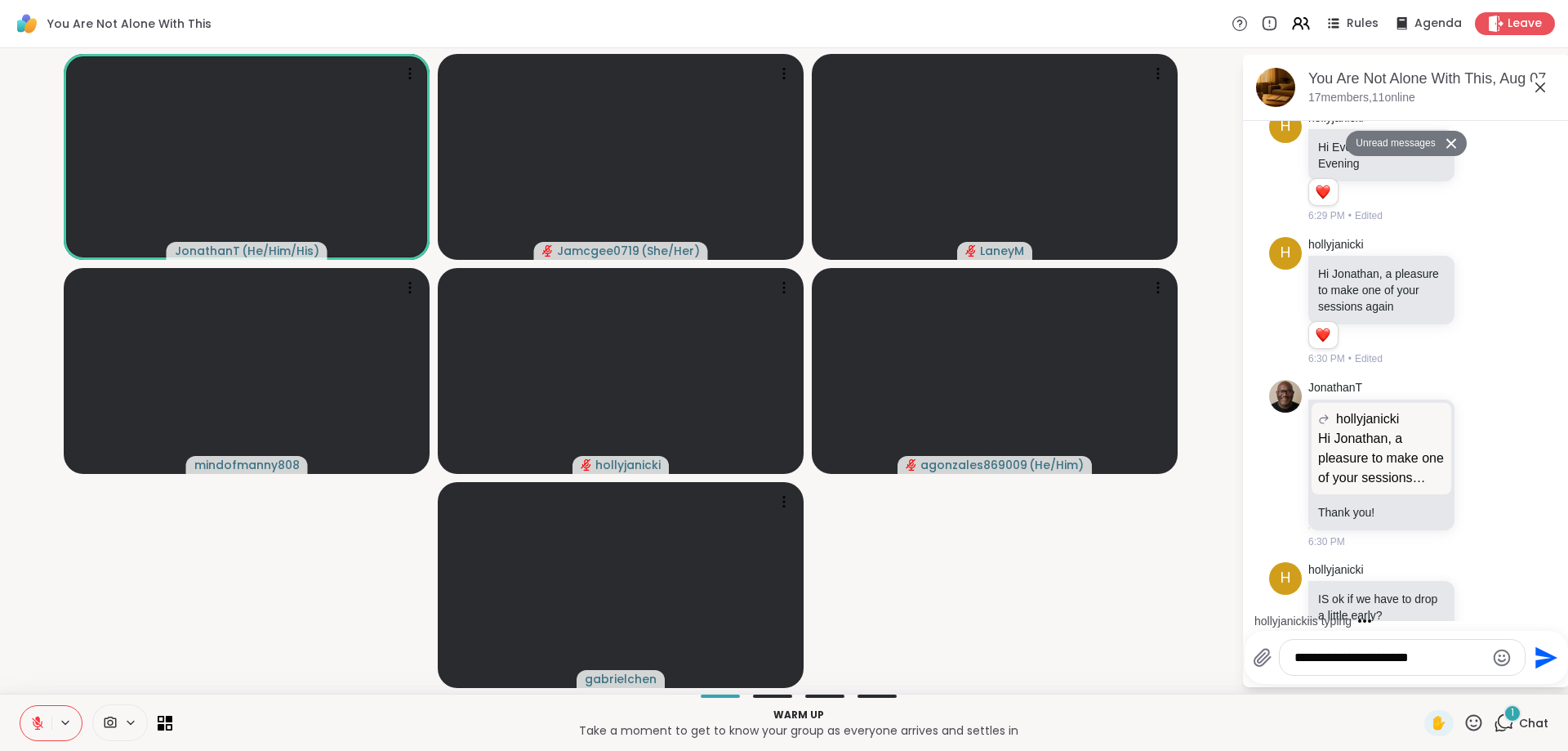 scroll, scrollTop: 622, scrollLeft: 0, axis: vertical 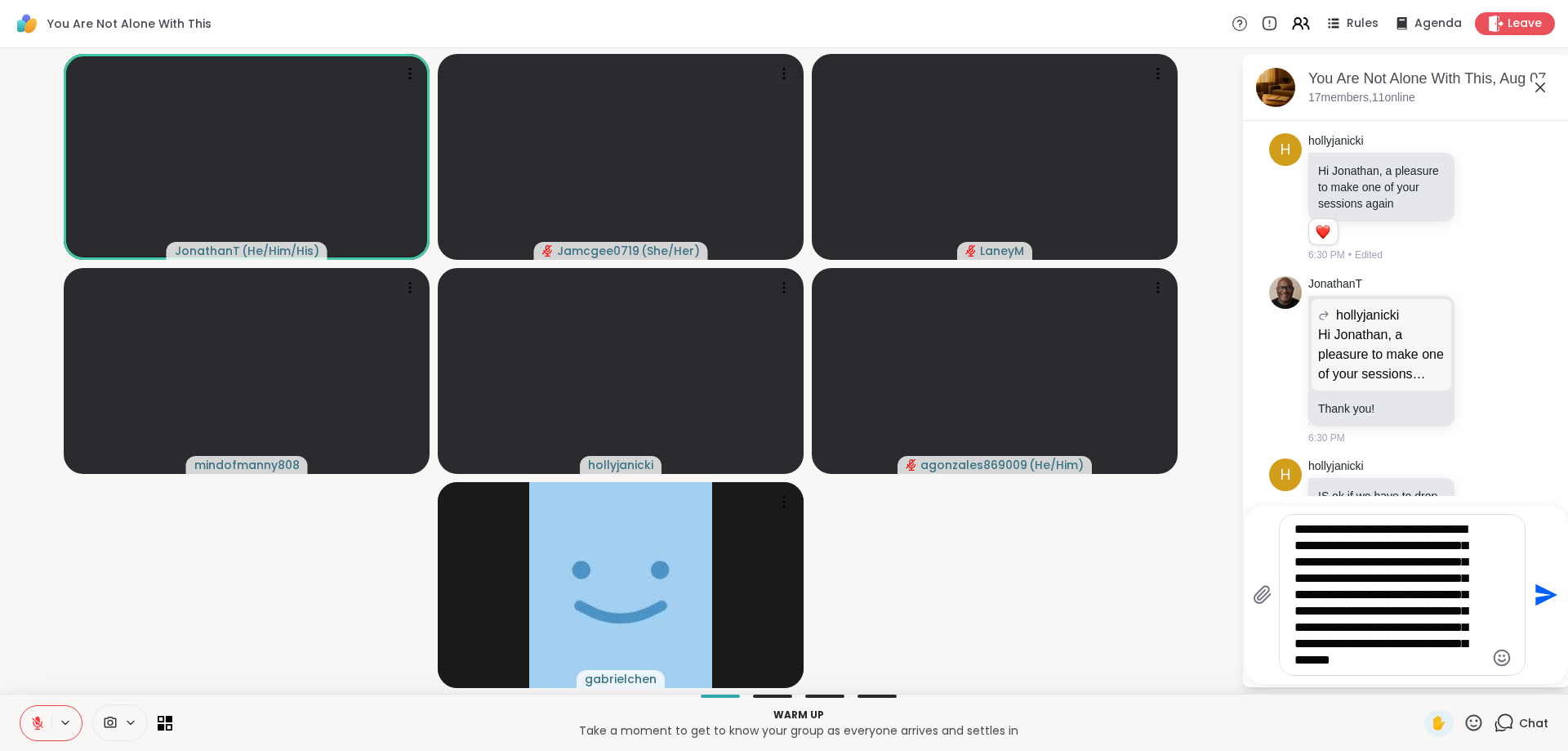 click on "**********" at bounding box center (1402, 595) 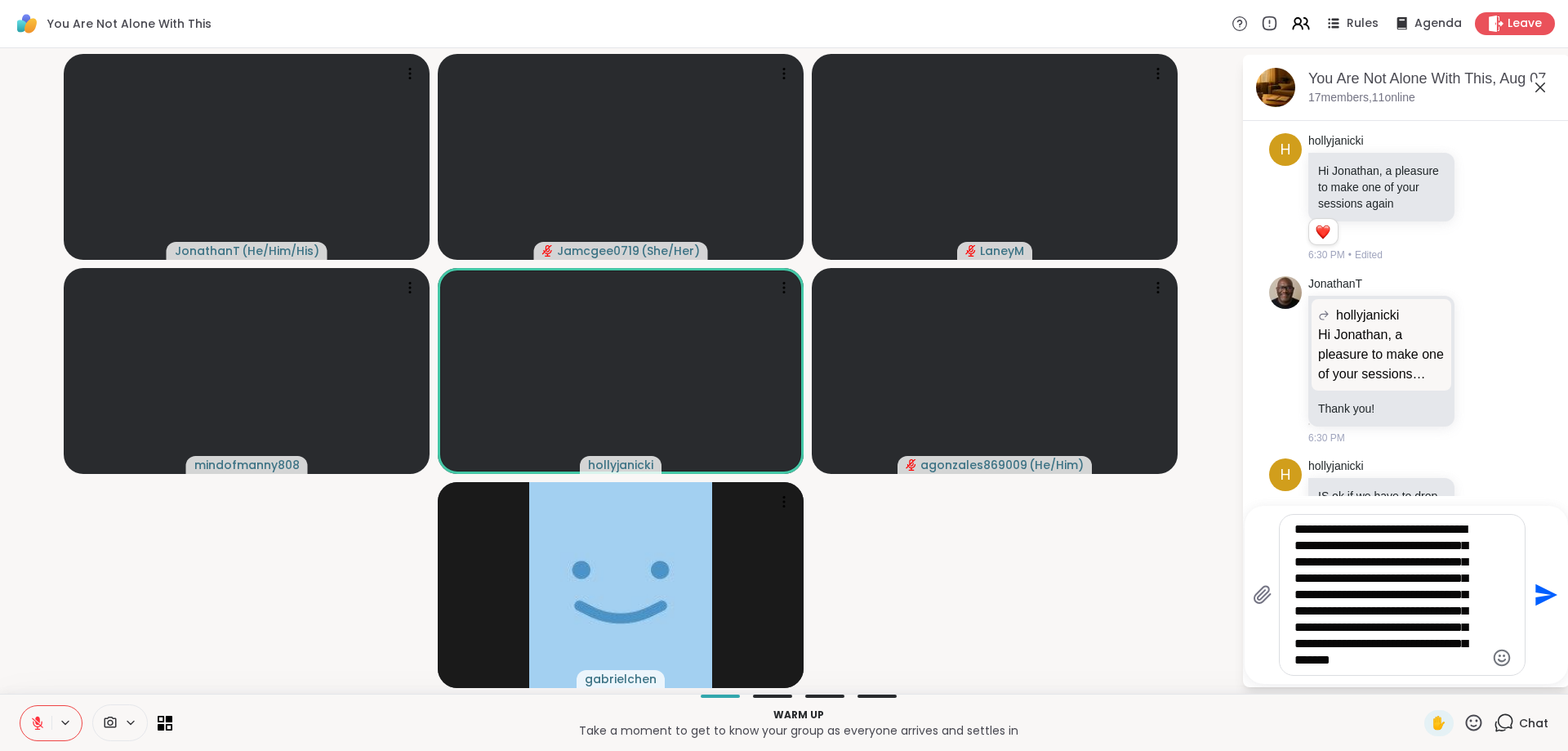 click 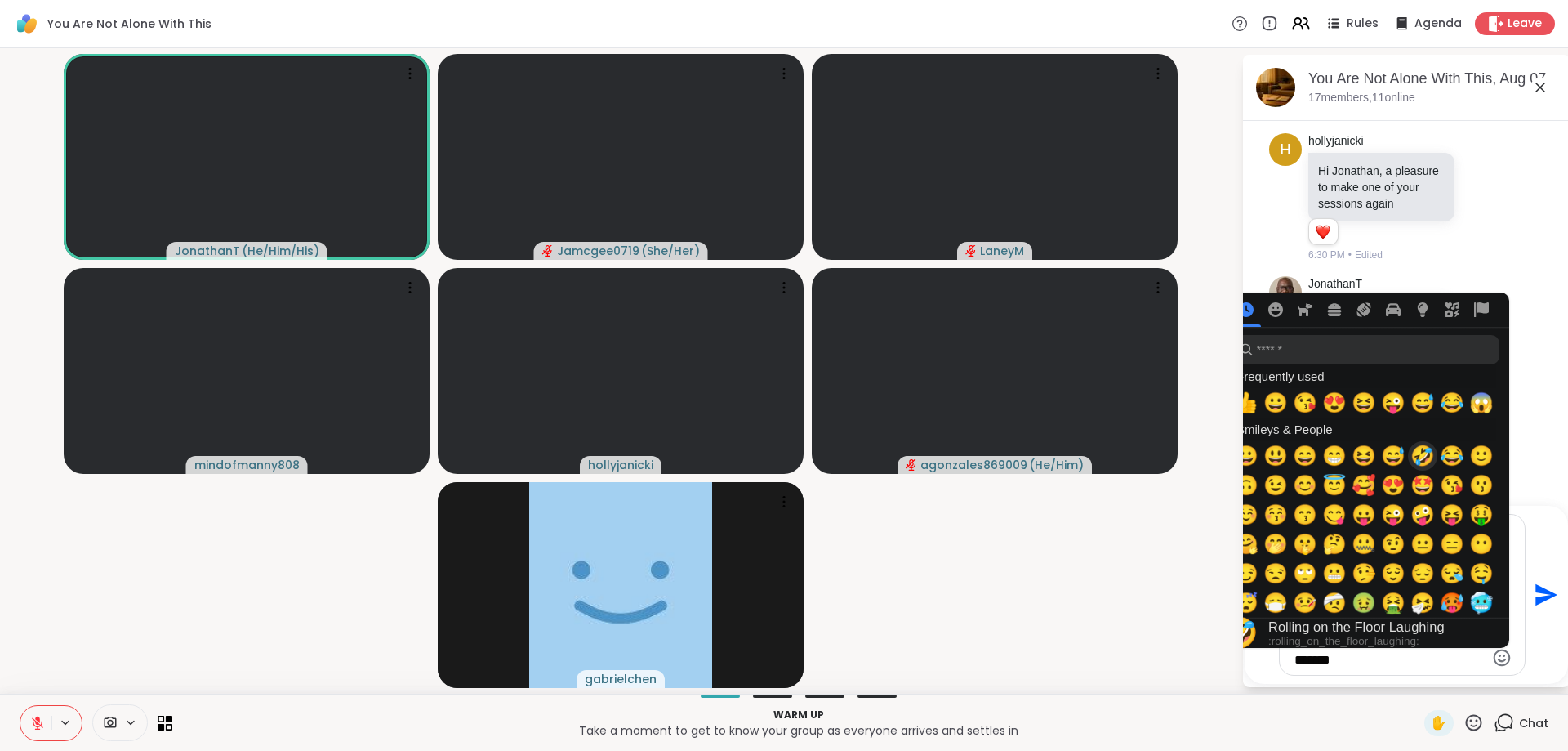 click on "🤣" at bounding box center (1423, 456) 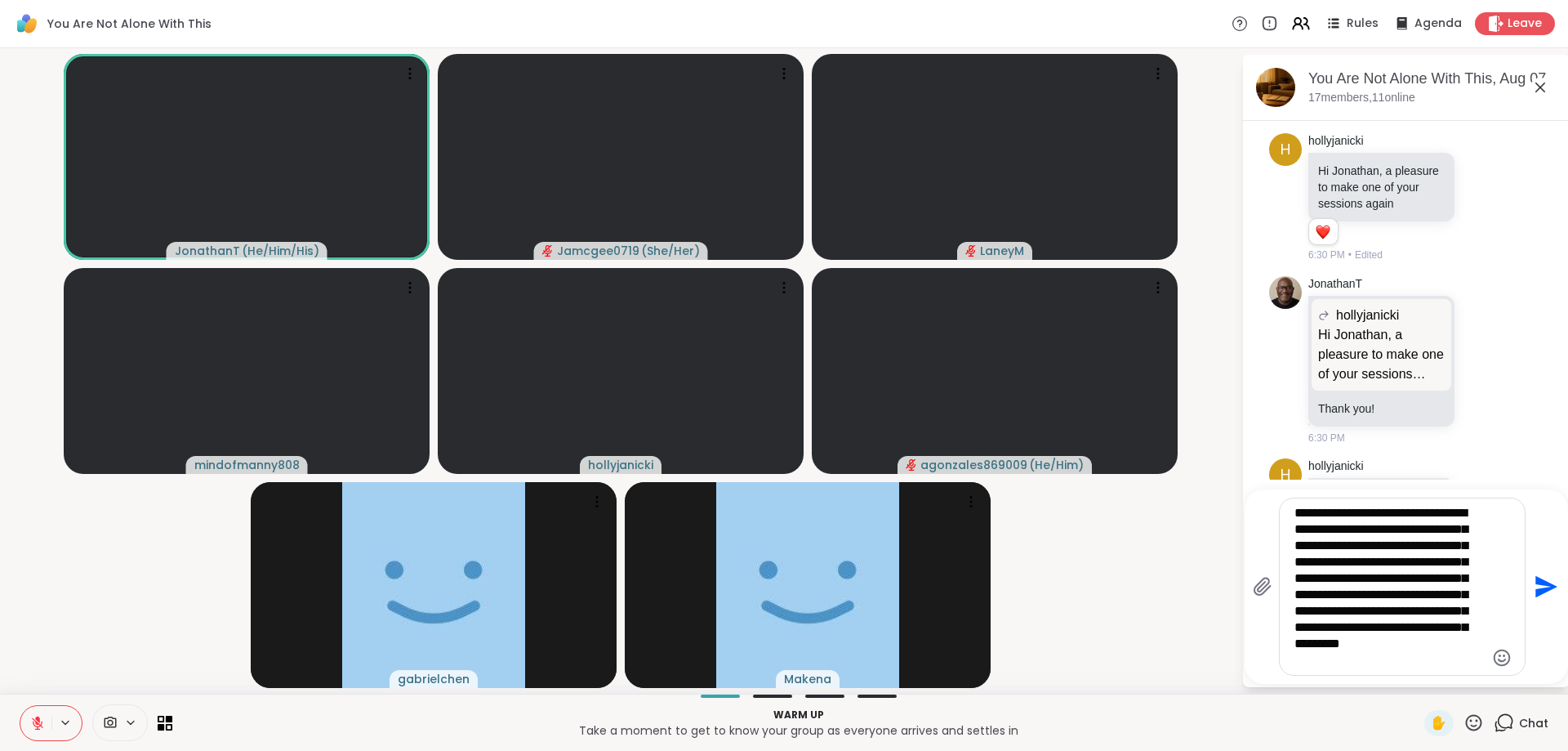 click on "Send" 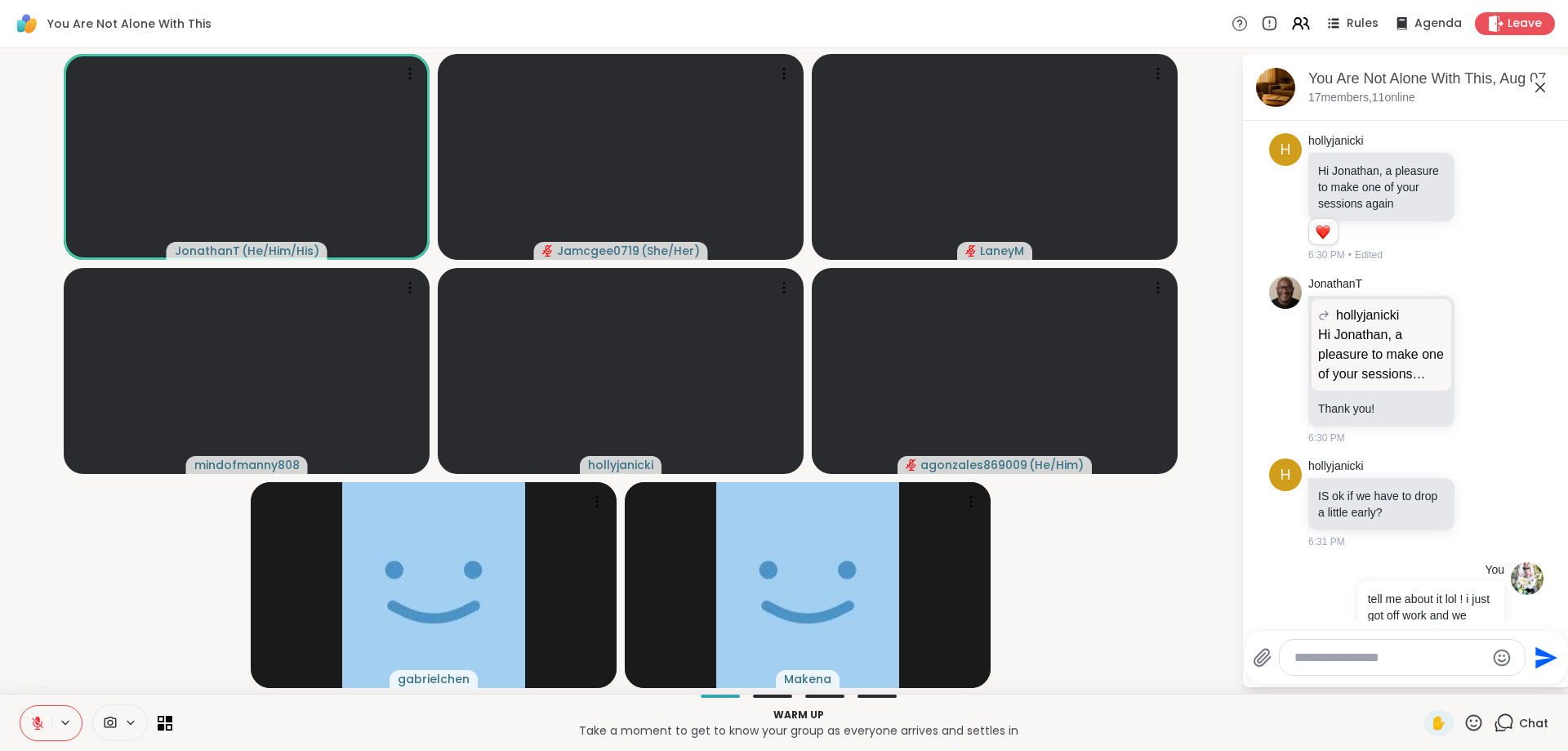 scroll, scrollTop: 937, scrollLeft: 0, axis: vertical 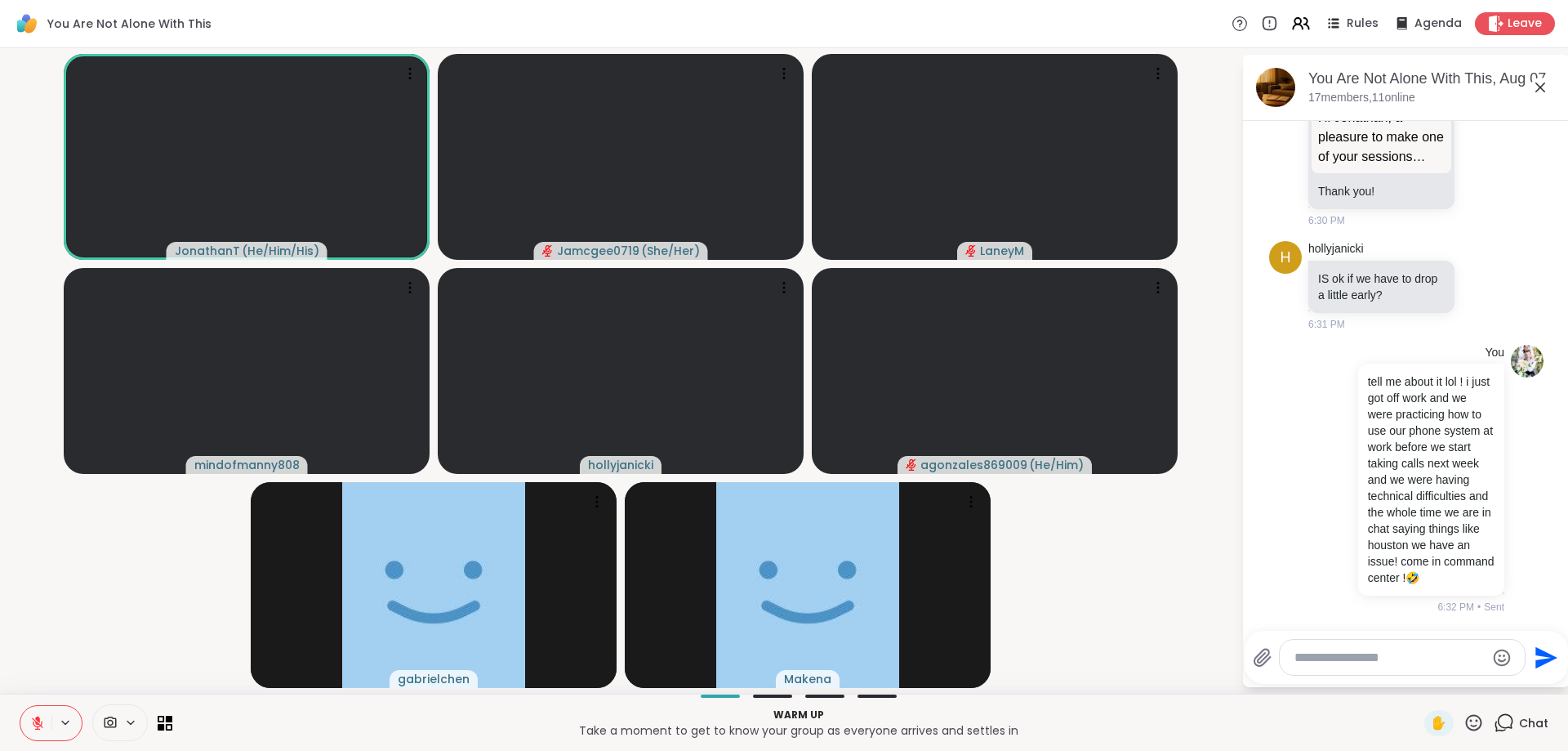 click at bounding box center (1389, 658) 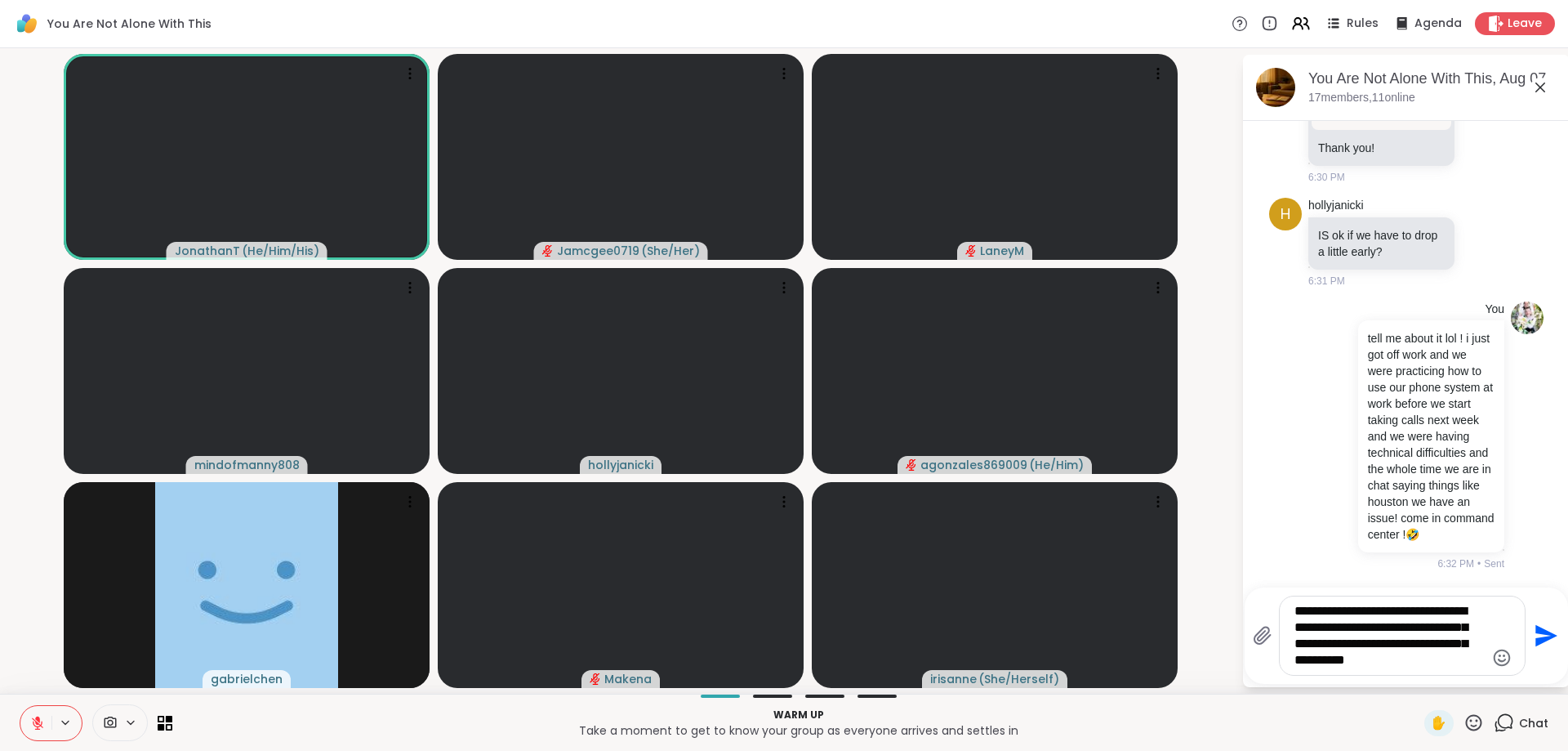 type on "**********" 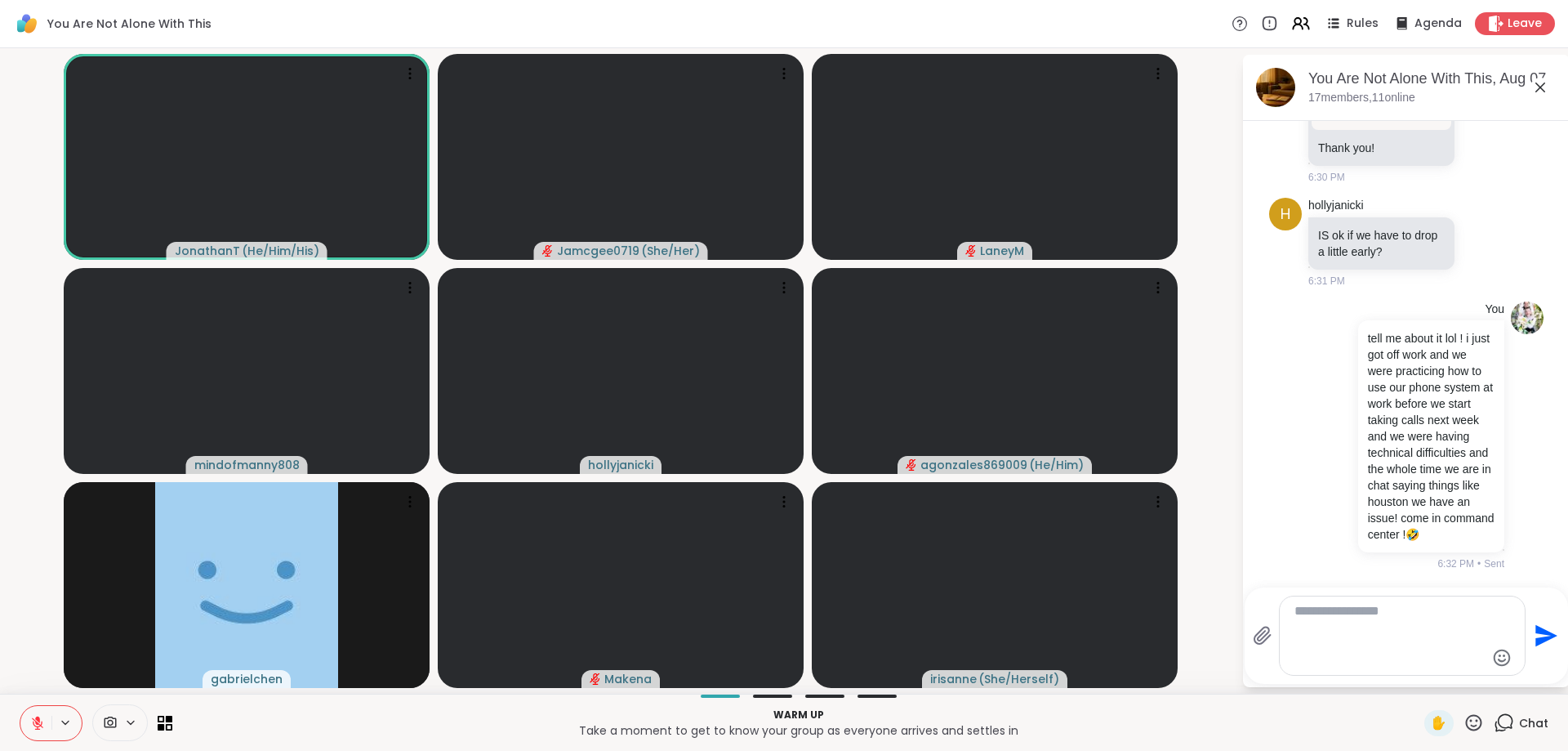 scroll, scrollTop: 1106, scrollLeft: 0, axis: vertical 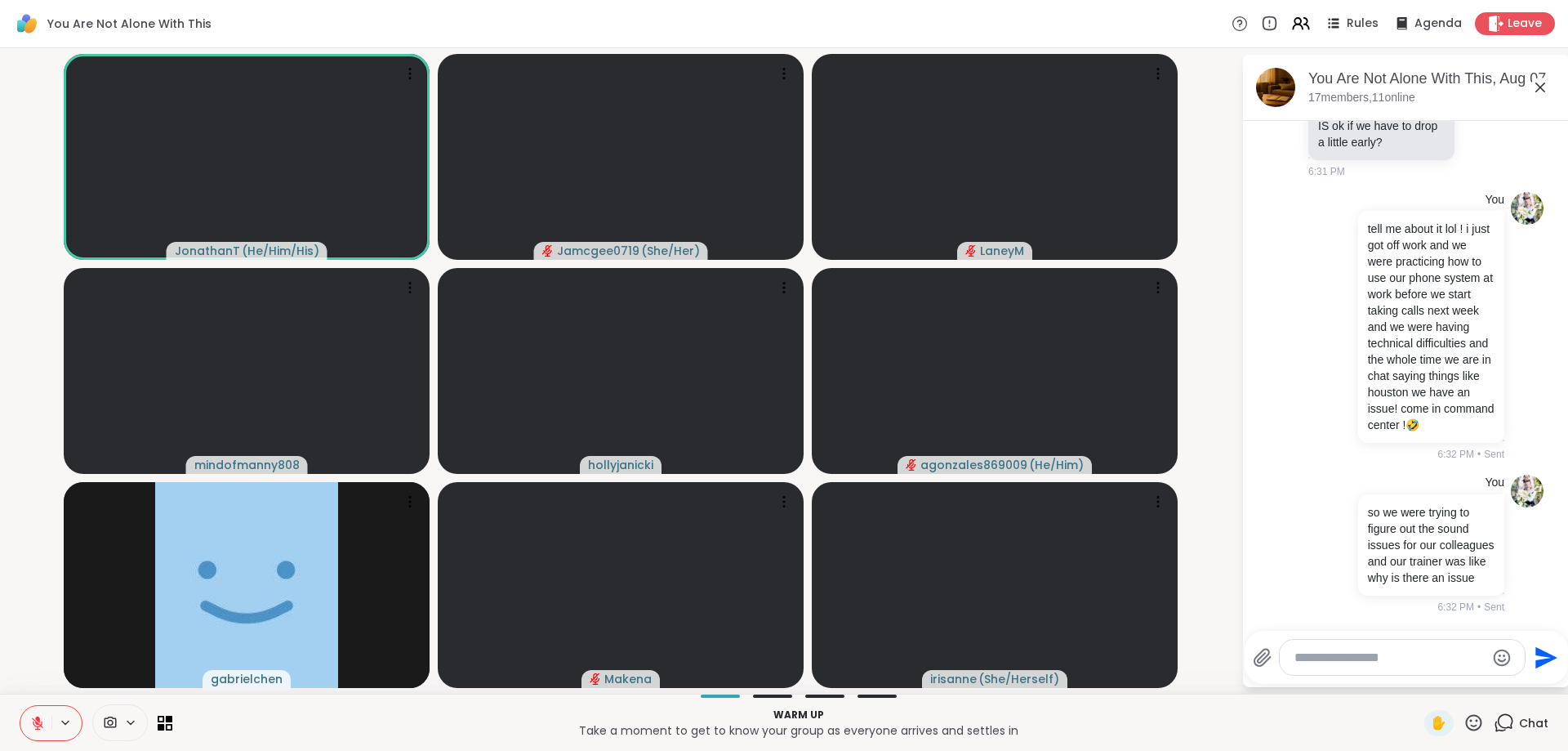 click at bounding box center (1389, 658) 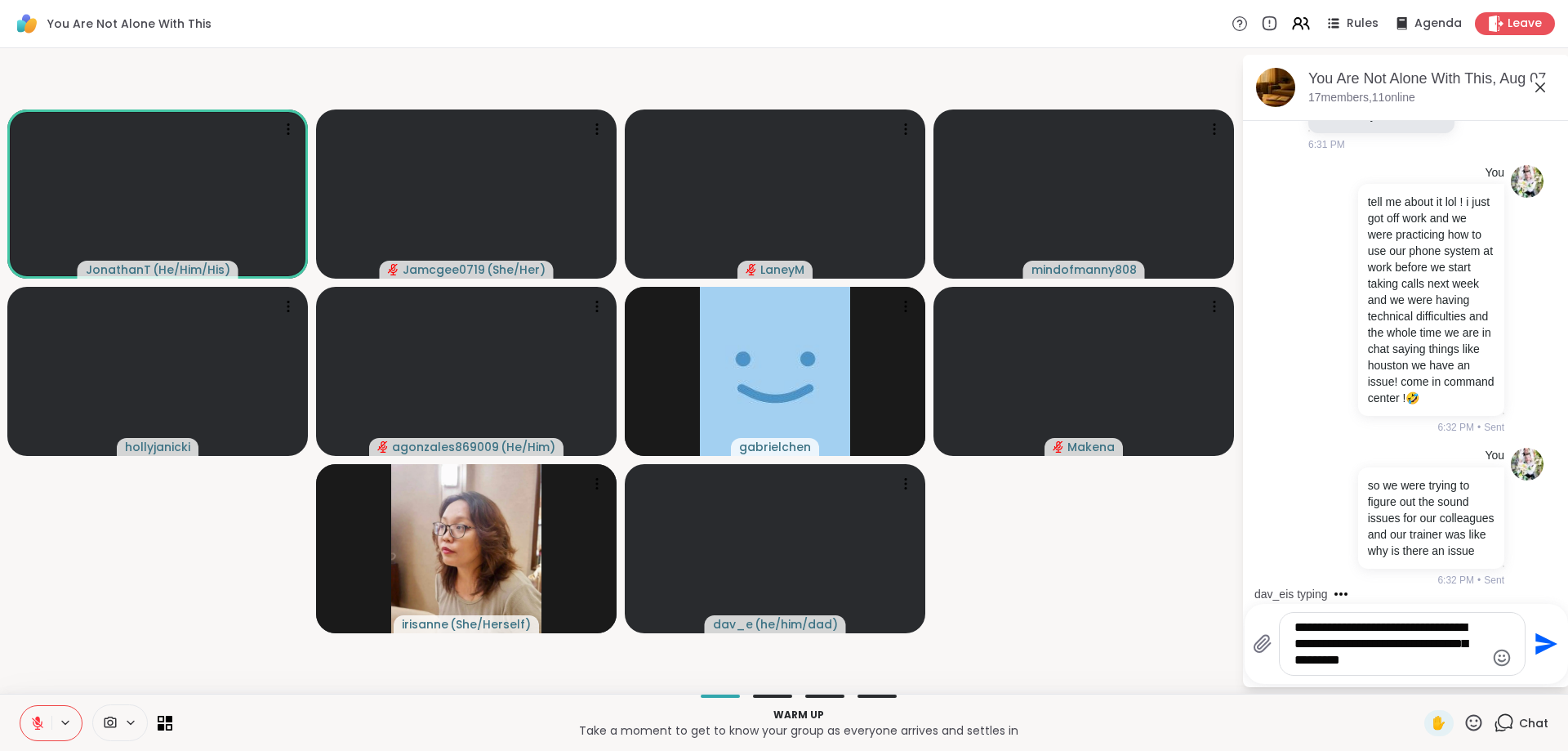 type on "**********" 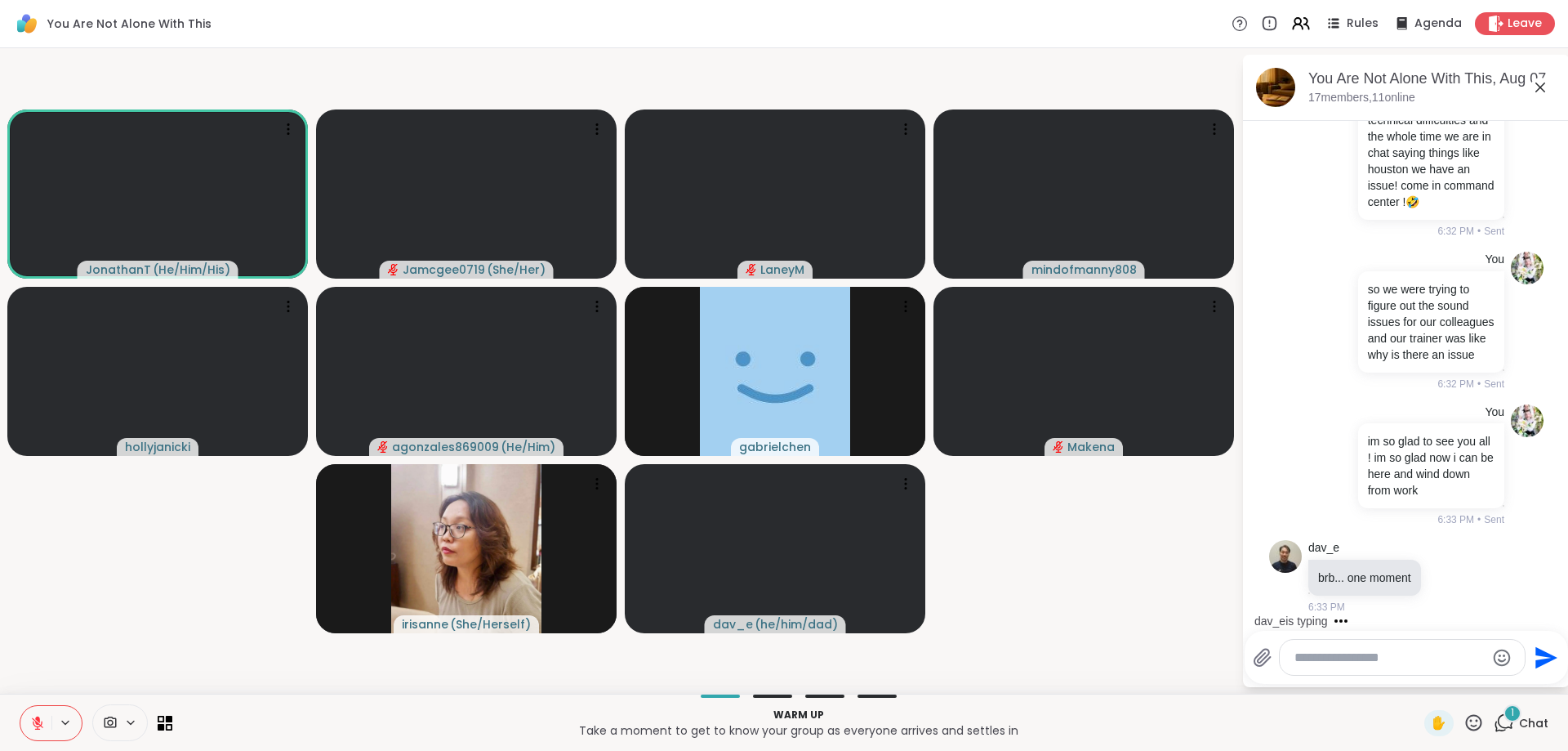 scroll, scrollTop: 1330, scrollLeft: 0, axis: vertical 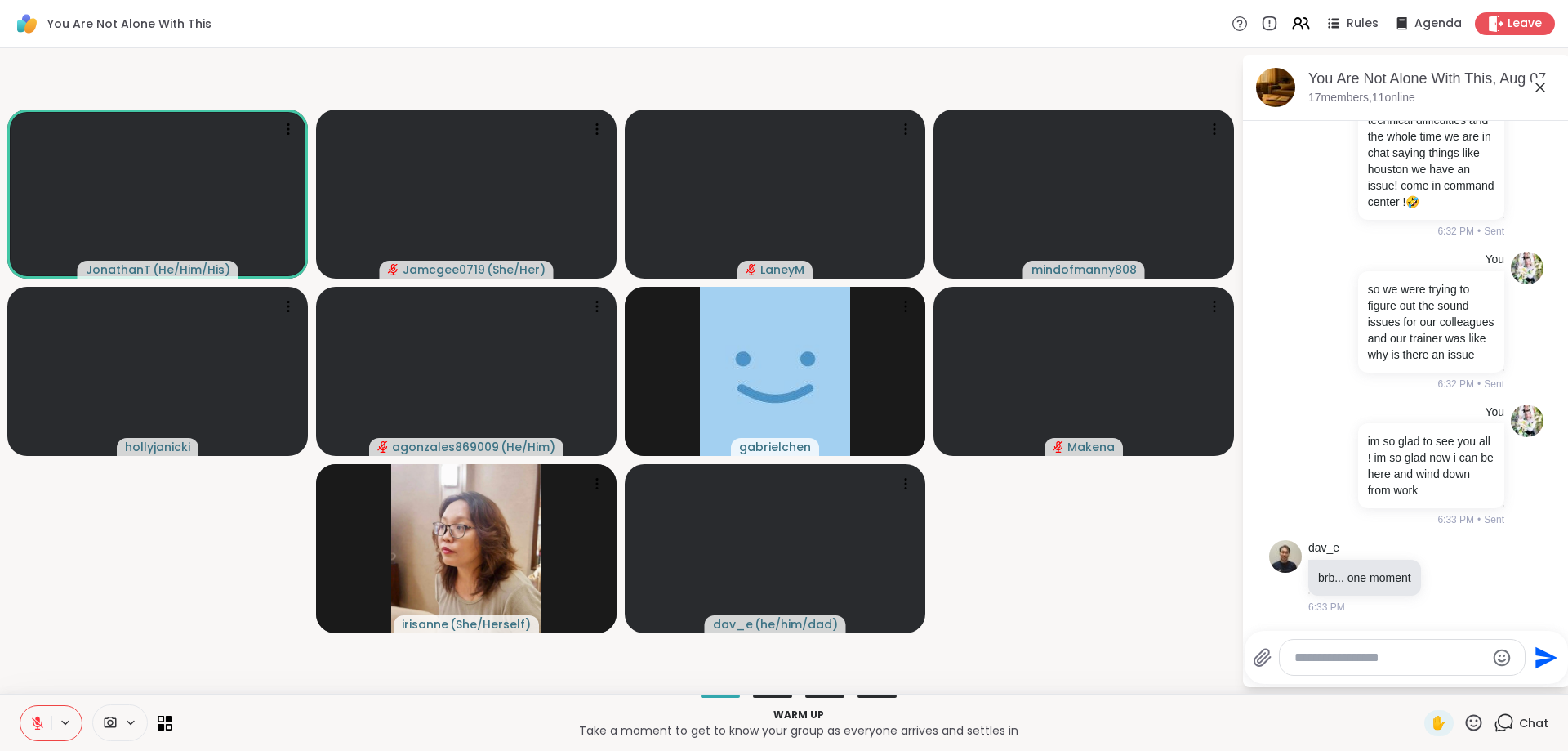 click at bounding box center (1389, 658) 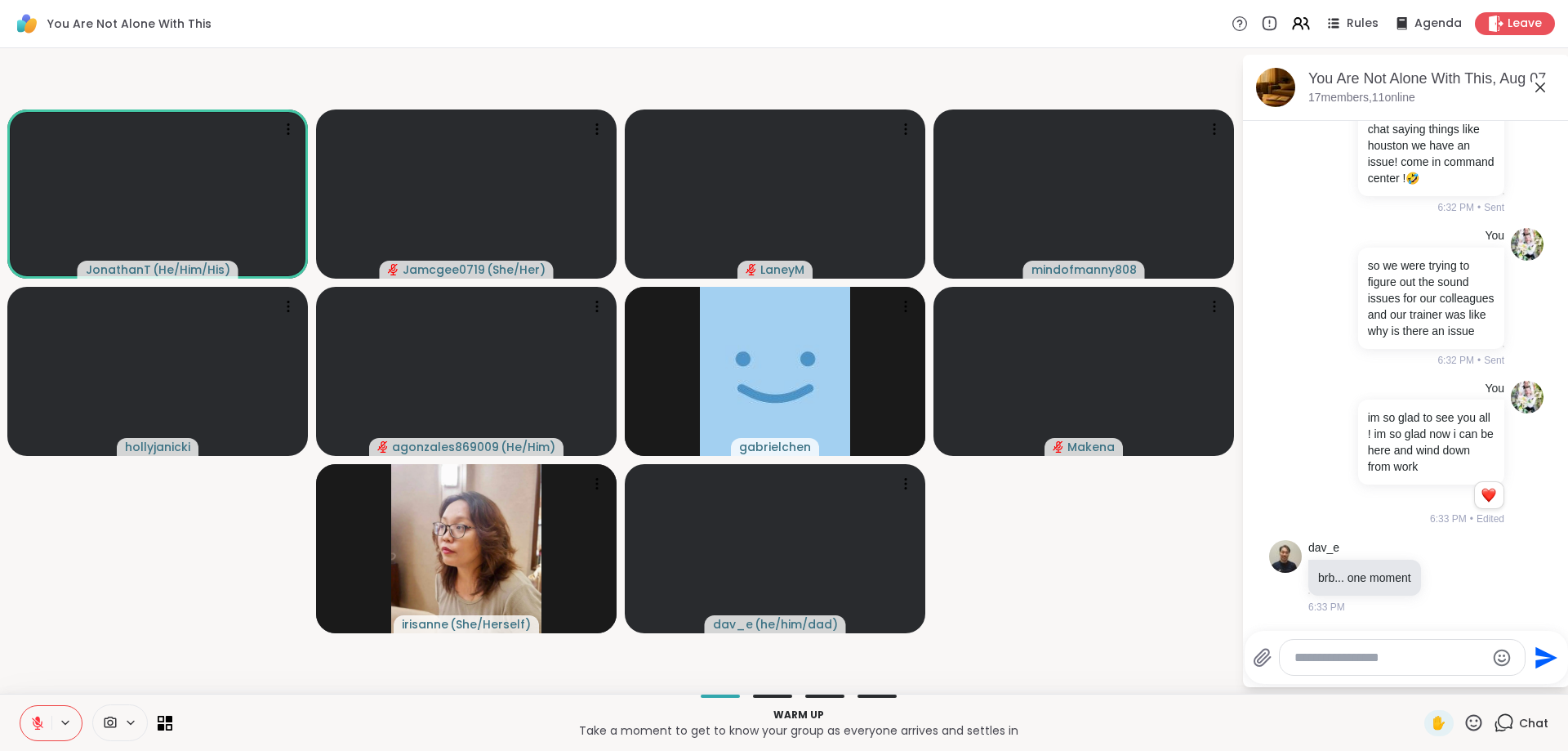 click at bounding box center (1389, 658) 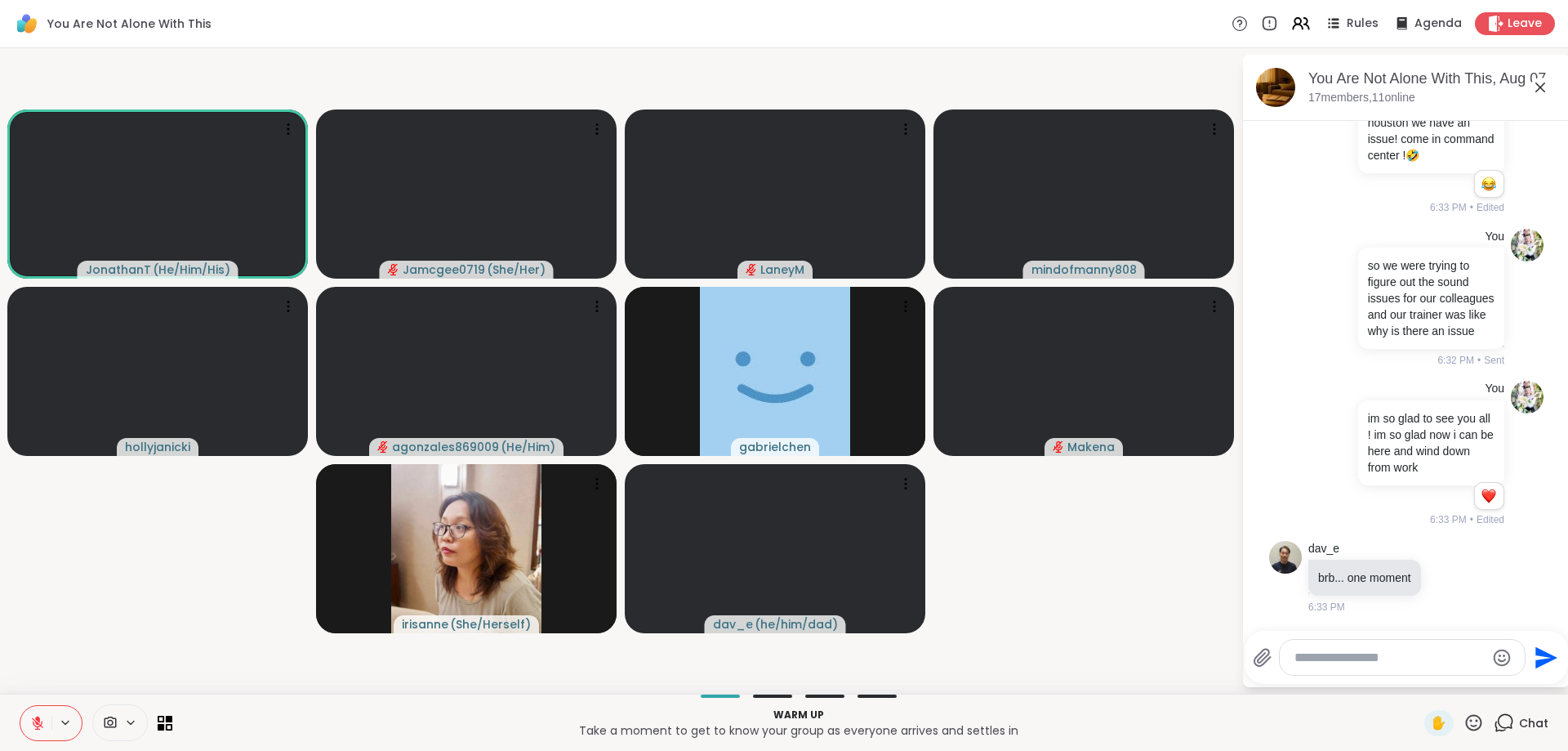 click at bounding box center [36, 723] 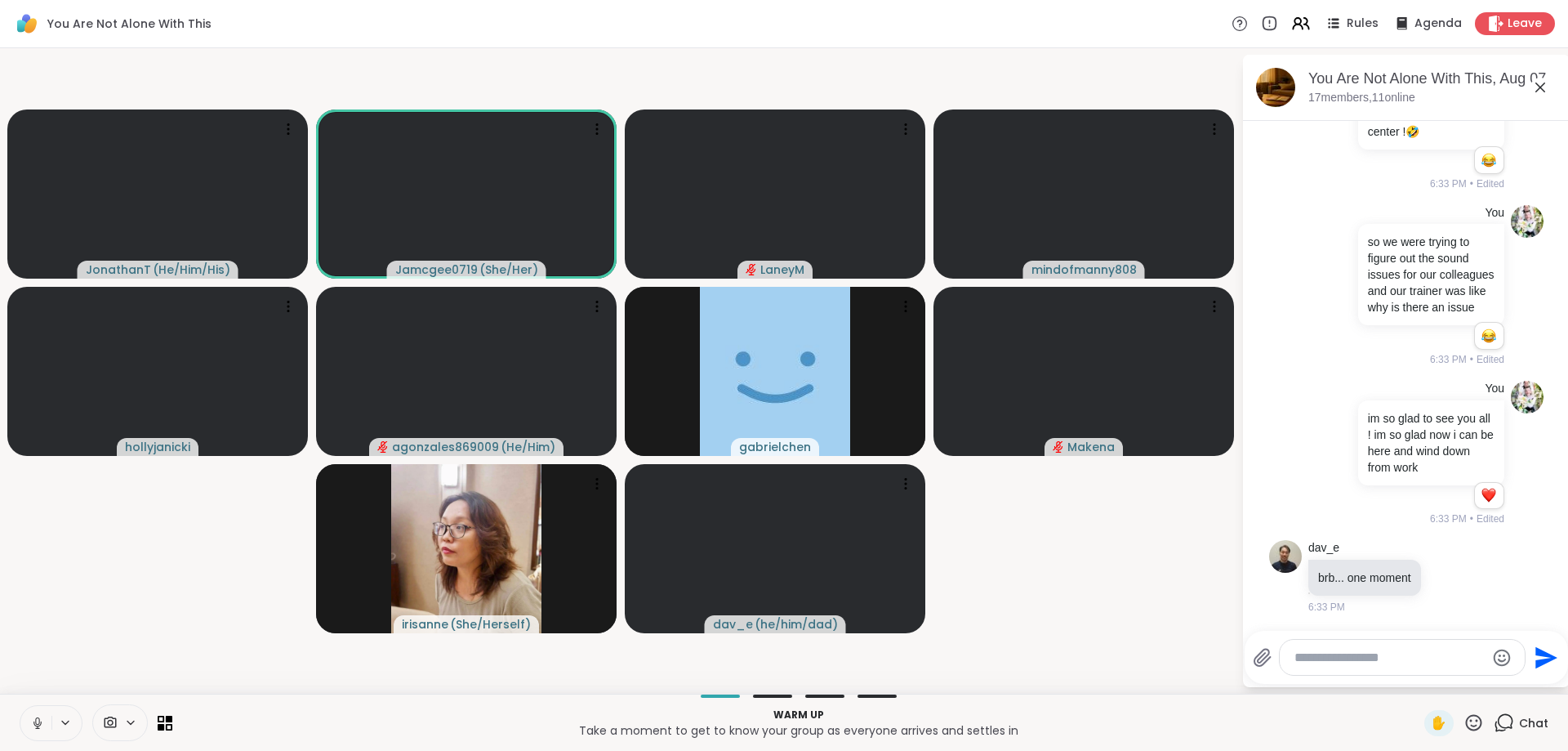 click 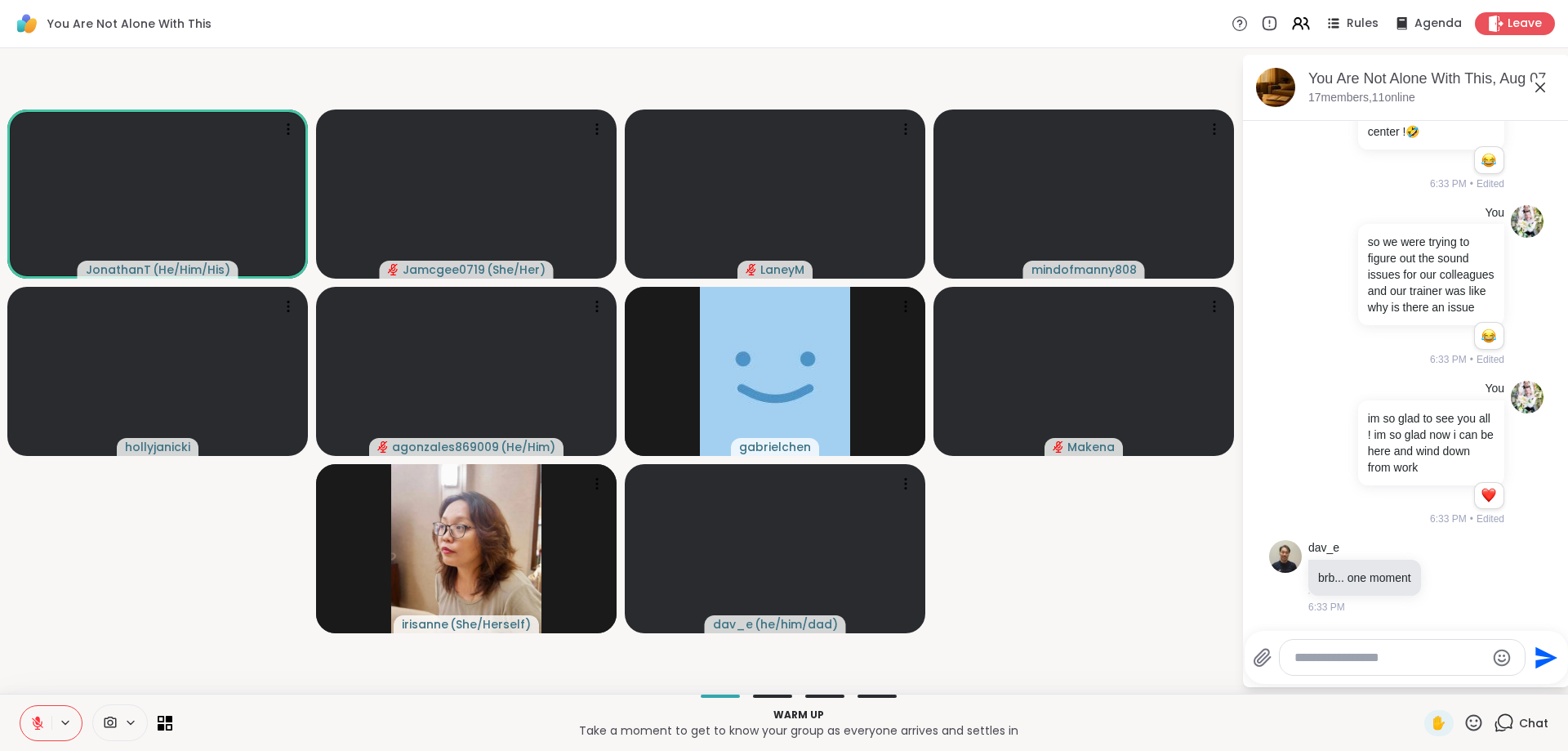 scroll, scrollTop: 1424, scrollLeft: 0, axis: vertical 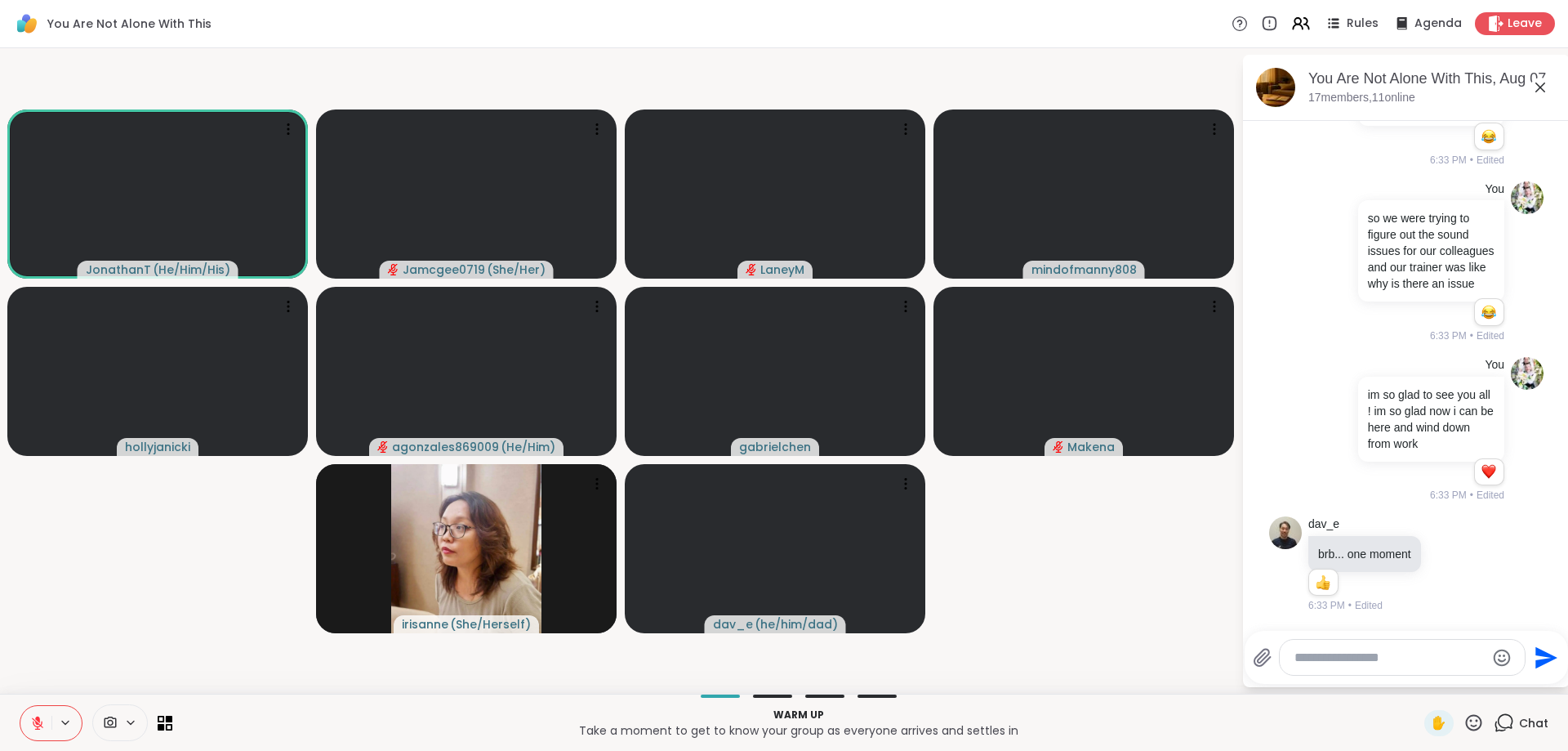 click at bounding box center (1389, 658) 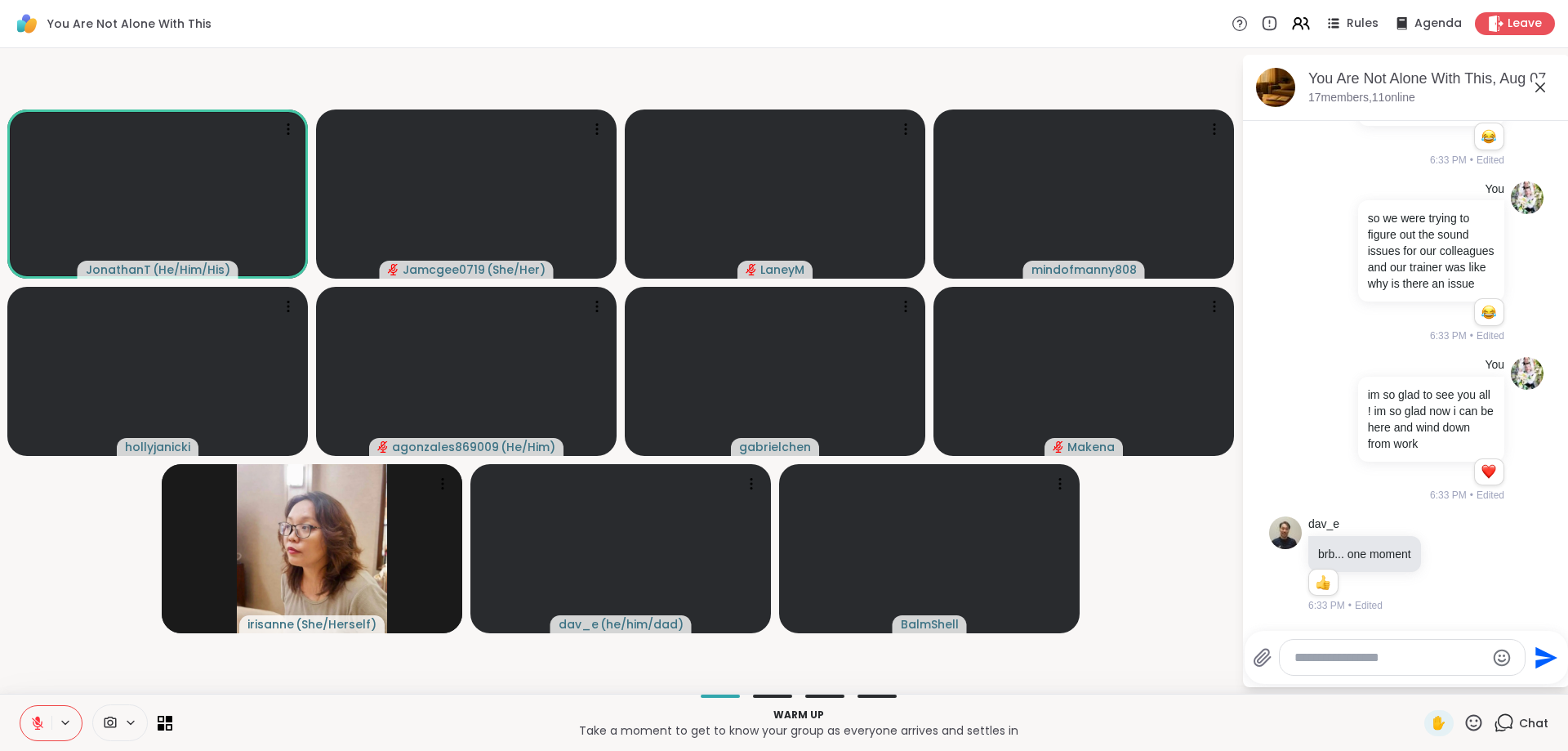 click at bounding box center (1389, 658) 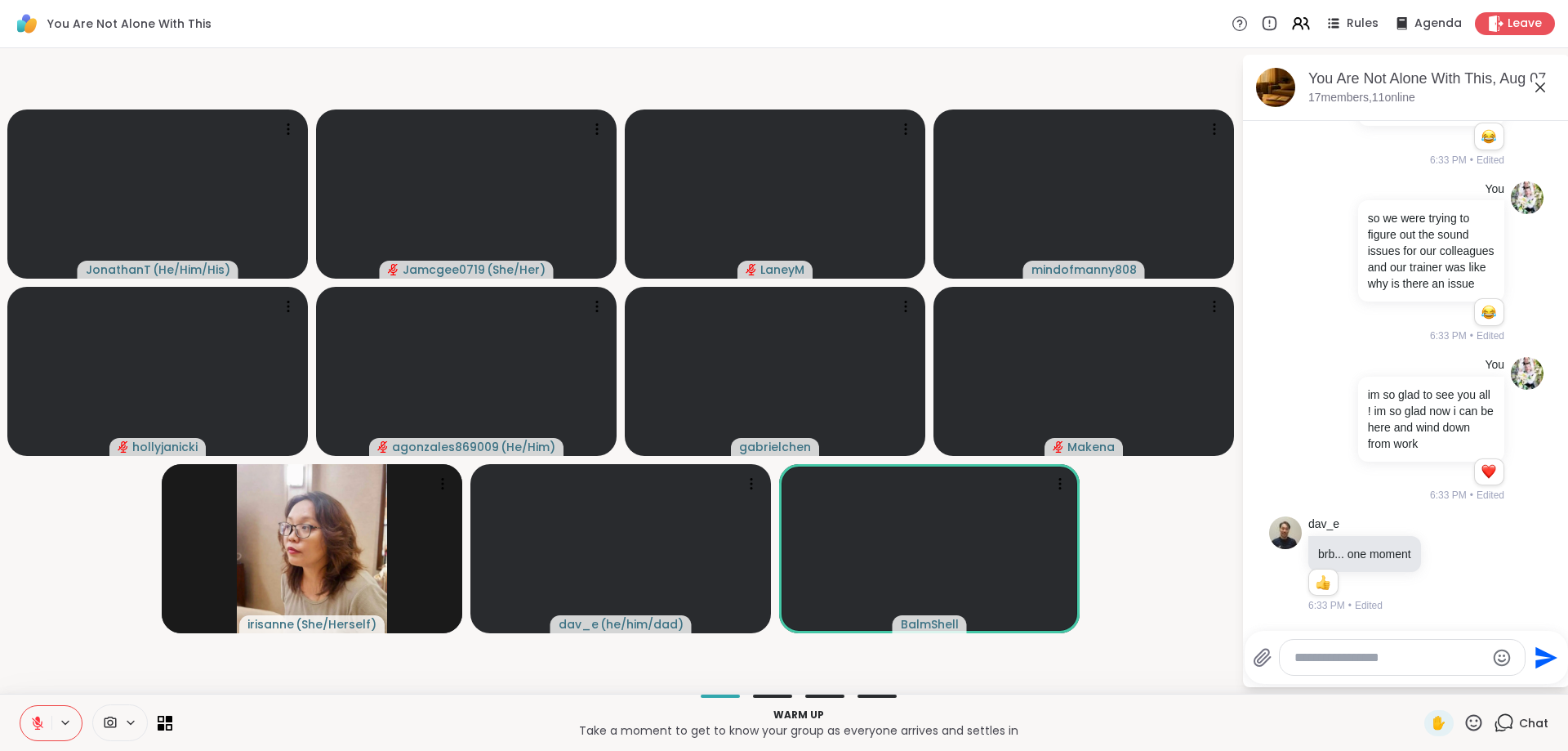 click at bounding box center [1389, 658] 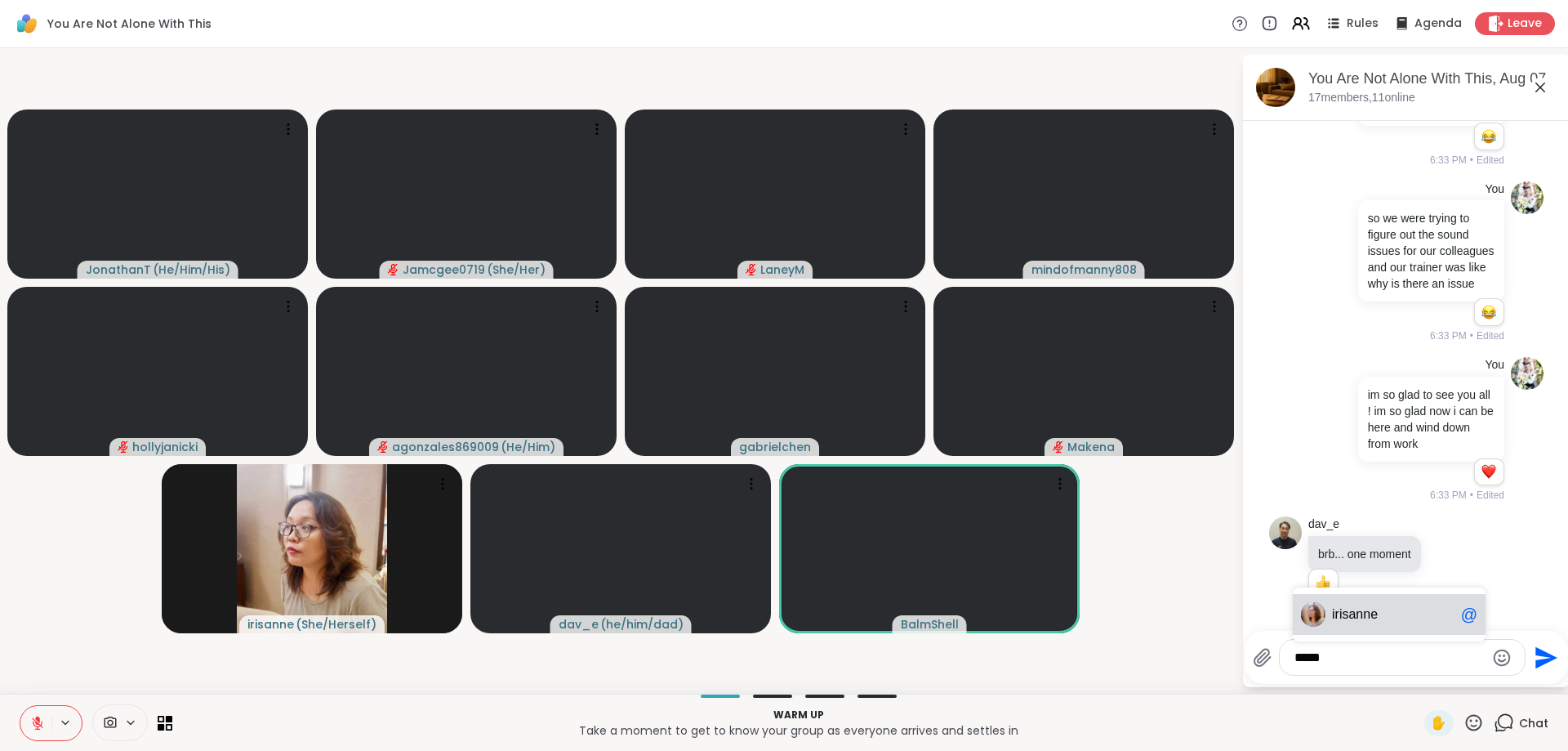 click on "iris anne @" at bounding box center (1389, 615) 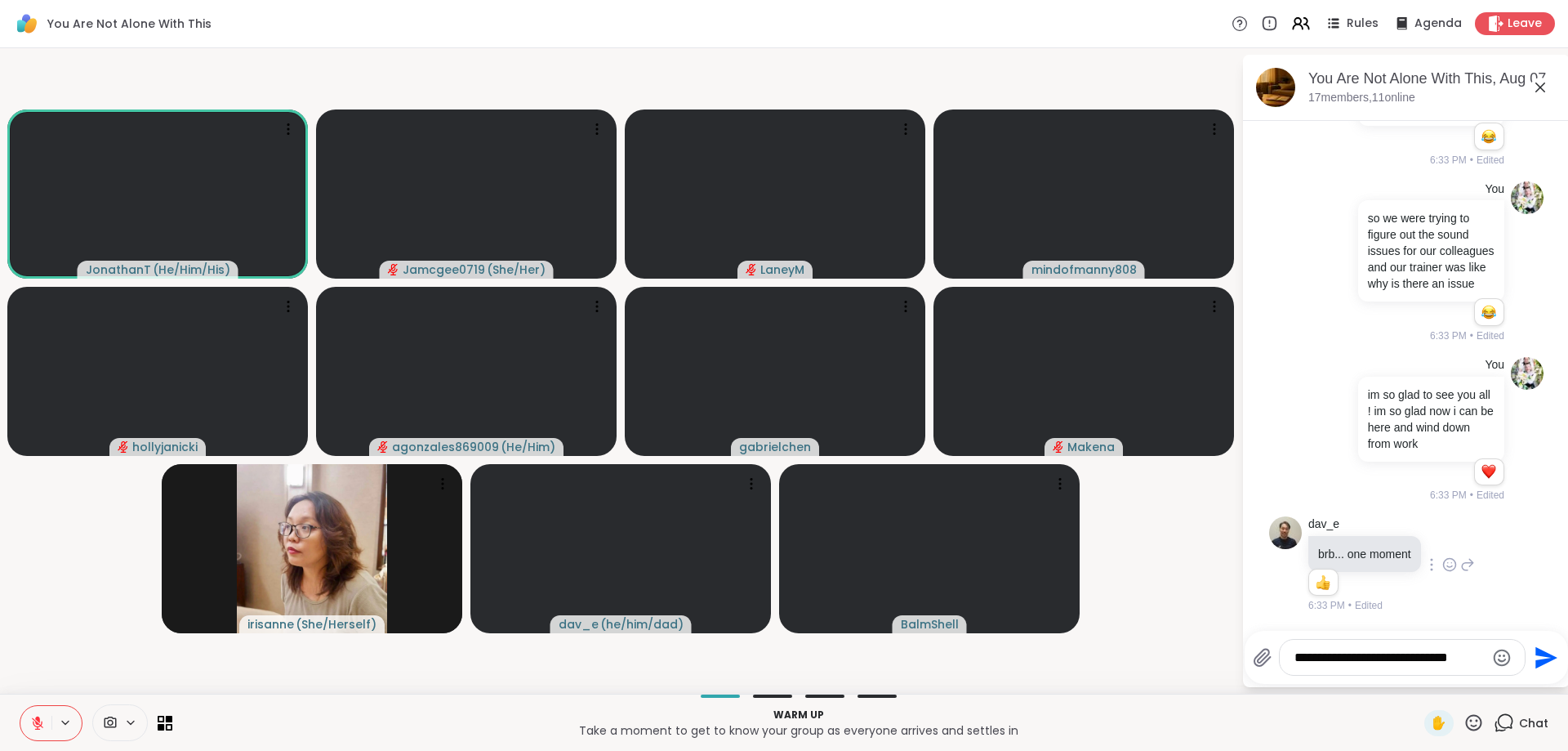 type on "**********" 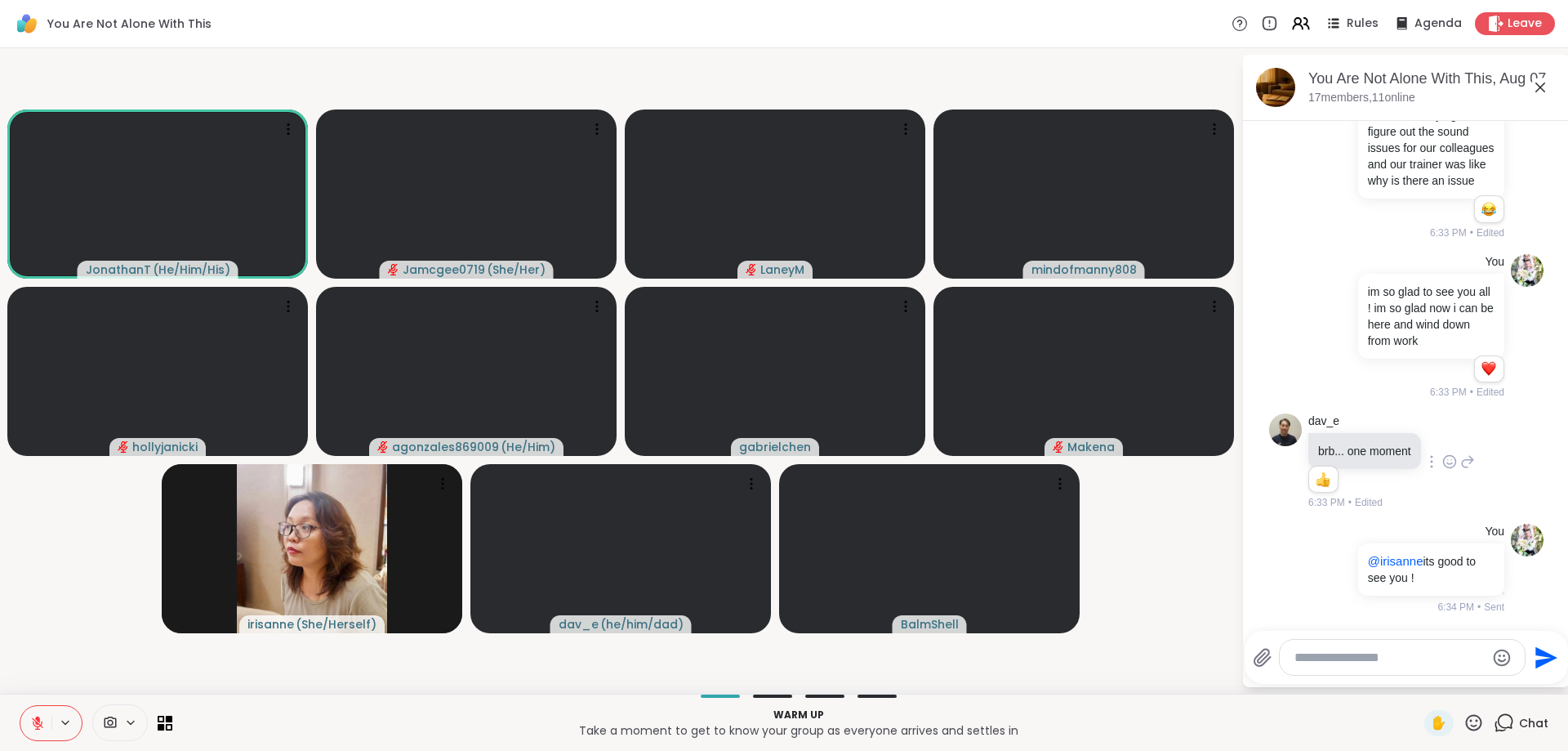 scroll, scrollTop: 1527, scrollLeft: 0, axis: vertical 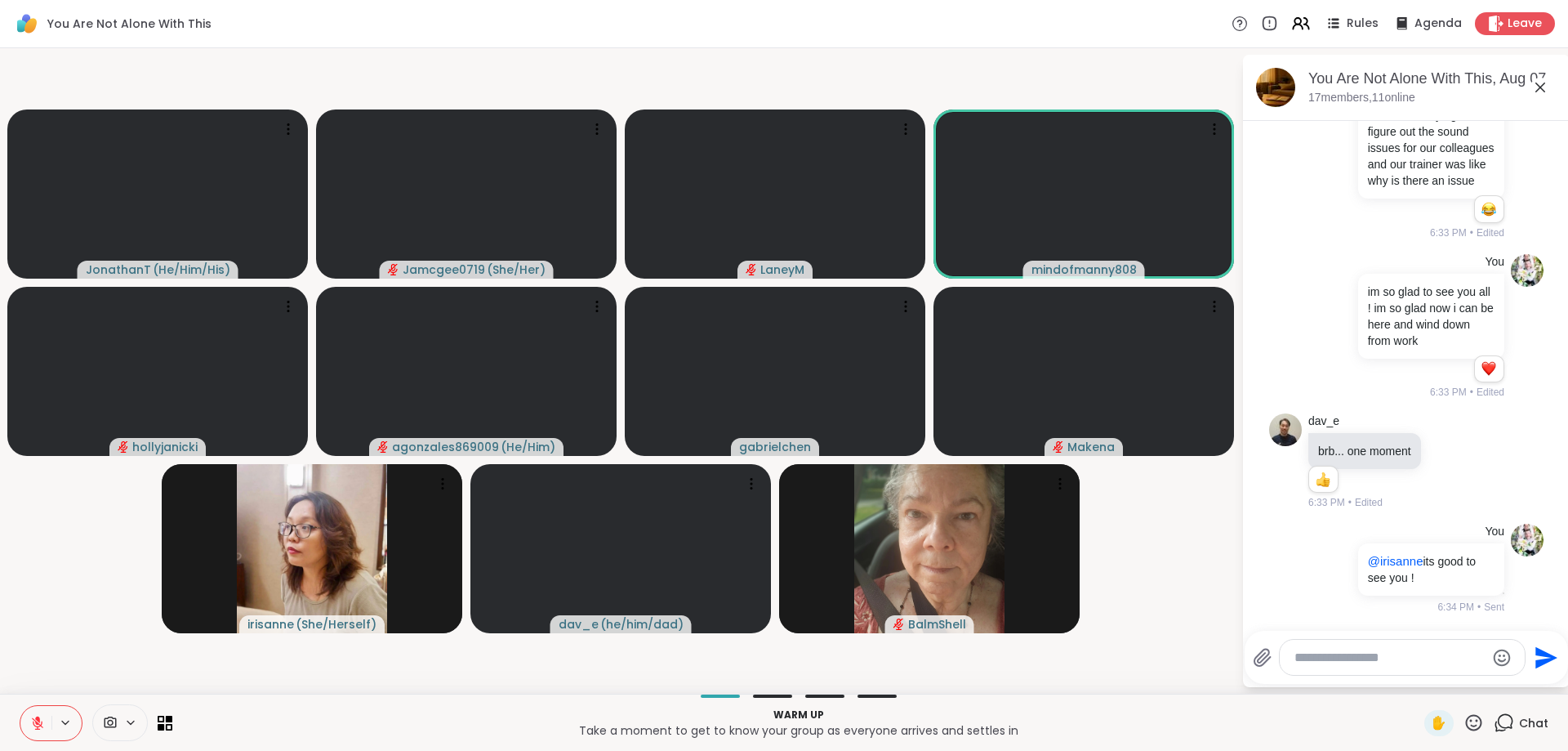 click 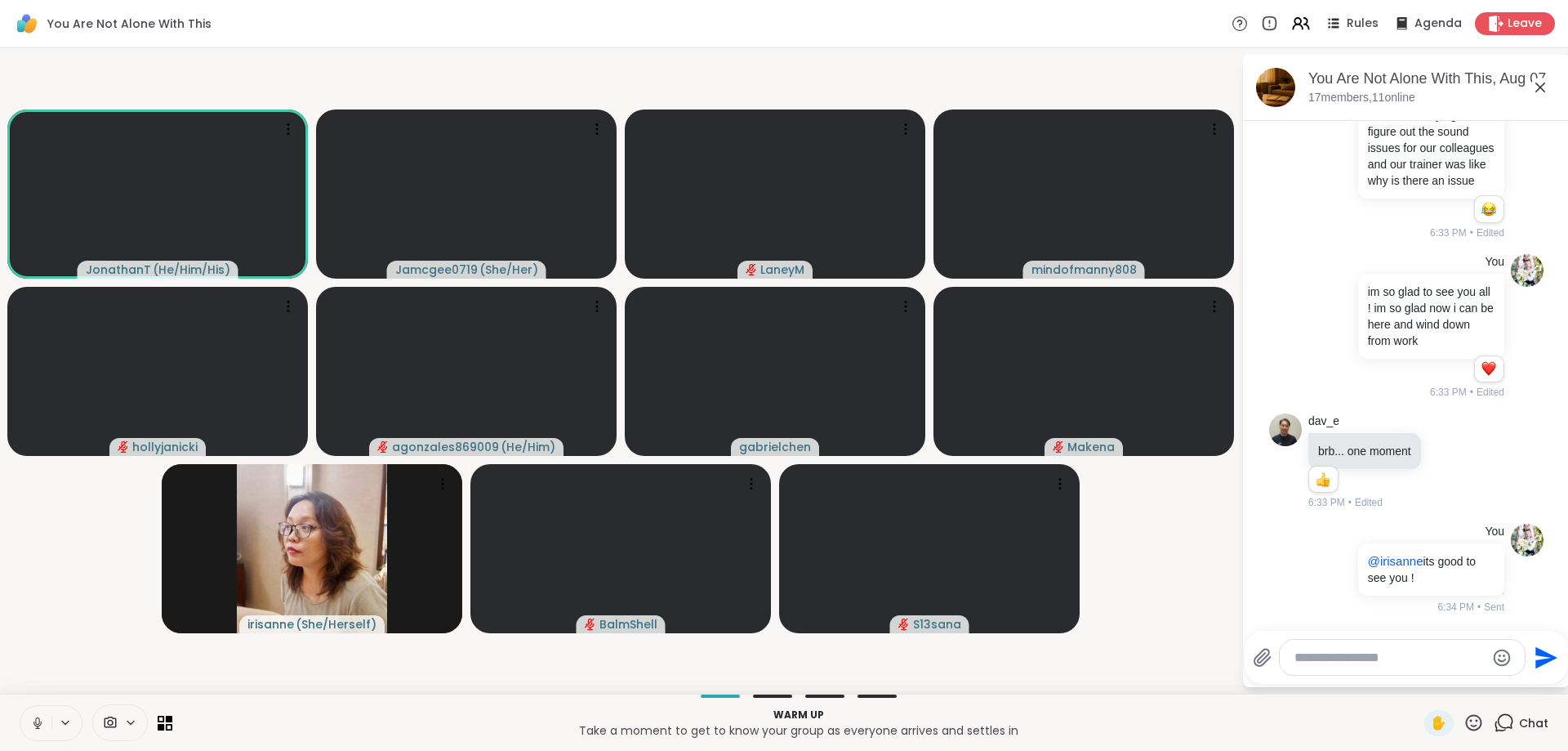 click 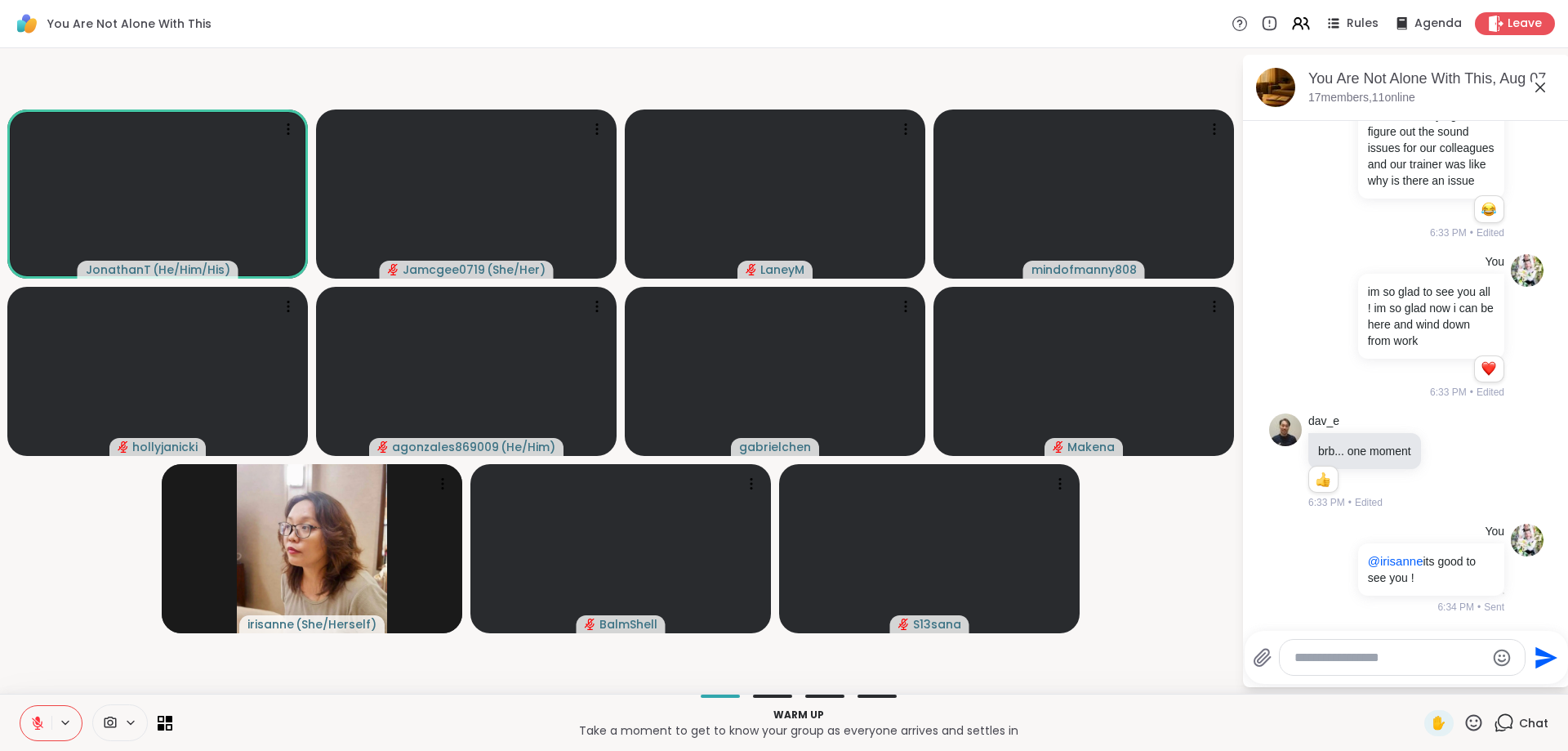 click at bounding box center (1389, 658) 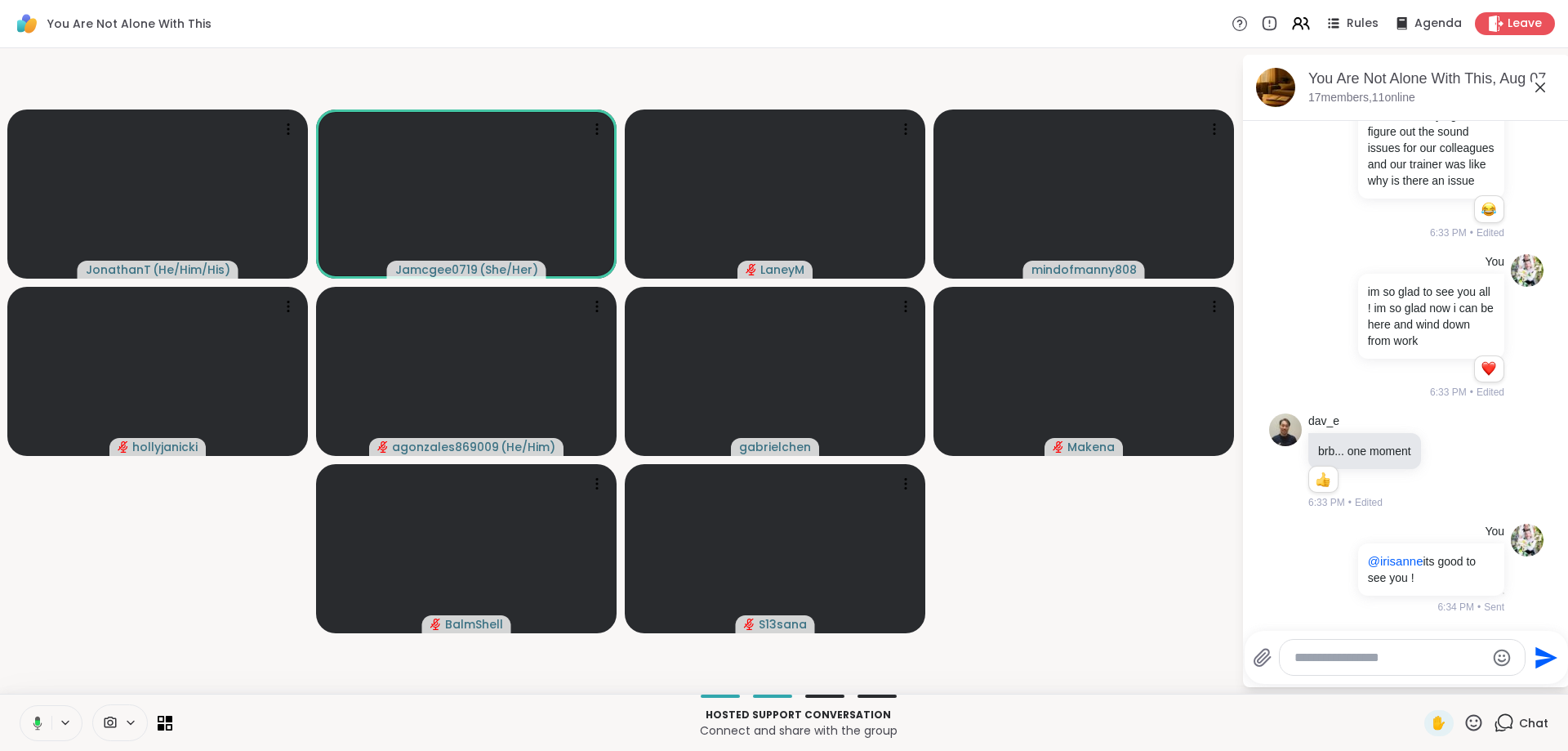 click 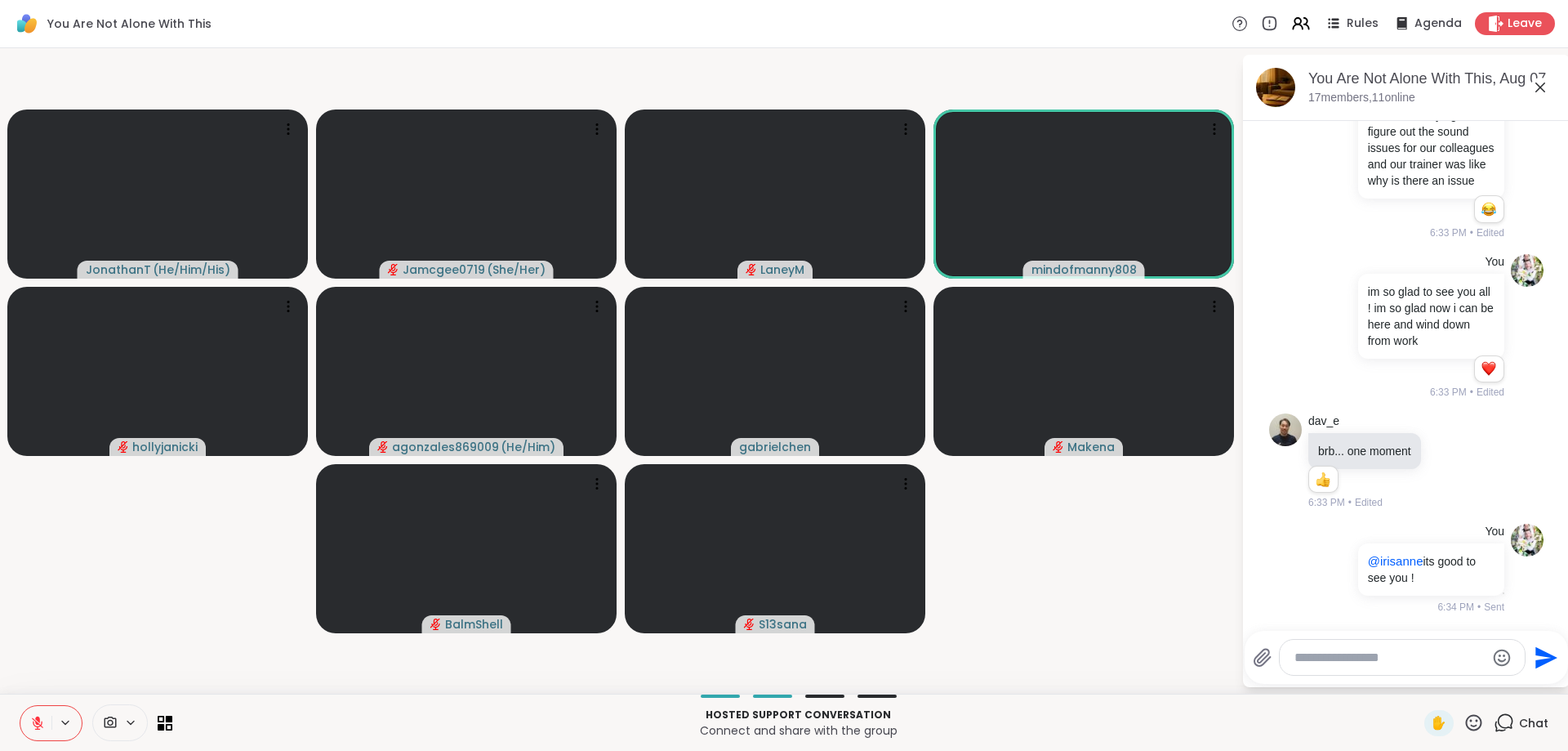 drag, startPoint x: 1370, startPoint y: 656, endPoint x: 1370, endPoint y: 668, distance: 12 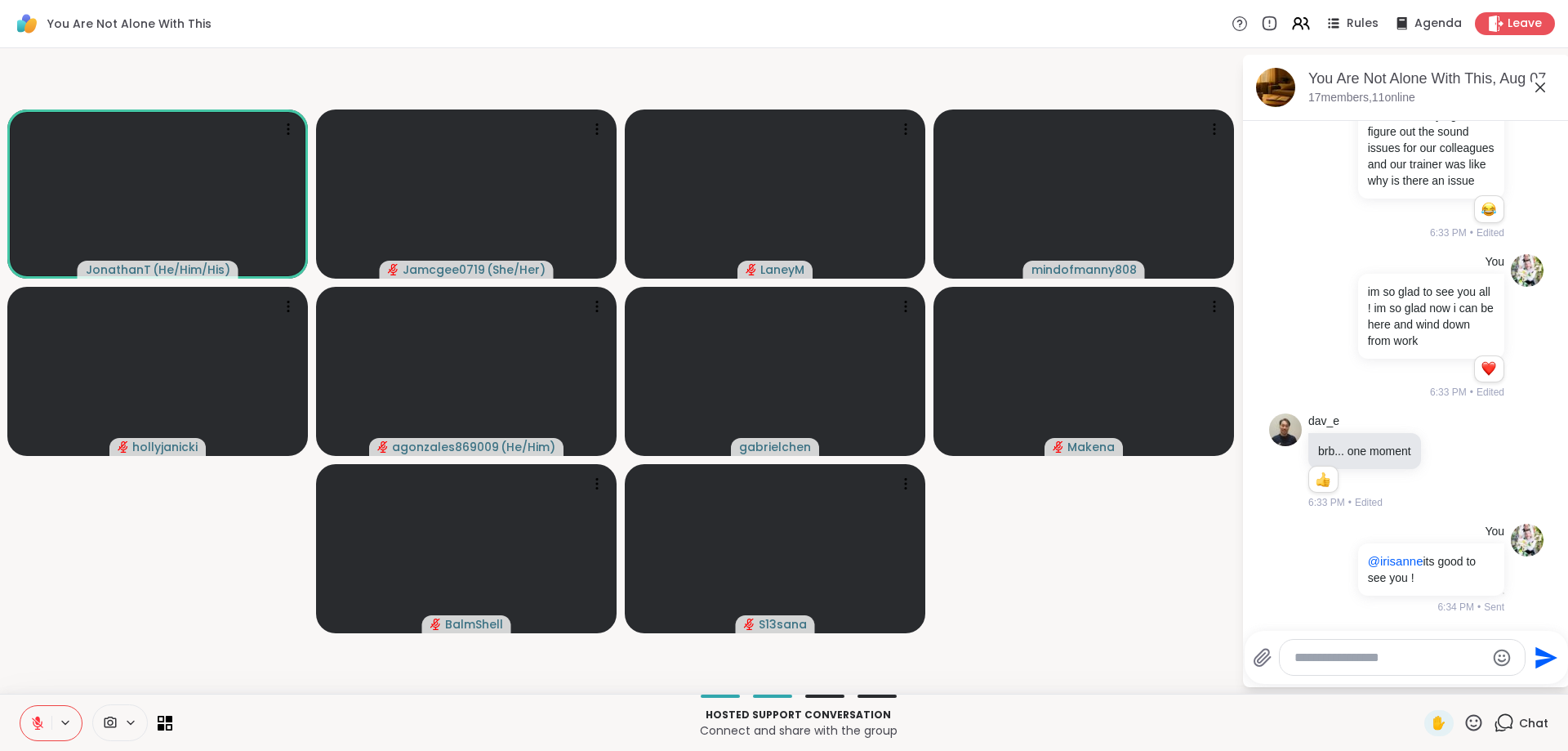 click at bounding box center (1389, 658) 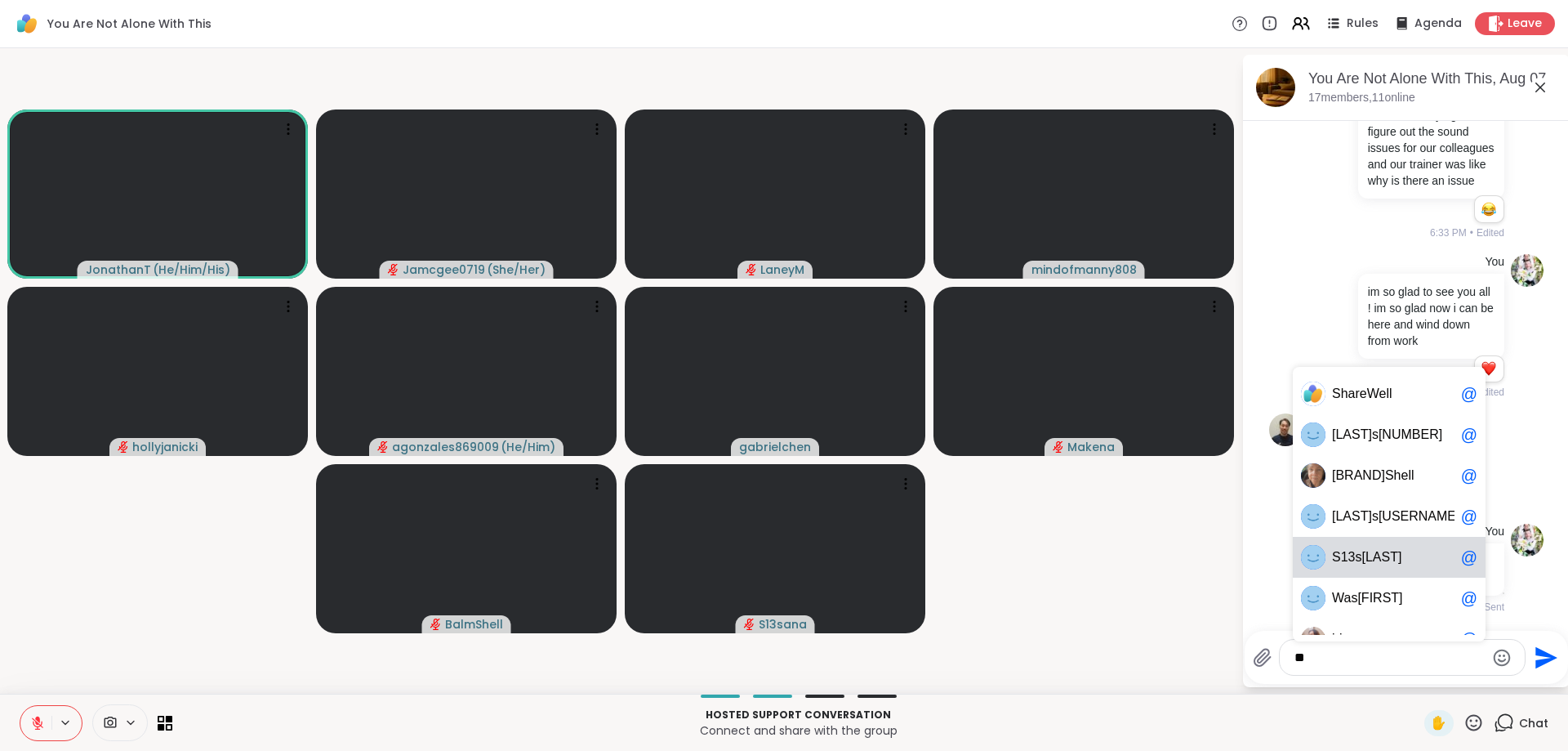 click on "S 13 s ana @" at bounding box center (1389, 557) 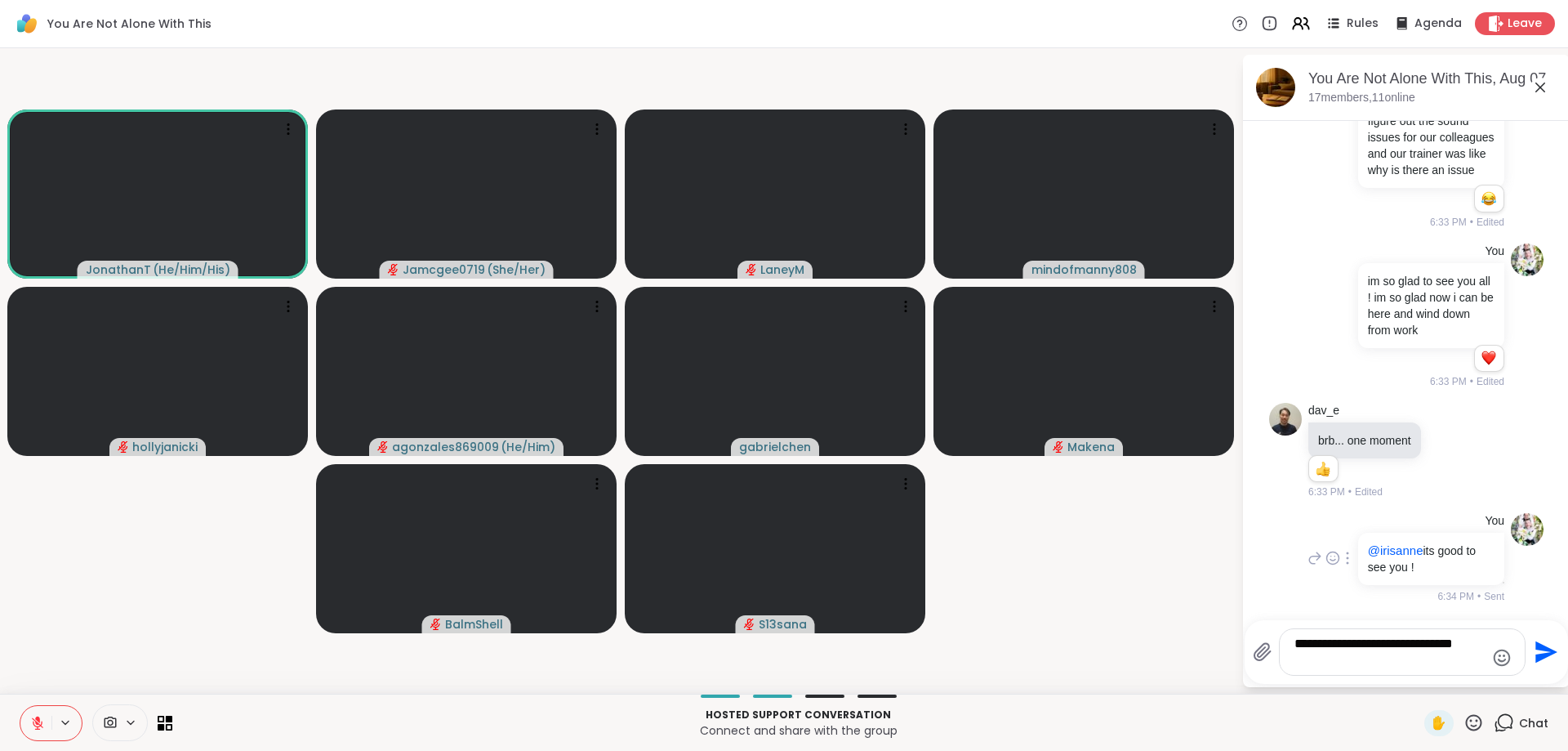 type on "**********" 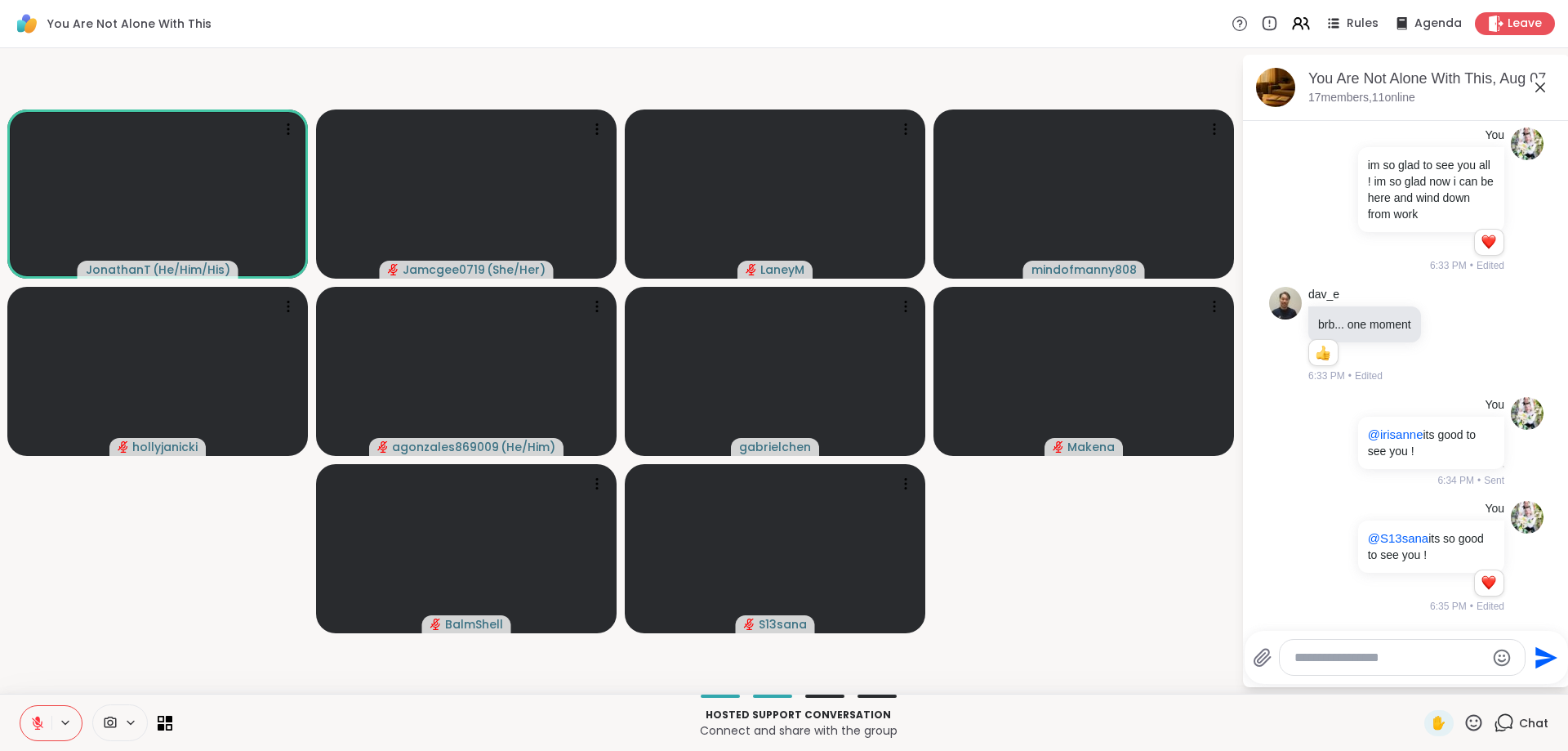 scroll, scrollTop: 1653, scrollLeft: 0, axis: vertical 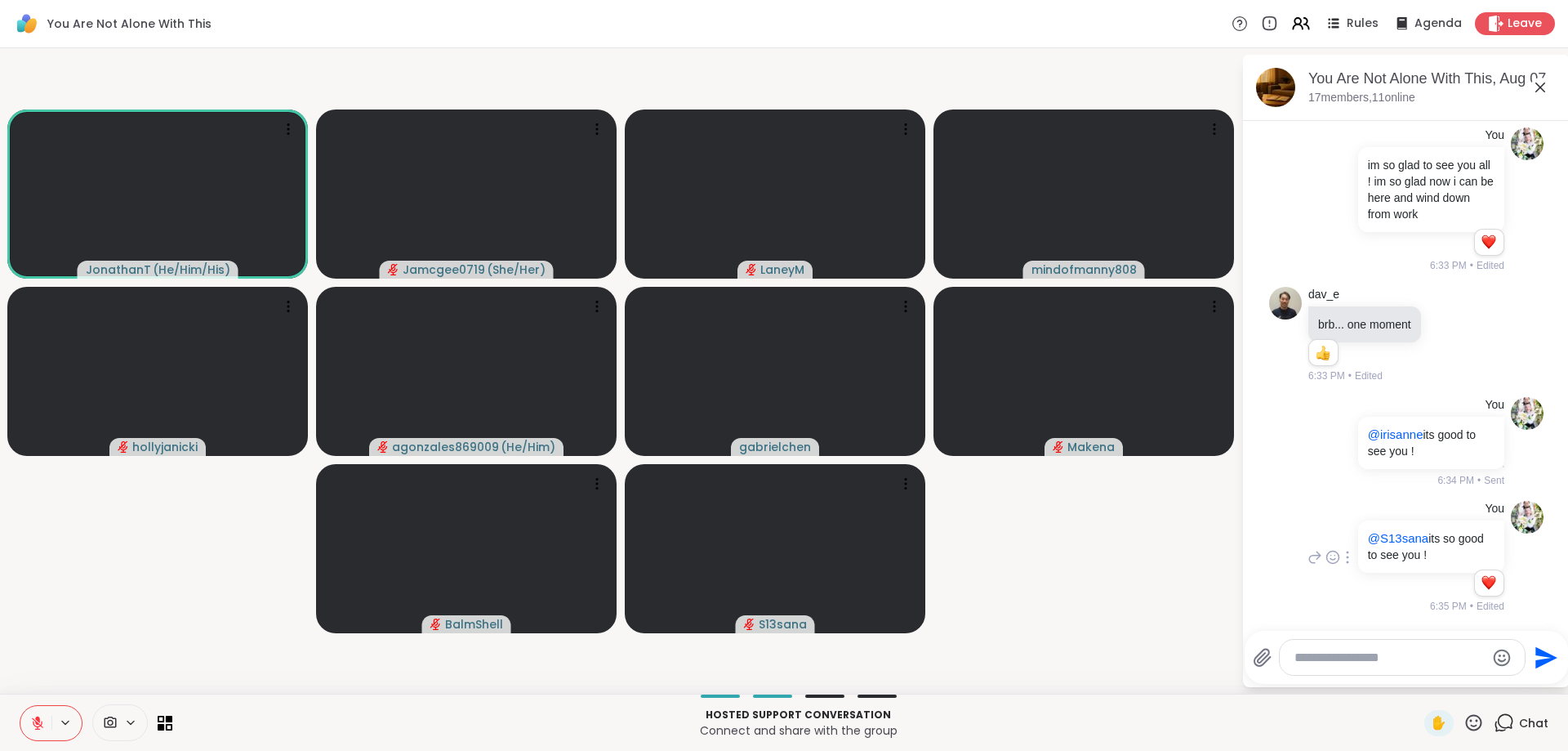 click 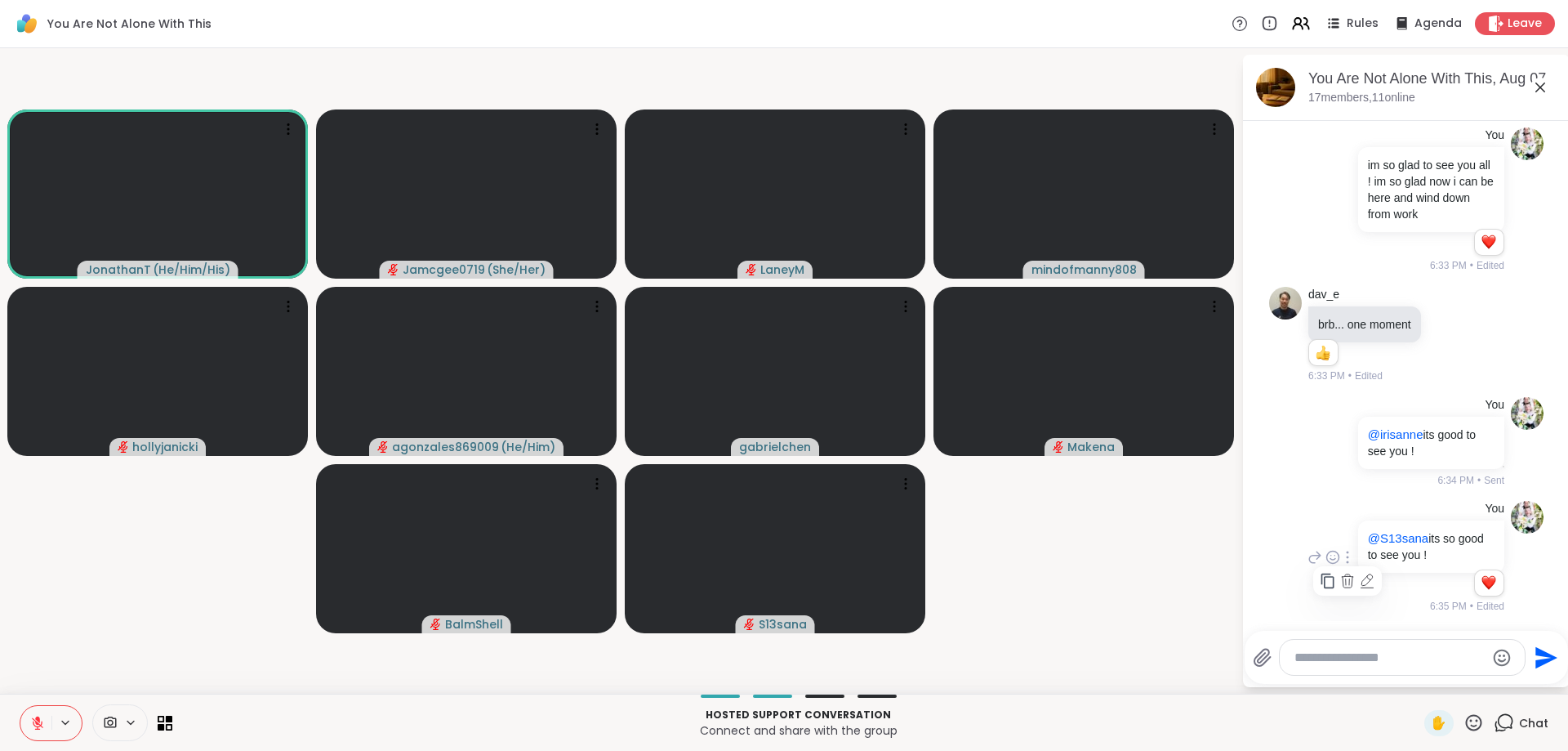 click at bounding box center (1348, 557) 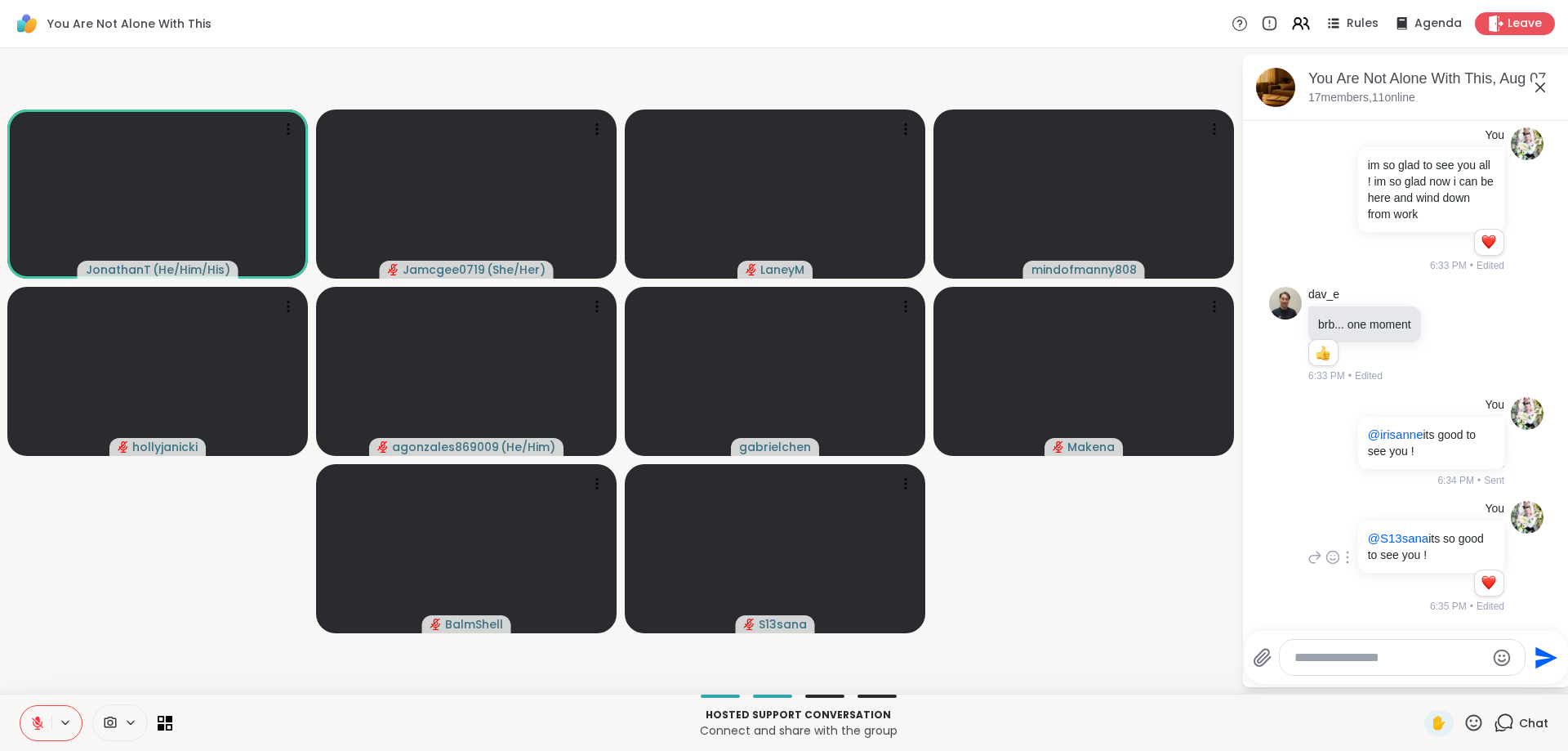 click 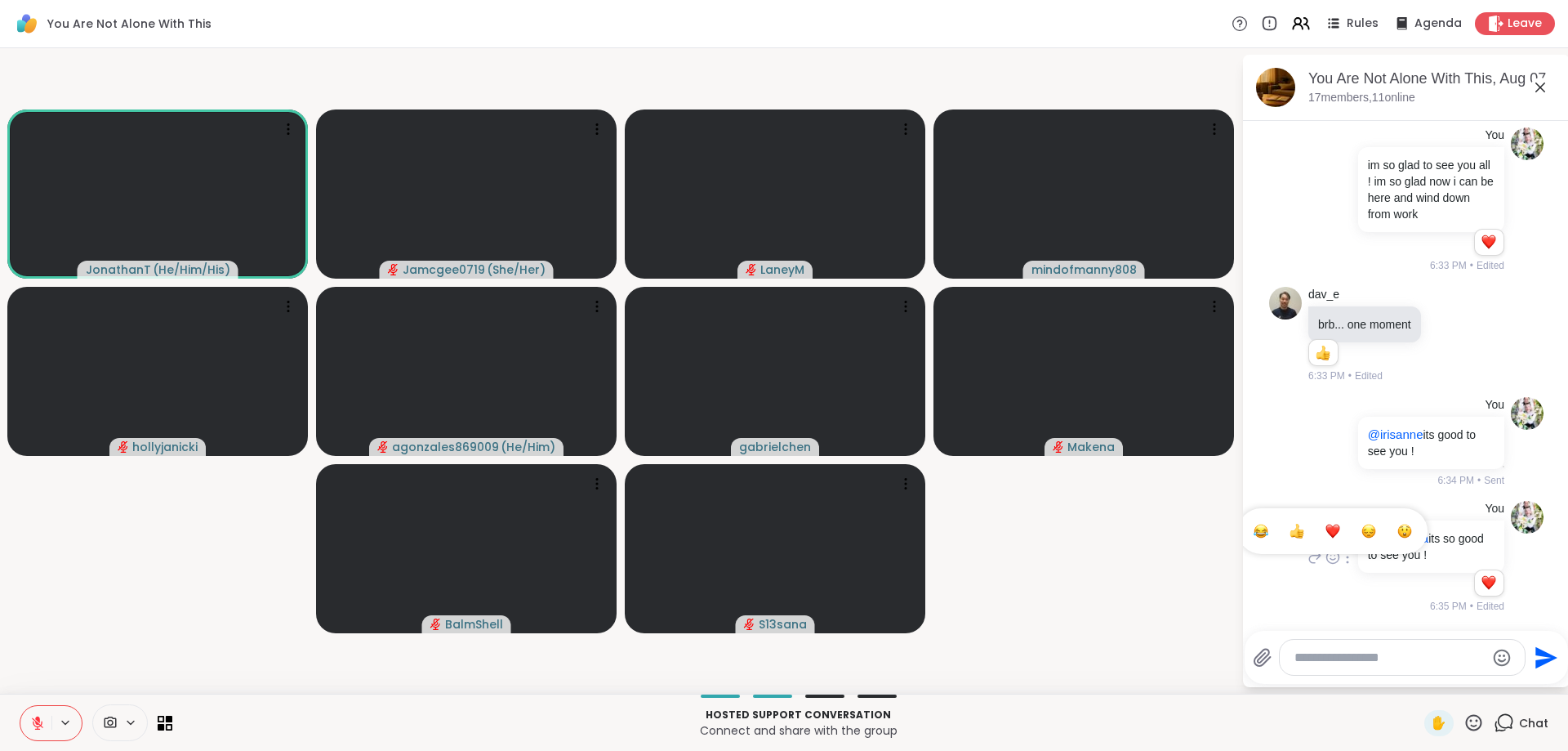 click at bounding box center [1333, 531] 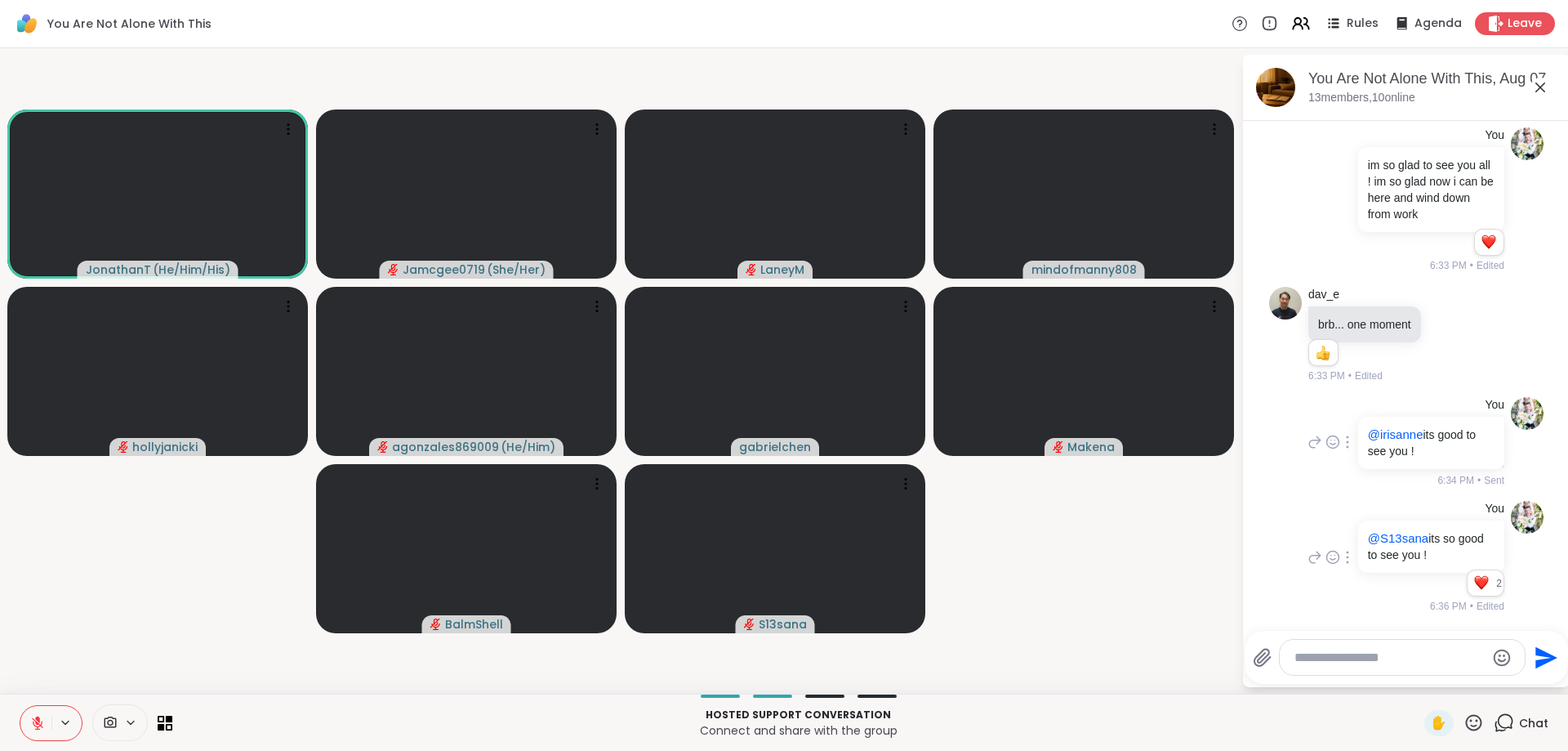 click 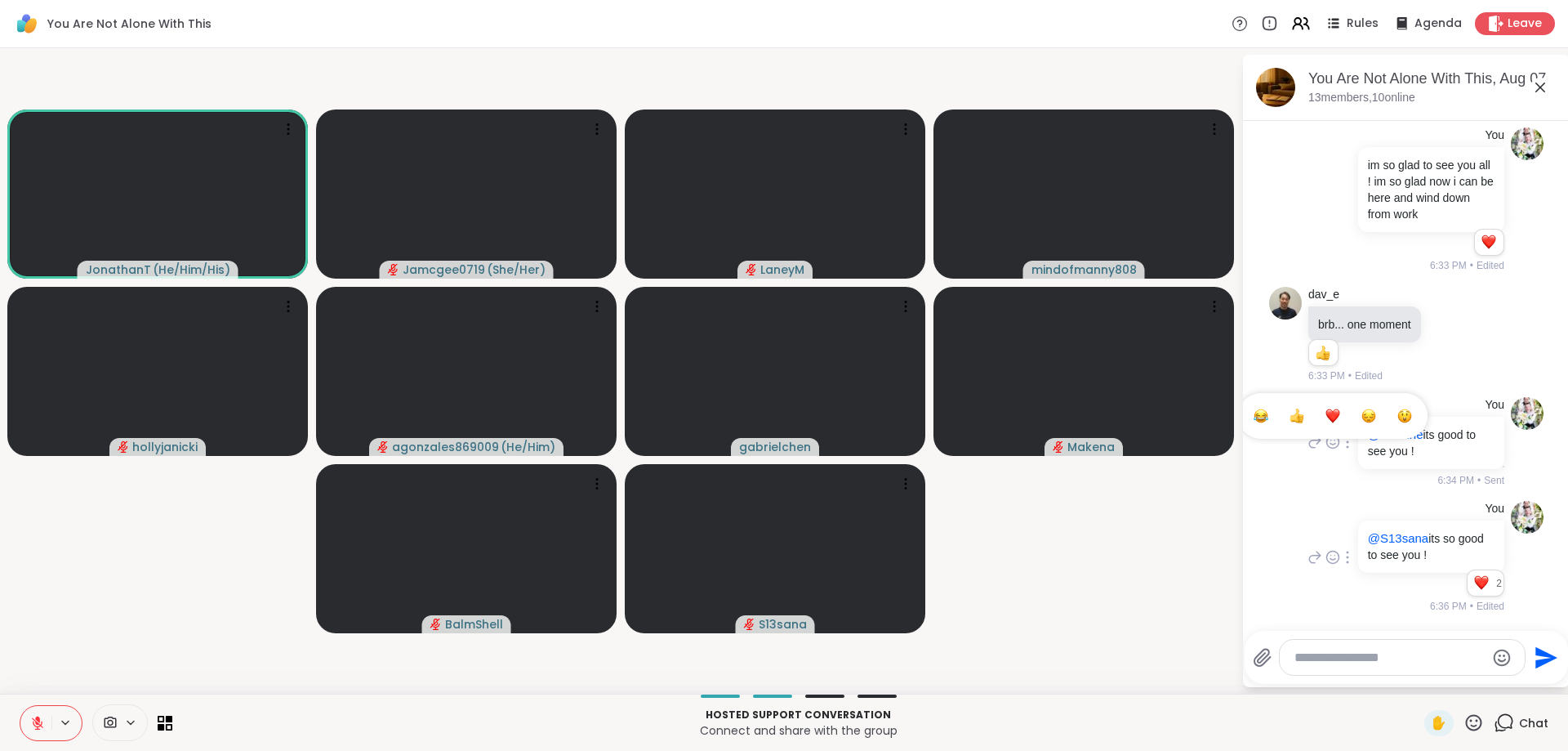 click at bounding box center [1333, 416] 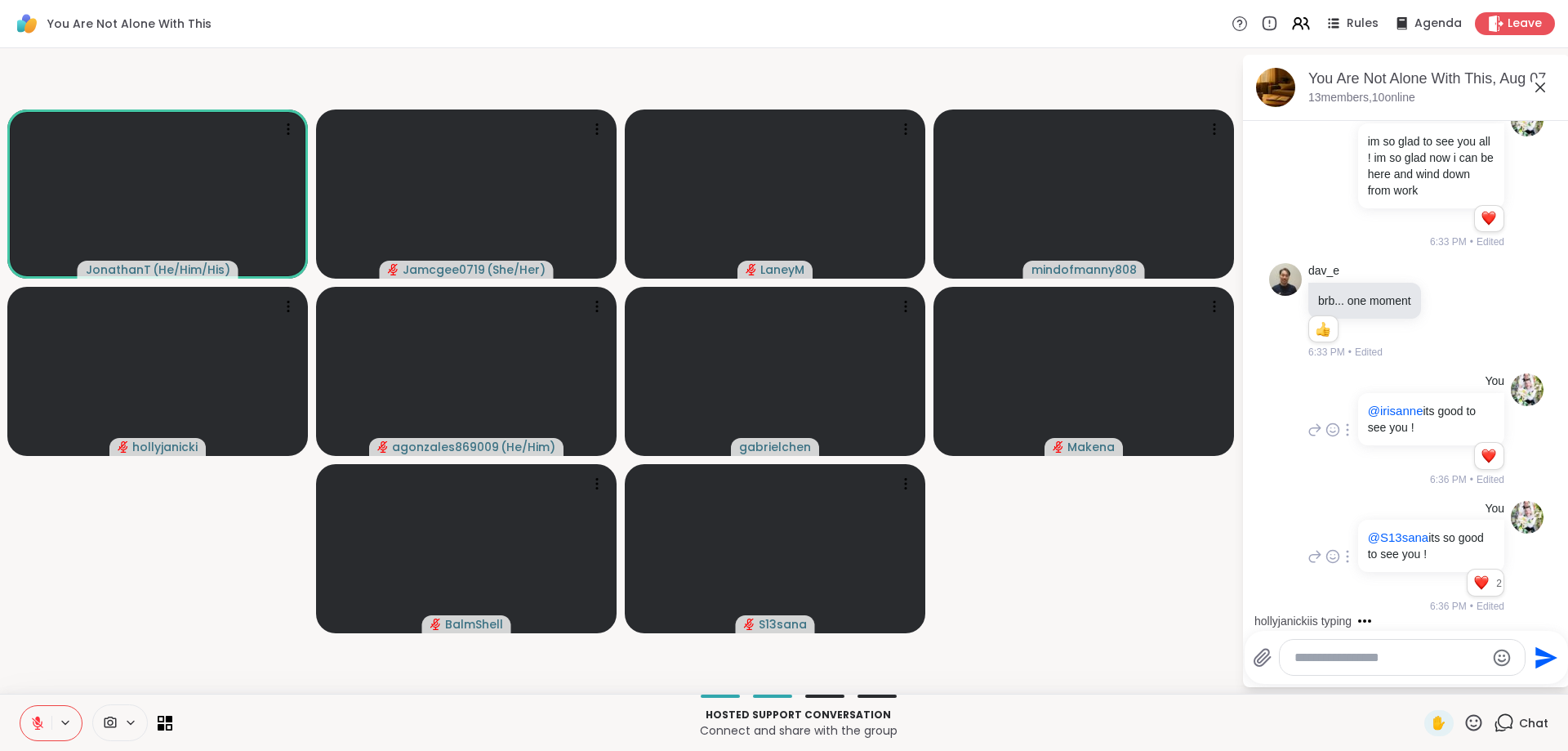 click at bounding box center (1389, 658) 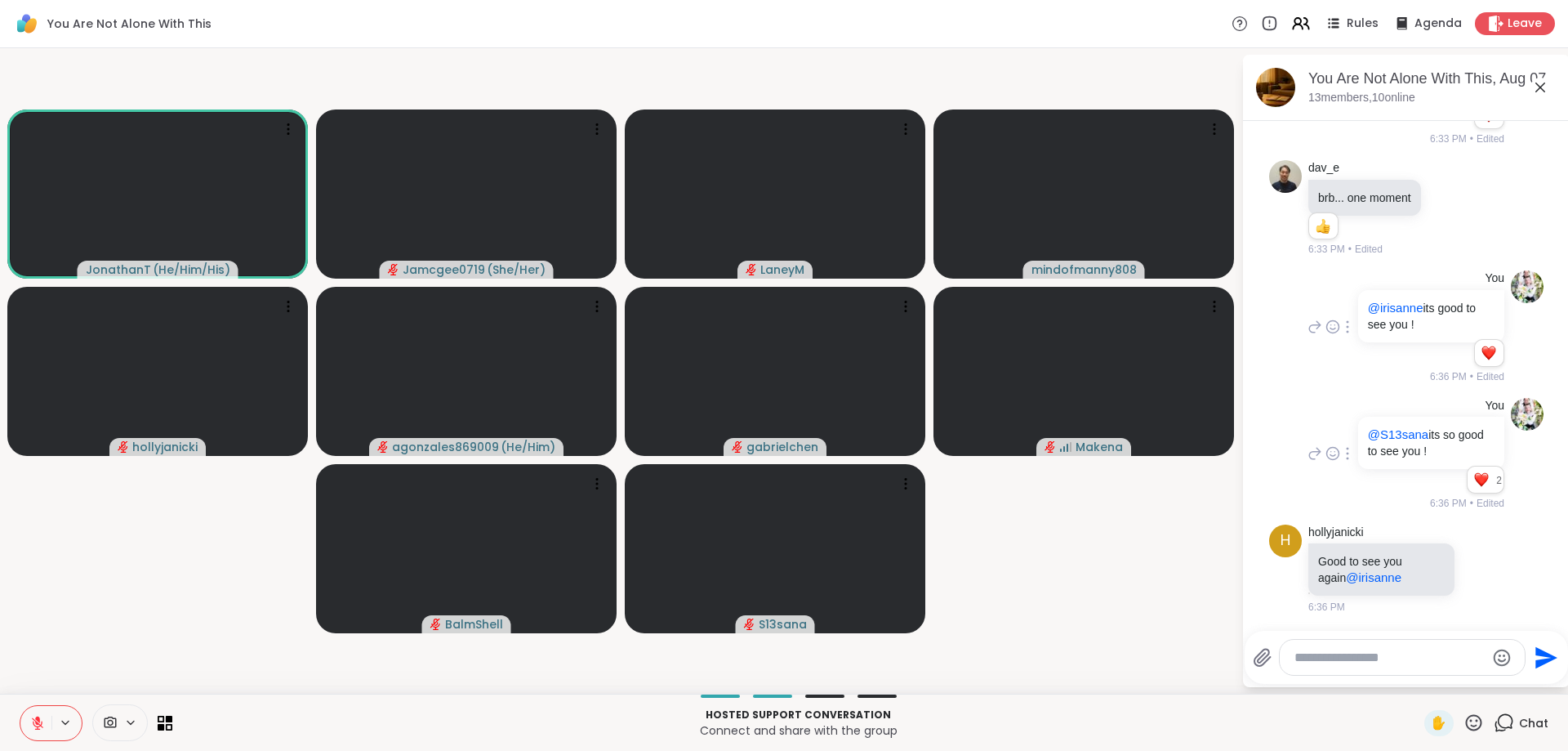 click at bounding box center (1389, 658) 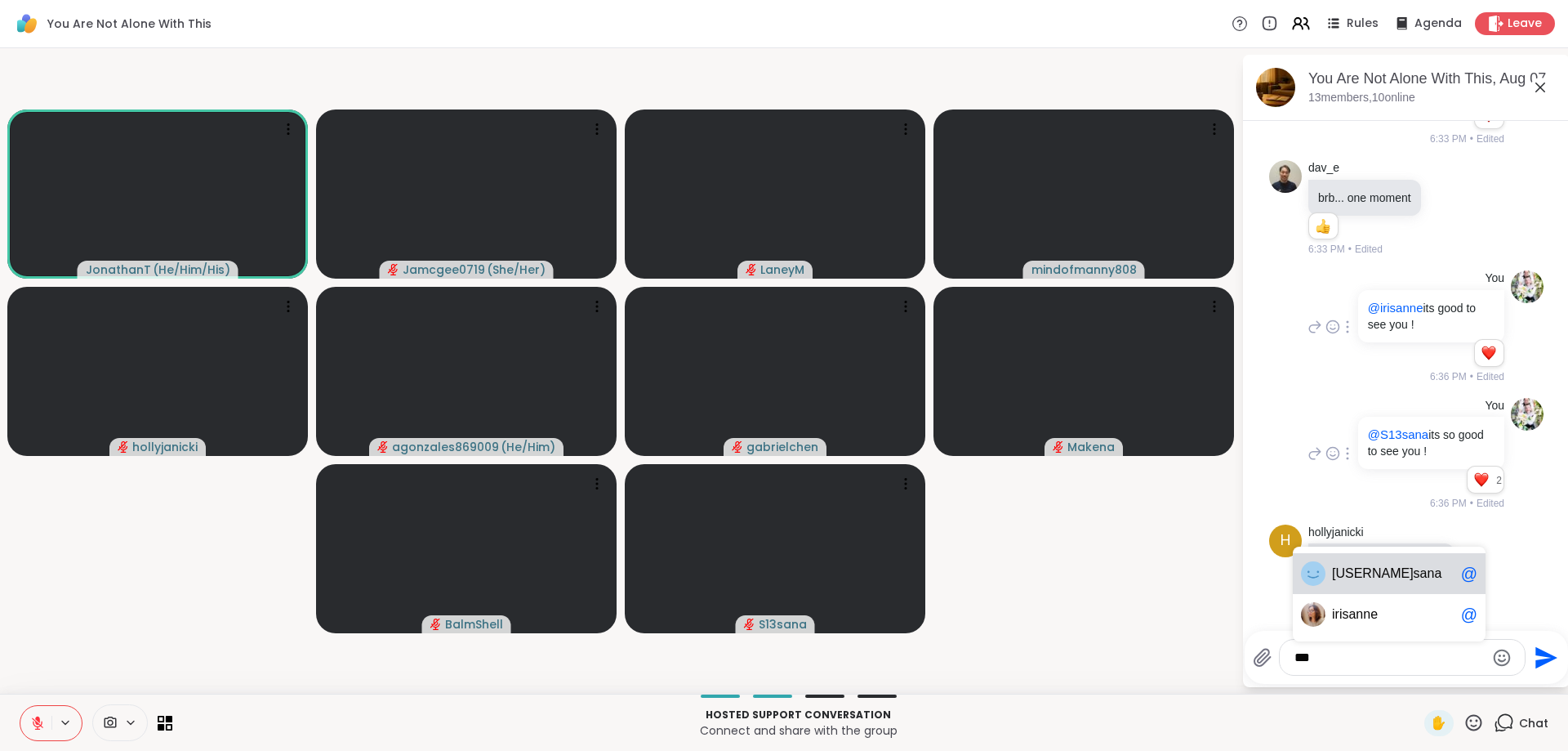 click on "na" at bounding box center (1434, 574) 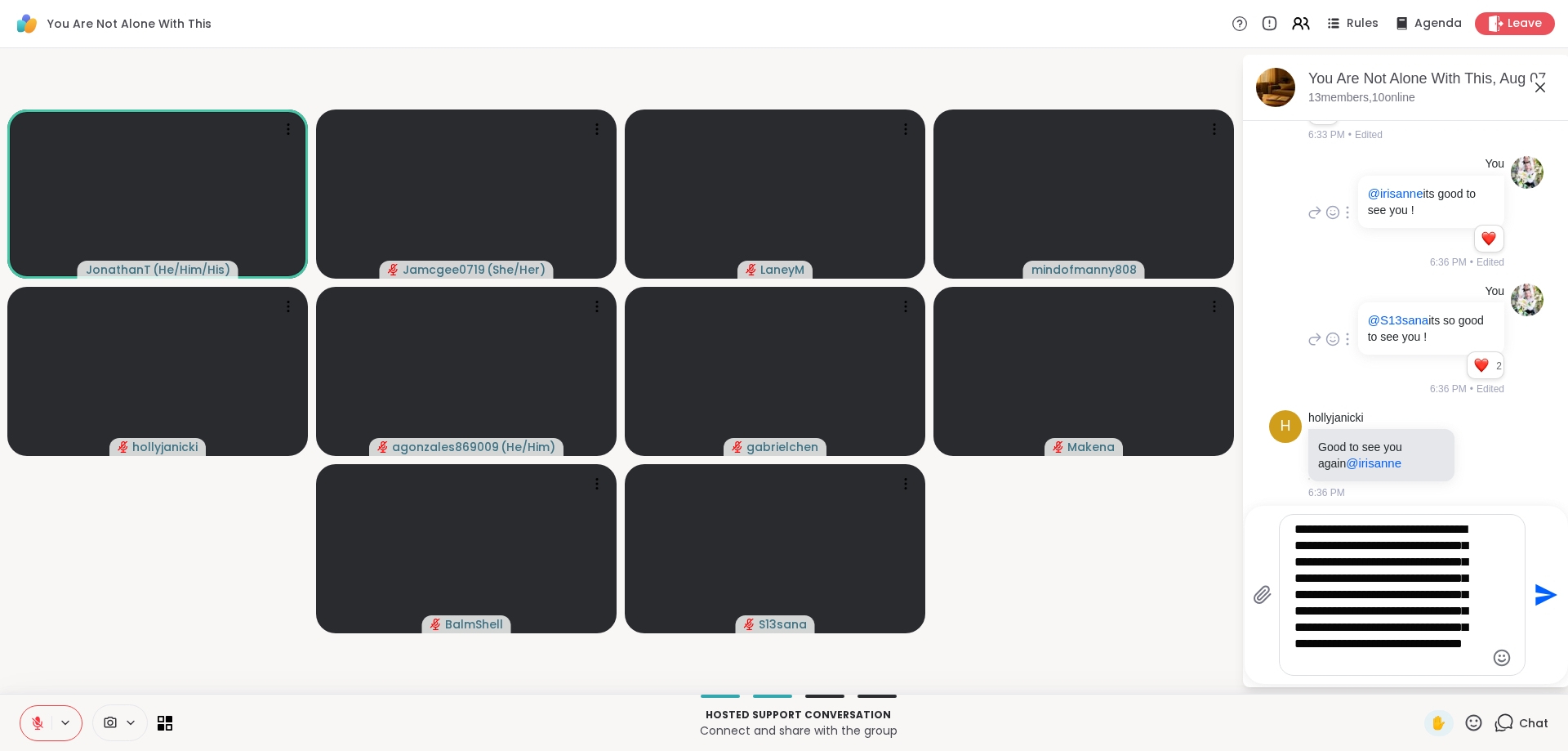 type on "**********" 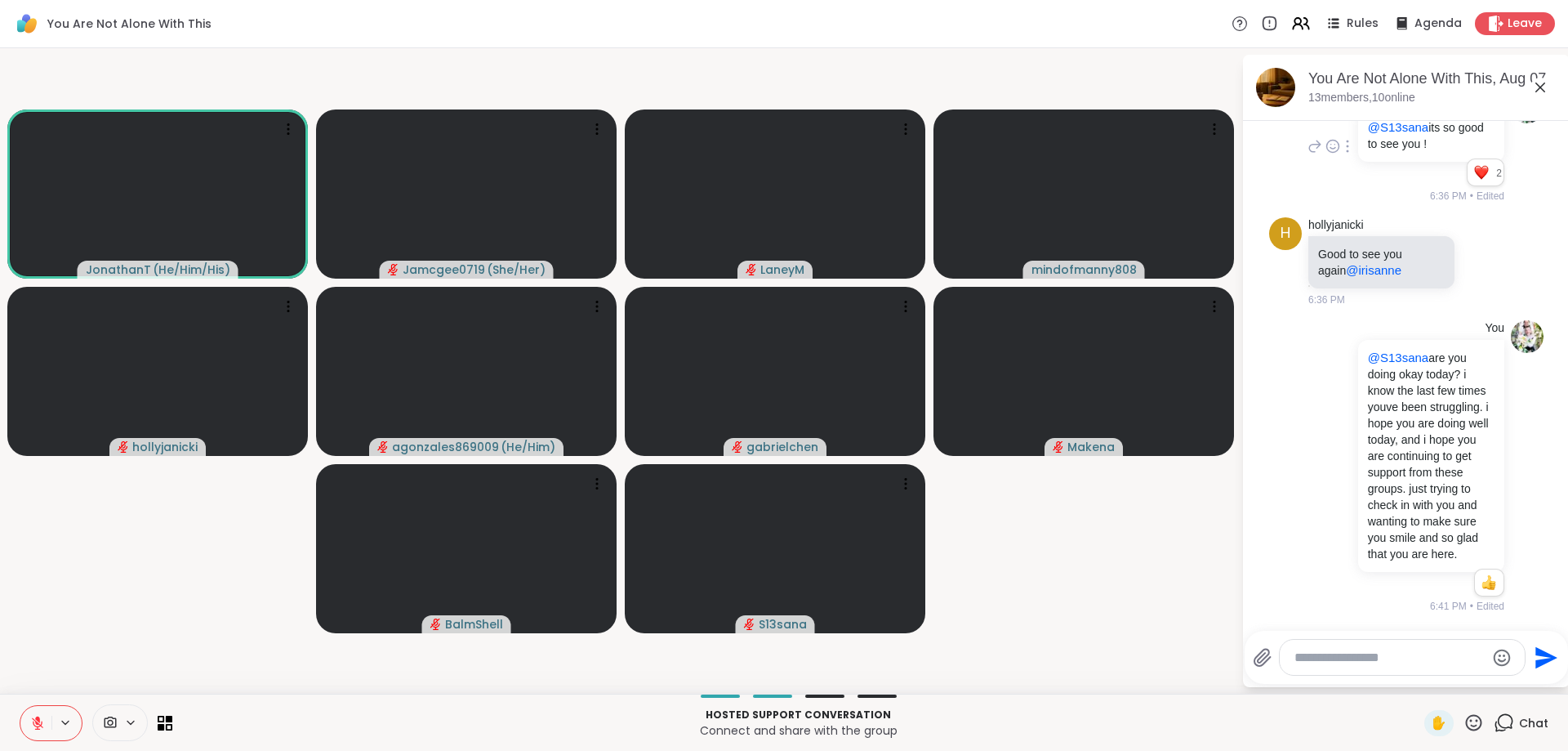scroll, scrollTop: 2103, scrollLeft: 0, axis: vertical 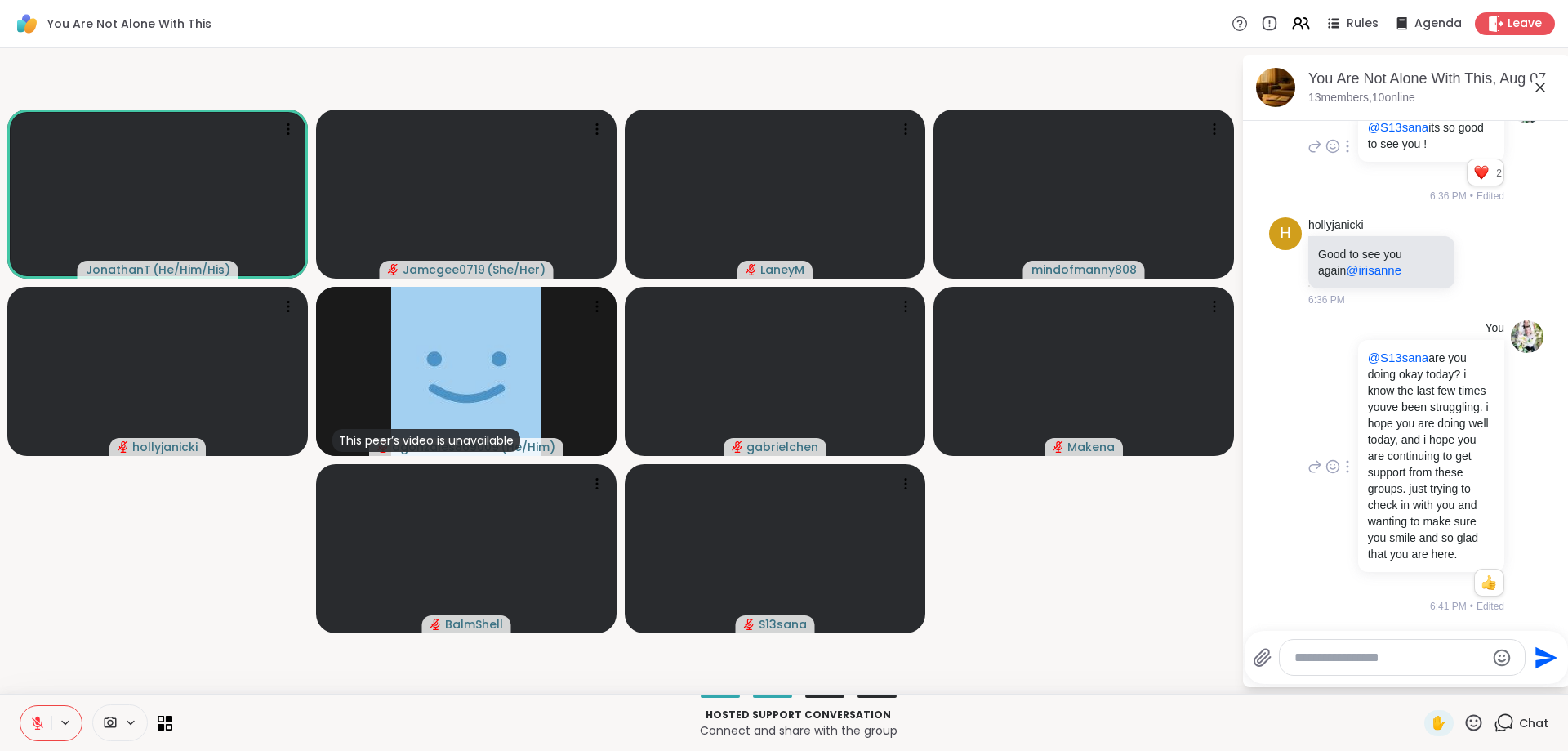 click 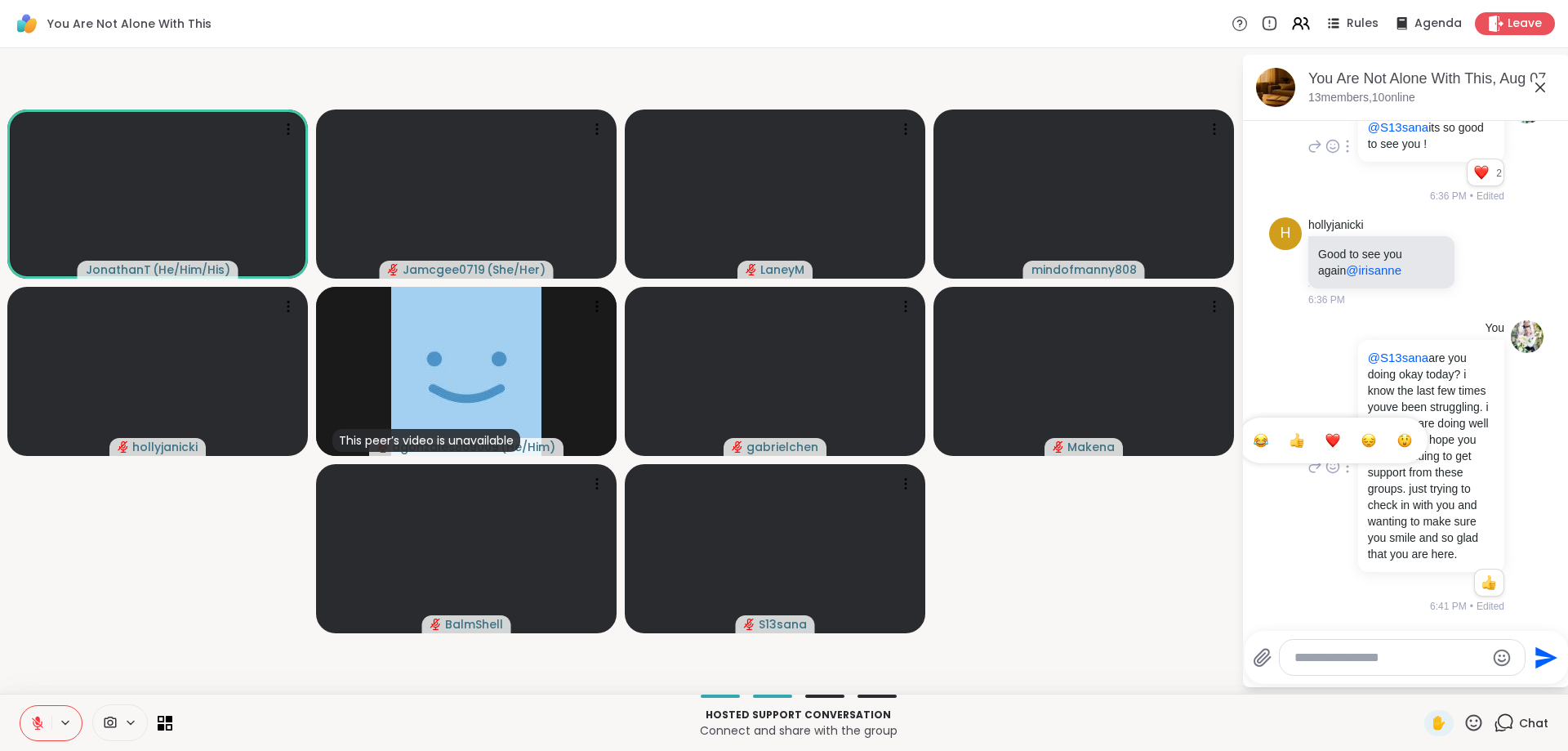 click at bounding box center (1297, 440) 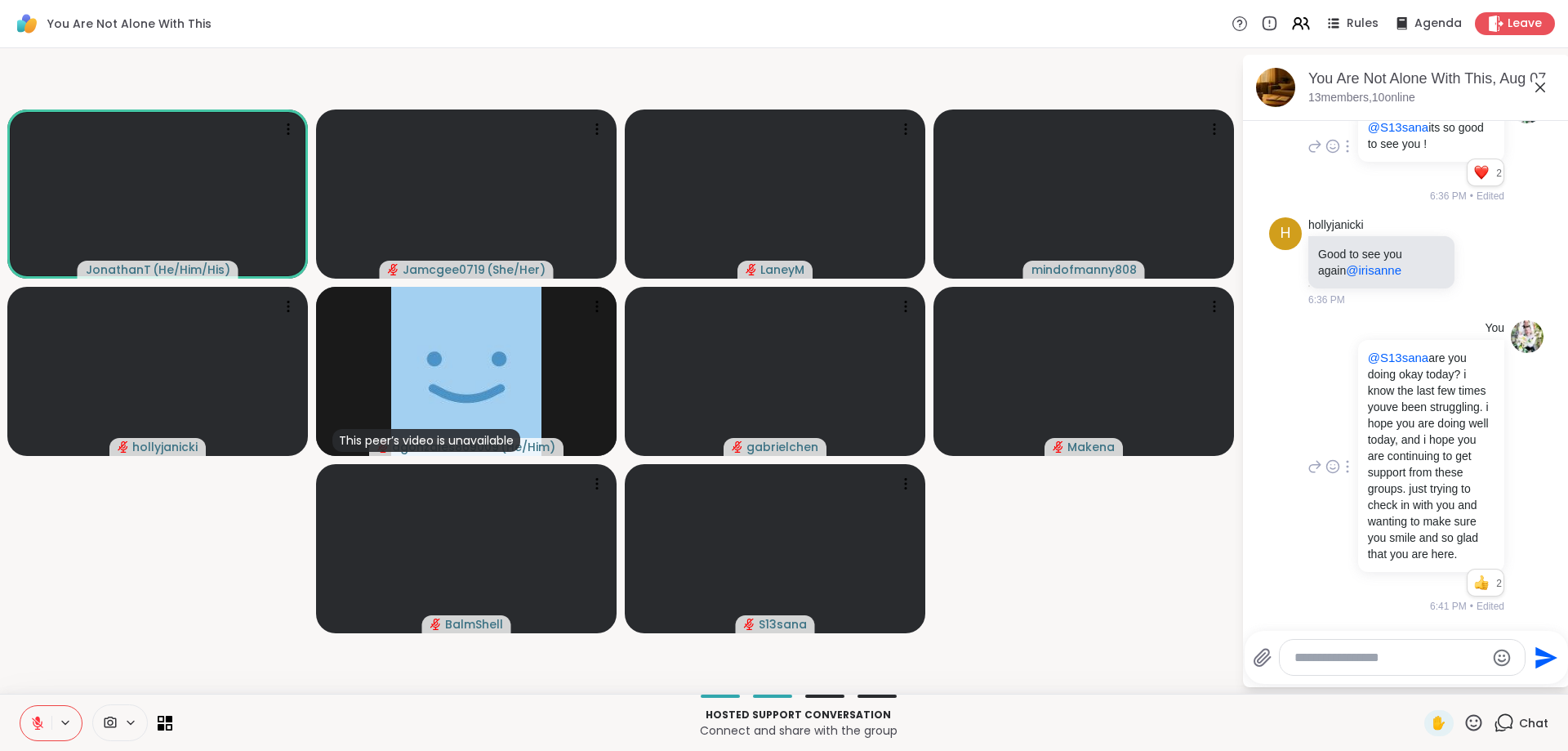 click 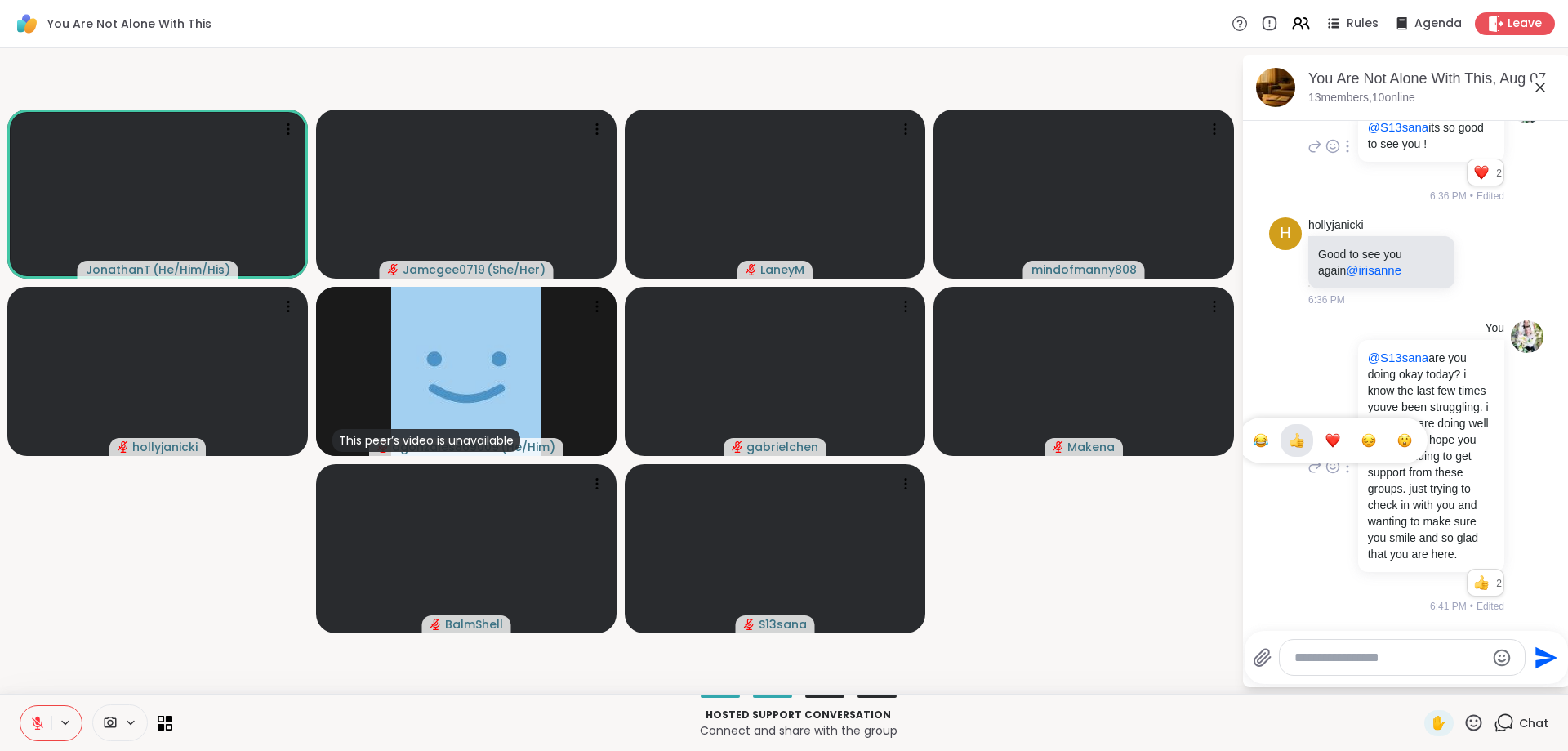 click at bounding box center [1333, 440] 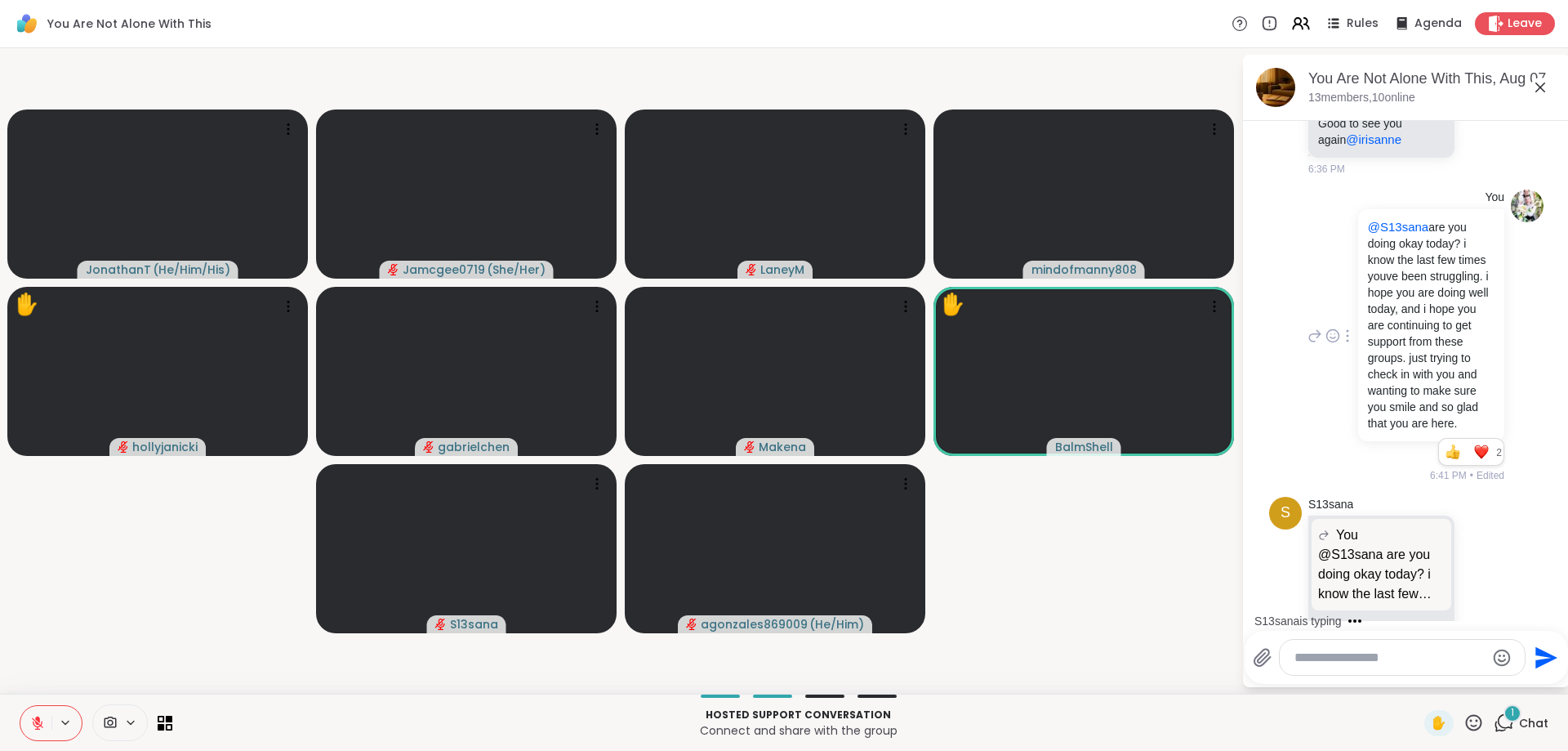 scroll, scrollTop: 2350, scrollLeft: 0, axis: vertical 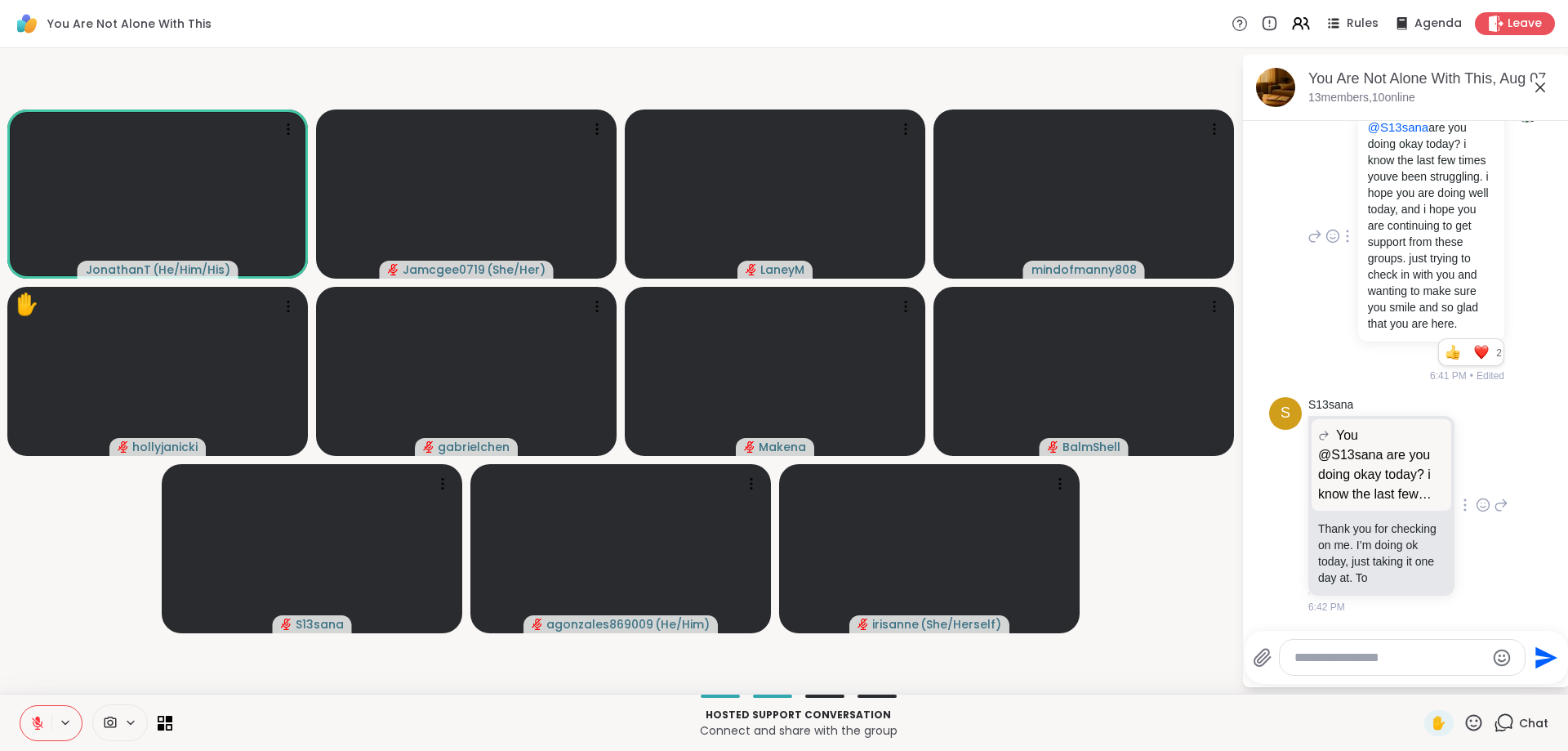 click on "Thank you for checking on me. I’m doing ok today, just taking it one day at. To" at bounding box center [1381, 553] 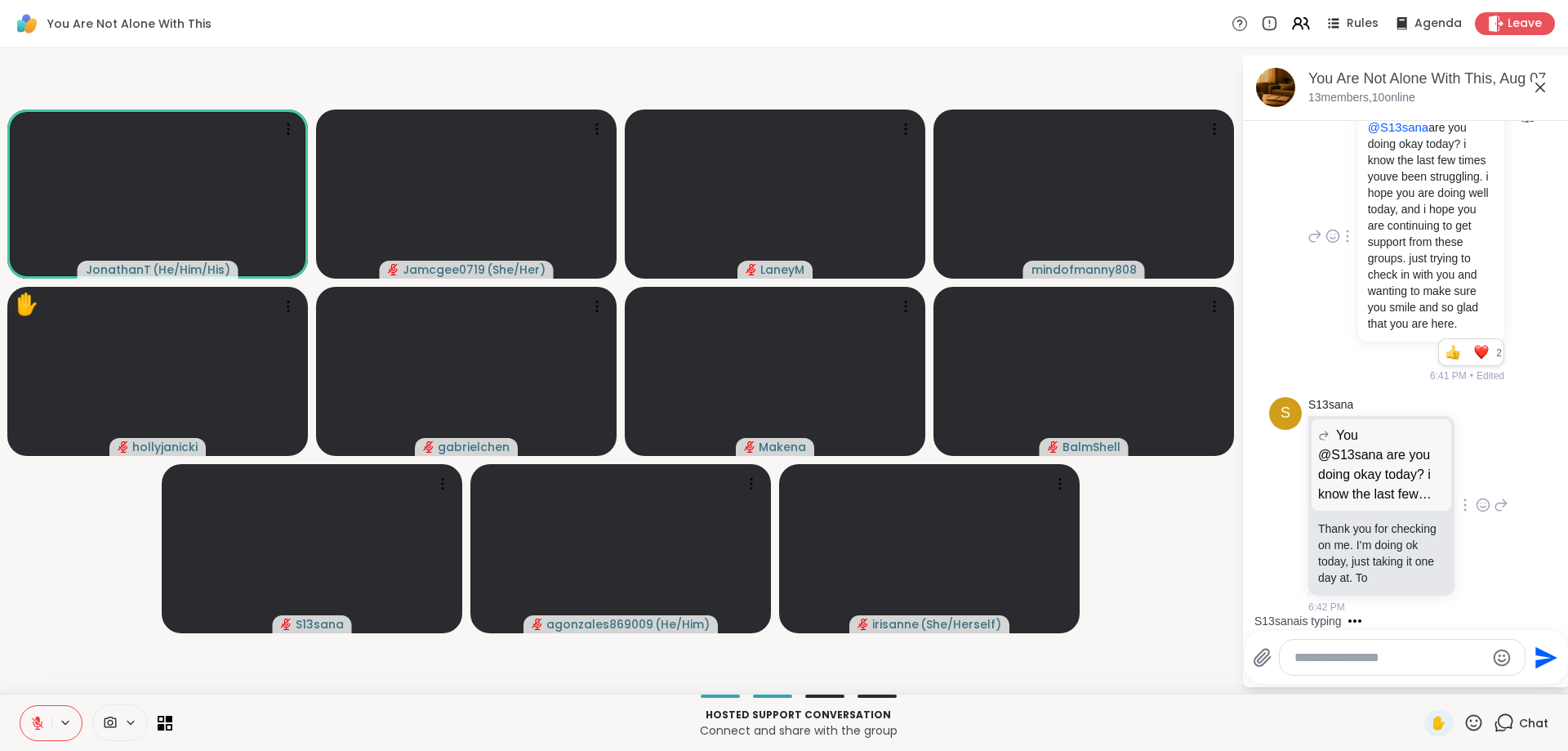 click on "Thank you for checking on me. I’m doing ok today, just taking it one day at. To" at bounding box center (1381, 553) 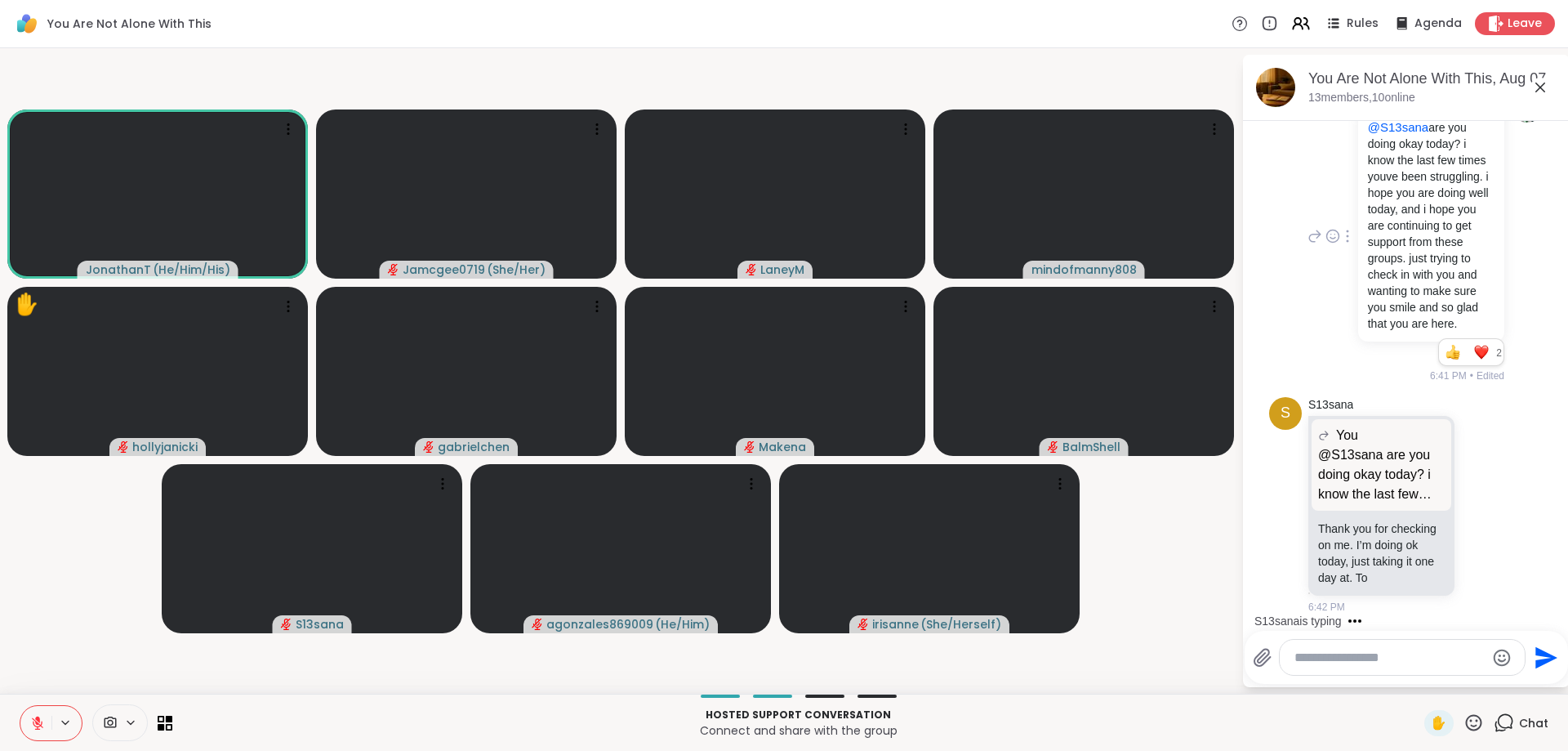 click at bounding box center (1389, 658) 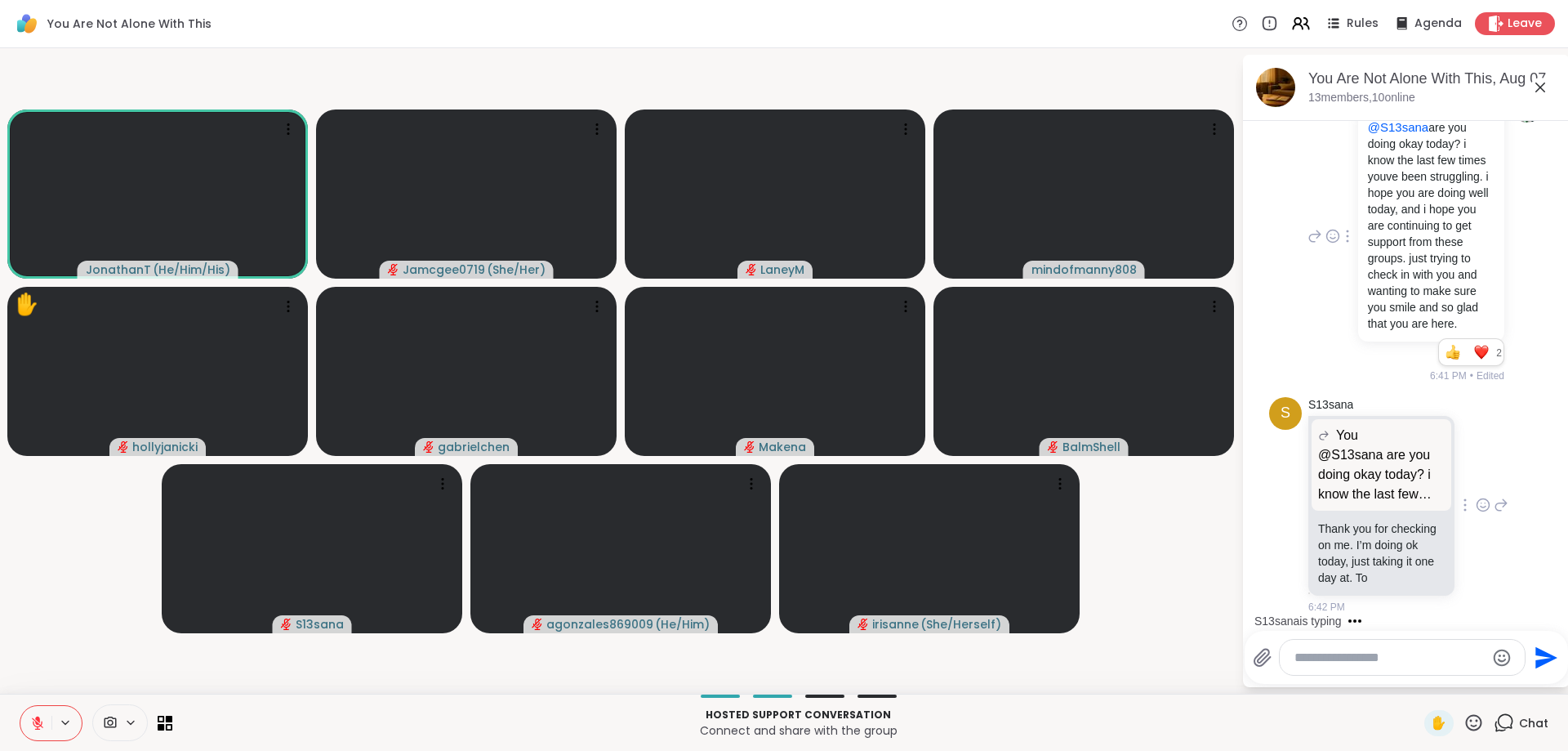click 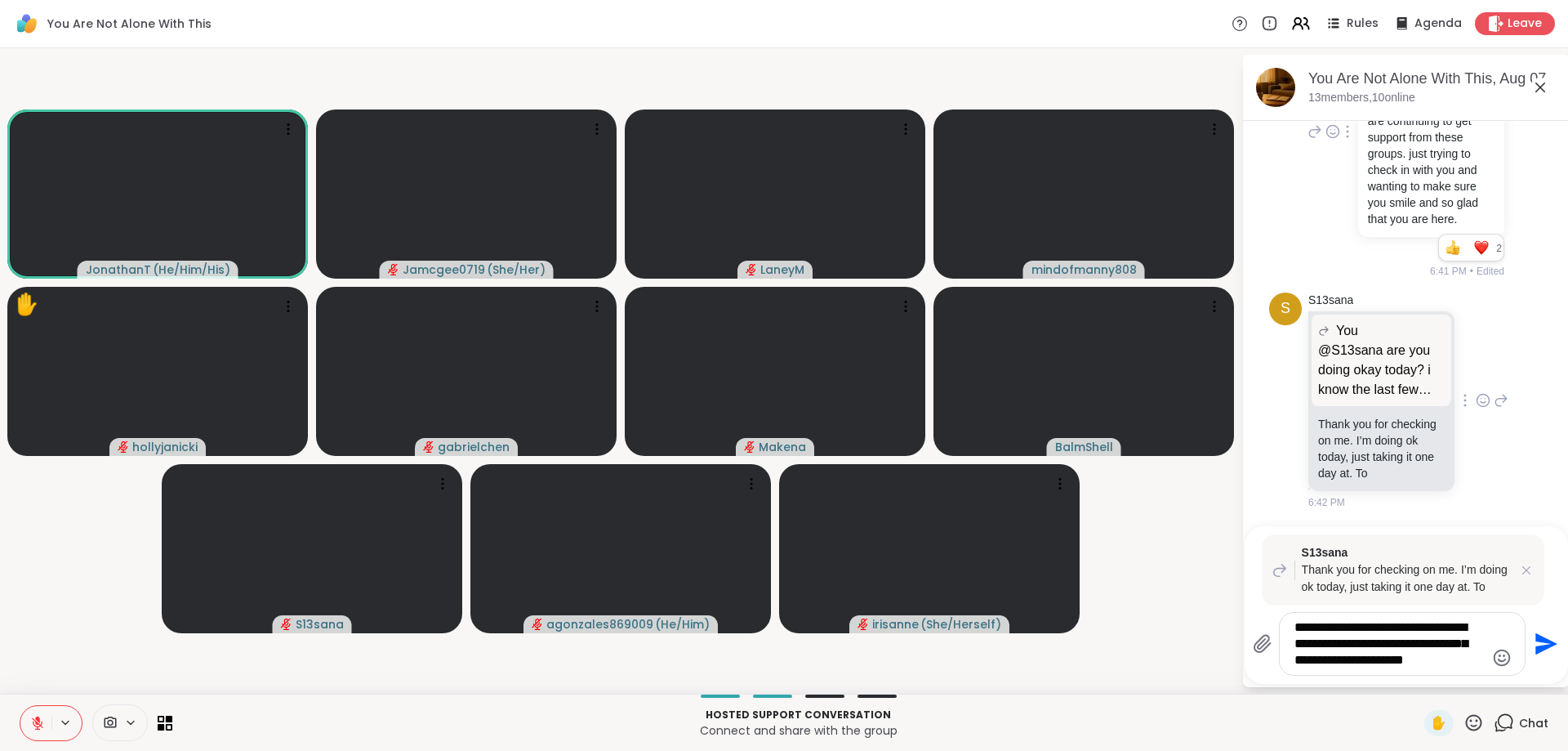 scroll, scrollTop: 2559, scrollLeft: 0, axis: vertical 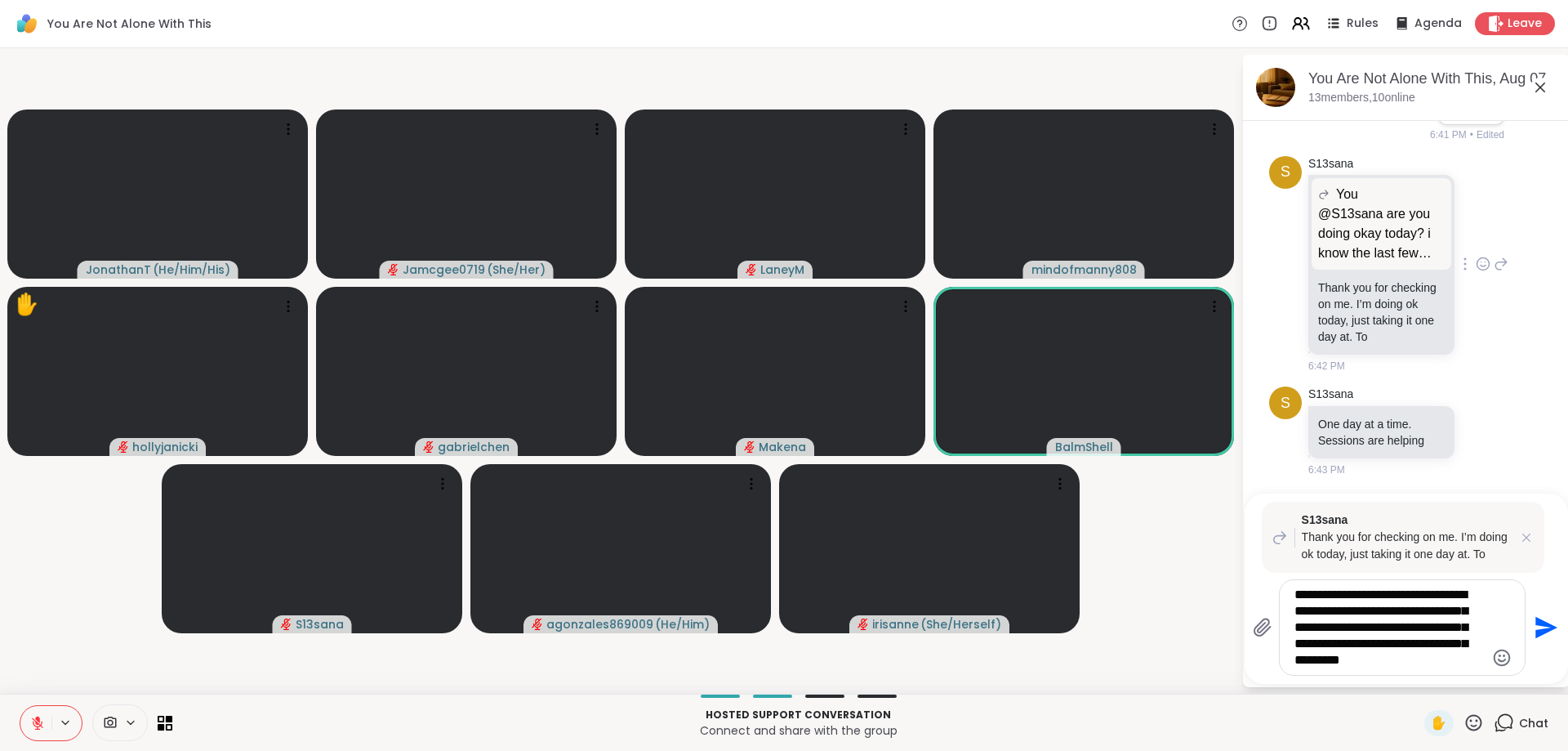 type on "**********" 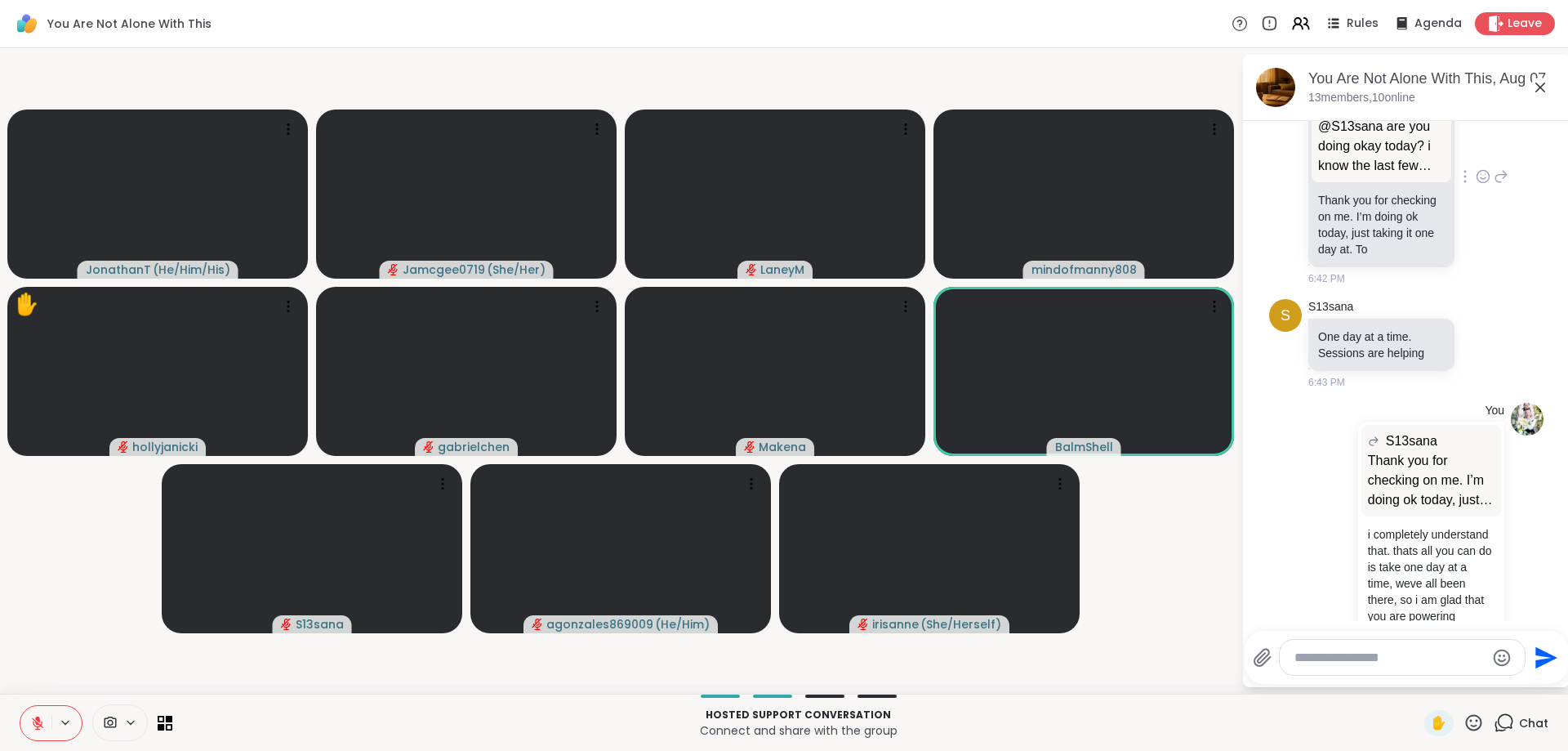 scroll, scrollTop: 2766, scrollLeft: 0, axis: vertical 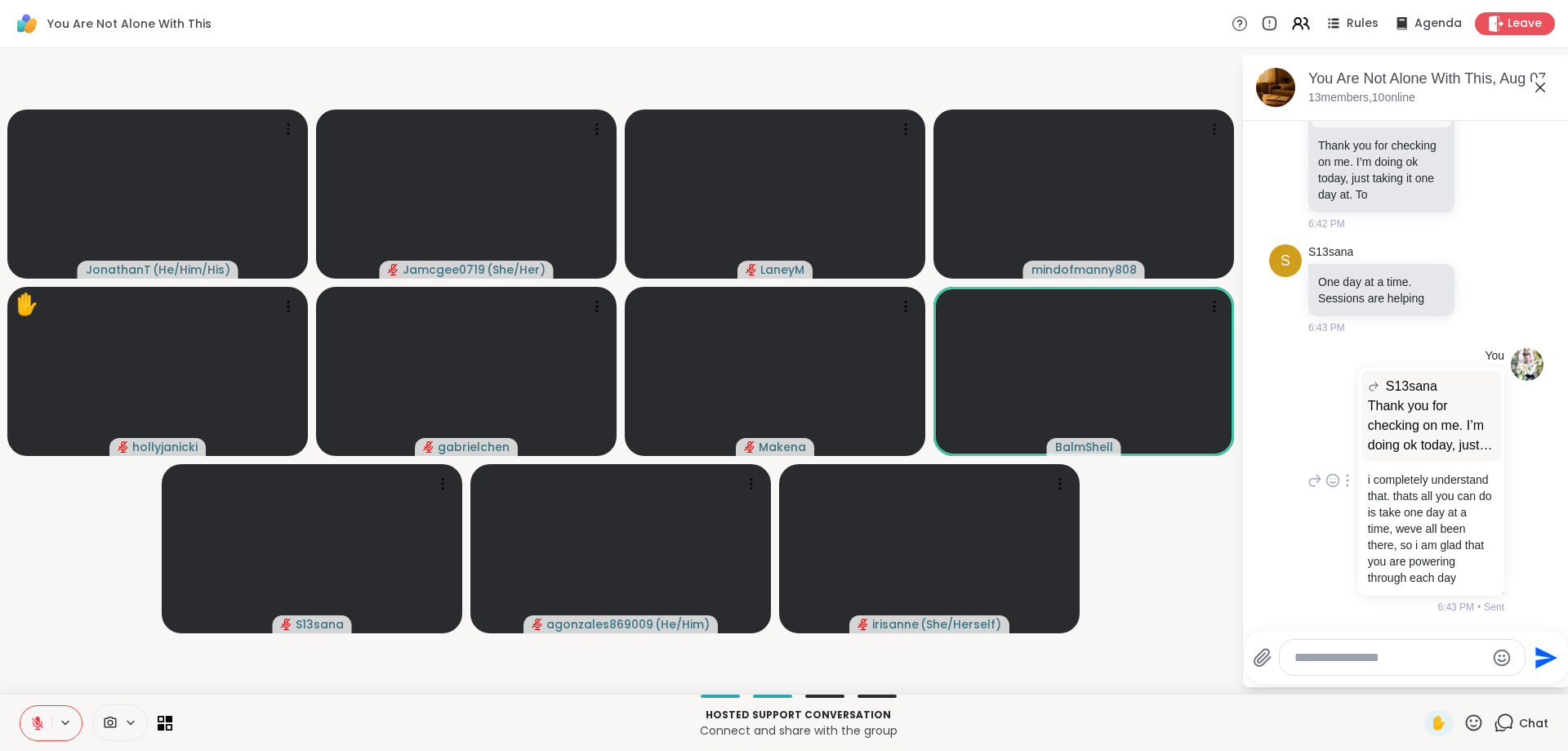 click on "Thank you for checking on me. I’m doing ok today, just taking it one day at. To" at bounding box center [1431, 426] 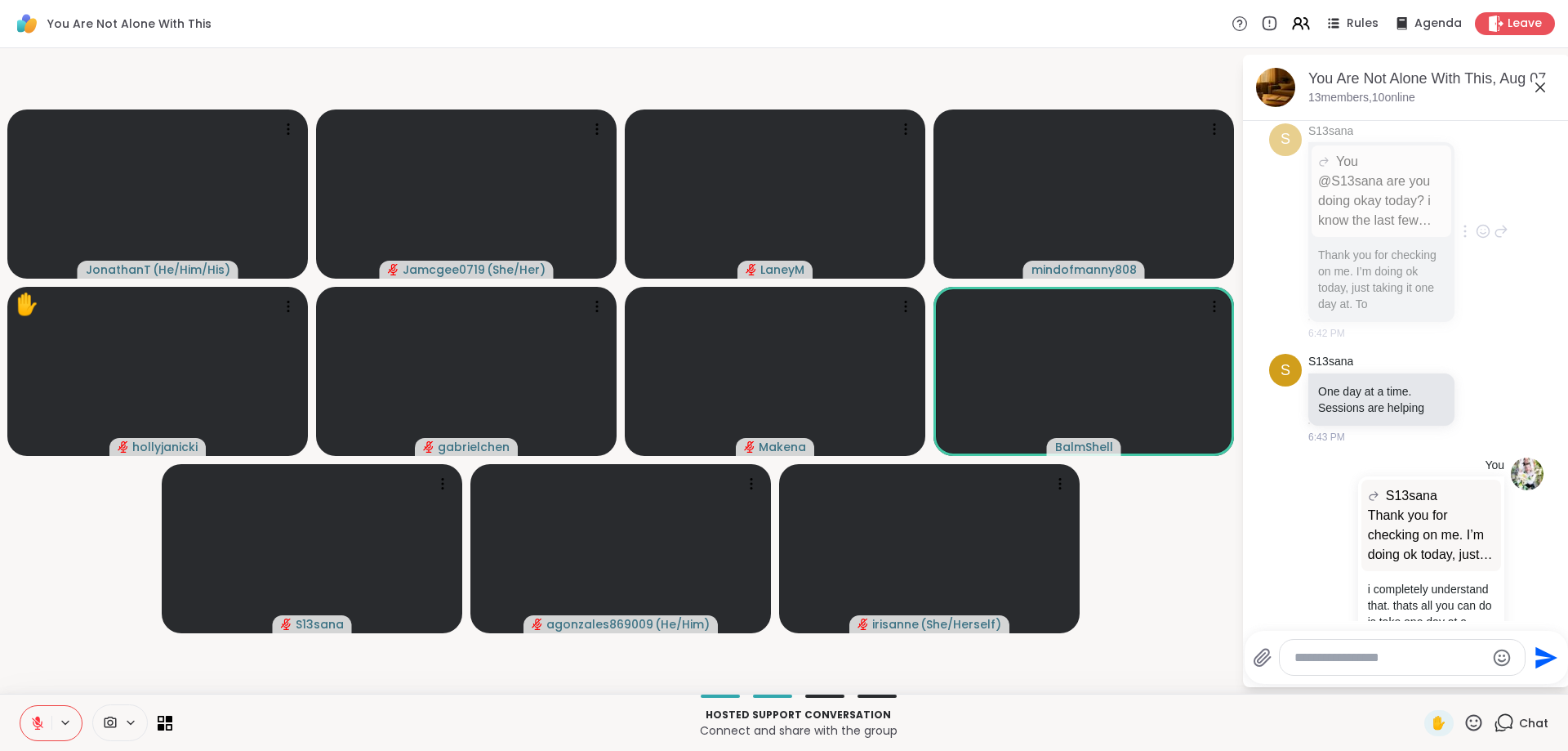 click on "Thank you for checking on me. I’m doing ok today, just taking it one day at. To" at bounding box center [1381, 279] 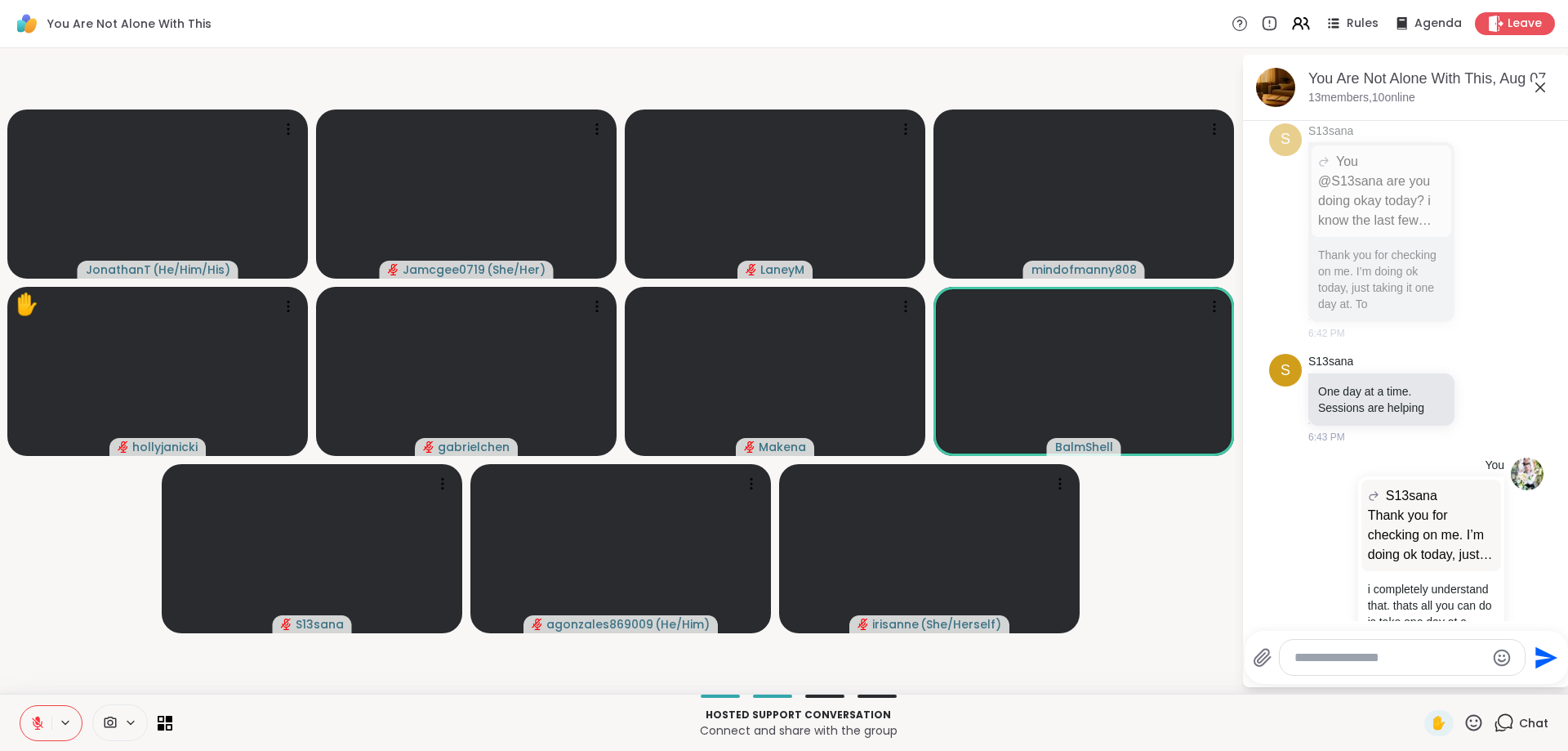 scroll, scrollTop: 2766, scrollLeft: 0, axis: vertical 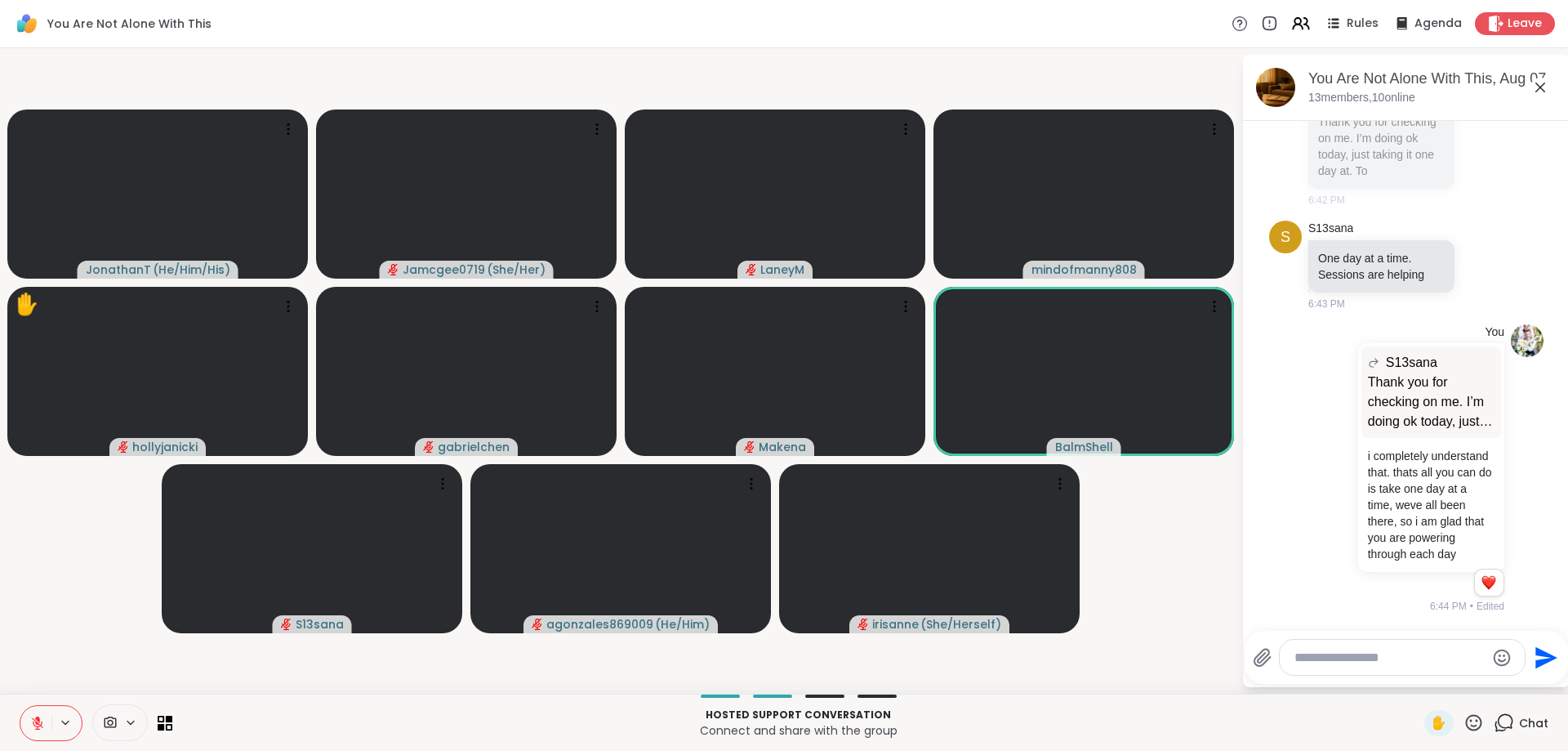 click at bounding box center (1389, 658) 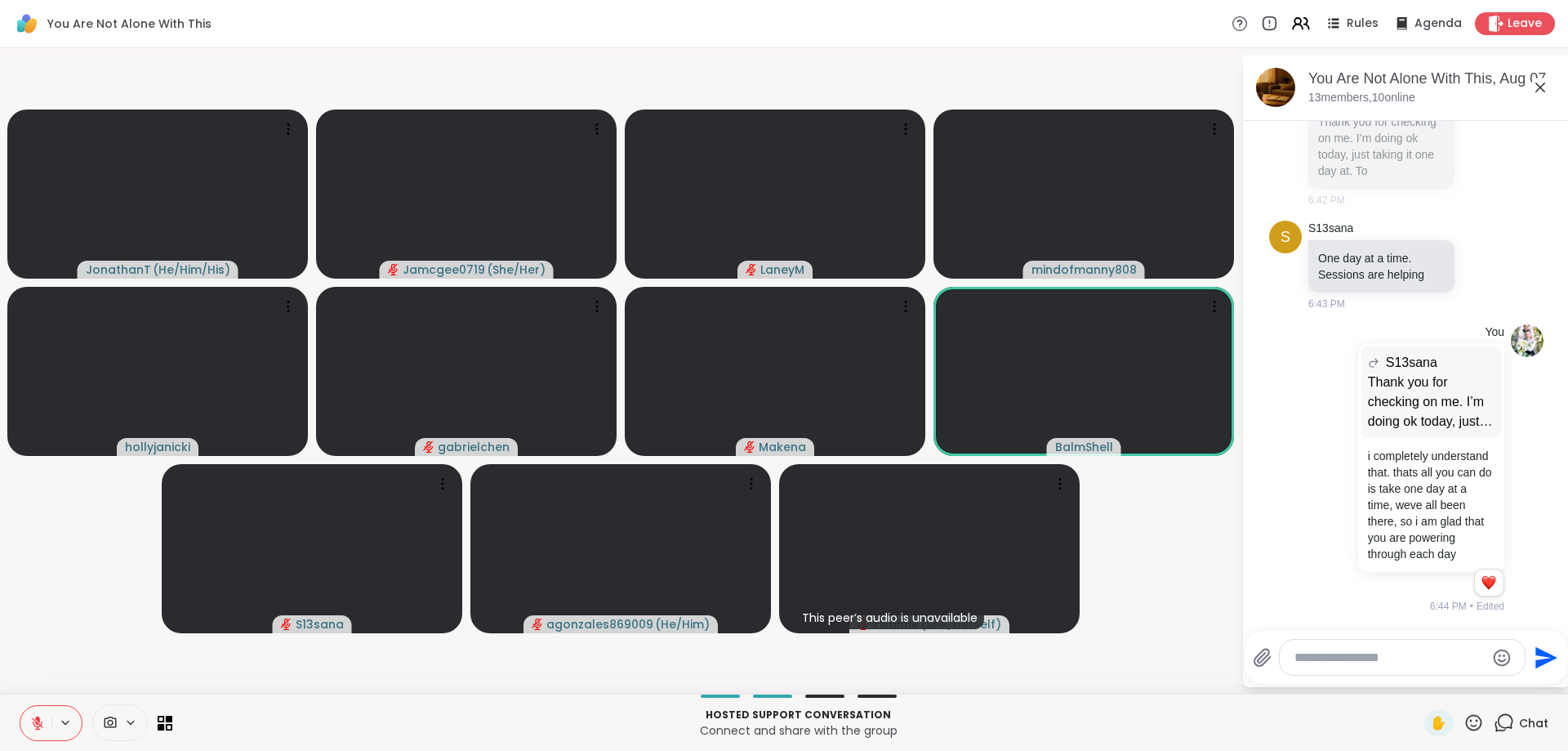 scroll, scrollTop: 2943, scrollLeft: 0, axis: vertical 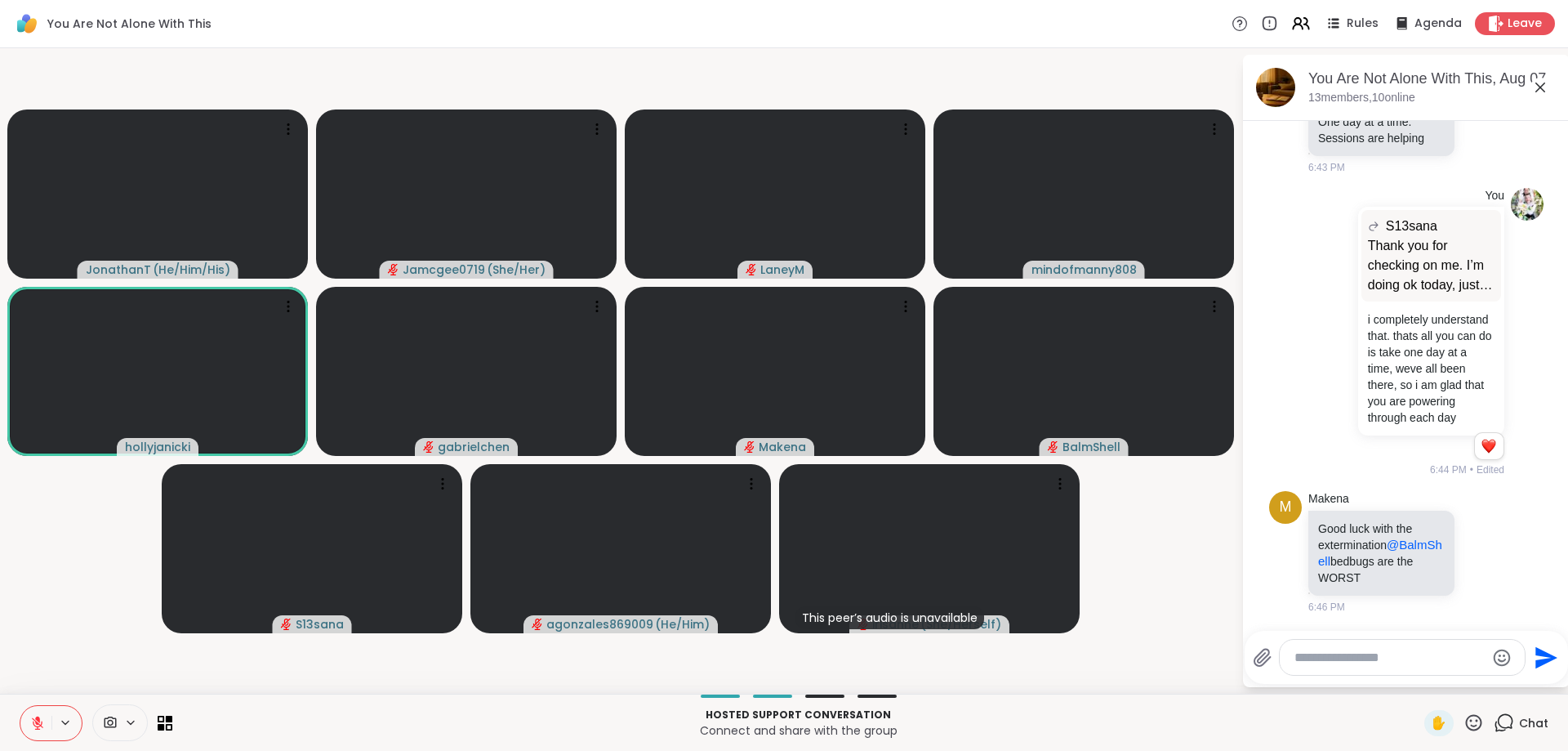 click at bounding box center (1389, 658) 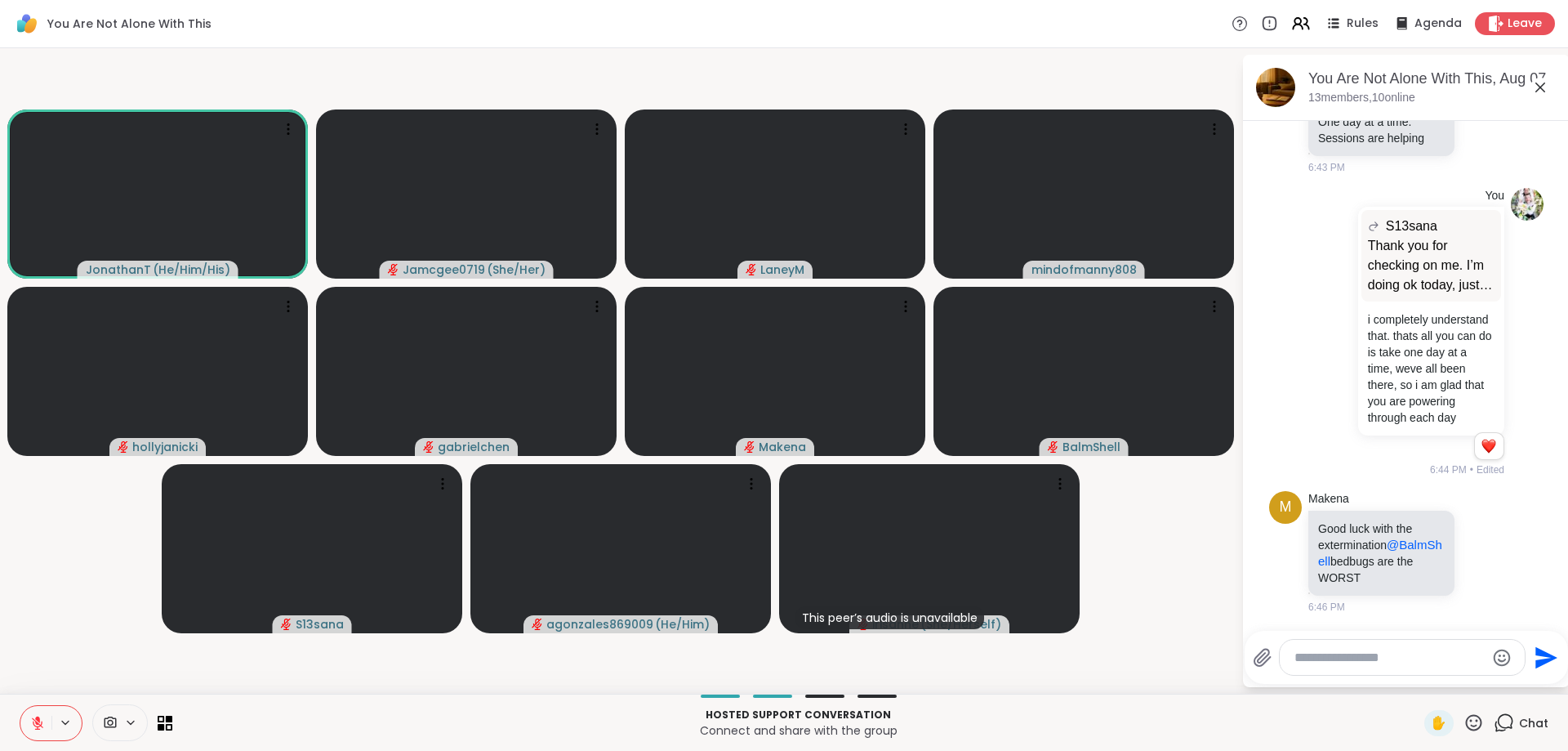 click at bounding box center (1389, 658) 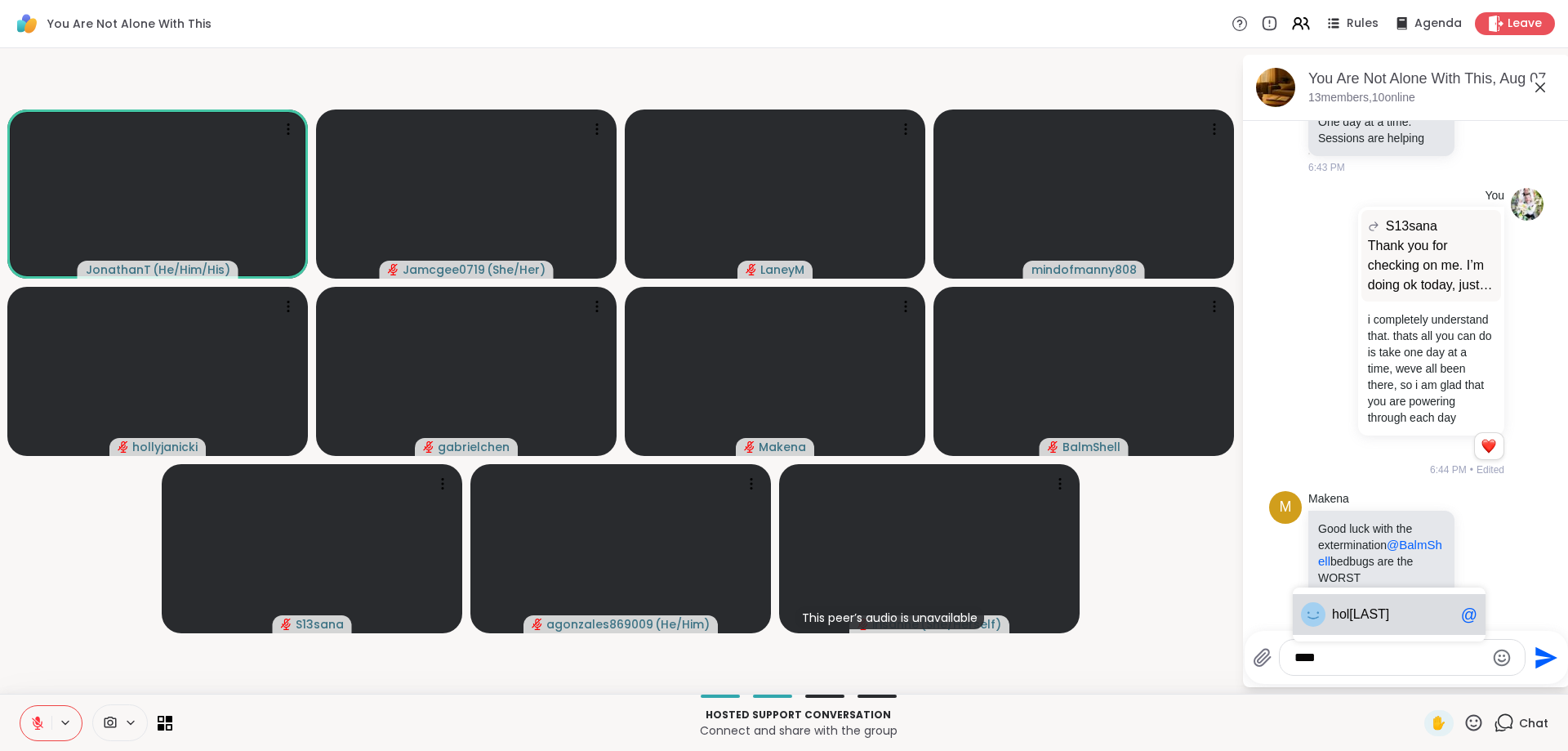 click on "hol lyjanicki @" at bounding box center (1389, 615) 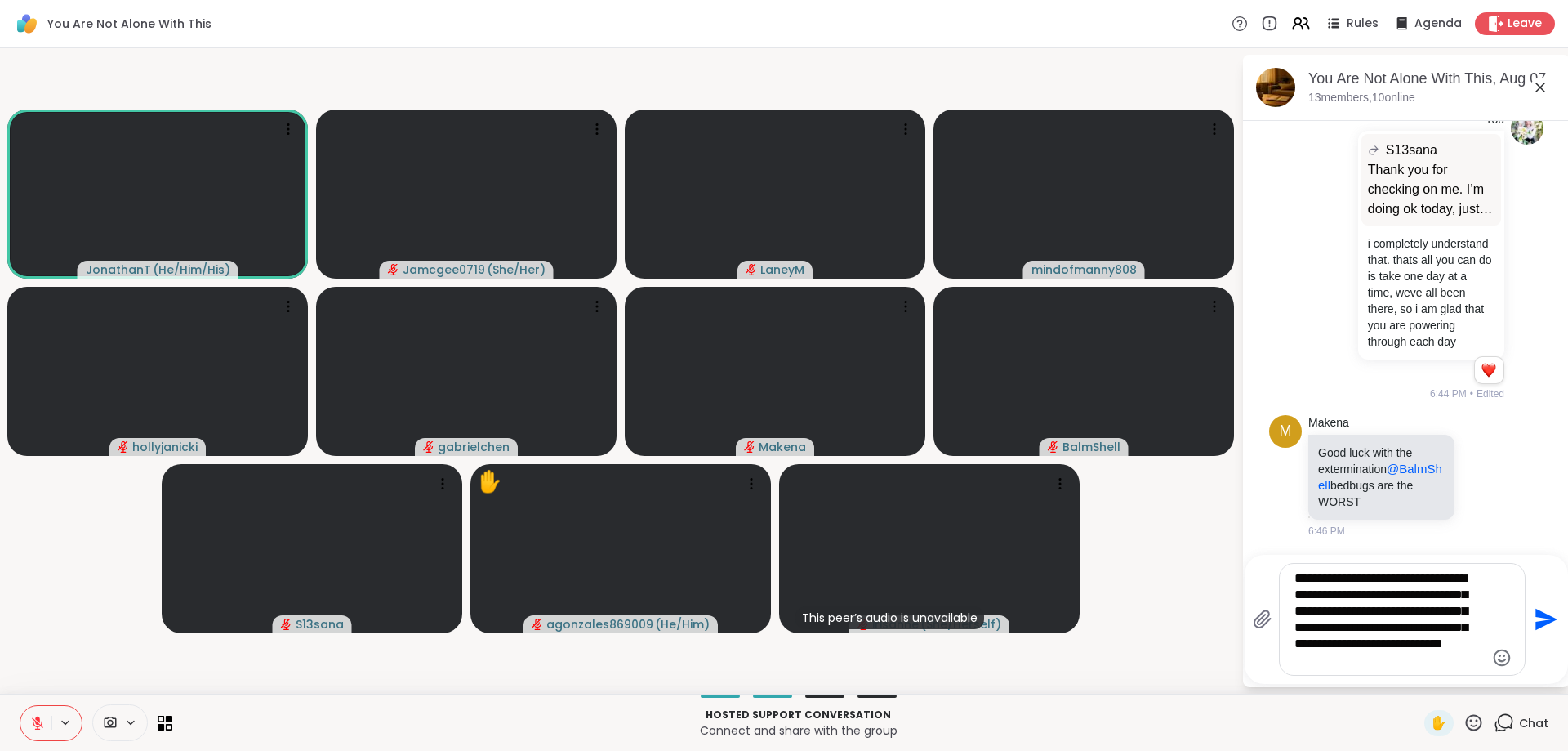 type on "**********" 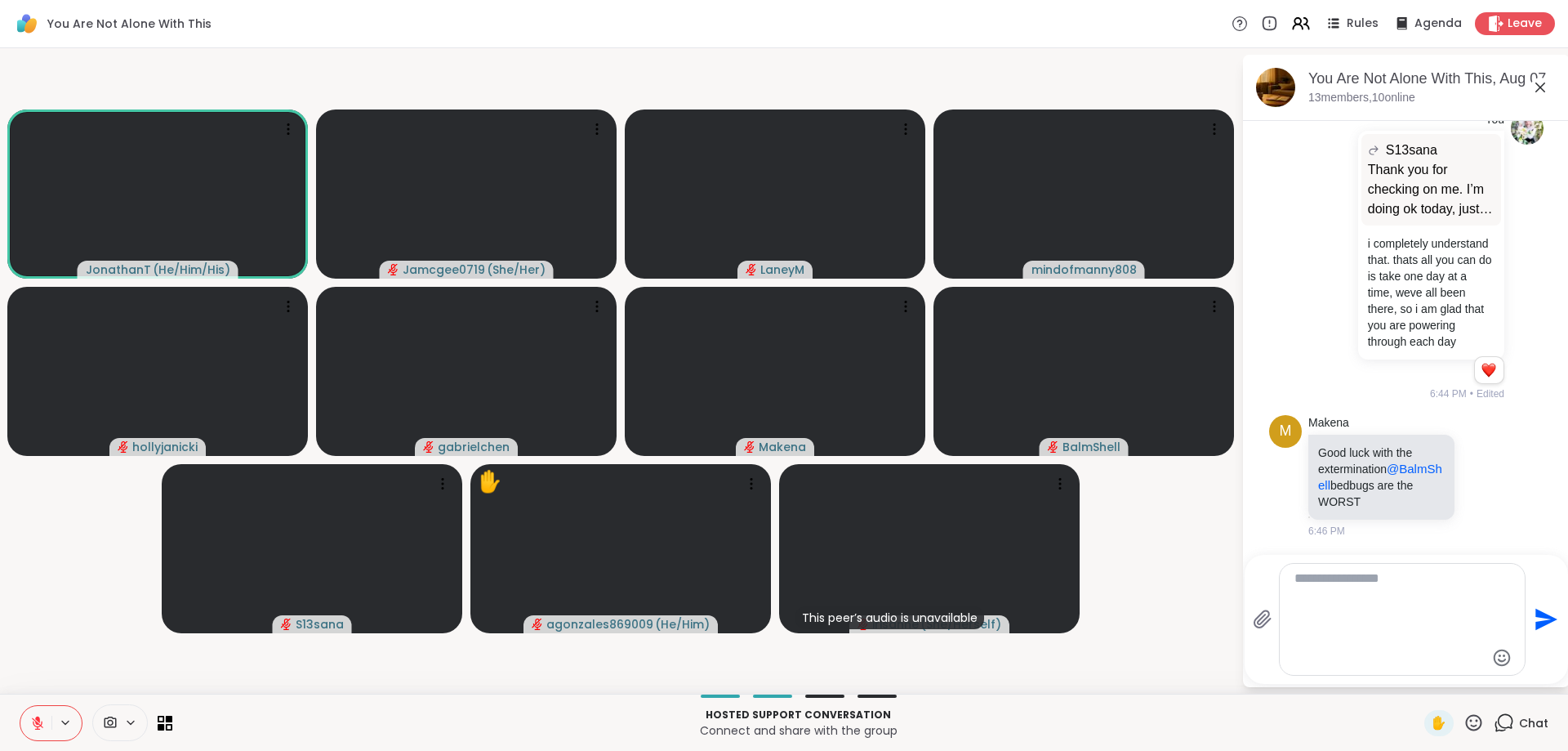 scroll, scrollTop: 3160, scrollLeft: 0, axis: vertical 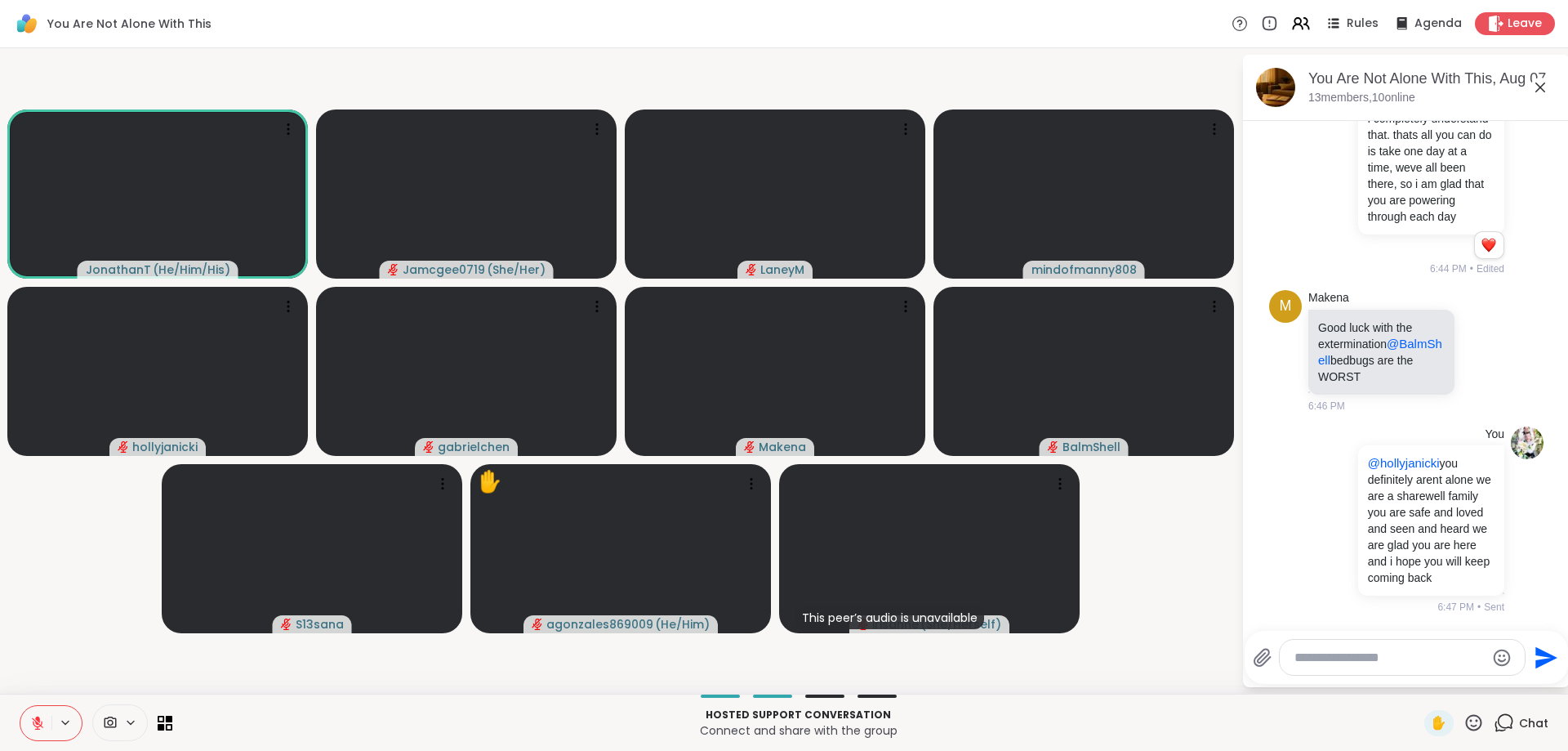 click at bounding box center [1389, 658] 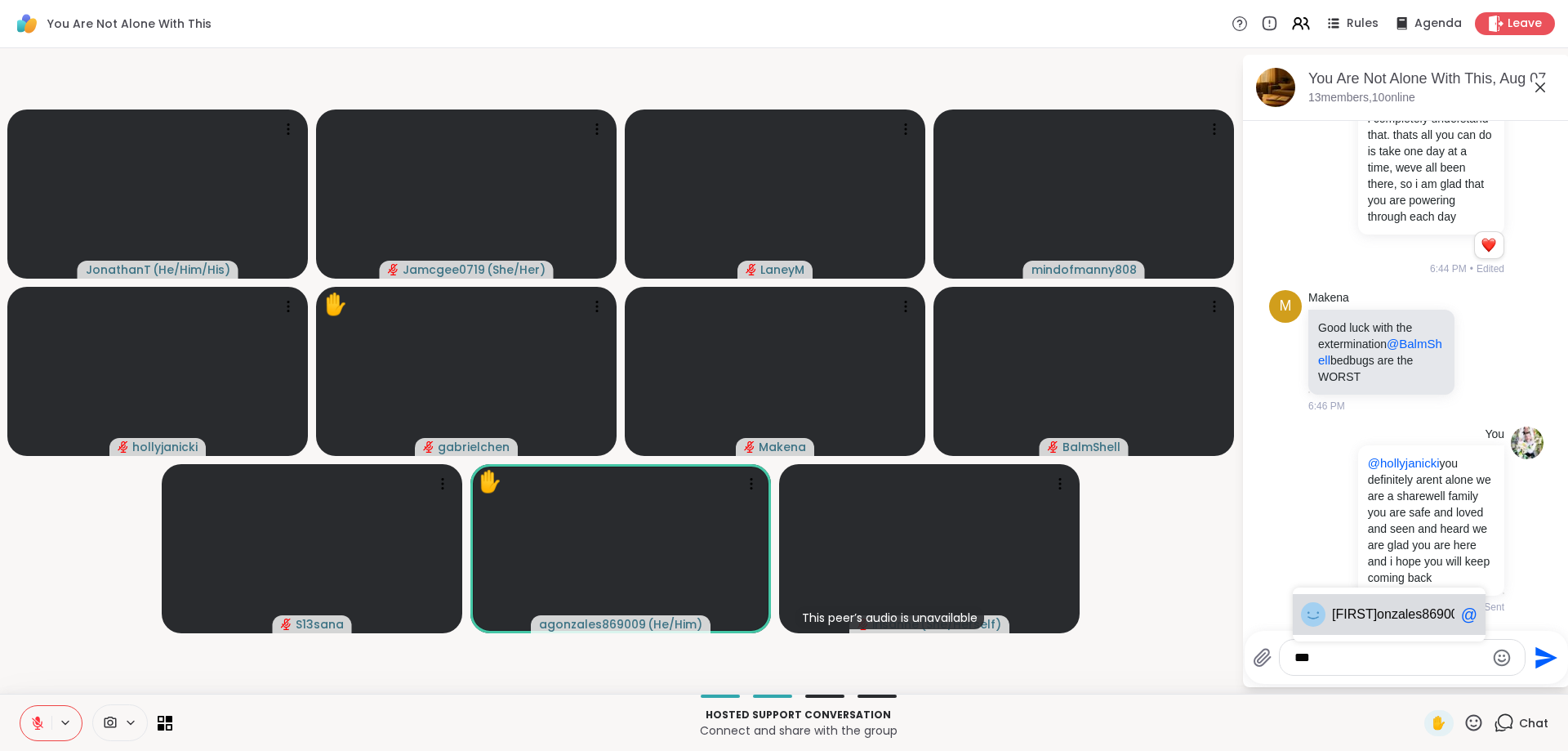 click on "onzales869009" at bounding box center [1421, 615] 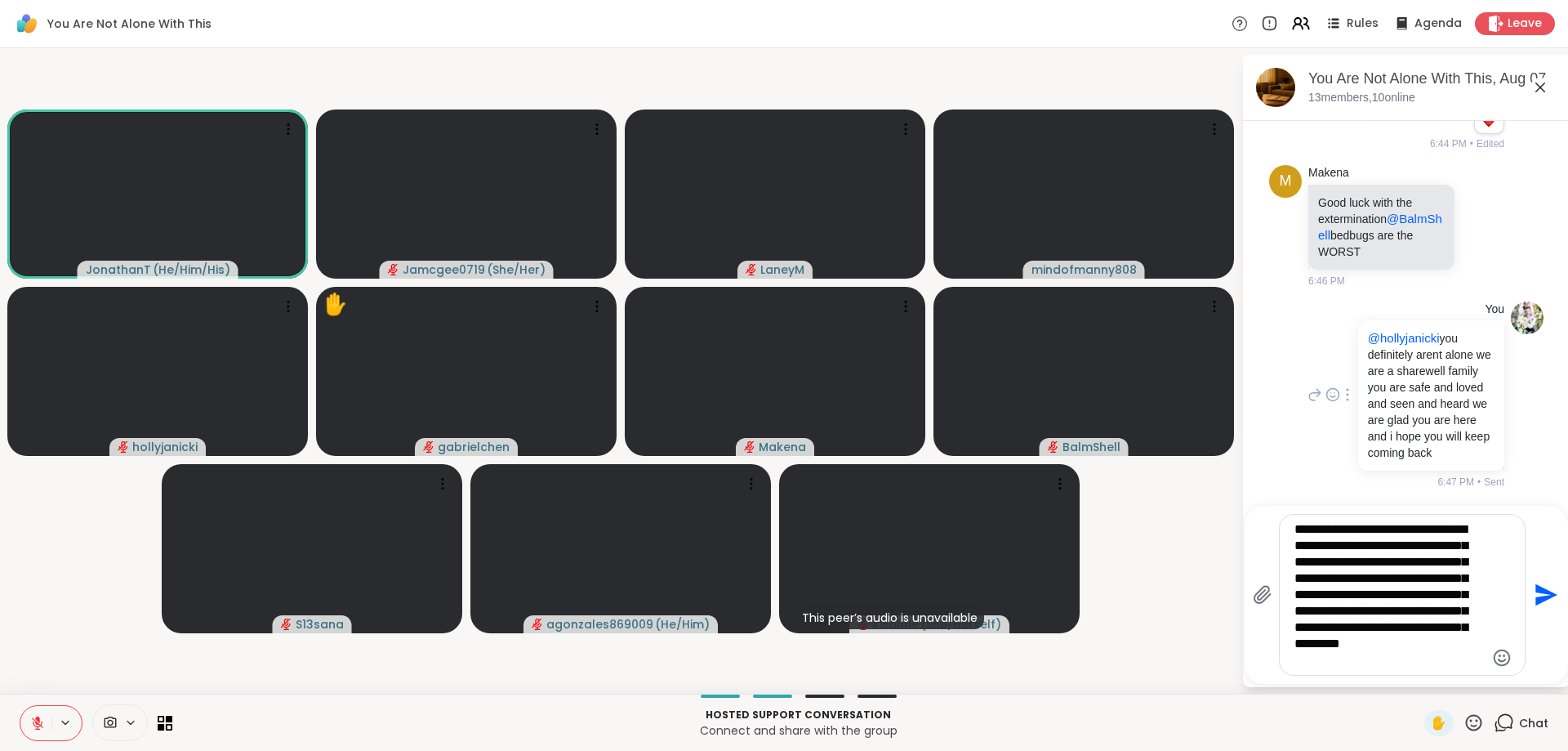 type on "**********" 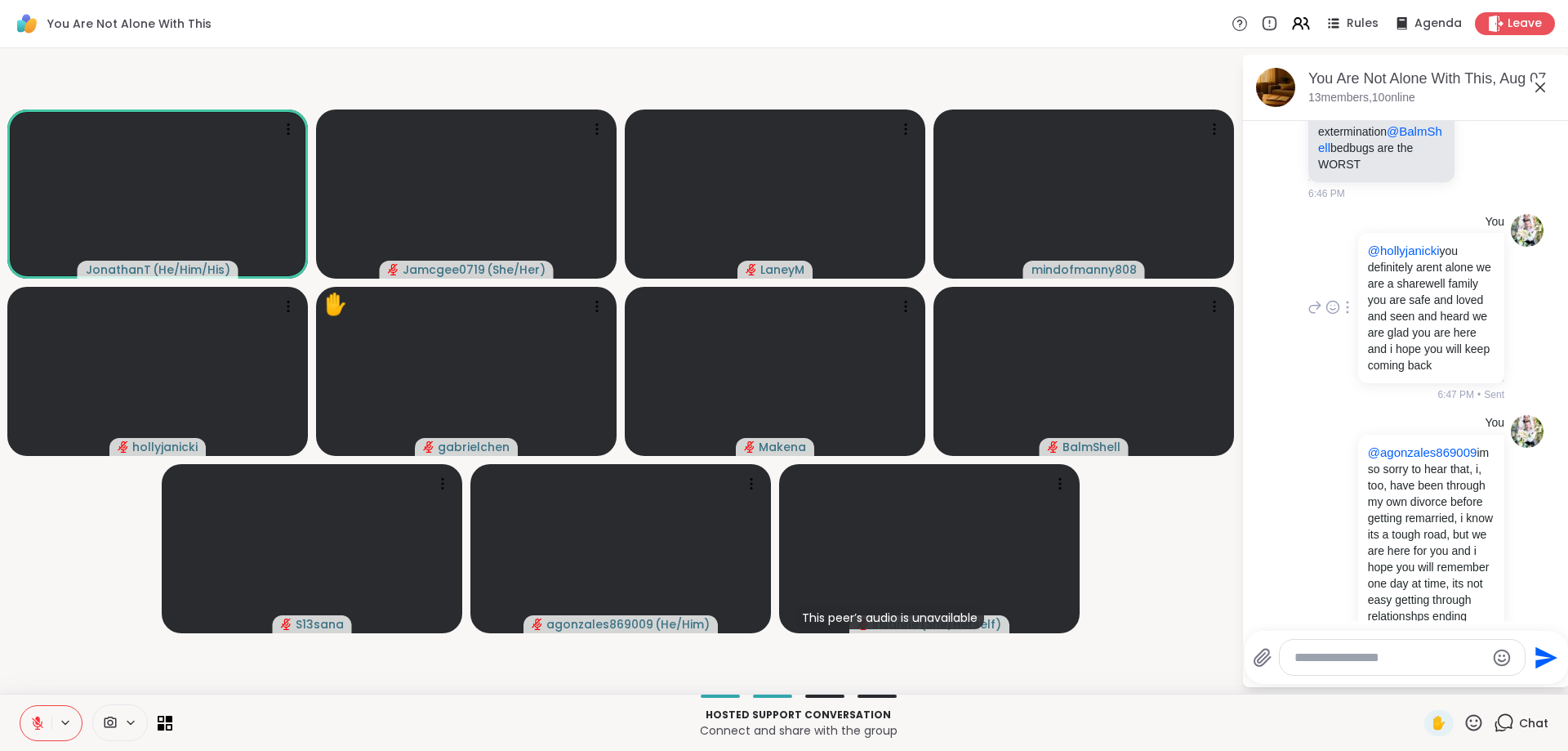 scroll, scrollTop: 3460, scrollLeft: 0, axis: vertical 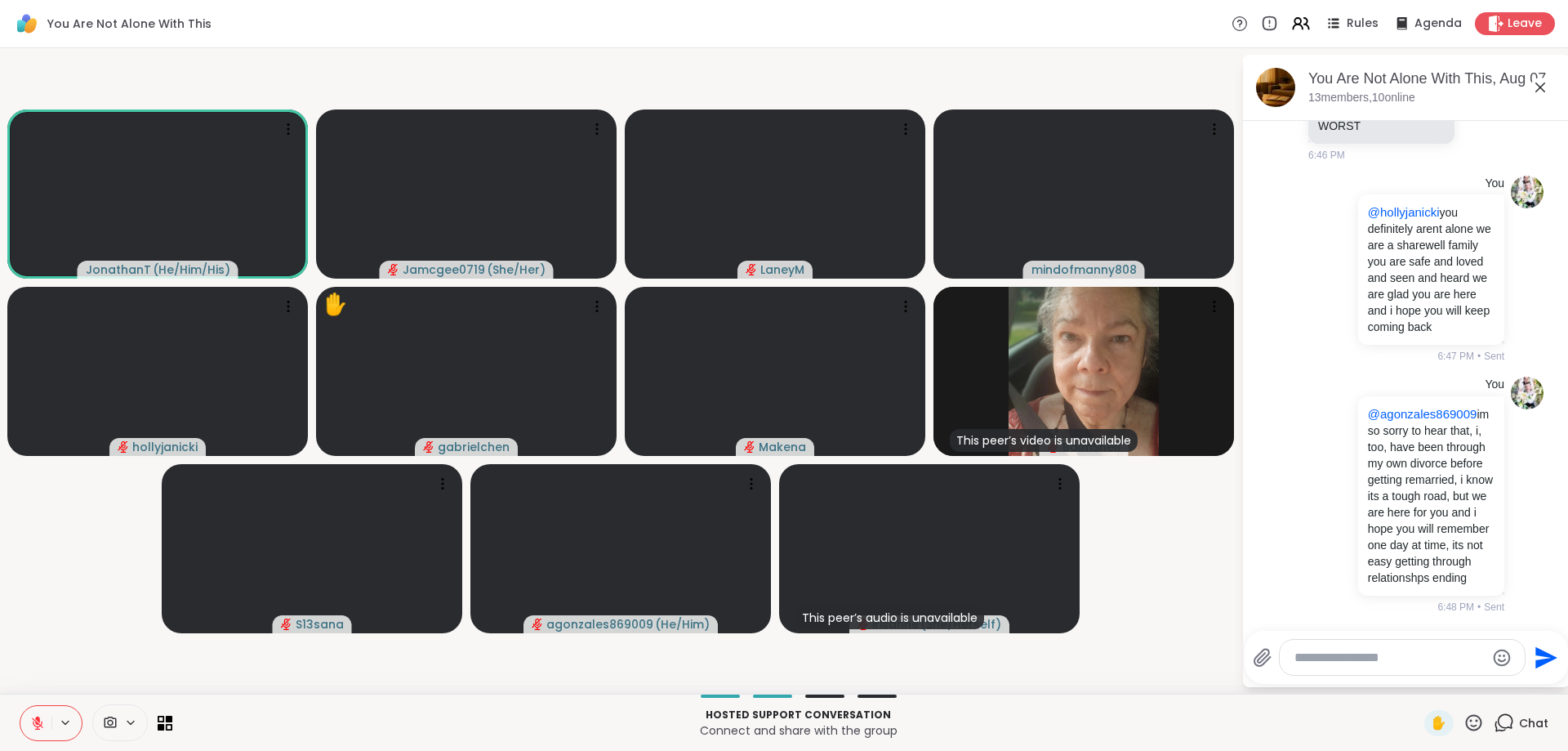click at bounding box center [1389, 658] 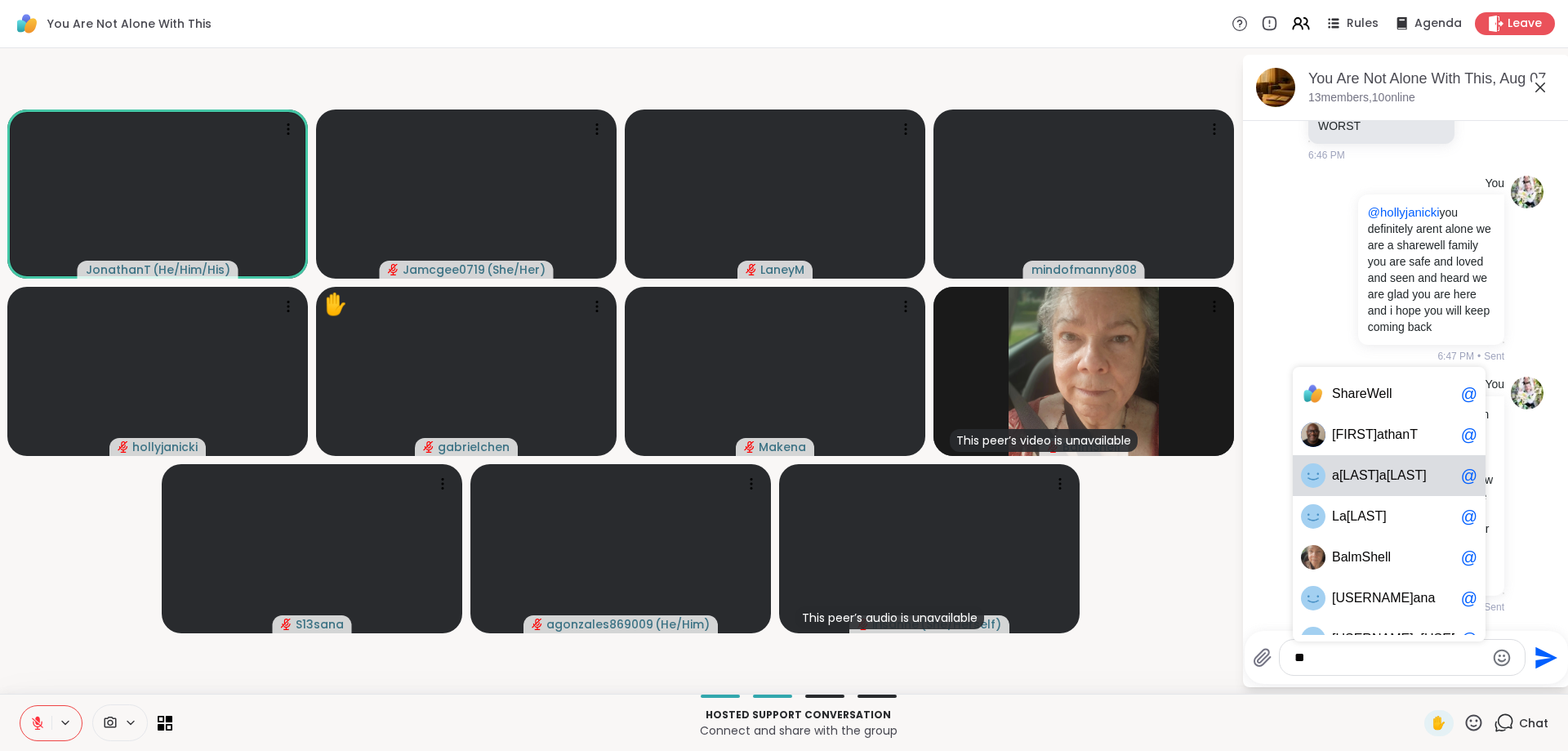 click on "a" at bounding box center (1383, 476) 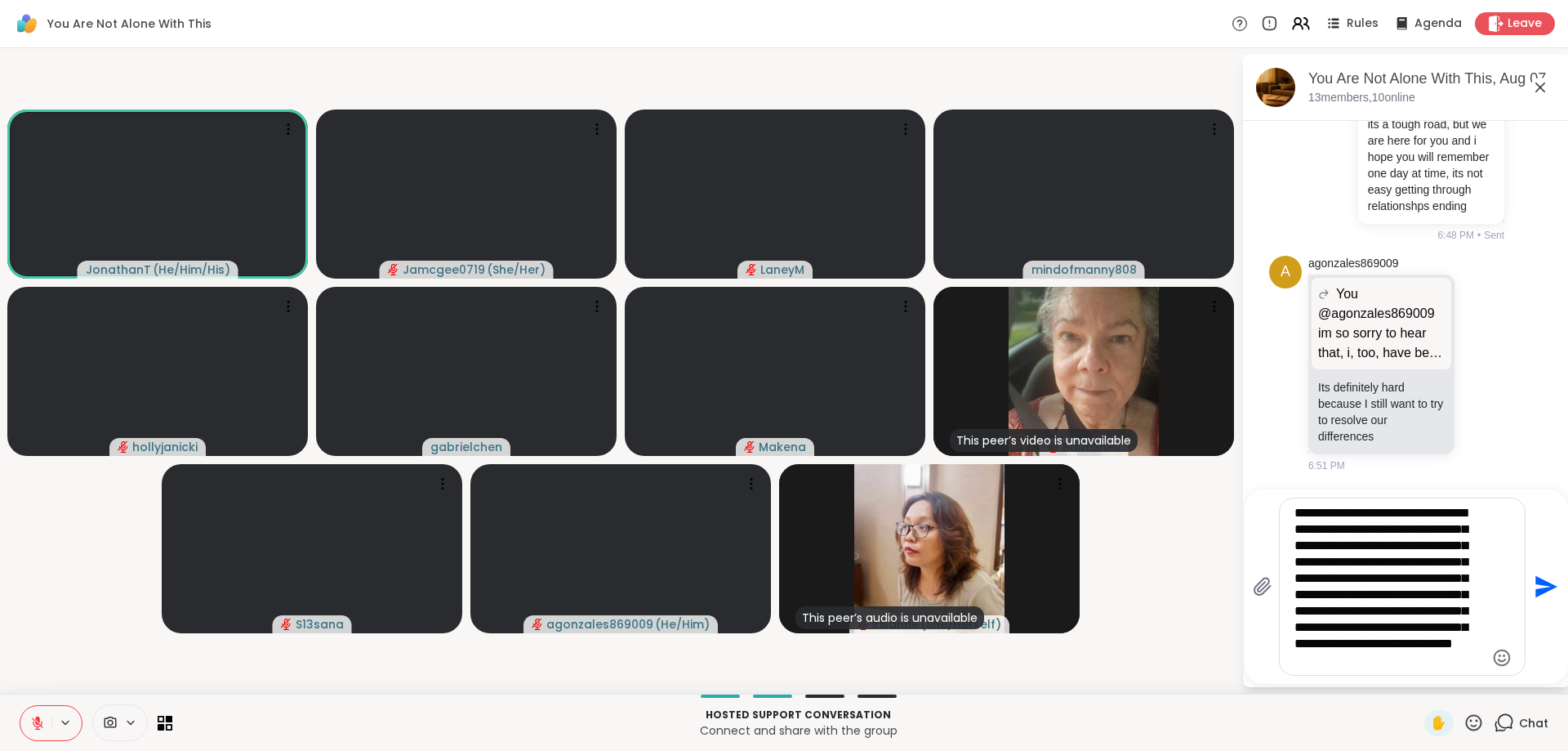 scroll, scrollTop: 3936, scrollLeft: 0, axis: vertical 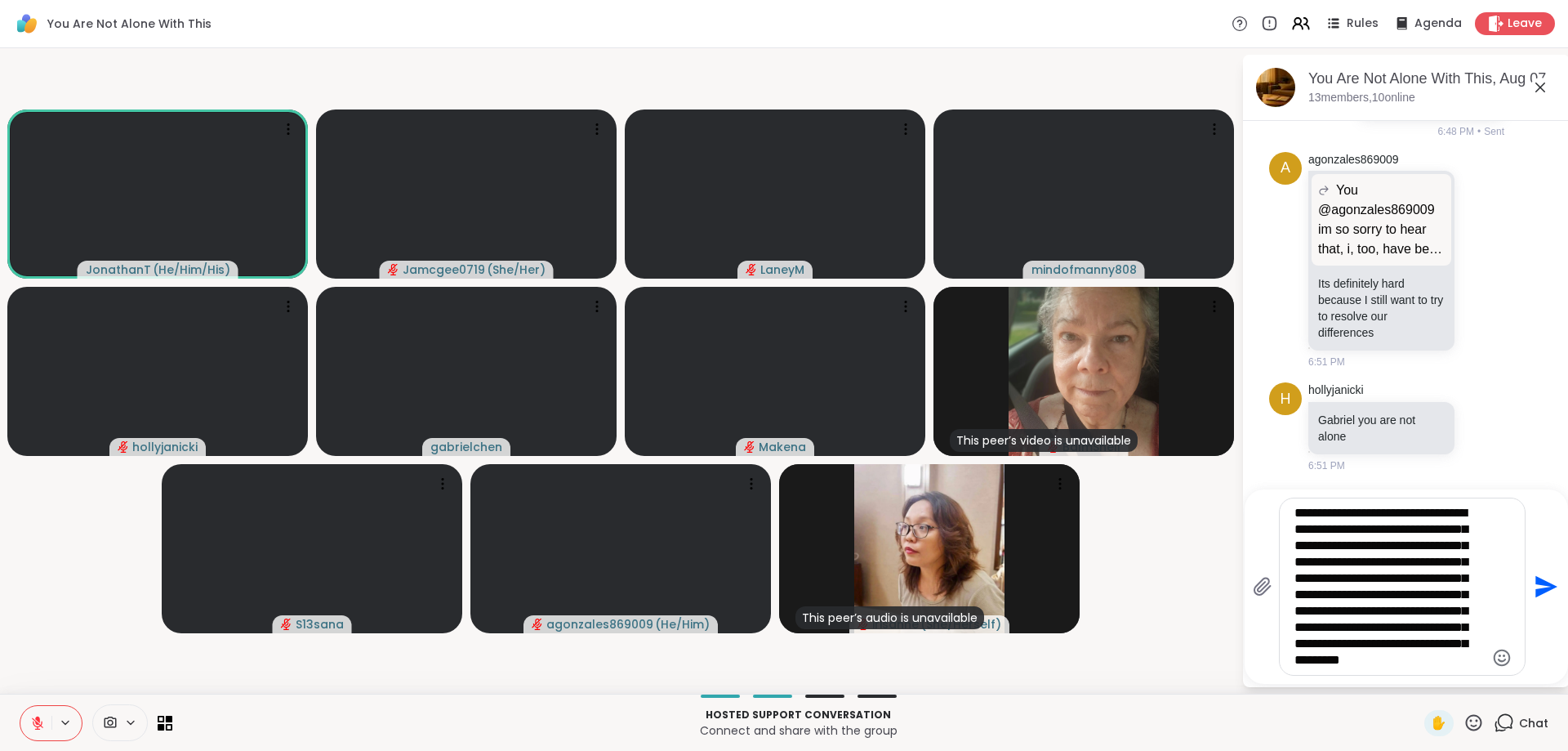 type on "**********" 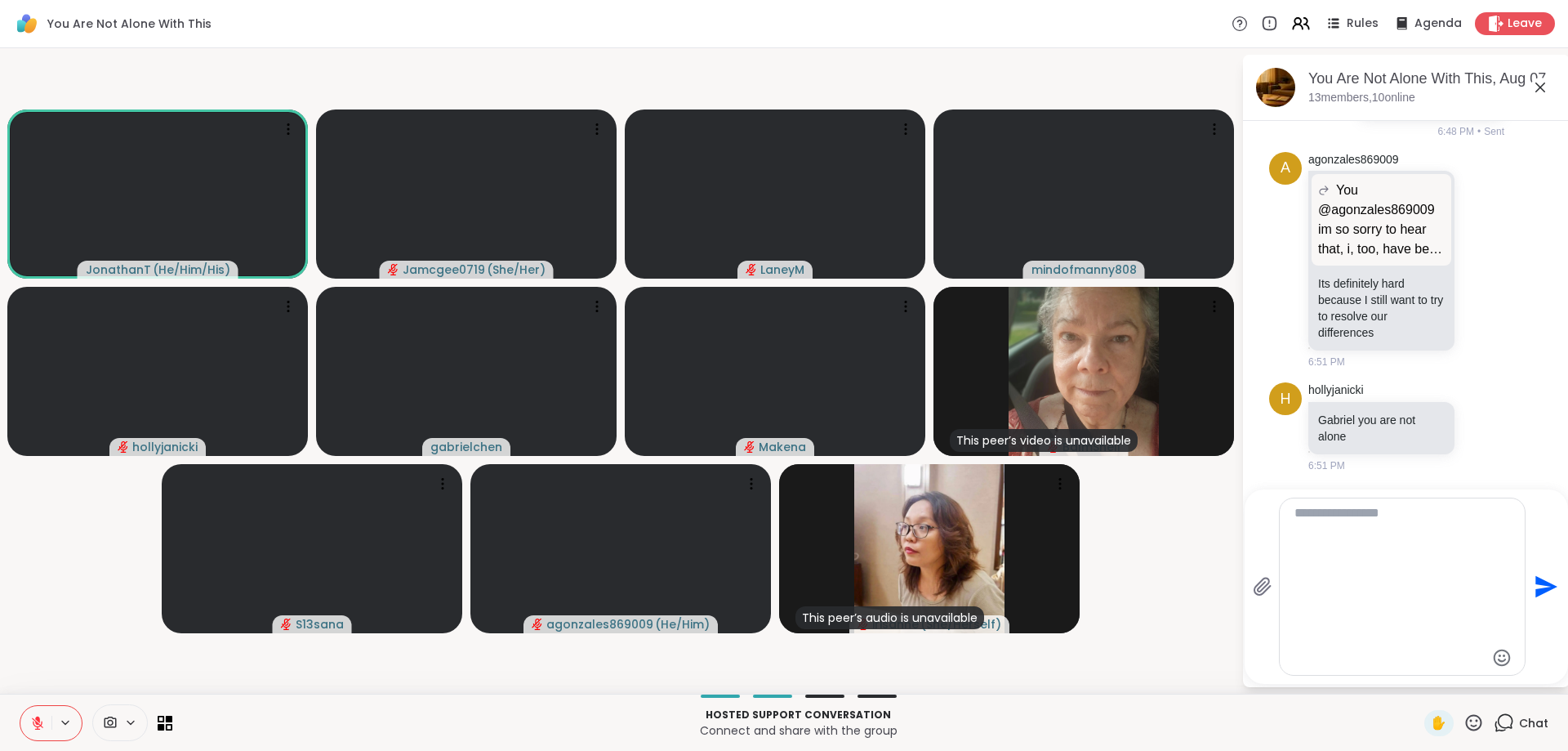 scroll, scrollTop: 0, scrollLeft: 0, axis: both 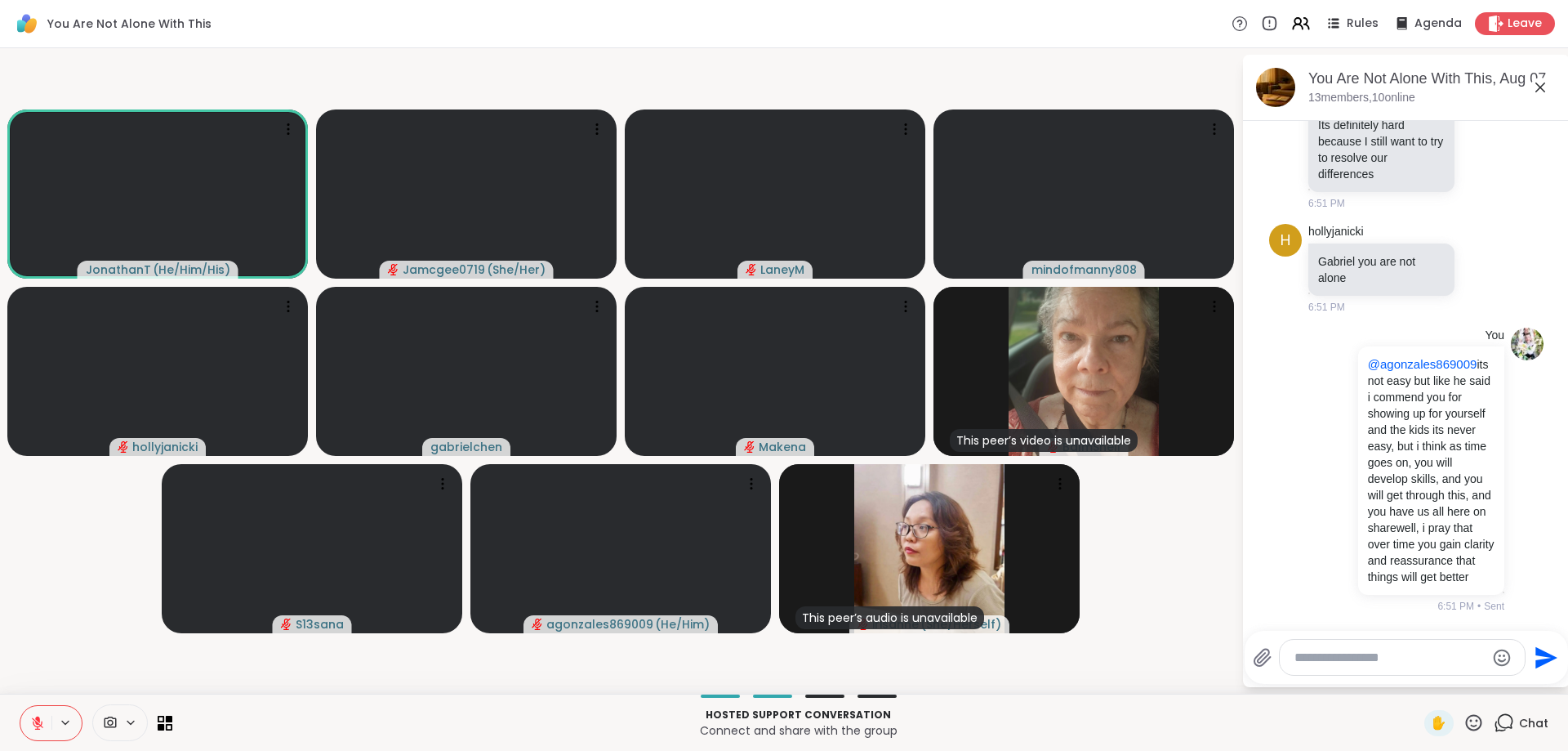 click at bounding box center [1389, 658] 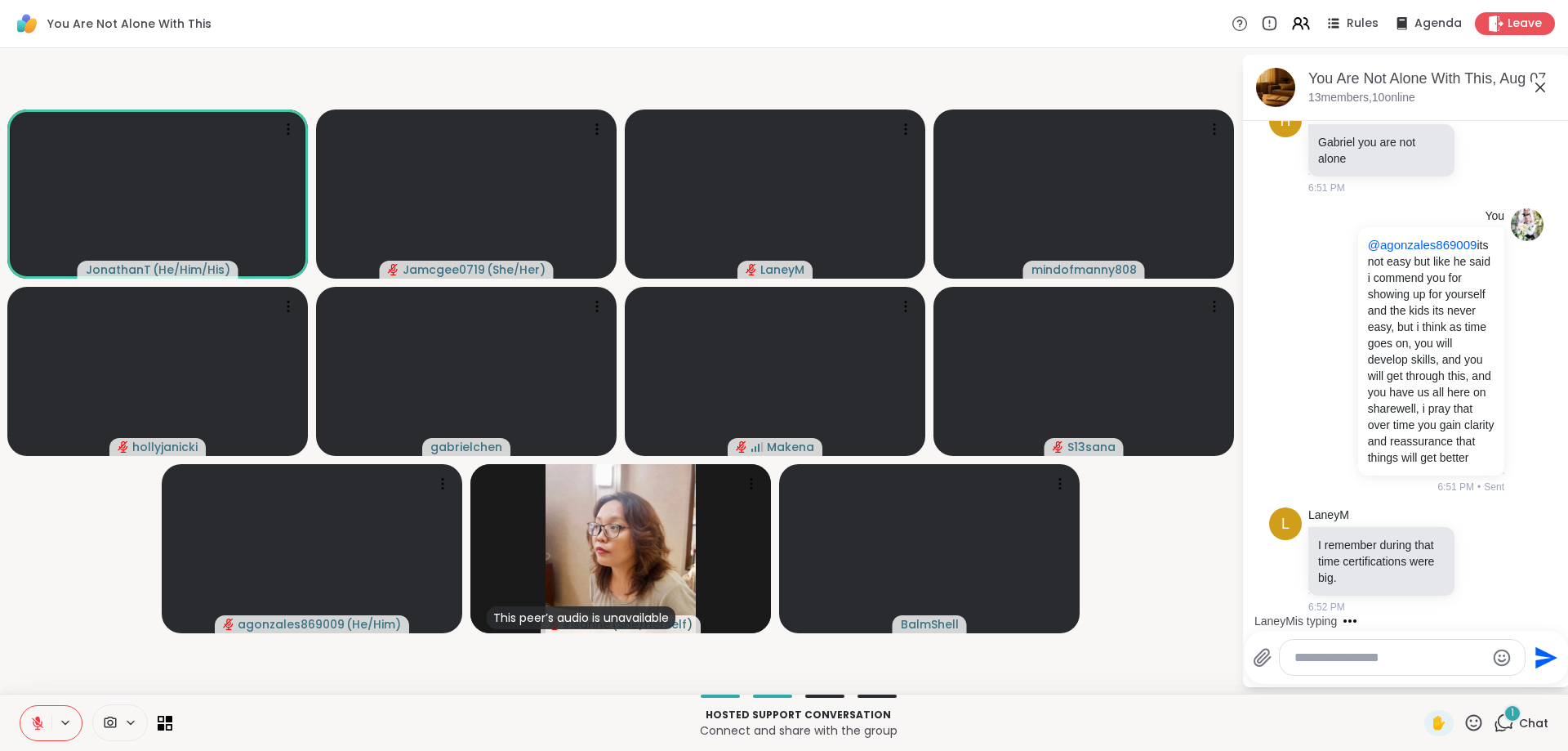 scroll, scrollTop: 4262, scrollLeft: 0, axis: vertical 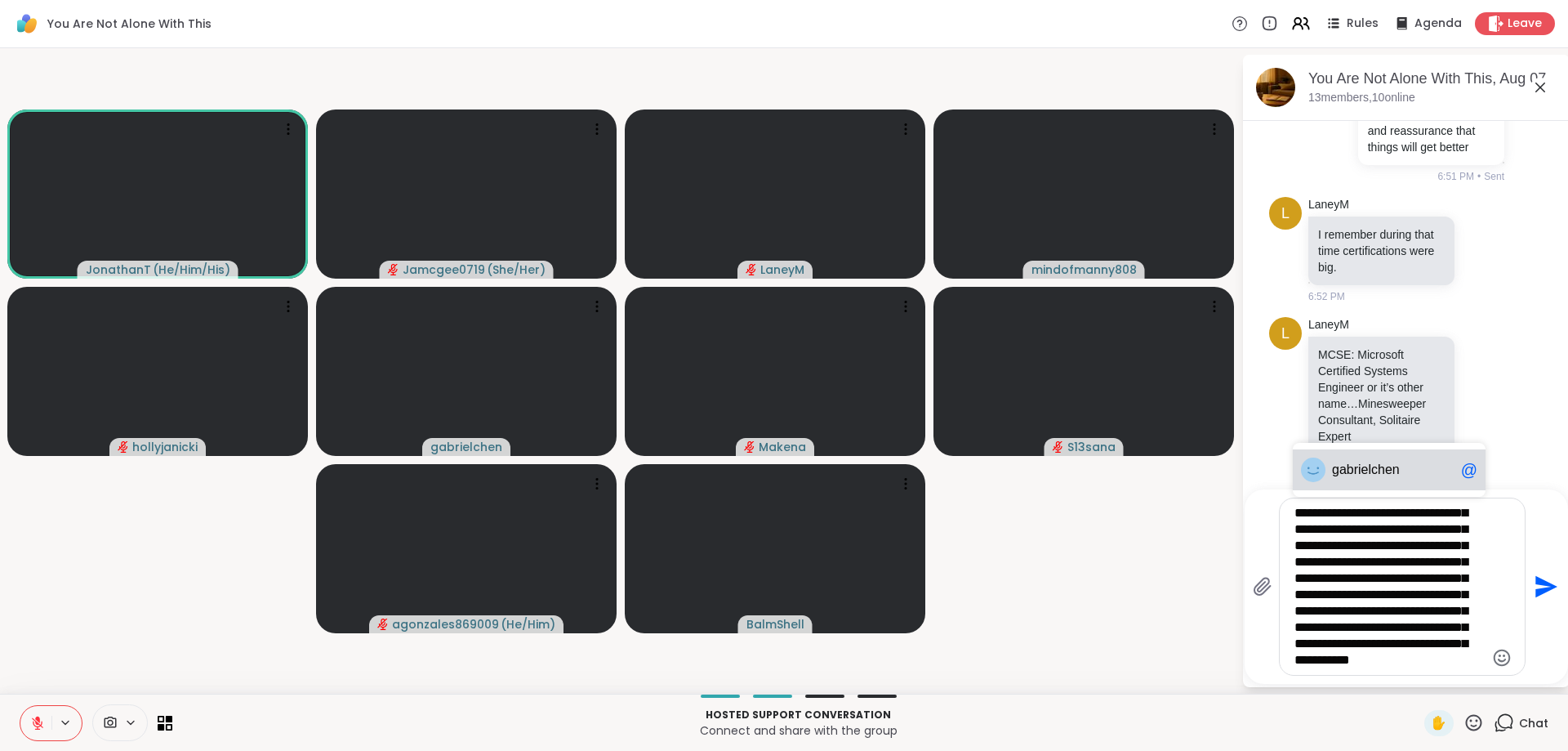 click on "rielchen" at bounding box center [1377, 470] 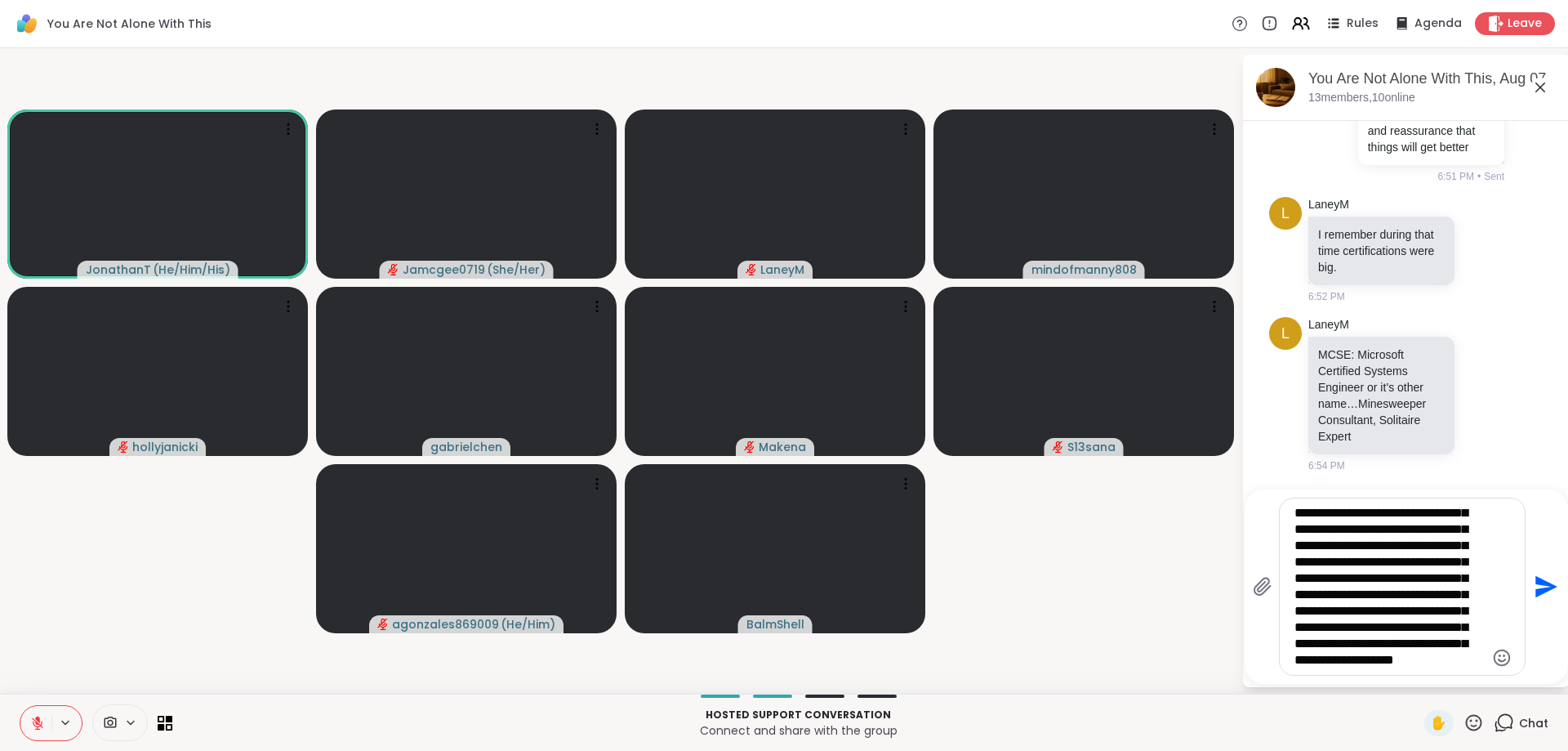 click on "Send" 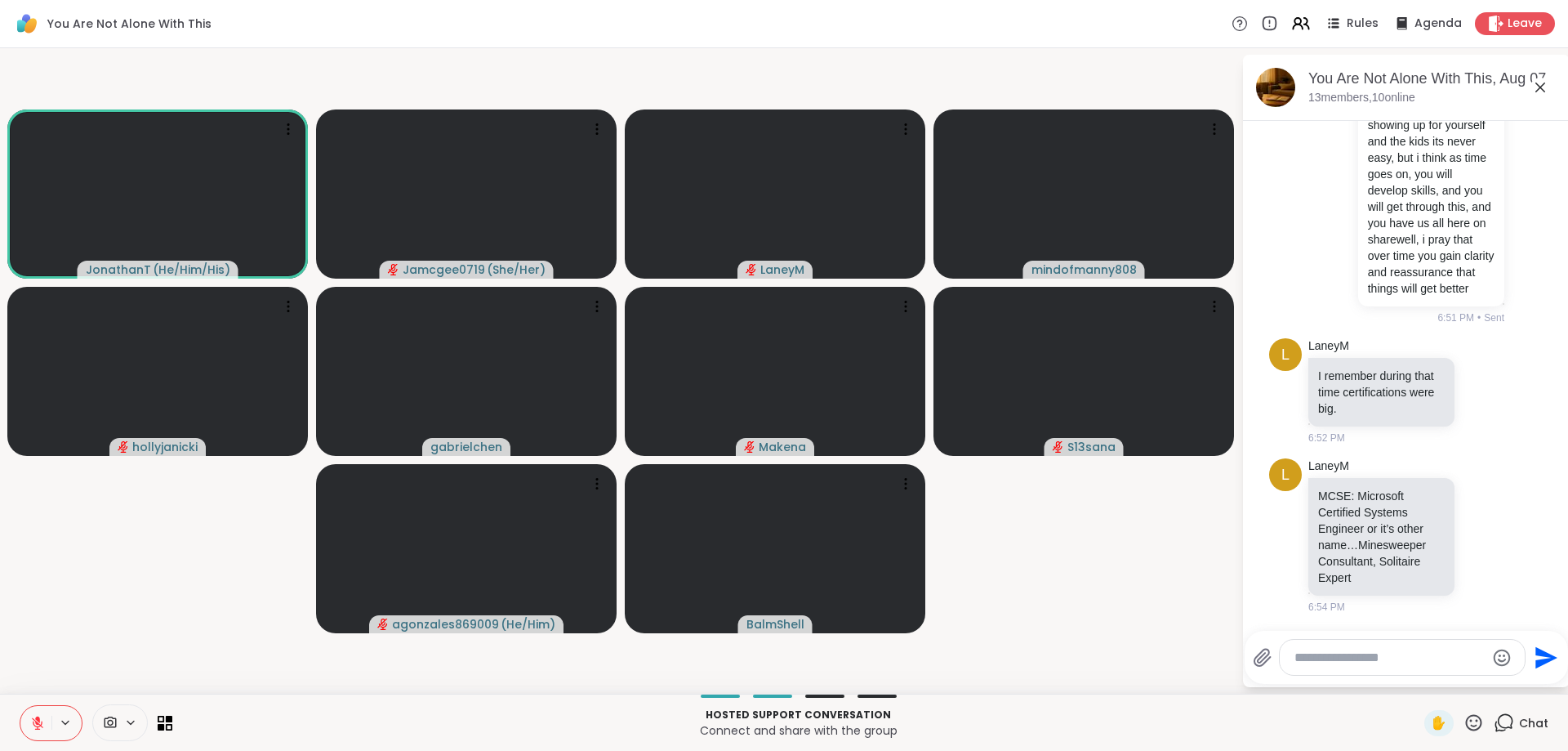 scroll, scrollTop: 0, scrollLeft: 0, axis: both 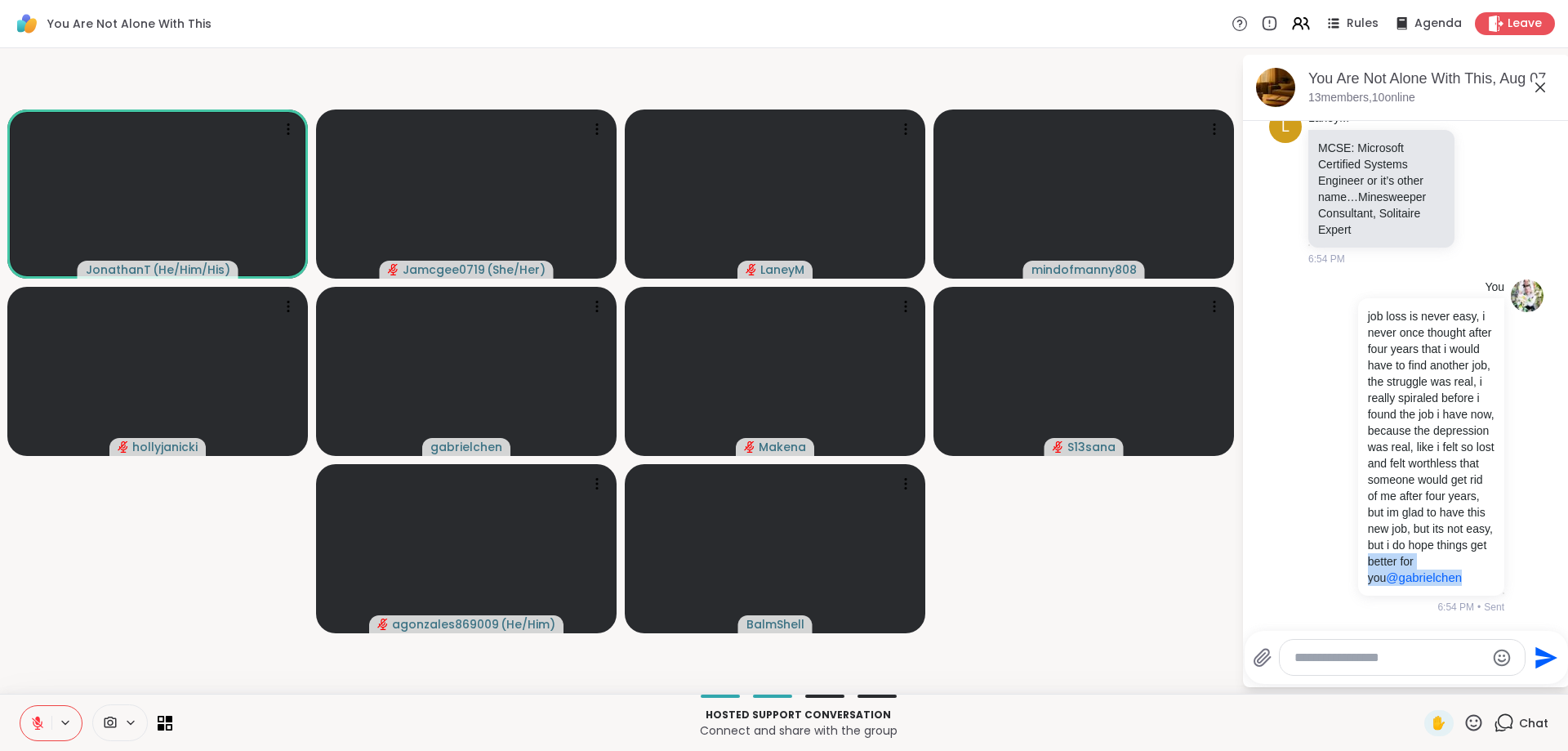 drag, startPoint x: 1556, startPoint y: 584, endPoint x: 1560, endPoint y: 551, distance: 33.24154 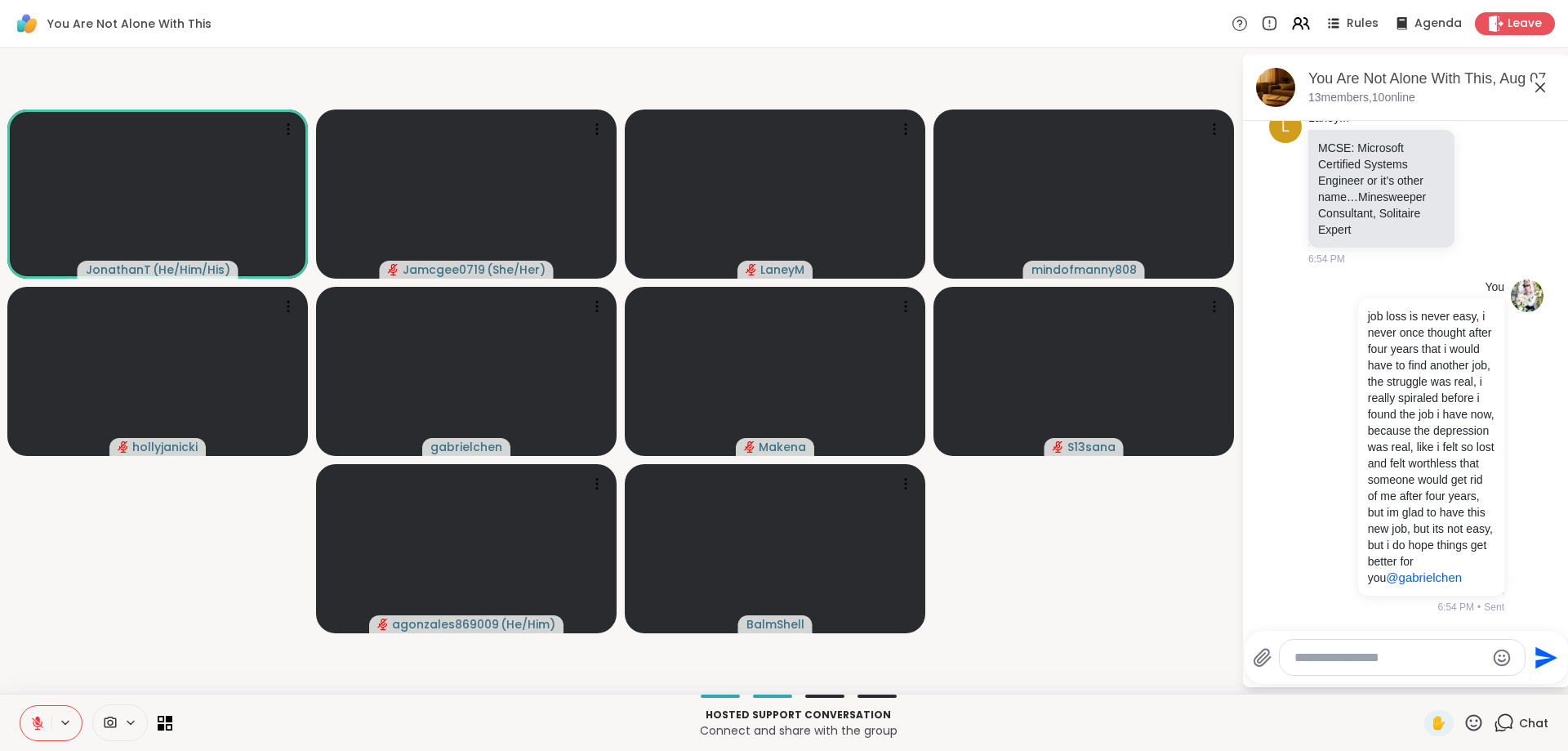 scroll, scrollTop: 4829, scrollLeft: 0, axis: vertical 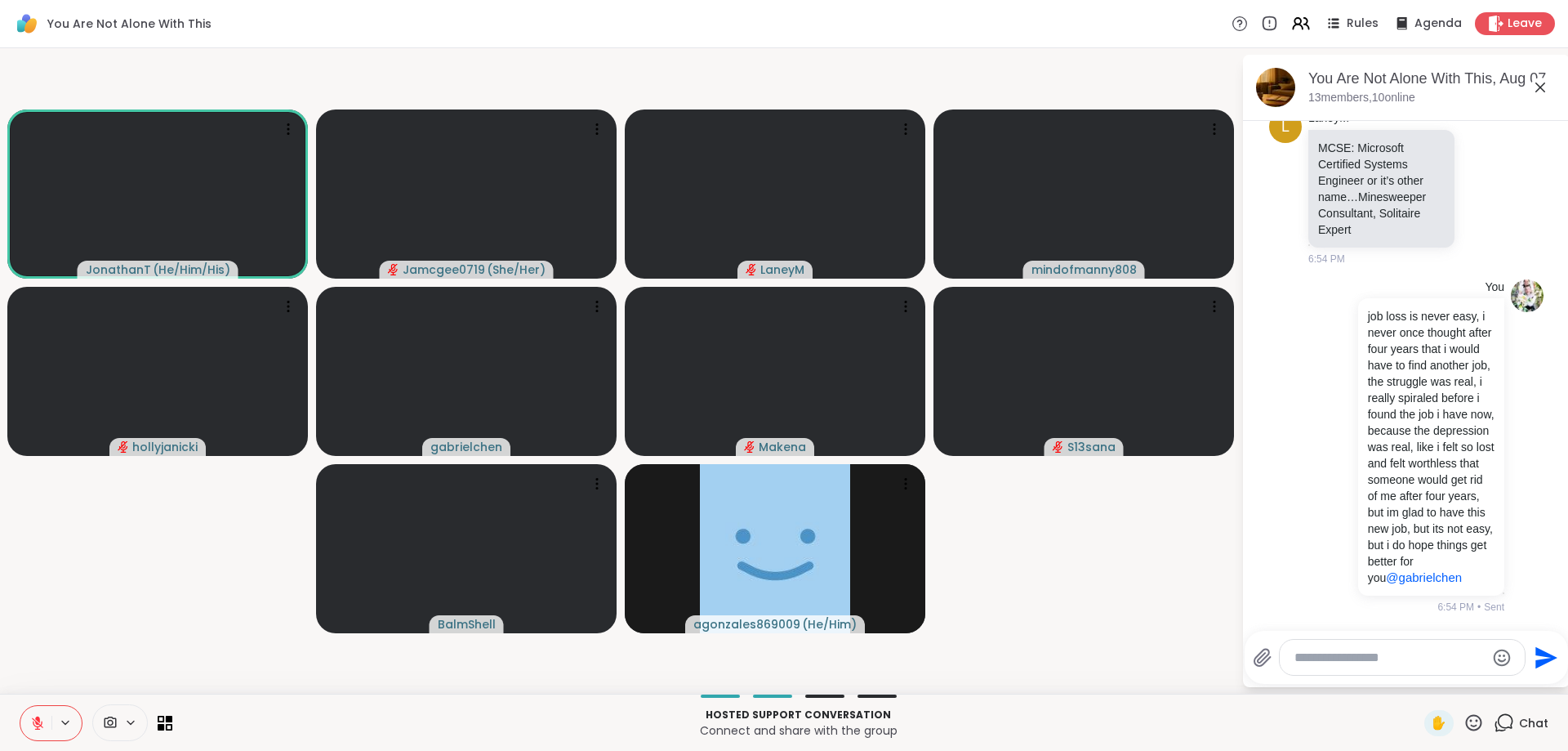 click at bounding box center [1389, 658] 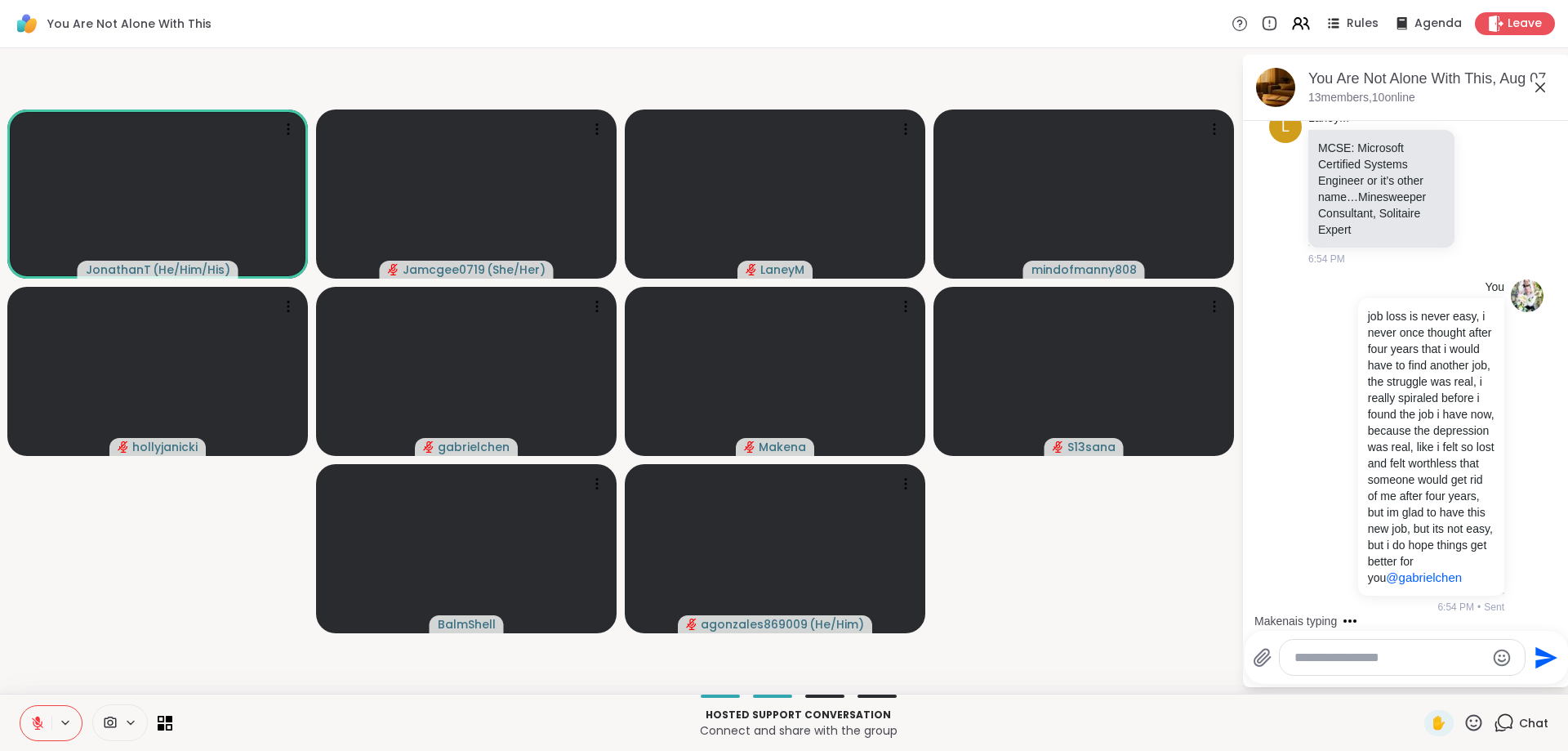 scroll, scrollTop: 4852, scrollLeft: 0, axis: vertical 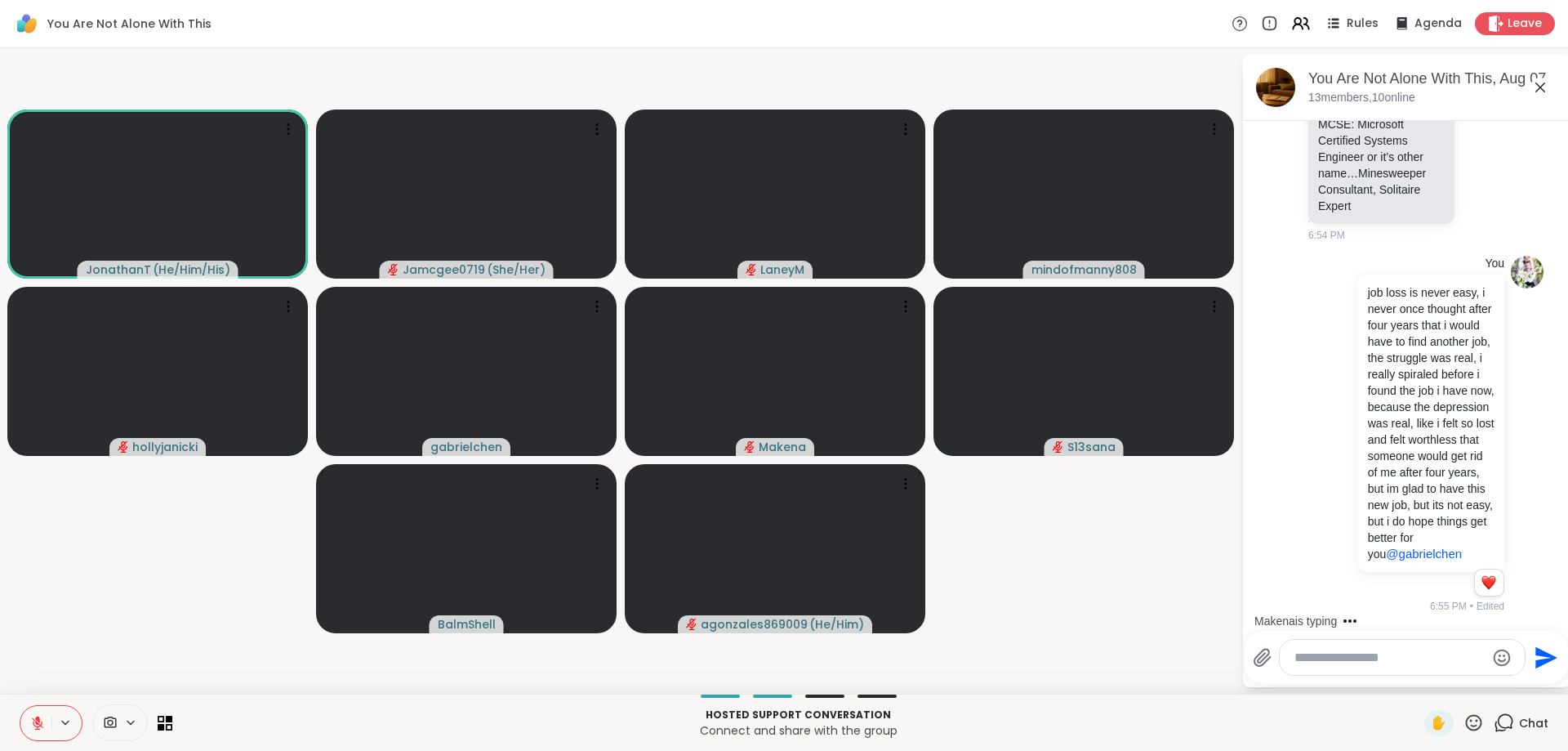 click at bounding box center [1389, 658] 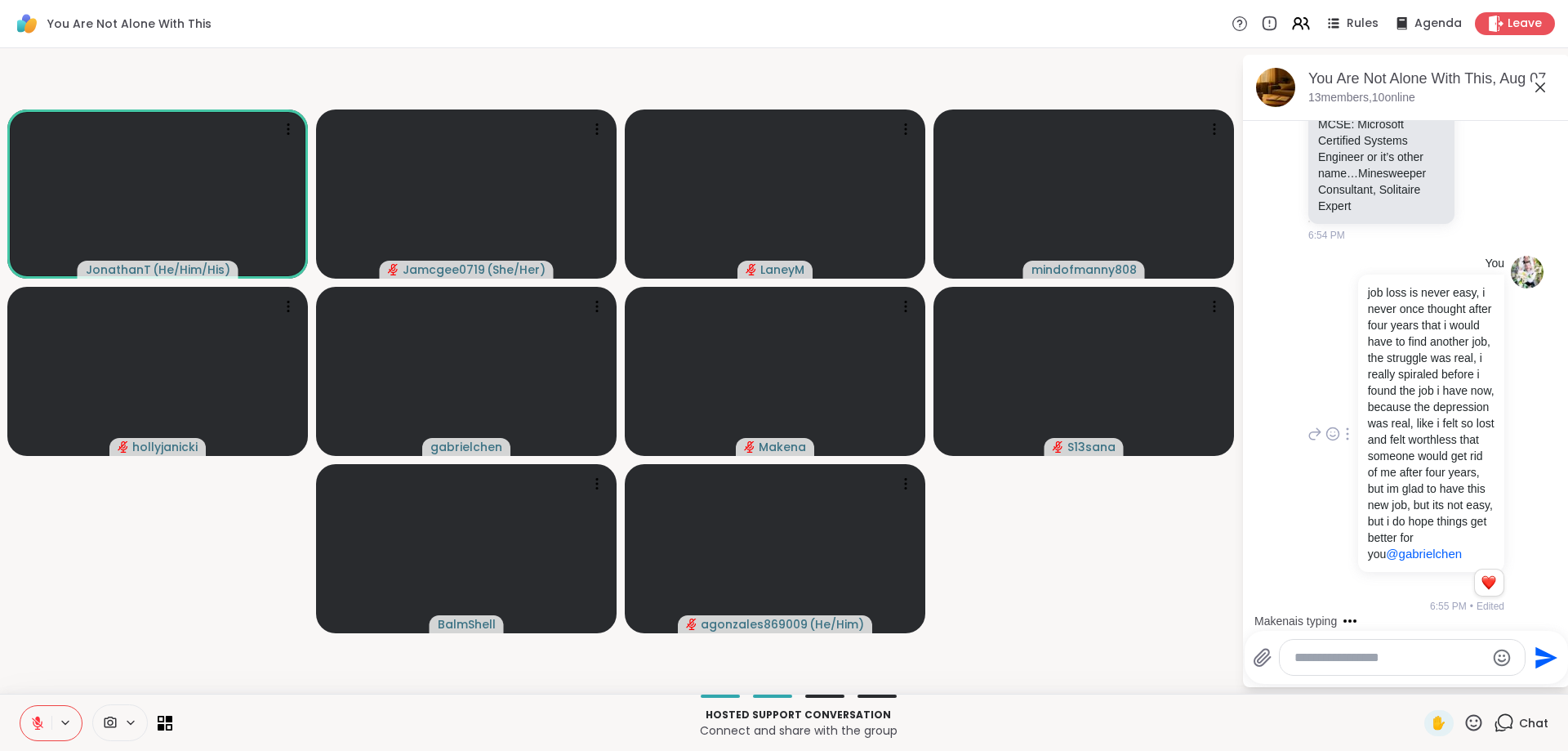 click 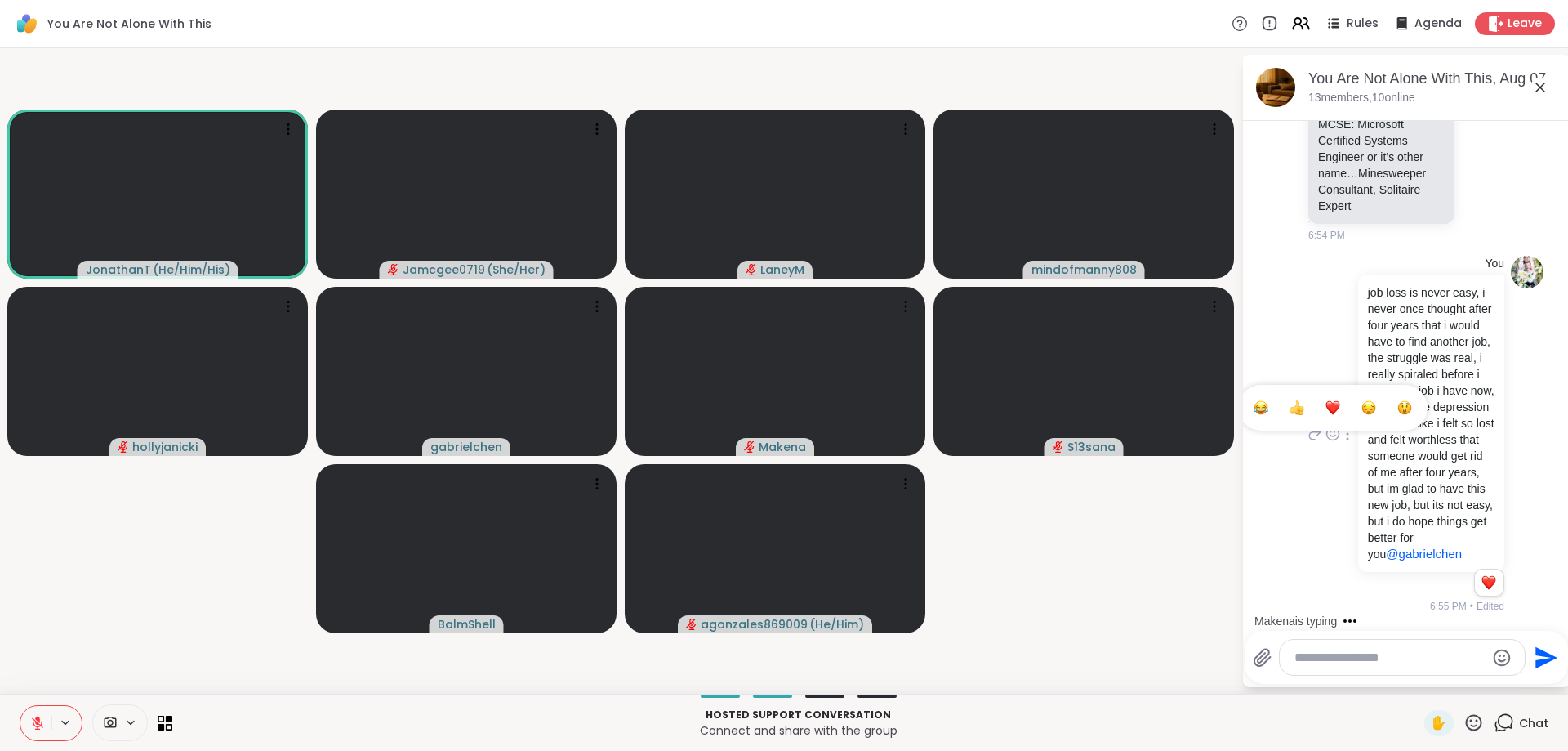 click at bounding box center [1333, 408] 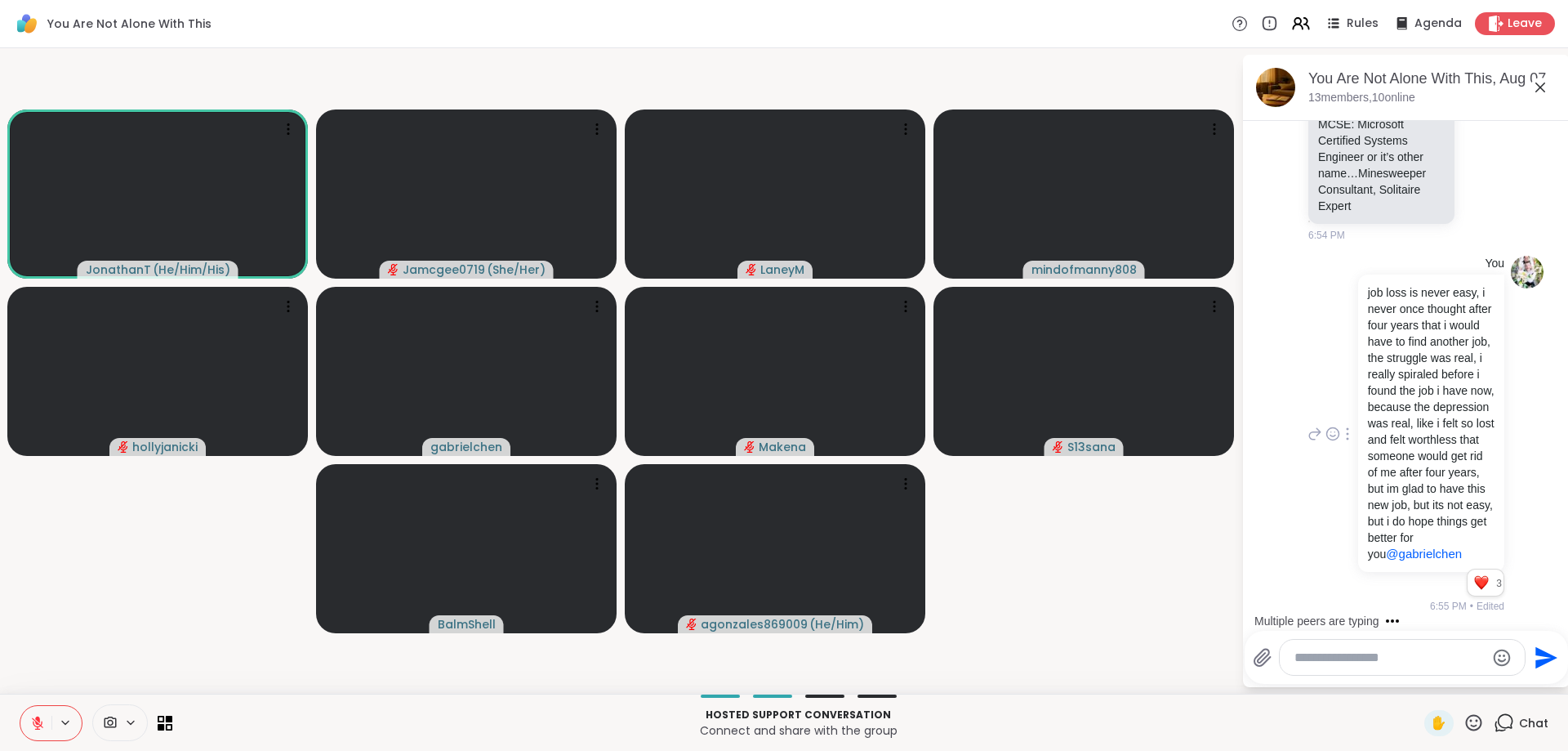 click at bounding box center [1389, 658] 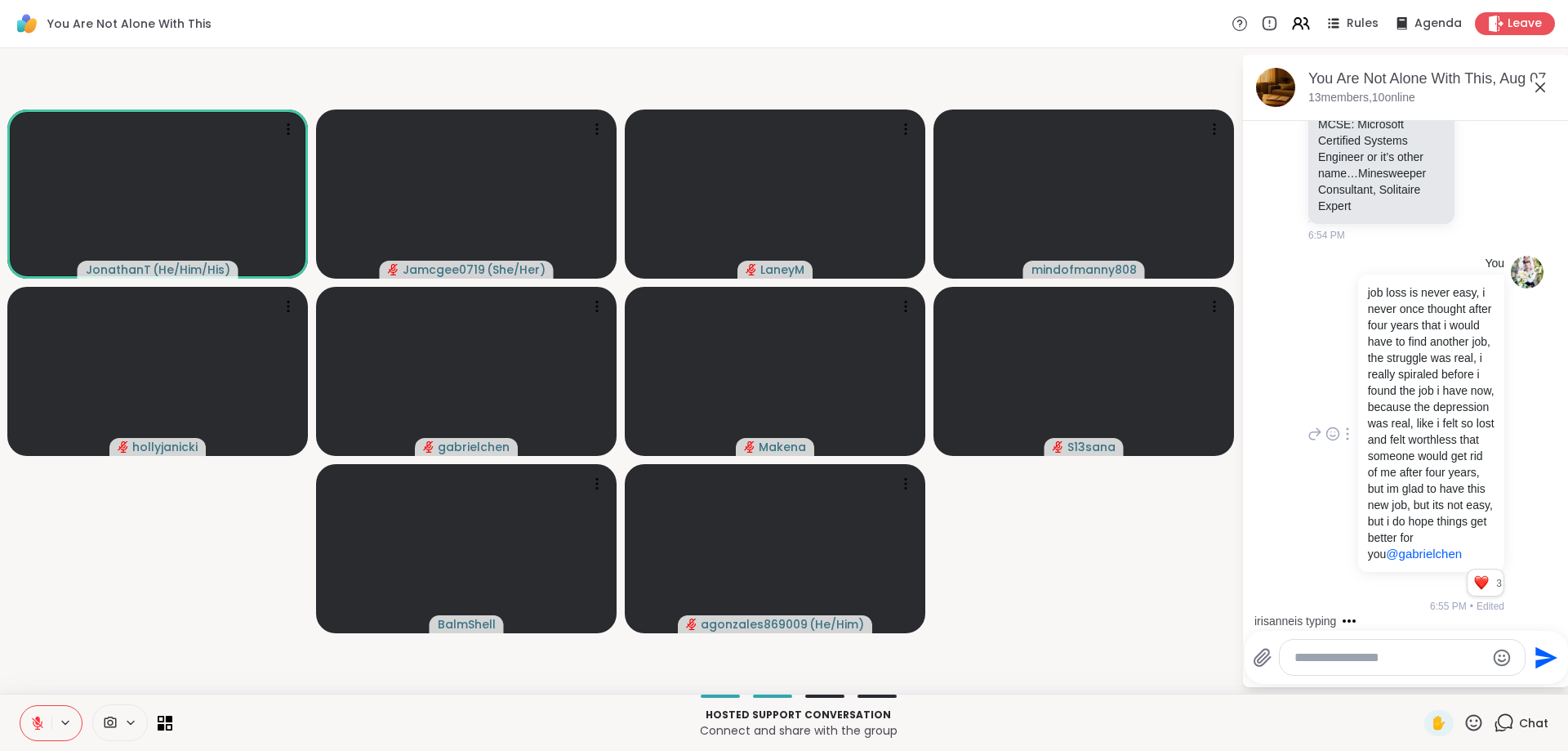 click at bounding box center (1389, 658) 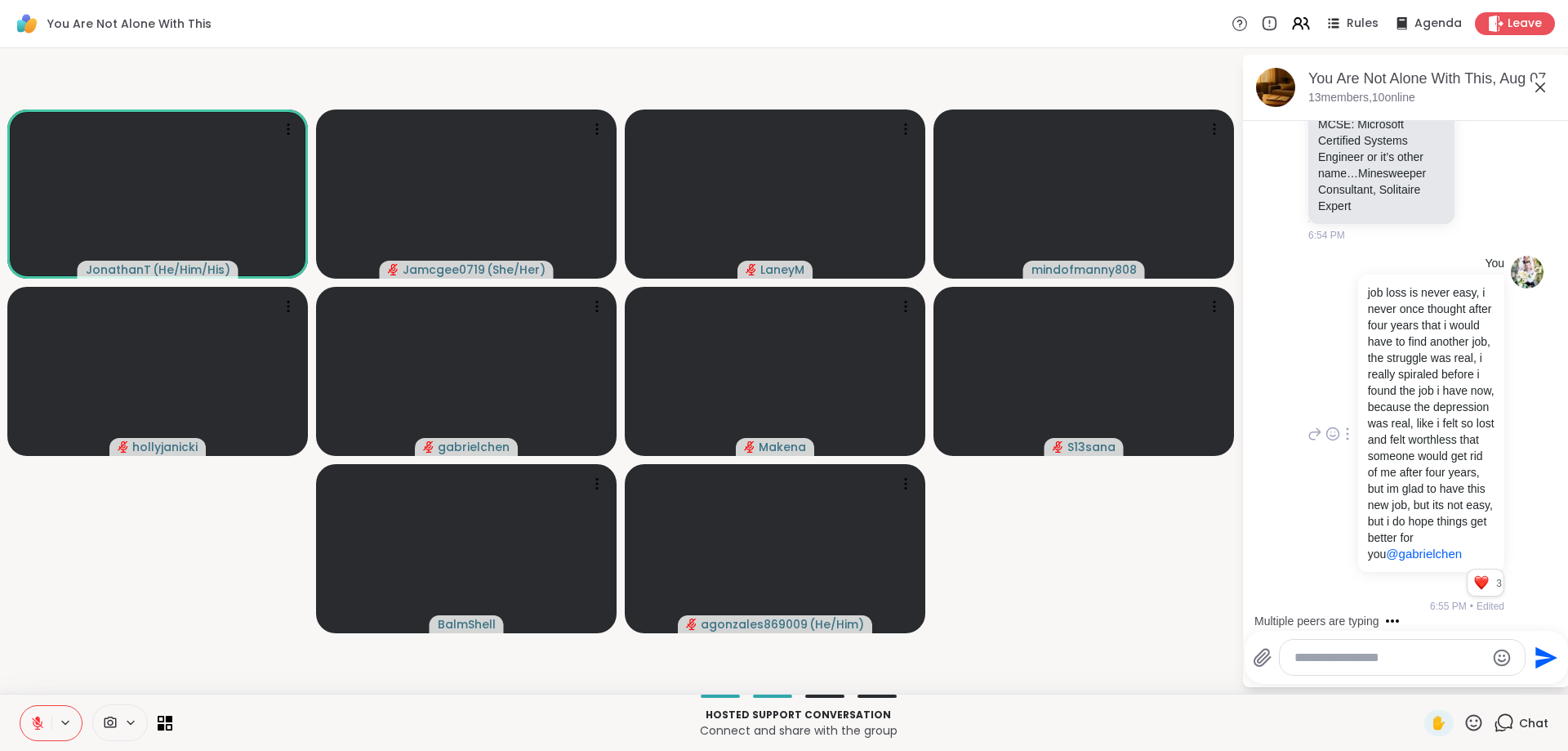 scroll, scrollTop: 4956, scrollLeft: 0, axis: vertical 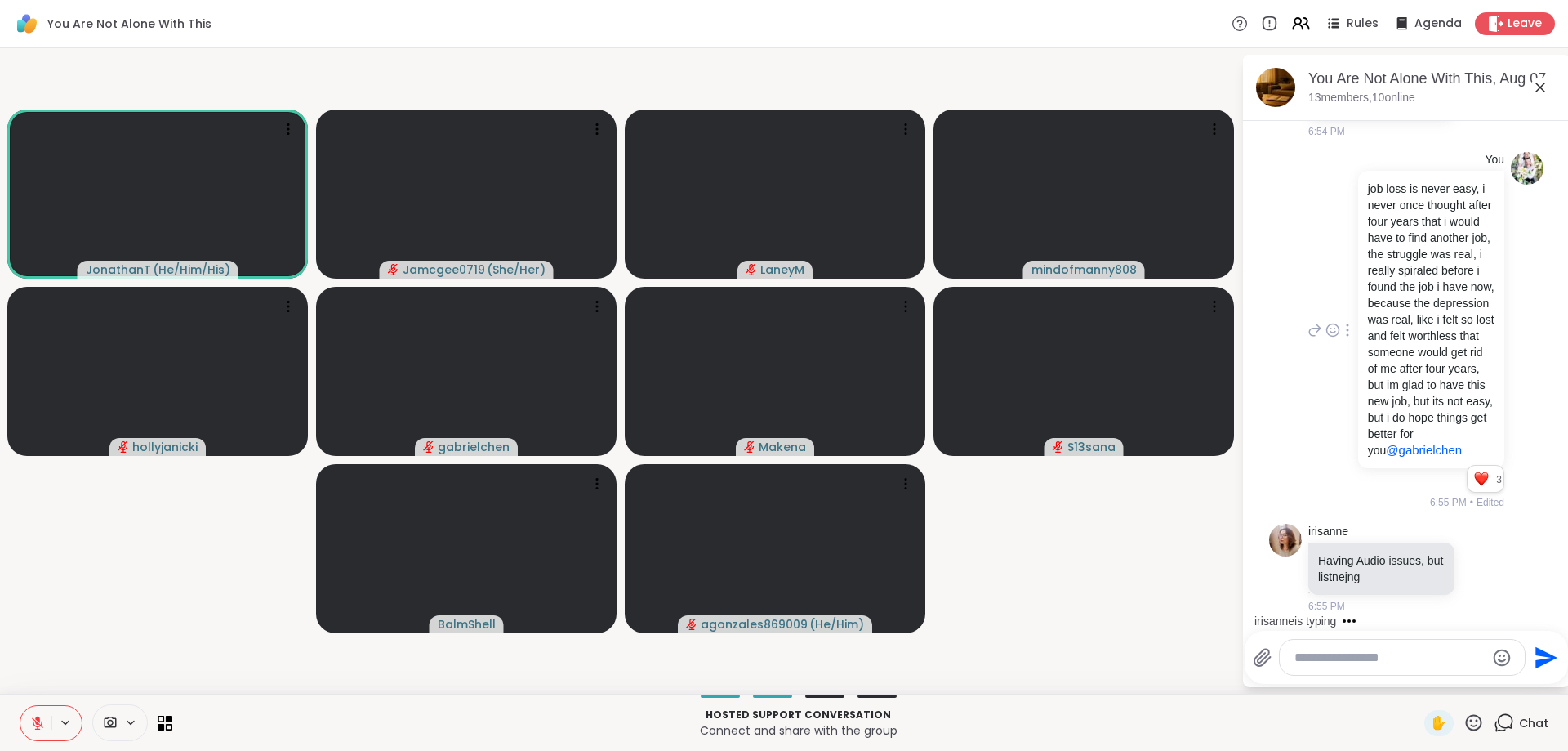 click at bounding box center [1389, 658] 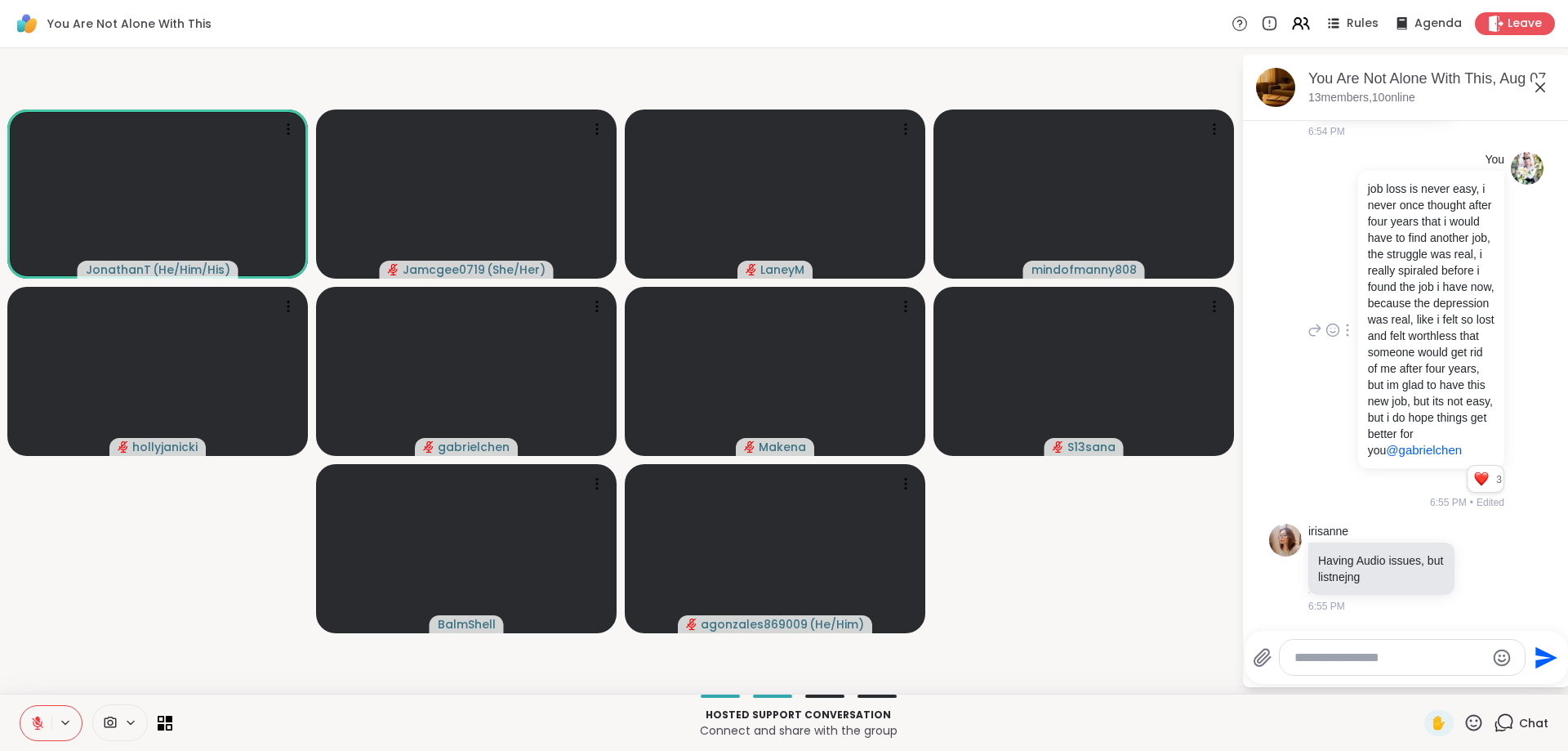 click at bounding box center [1389, 658] 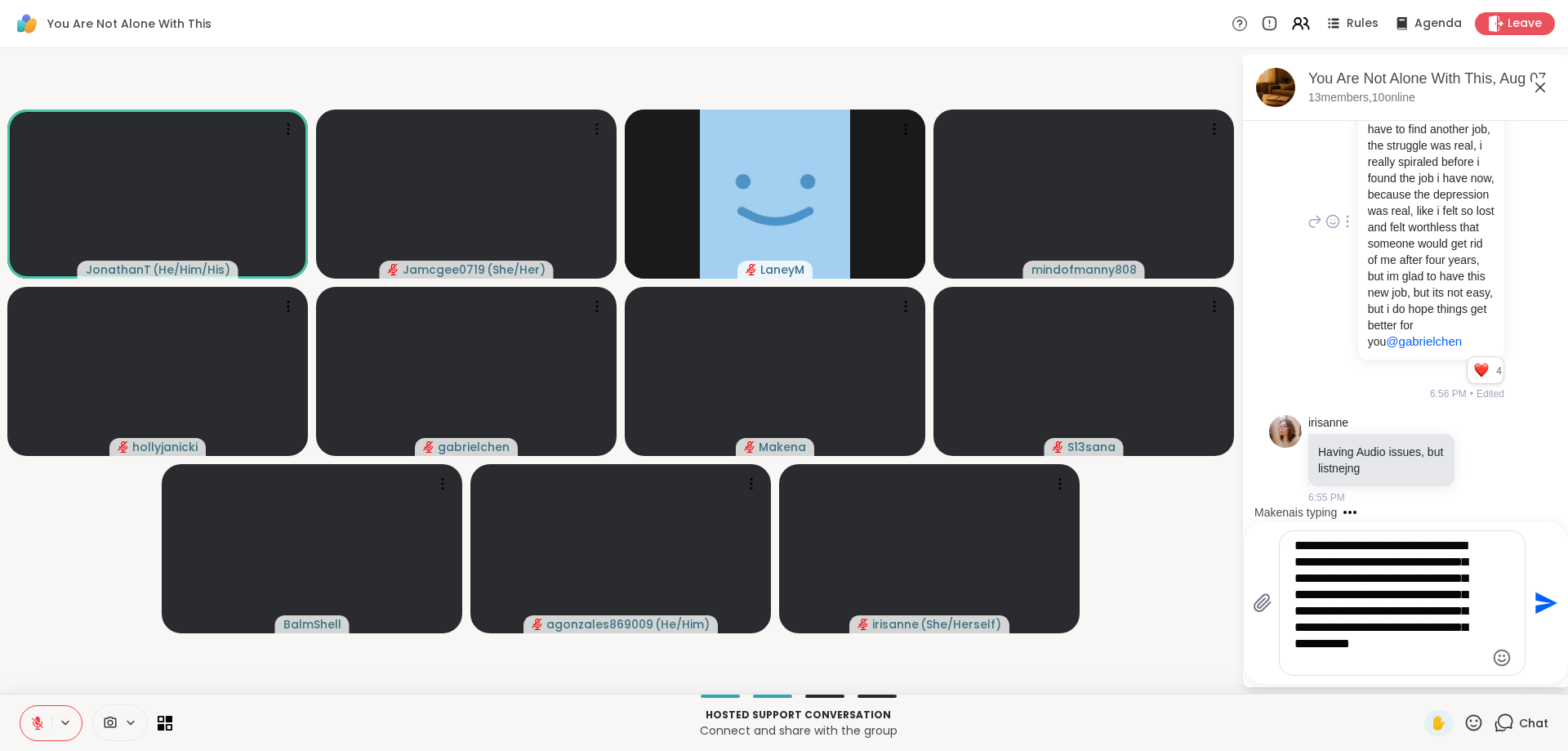 scroll, scrollTop: 5299, scrollLeft: 0, axis: vertical 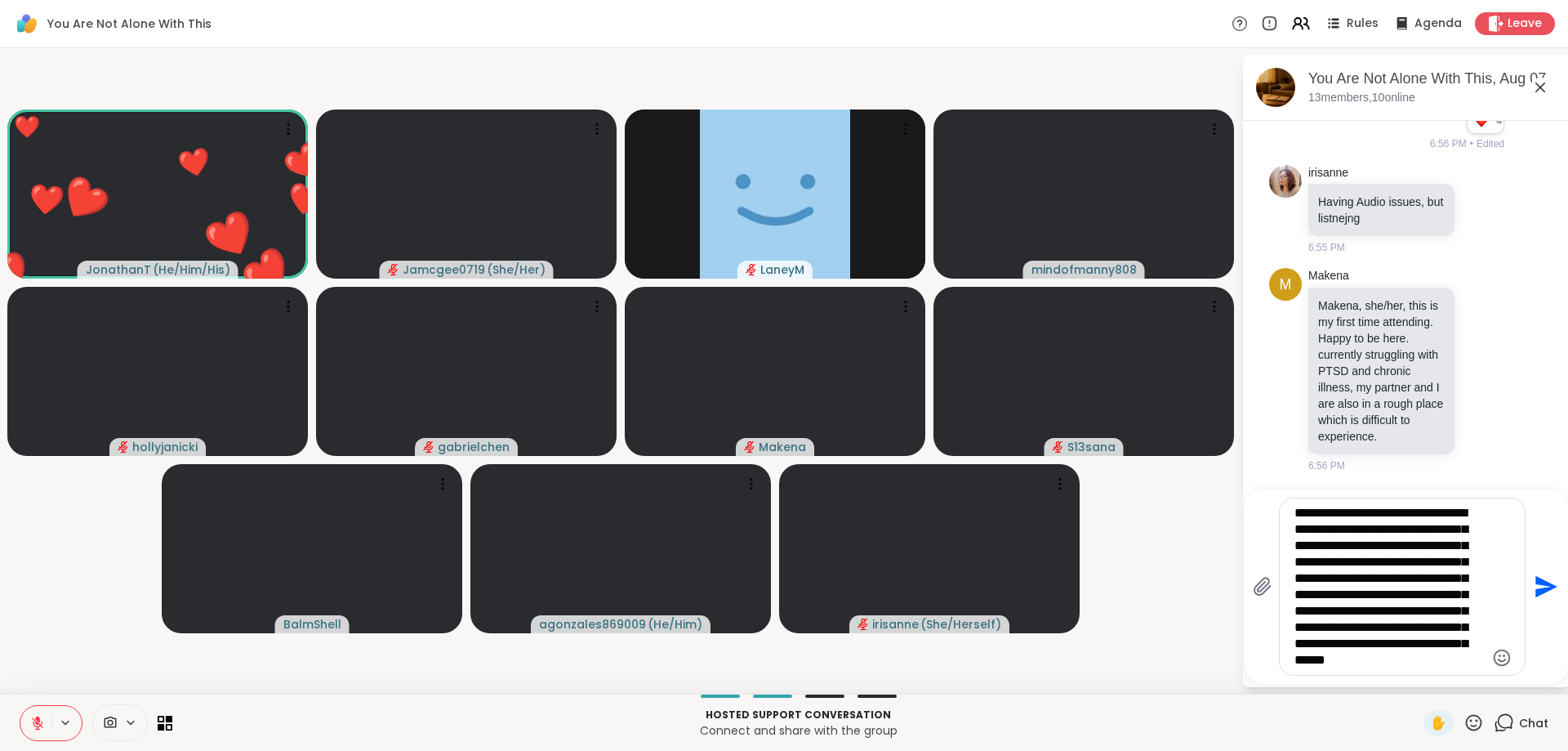 type on "**********" 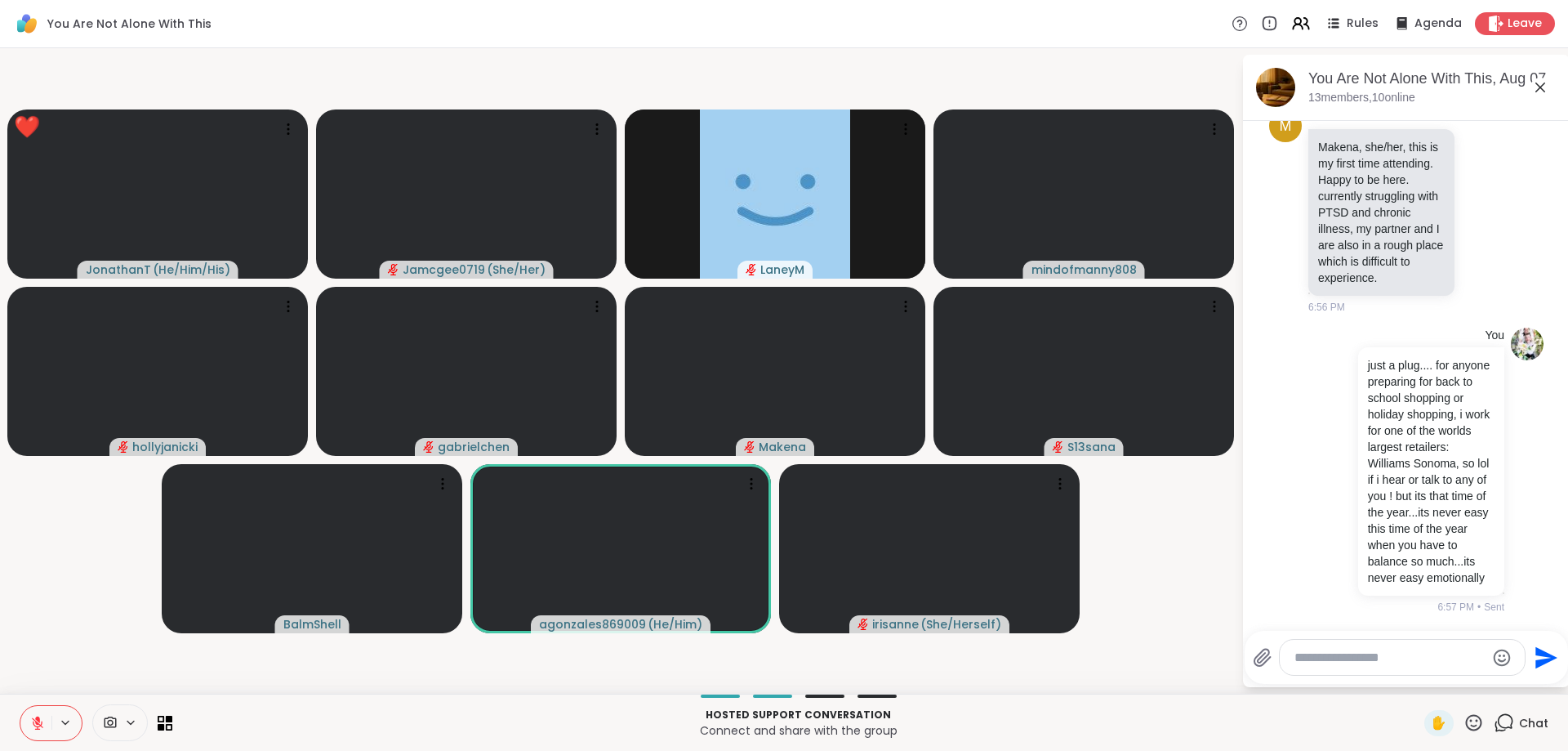 scroll, scrollTop: 0, scrollLeft: 0, axis: both 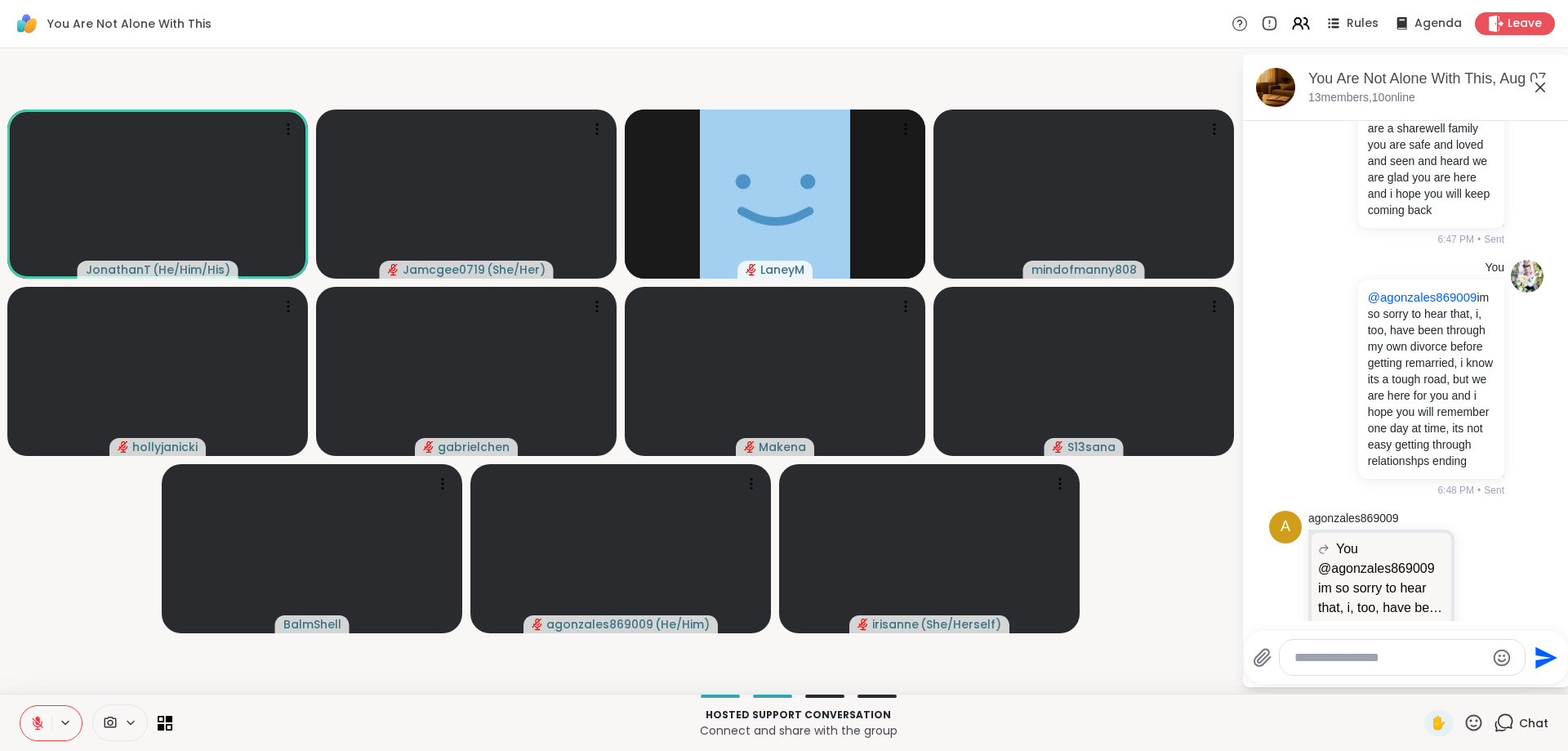 click at bounding box center [36, 723] 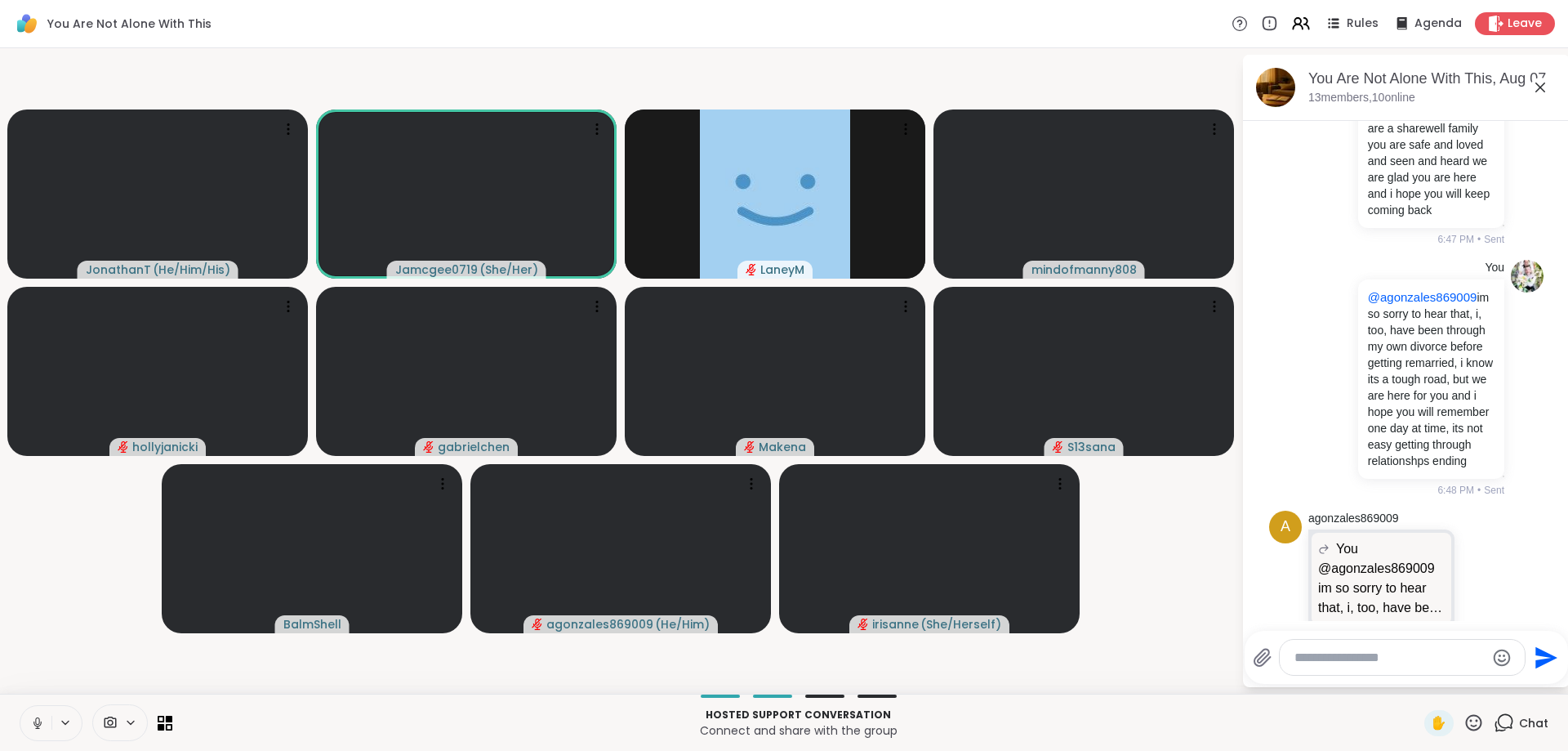 click 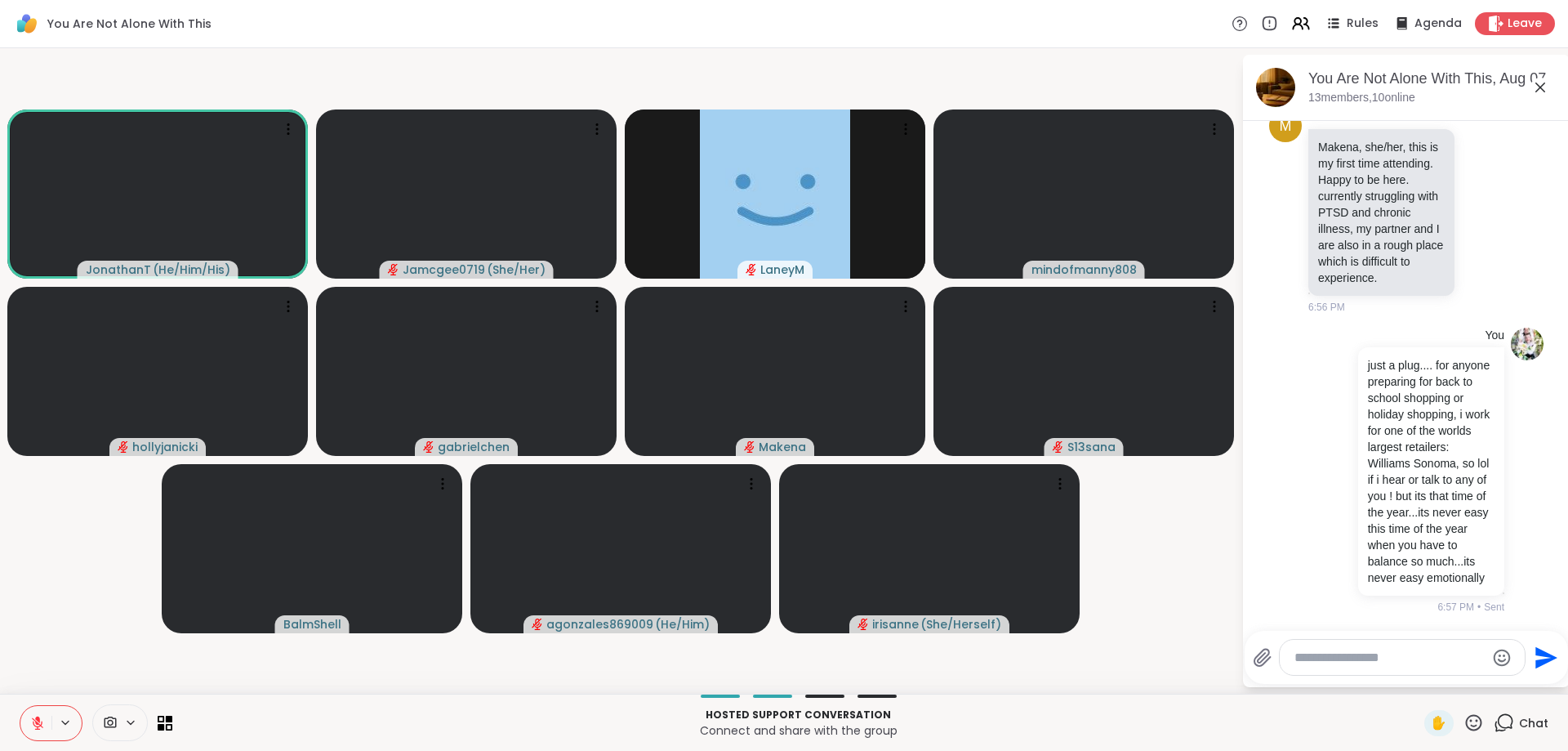 scroll, scrollTop: 5539, scrollLeft: 0, axis: vertical 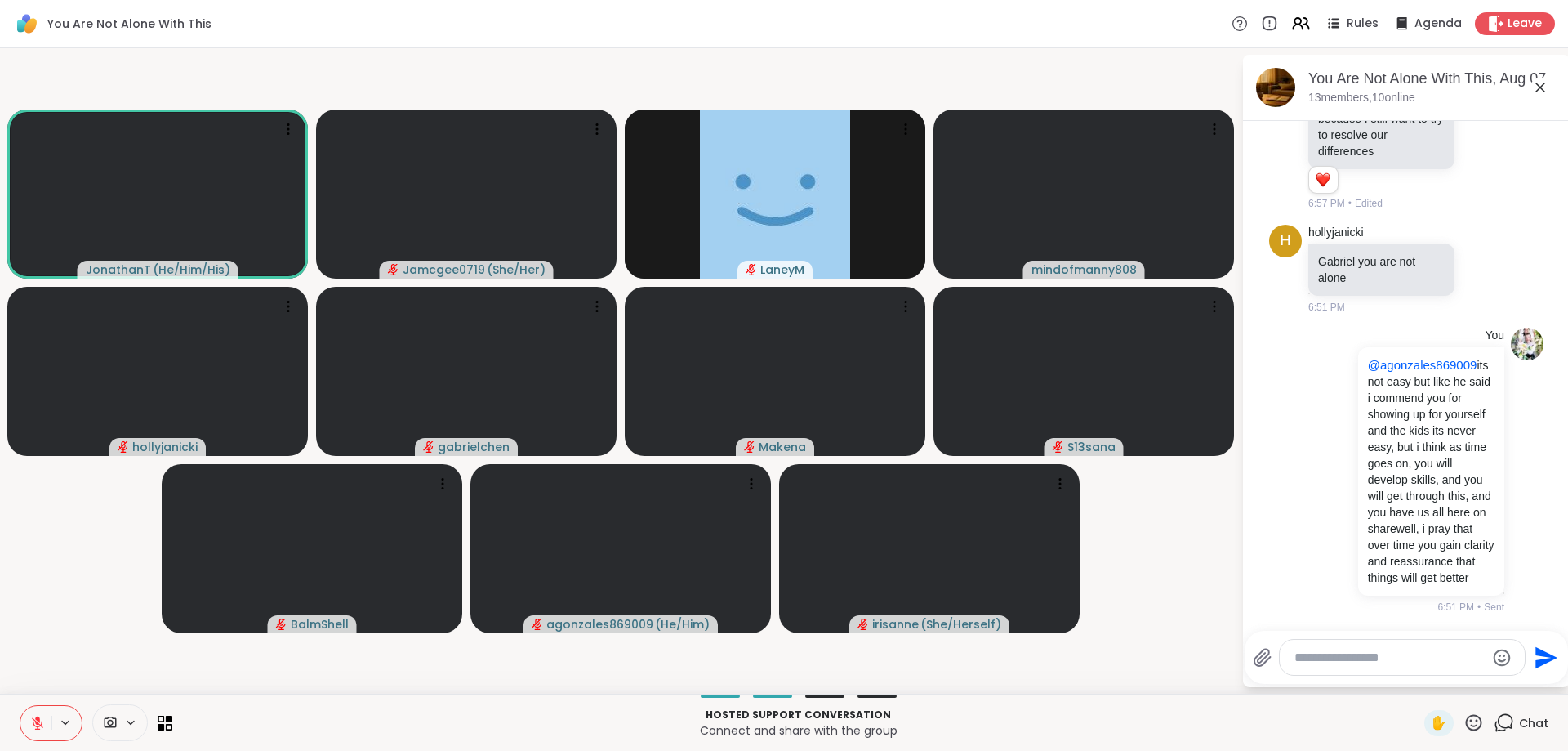 click 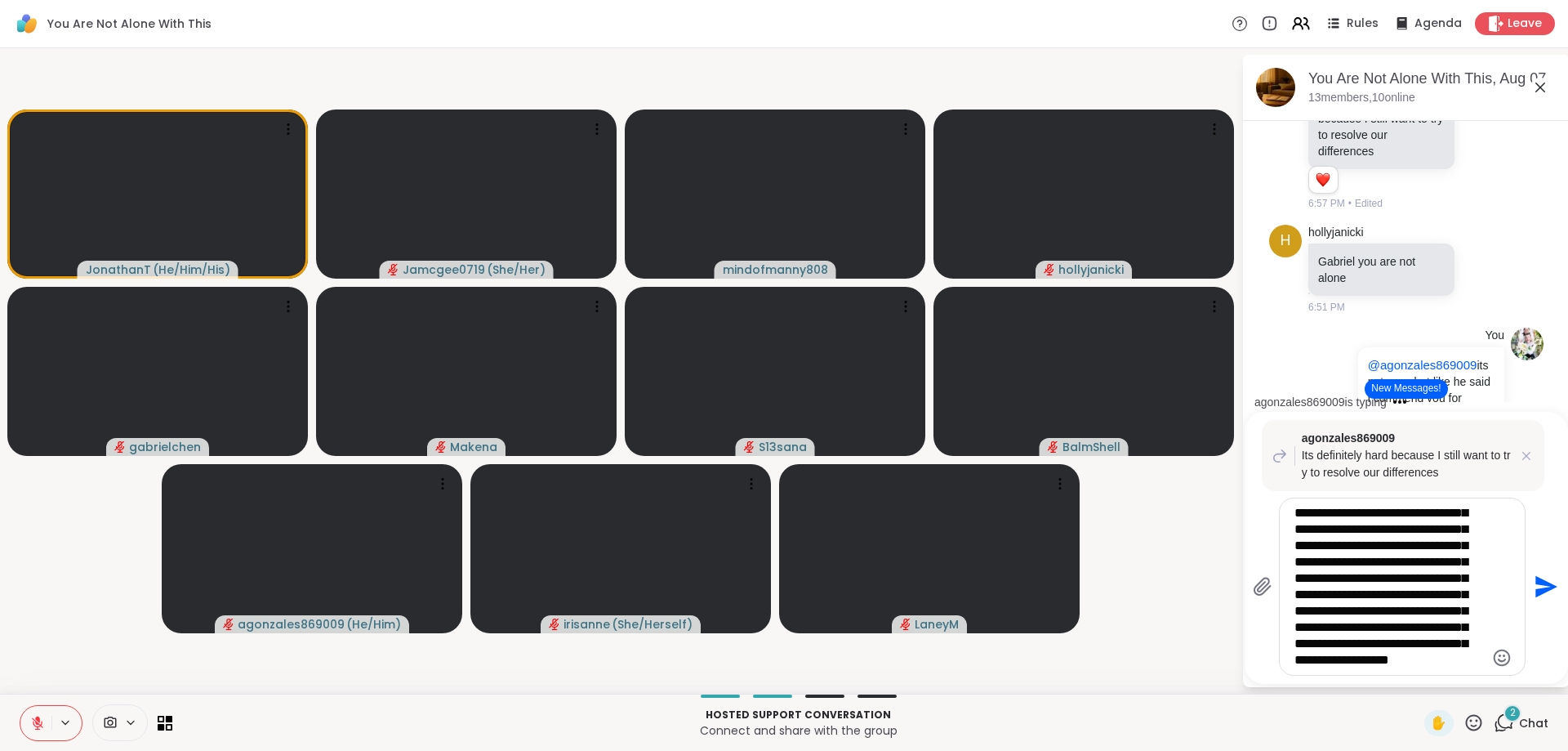 scroll, scrollTop: 65, scrollLeft: 0, axis: vertical 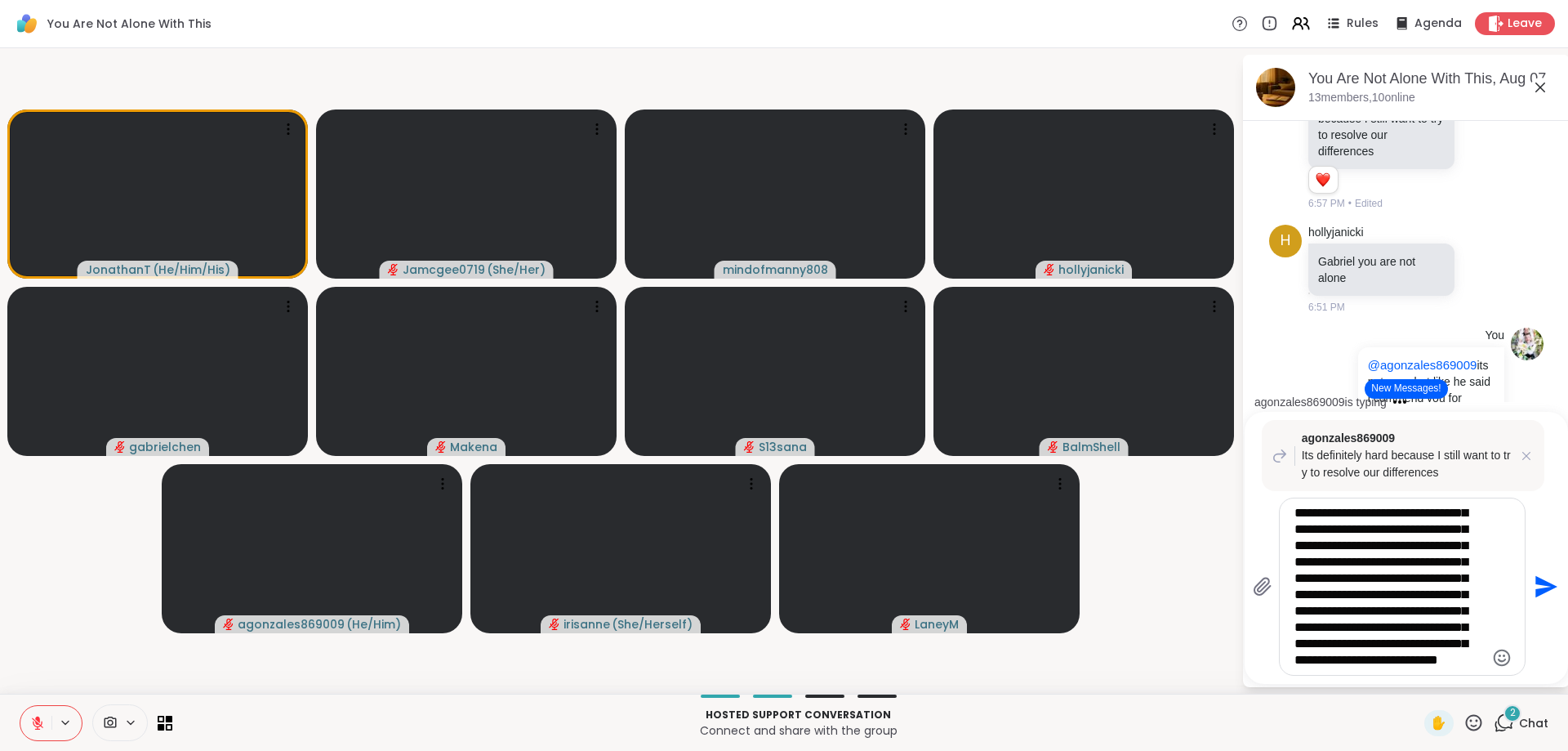 type on "**********" 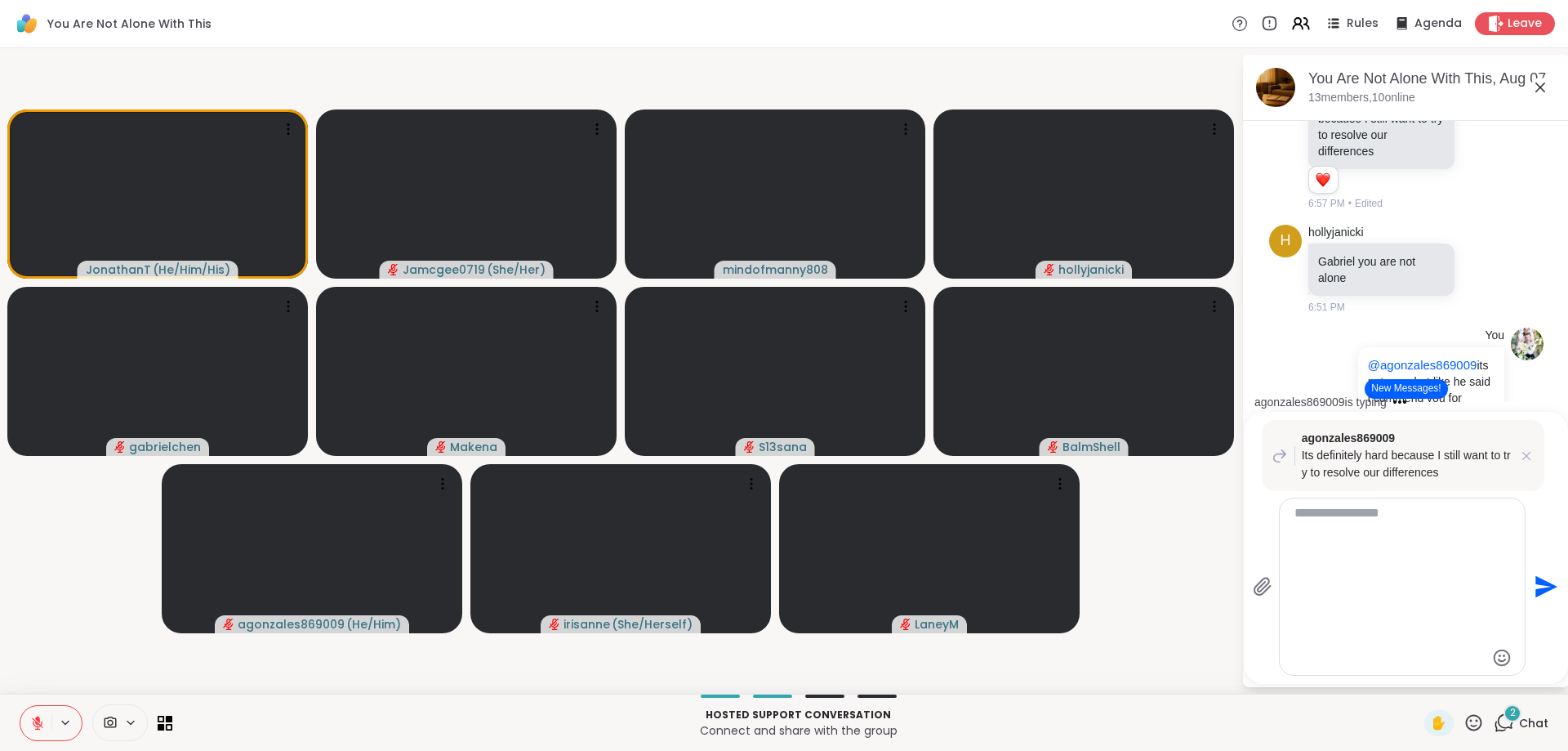 scroll, scrollTop: 0, scrollLeft: 0, axis: both 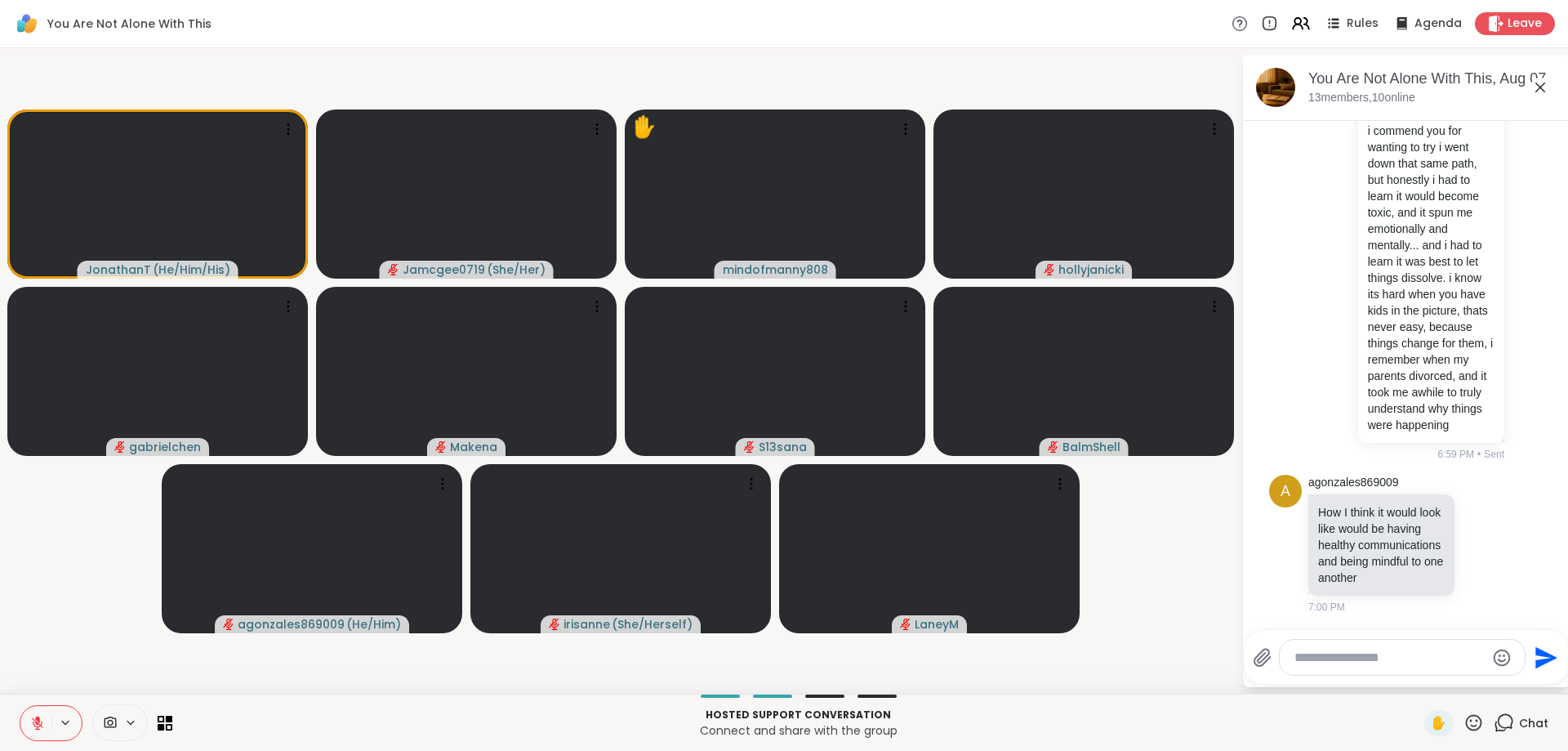 click 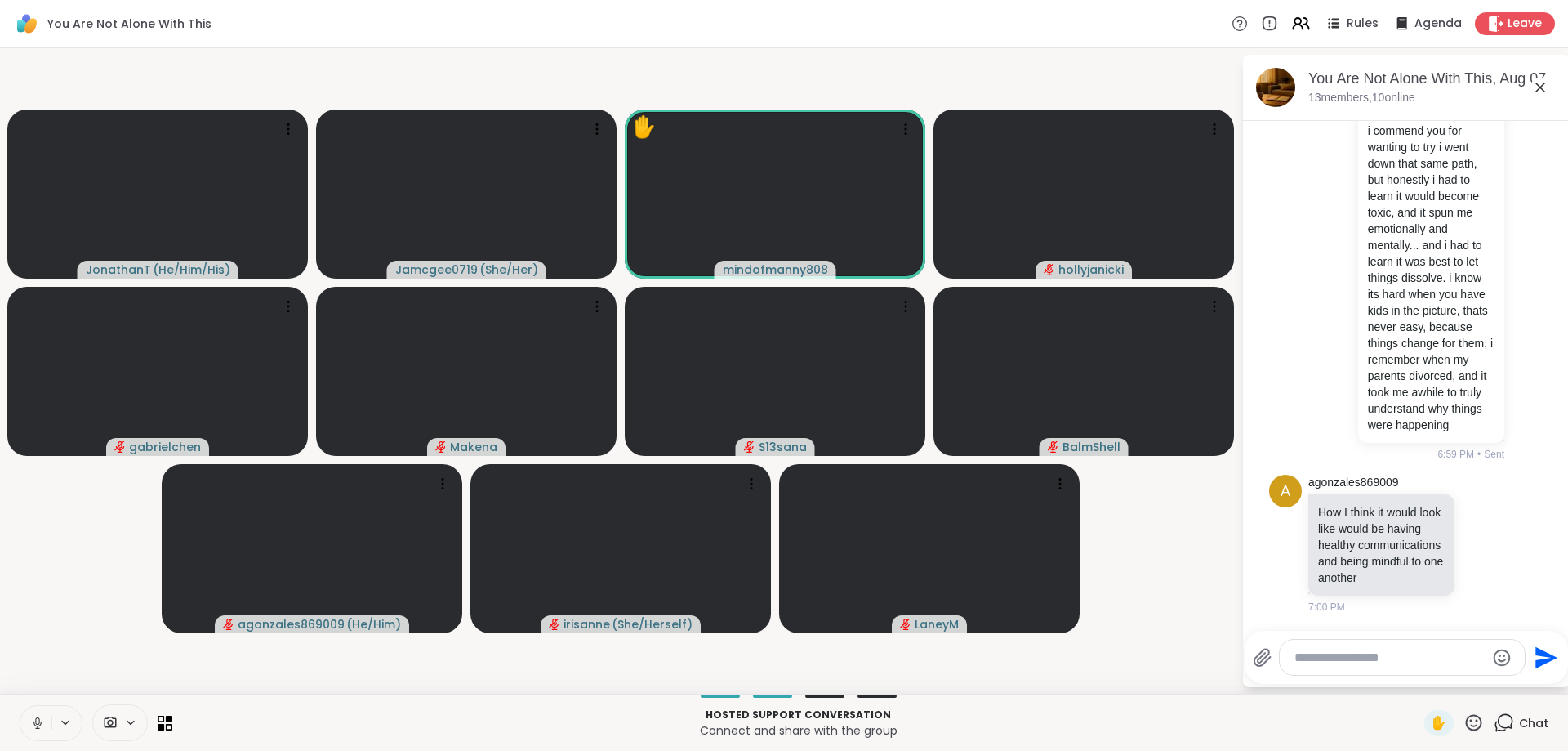 click 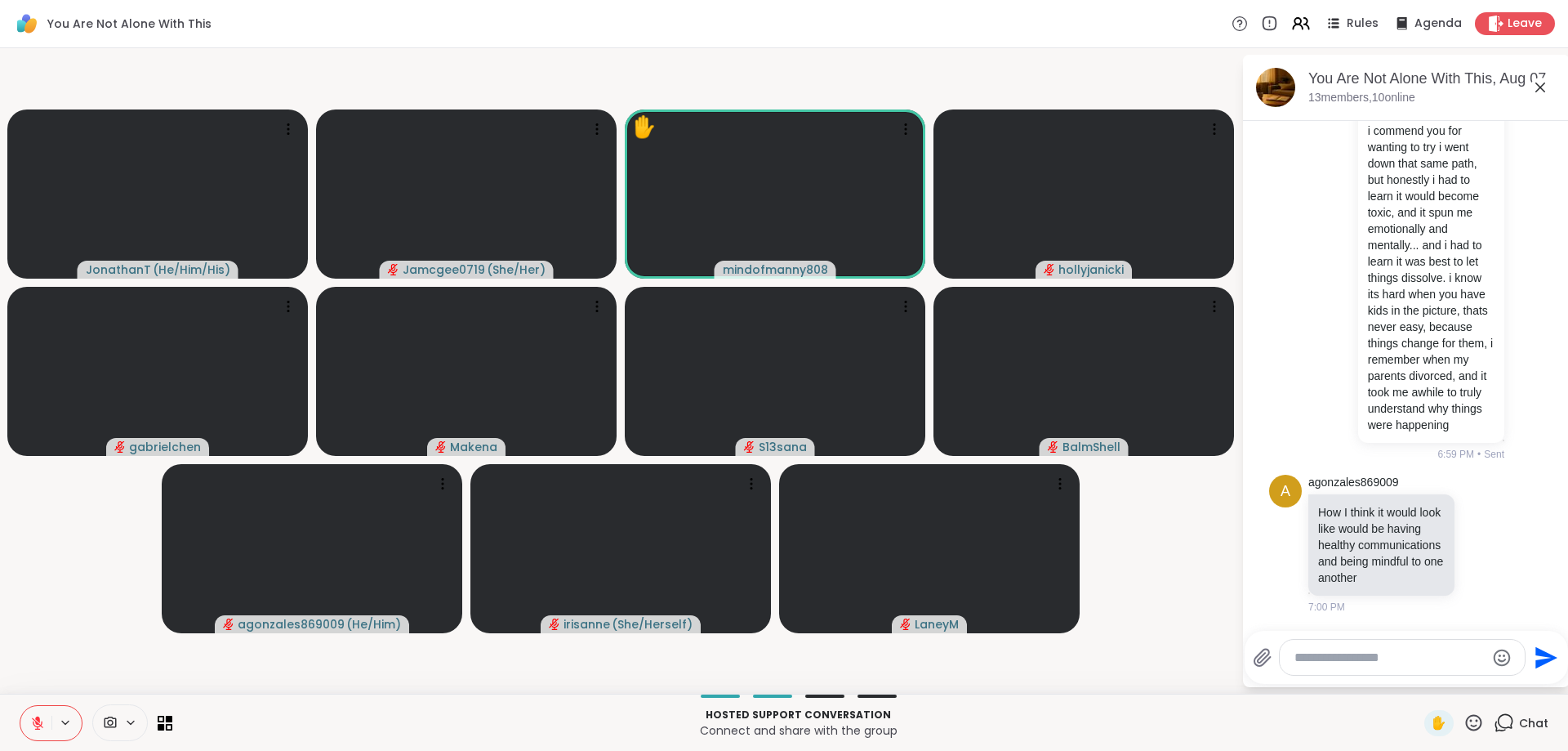 scroll, scrollTop: 6551, scrollLeft: 0, axis: vertical 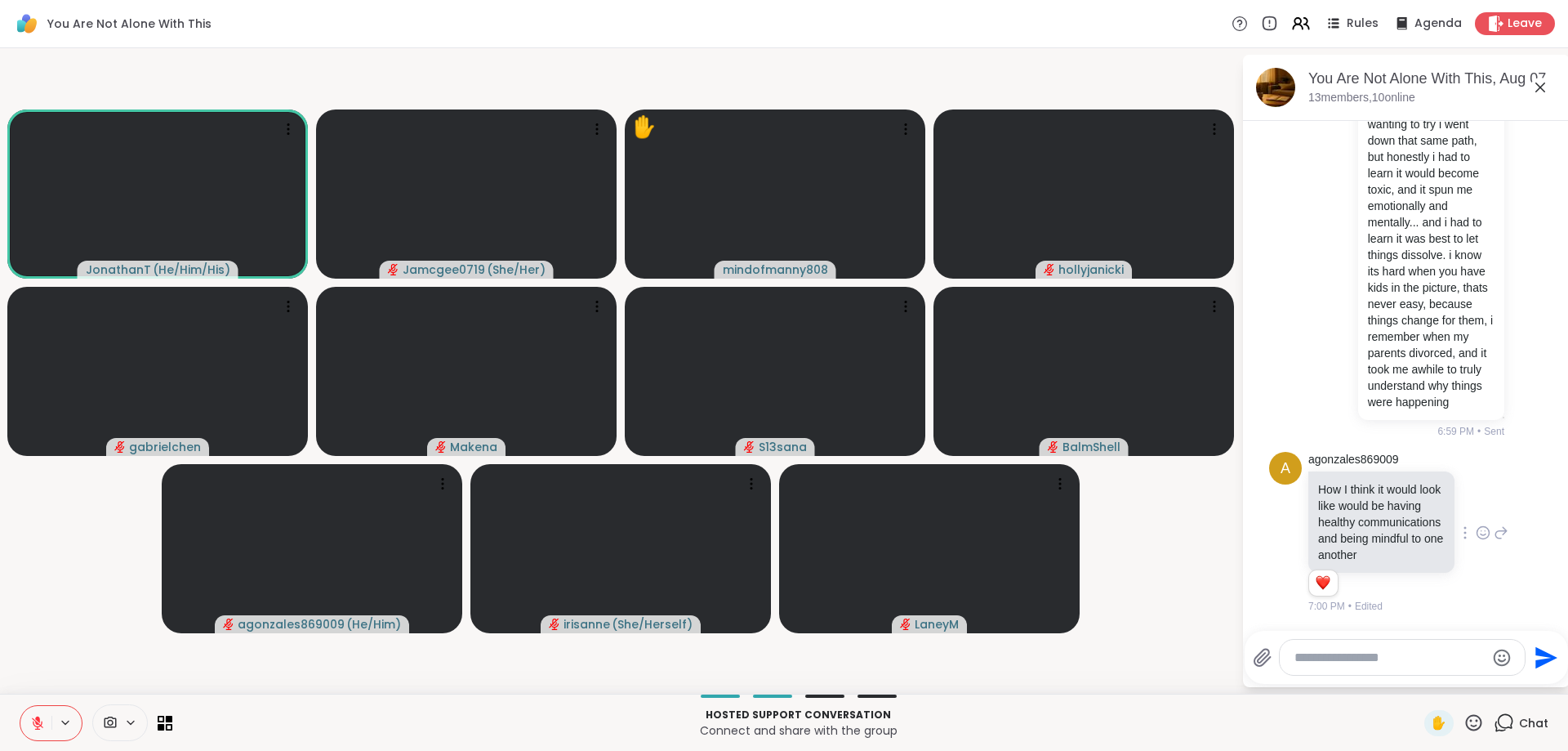 click 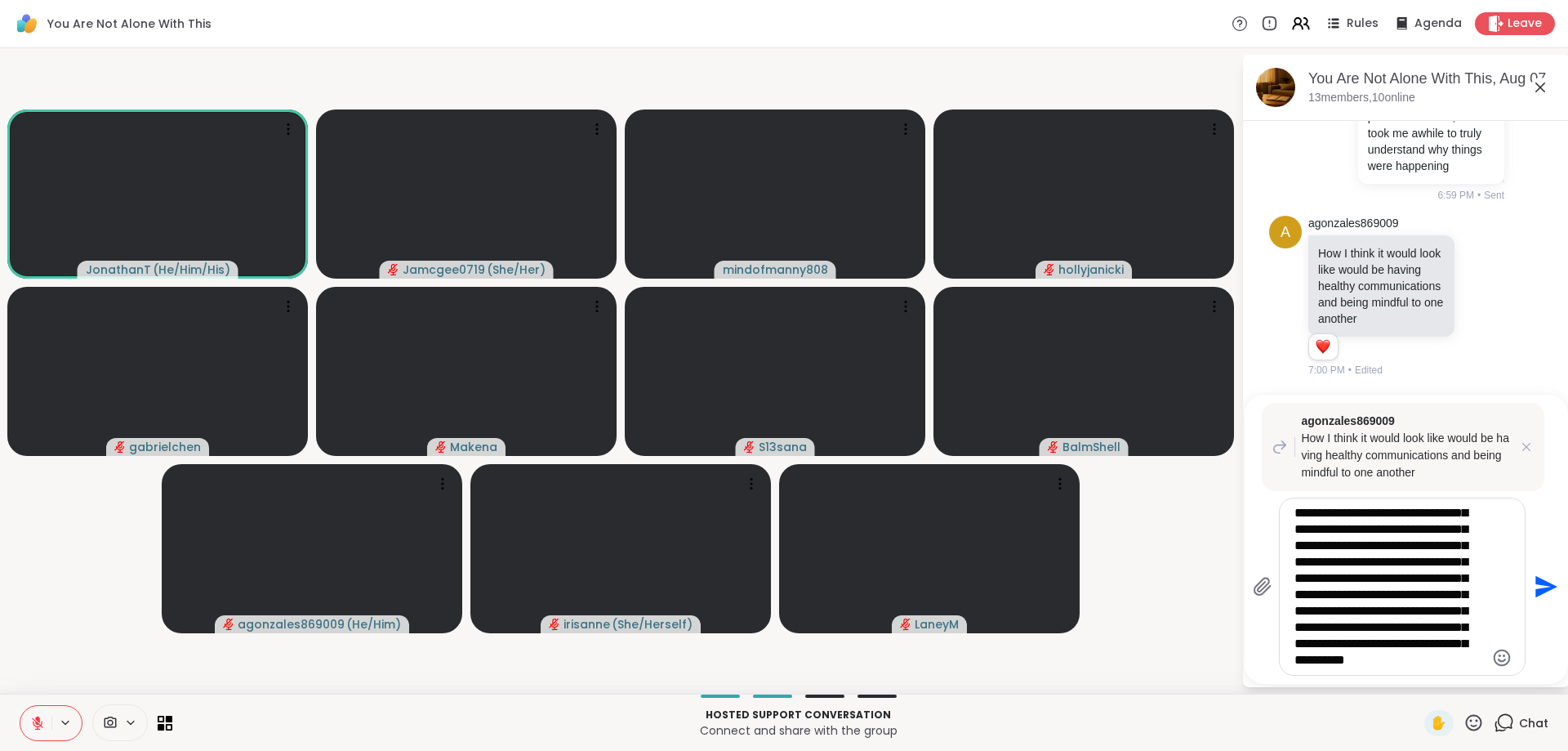 scroll, scrollTop: 49, scrollLeft: 0, axis: vertical 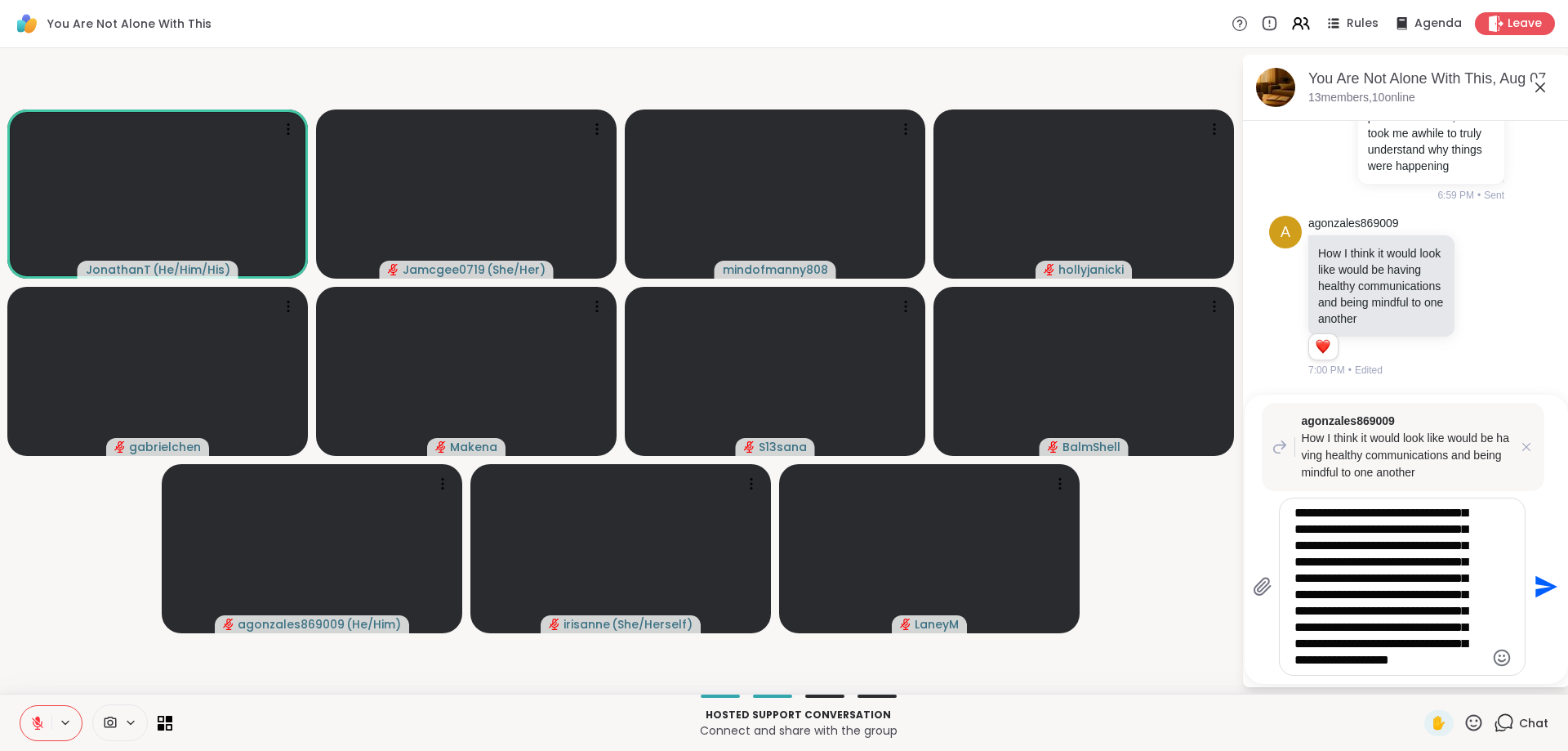 type on "**********" 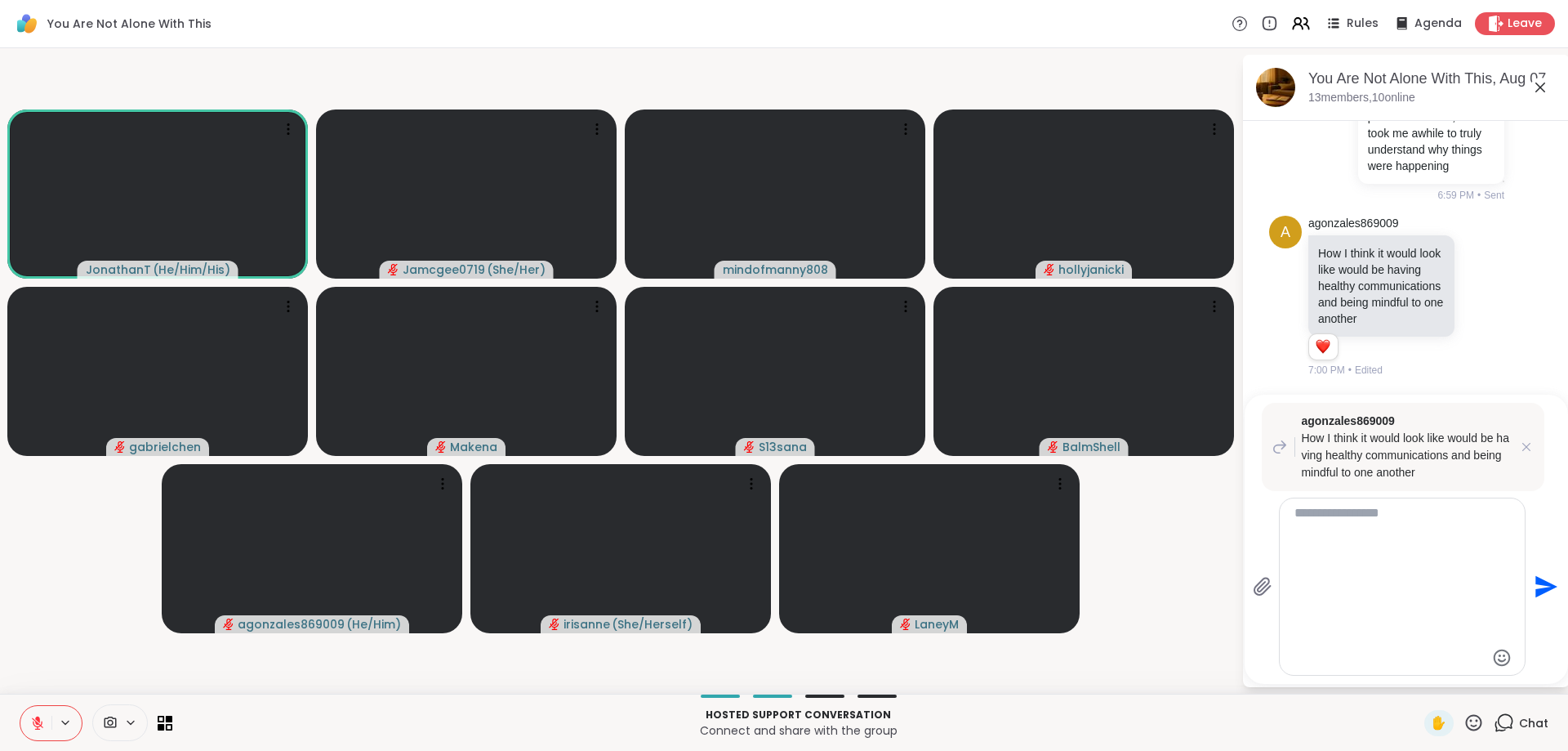 scroll, scrollTop: 0, scrollLeft: 0, axis: both 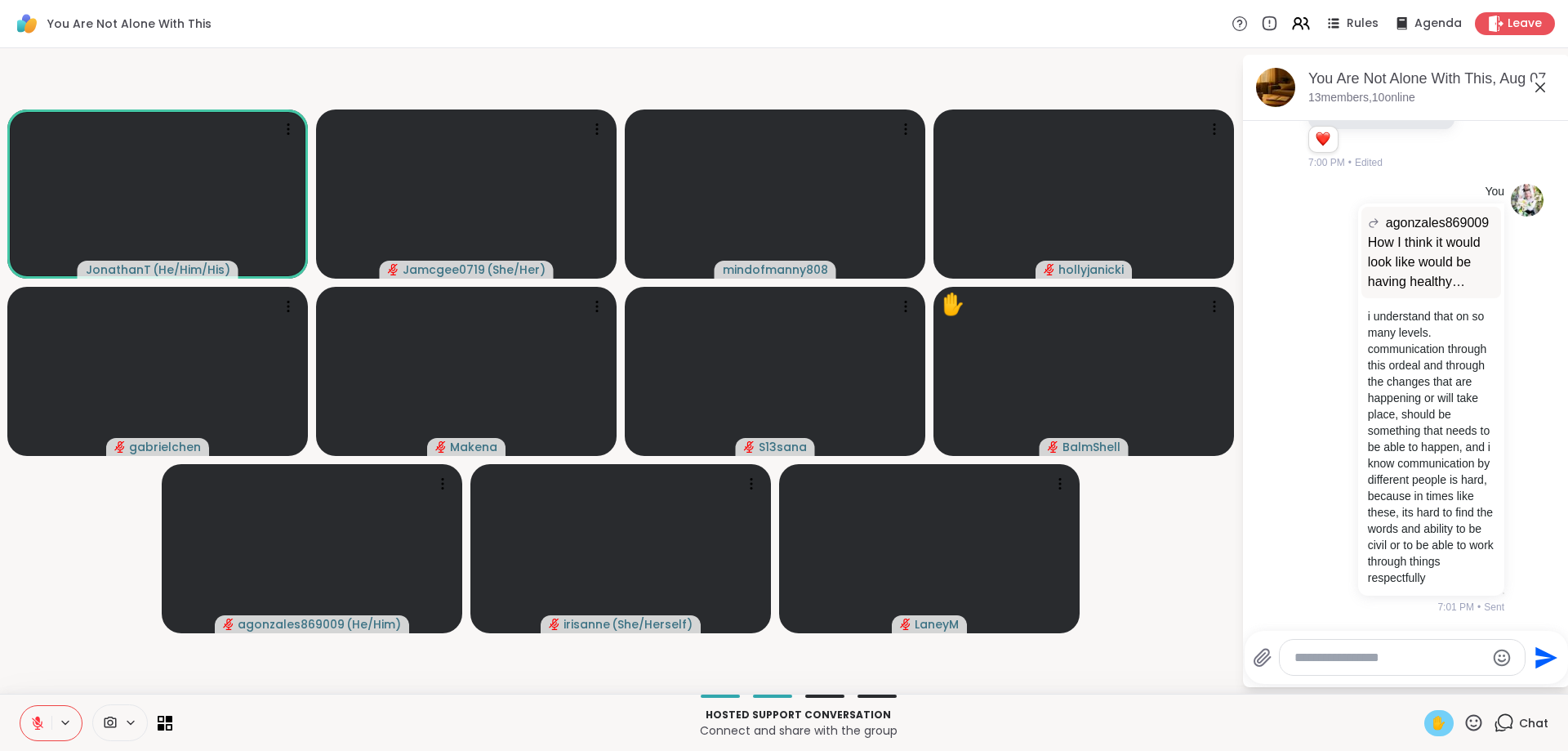 click on "✋" at bounding box center (1439, 723) 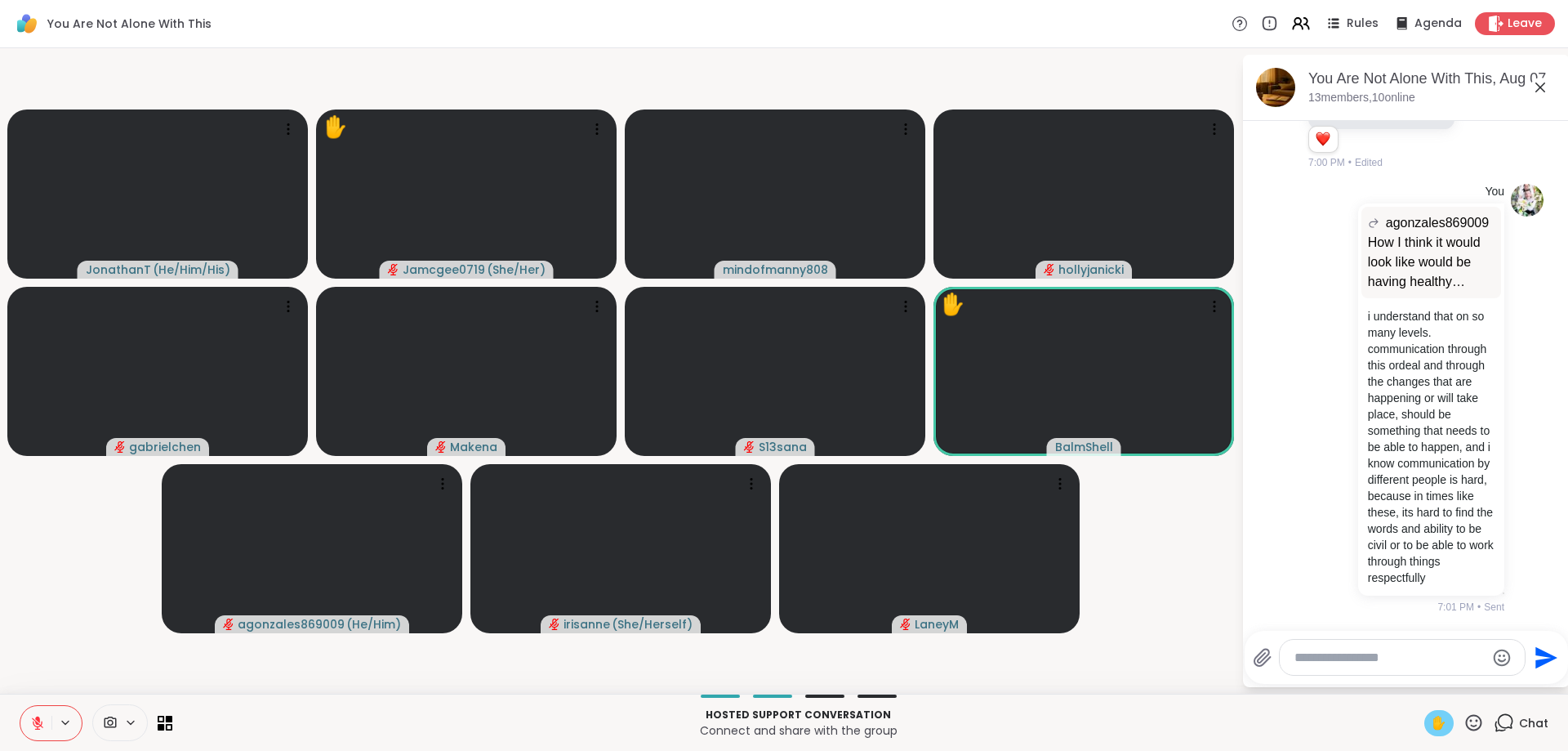 scroll, scrollTop: 7044, scrollLeft: 0, axis: vertical 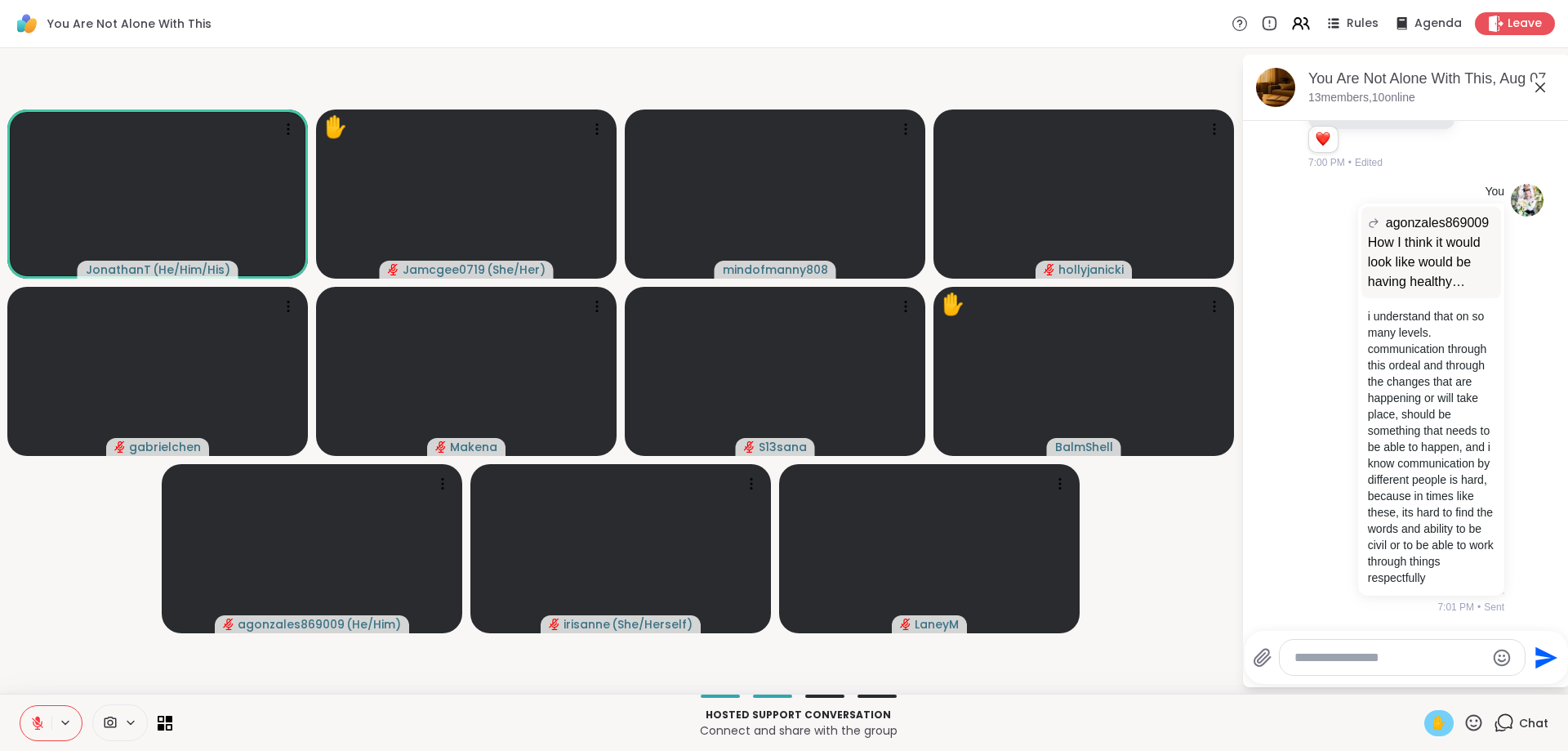 click at bounding box center (1389, 658) 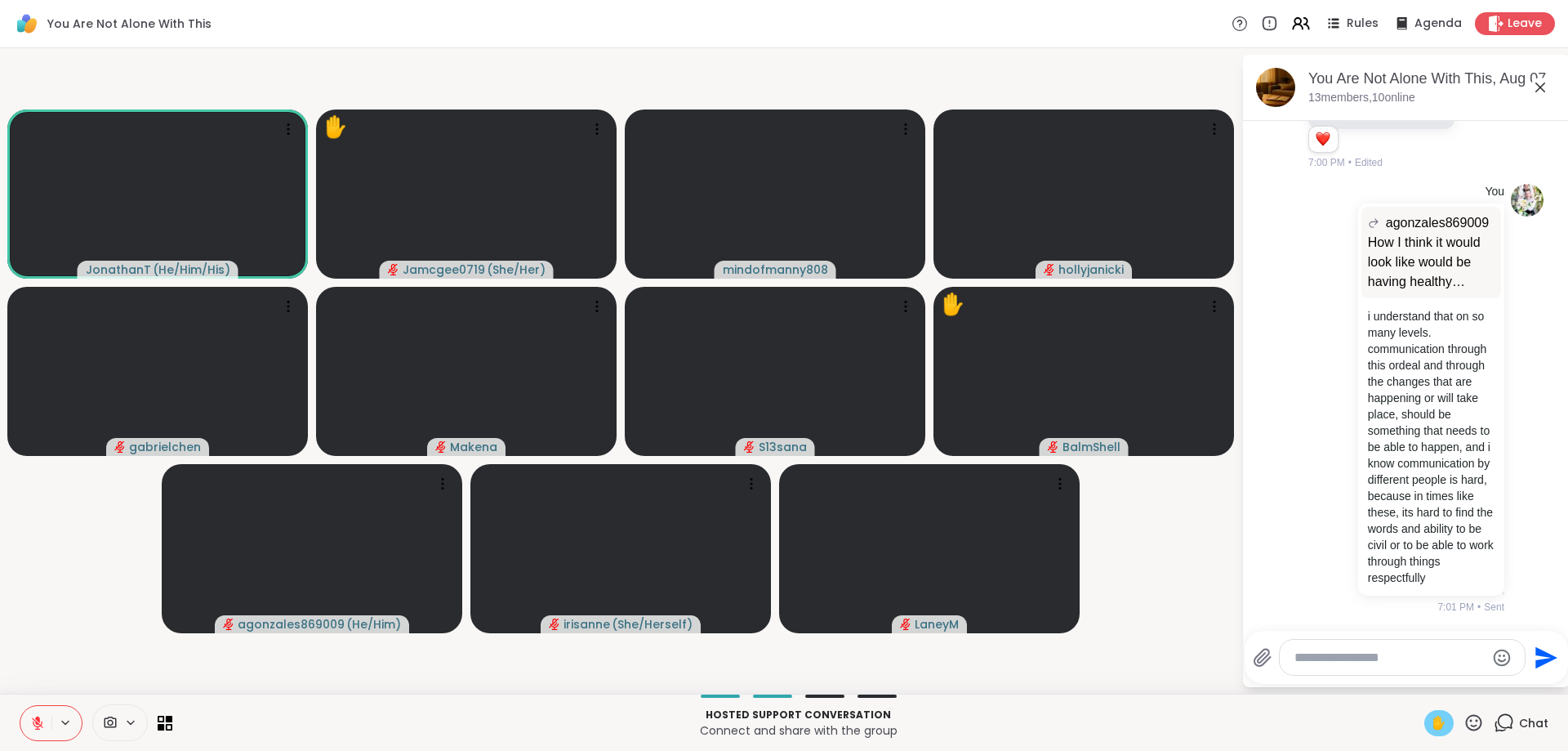 click at bounding box center (1389, 658) 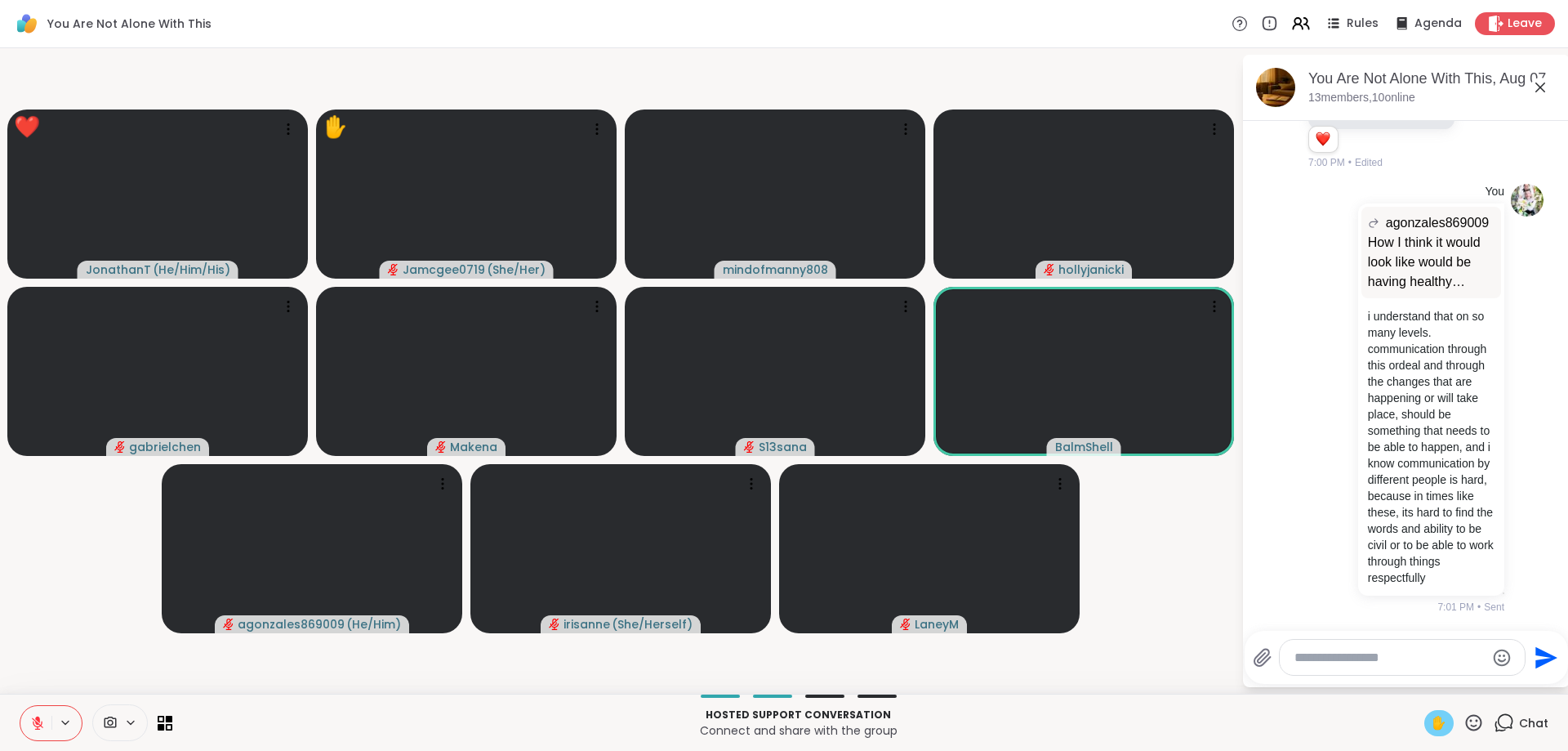 scroll, scrollTop: 7068, scrollLeft: 0, axis: vertical 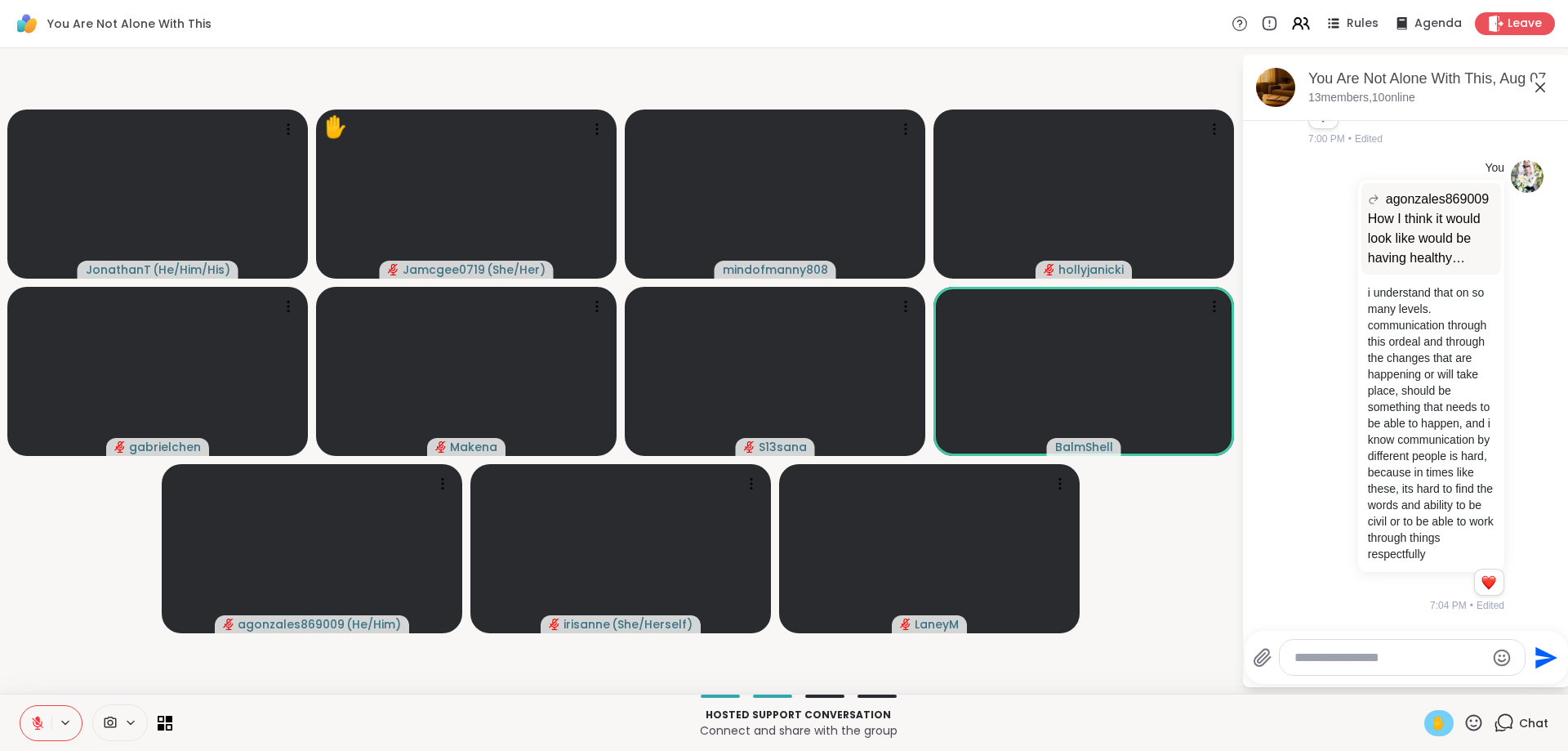 click at bounding box center (1389, 658) 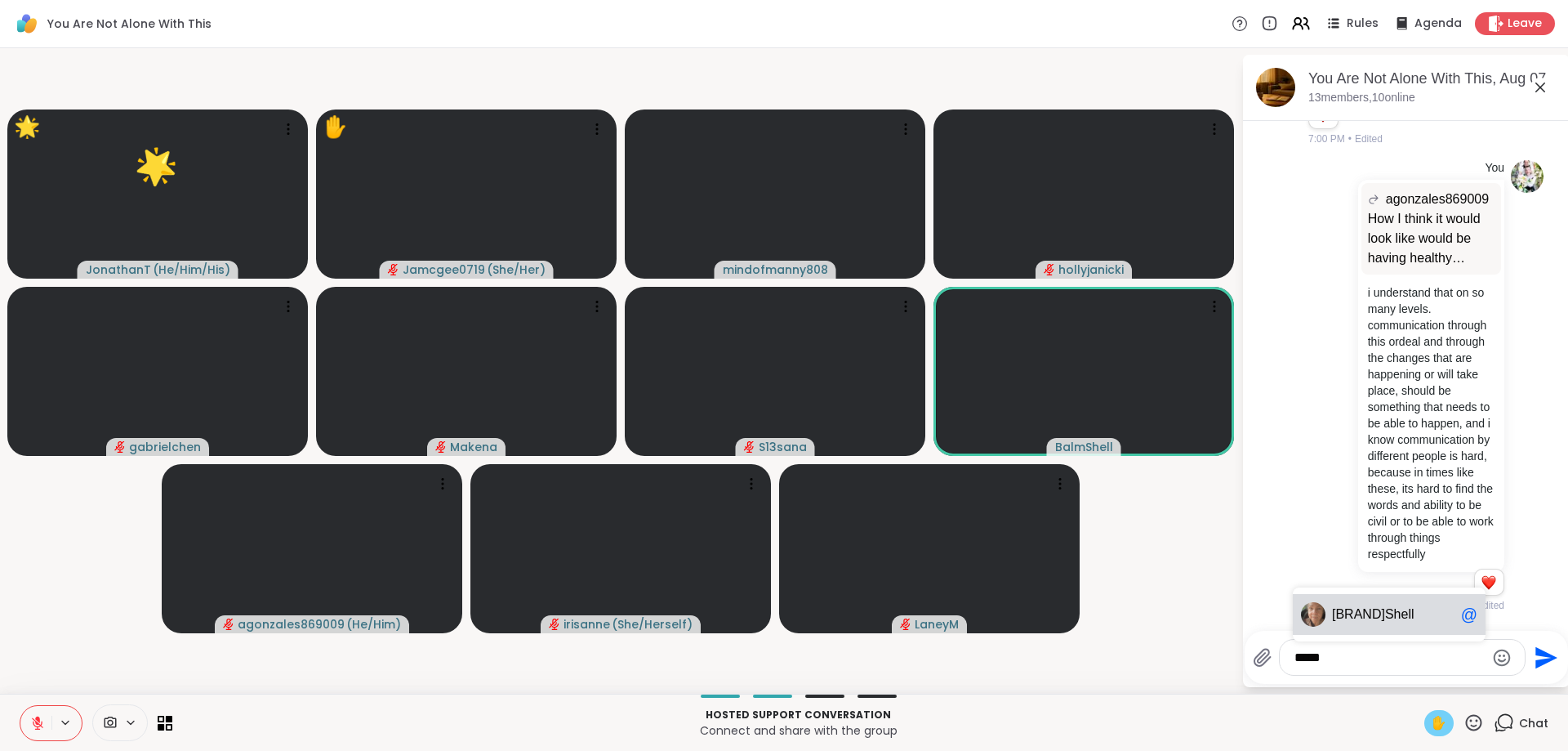 click on "Balm Shell @" at bounding box center (1389, 615) 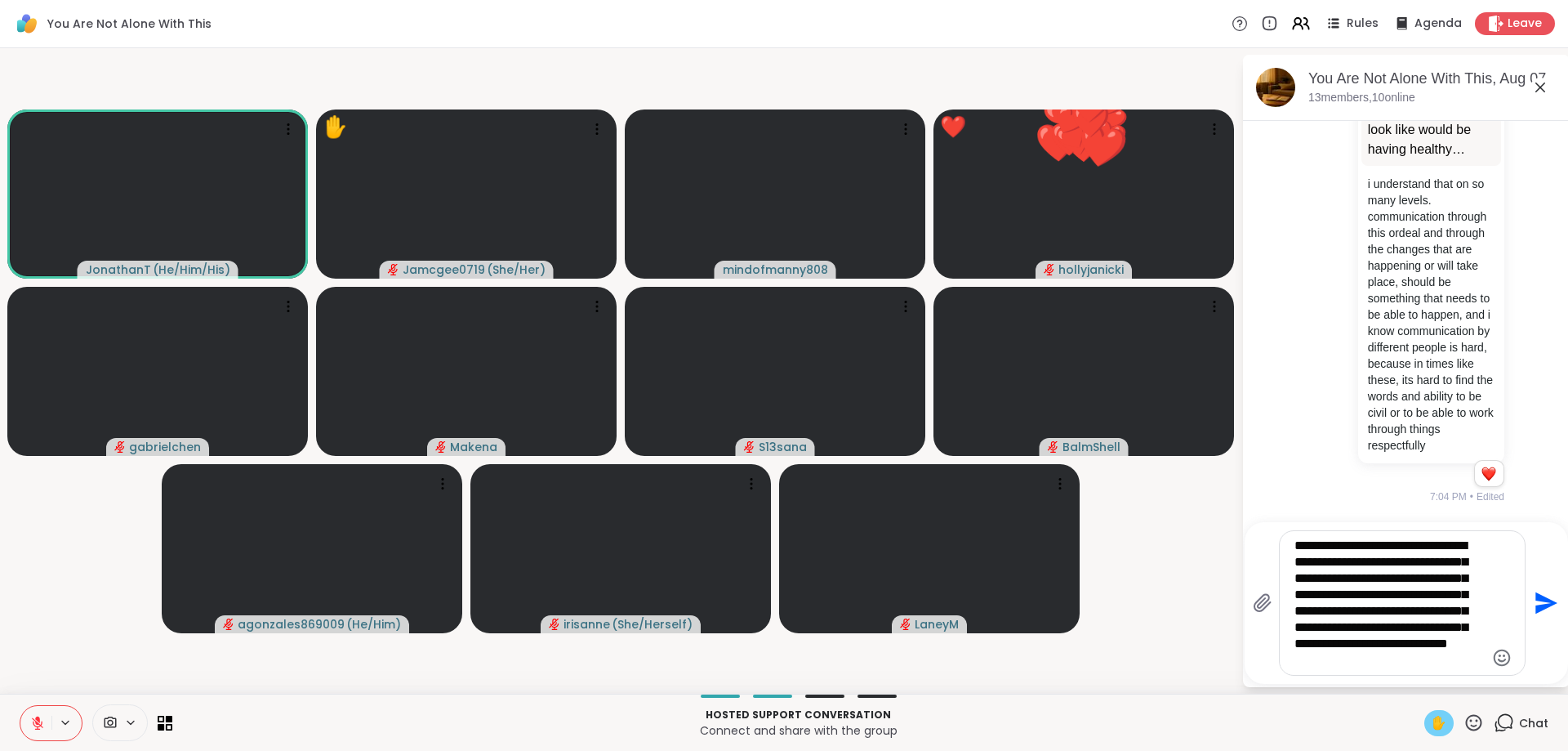 type on "**********" 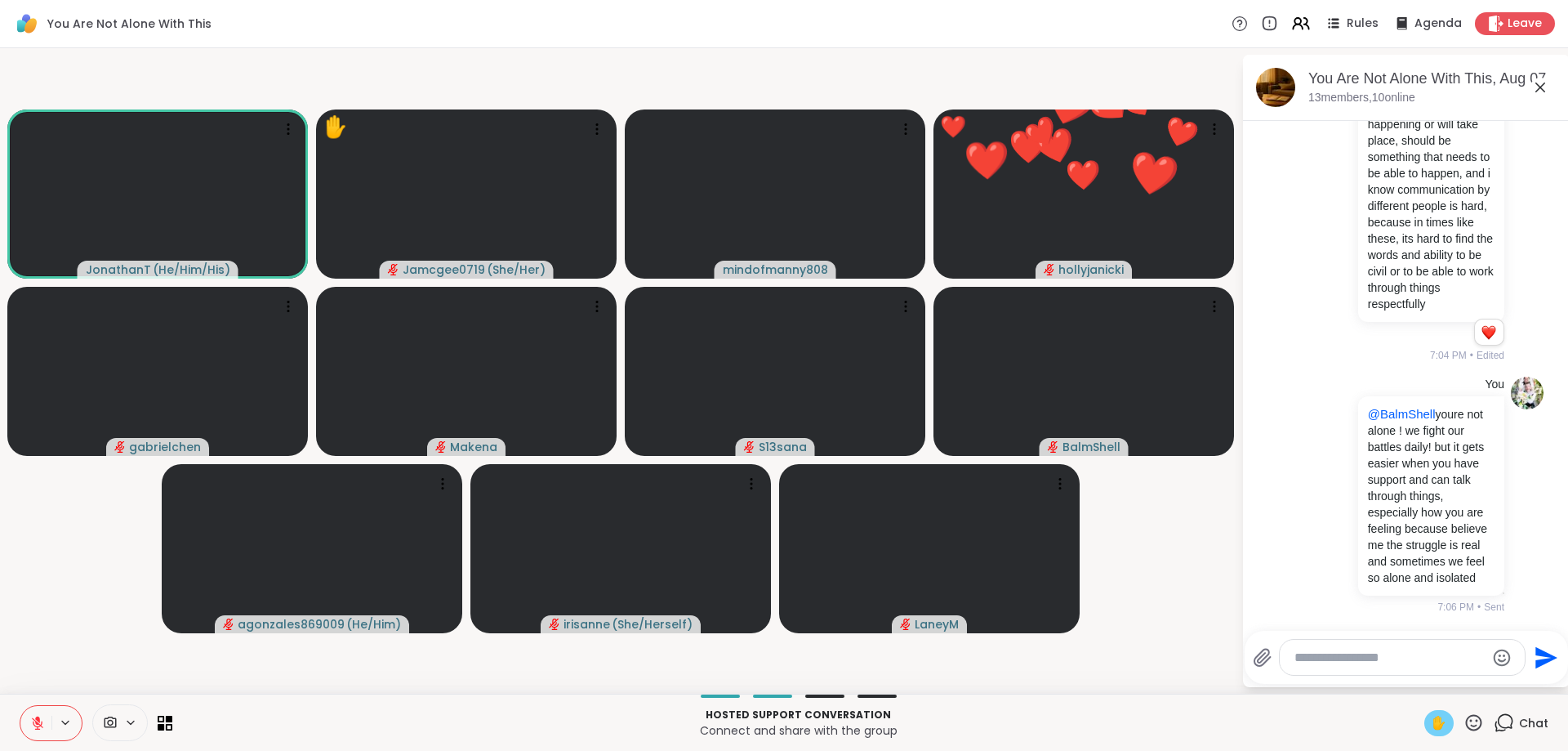 scroll, scrollTop: 7351, scrollLeft: 0, axis: vertical 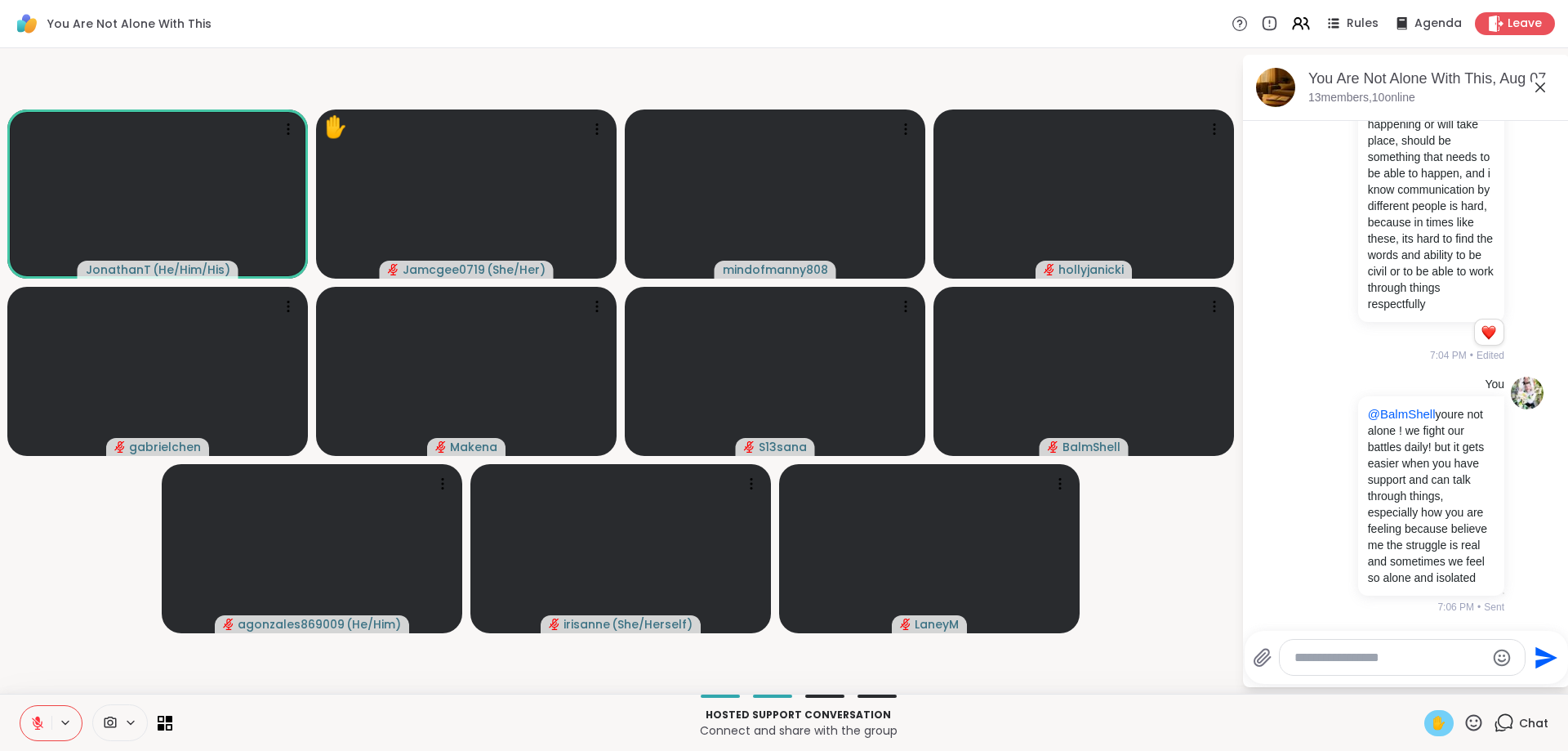 click at bounding box center (1389, 658) 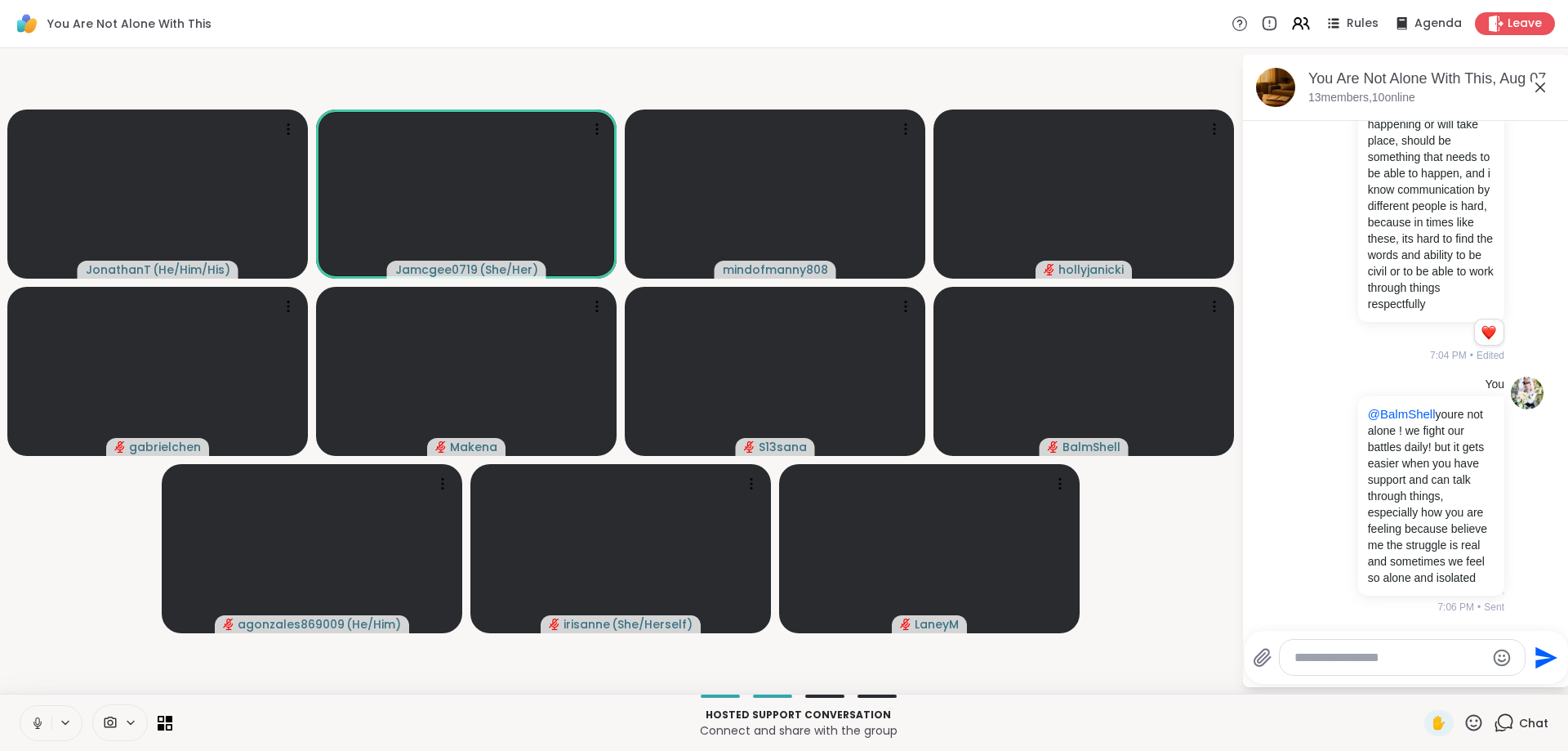 click 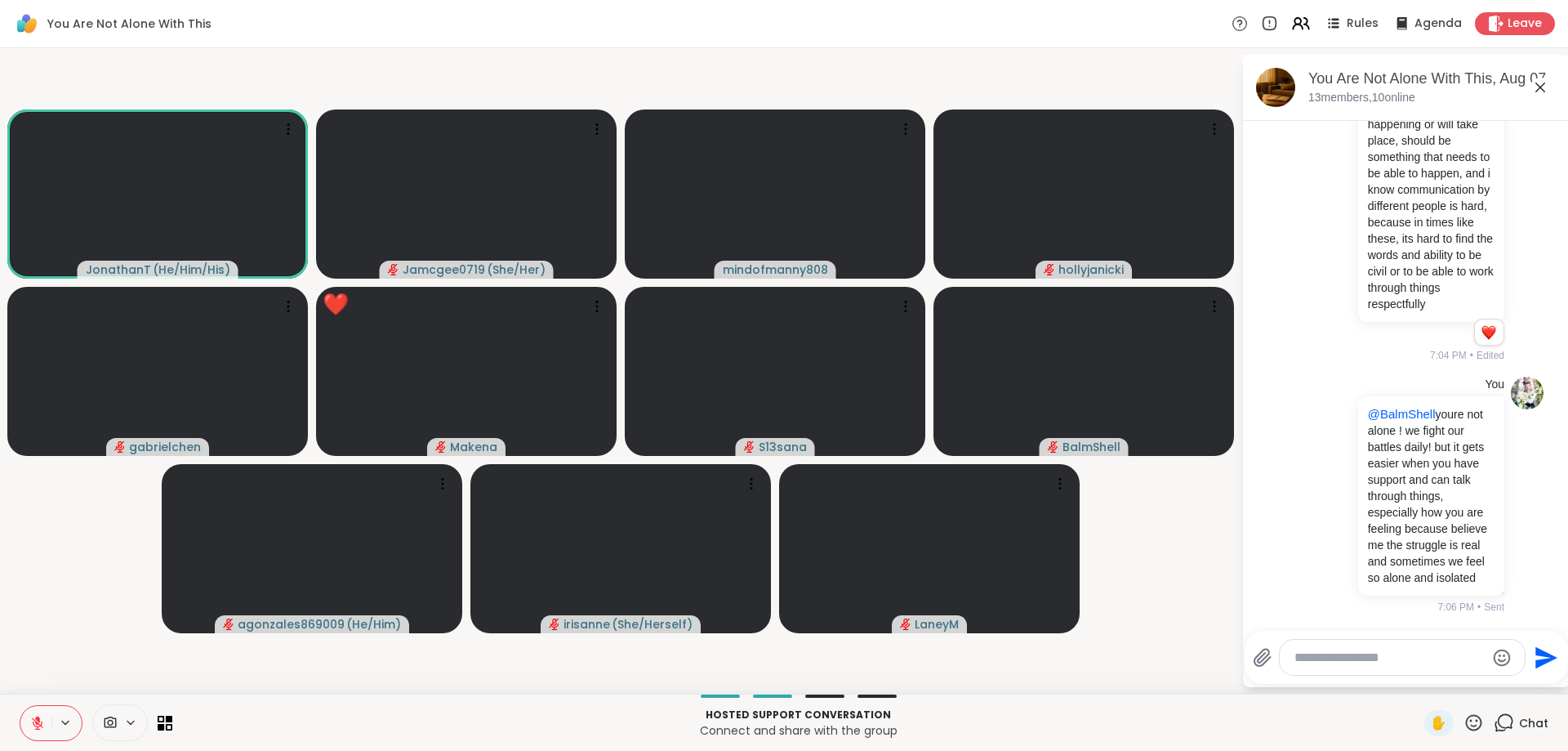 click at bounding box center (1389, 658) 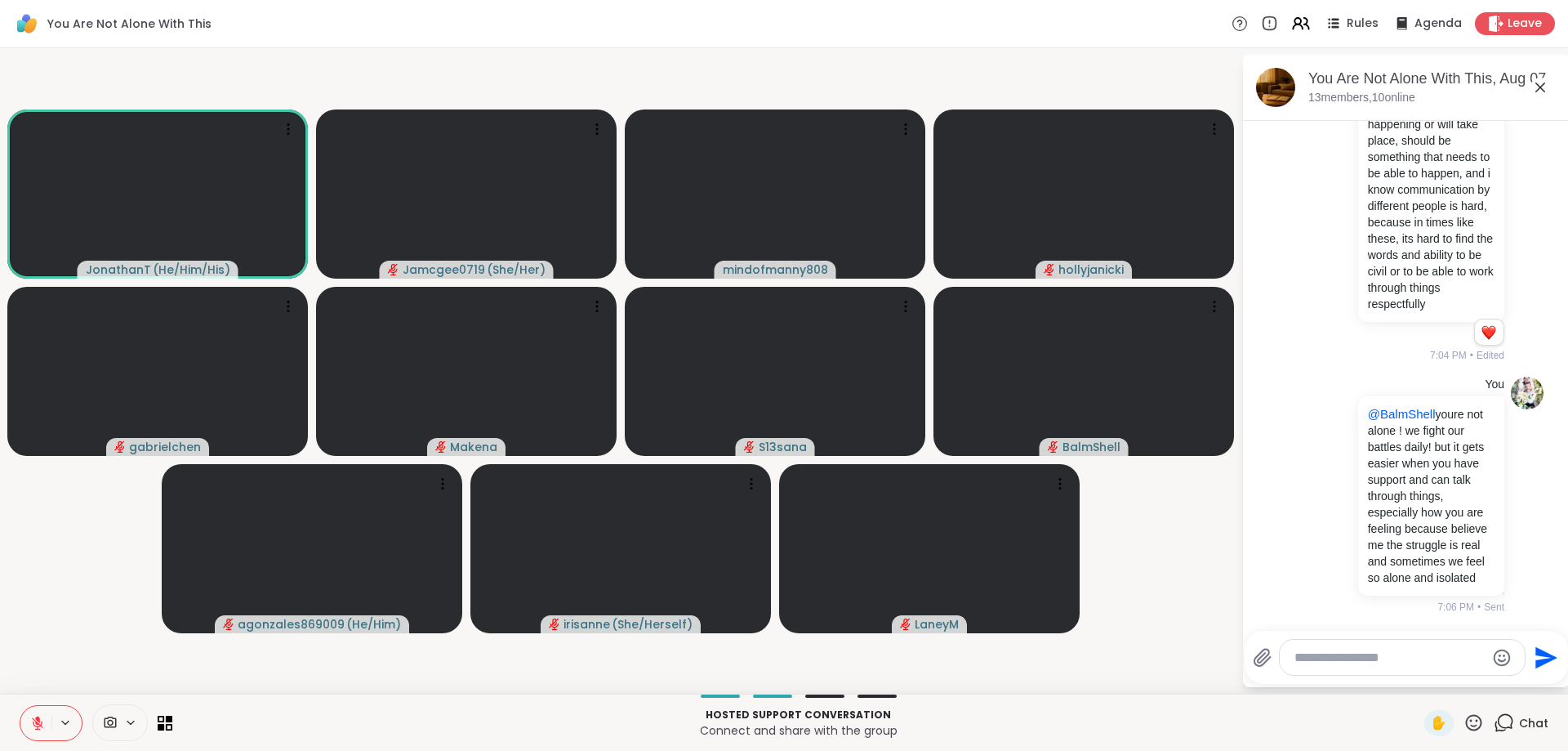 click at bounding box center [1389, 658] 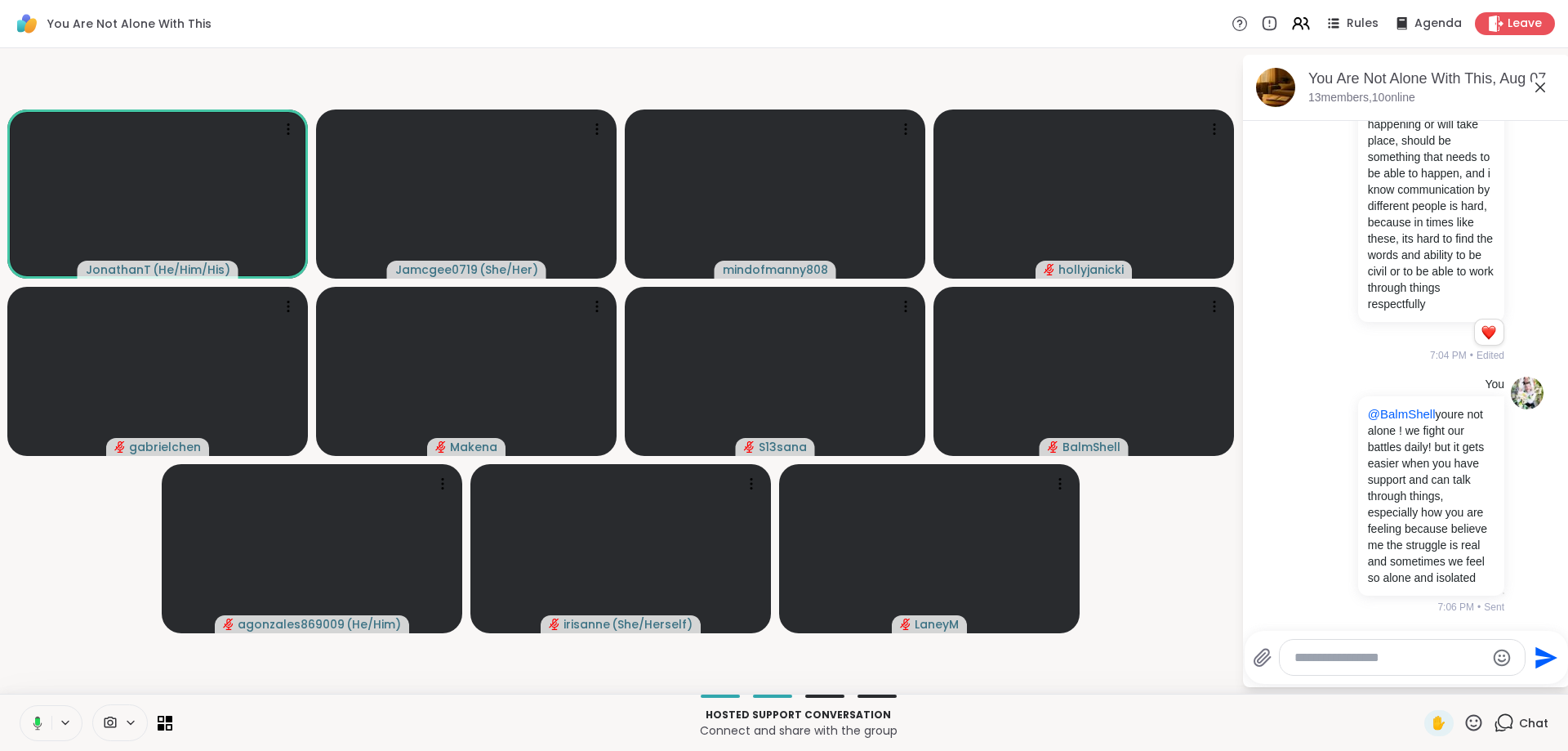 click 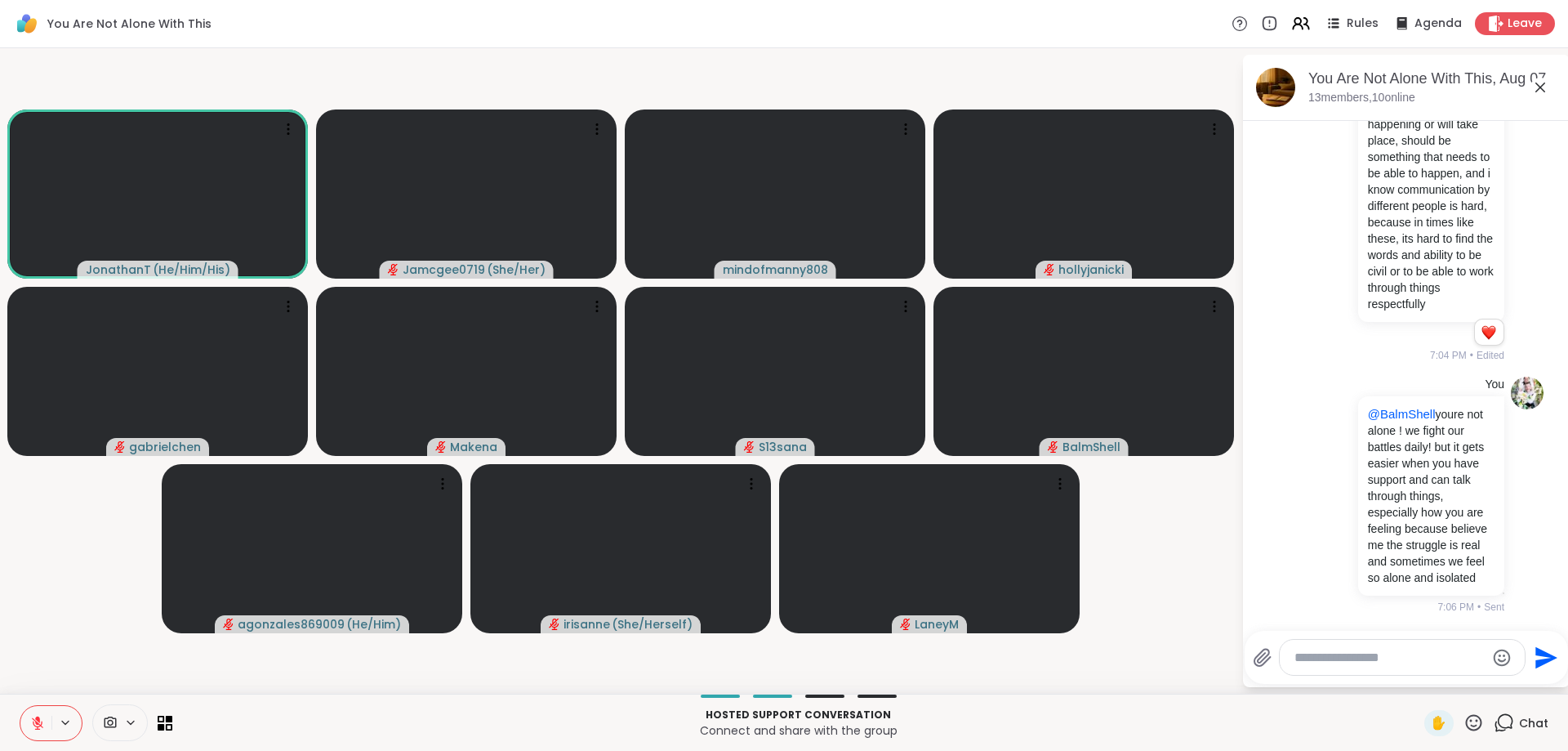 click at bounding box center (1389, 658) 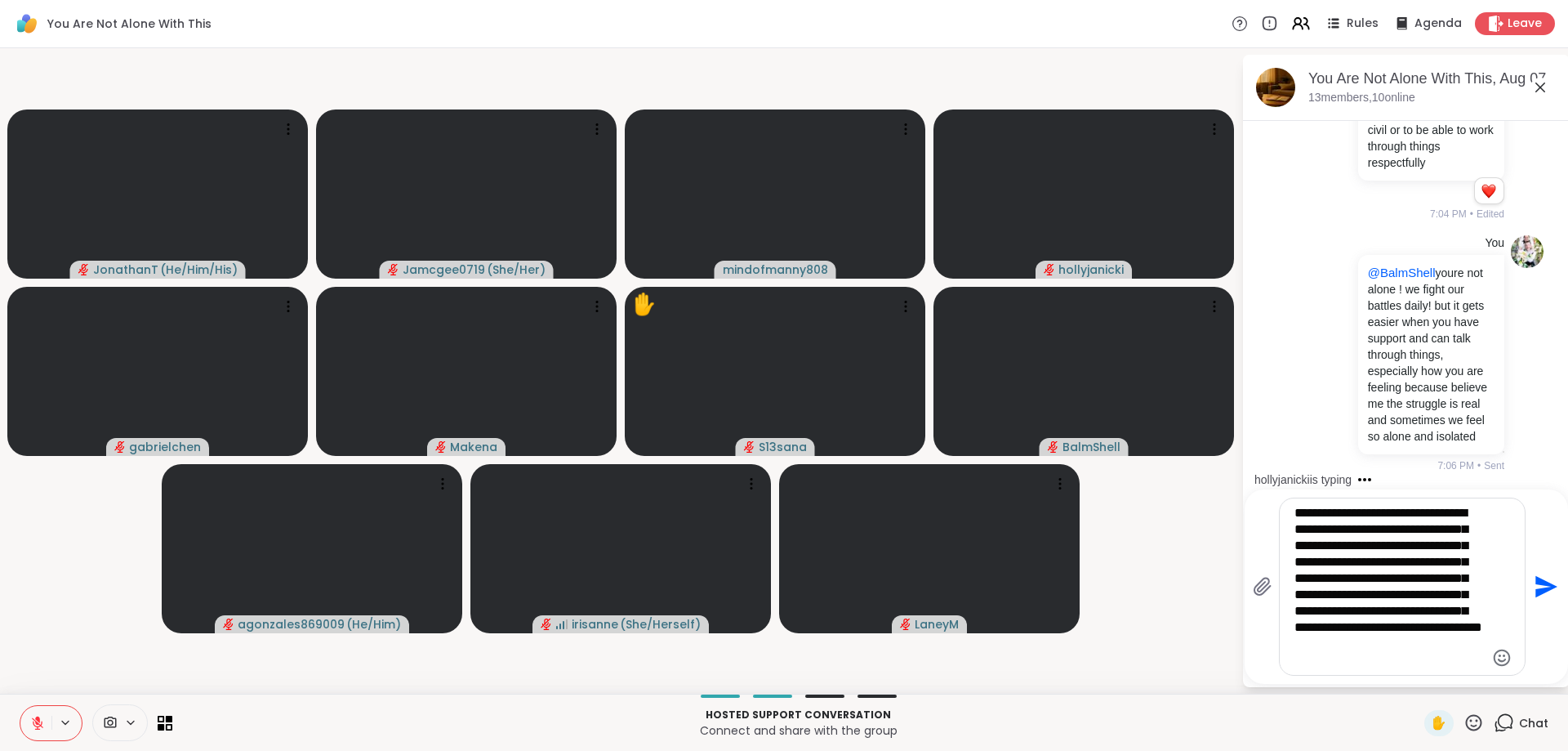 scroll, scrollTop: 7596, scrollLeft: 0, axis: vertical 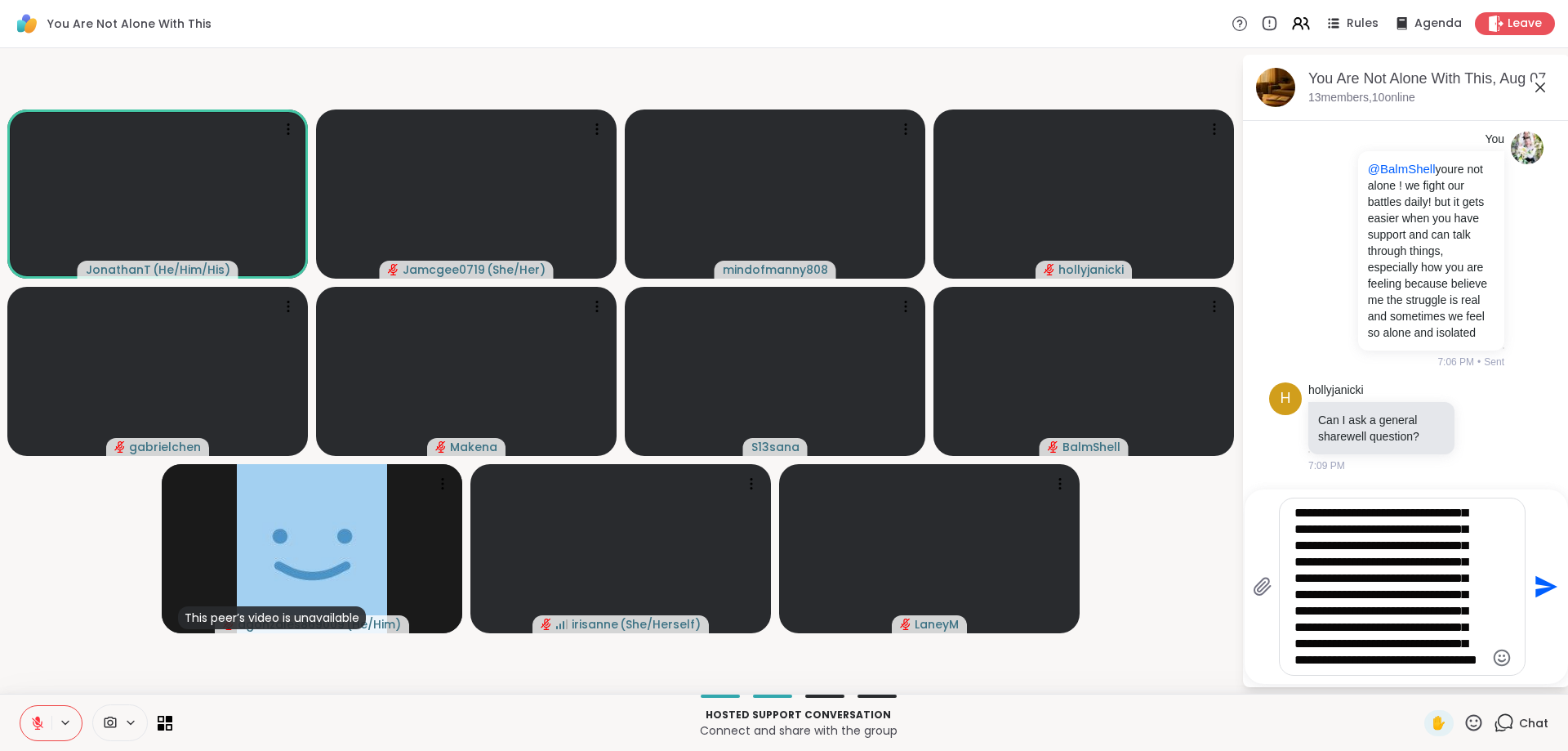 type on "**********" 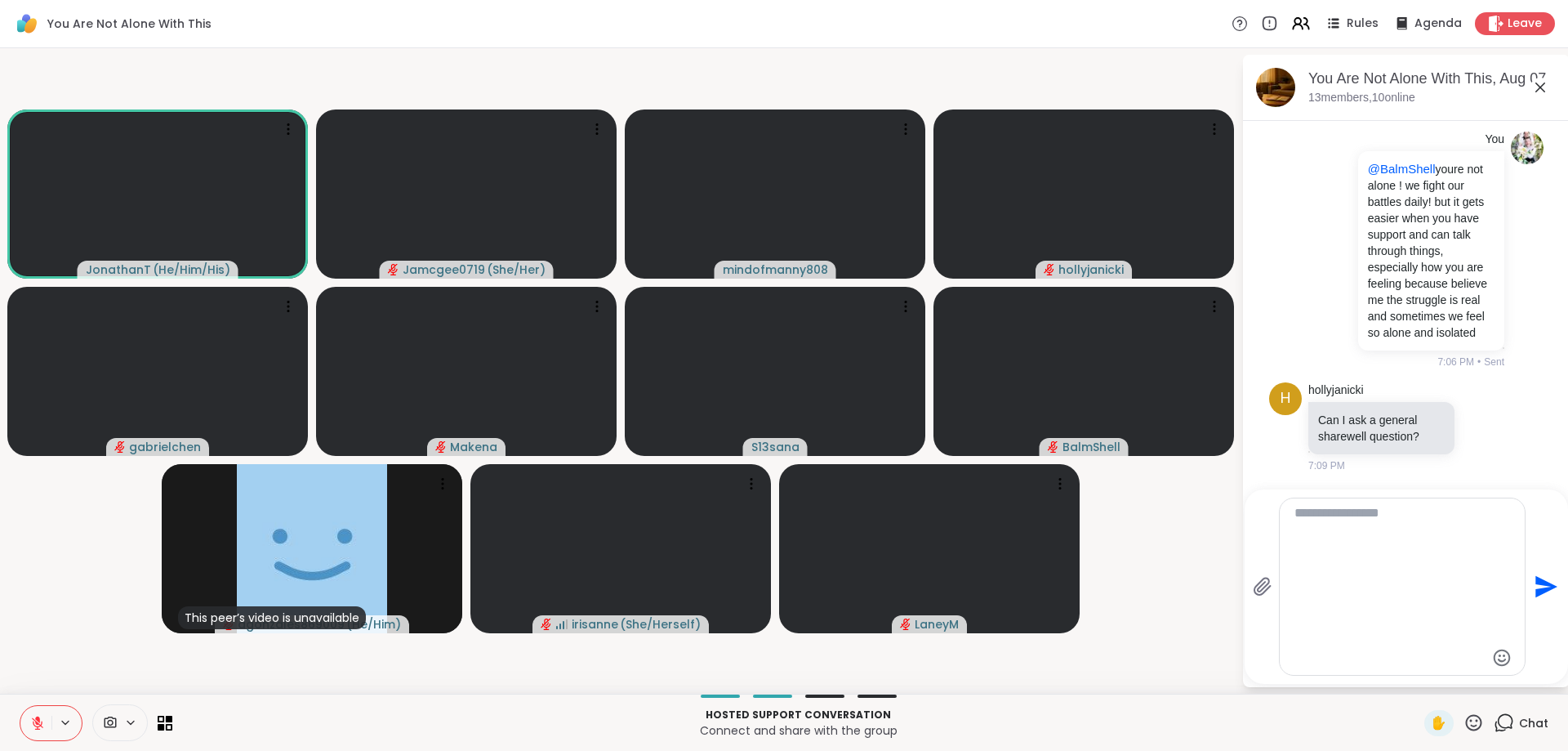 scroll, scrollTop: 0, scrollLeft: 0, axis: both 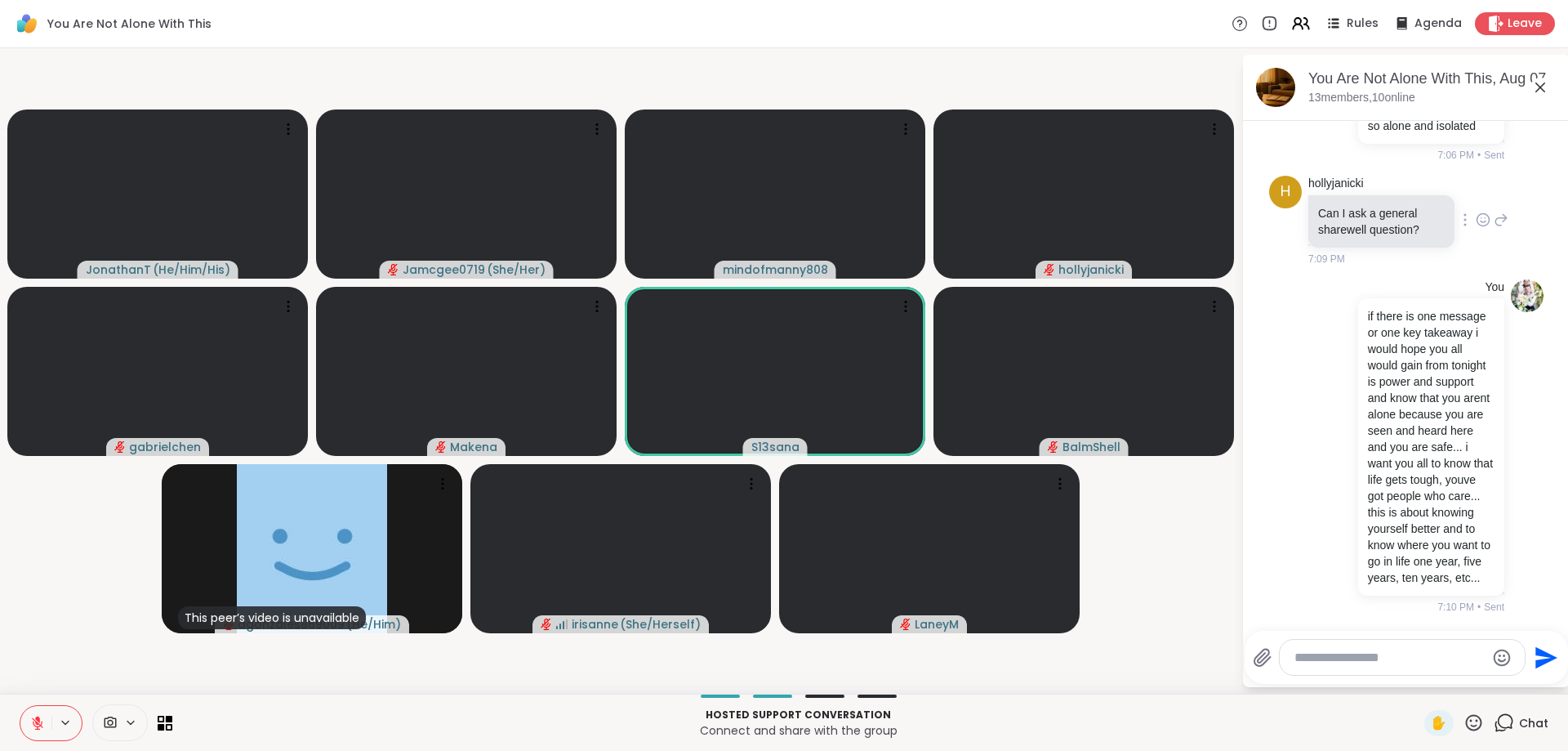 click 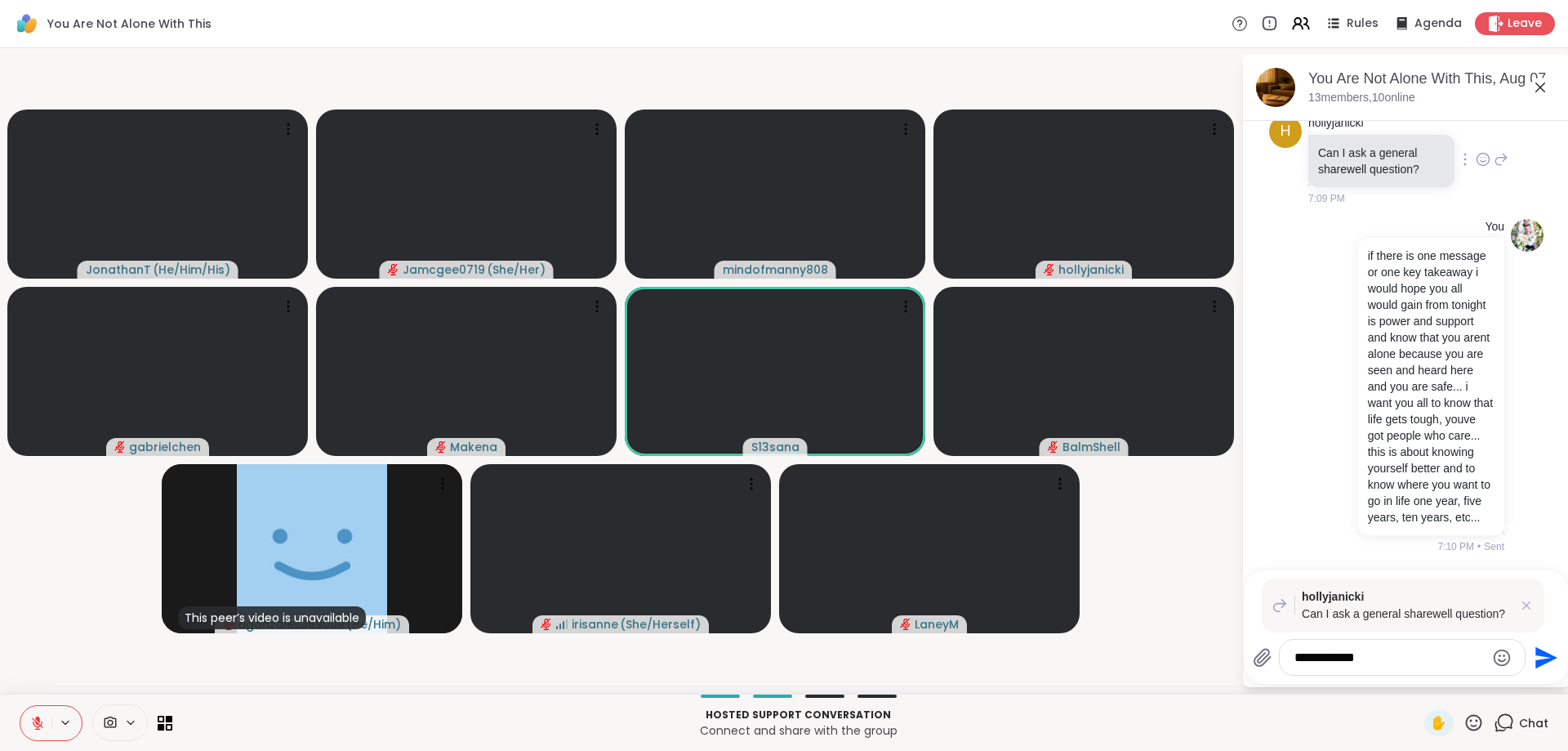 type on "**********" 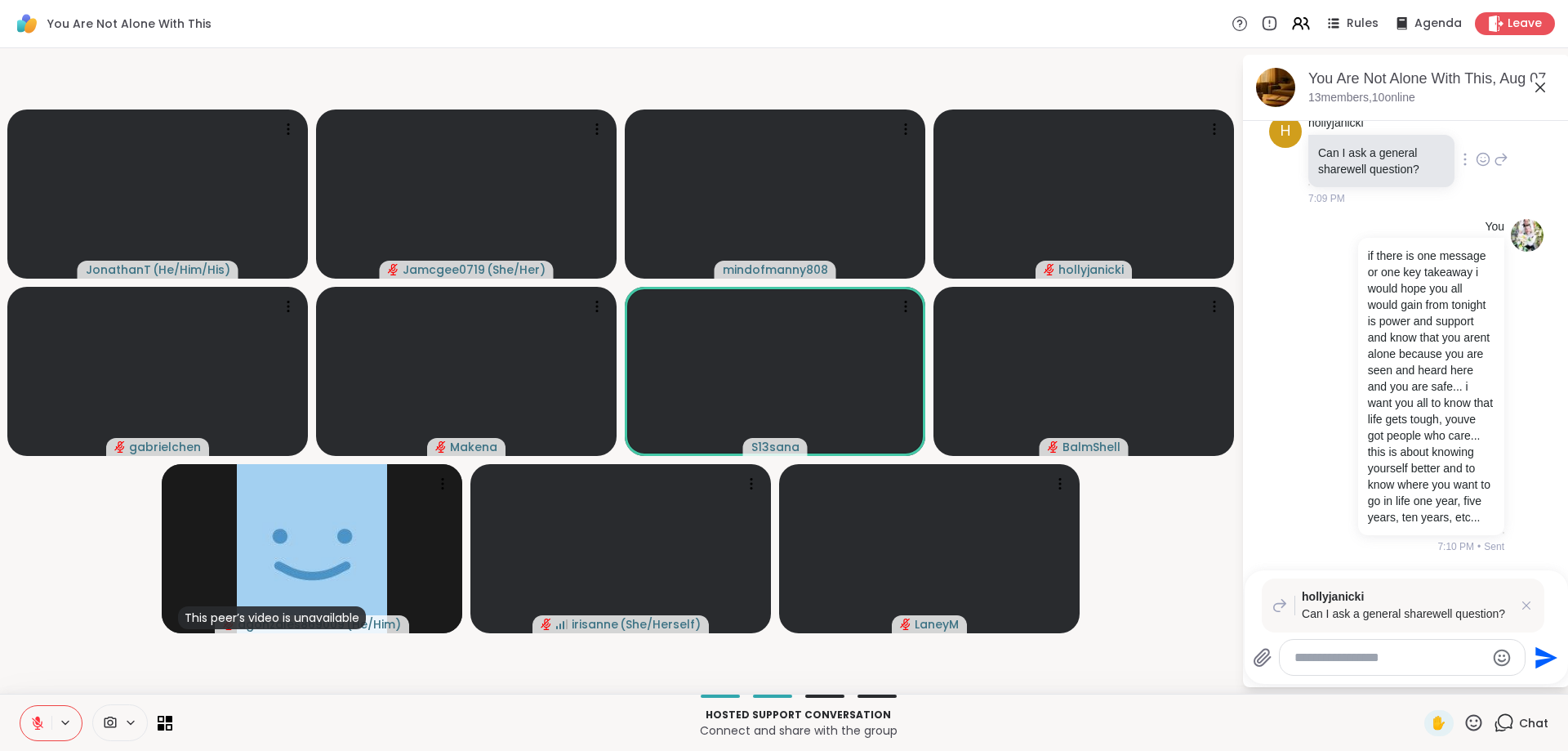 scroll, scrollTop: 8034, scrollLeft: 0, axis: vertical 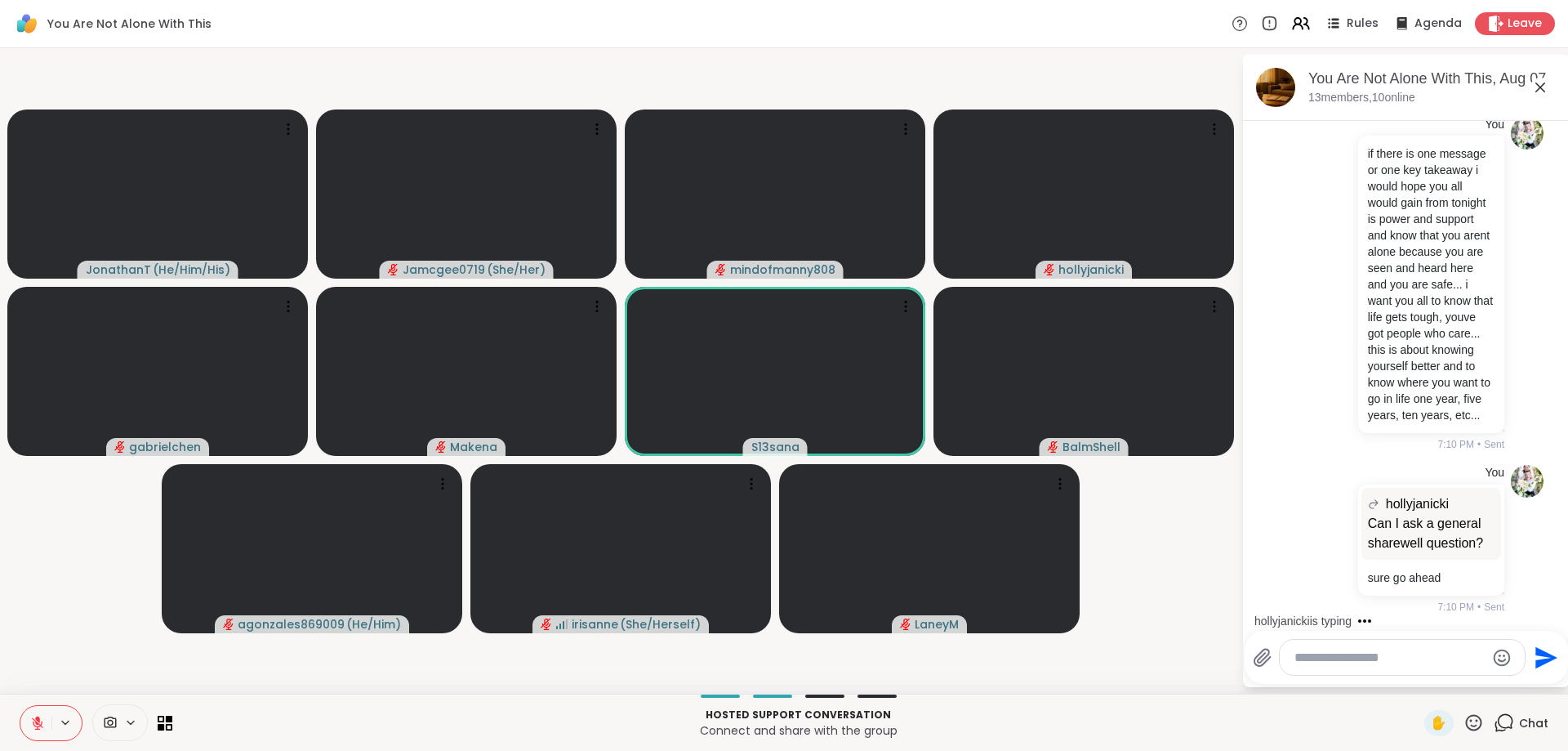 click at bounding box center (1389, 658) 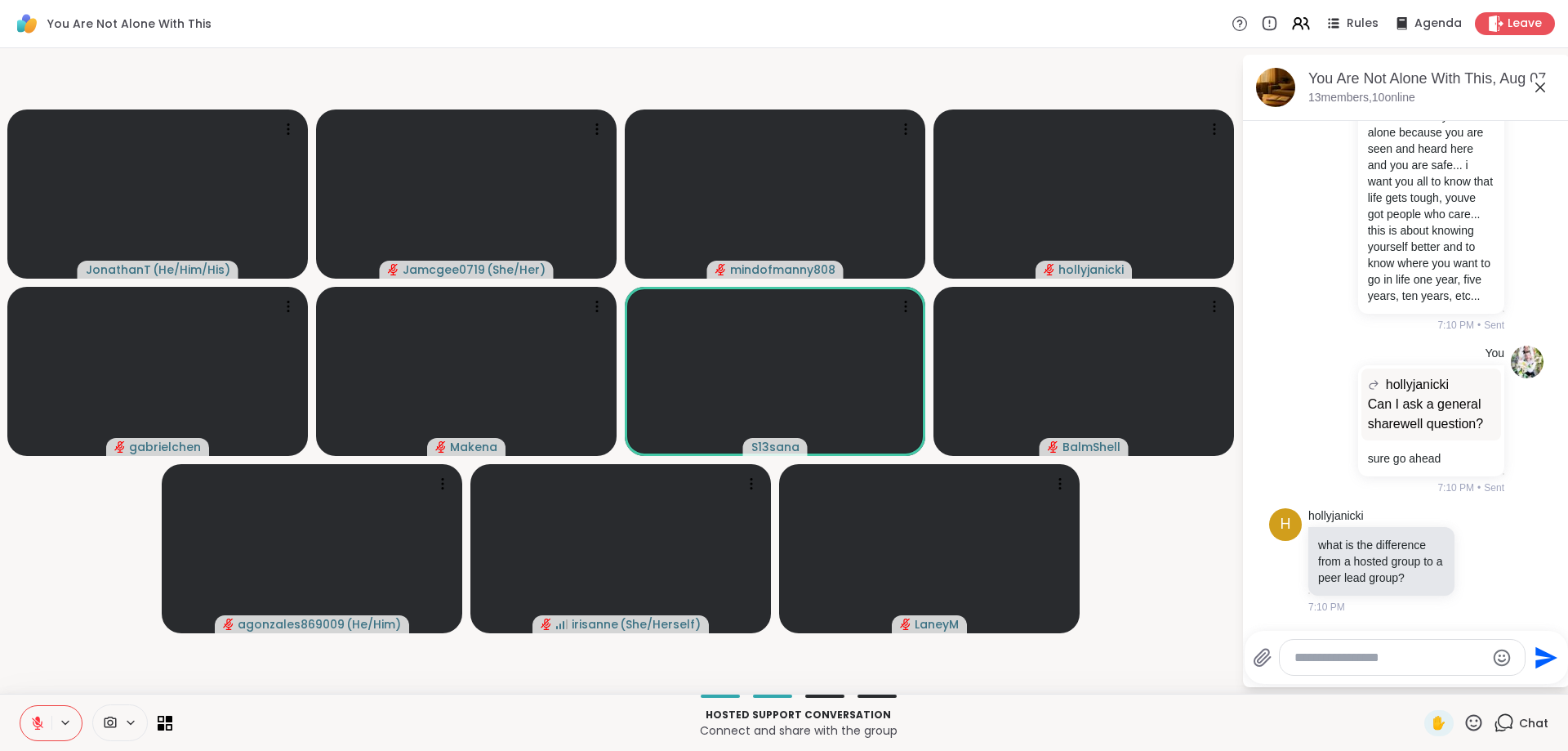 scroll, scrollTop: 8153, scrollLeft: 0, axis: vertical 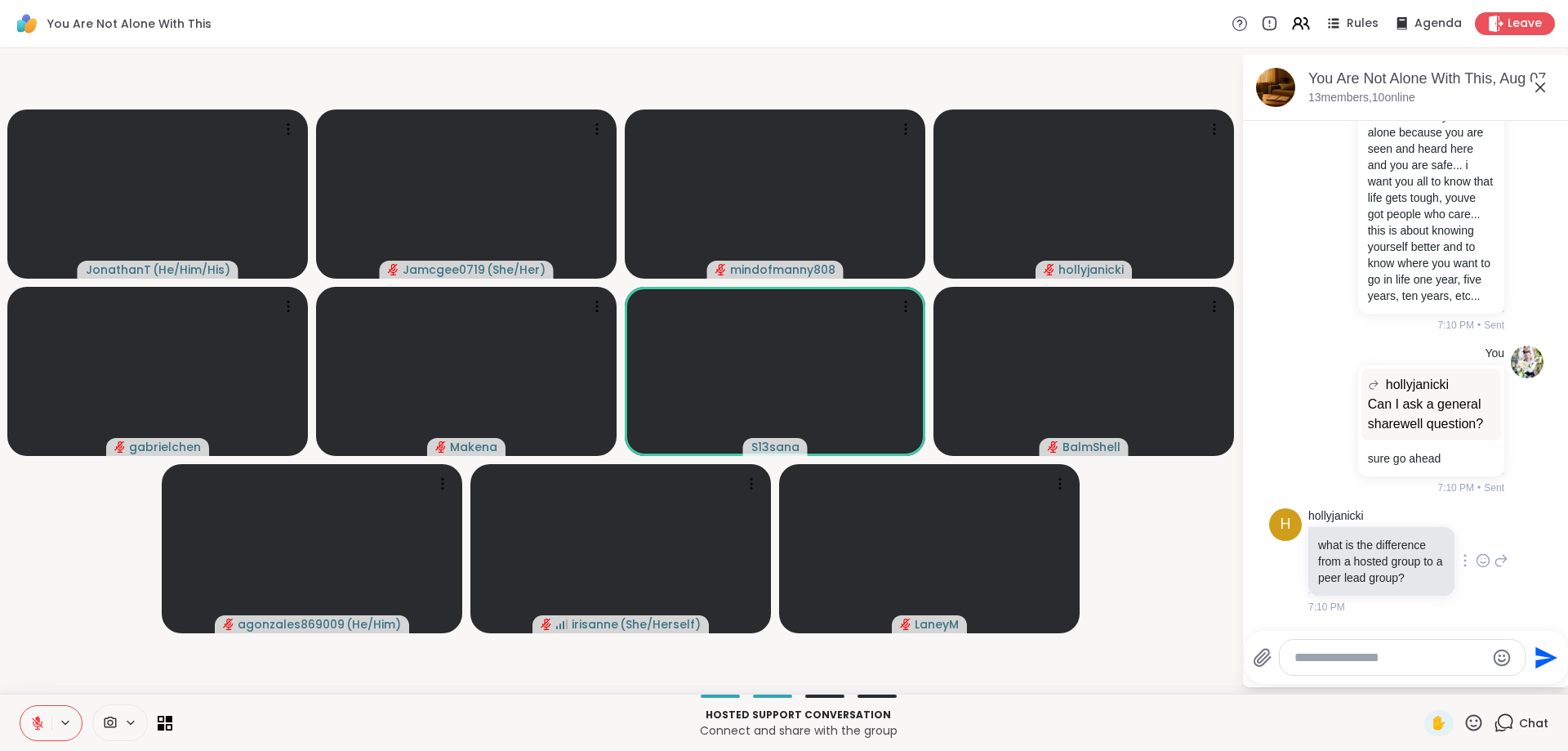 click on "h hollyjanicki what is the difference from a hosted group to a peer lead group? 7:10 PM" at bounding box center (1406, 561) 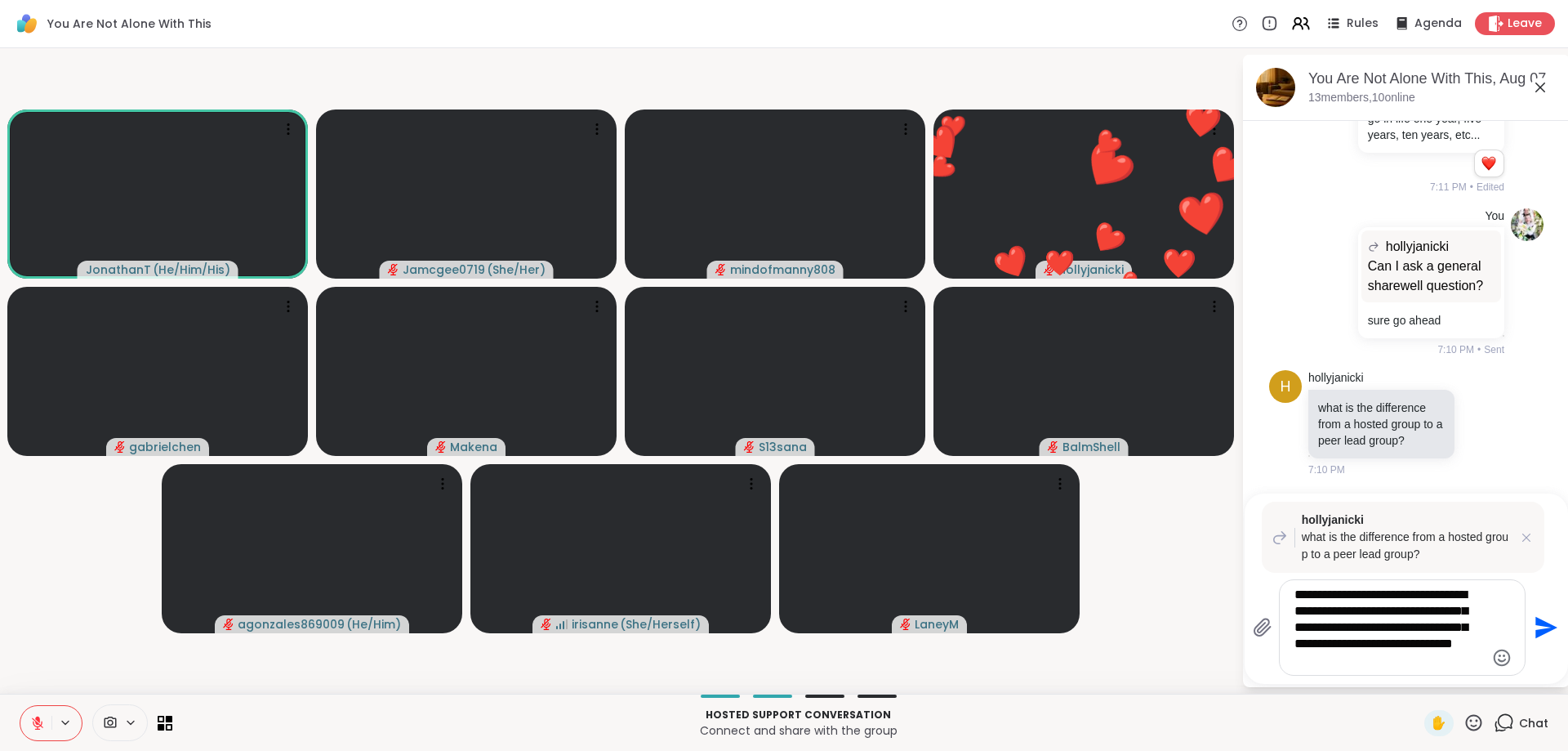 type on "**********" 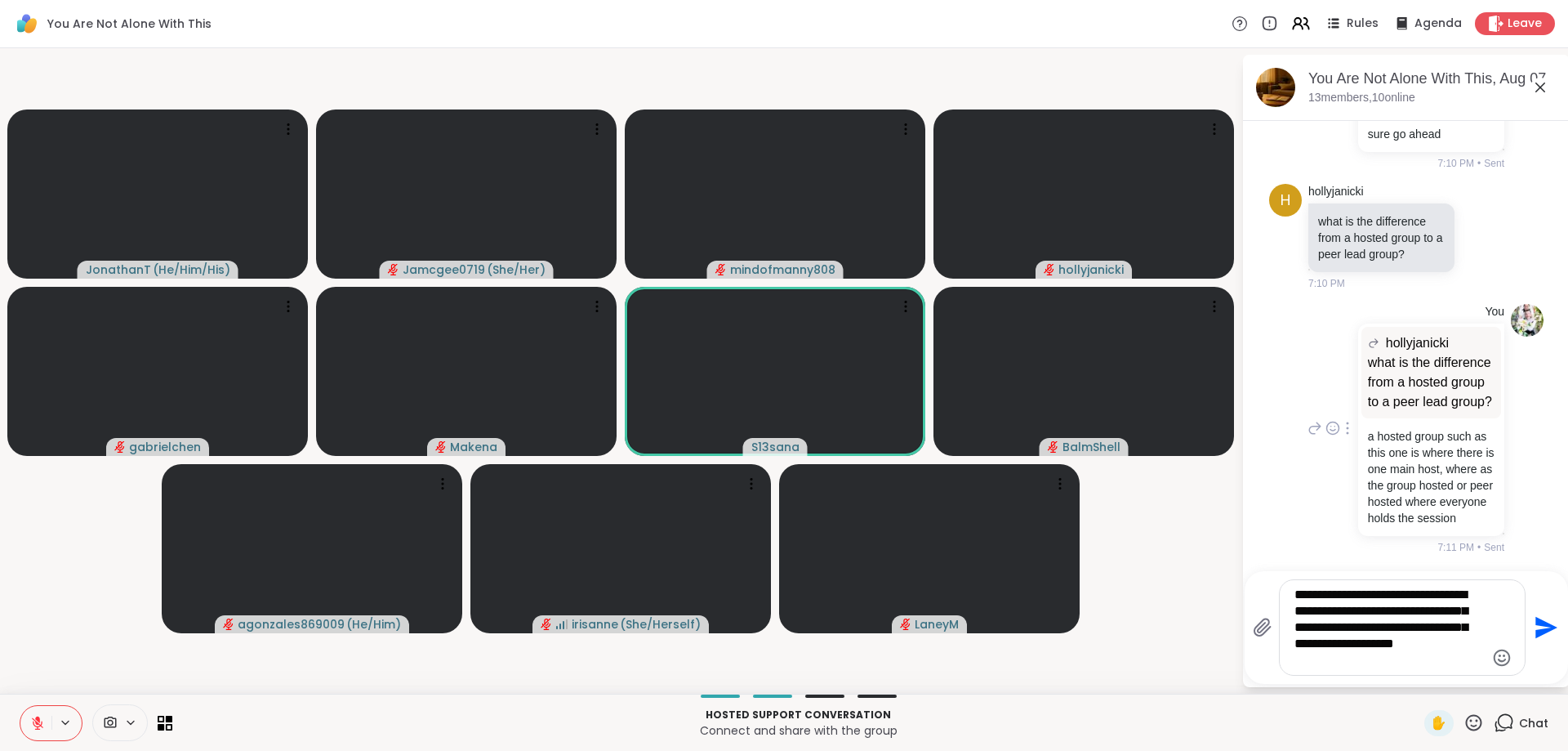 scroll, scrollTop: 8533, scrollLeft: 0, axis: vertical 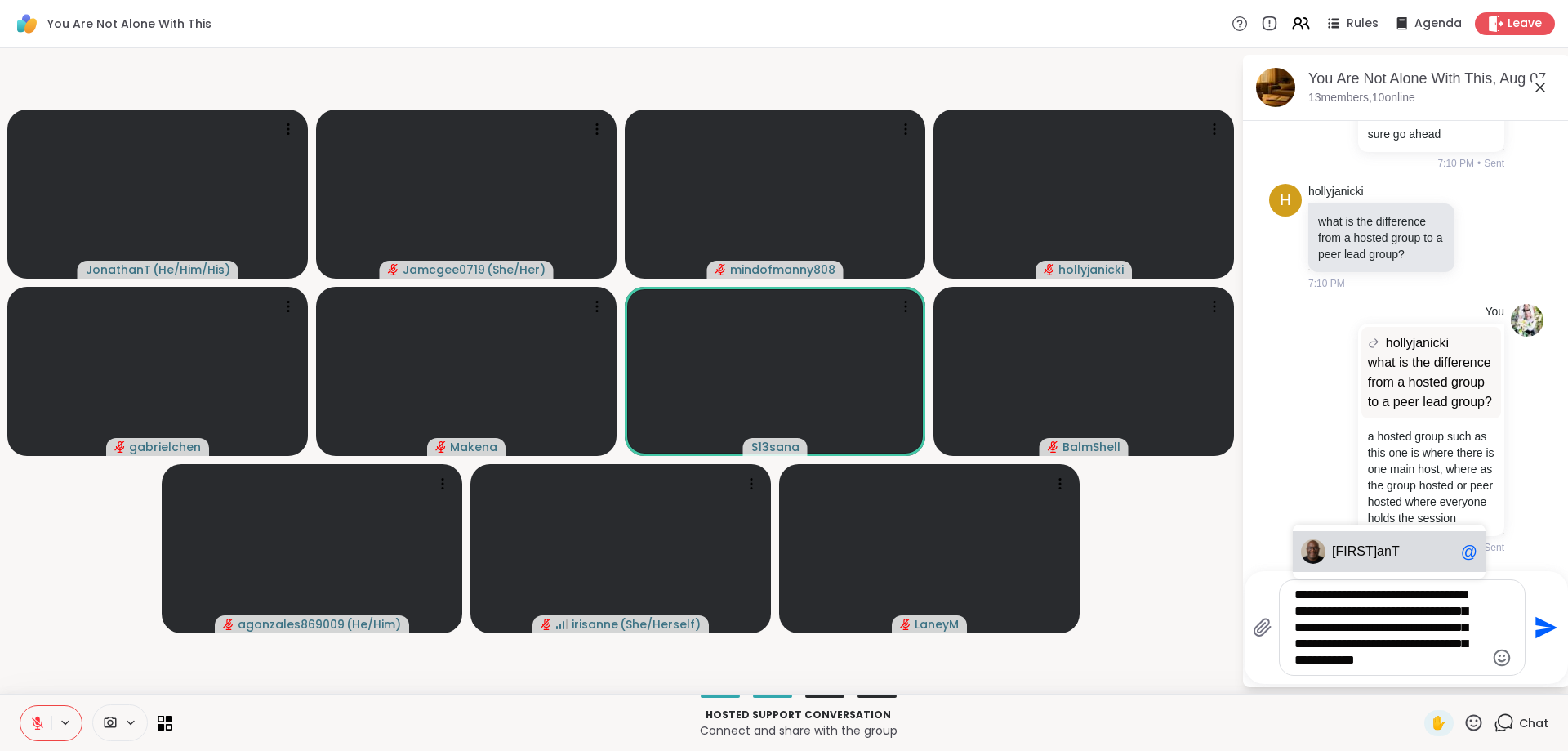 click on "Jonath anT" at bounding box center [1393, 552] 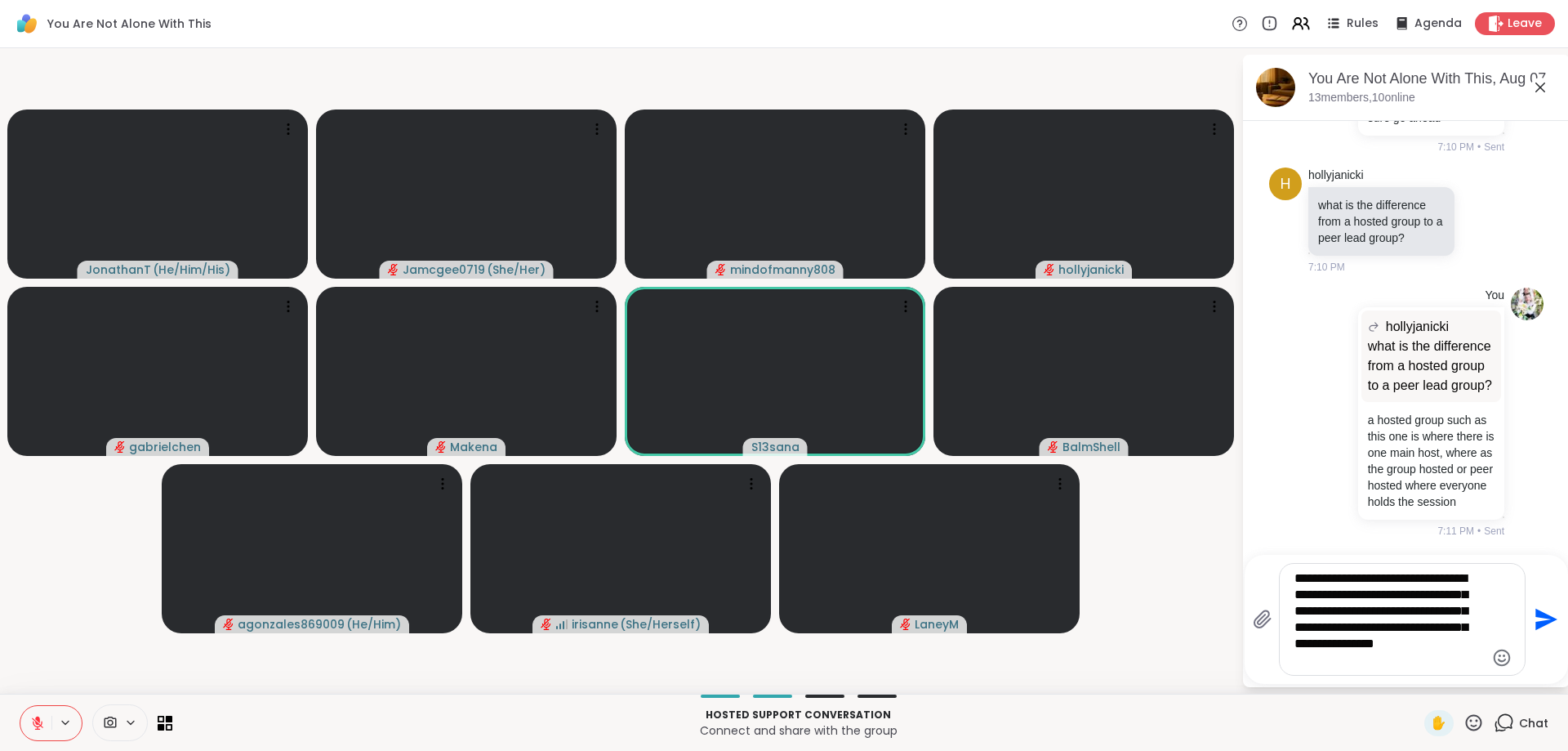 click 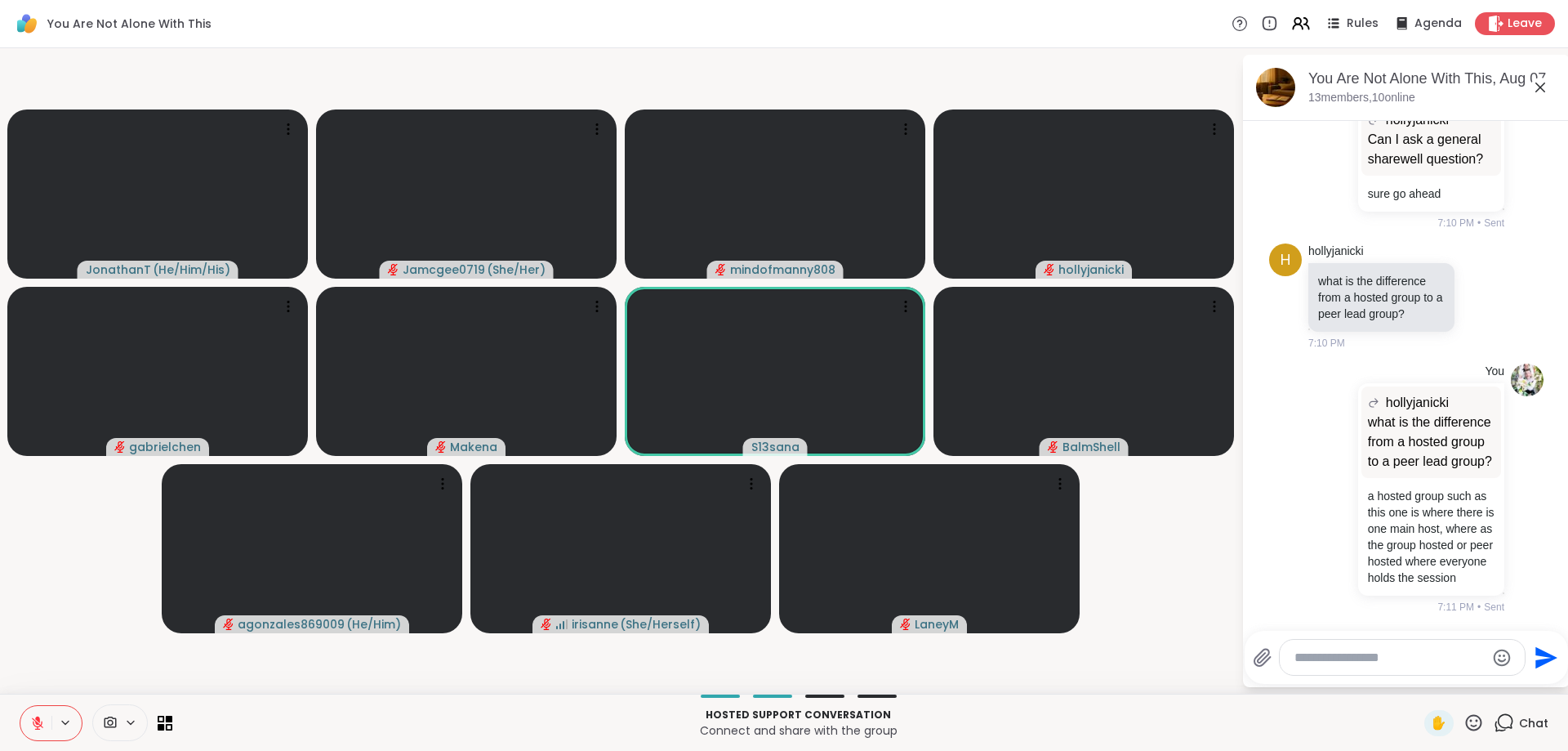 scroll, scrollTop: 8674, scrollLeft: 0, axis: vertical 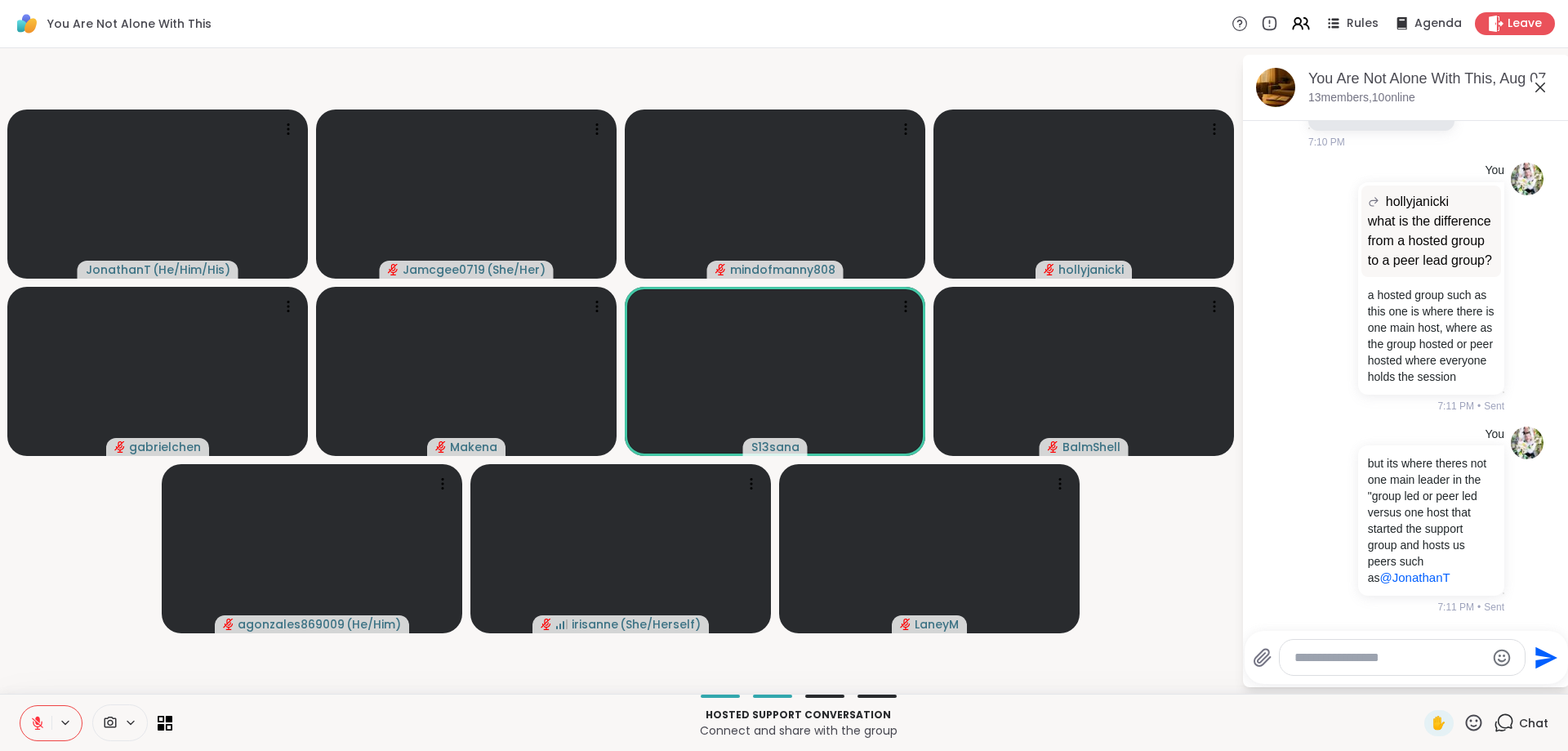 click at bounding box center (1389, 658) 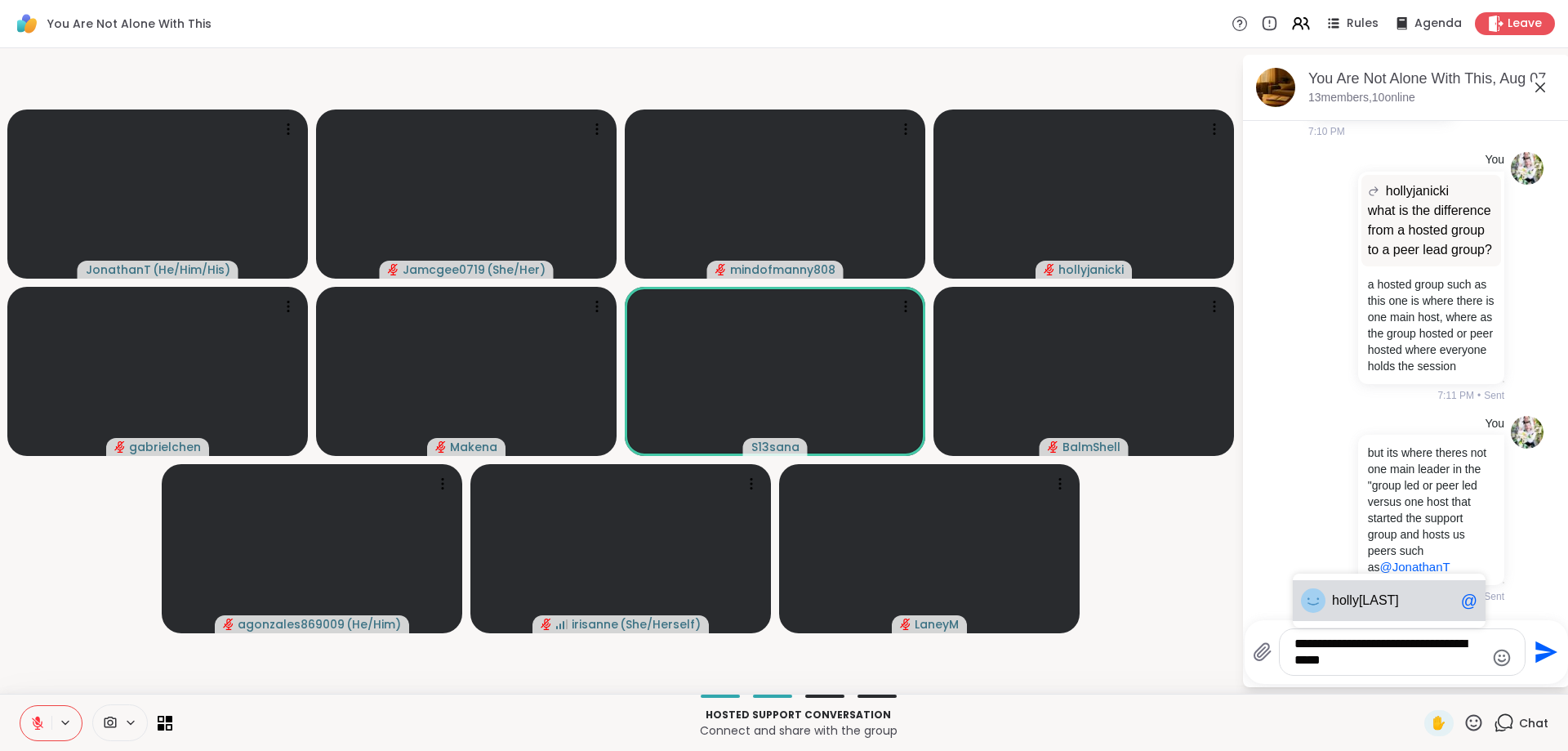 click on "janicki" at bounding box center [1379, 601] 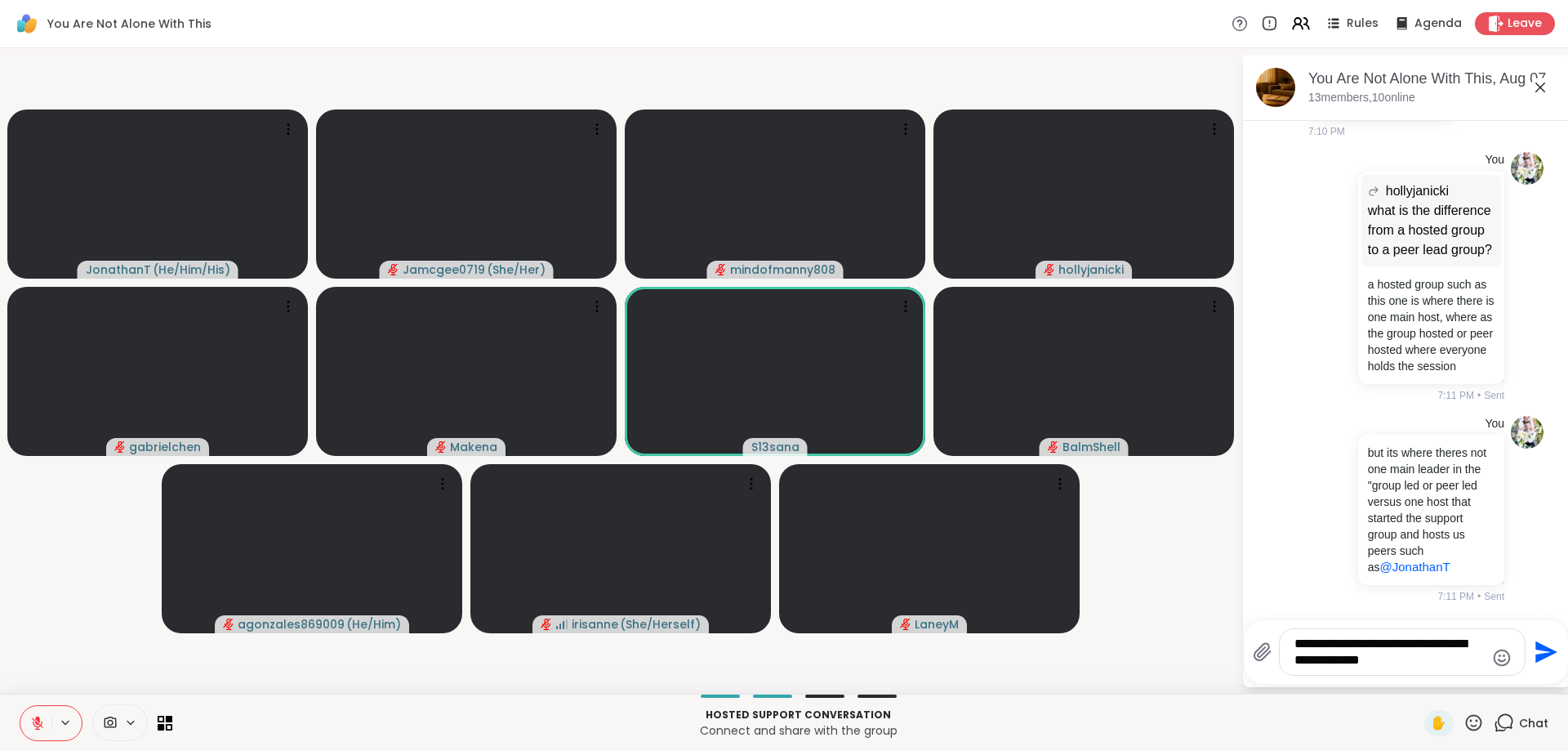 click 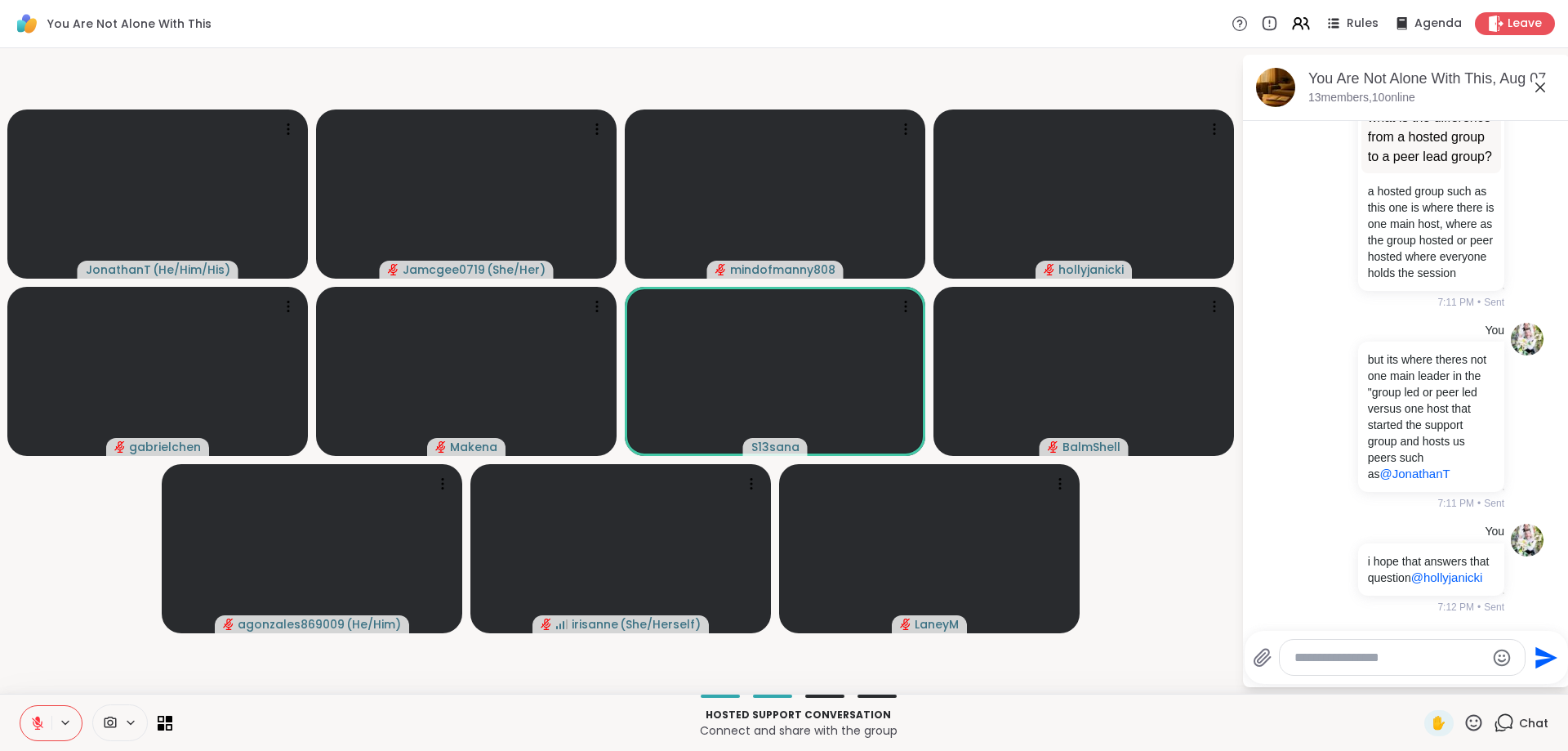 scroll, scrollTop: 8795, scrollLeft: 0, axis: vertical 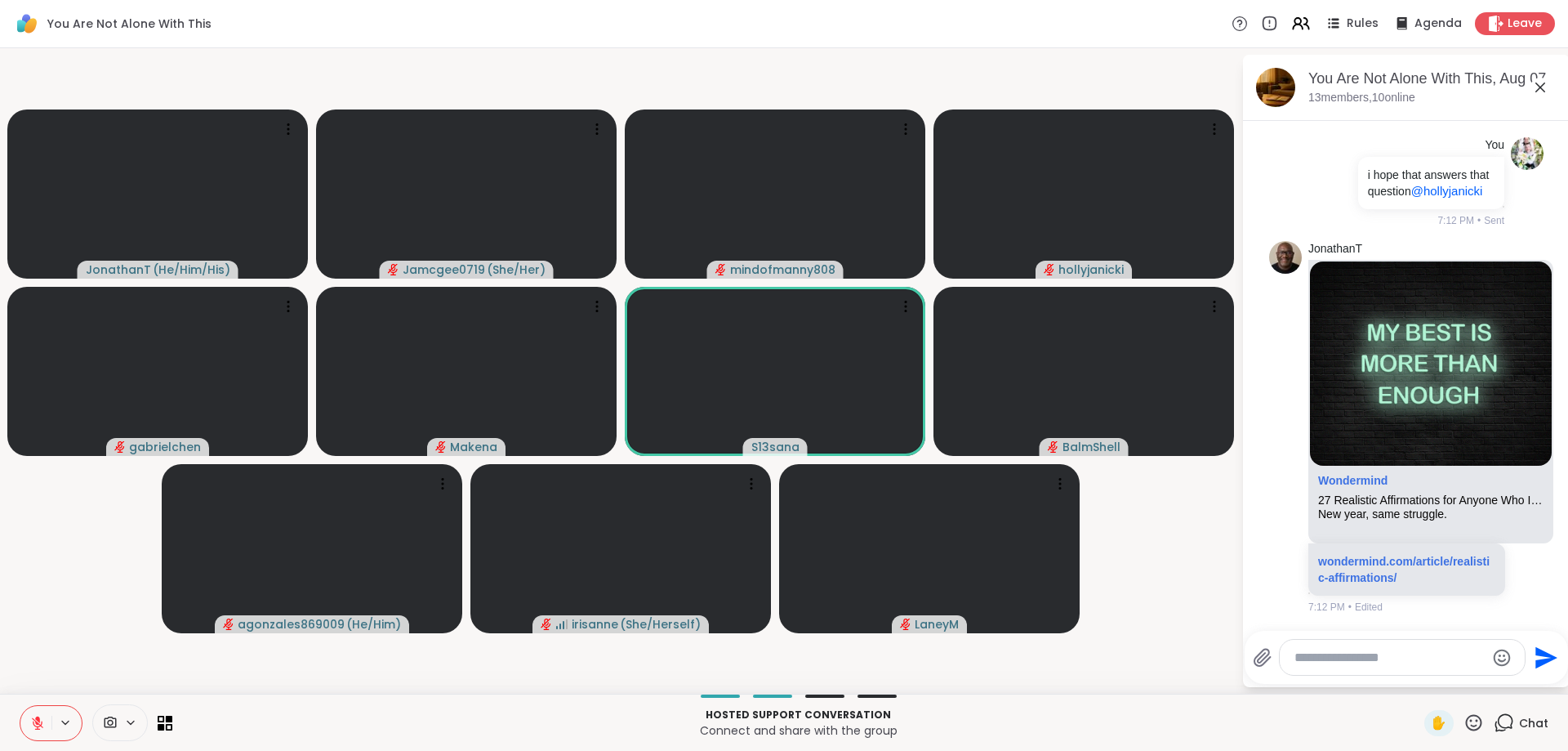 click at bounding box center (1389, 658) 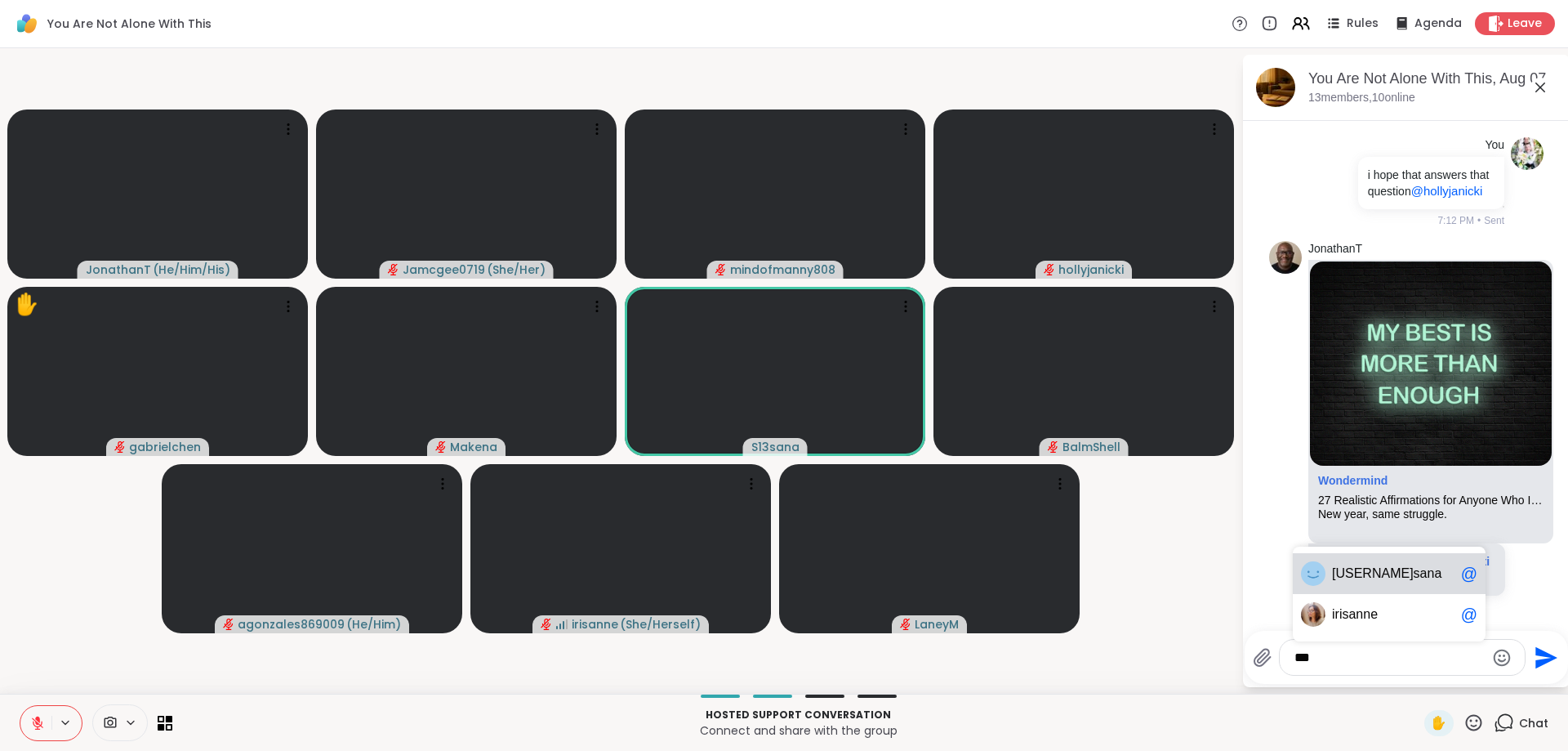 click on "S13 sa na @" at bounding box center (1389, 574) 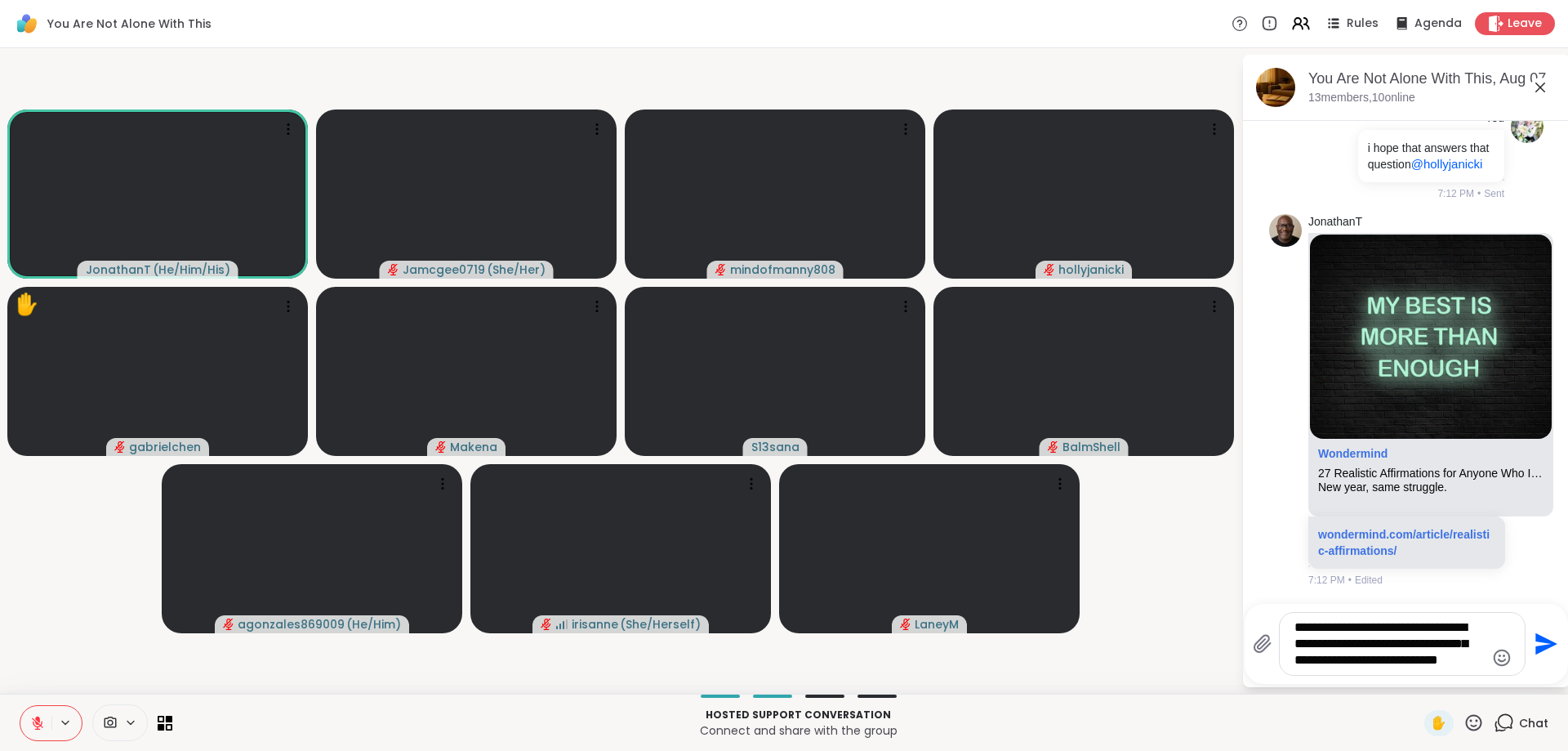 scroll, scrollTop: 9220, scrollLeft: 0, axis: vertical 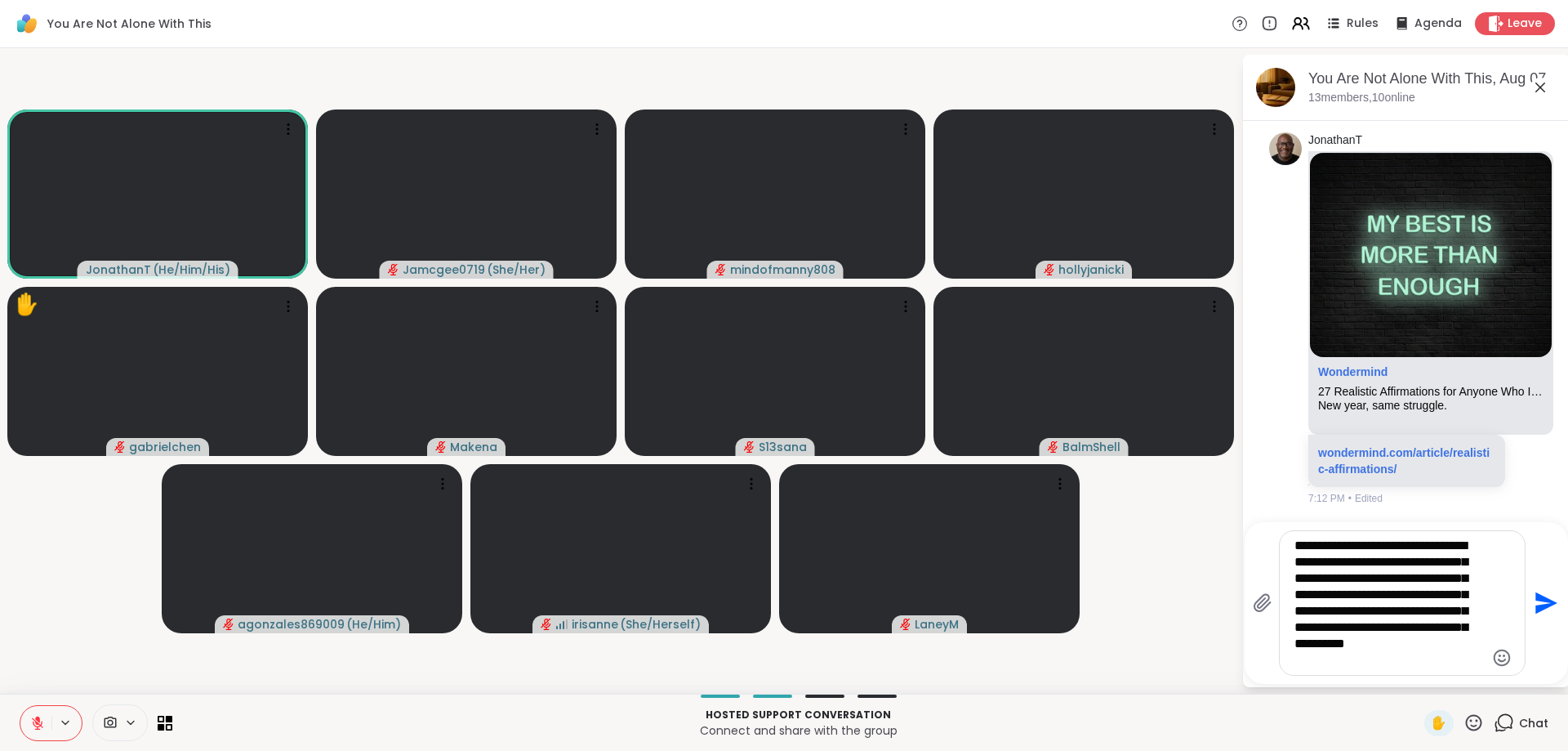 type on "**********" 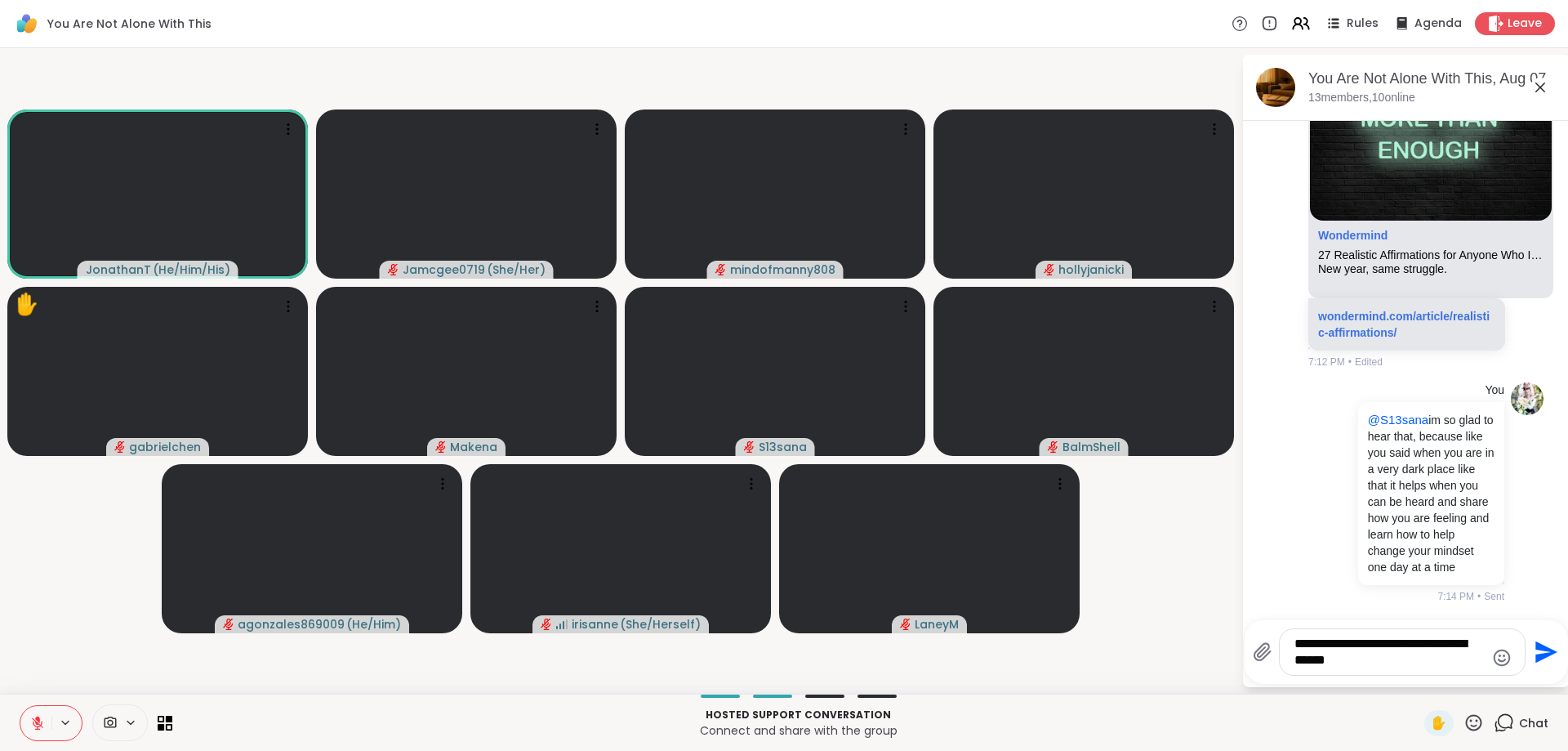 scroll, scrollTop: 9482, scrollLeft: 0, axis: vertical 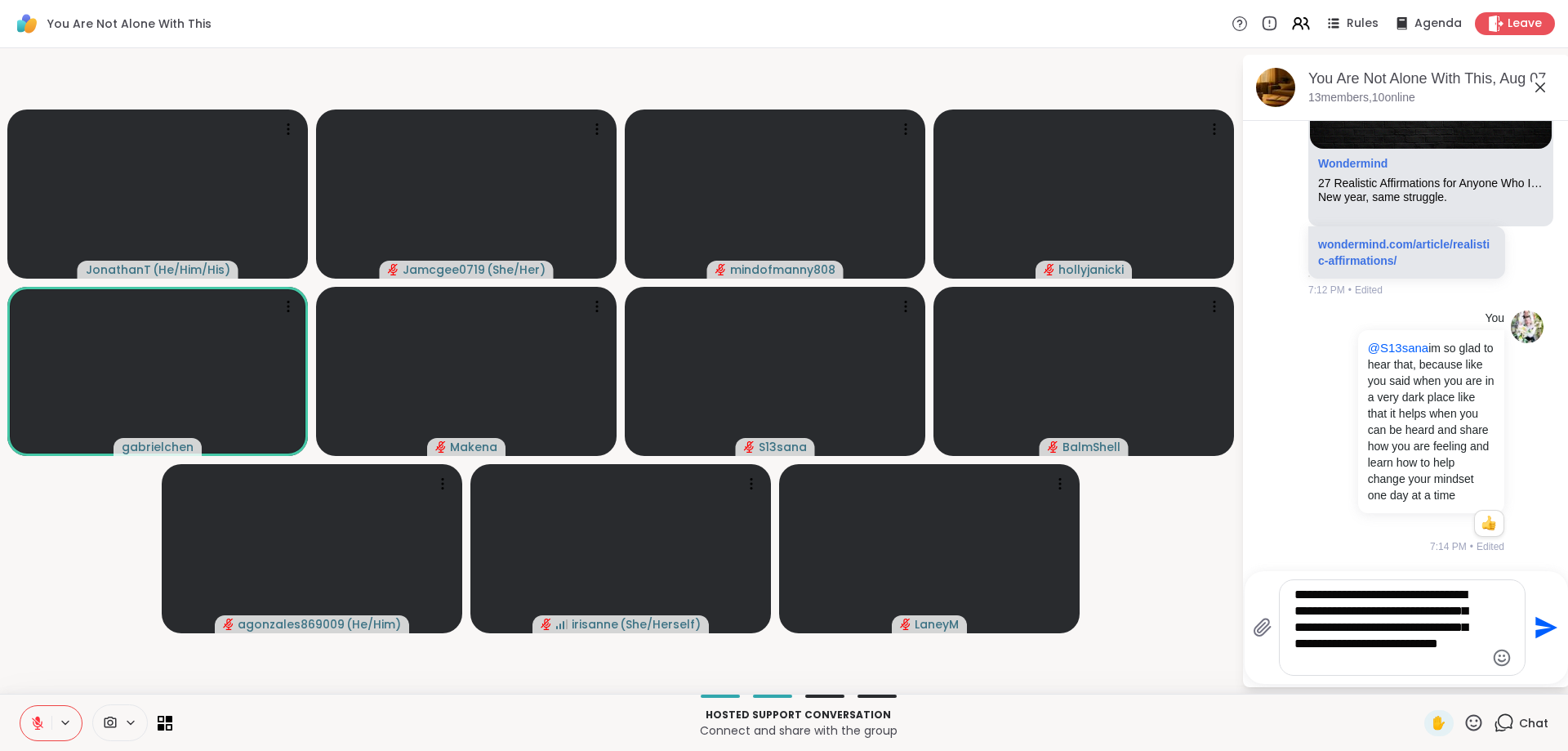 type on "**********" 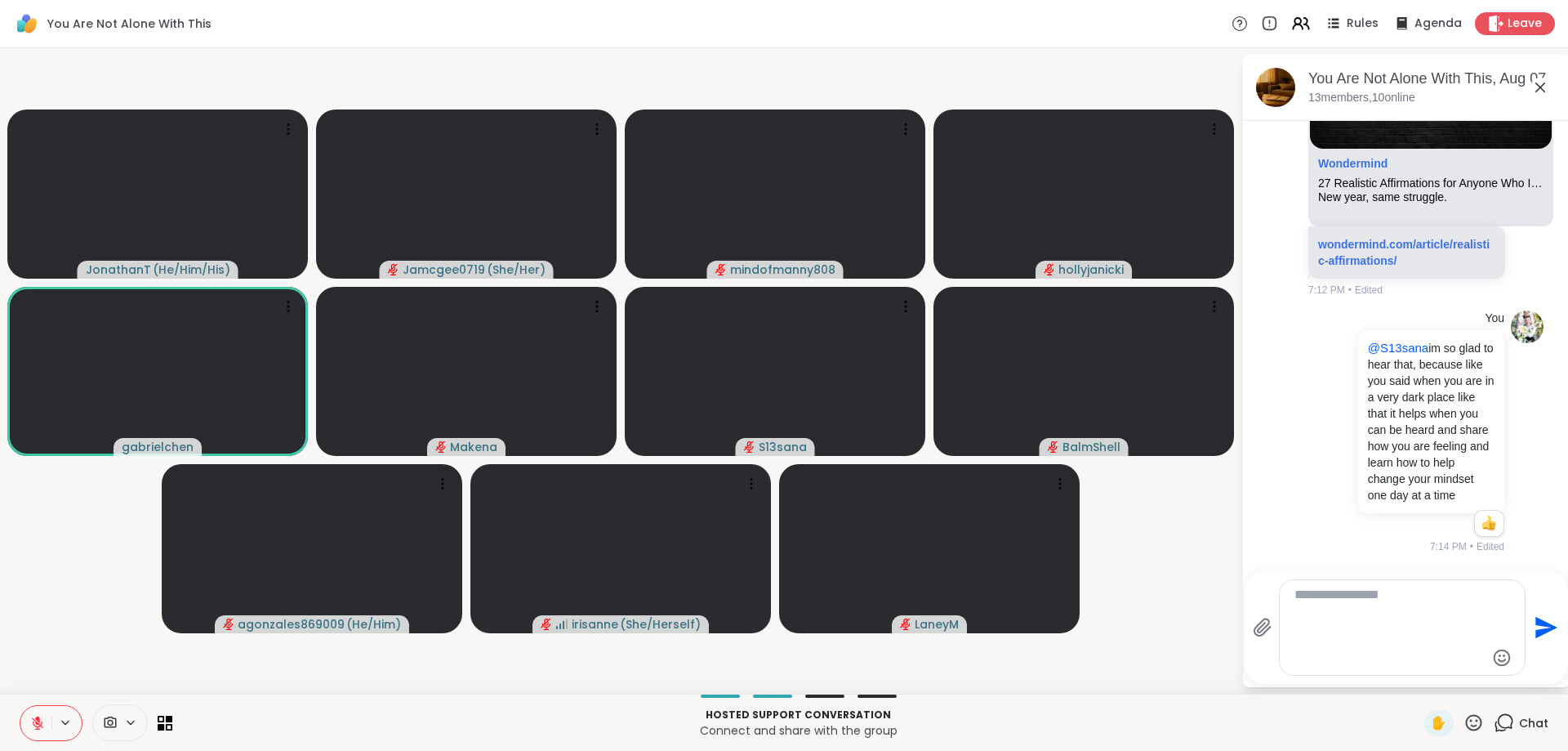 scroll, scrollTop: 9657, scrollLeft: 0, axis: vertical 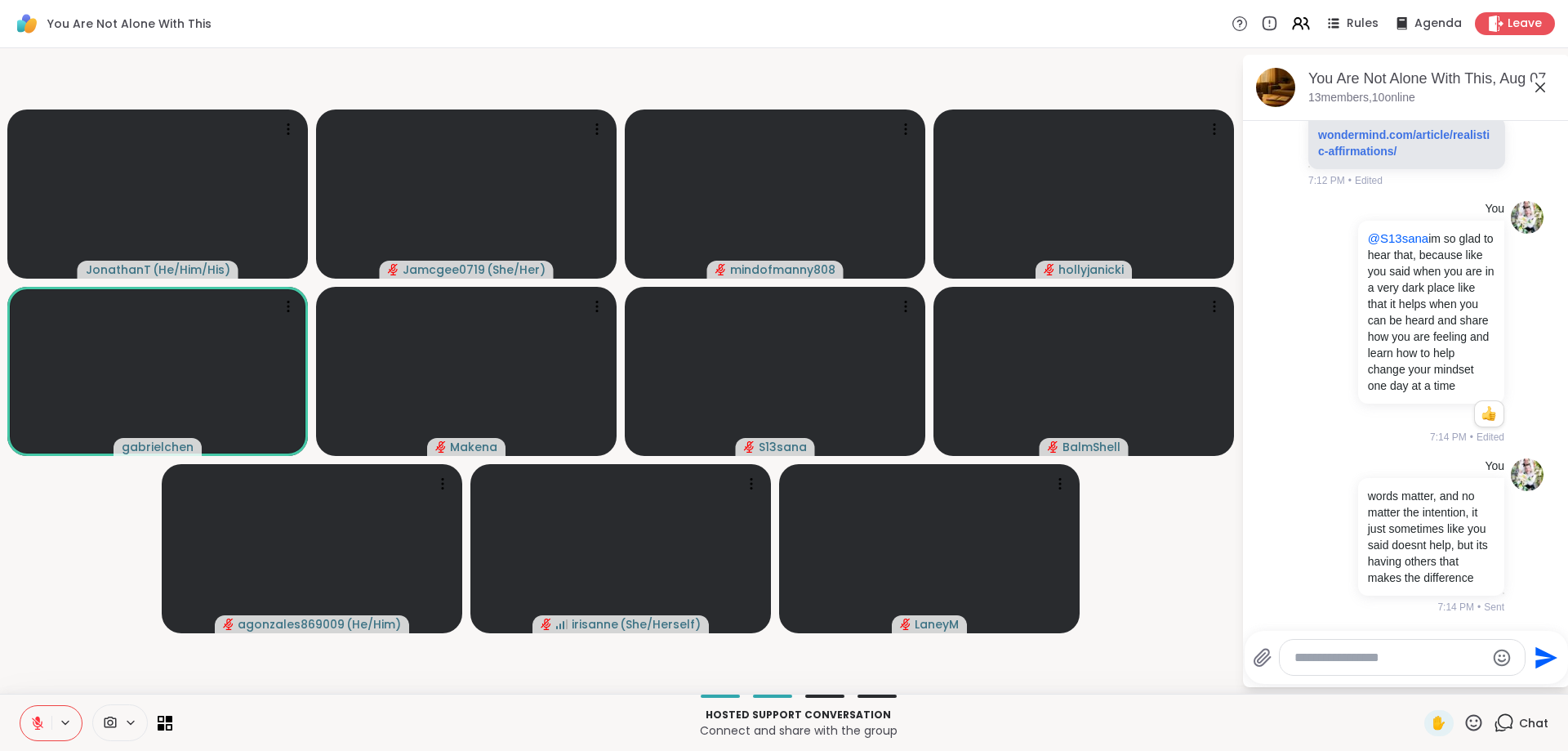 click at bounding box center (1389, 658) 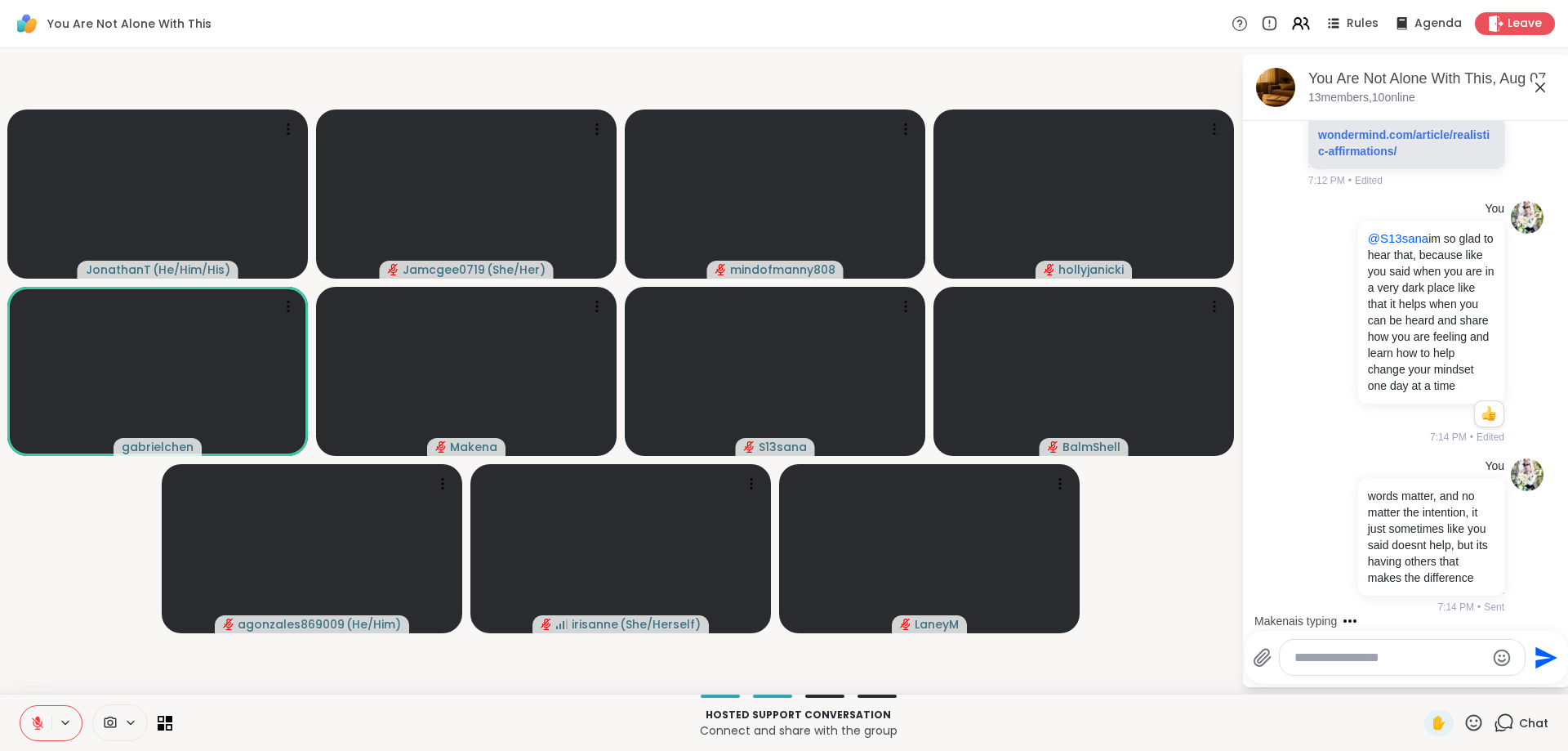 click at bounding box center [1389, 658] 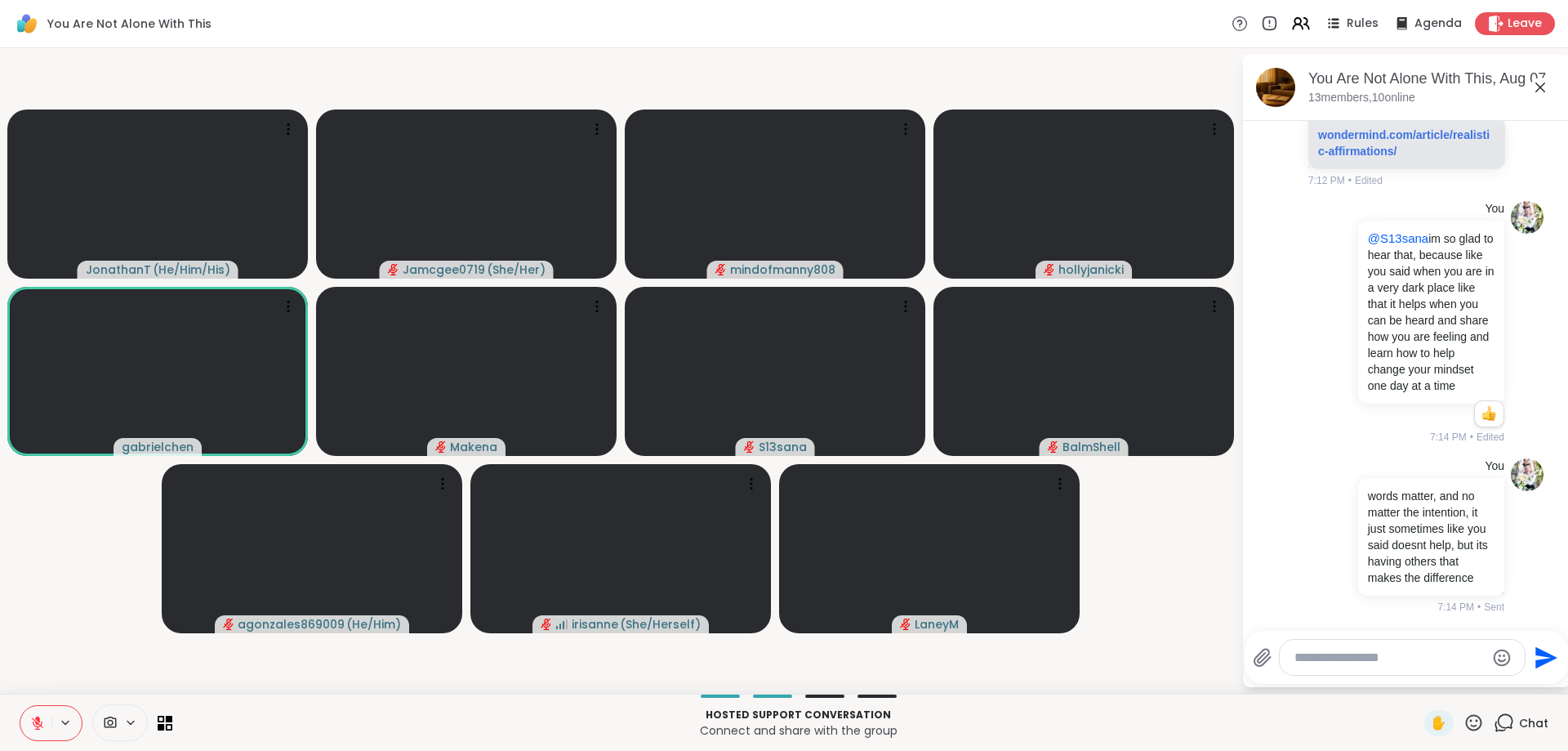 click at bounding box center (1389, 658) 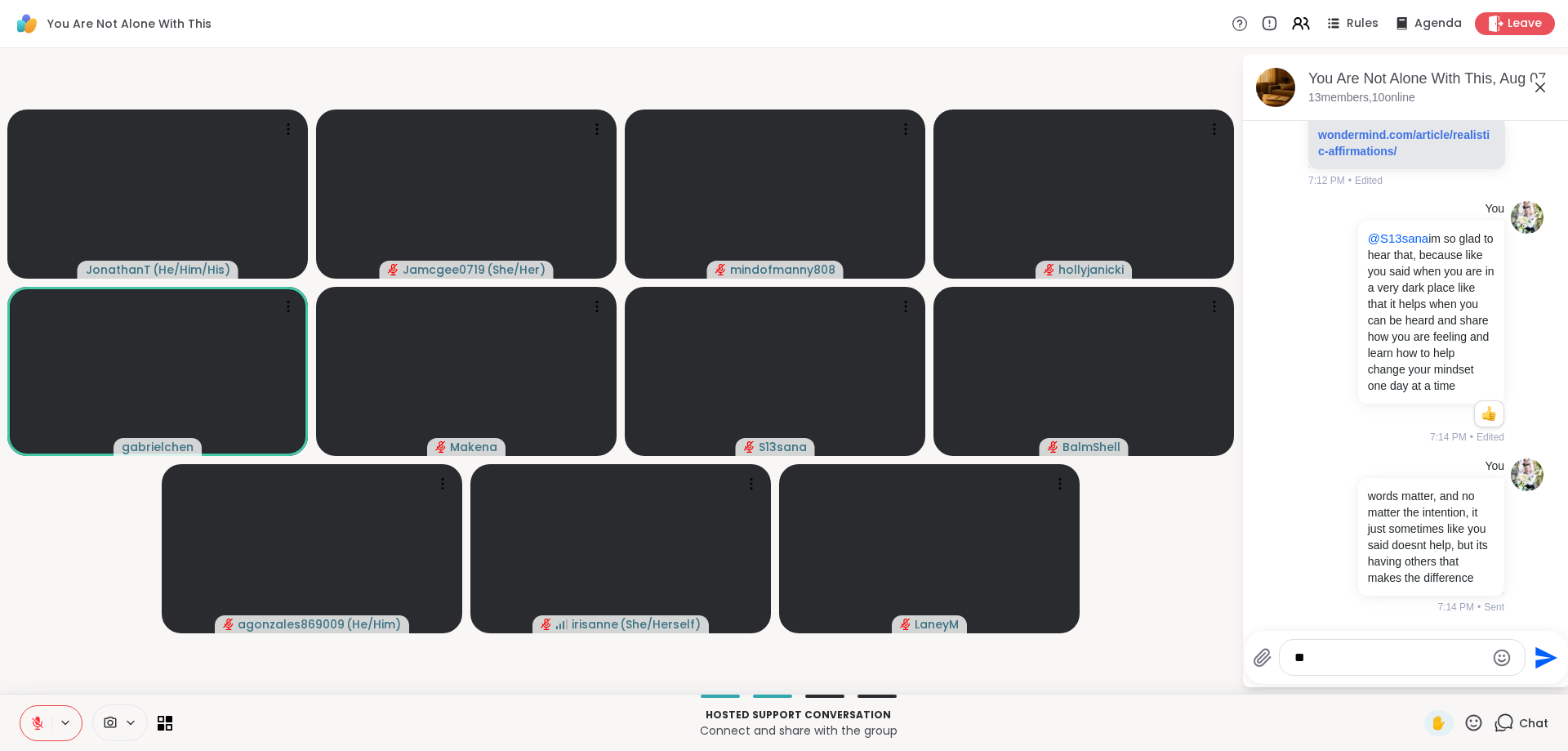 type on "*" 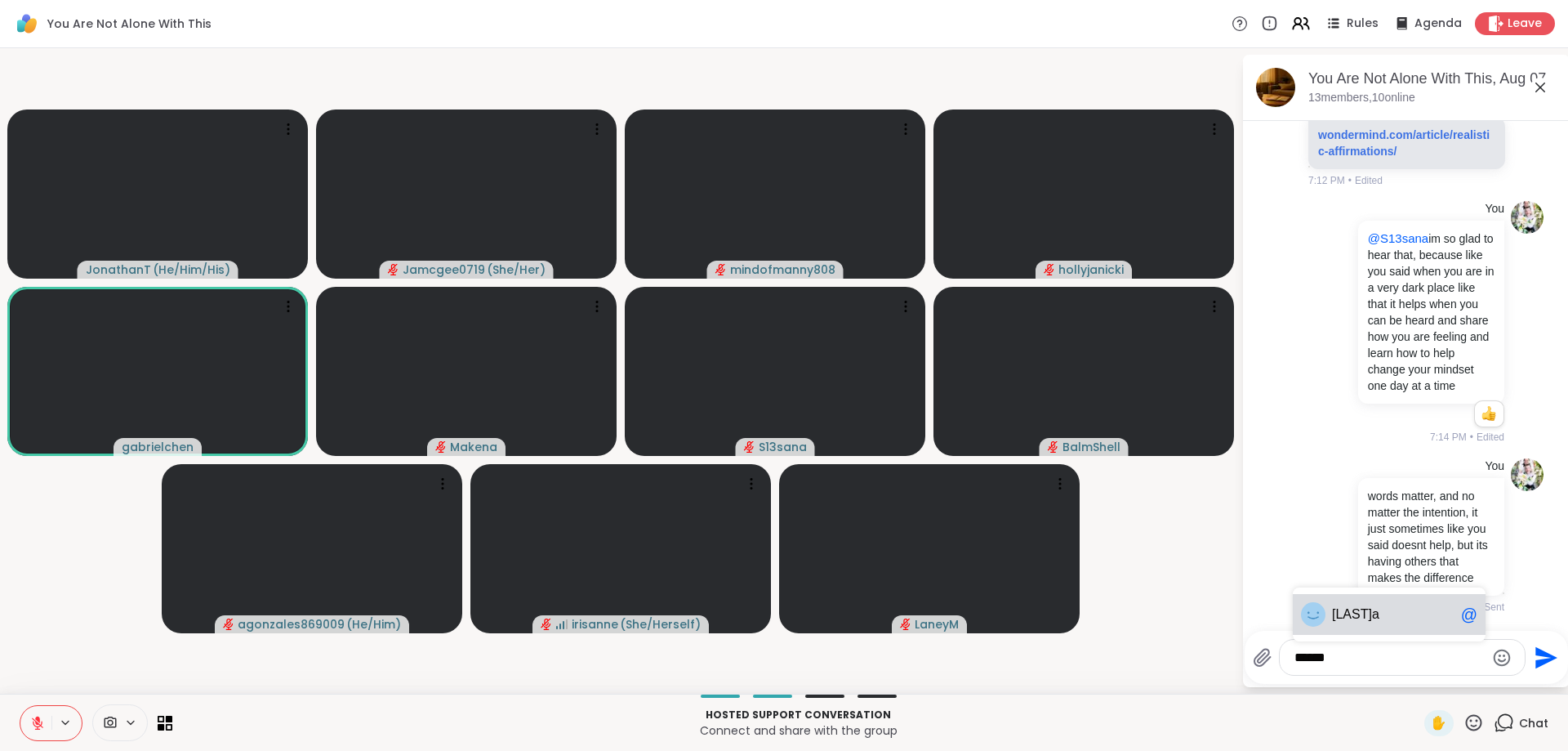 click on "Maken" at bounding box center (1352, 615) 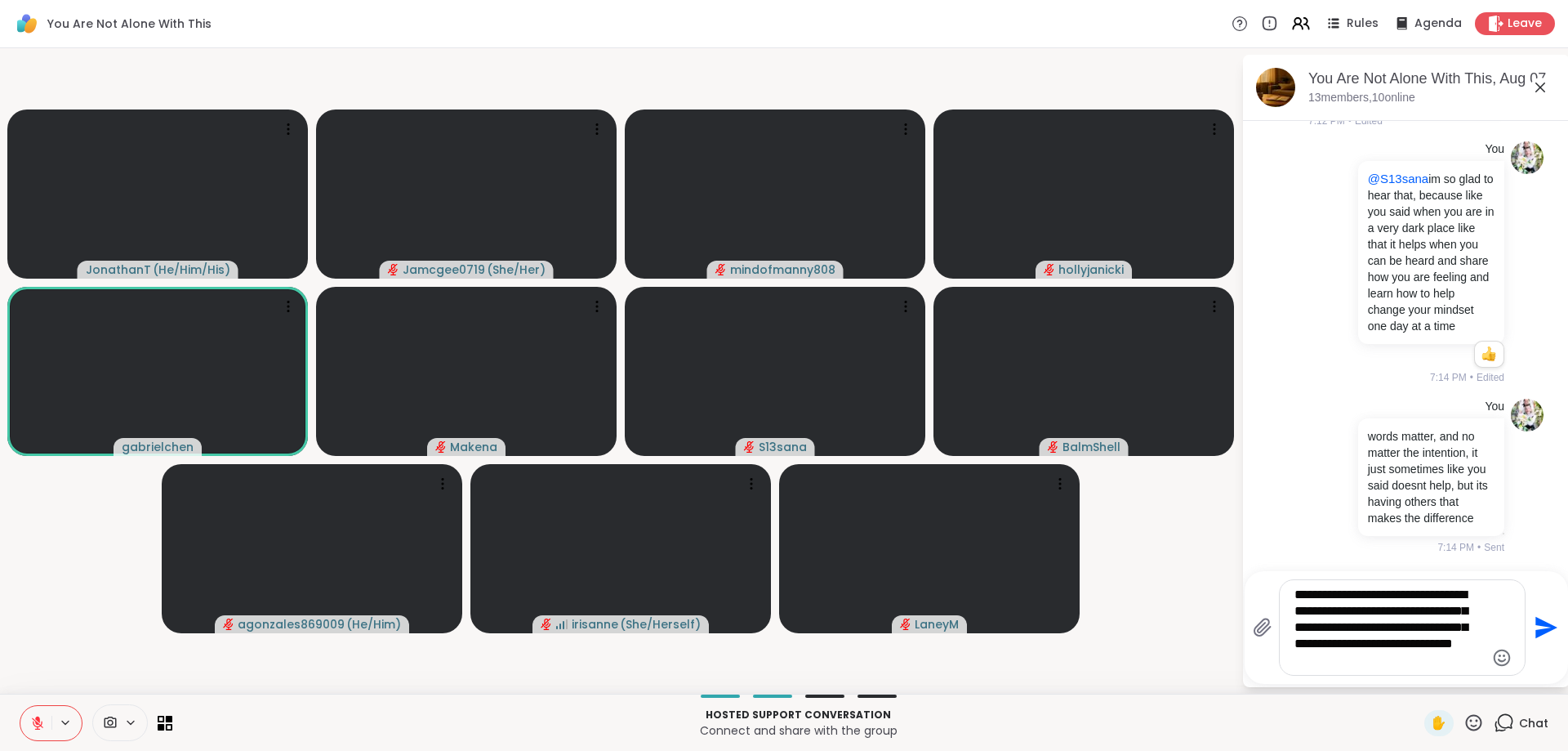 scroll, scrollTop: 9836, scrollLeft: 0, axis: vertical 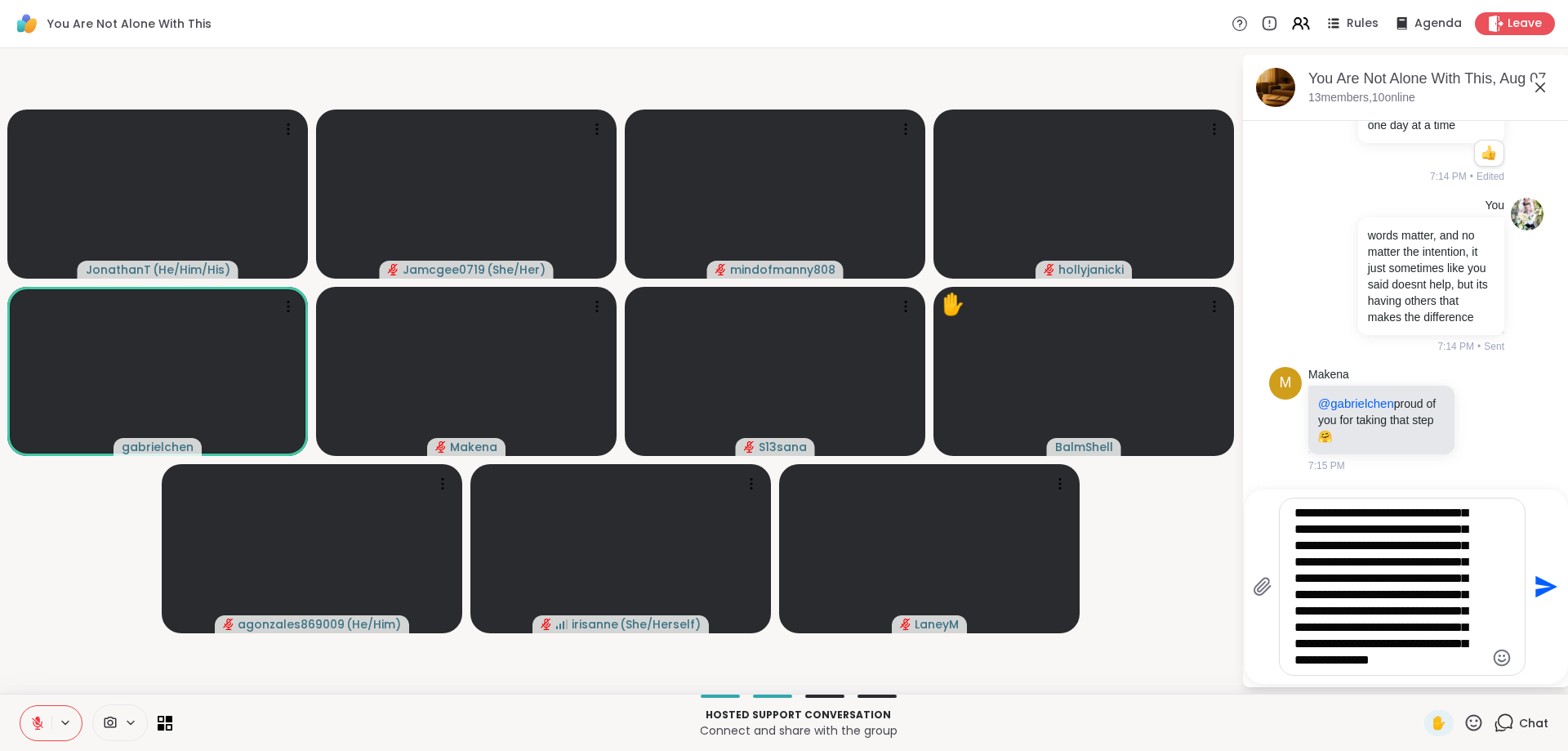 type on "**********" 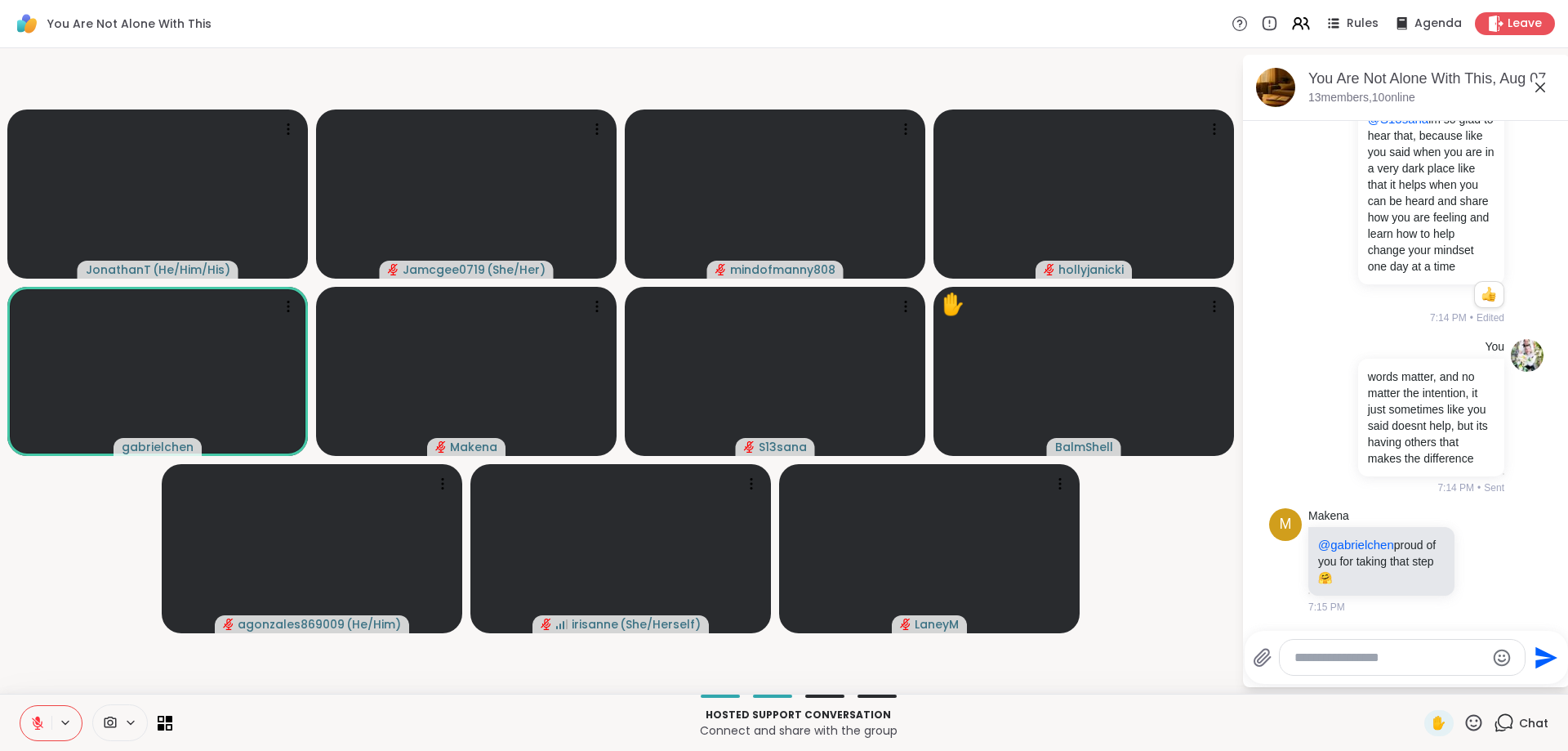scroll, scrollTop: 0, scrollLeft: 0, axis: both 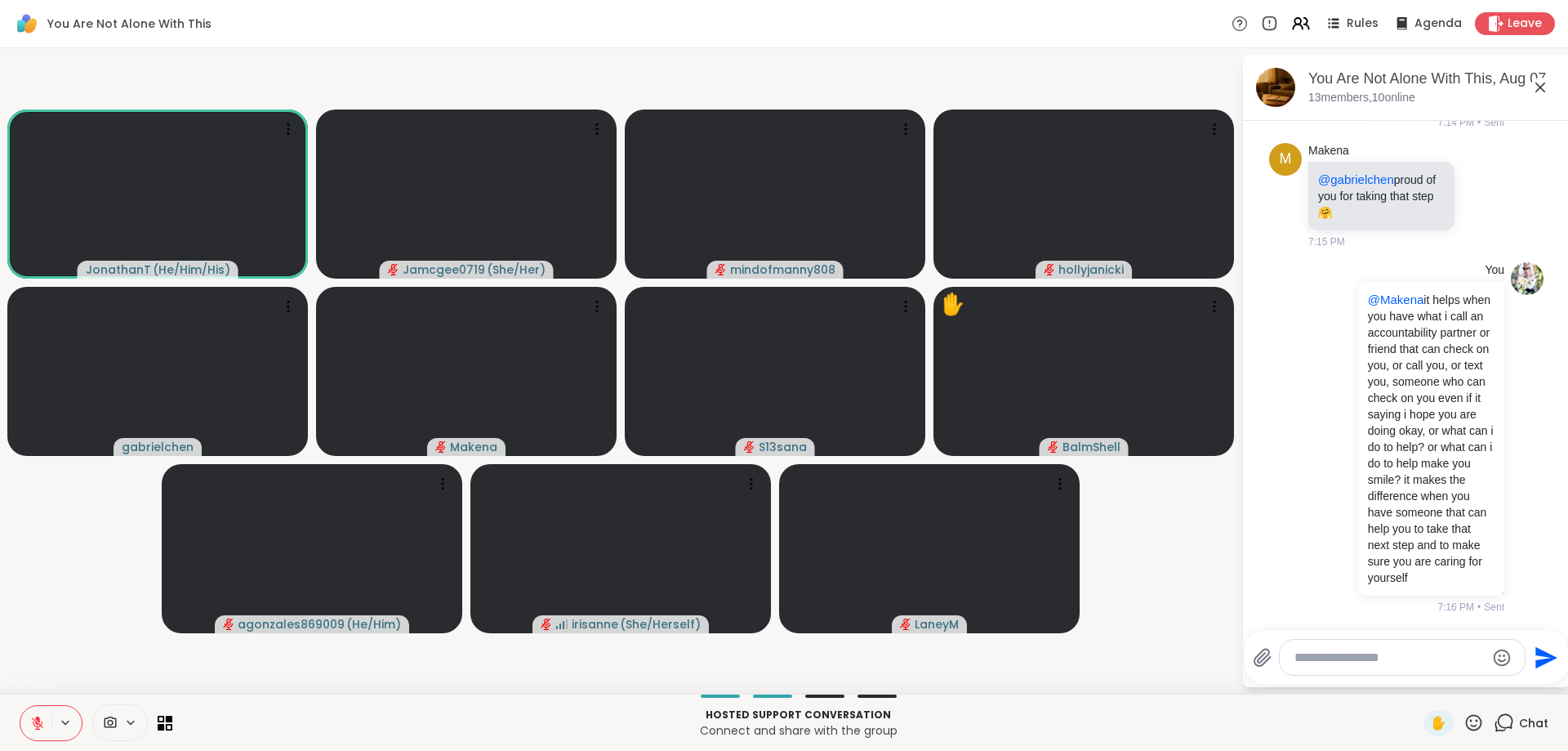 click at bounding box center (1389, 658) 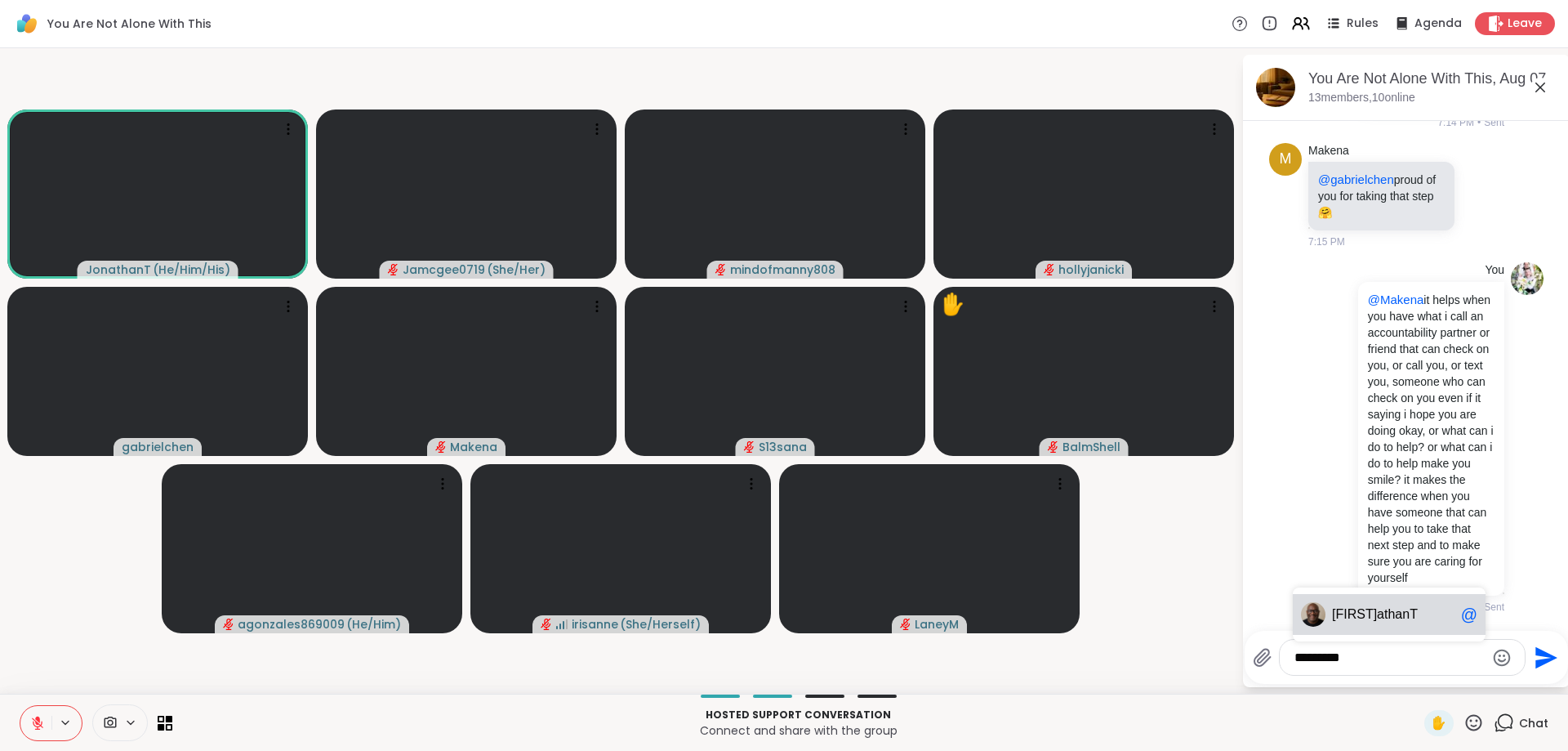 click on "Jon athanT @" at bounding box center (1389, 615) 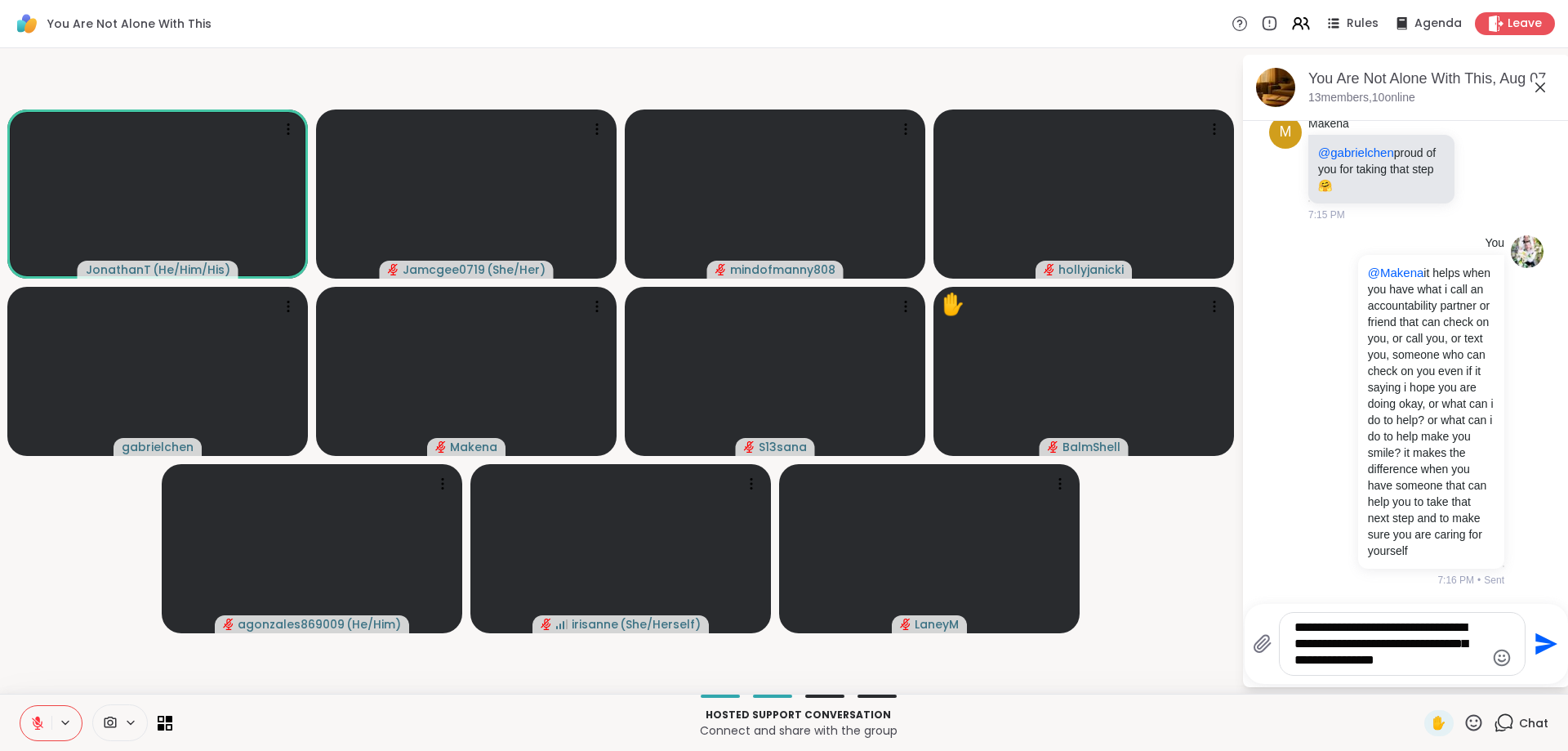 type on "**********" 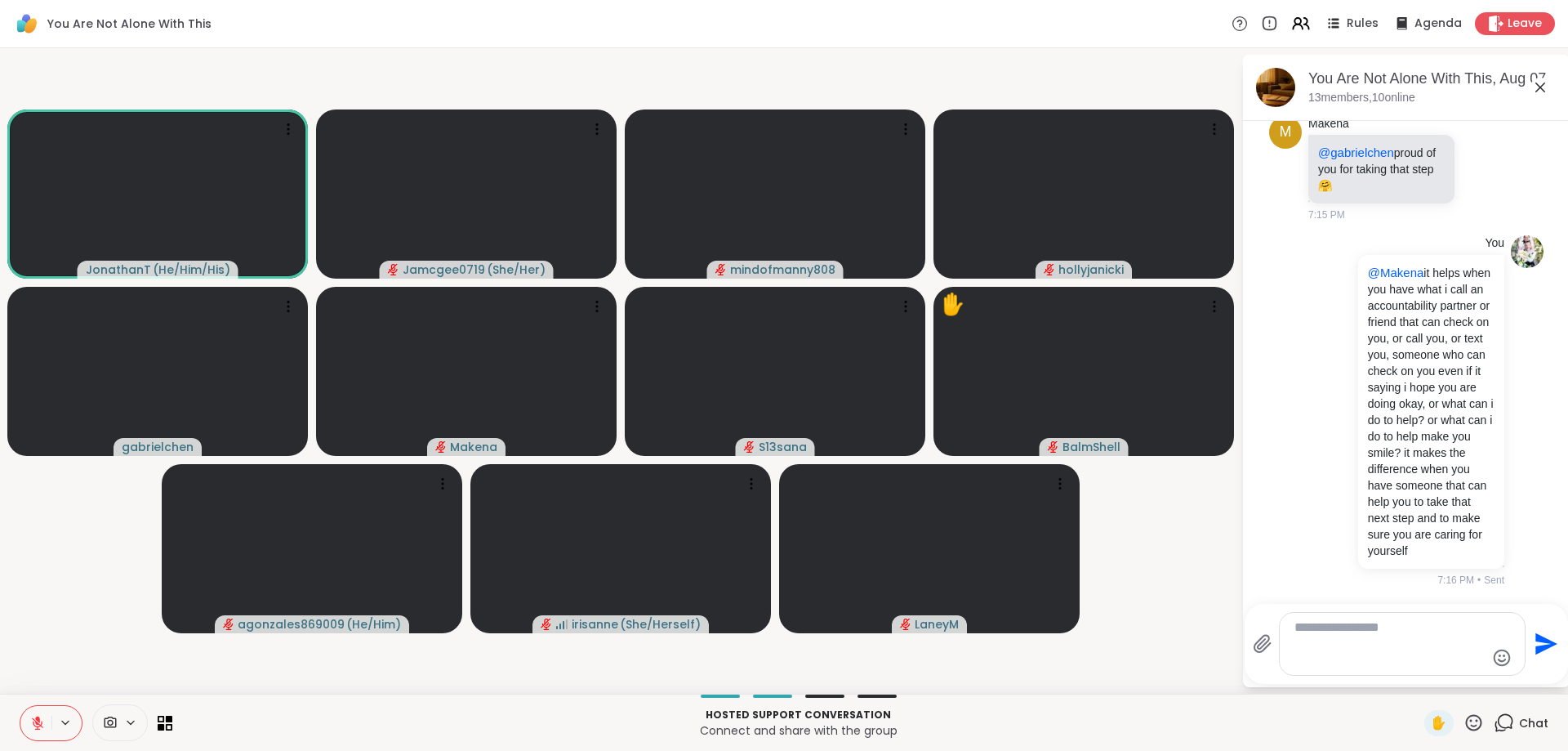 scroll, scrollTop: 10327, scrollLeft: 0, axis: vertical 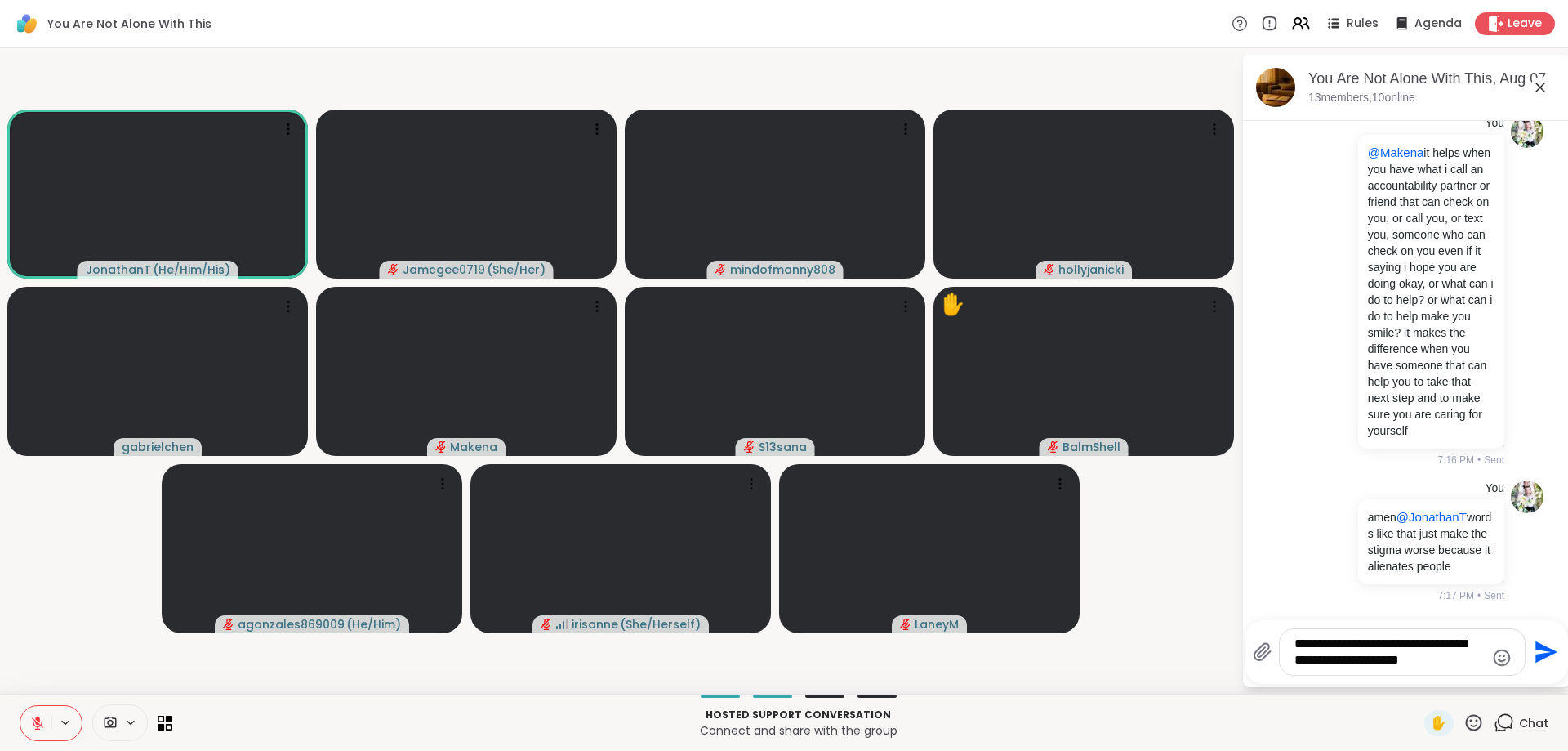 type on "**********" 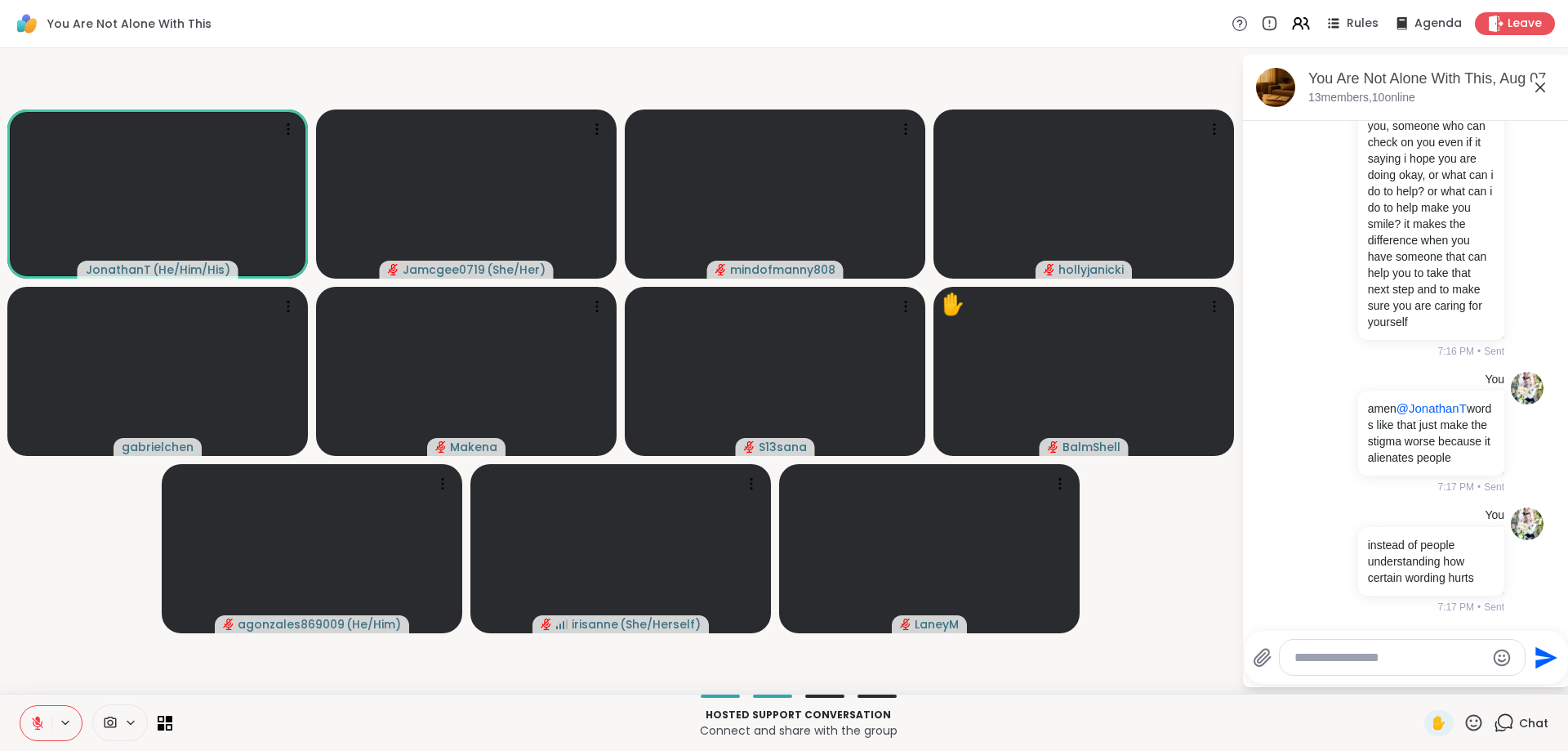 scroll, scrollTop: 10446, scrollLeft: 0, axis: vertical 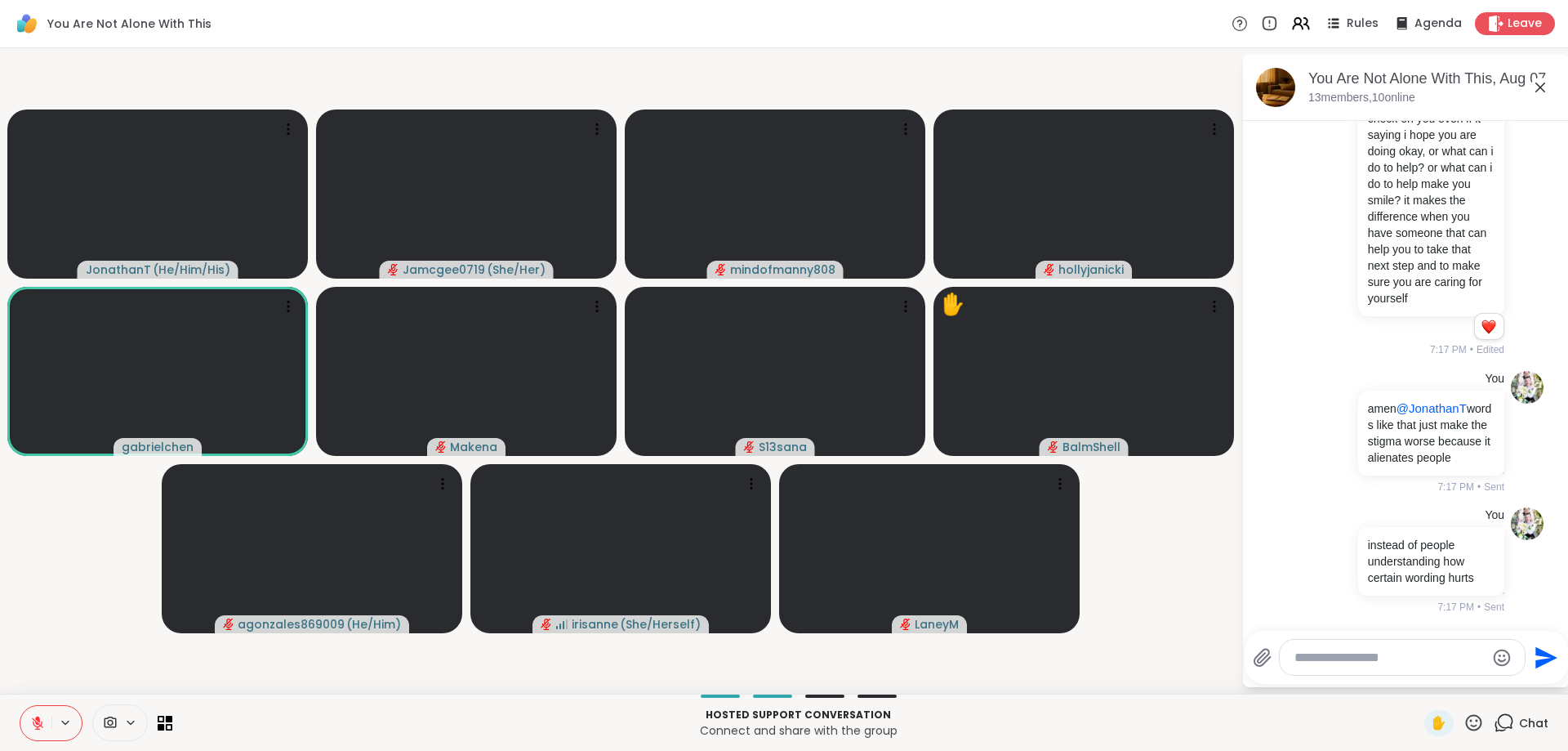 click at bounding box center [1389, 658] 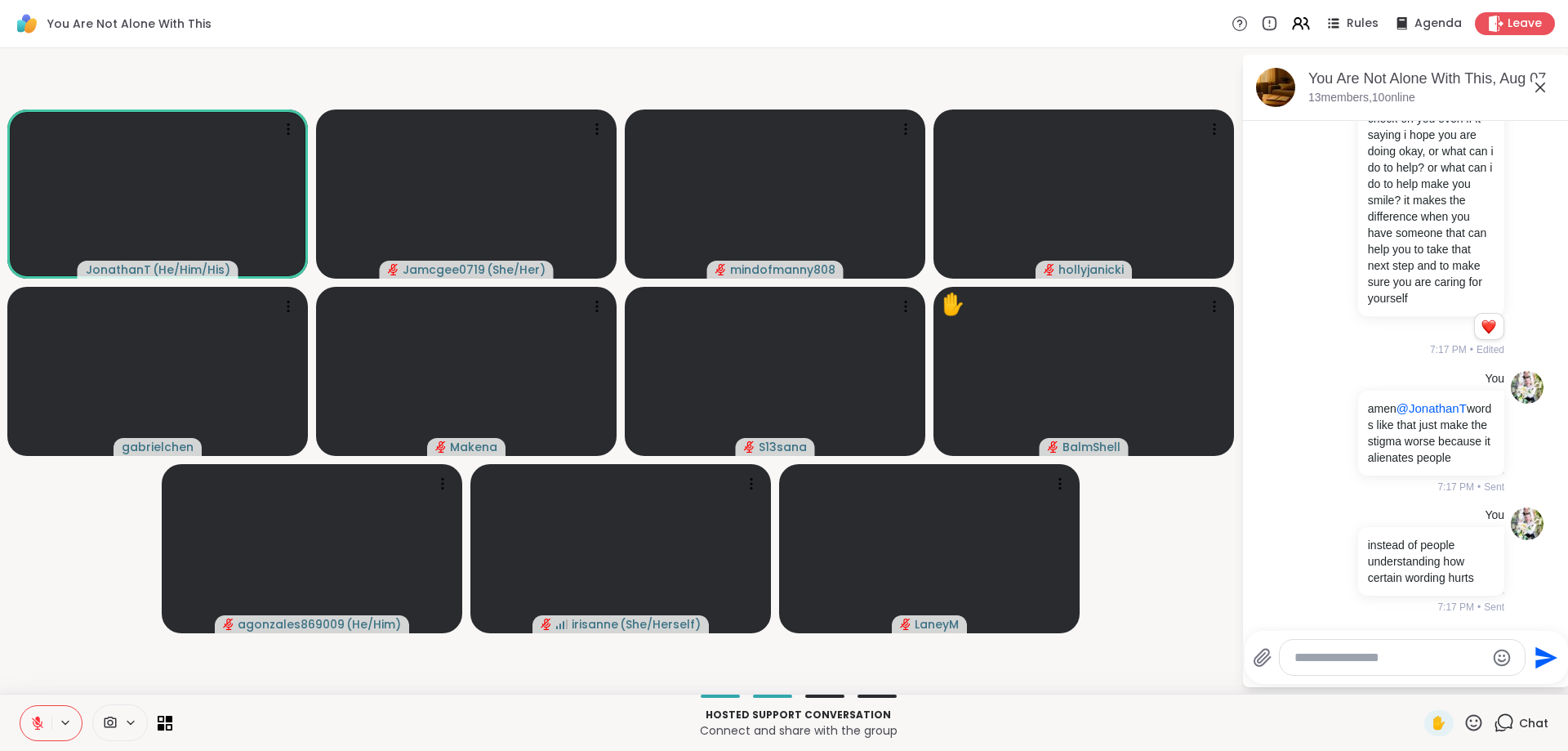 click at bounding box center (1389, 658) 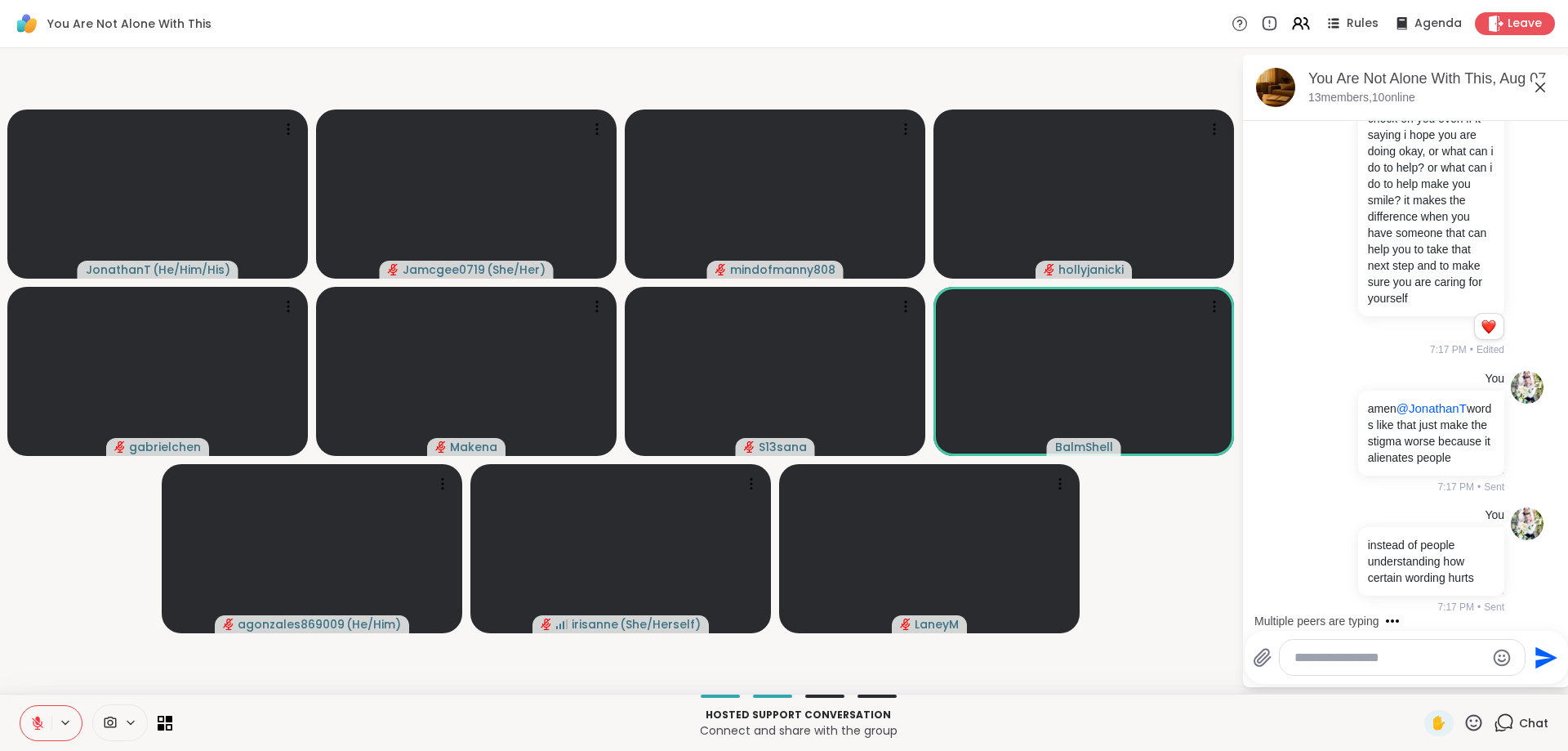 click at bounding box center (1389, 658) 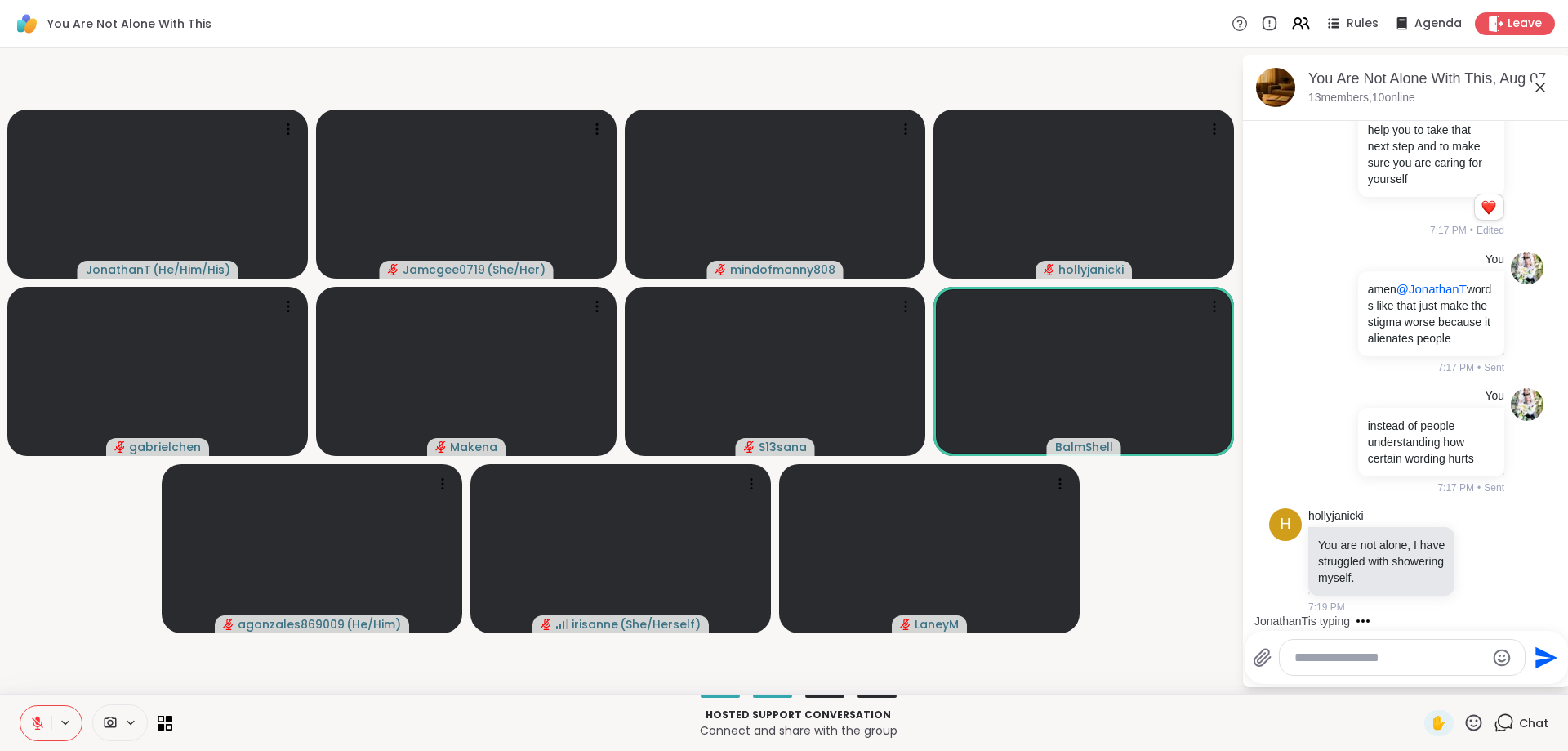 click at bounding box center [1389, 658] 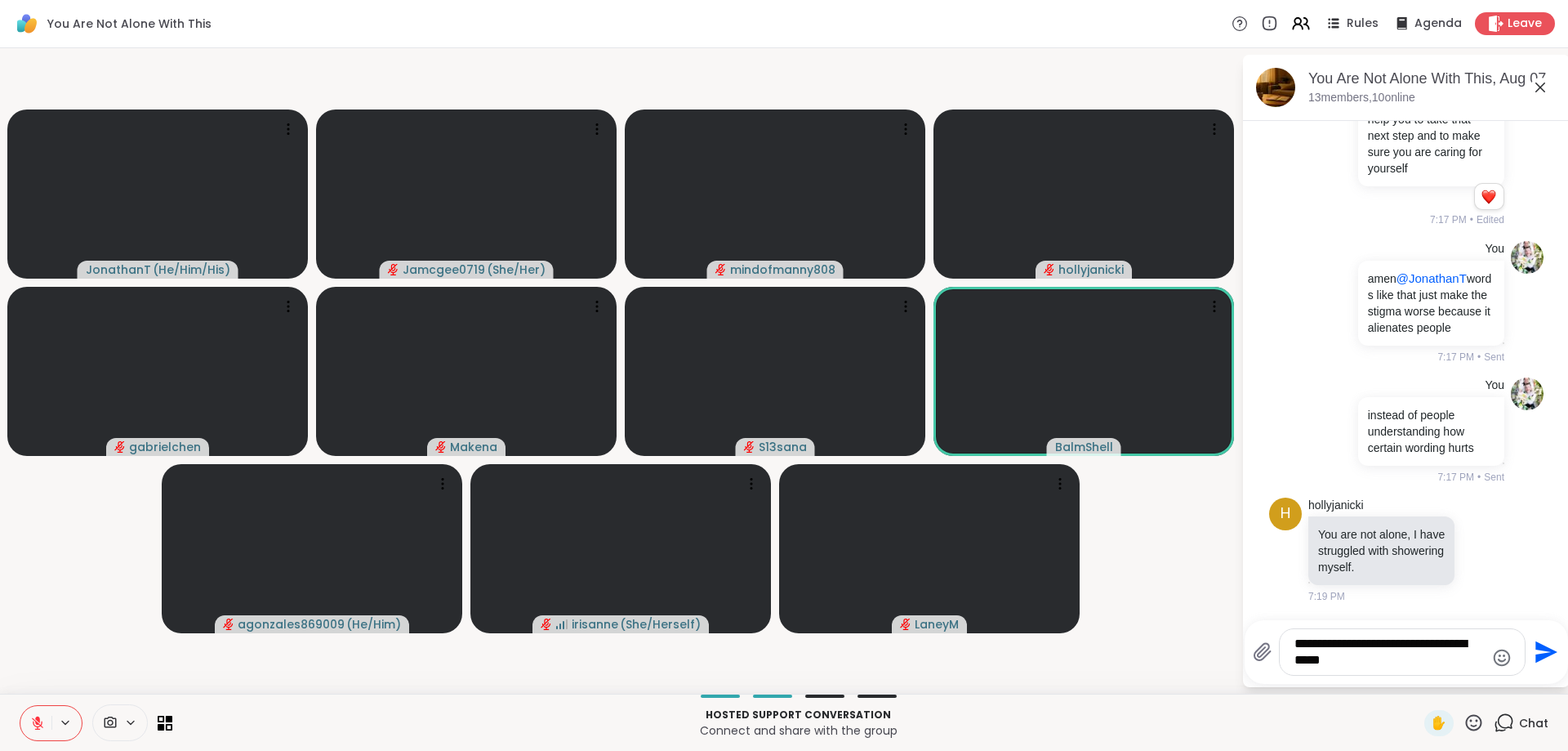 scroll, scrollTop: 10736, scrollLeft: 0, axis: vertical 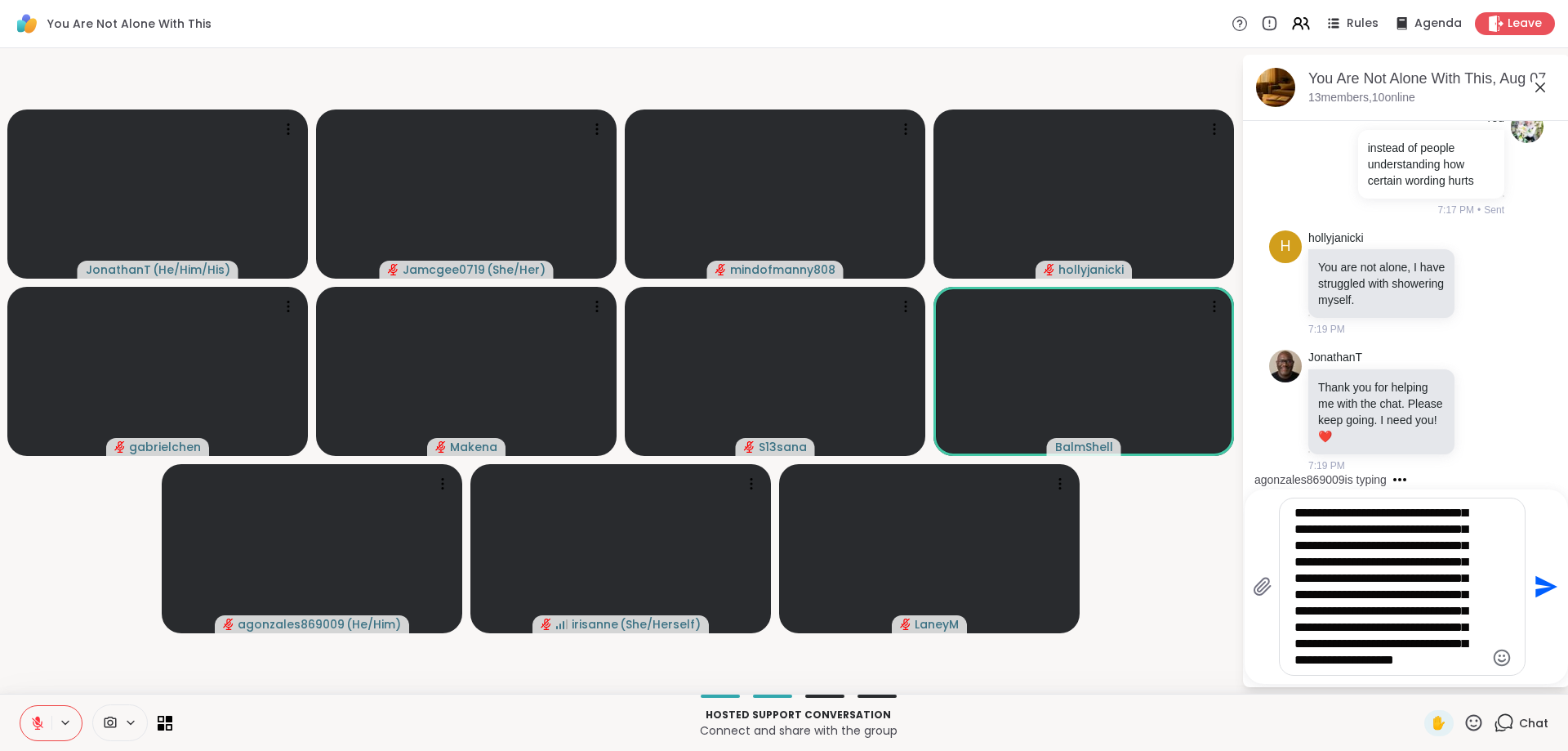 type on "**********" 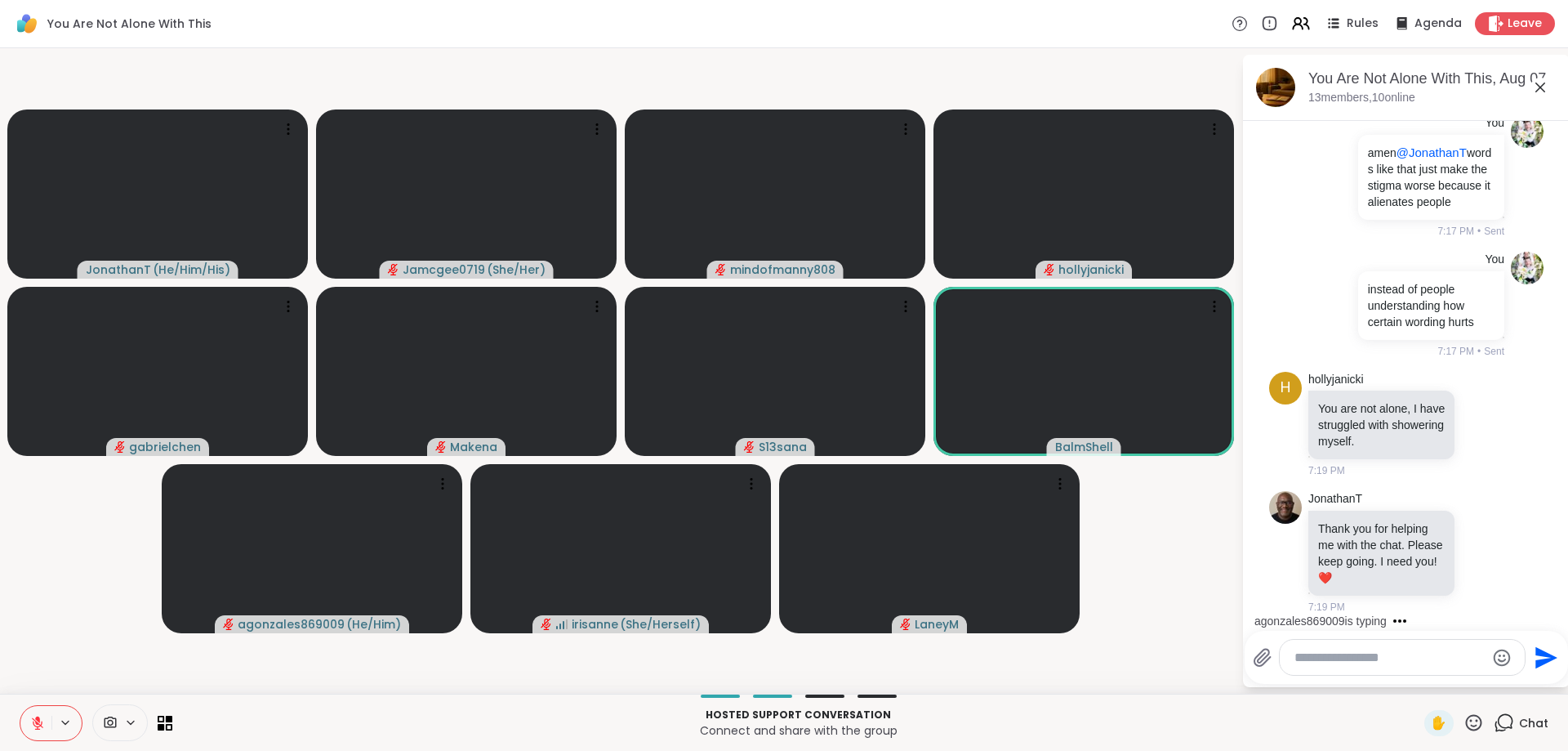 scroll, scrollTop: 0, scrollLeft: 0, axis: both 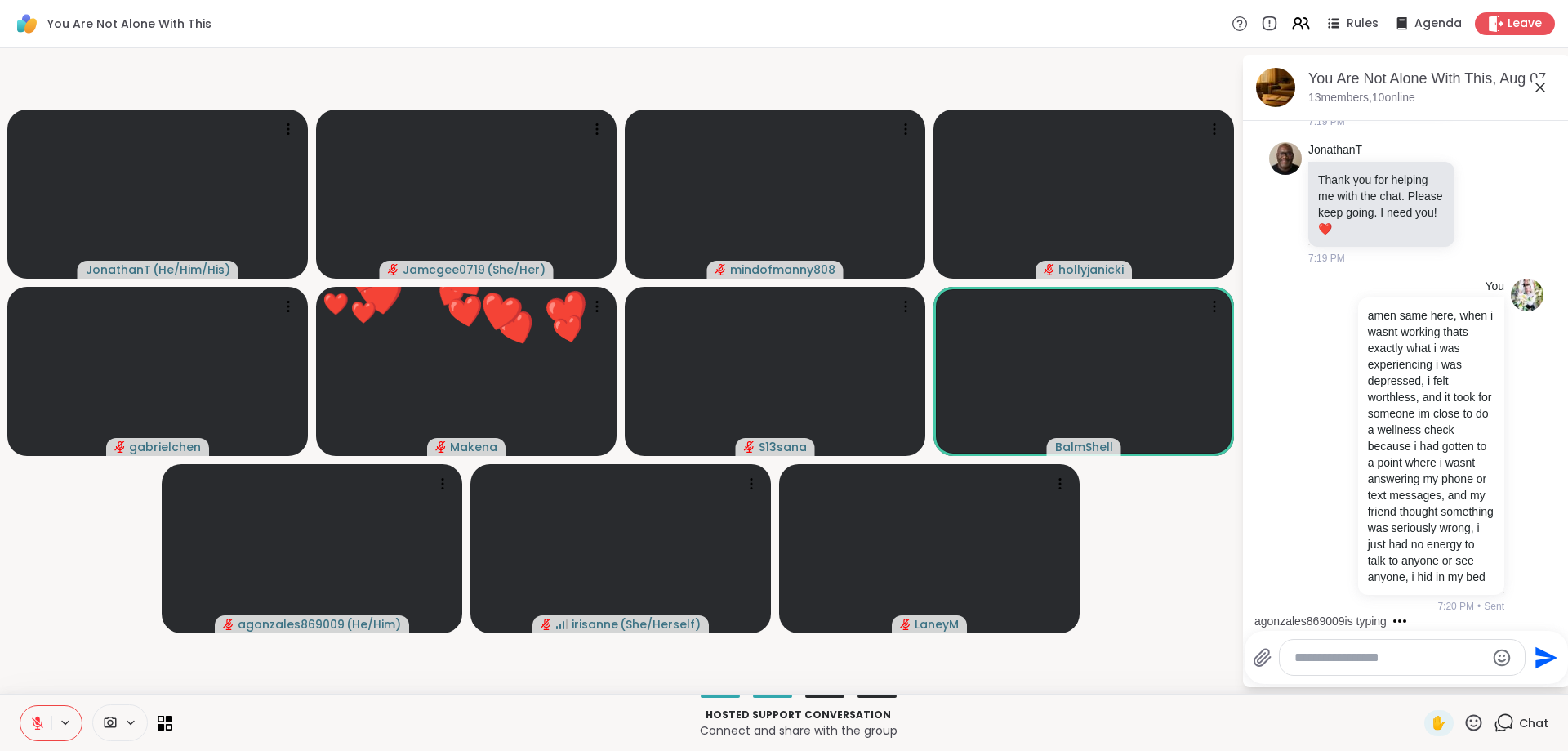 click at bounding box center [1389, 658] 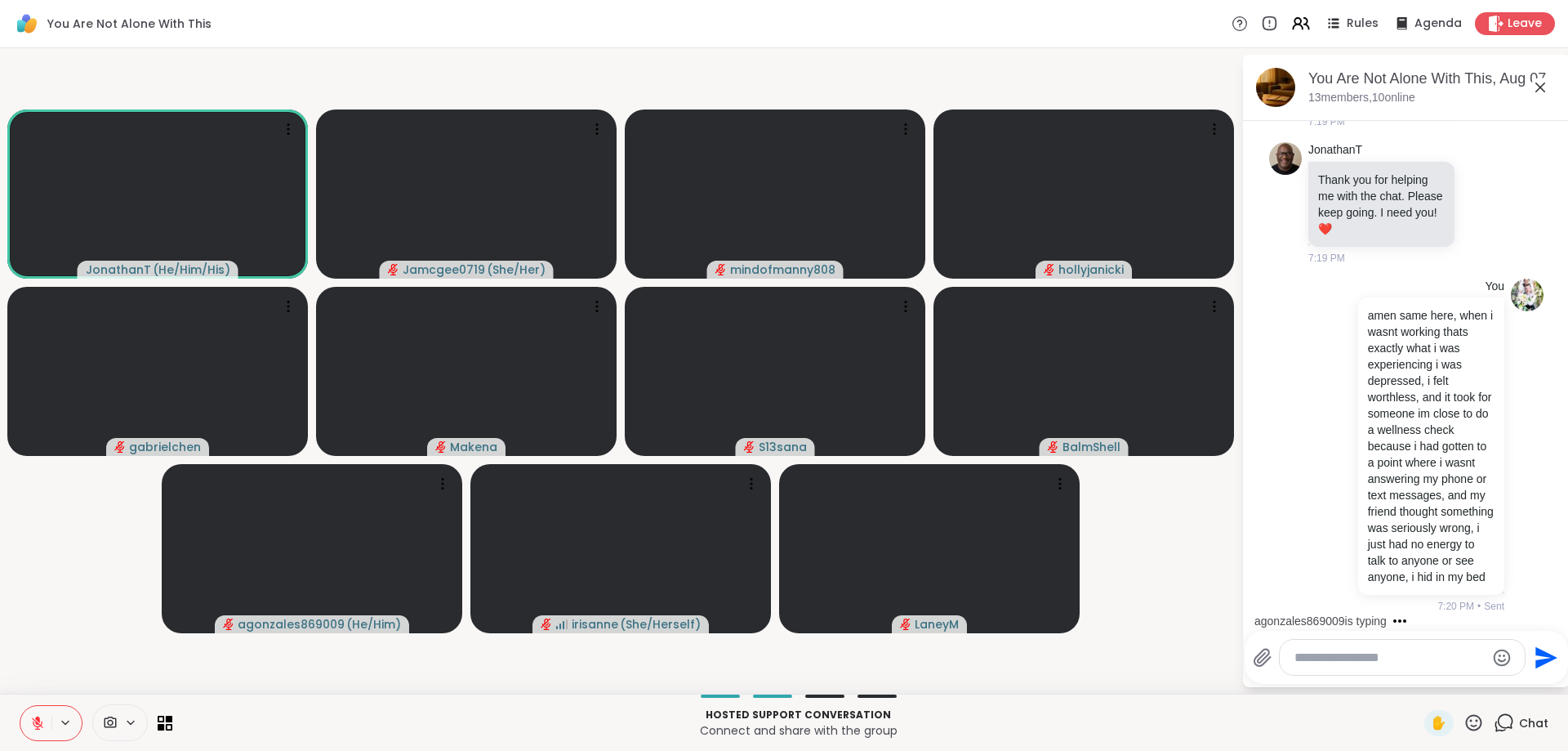 scroll, scrollTop: 10820, scrollLeft: 0, axis: vertical 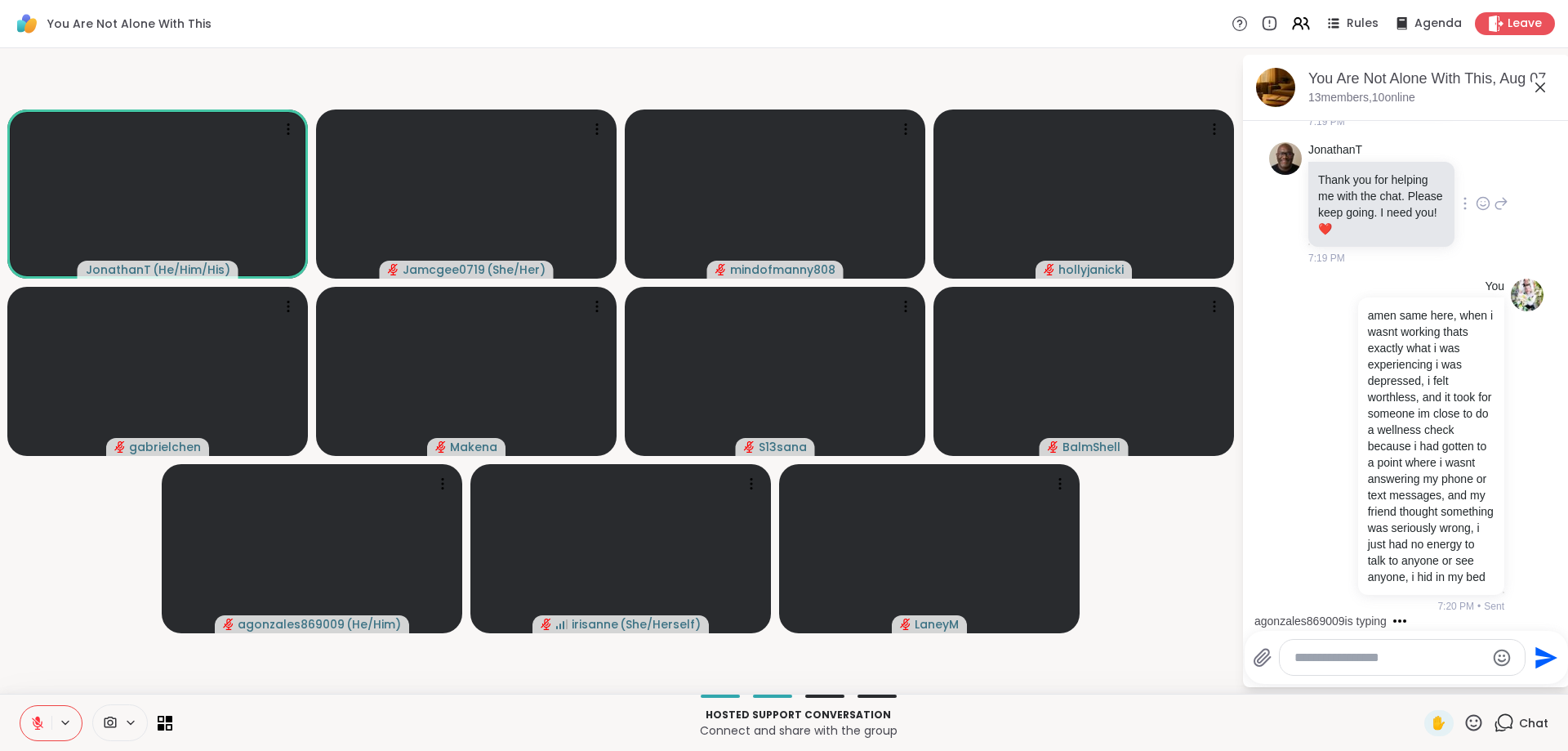 click 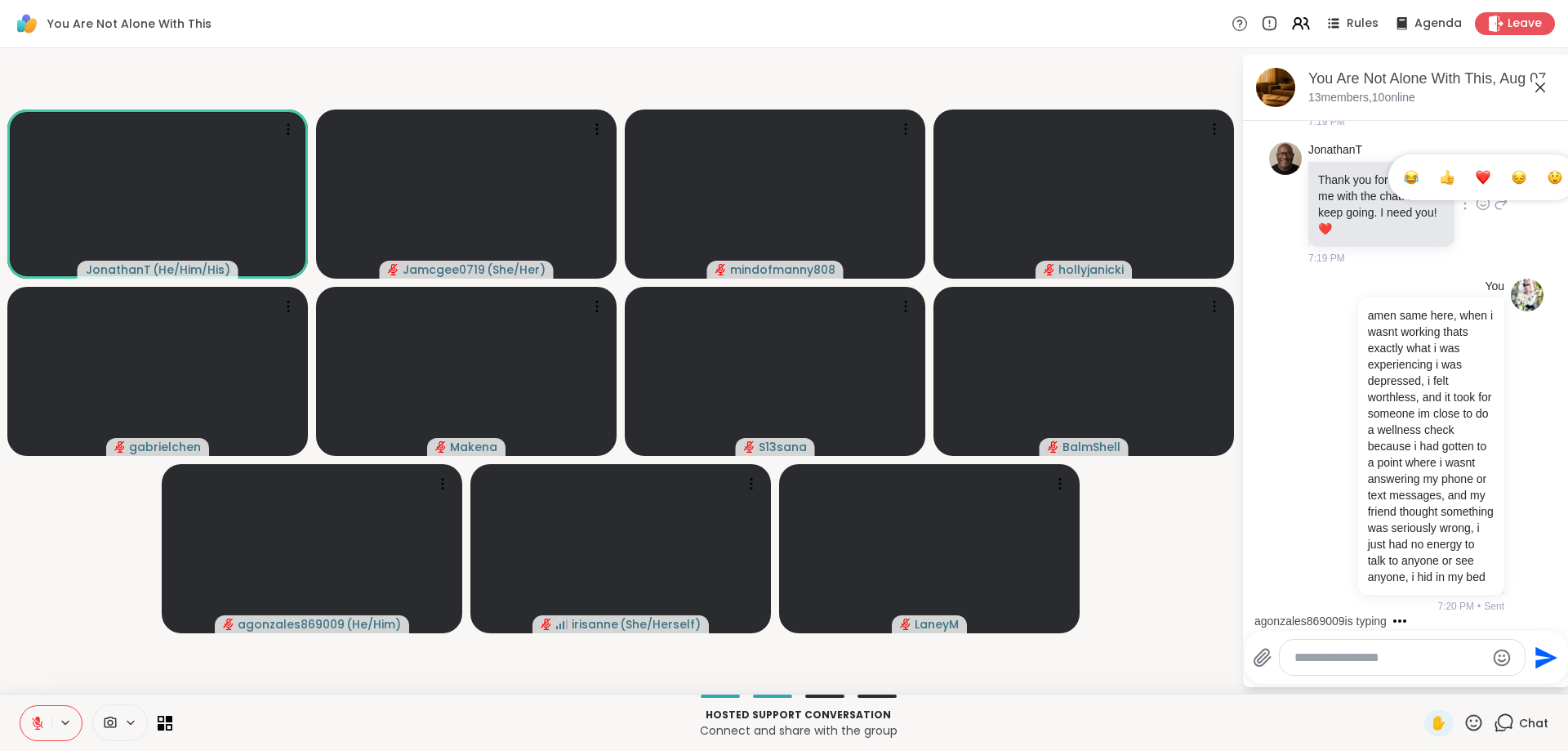 click at bounding box center [1483, 177] 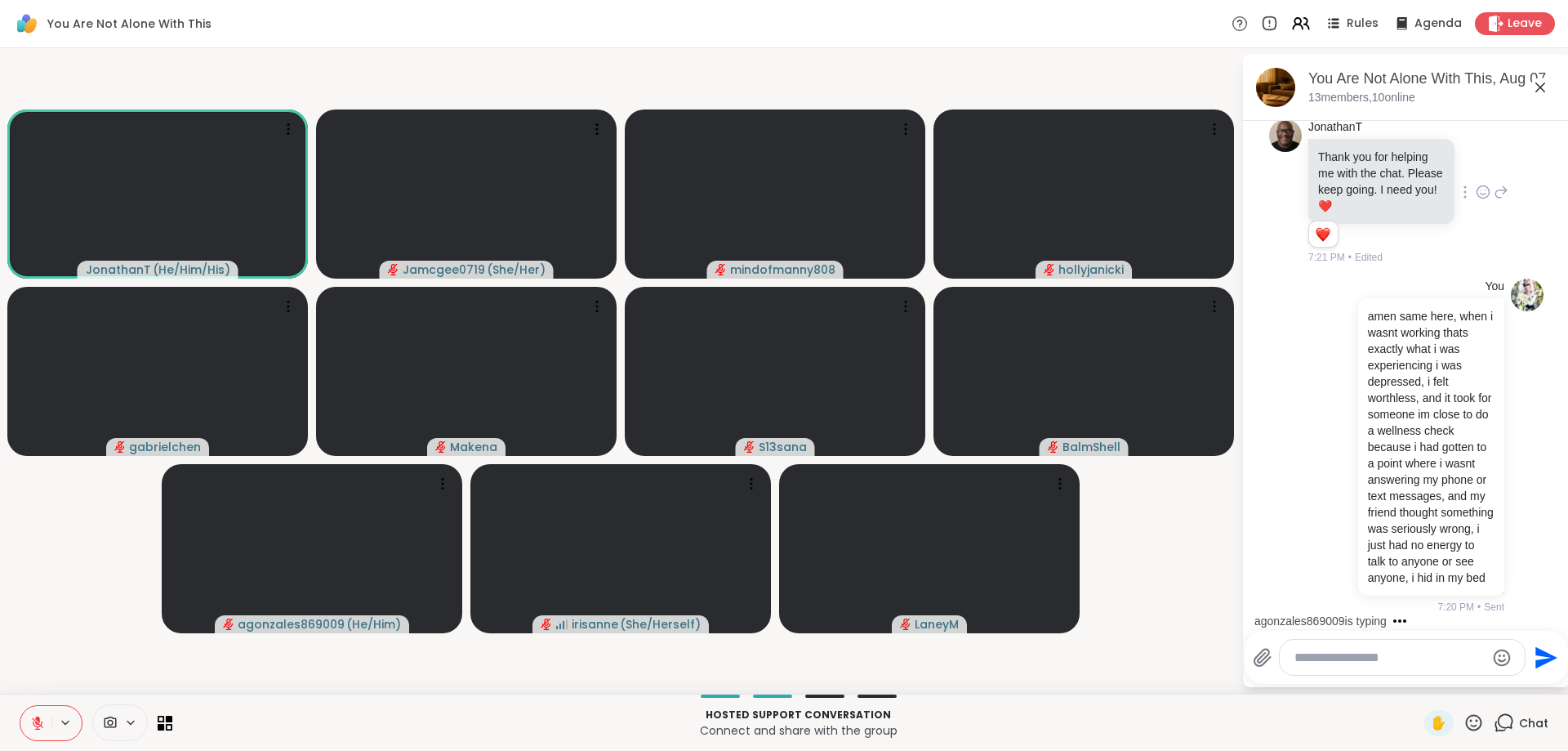 click 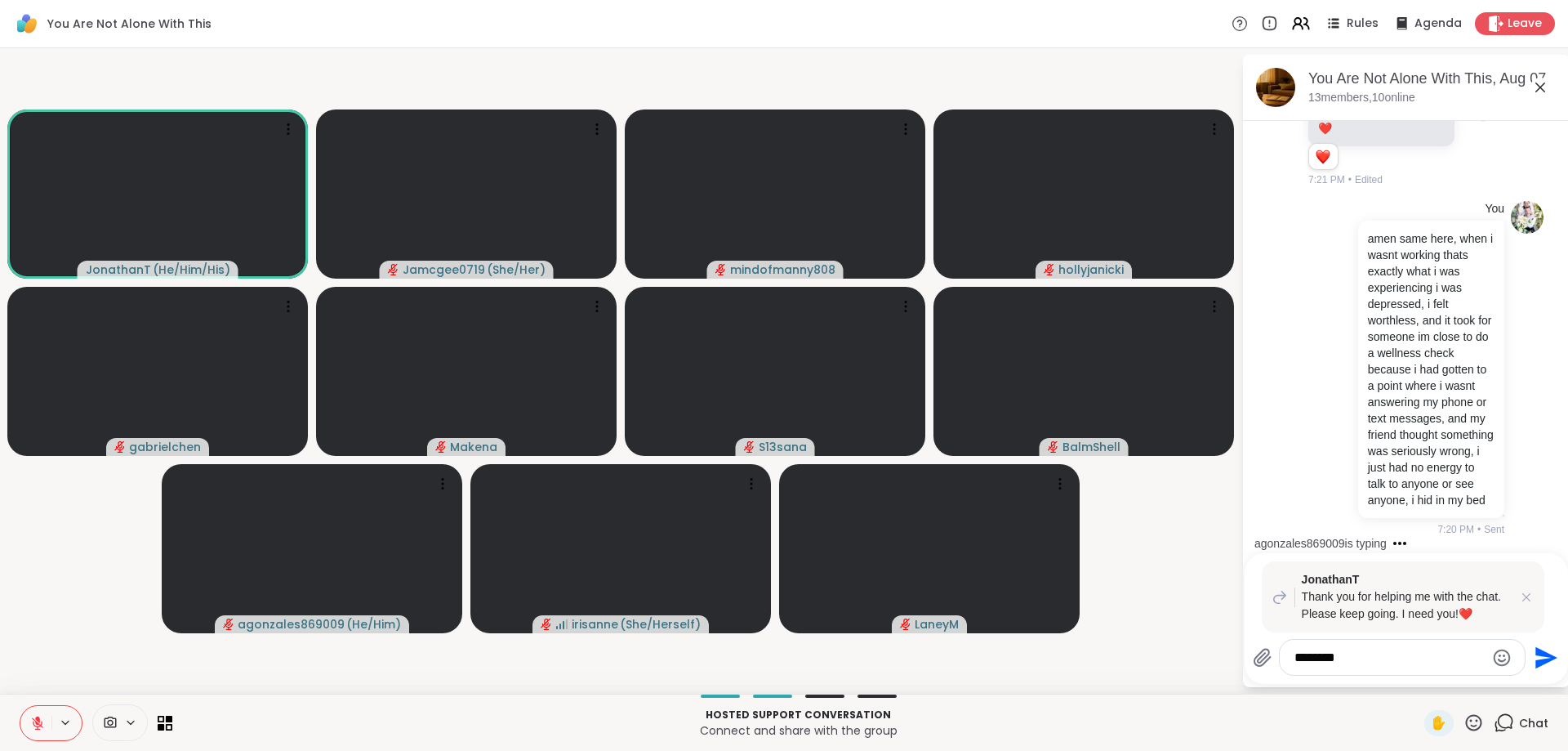 type on "*********" 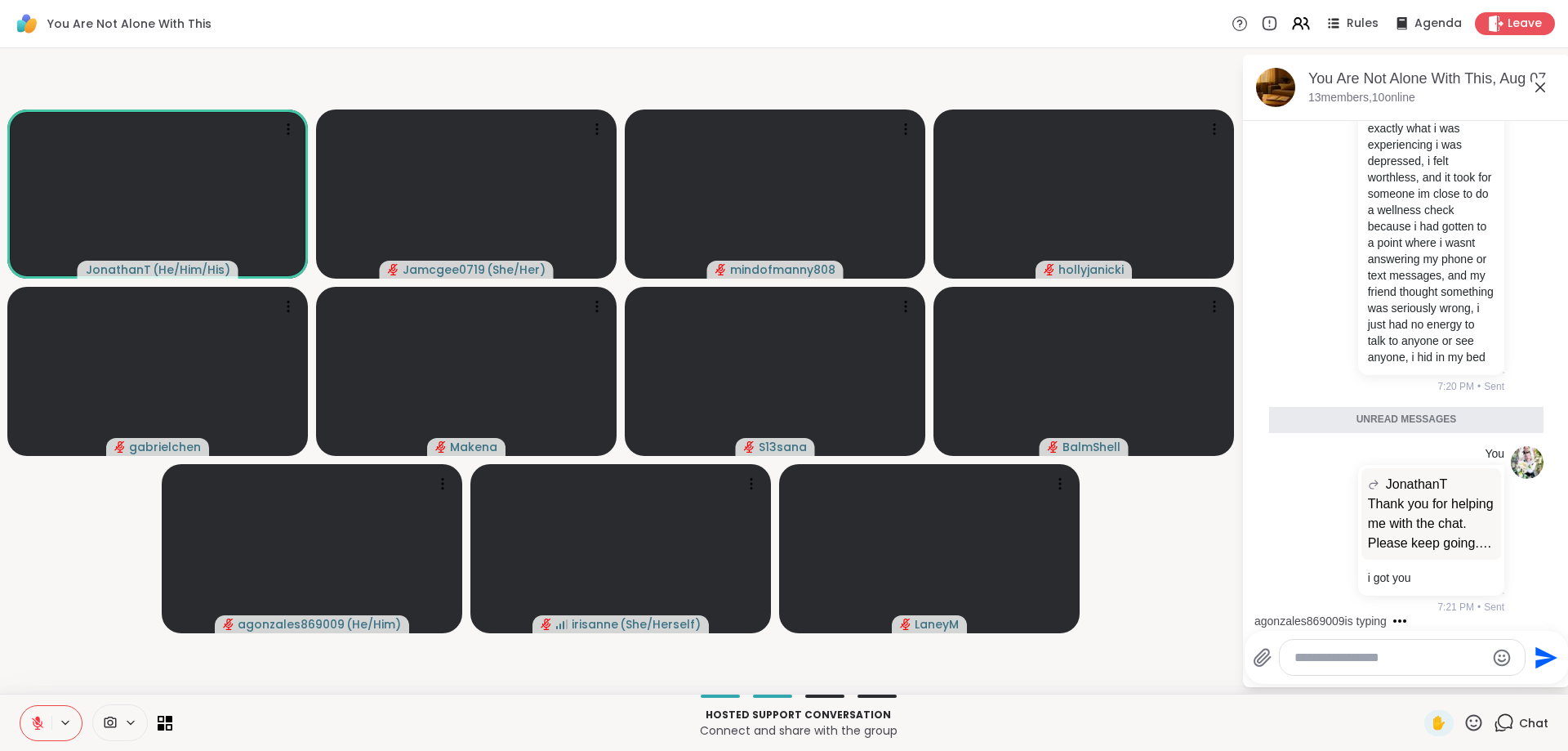 scroll, scrollTop: 11329, scrollLeft: 0, axis: vertical 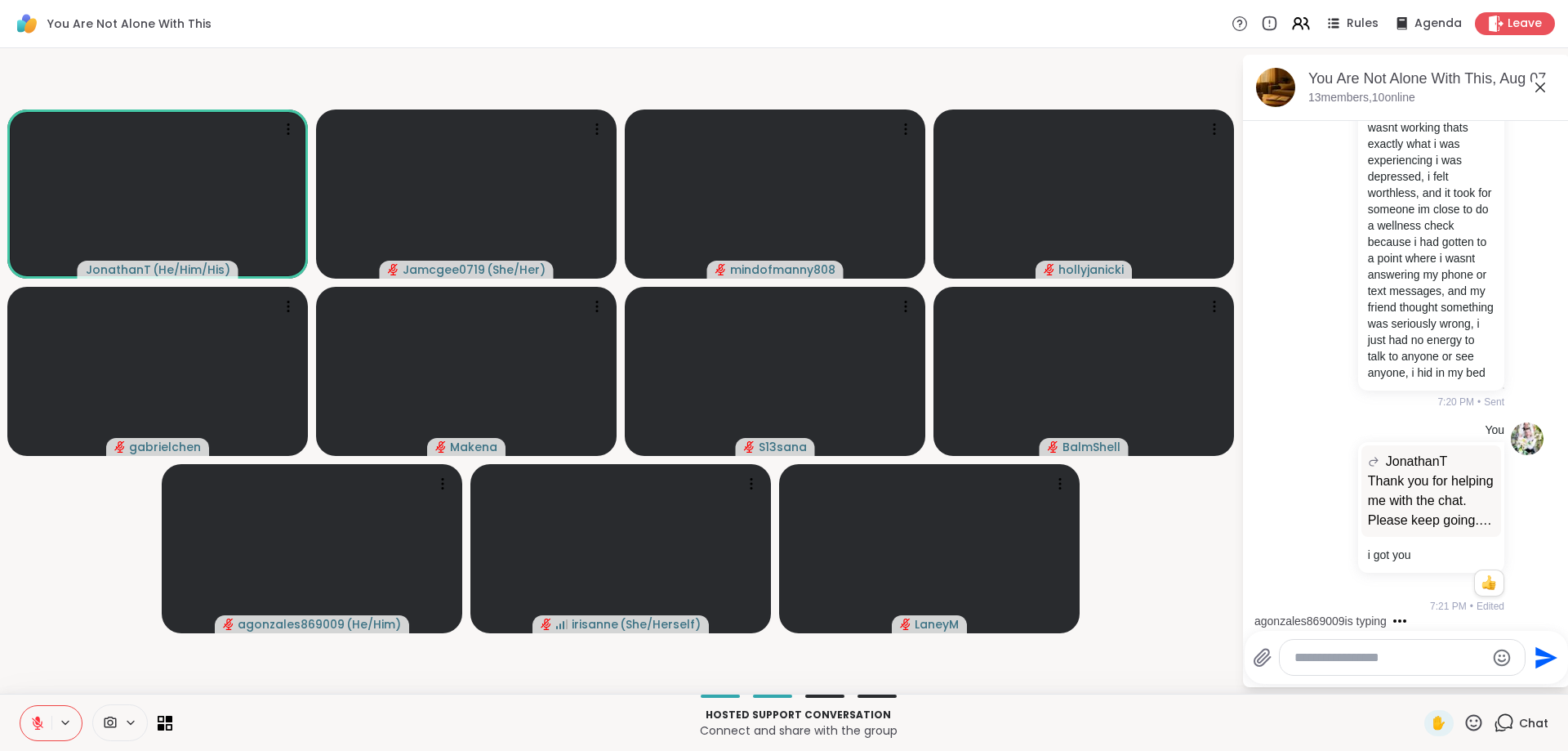 click at bounding box center [1389, 658] 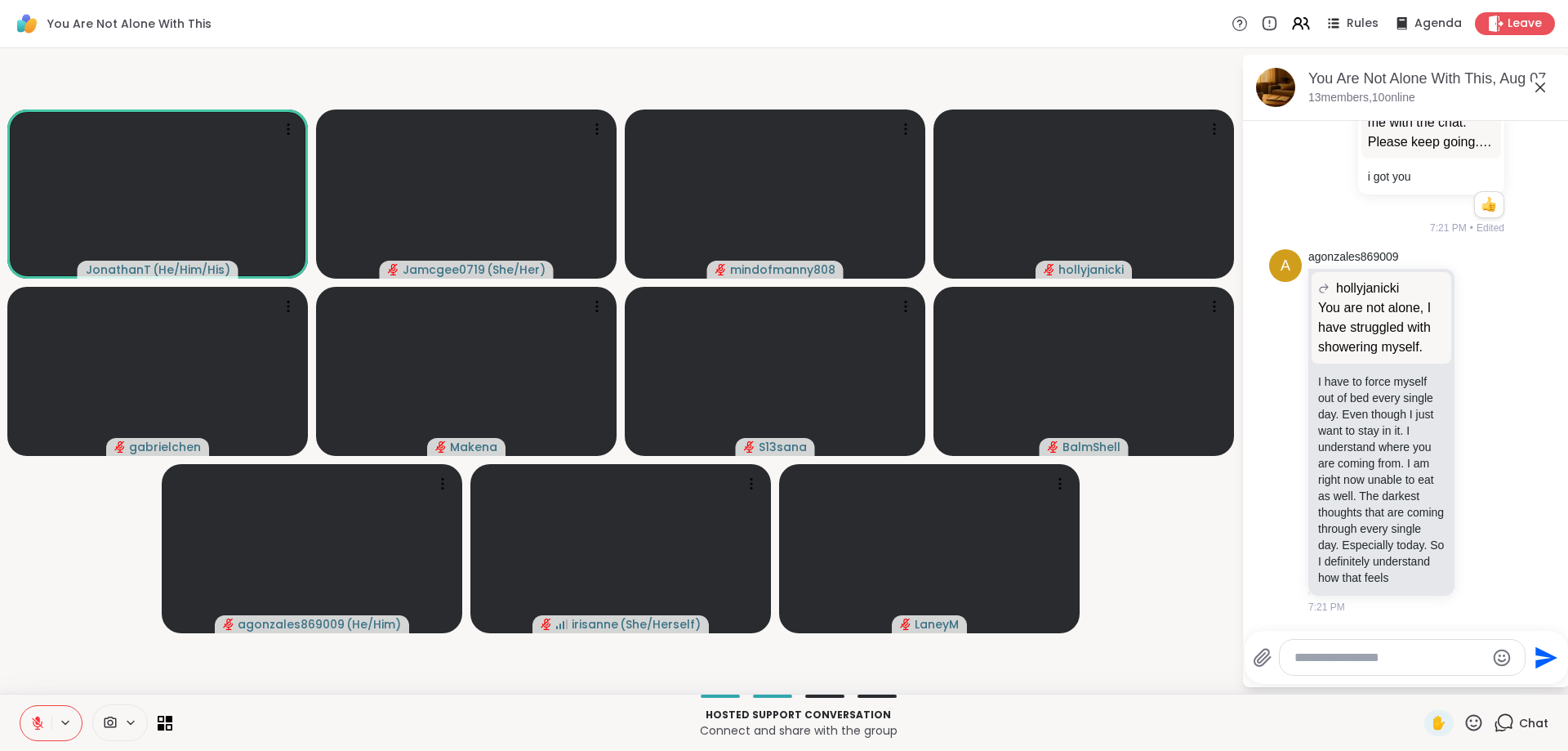 scroll, scrollTop: 11802, scrollLeft: 0, axis: vertical 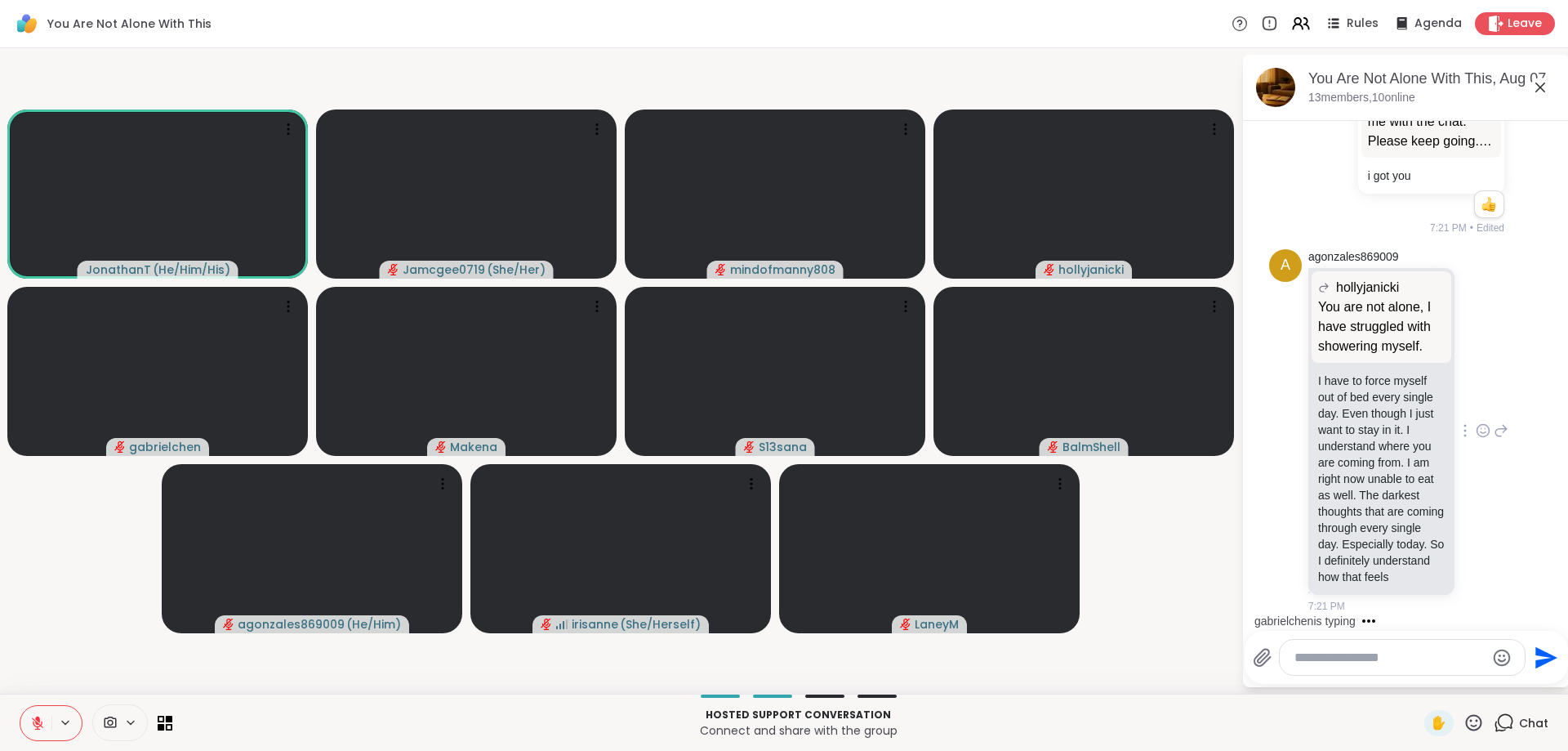 click 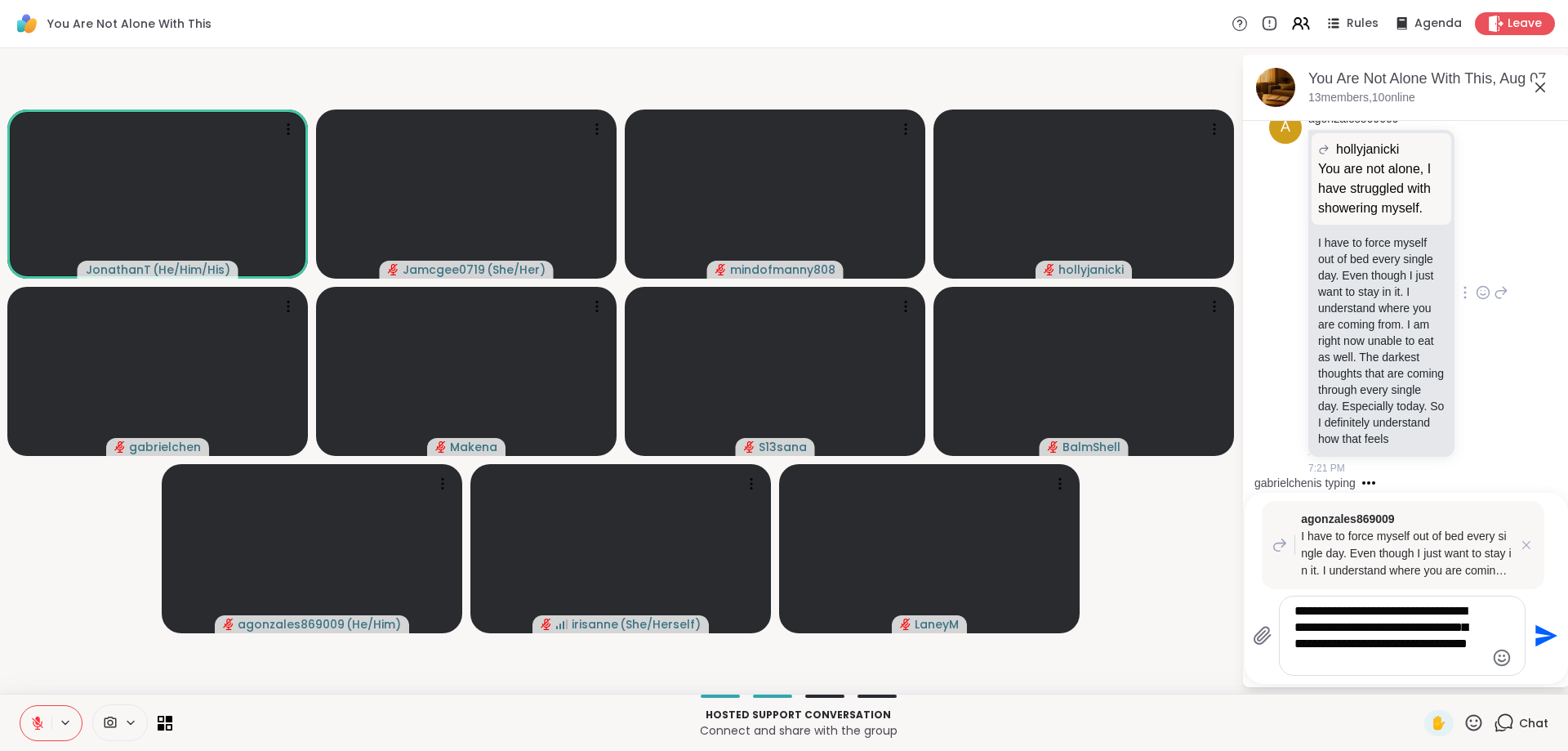 scroll, scrollTop: 11964, scrollLeft: 0, axis: vertical 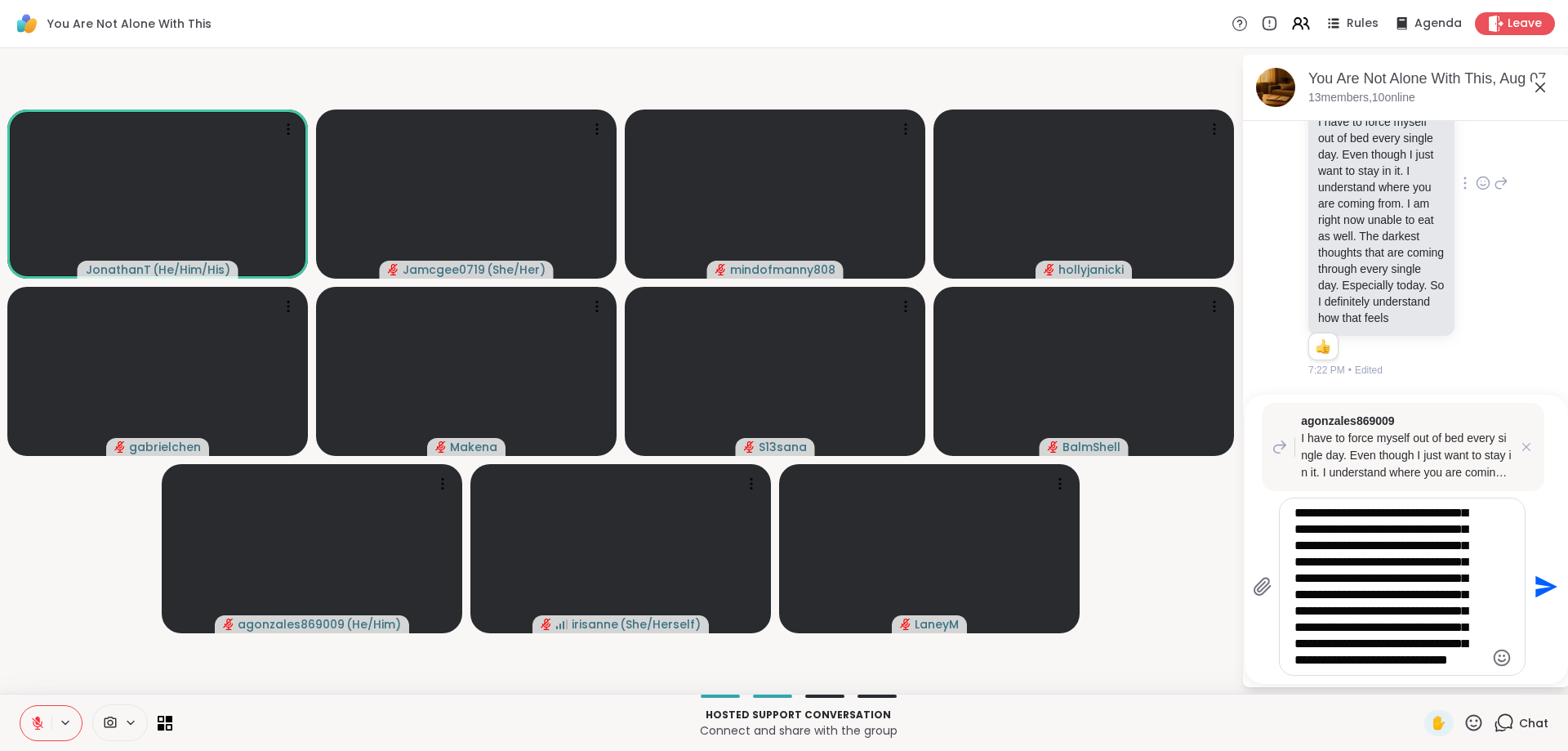 type on "**********" 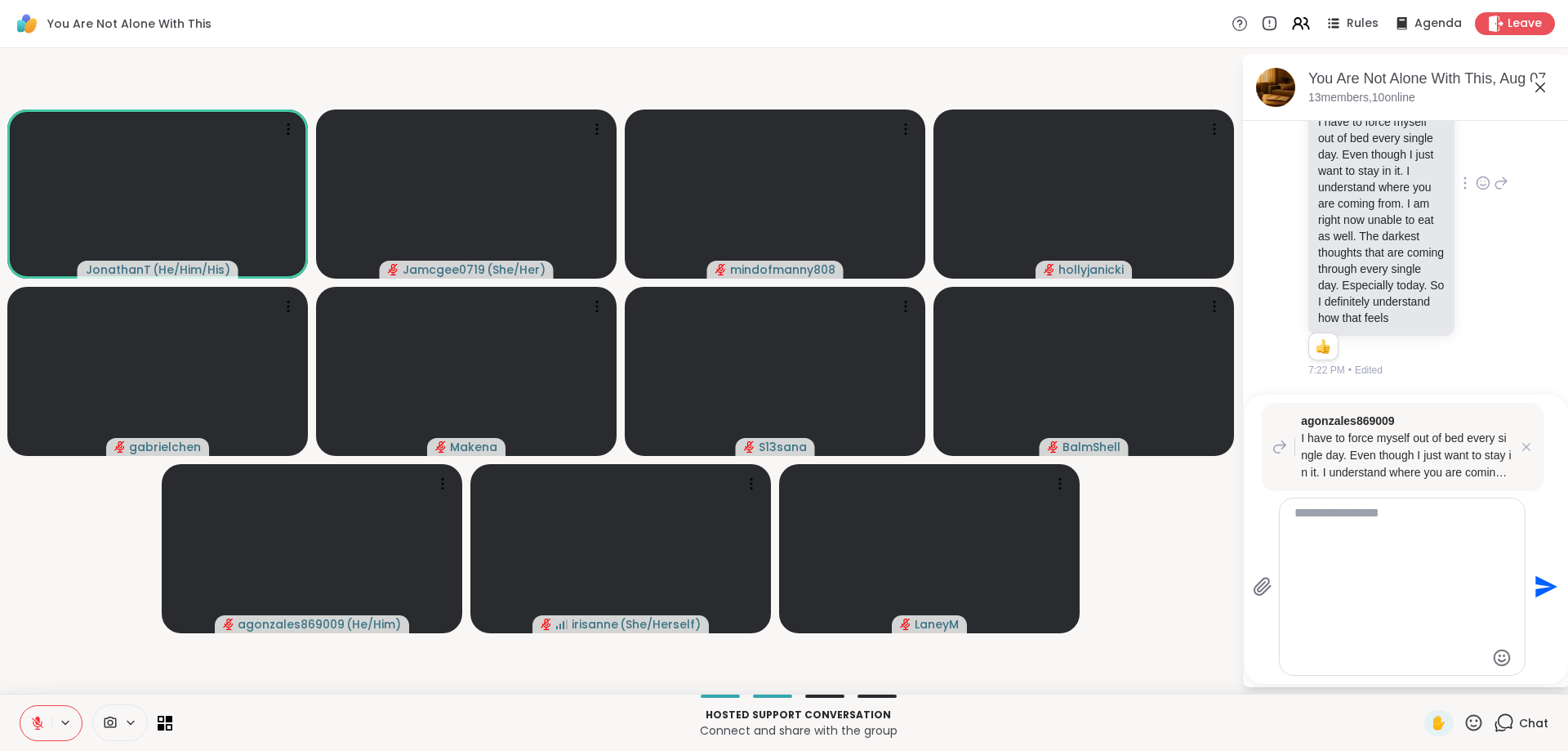 scroll, scrollTop: 0, scrollLeft: 0, axis: both 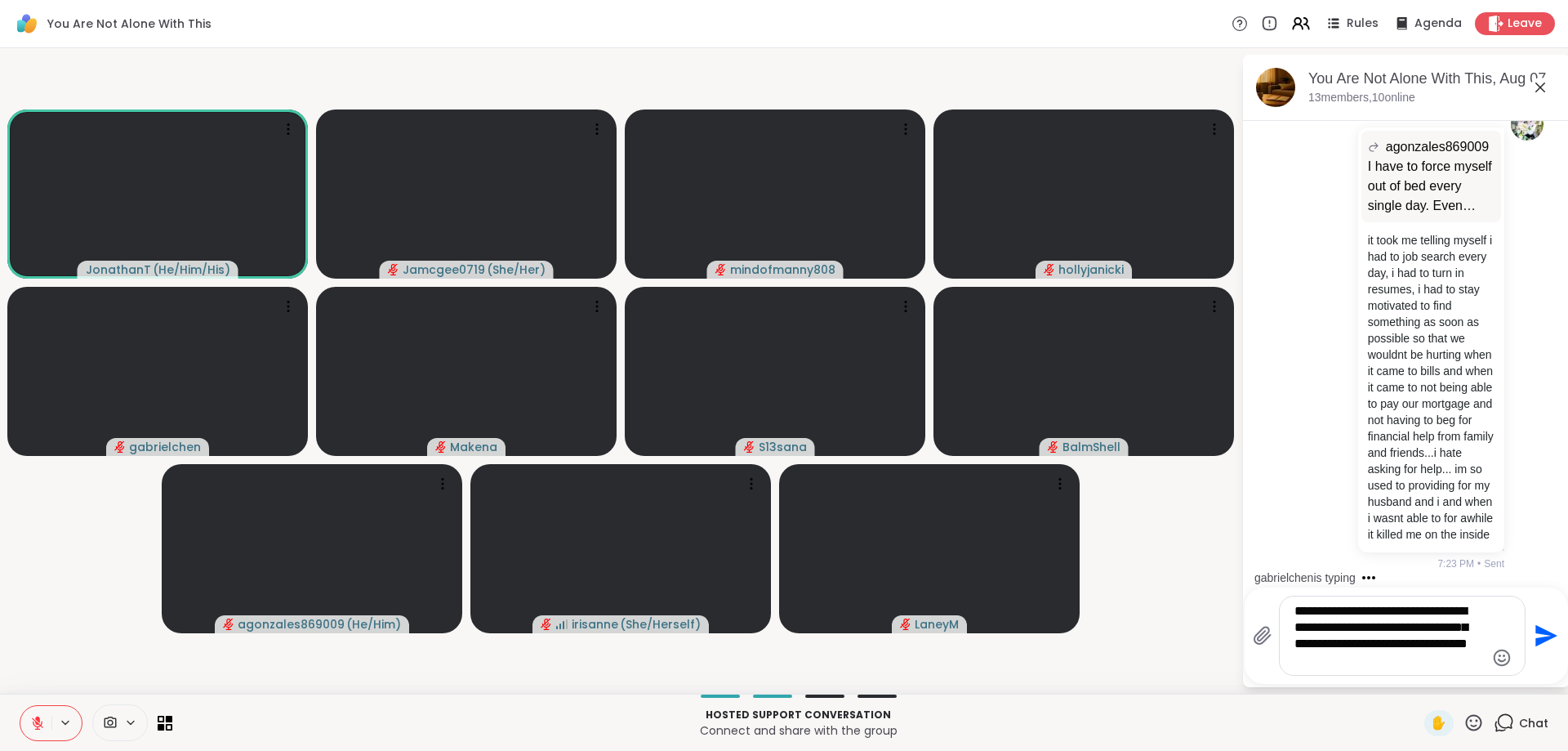 type on "**********" 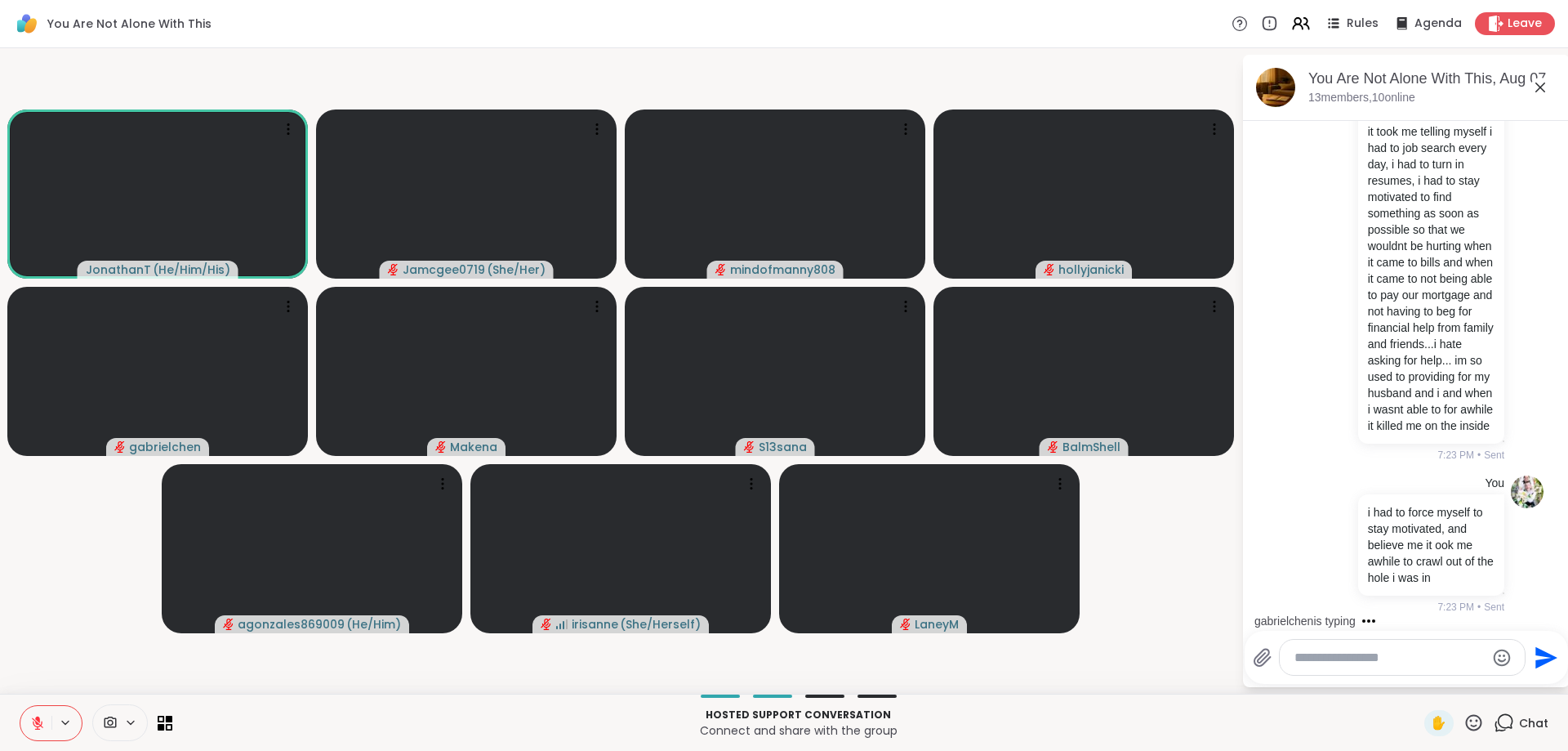 scroll, scrollTop: 12519, scrollLeft: 0, axis: vertical 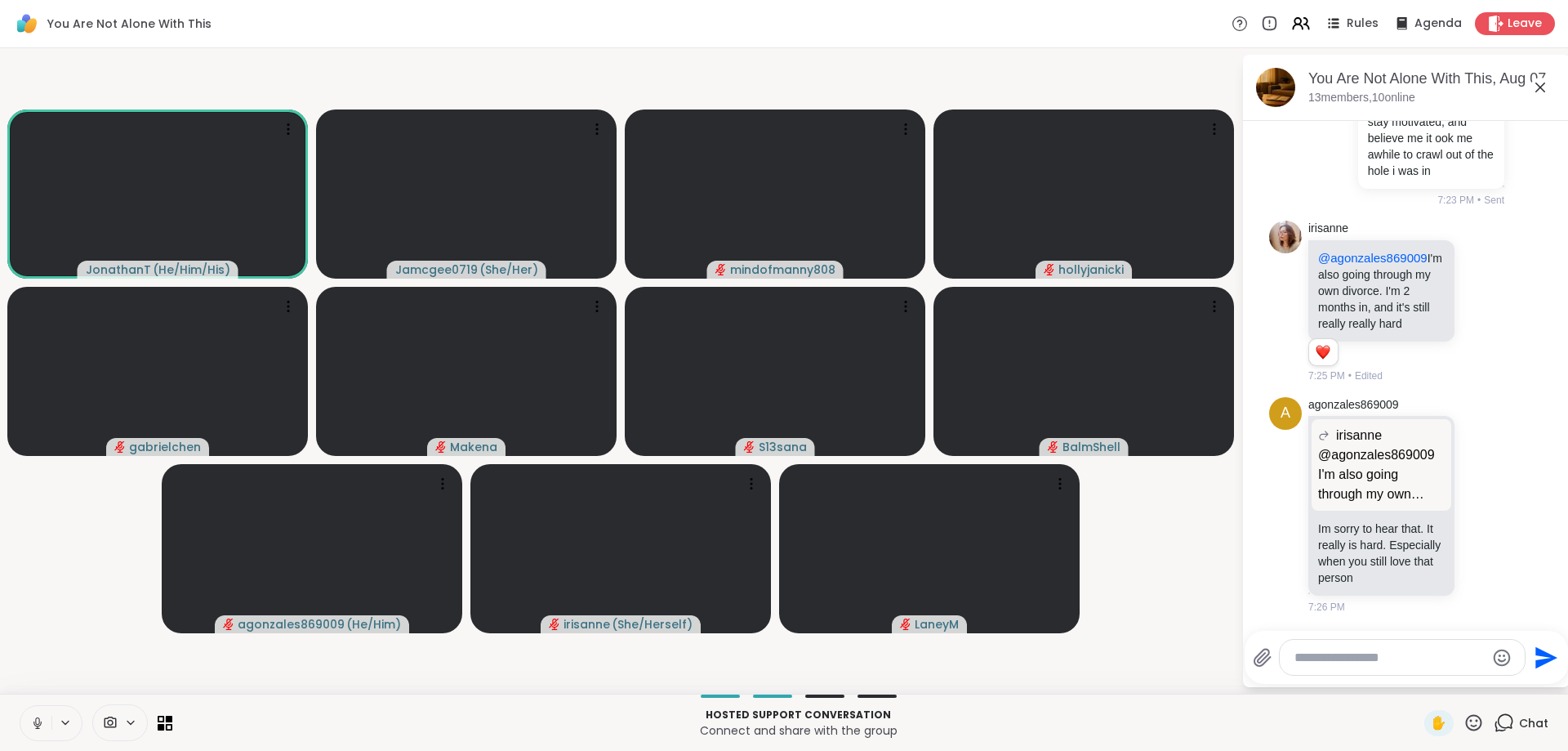 click 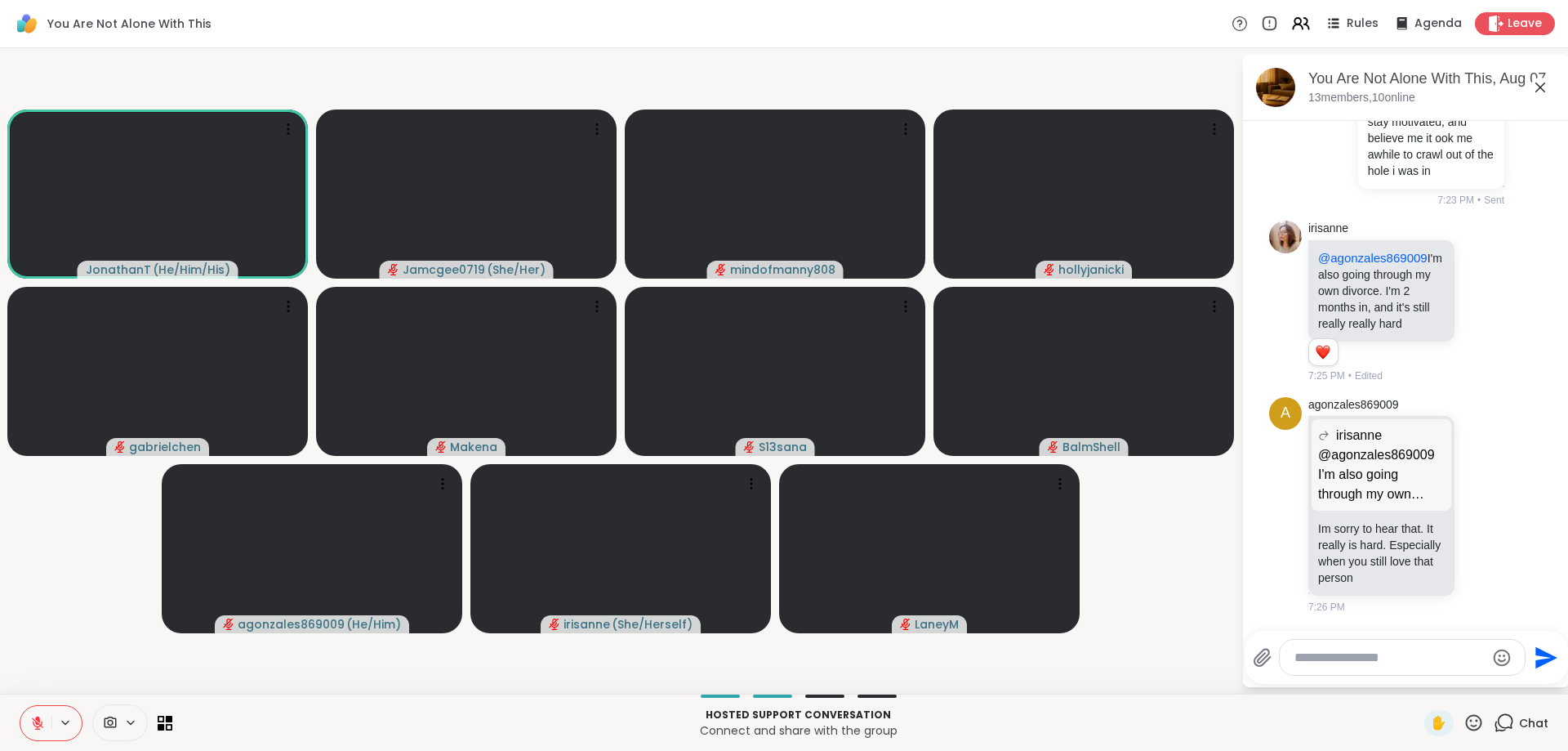 scroll, scrollTop: 12989, scrollLeft: 0, axis: vertical 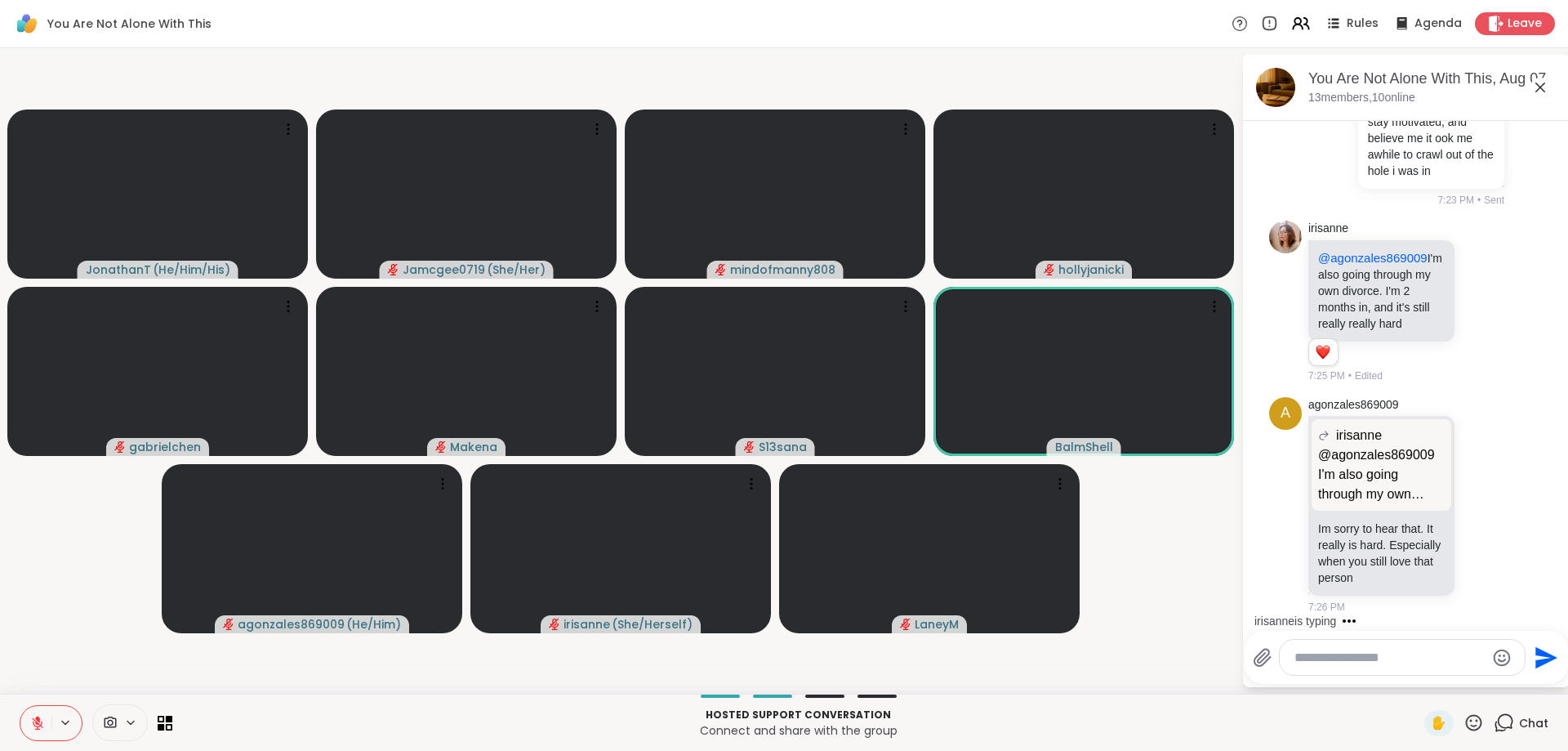 click 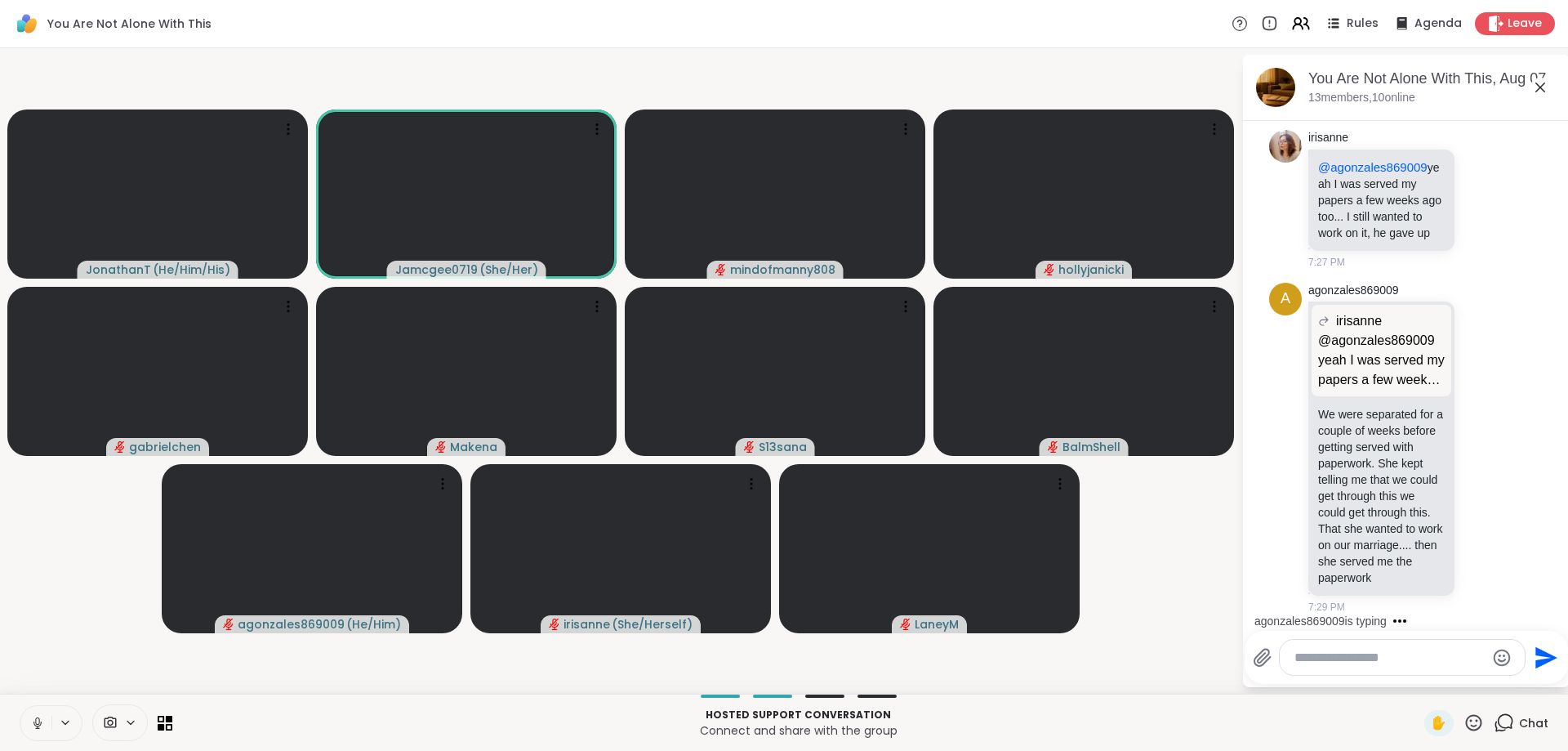 scroll, scrollTop: 13520, scrollLeft: 0, axis: vertical 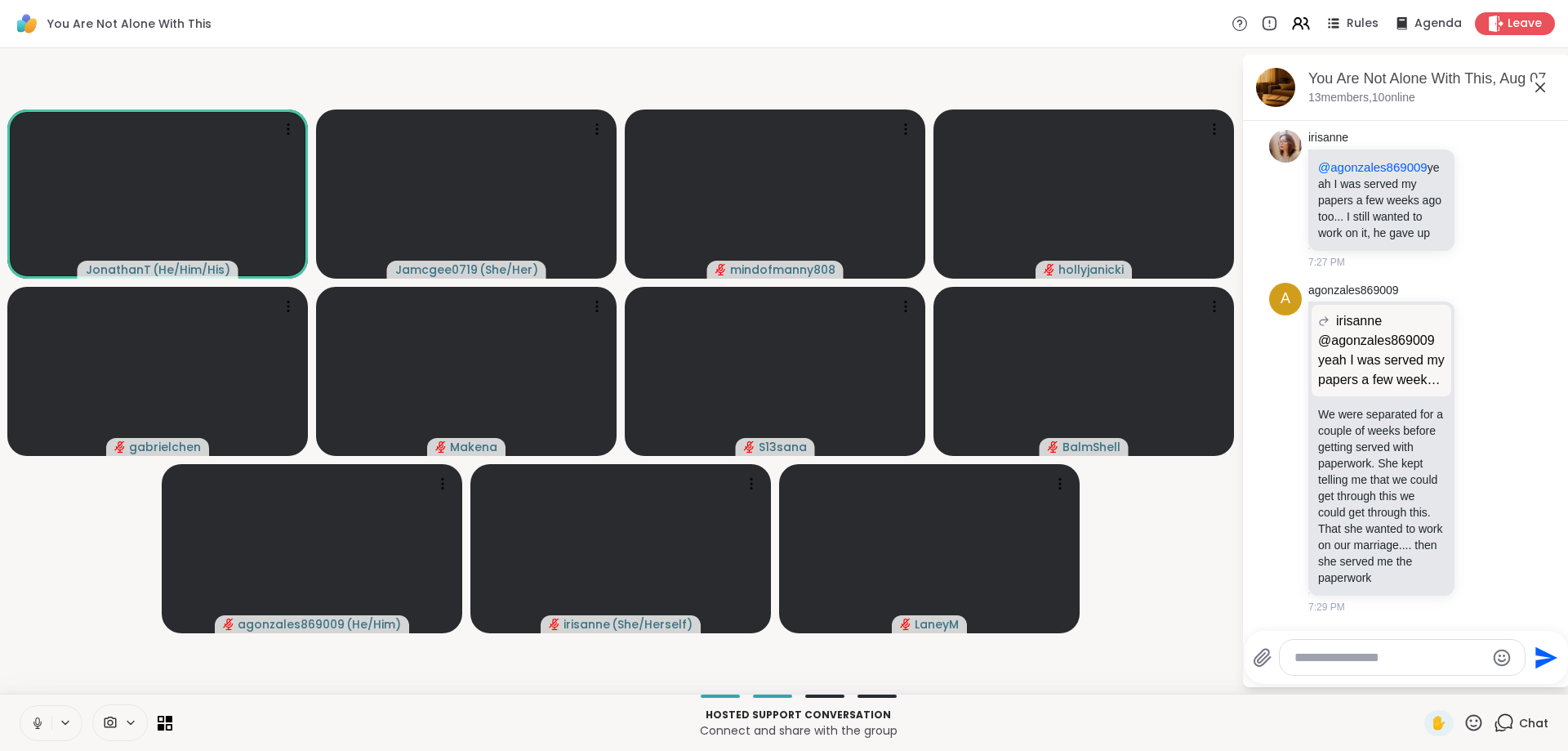 click on "Hosted support conversation Connect and share with the group ✋ Chat" at bounding box center (784, 722) 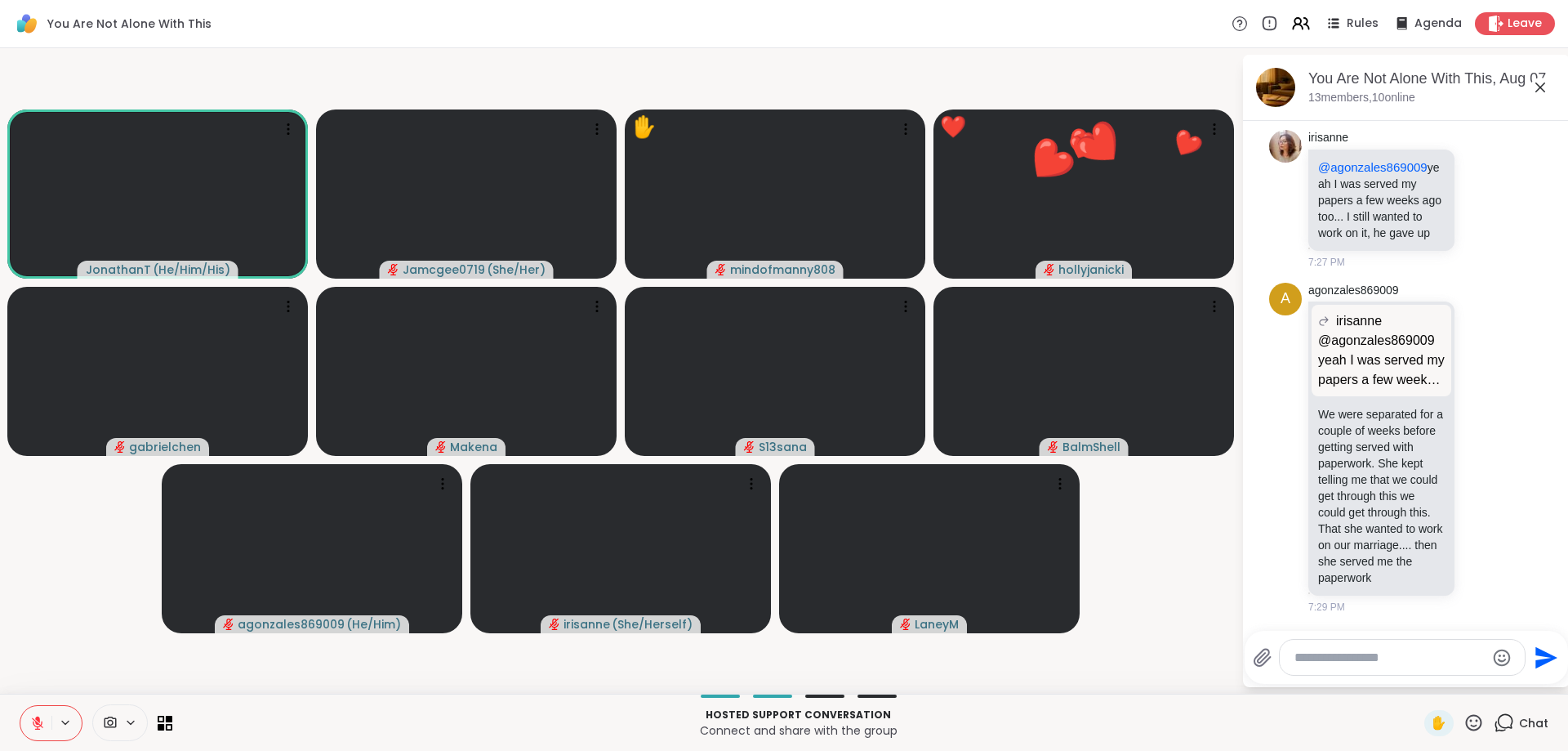 scroll, scrollTop: 13520, scrollLeft: 0, axis: vertical 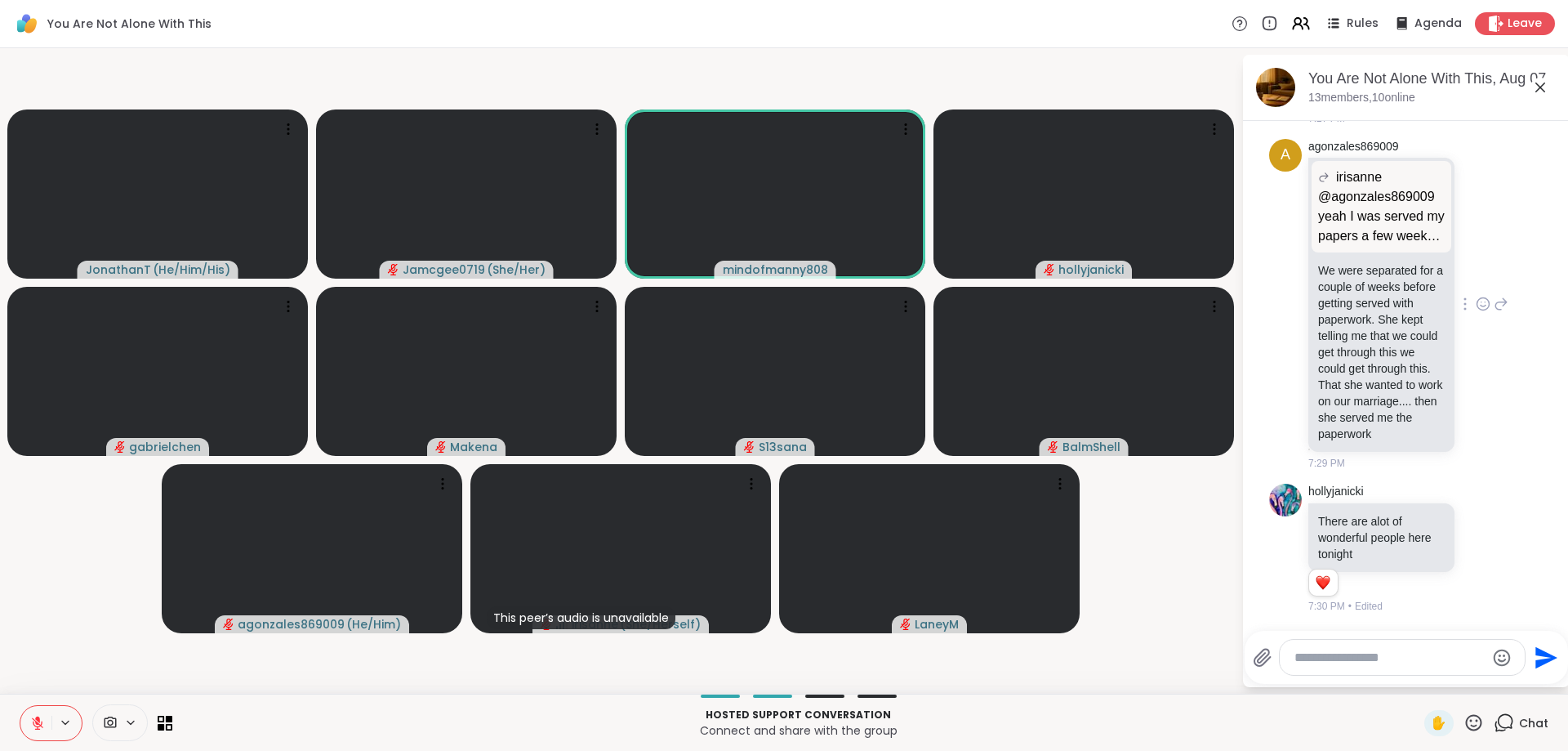 click 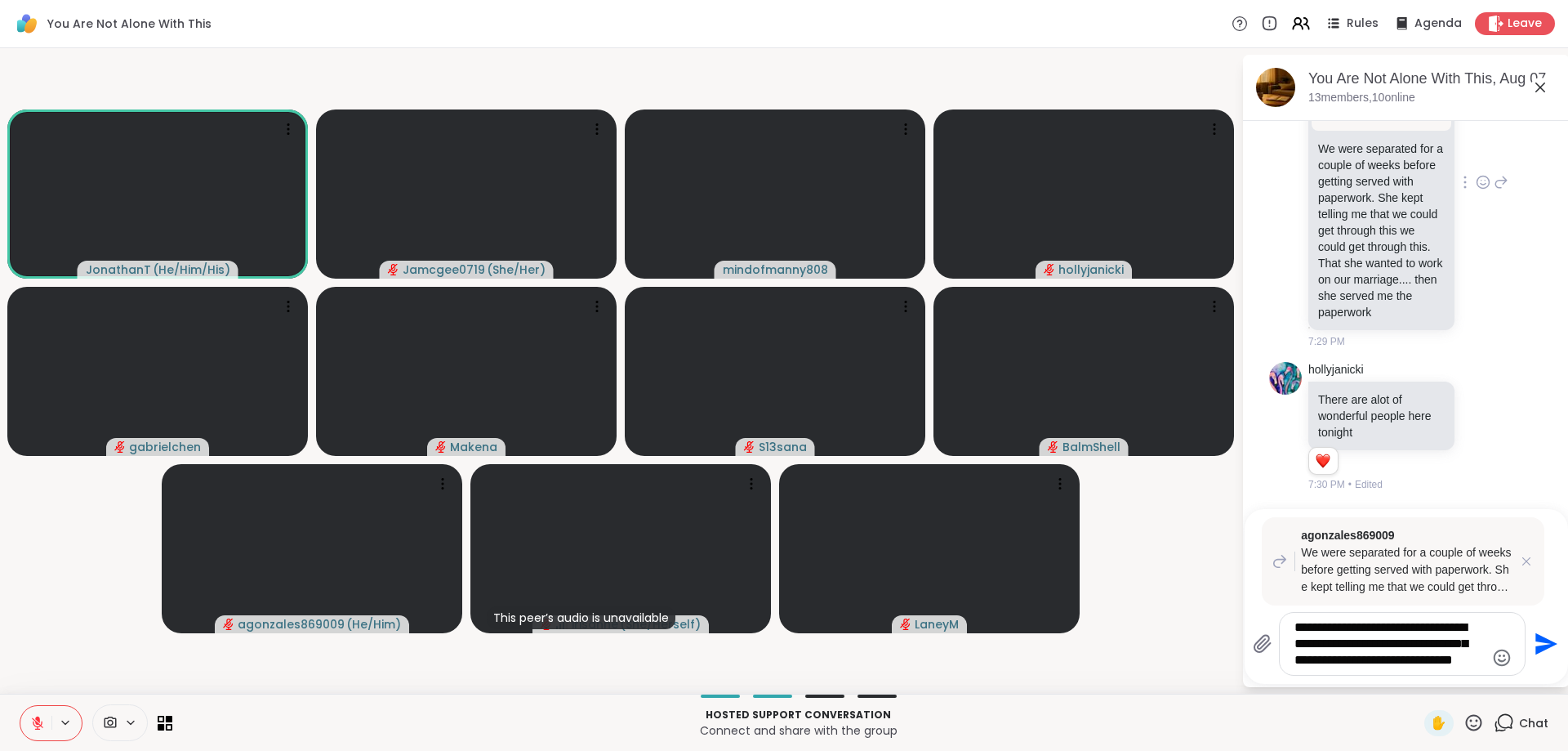 scroll, scrollTop: 13921, scrollLeft: 0, axis: vertical 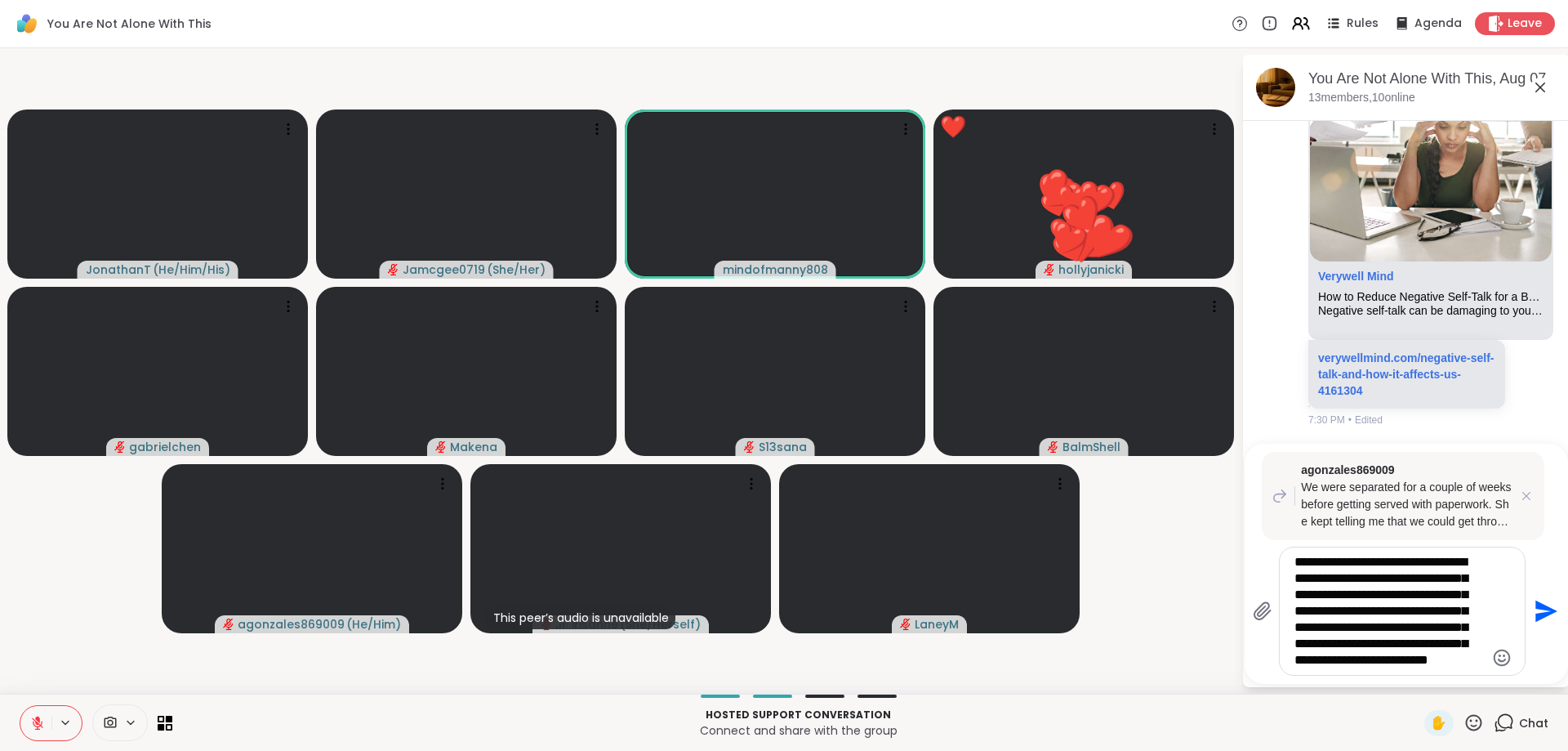 type on "**********" 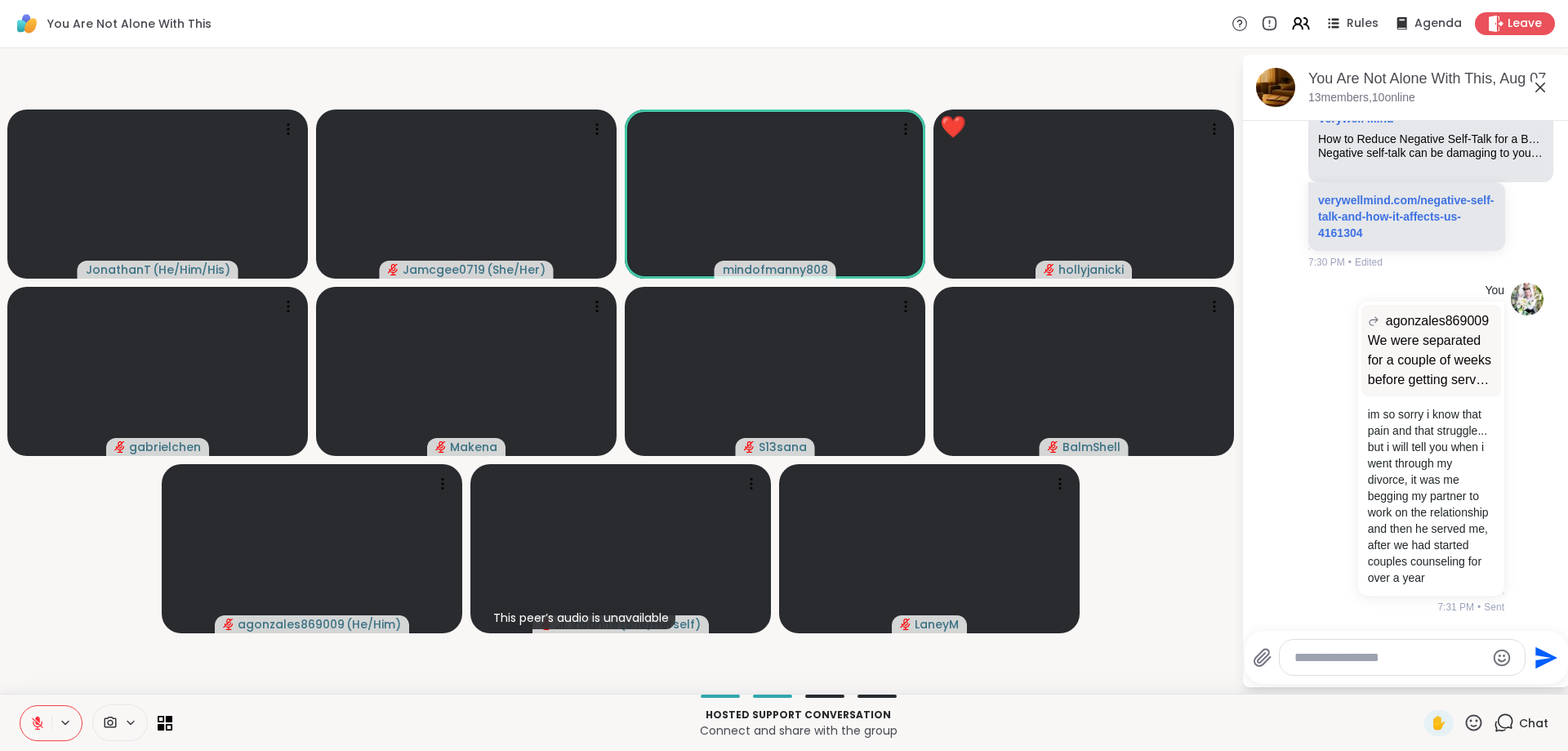 scroll, scrollTop: 14428, scrollLeft: 0, axis: vertical 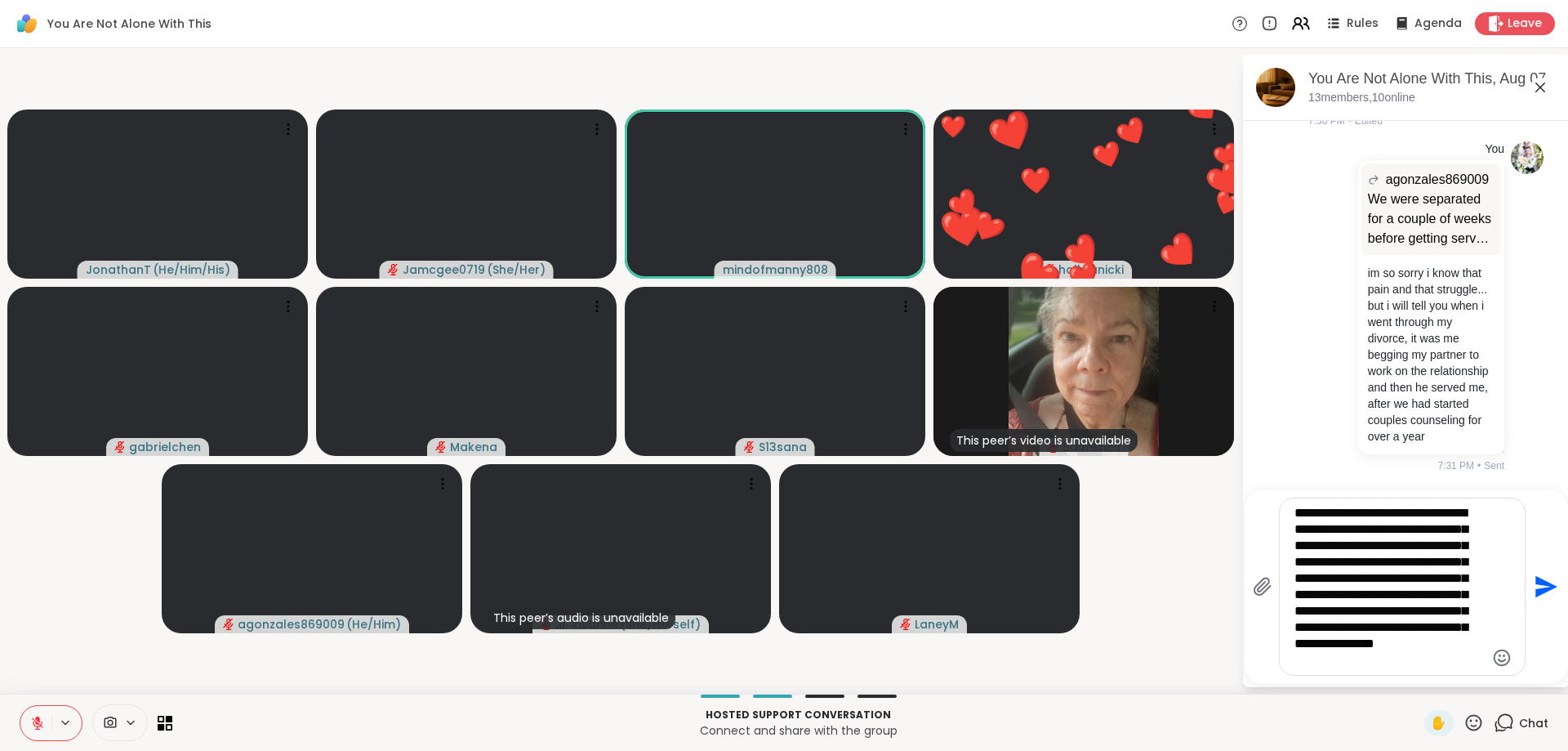 type on "**********" 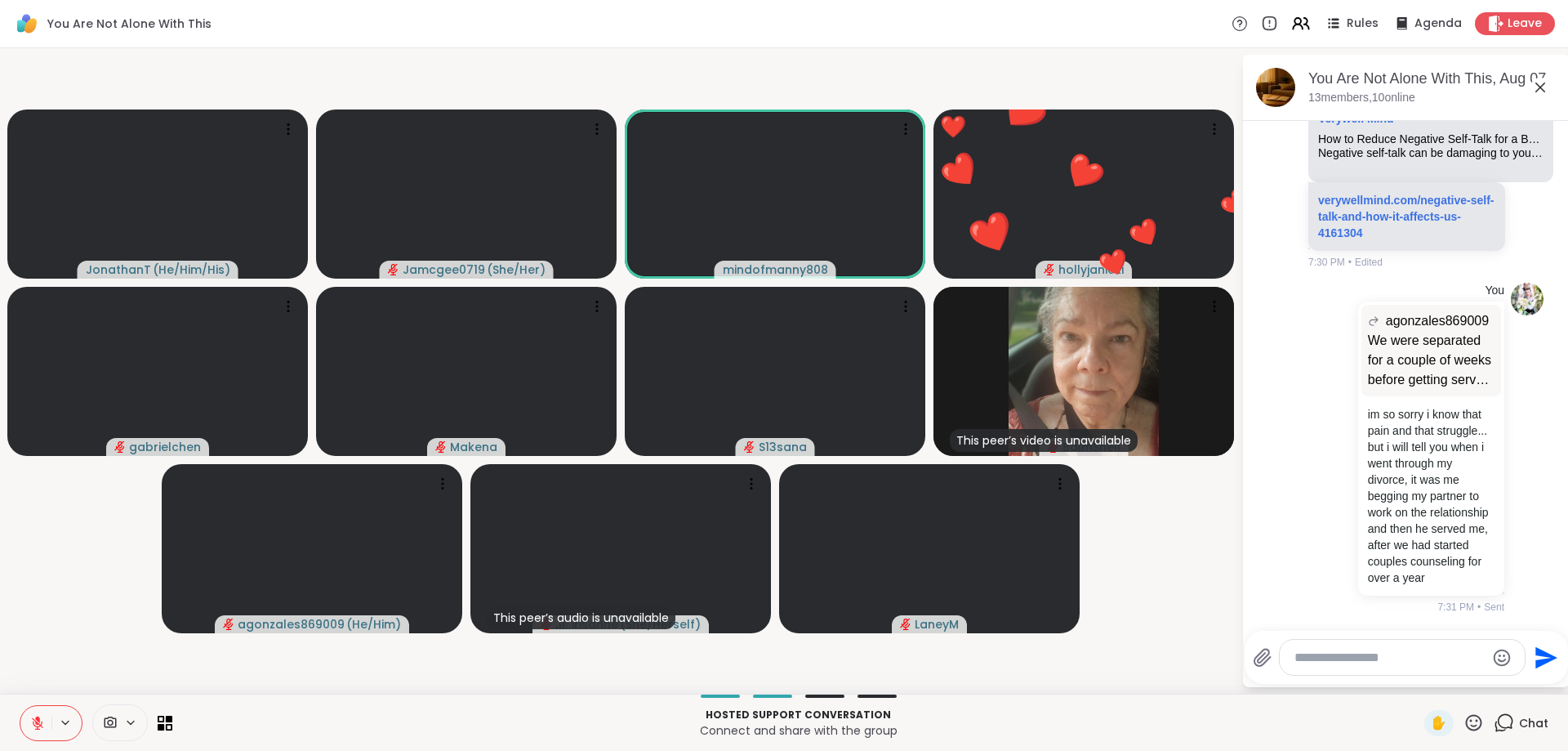 scroll, scrollTop: 14760, scrollLeft: 0, axis: vertical 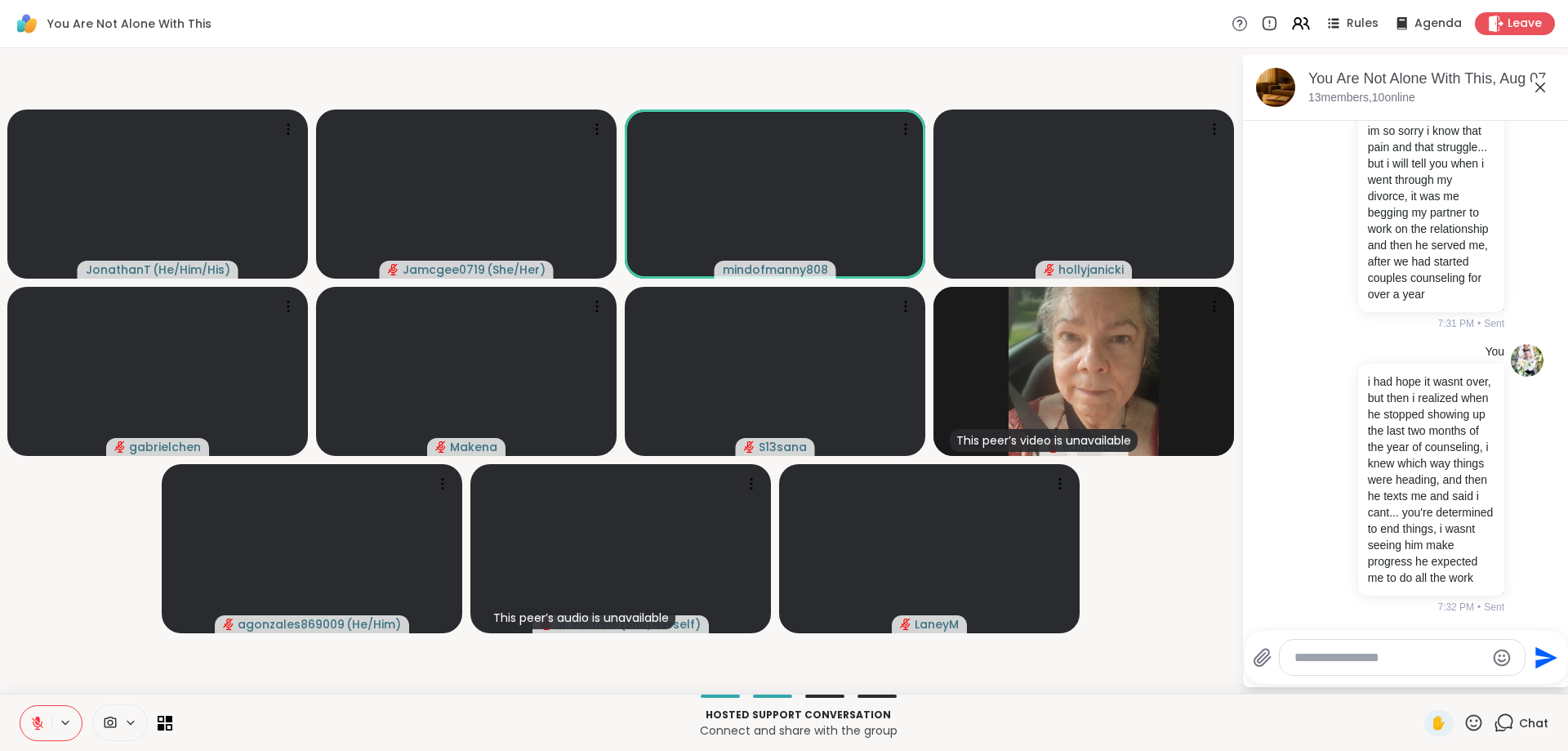 click at bounding box center (1389, 658) 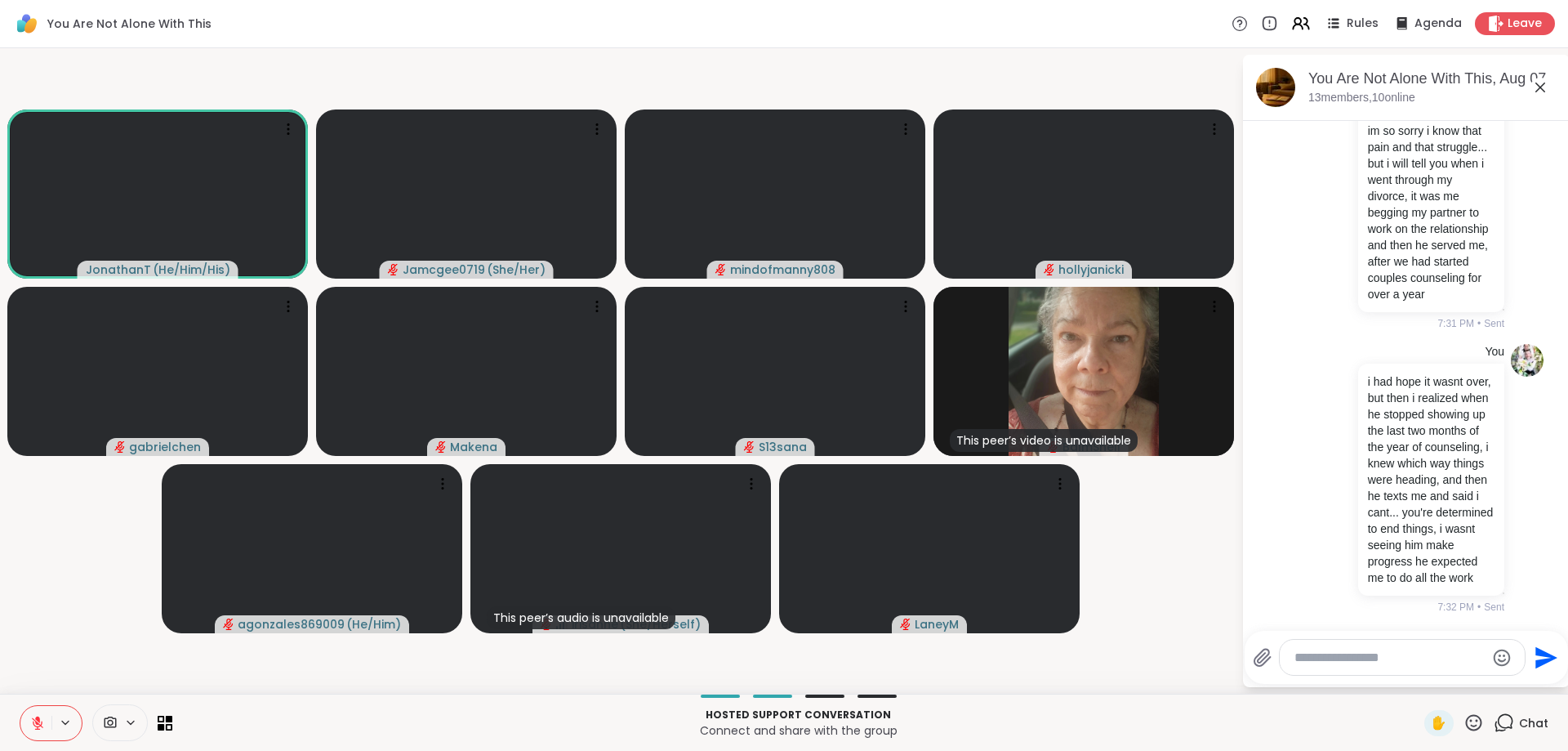 scroll, scrollTop: 14760, scrollLeft: 0, axis: vertical 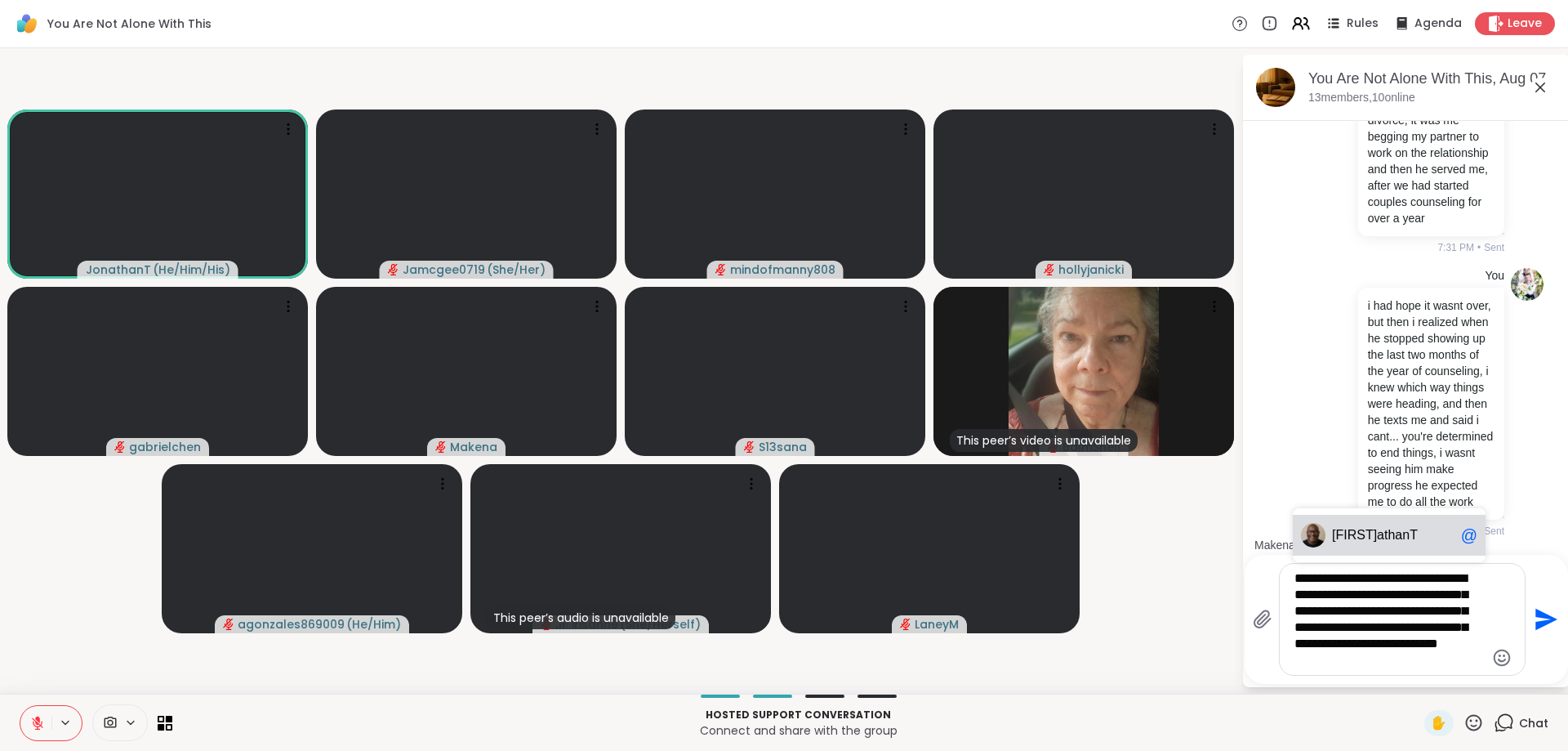 click on "Jon" at bounding box center (1354, 535) 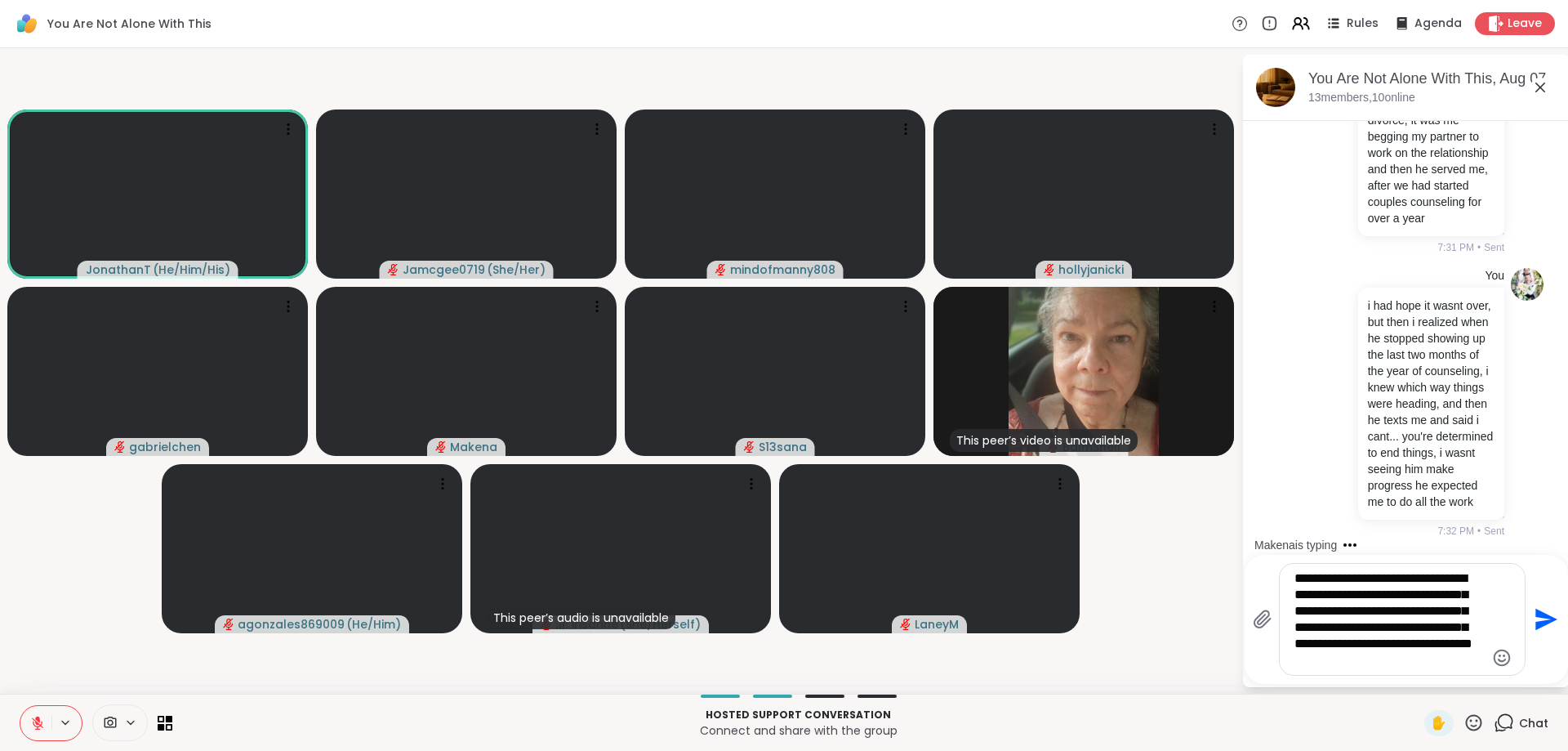 click 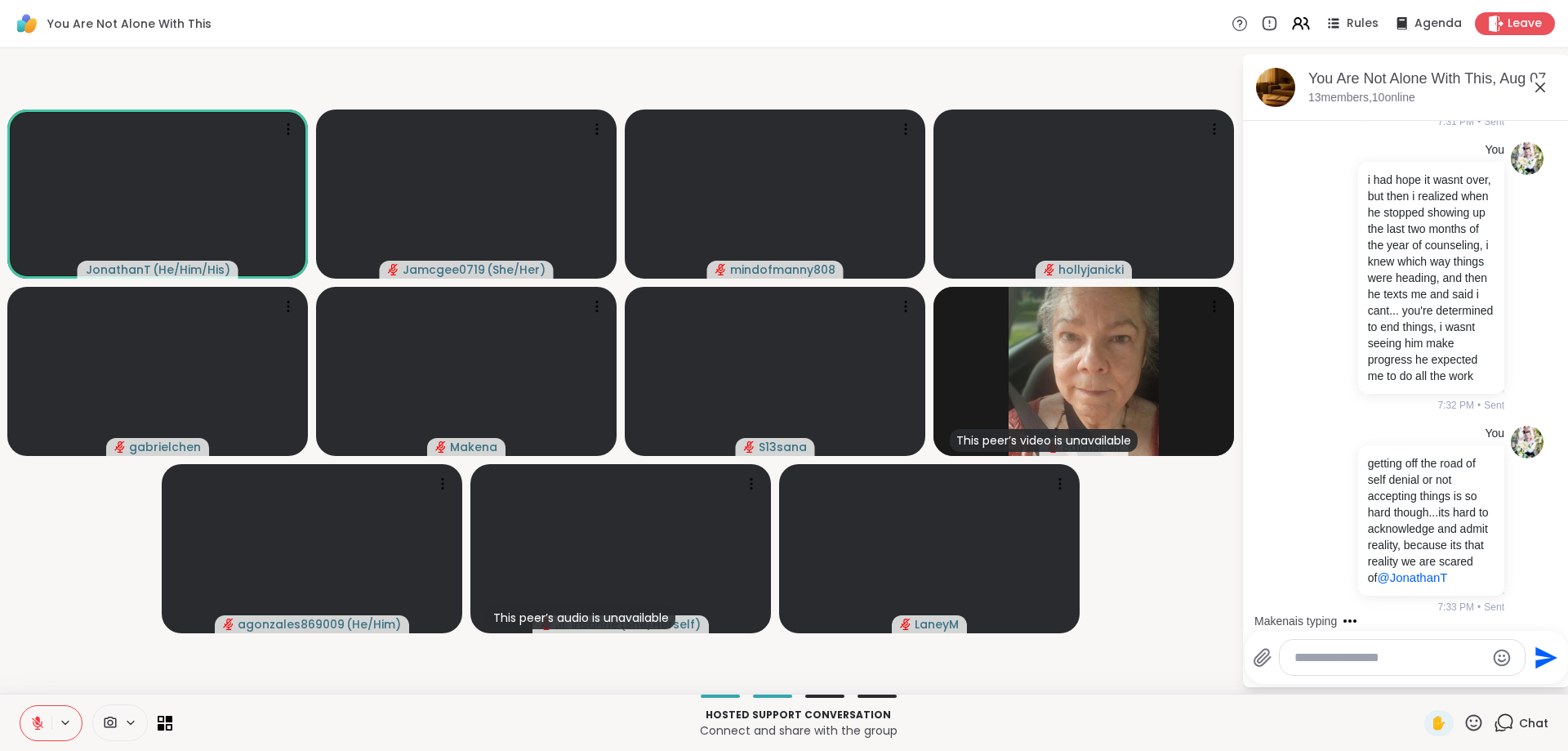 scroll, scrollTop: 14978, scrollLeft: 0, axis: vertical 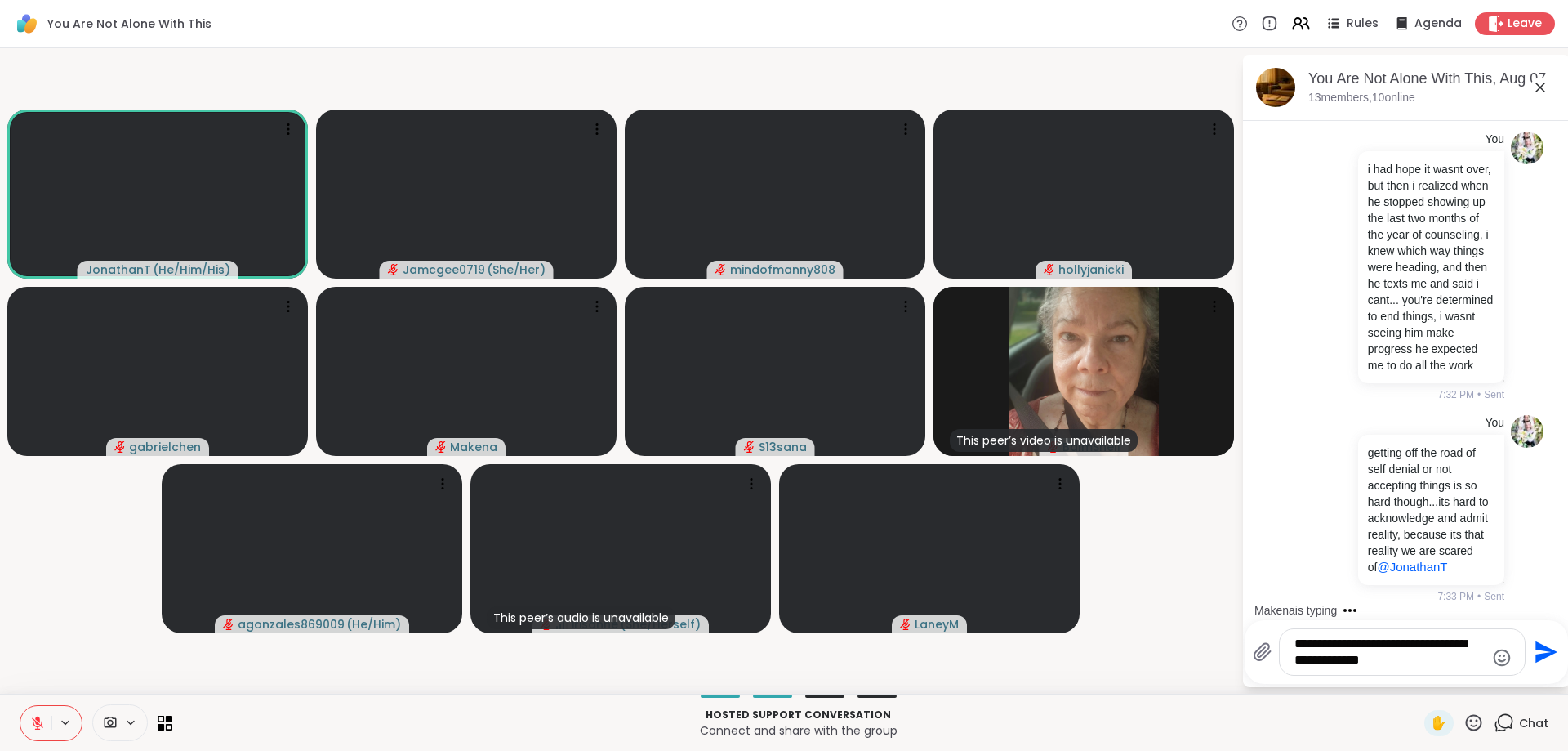 type on "**********" 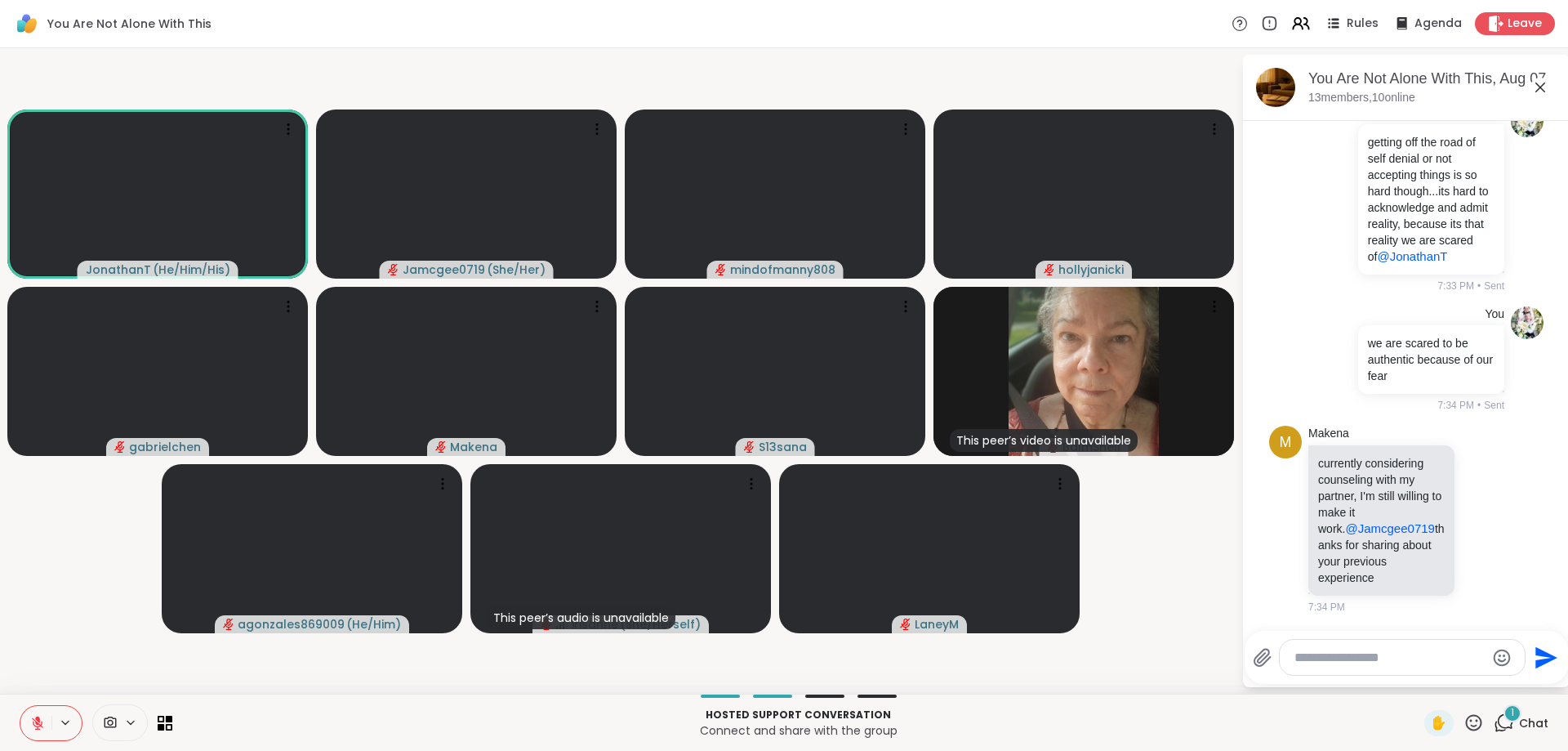 scroll, scrollTop: 15316, scrollLeft: 0, axis: vertical 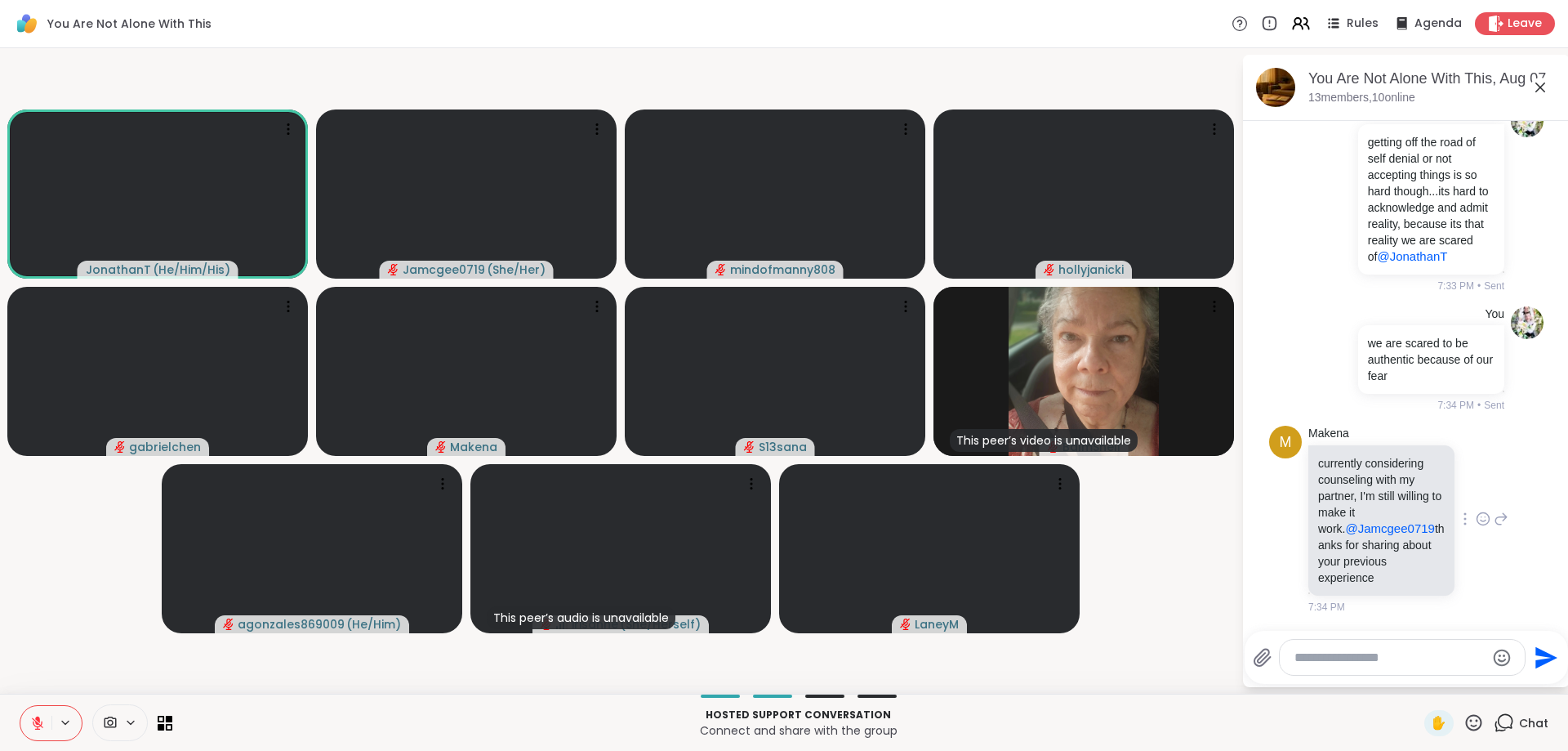 click 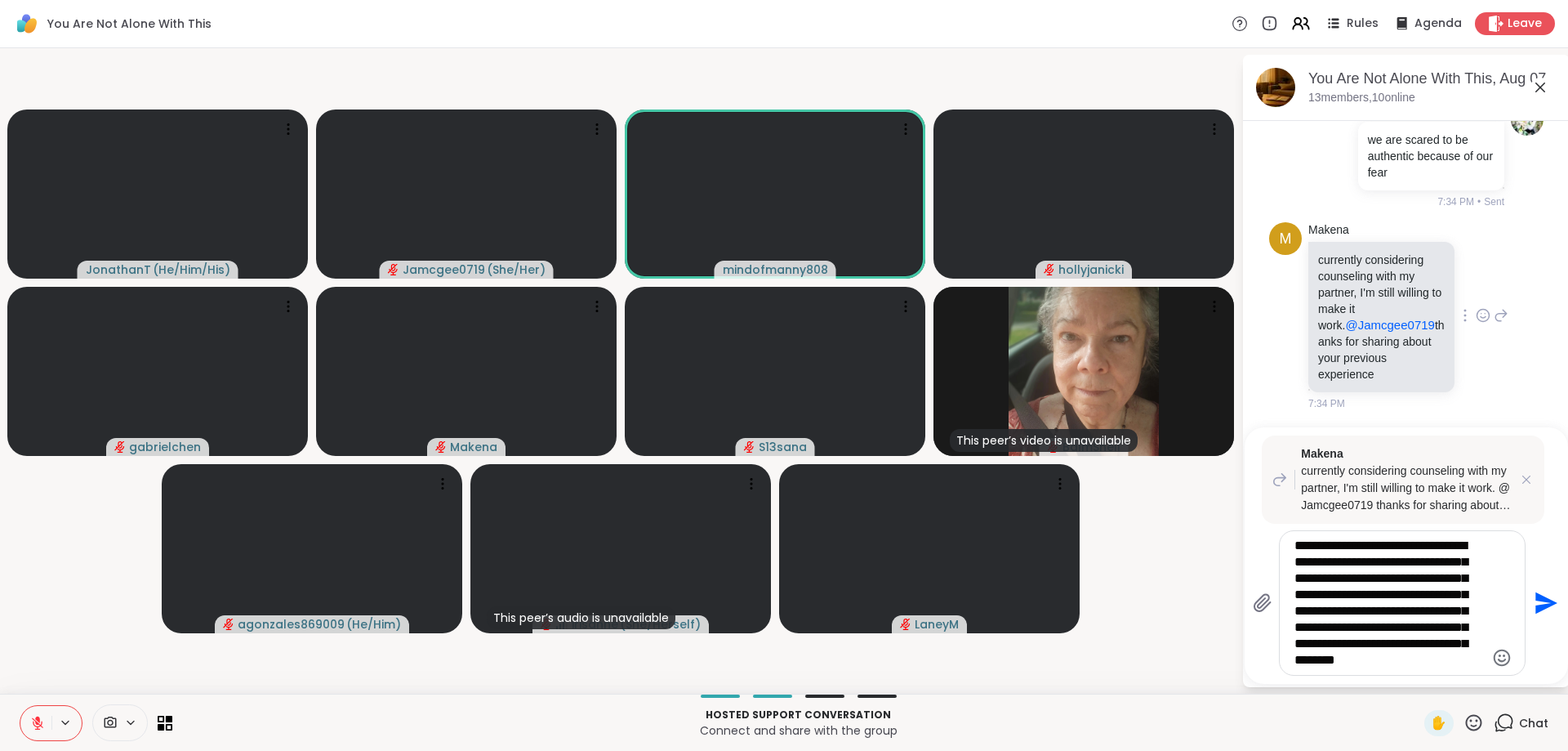 type on "**********" 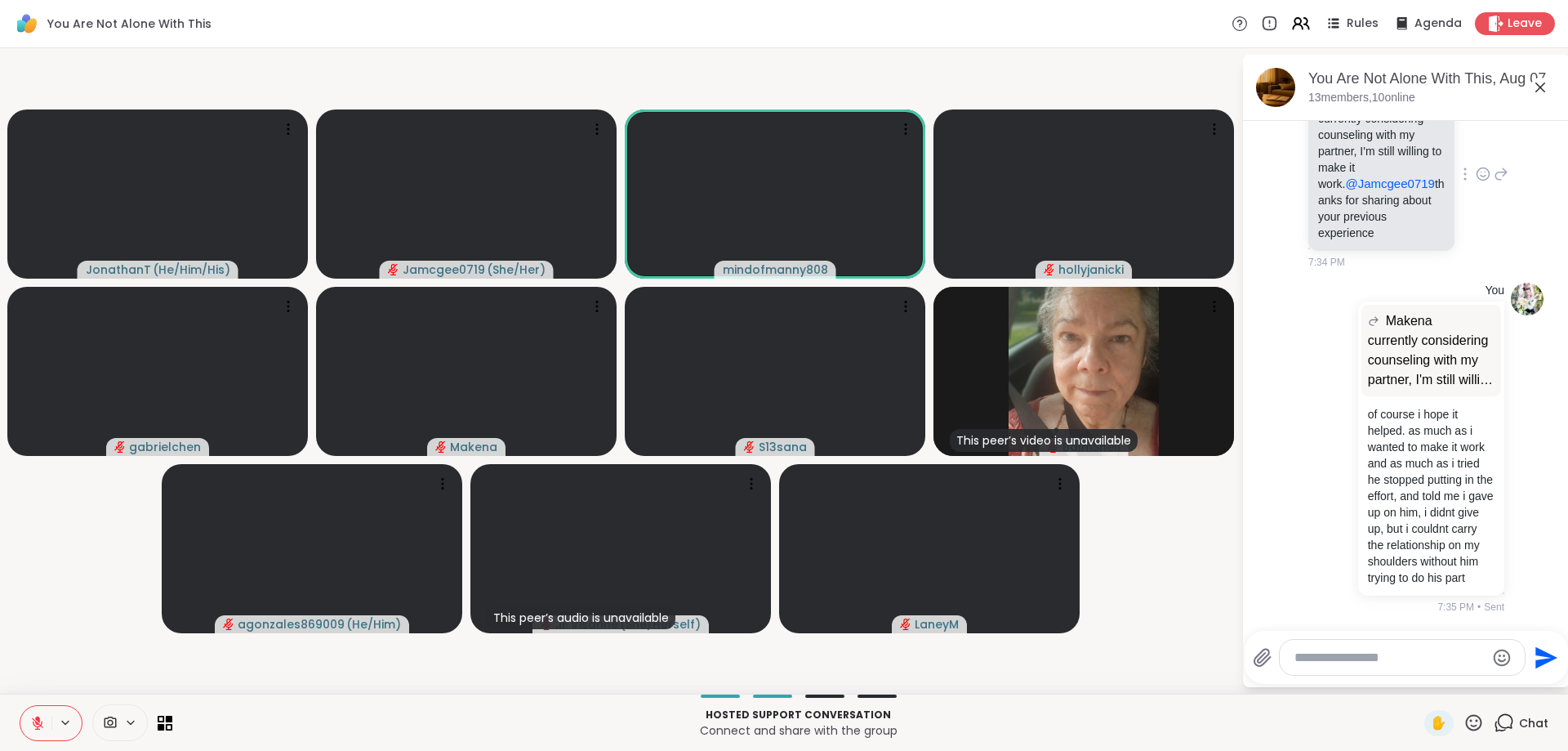 scroll, scrollTop: 15693, scrollLeft: 0, axis: vertical 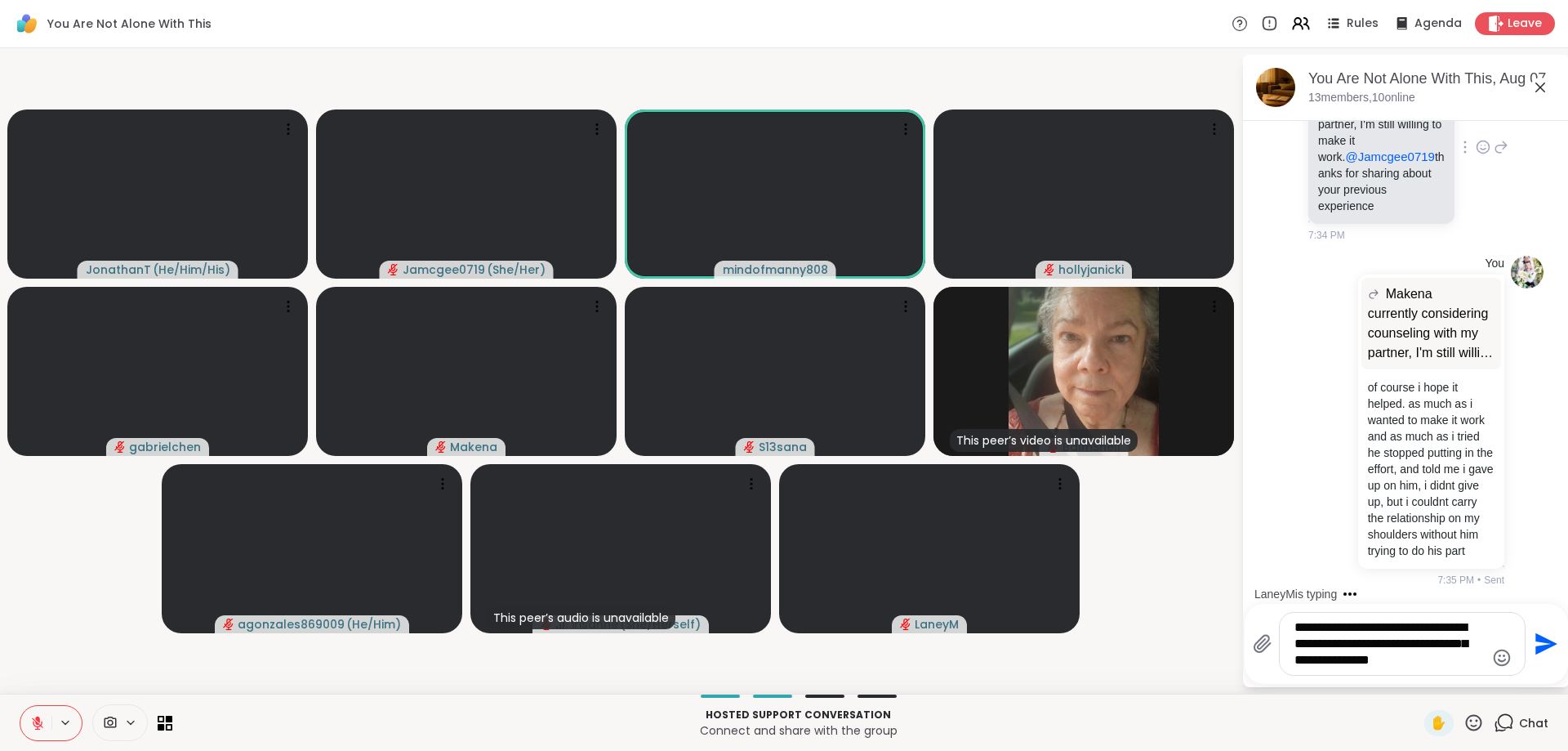 type on "**********" 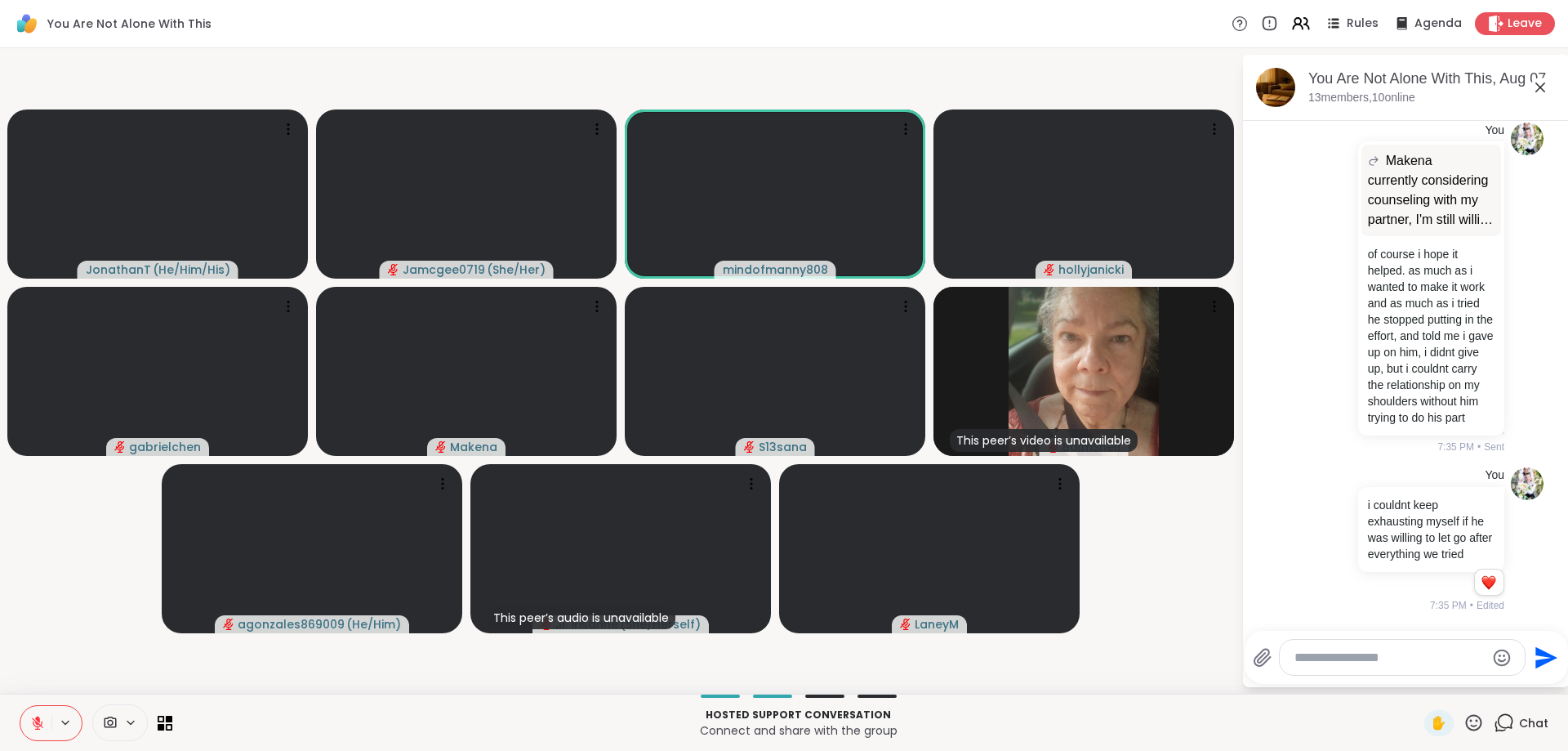 scroll, scrollTop: 15870, scrollLeft: 0, axis: vertical 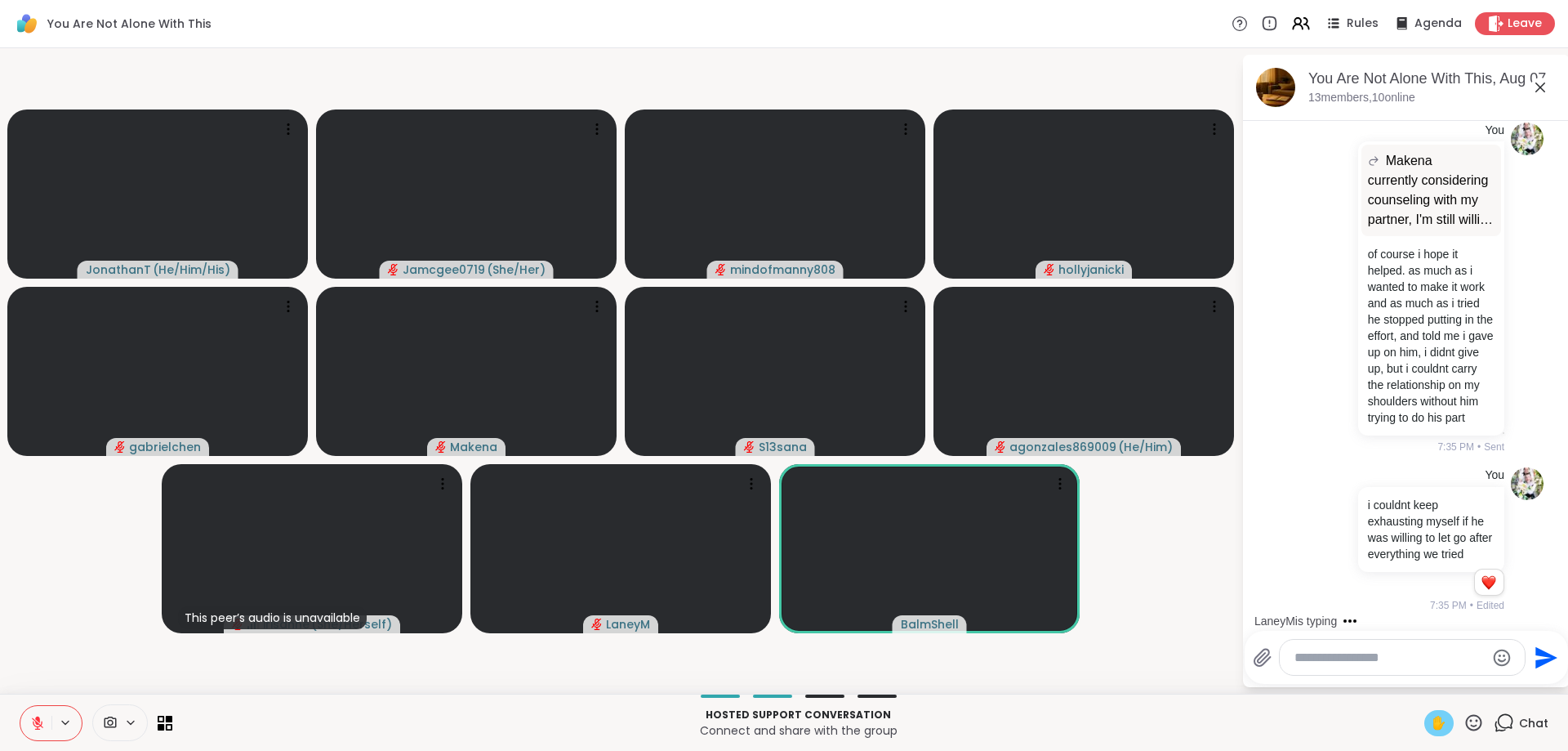 click on "✋" at bounding box center [1439, 723] 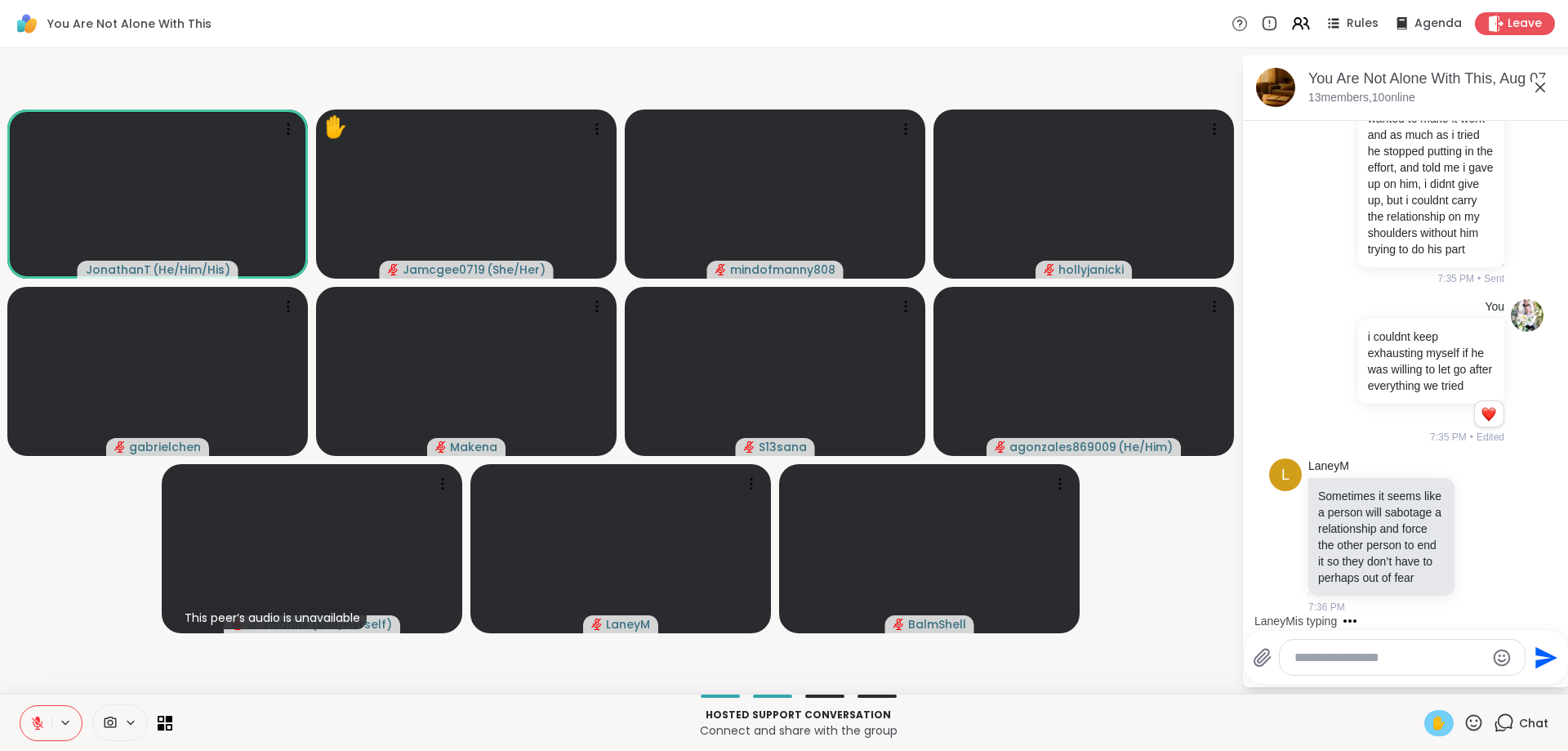 scroll, scrollTop: 16071, scrollLeft: 0, axis: vertical 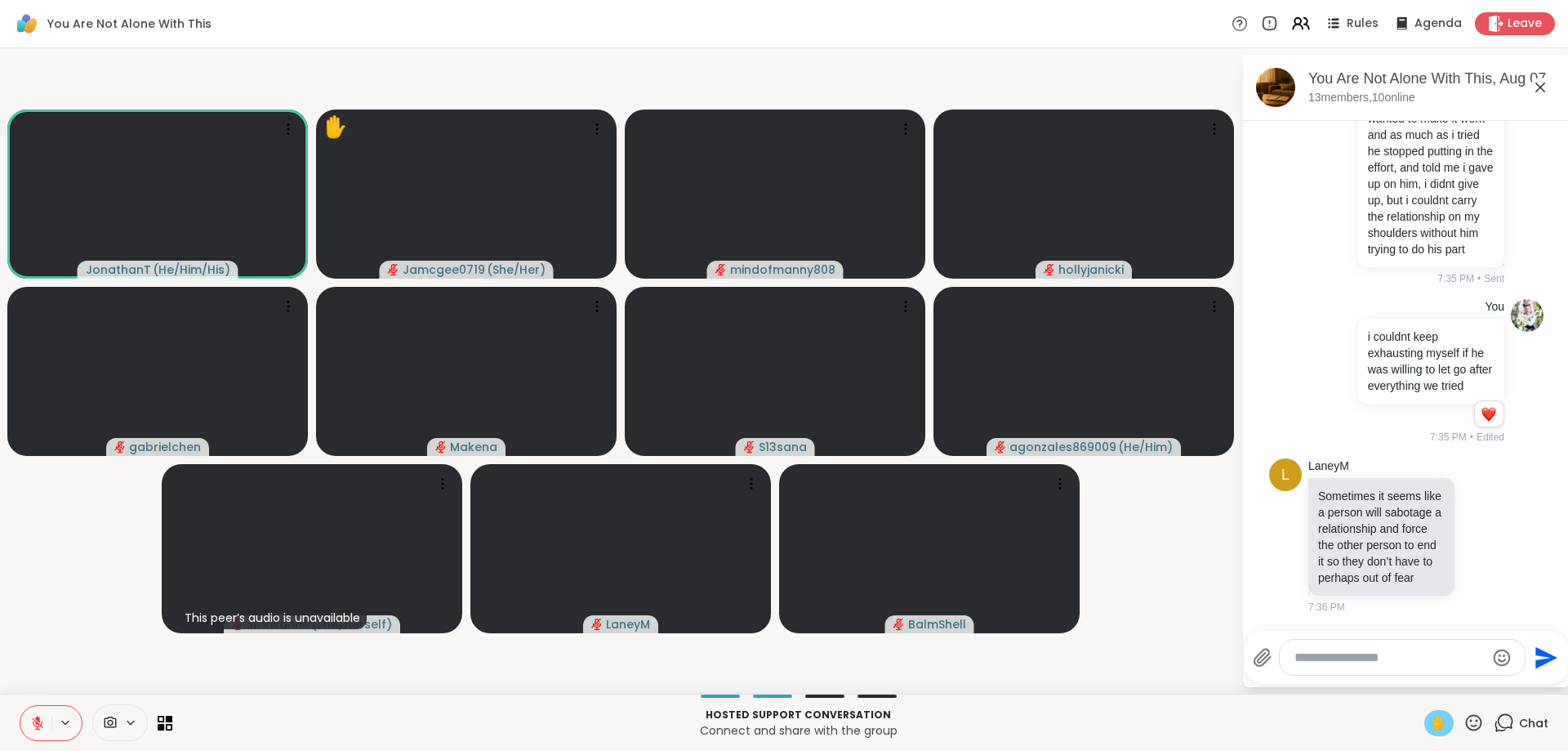 click at bounding box center [1389, 658] 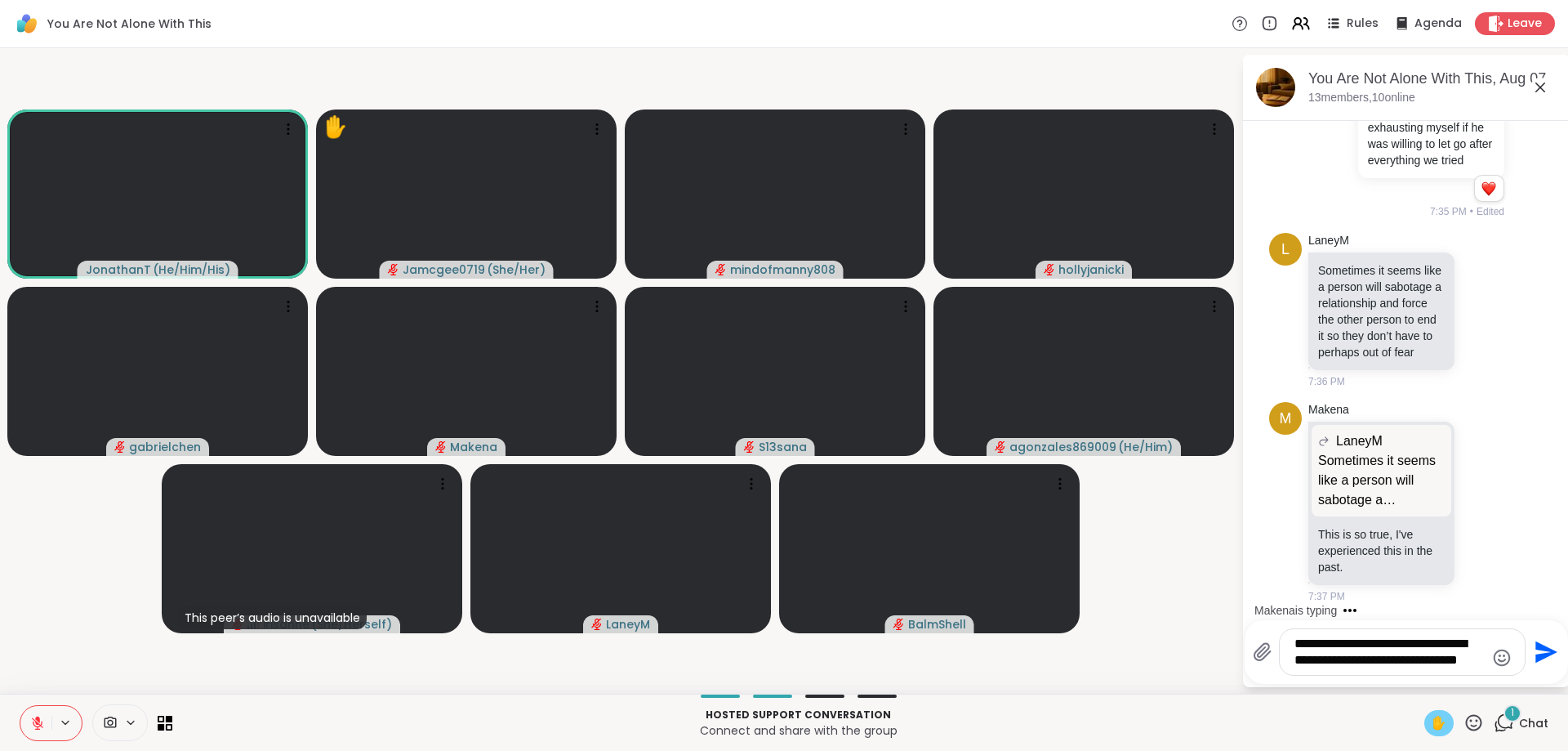 scroll, scrollTop: 16296, scrollLeft: 0, axis: vertical 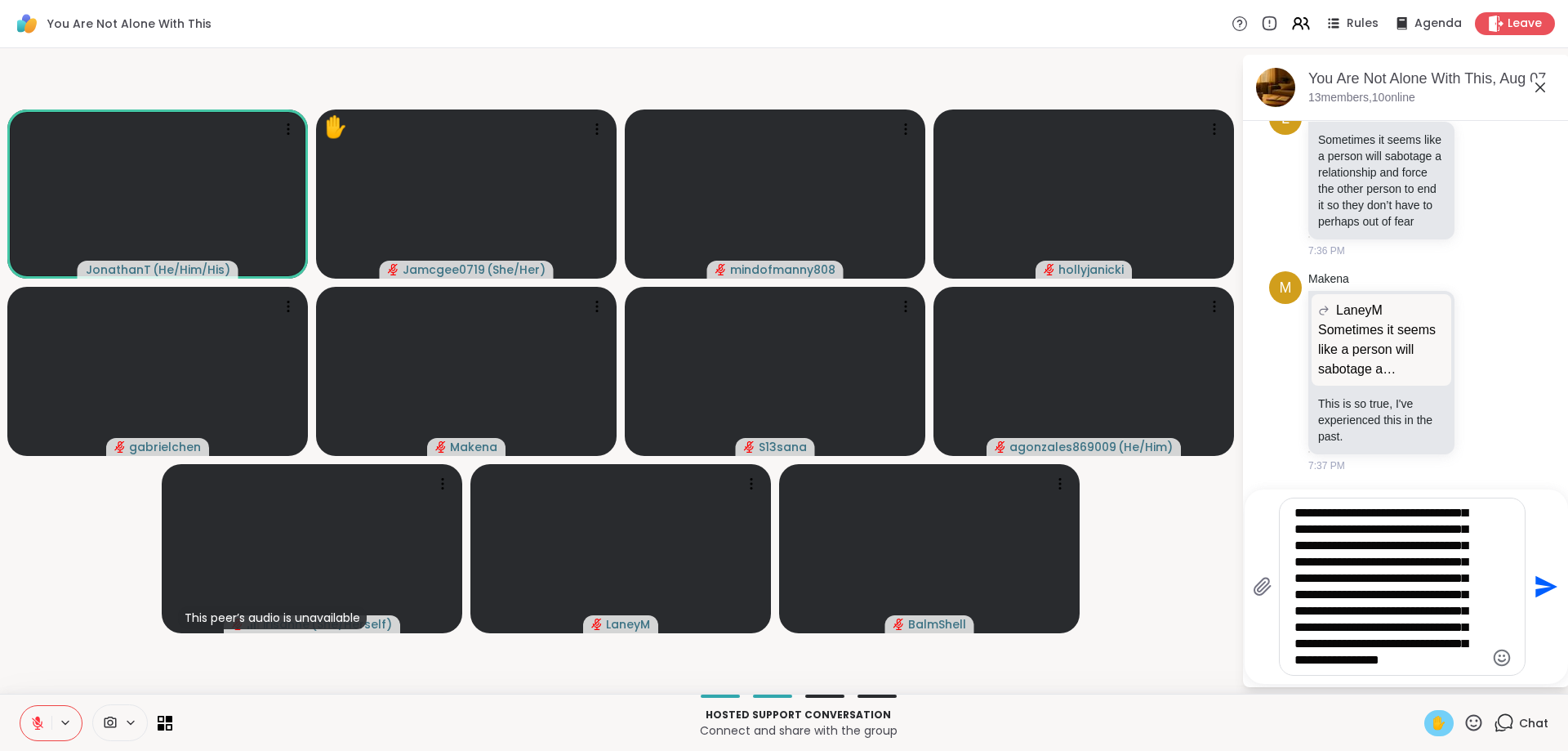 type on "**********" 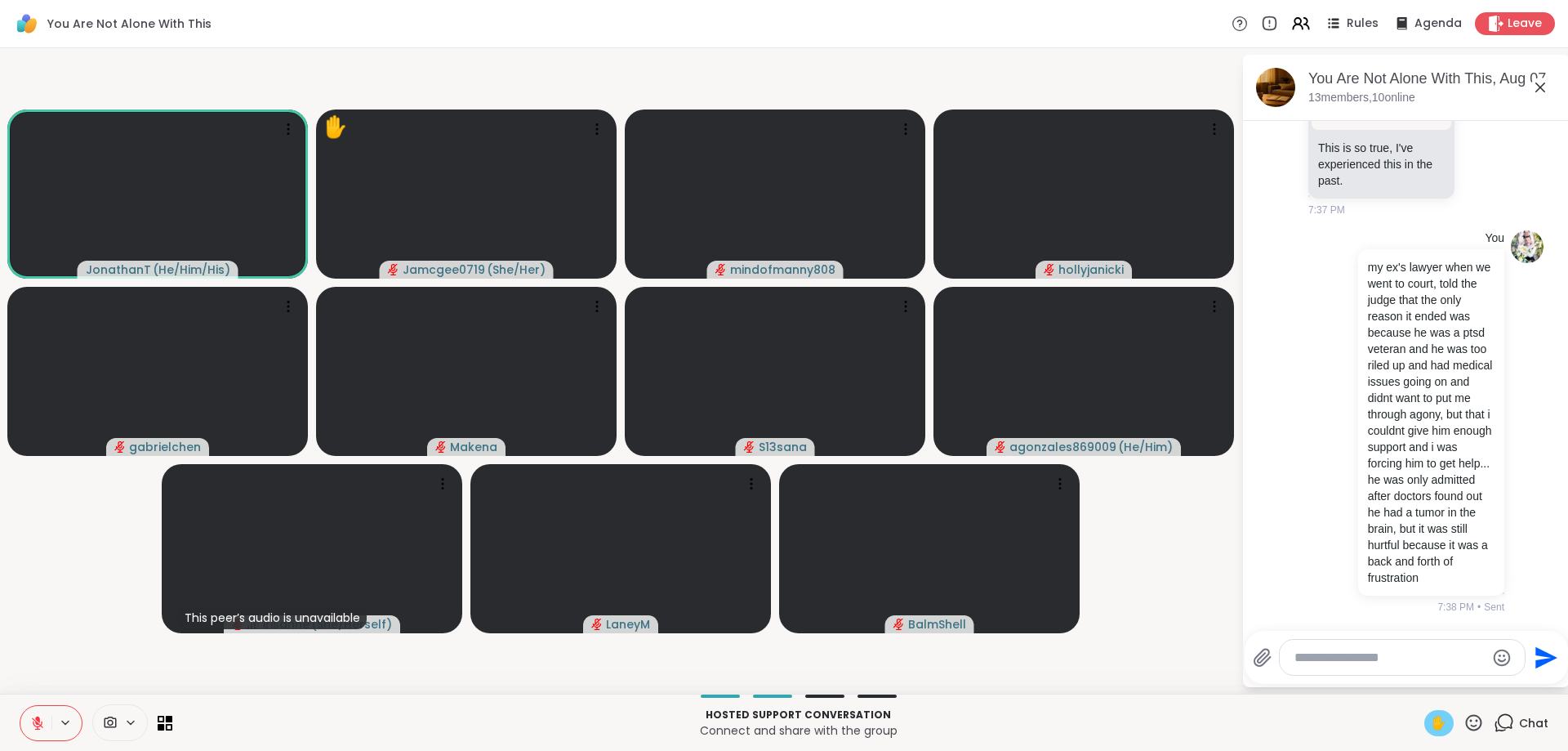 scroll, scrollTop: 0, scrollLeft: 0, axis: both 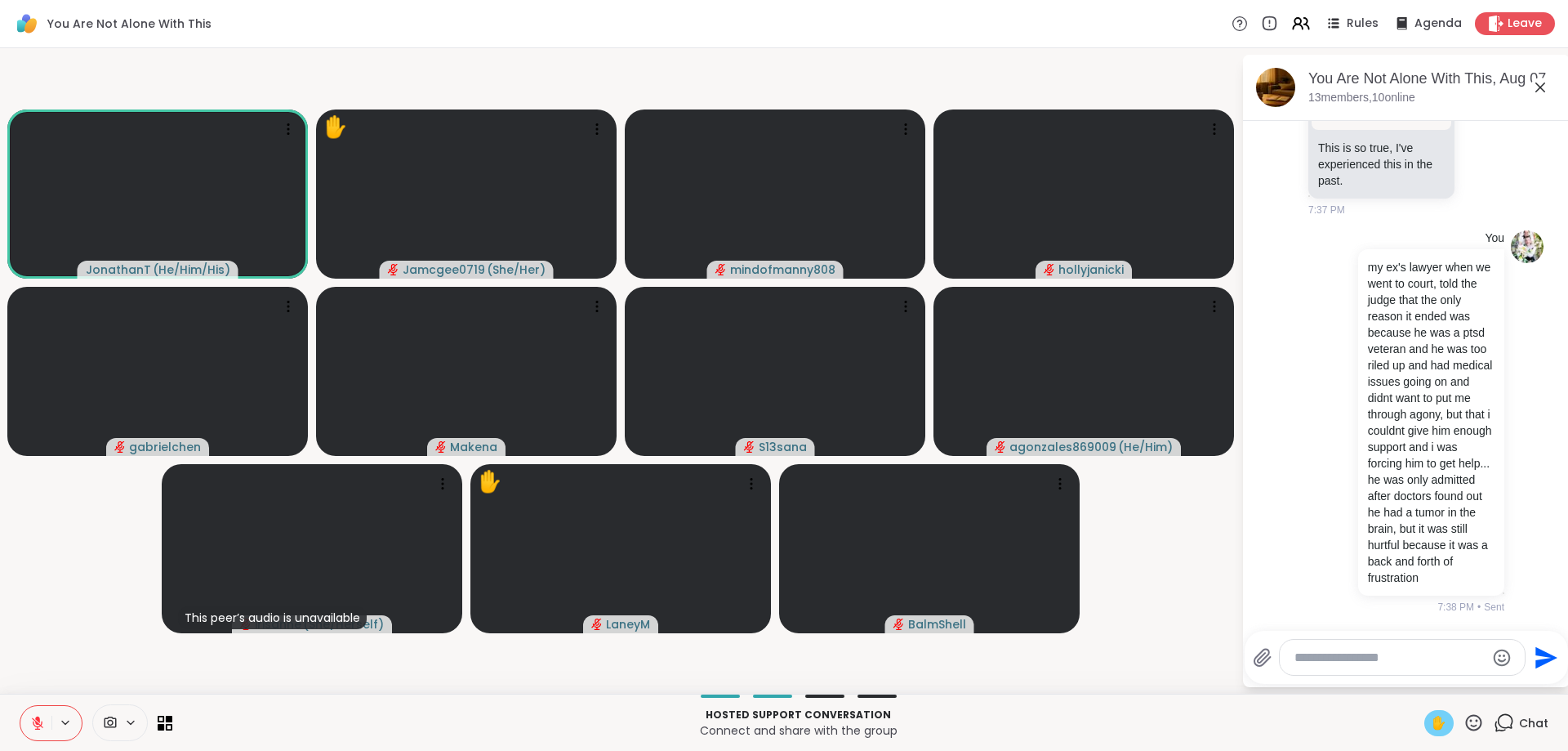 click 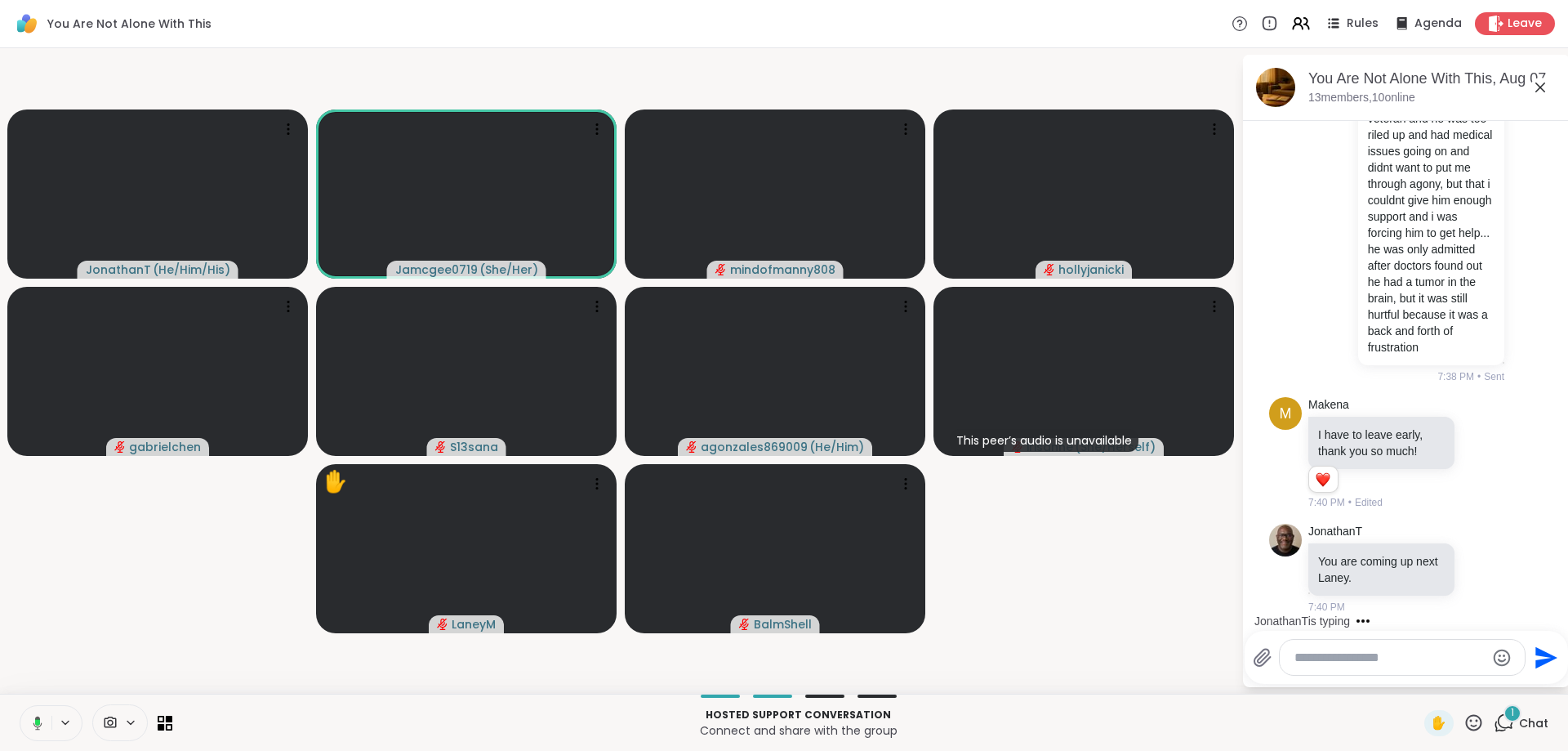 scroll, scrollTop: 16946, scrollLeft: 0, axis: vertical 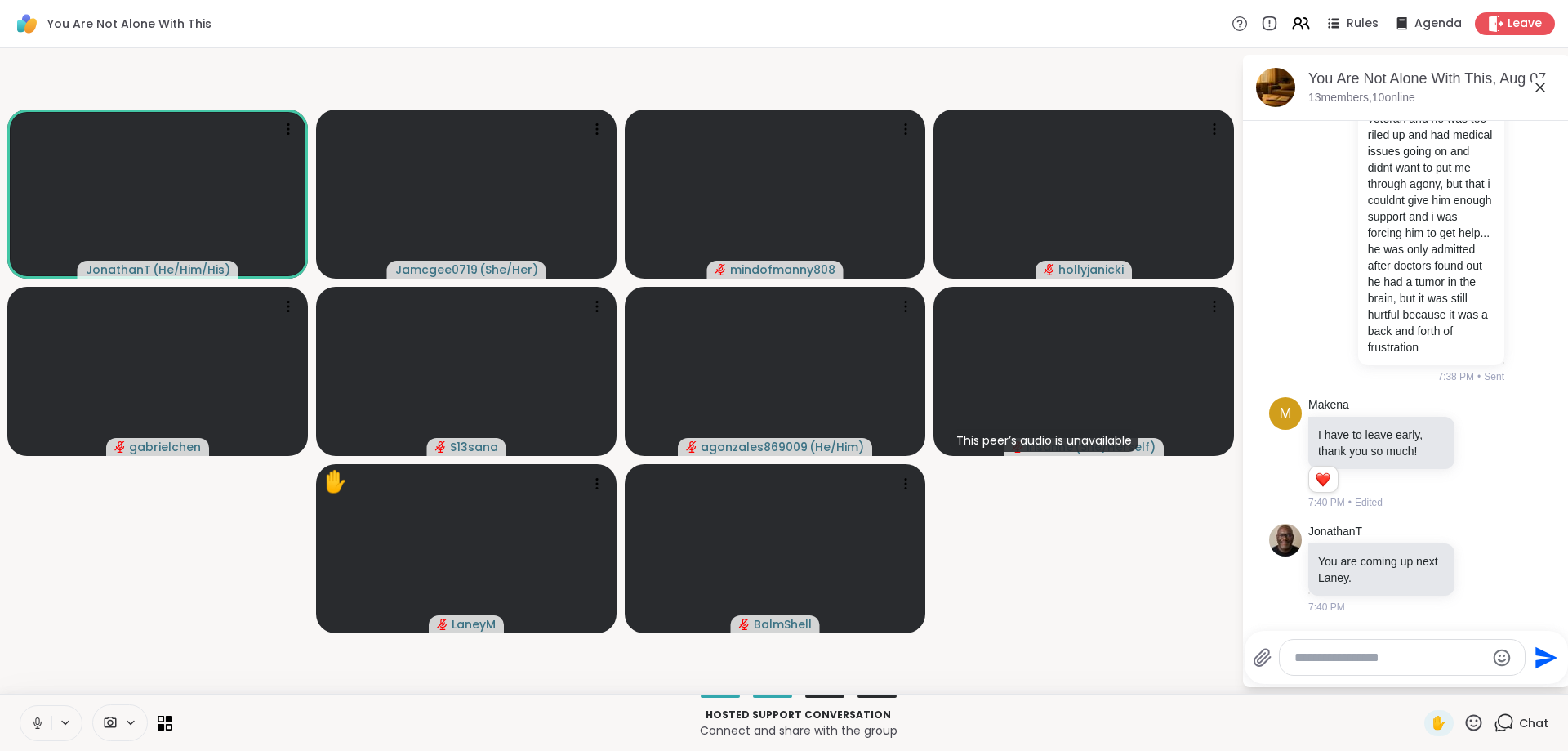click 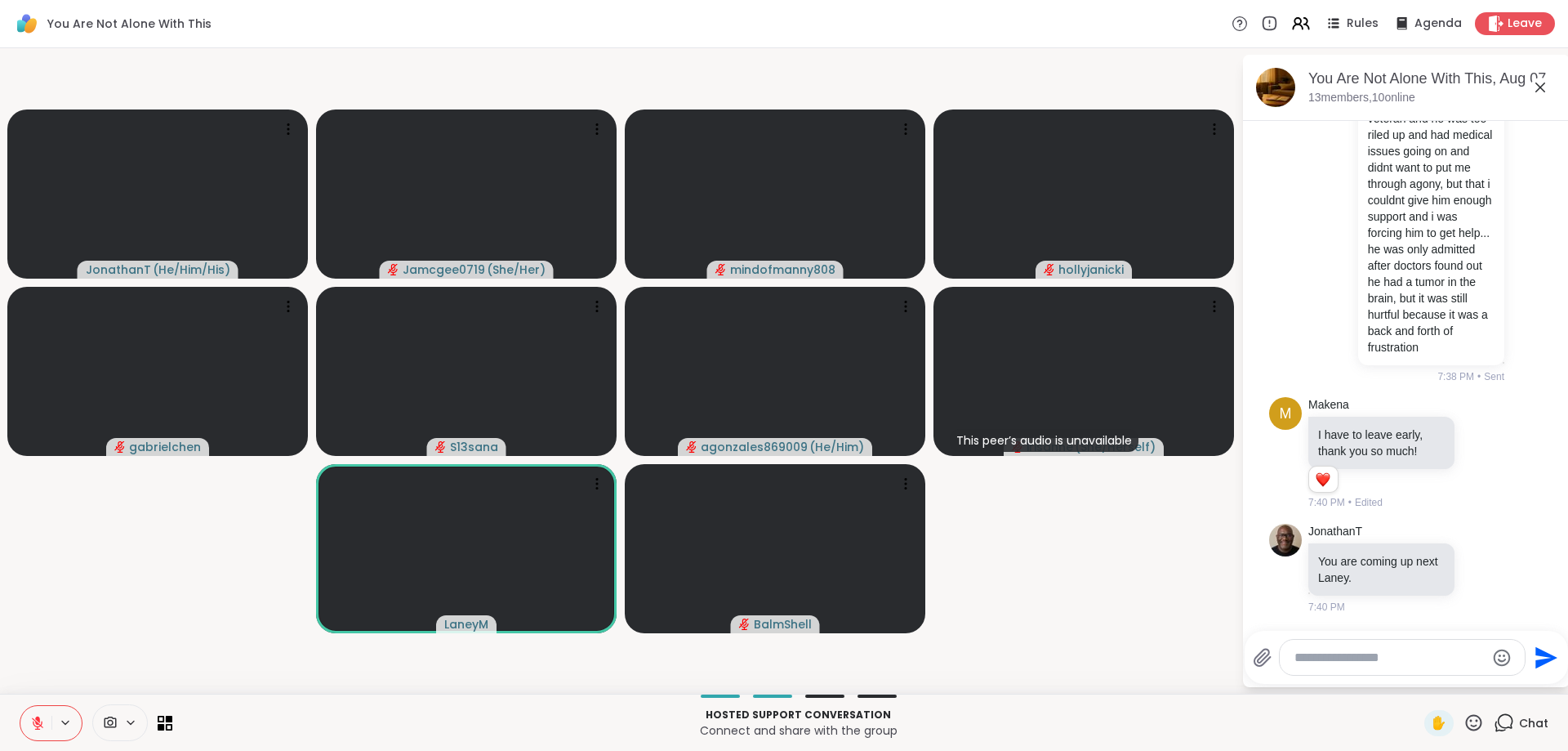 scroll, scrollTop: 16946, scrollLeft: 0, axis: vertical 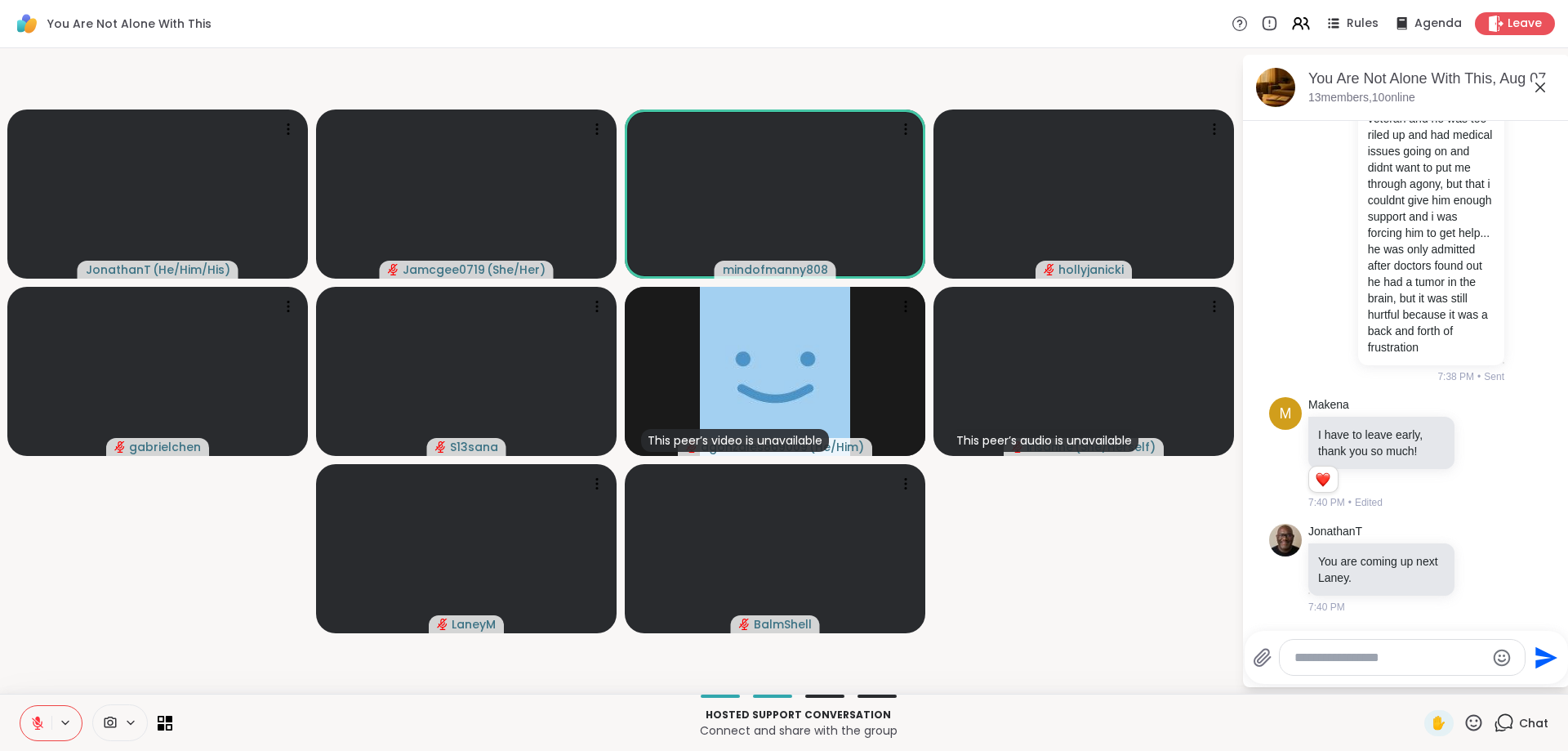 click 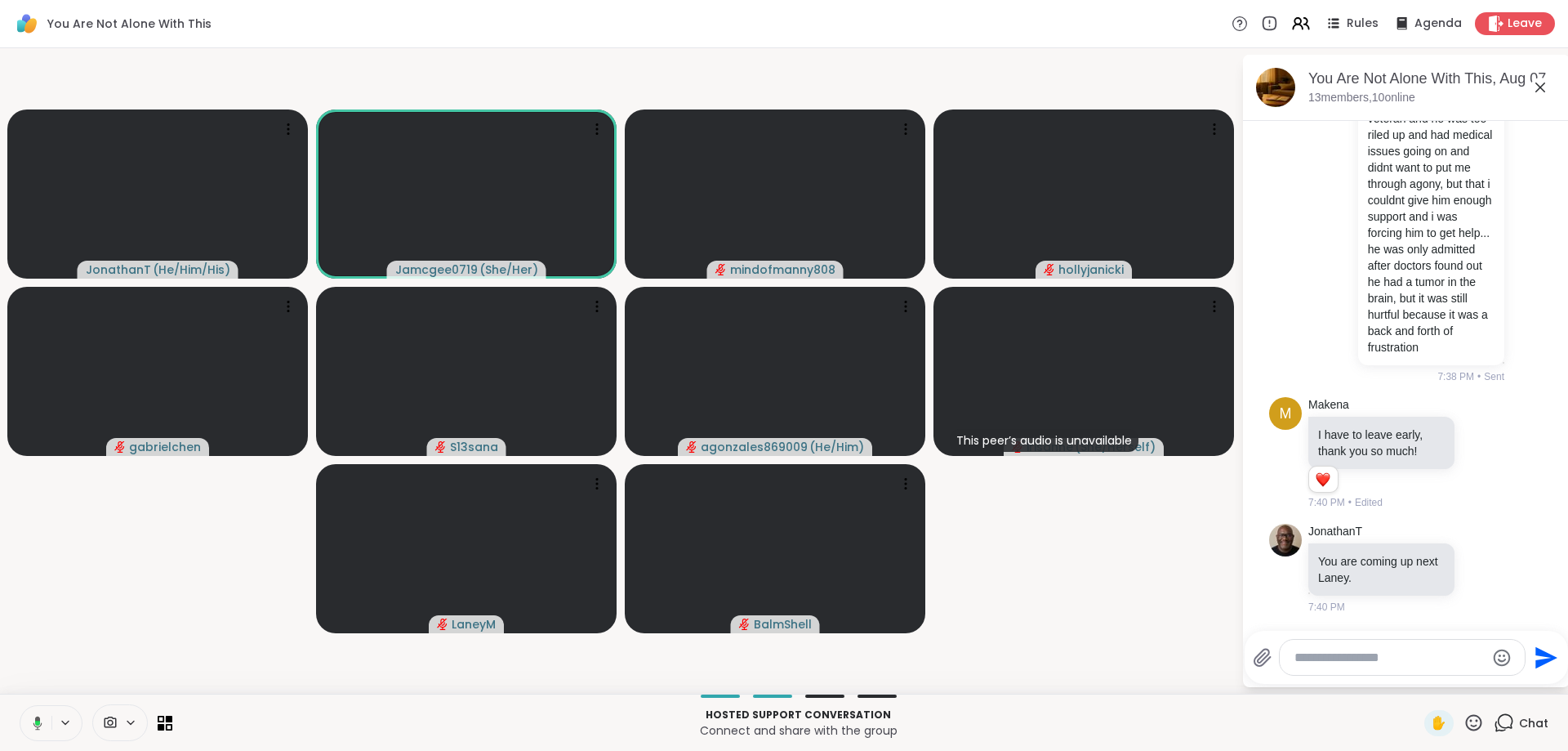 scroll, scrollTop: 17164, scrollLeft: 0, axis: vertical 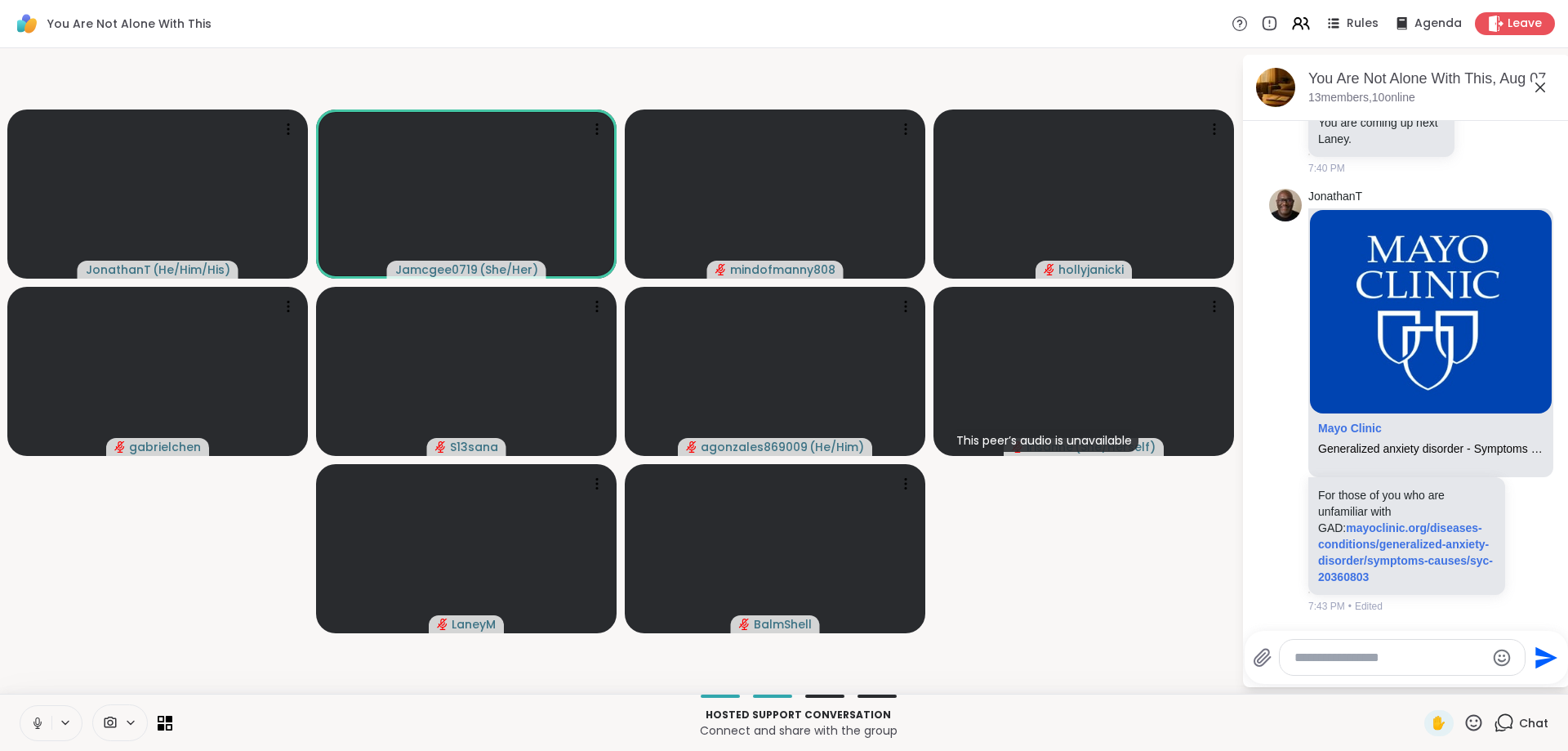 click 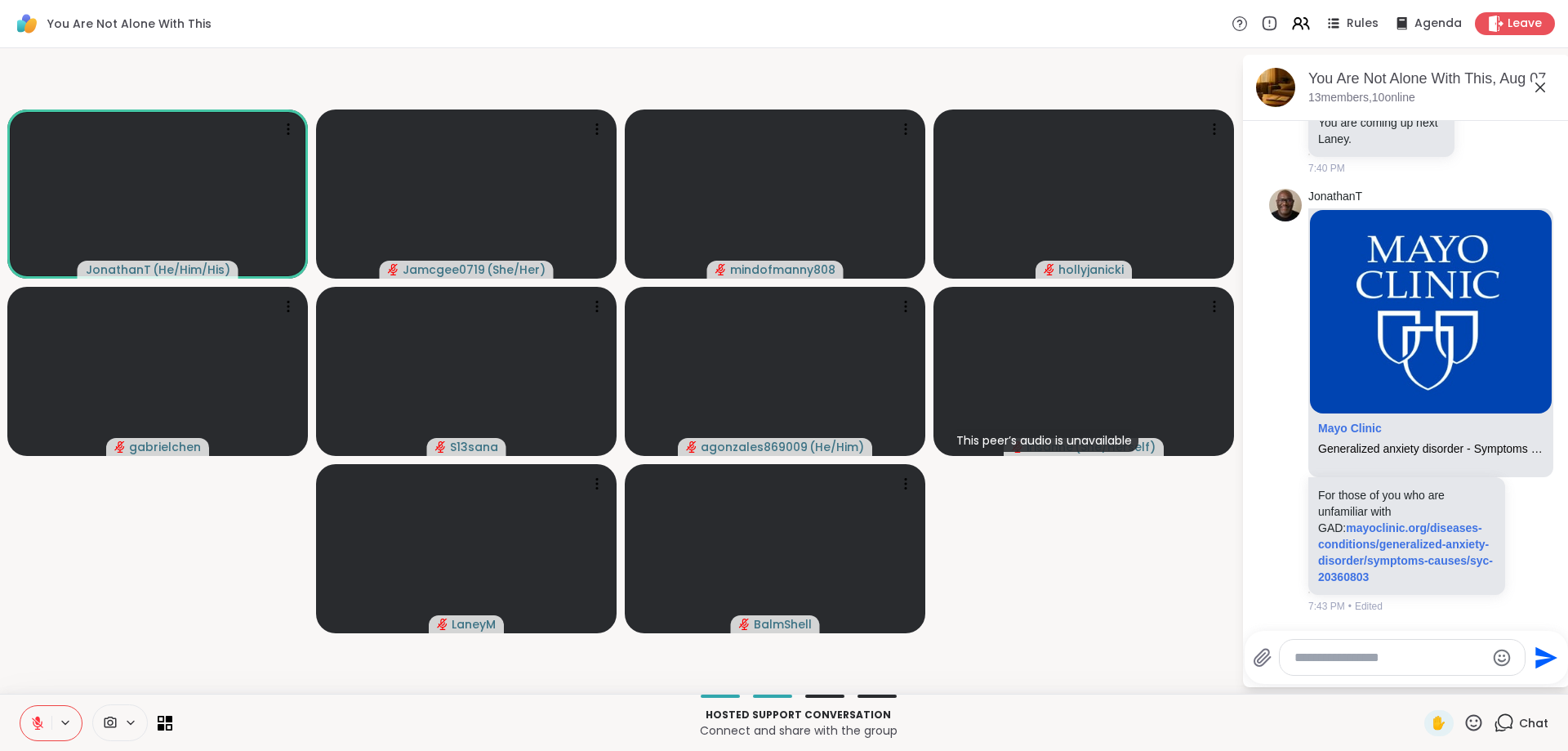 scroll, scrollTop: 17384, scrollLeft: 0, axis: vertical 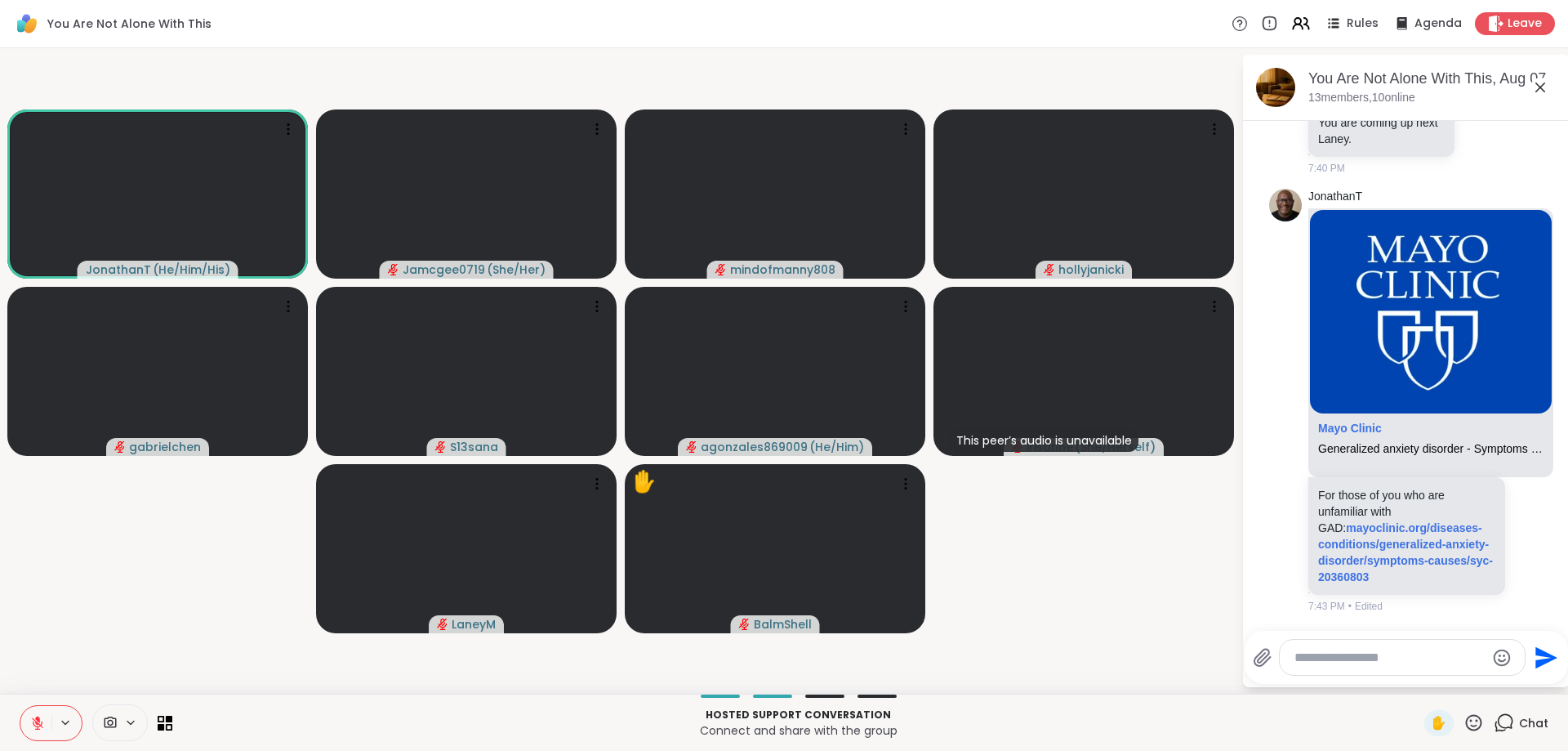 click 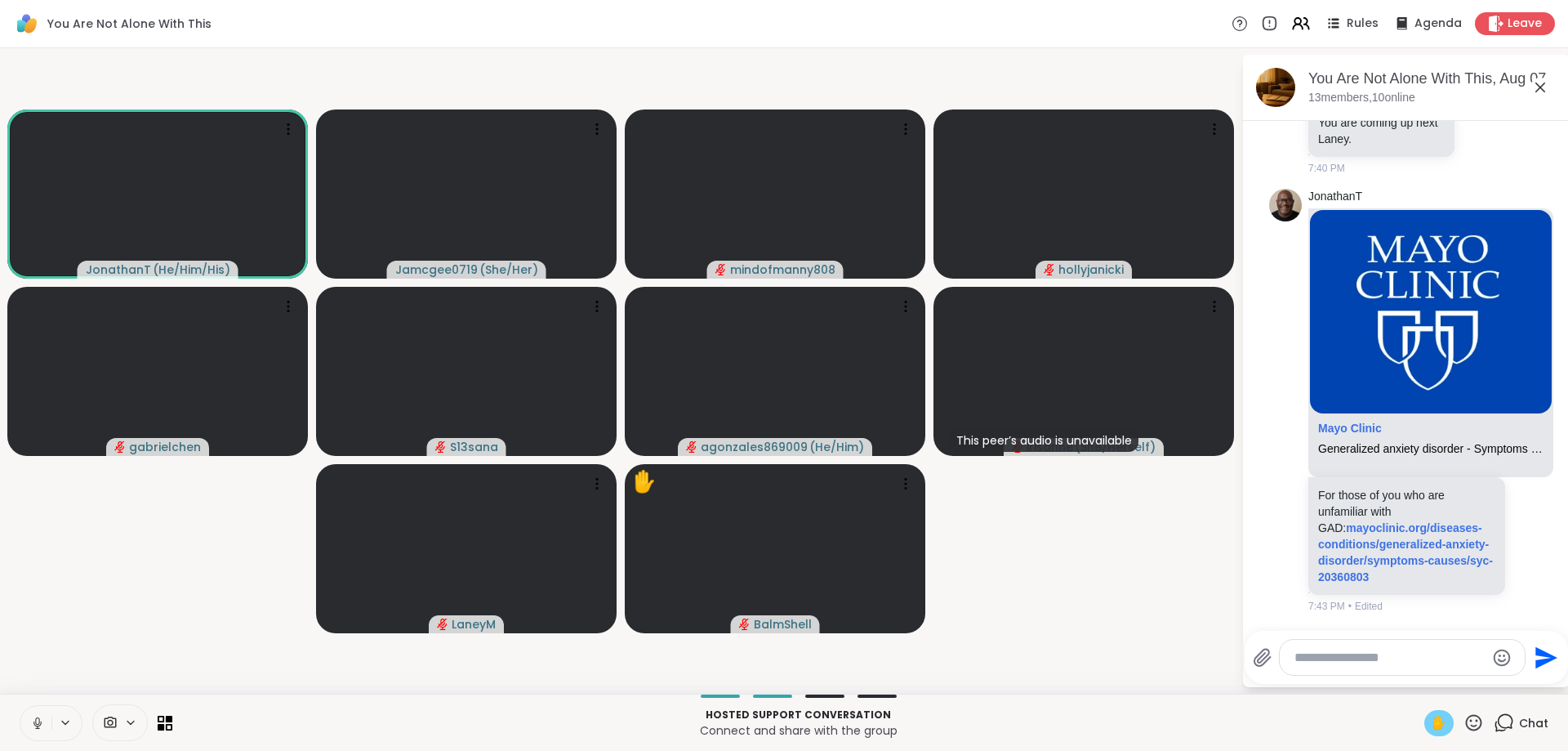 click on "✋" at bounding box center (1439, 723) 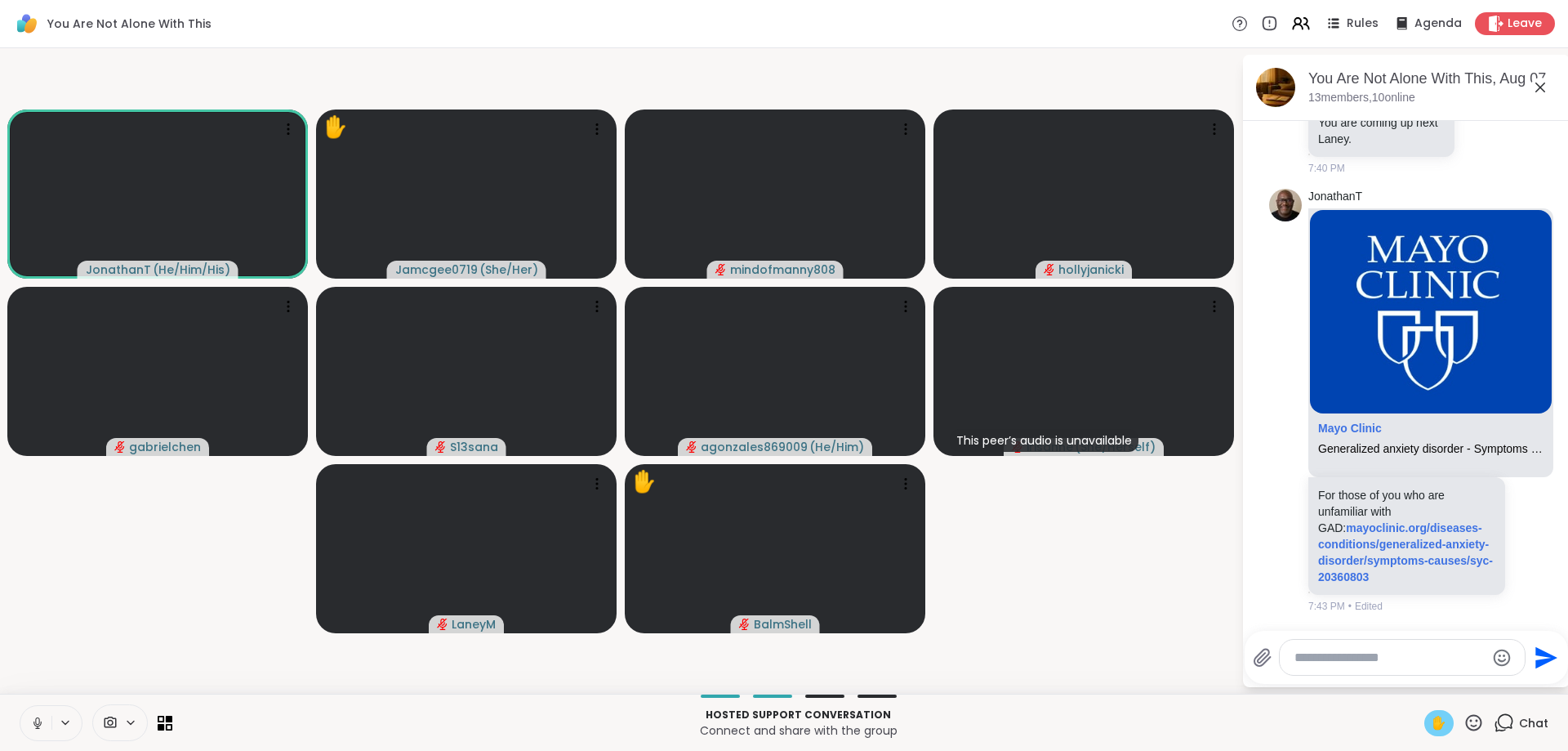 click at bounding box center [1389, 658] 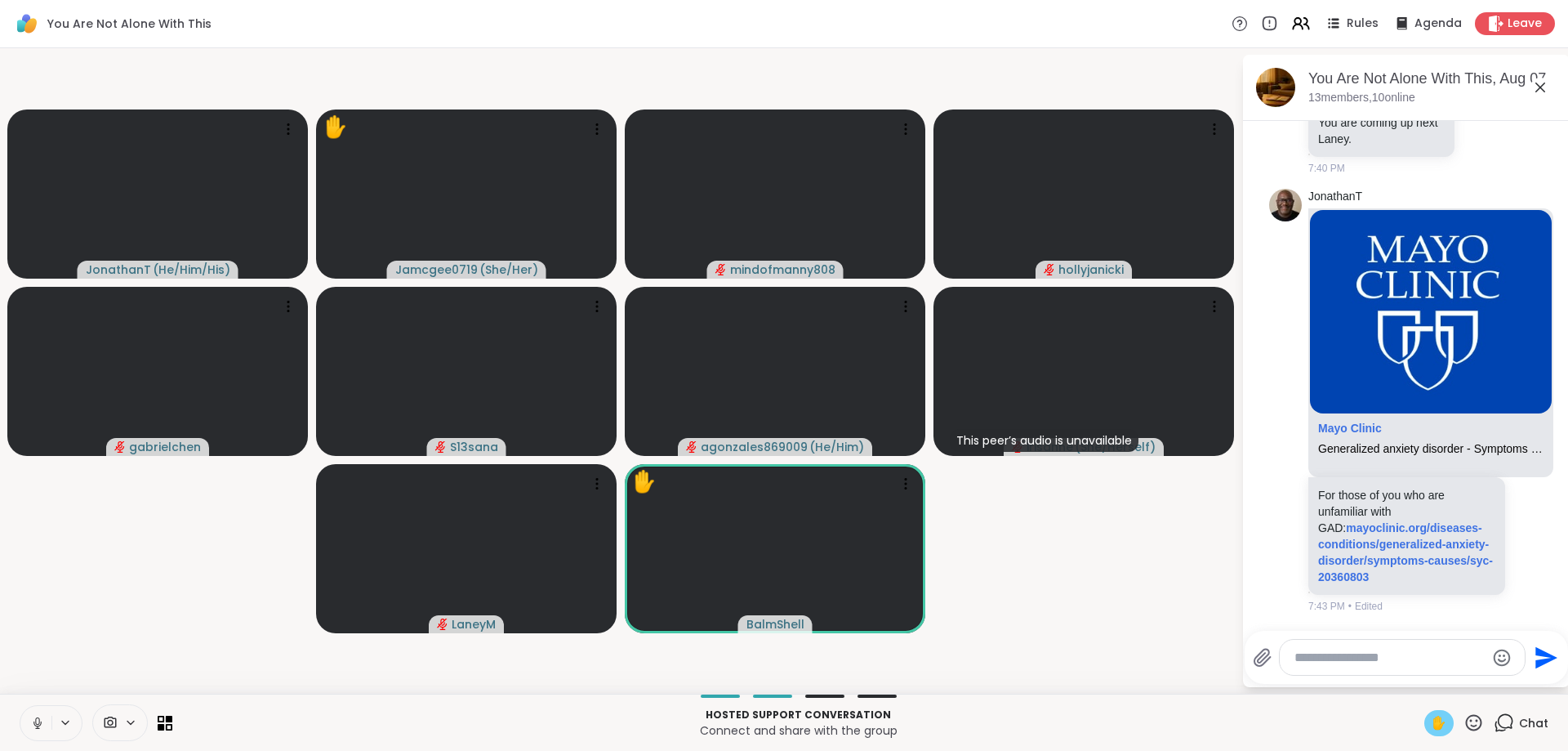 click at bounding box center [1389, 658] 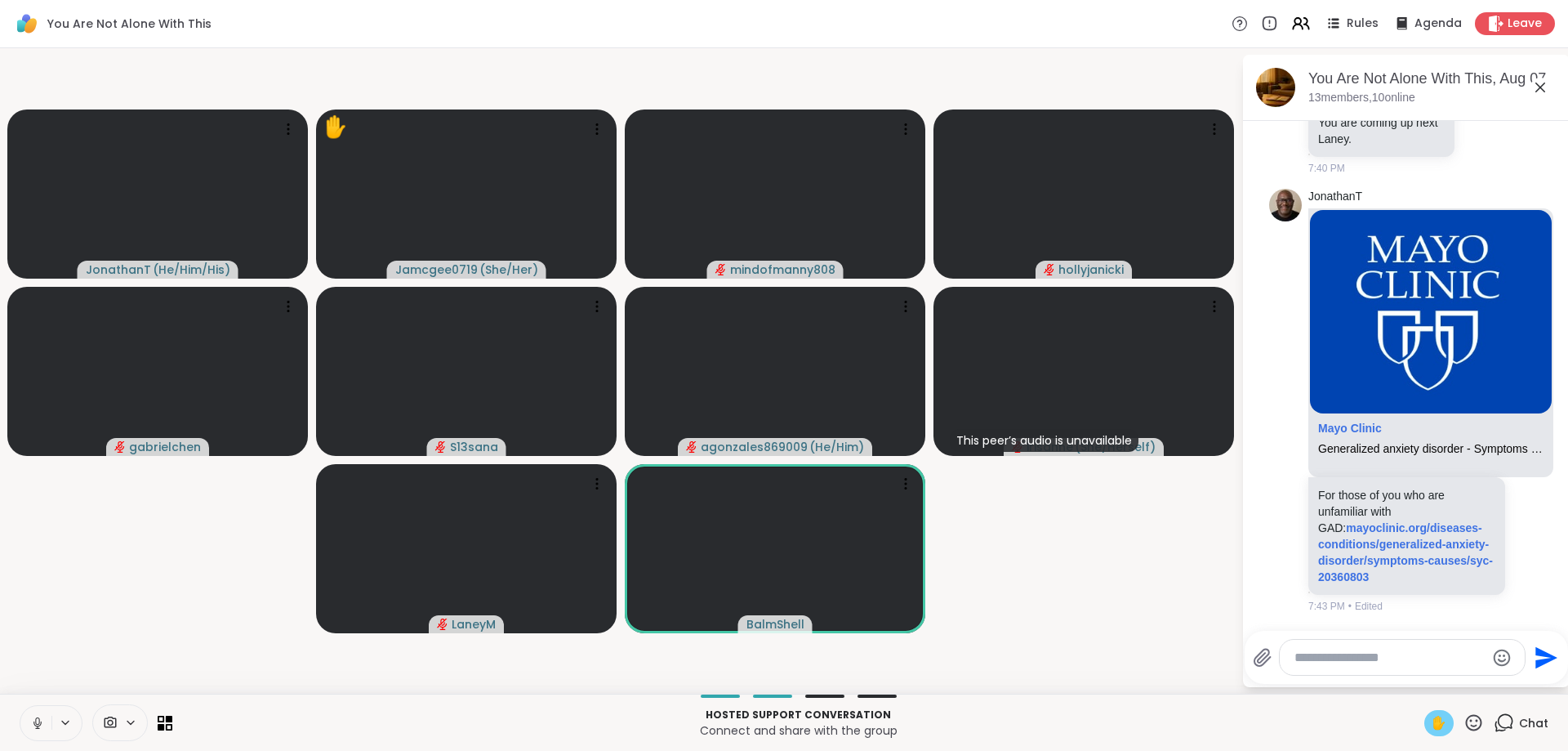 click at bounding box center (1389, 658) 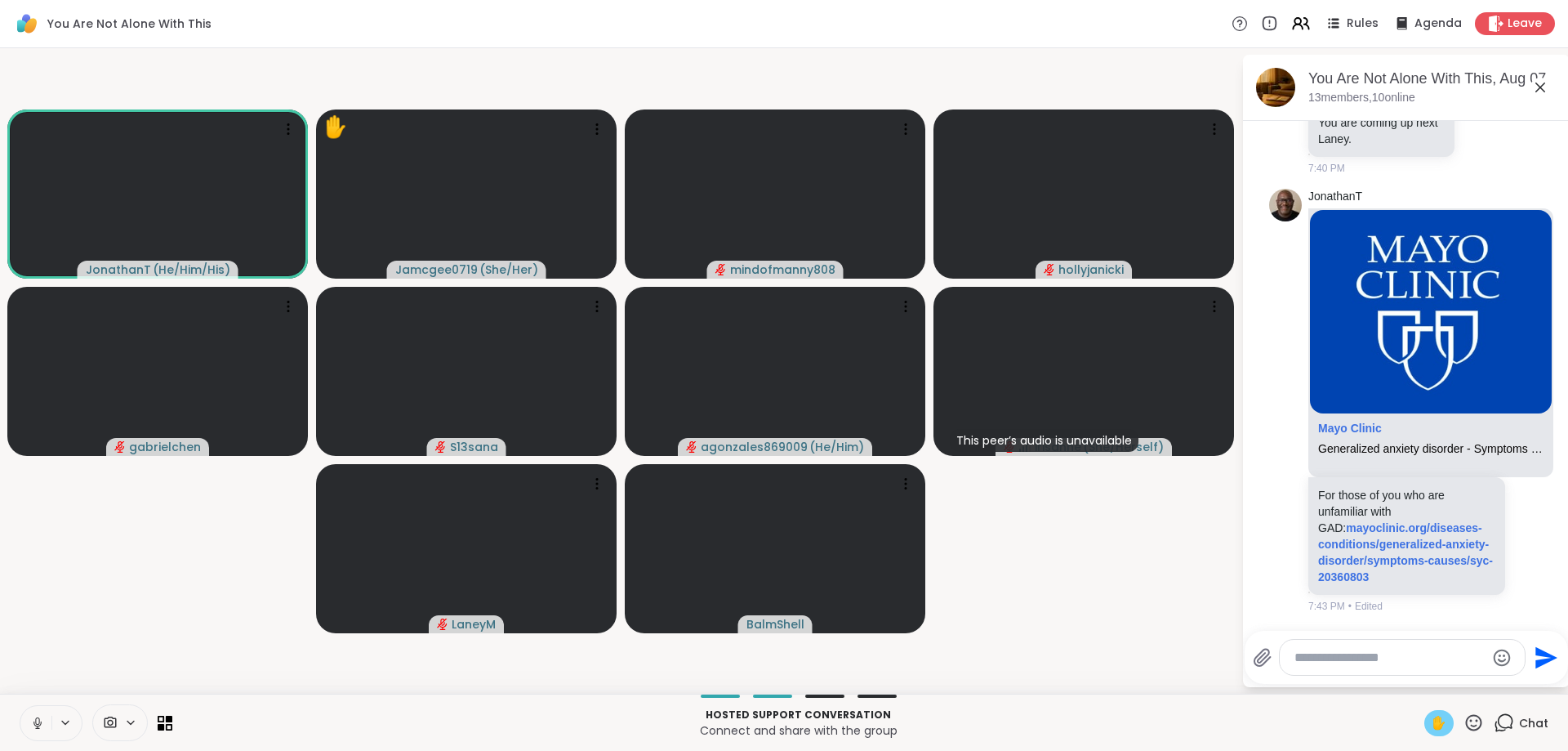 click at bounding box center [1389, 658] 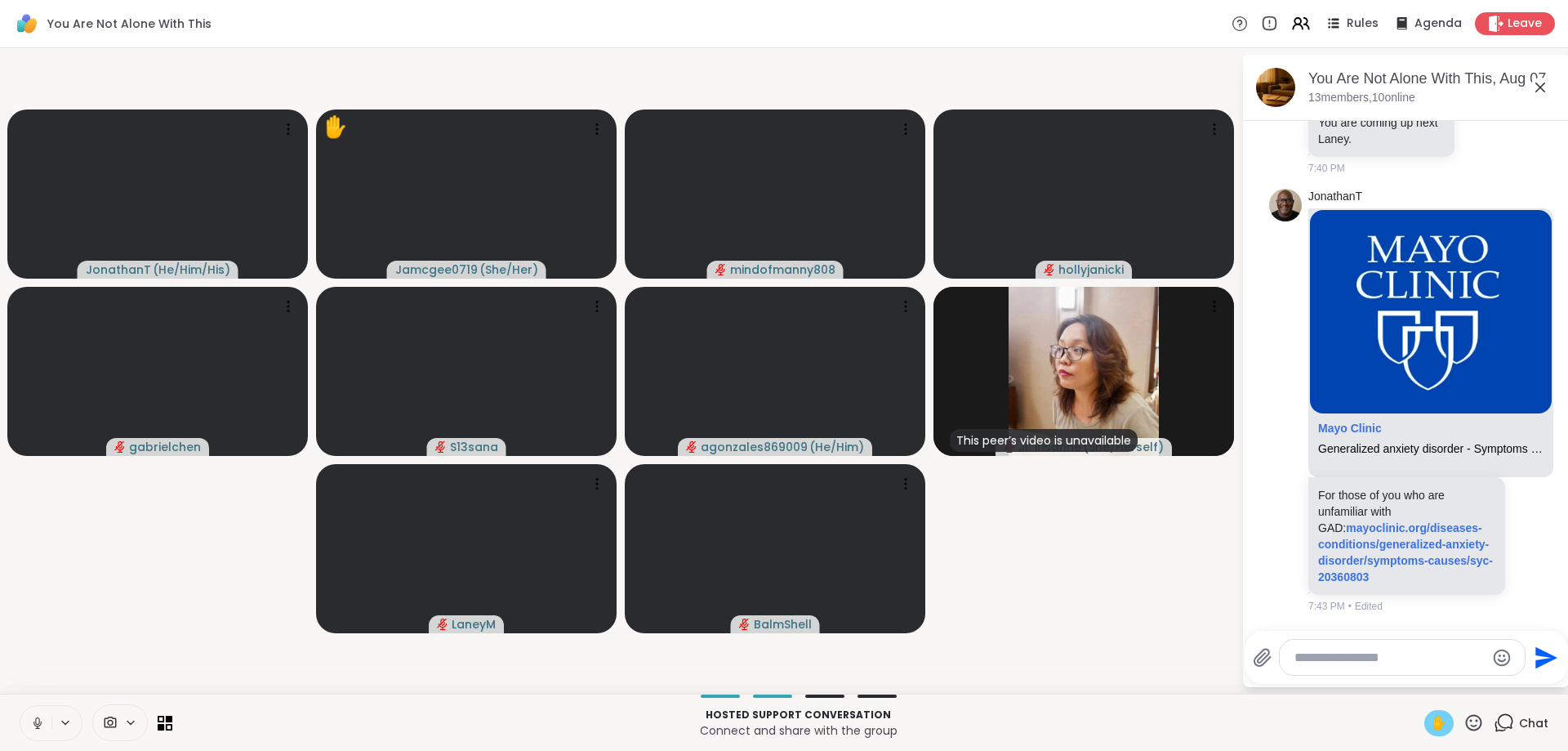 click on "✋" at bounding box center [1439, 723] 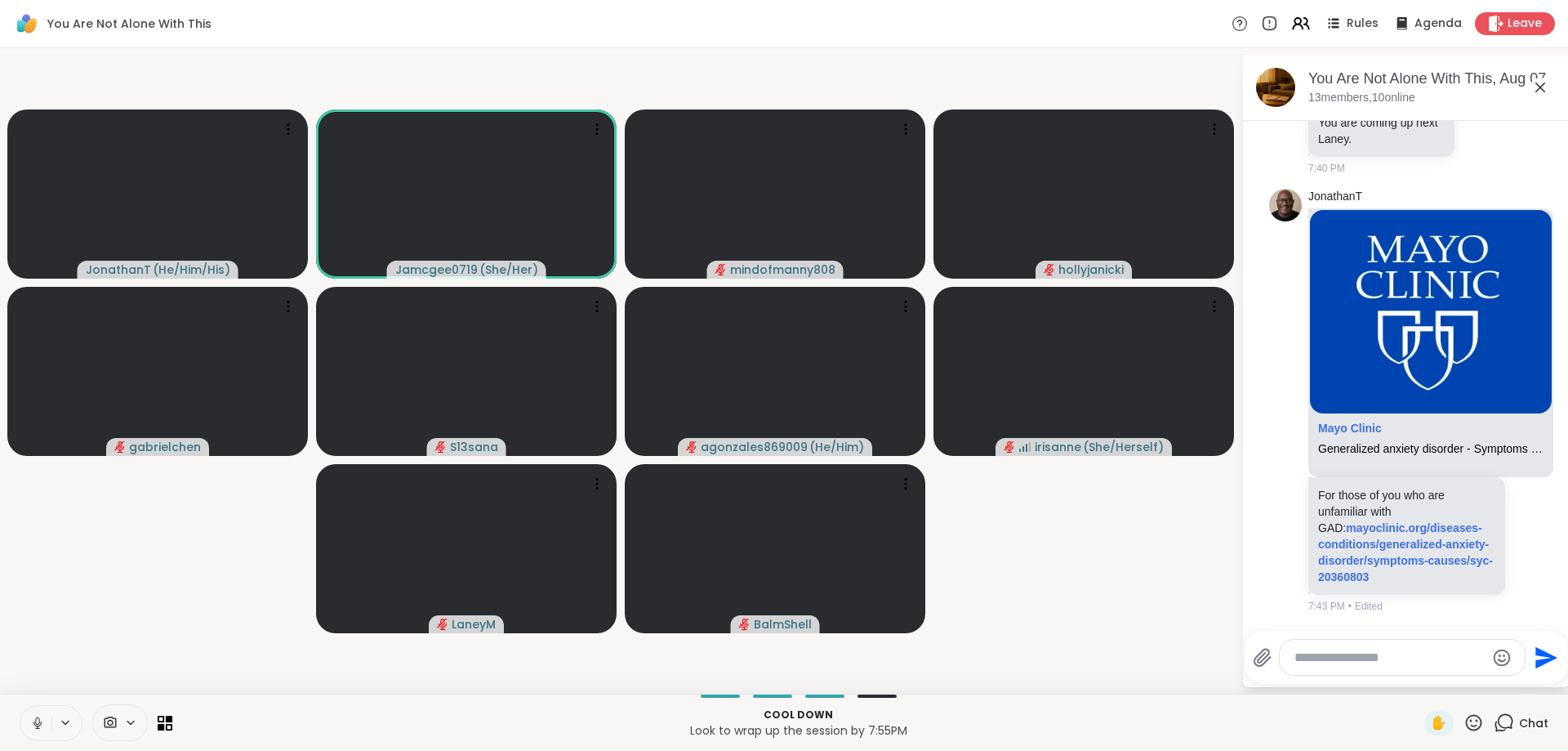 click 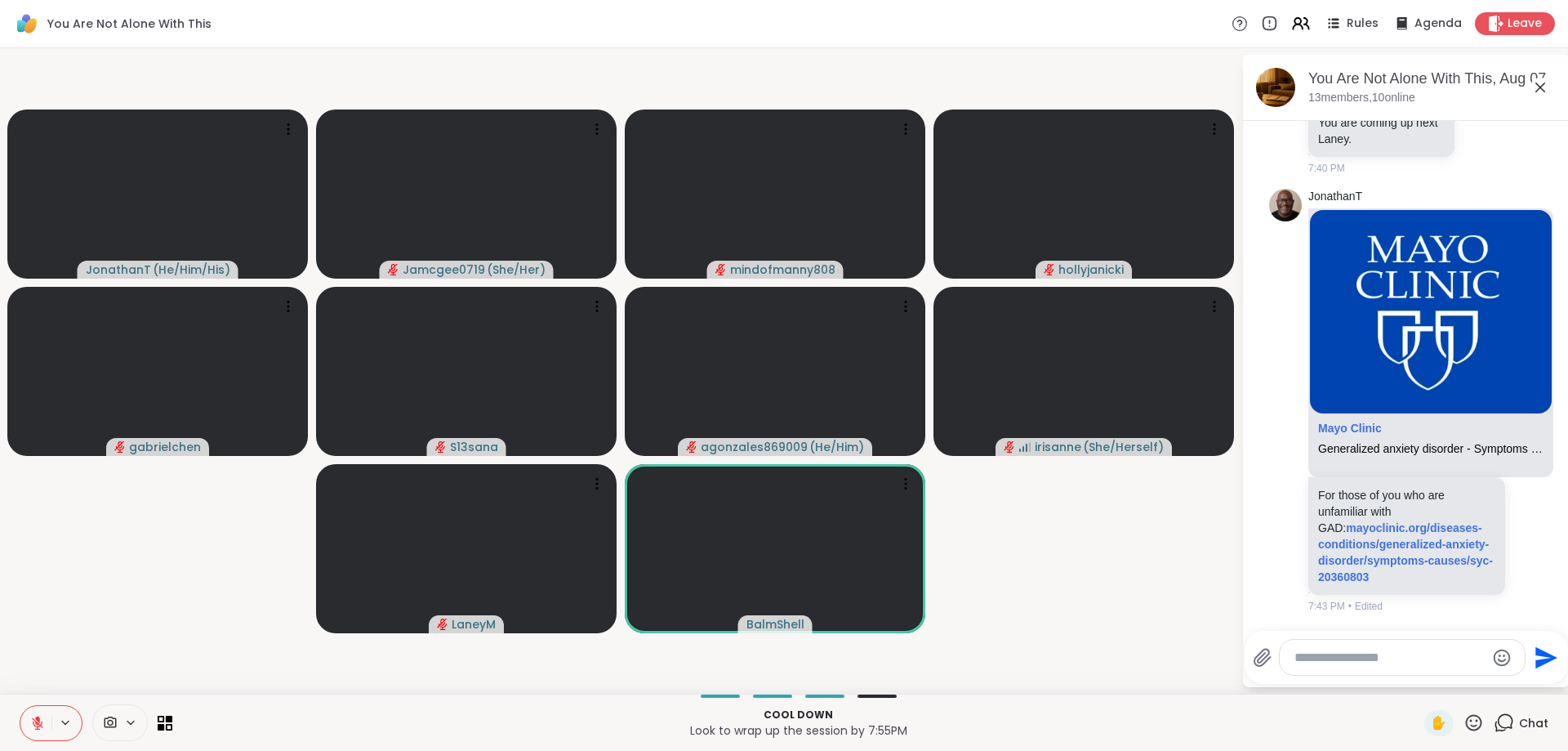 click at bounding box center [1389, 658] 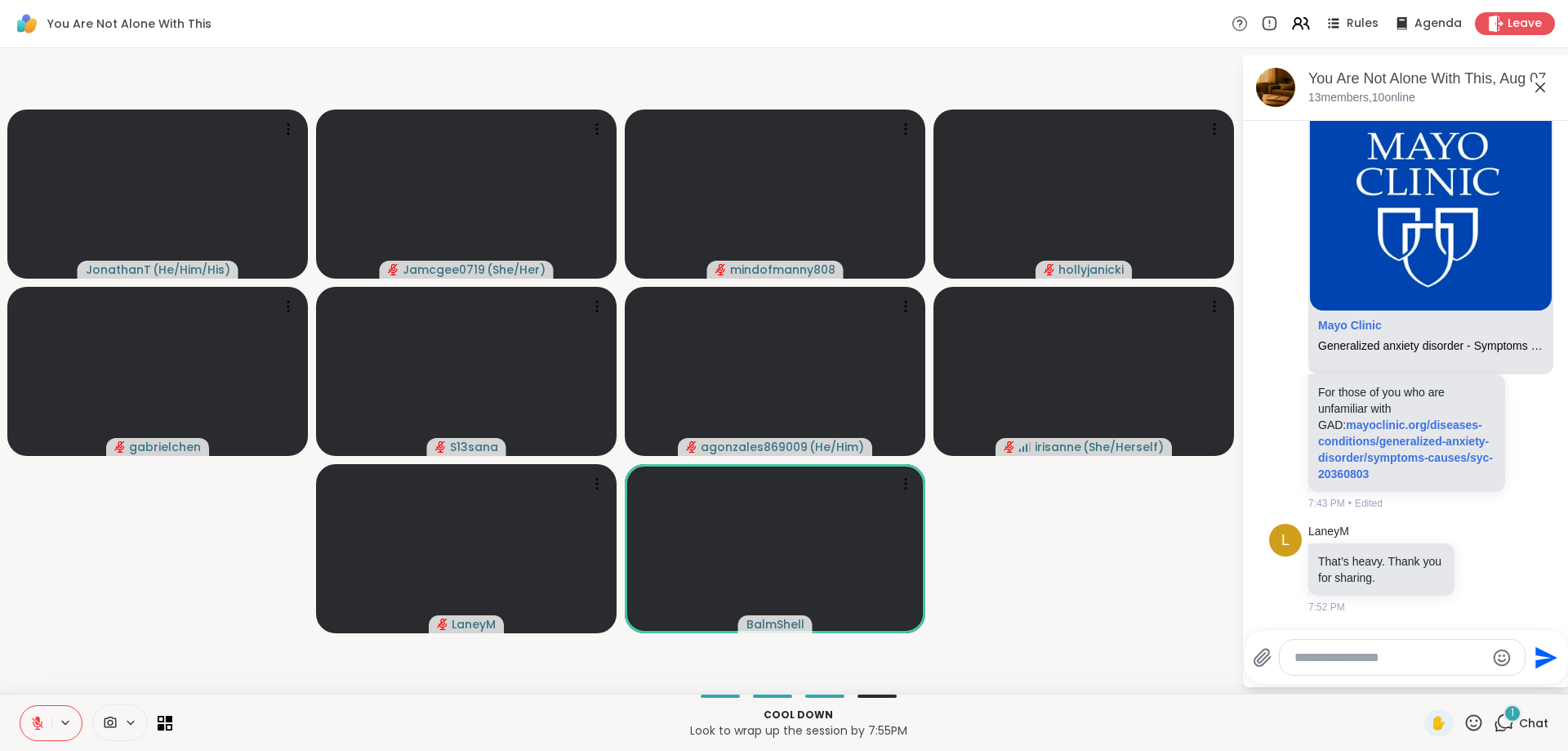 scroll, scrollTop: 17488, scrollLeft: 0, axis: vertical 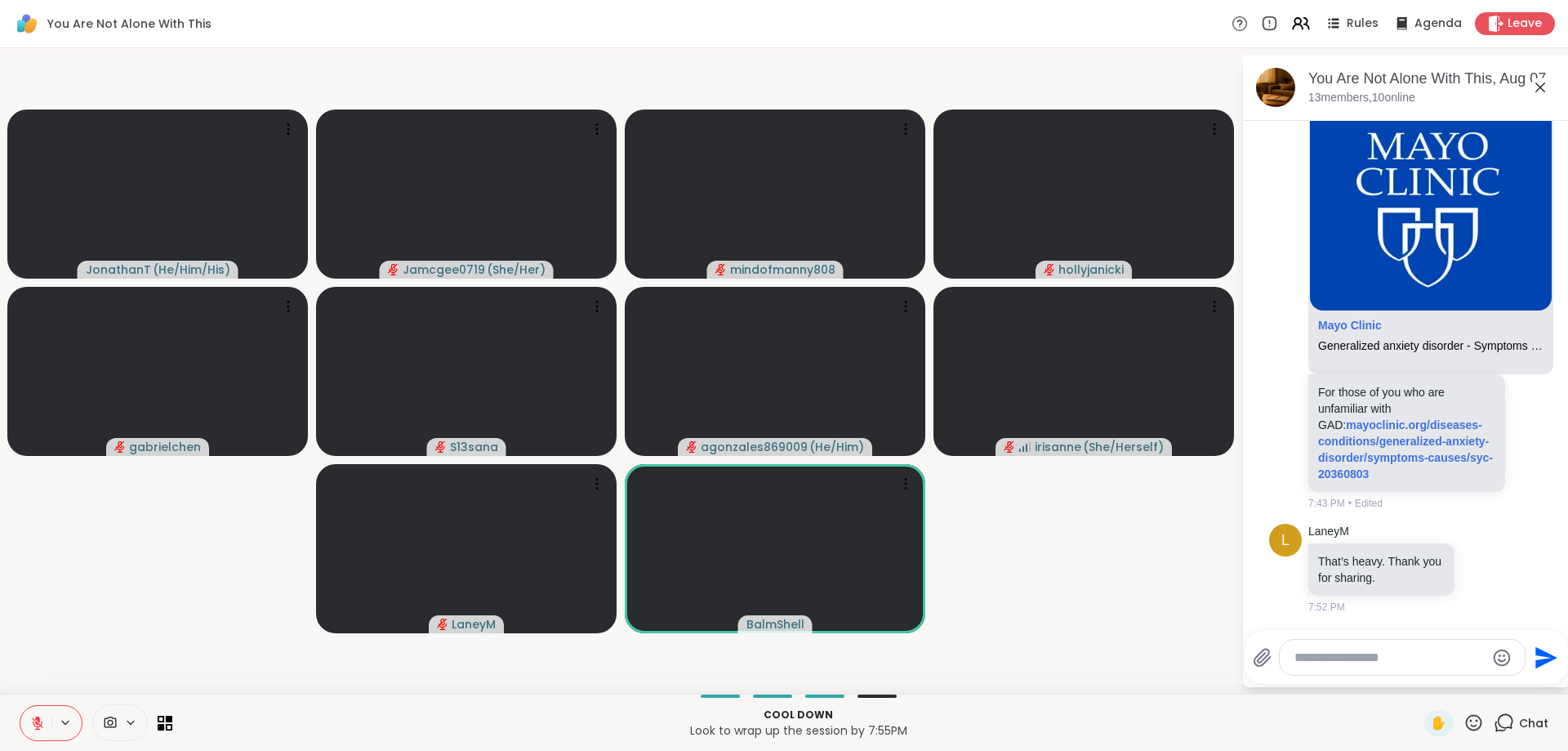 click at bounding box center (1389, 658) 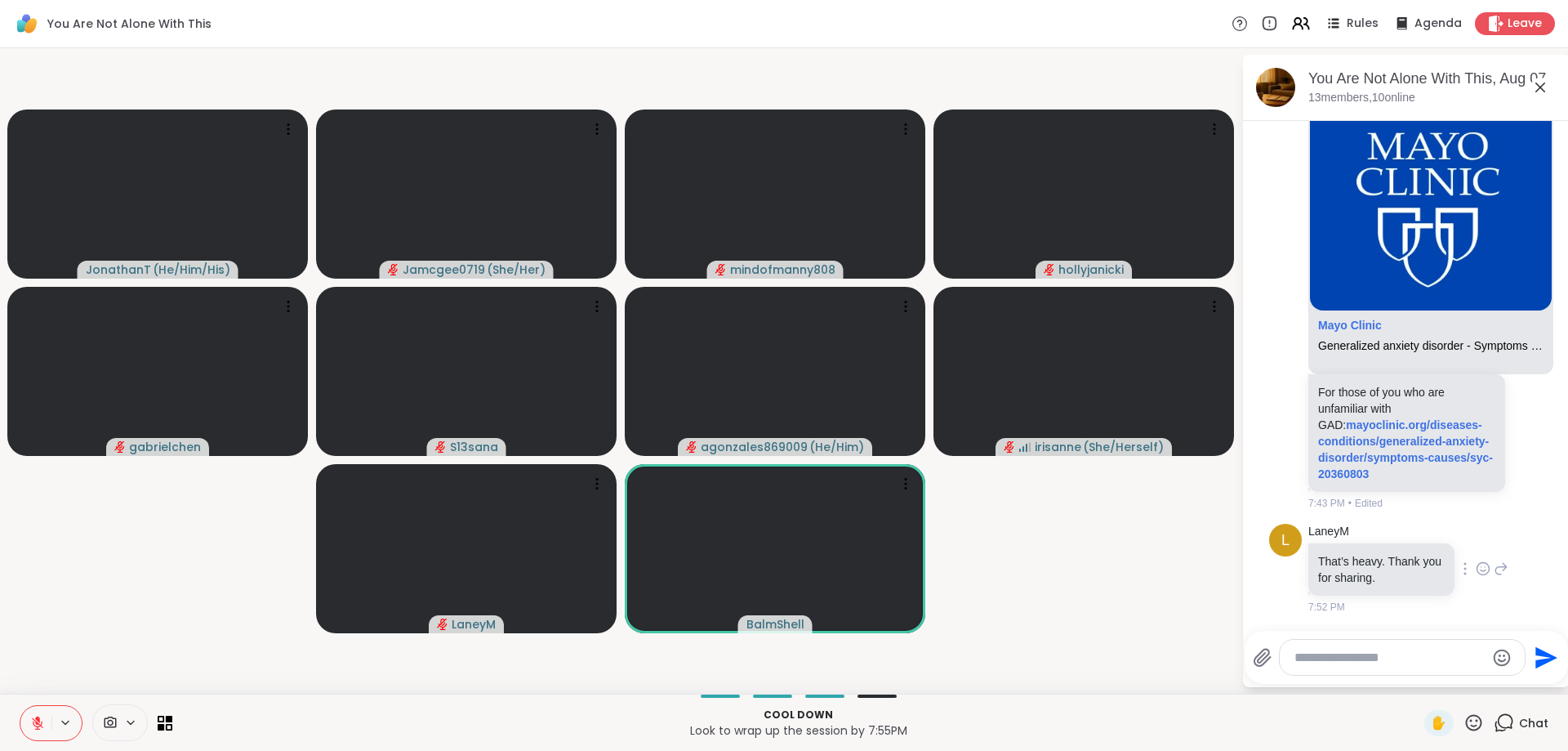 click 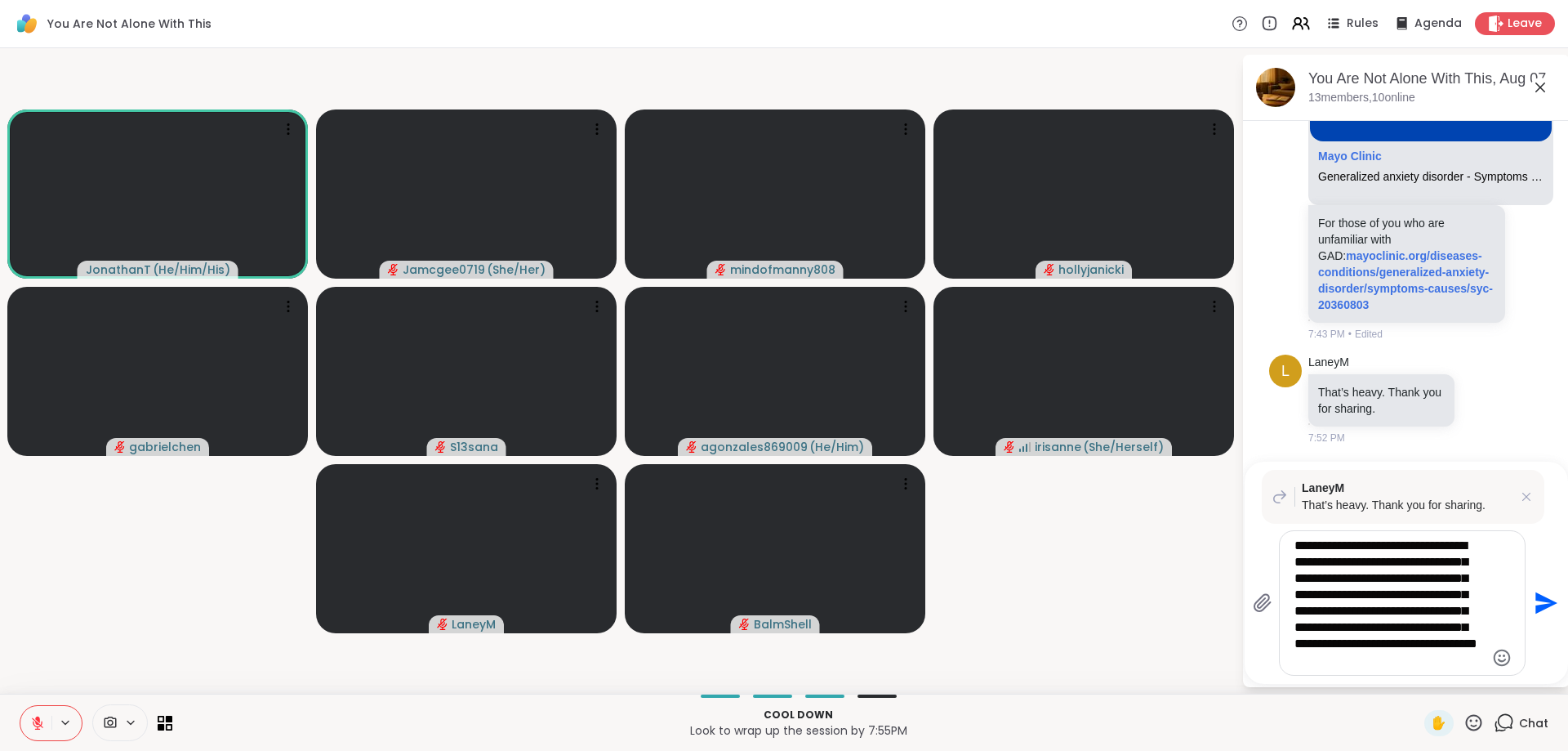 type on "**********" 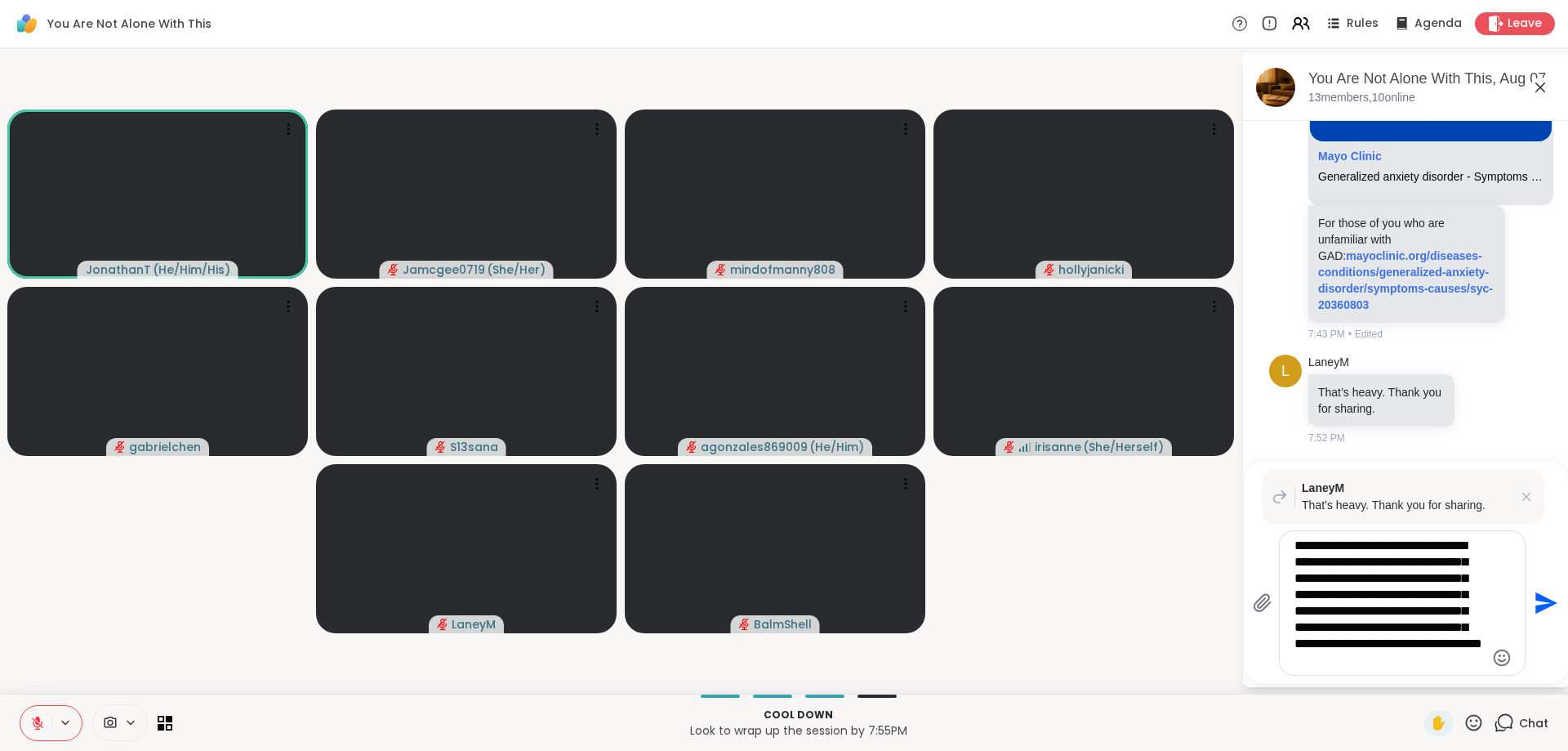 type 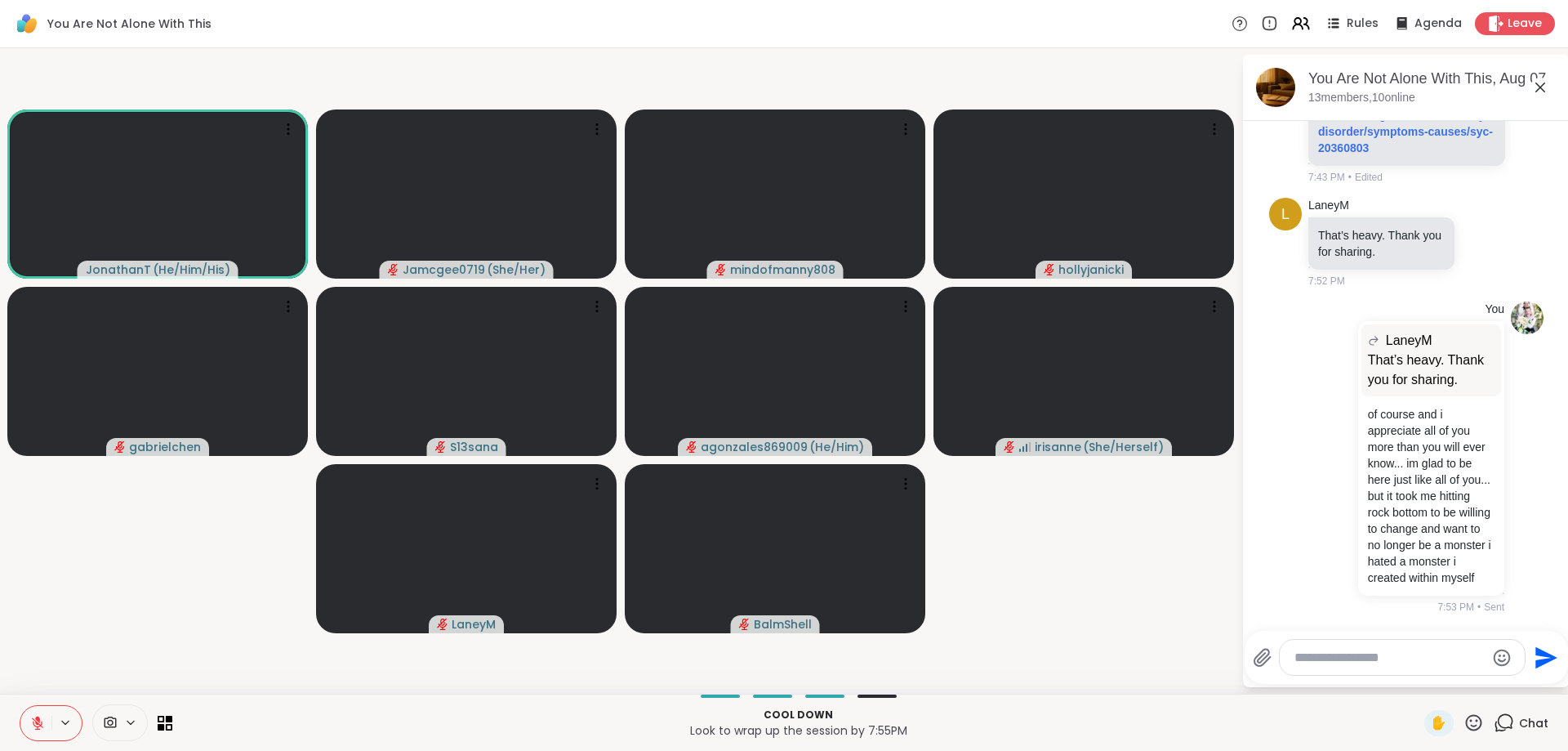 scroll, scrollTop: 17866, scrollLeft: 0, axis: vertical 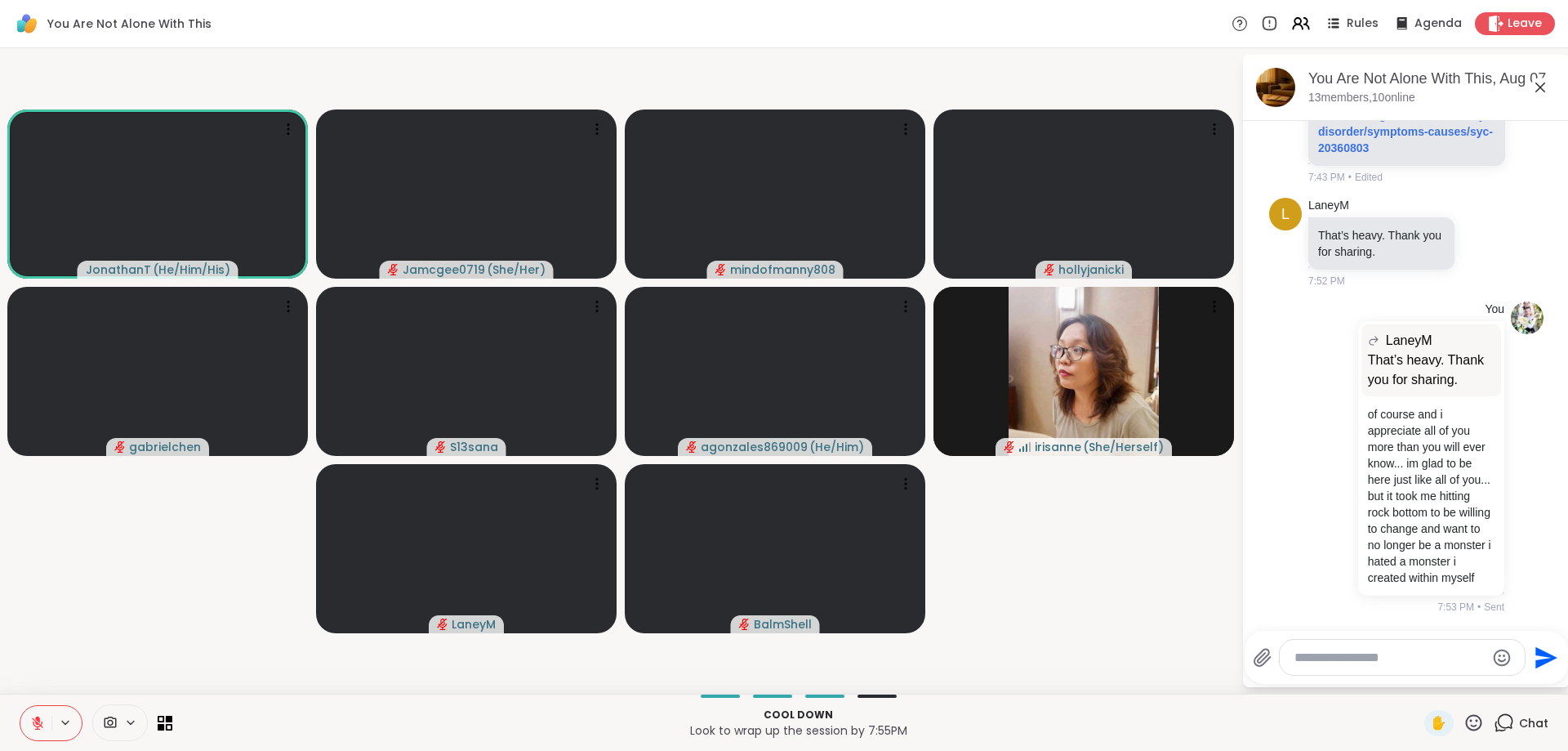 click at bounding box center [1389, 658] 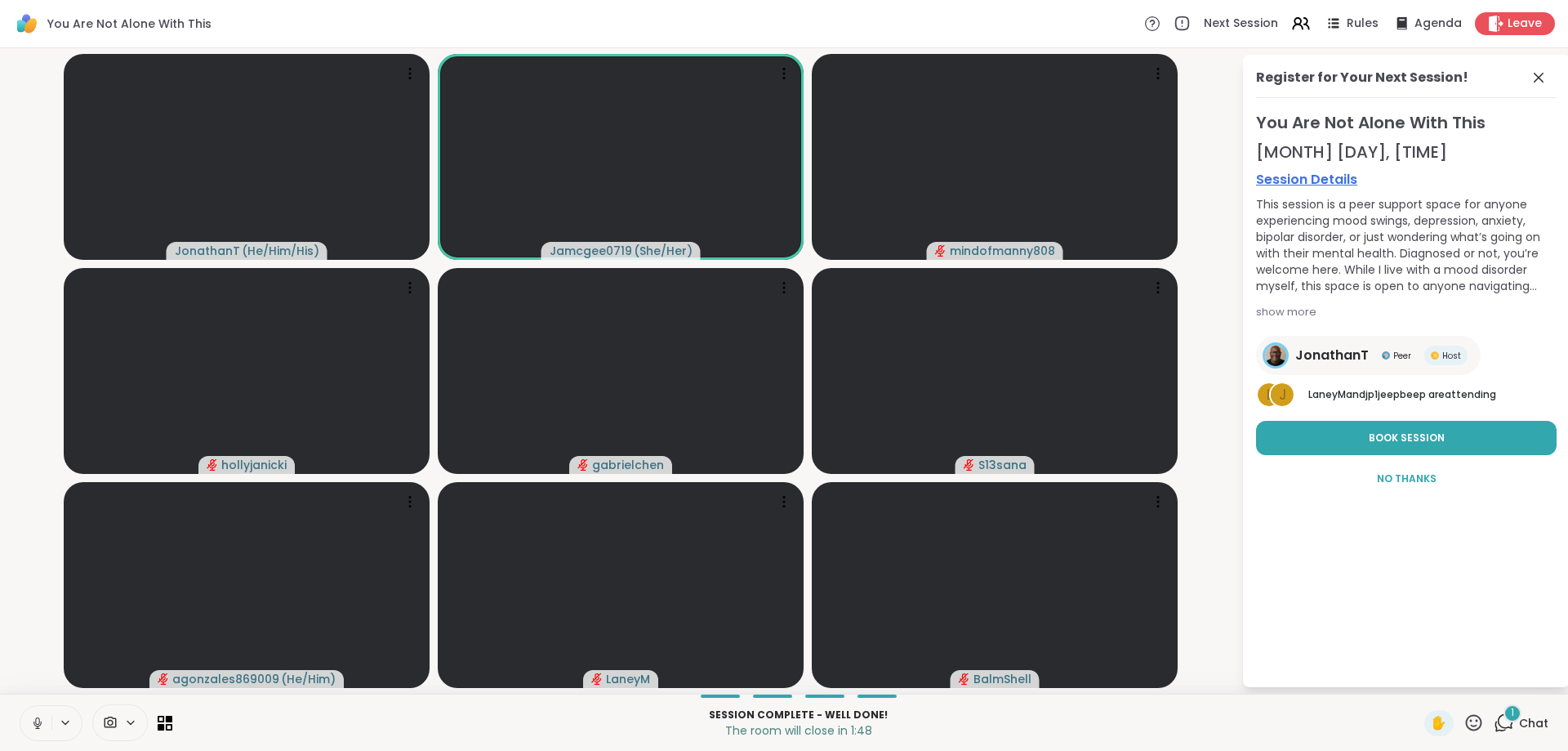 click 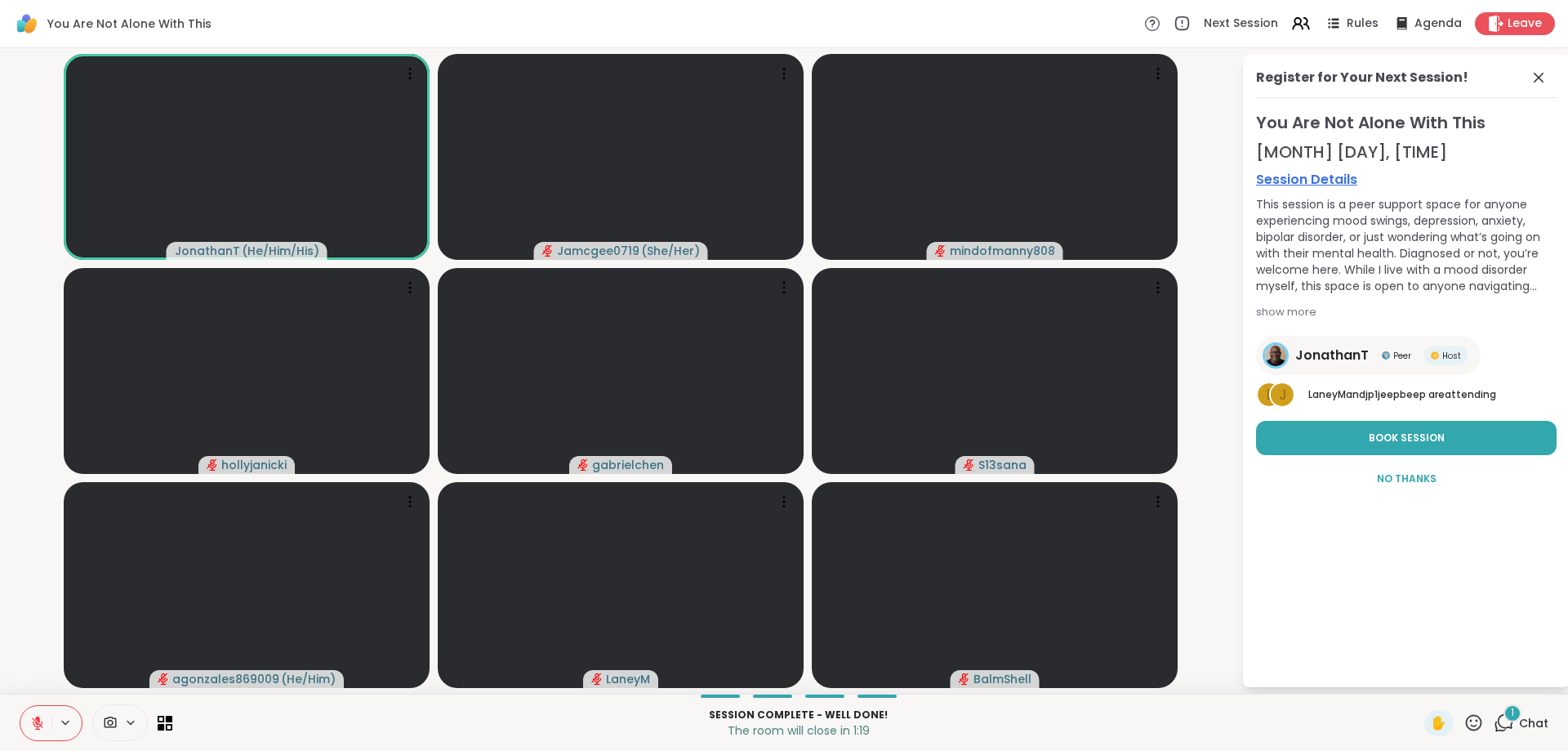click at bounding box center [36, 723] 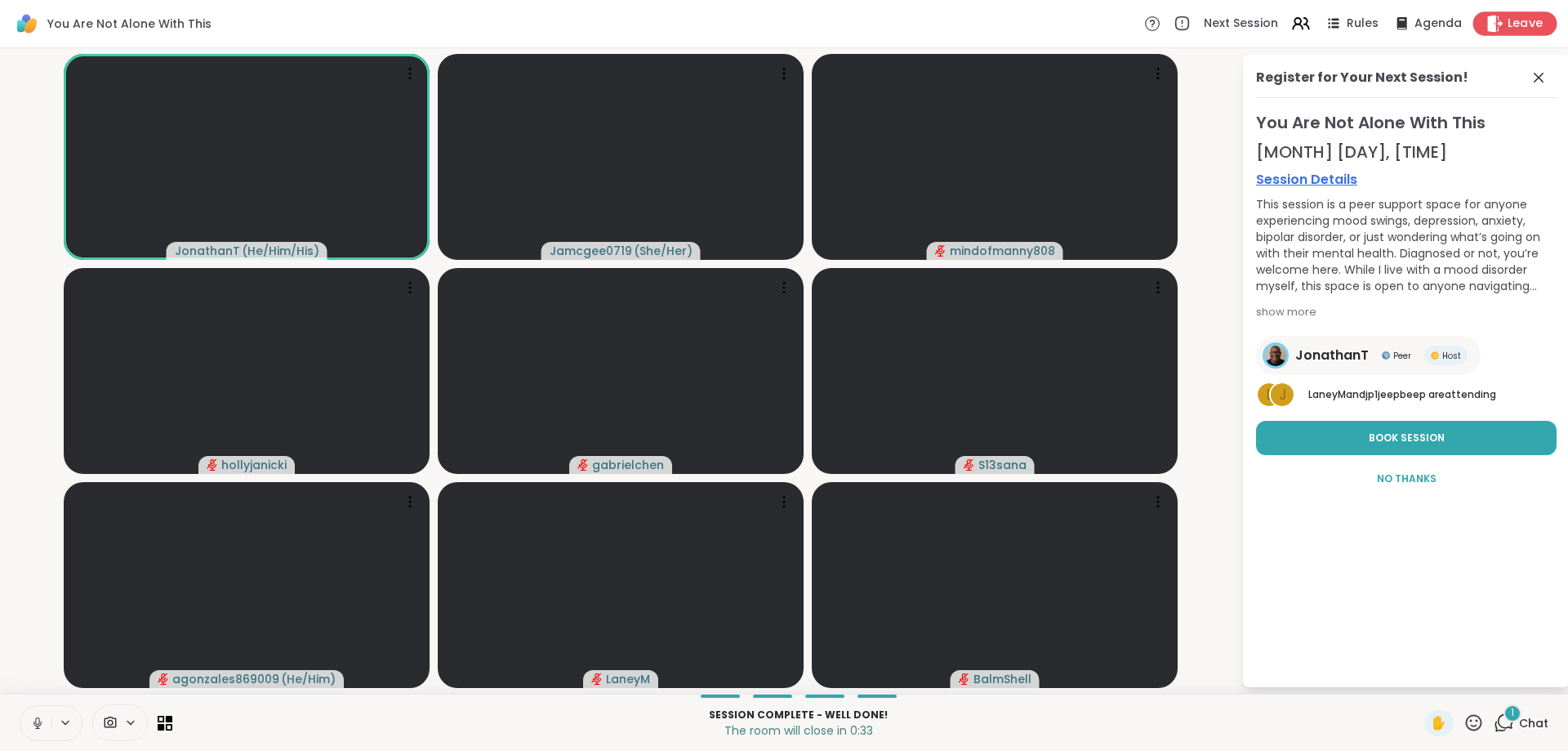 click on "Leave" at bounding box center [1526, 24] 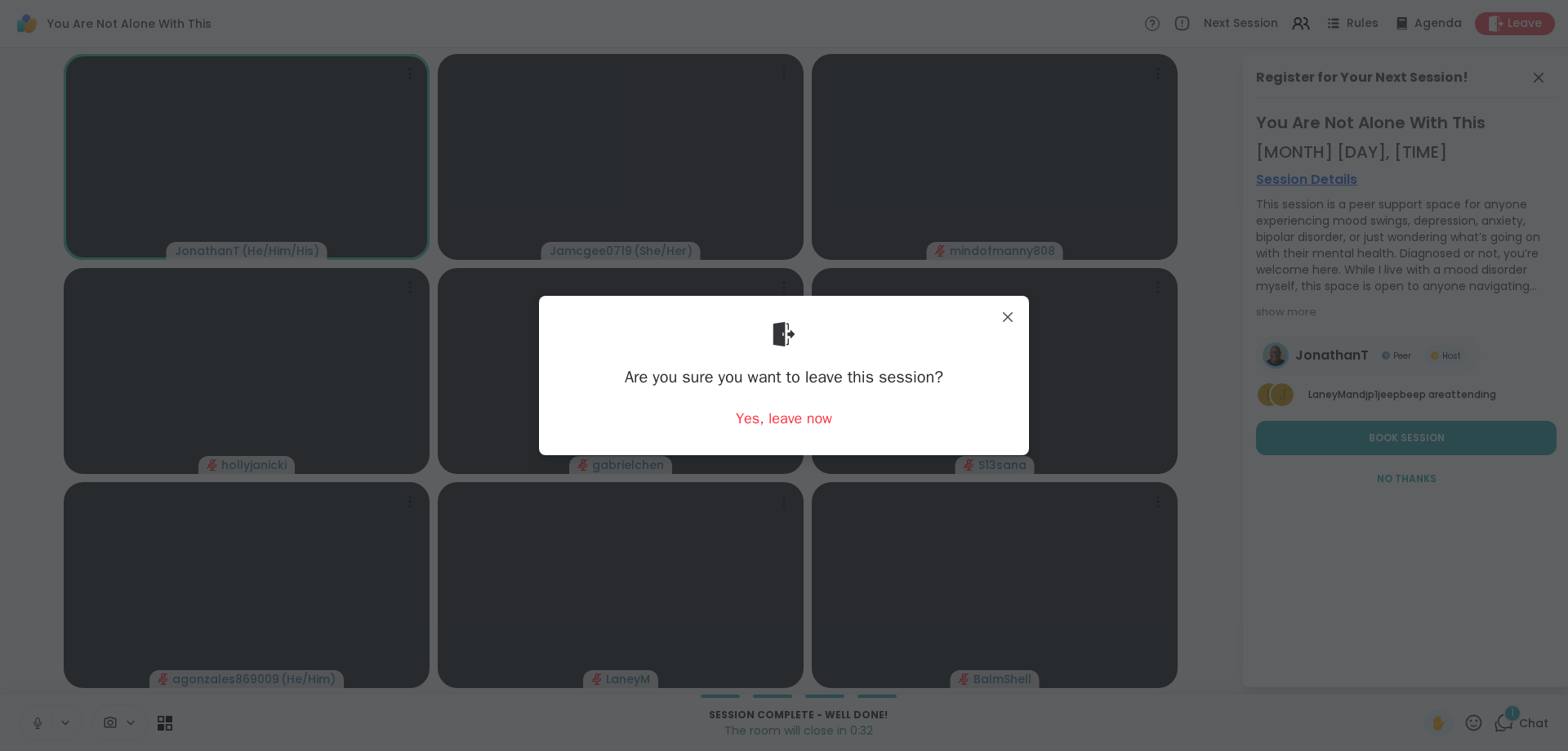 click on "Are you sure you want to leave this session? Yes, leave now" at bounding box center (784, 375) 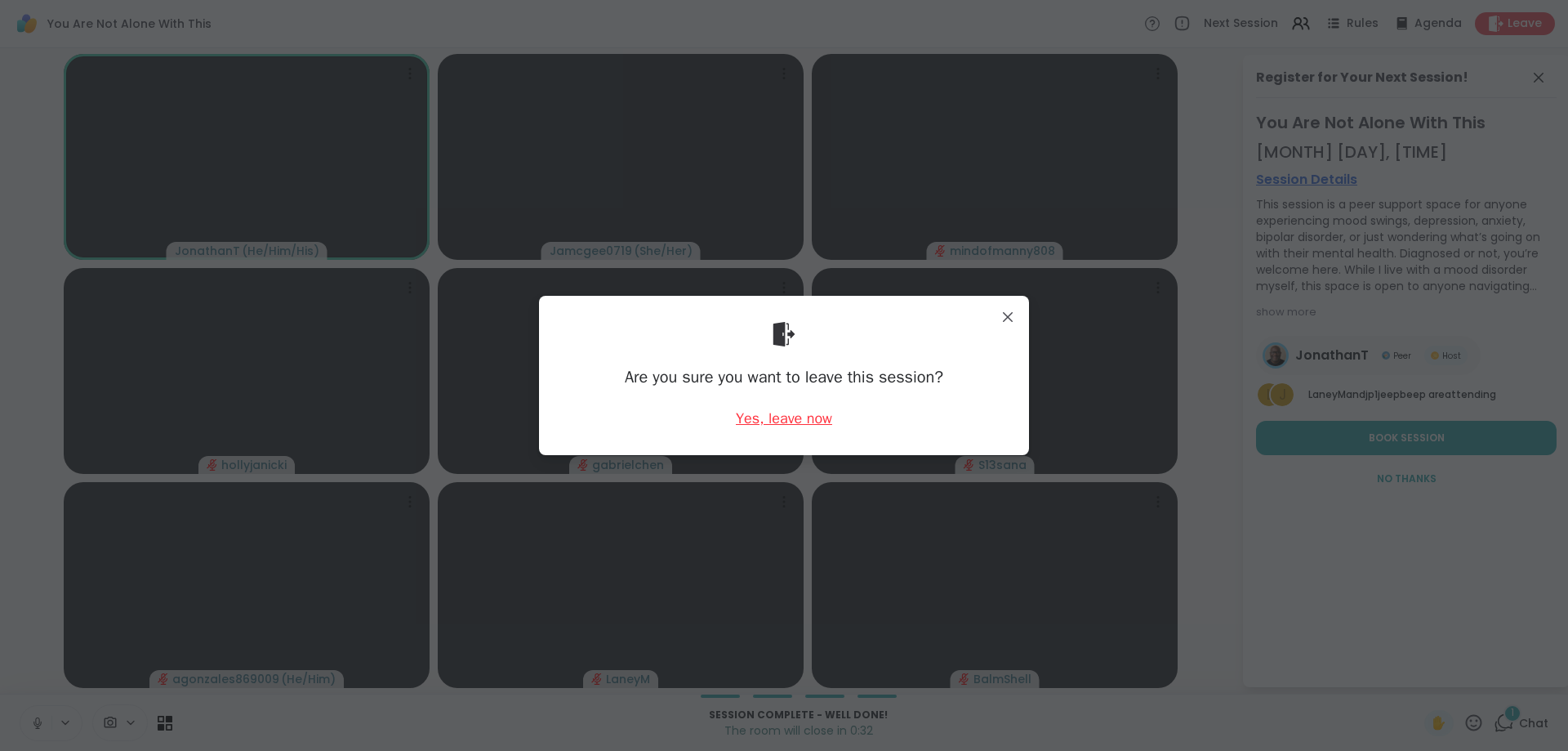 click on "Yes, leave now" at bounding box center [784, 418] 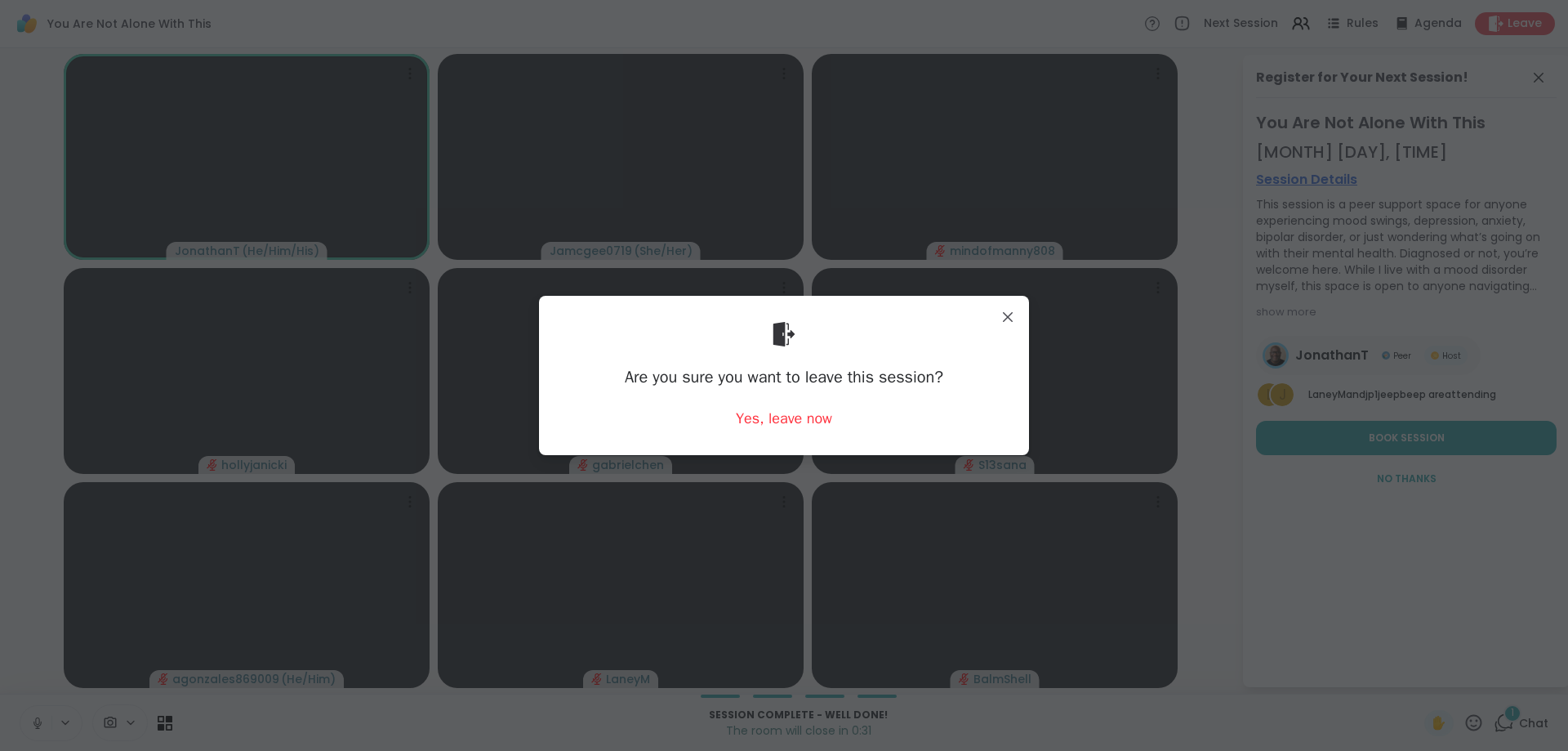 click on "Yes, leave now" at bounding box center [784, 418] 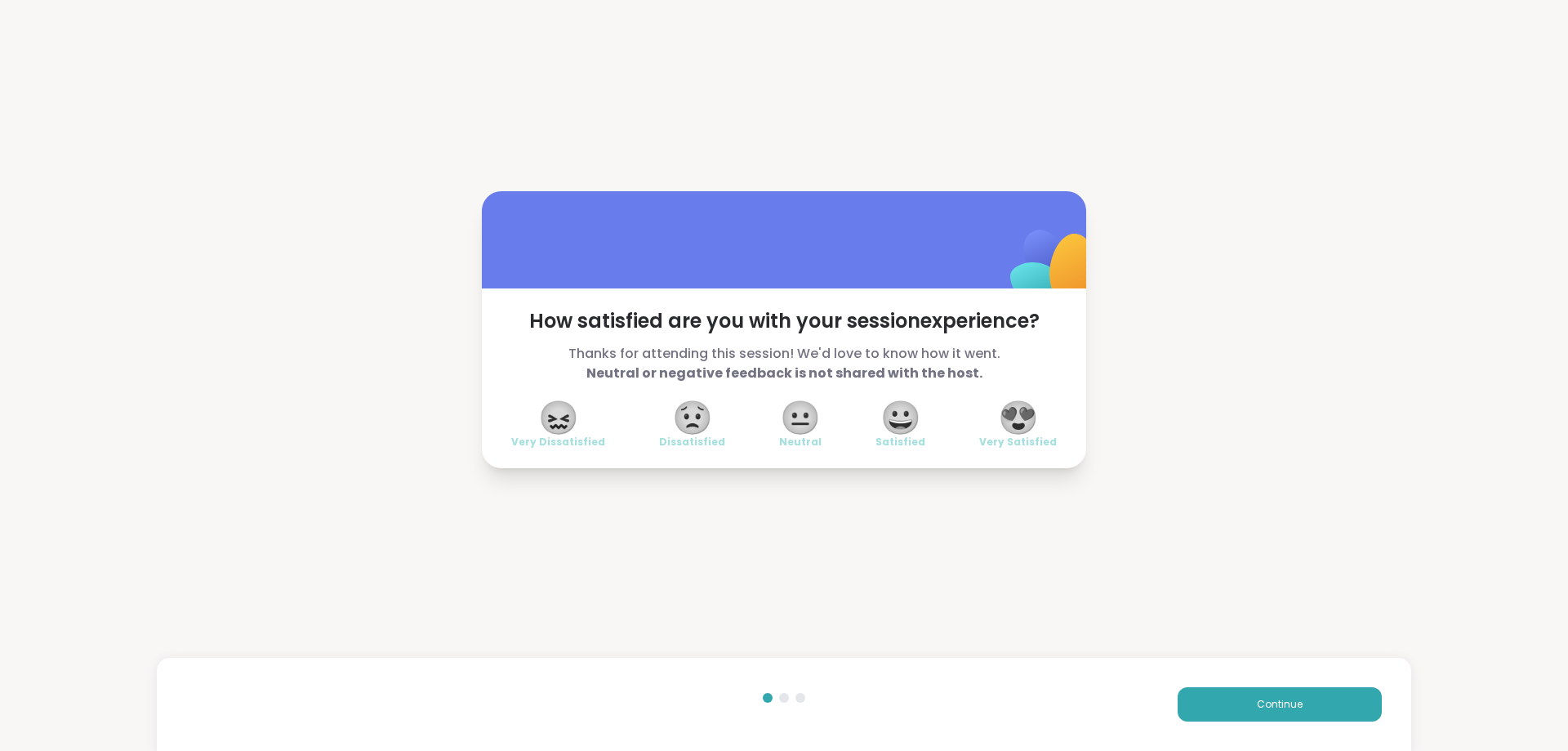 click on "😍" at bounding box center [1018, 418] 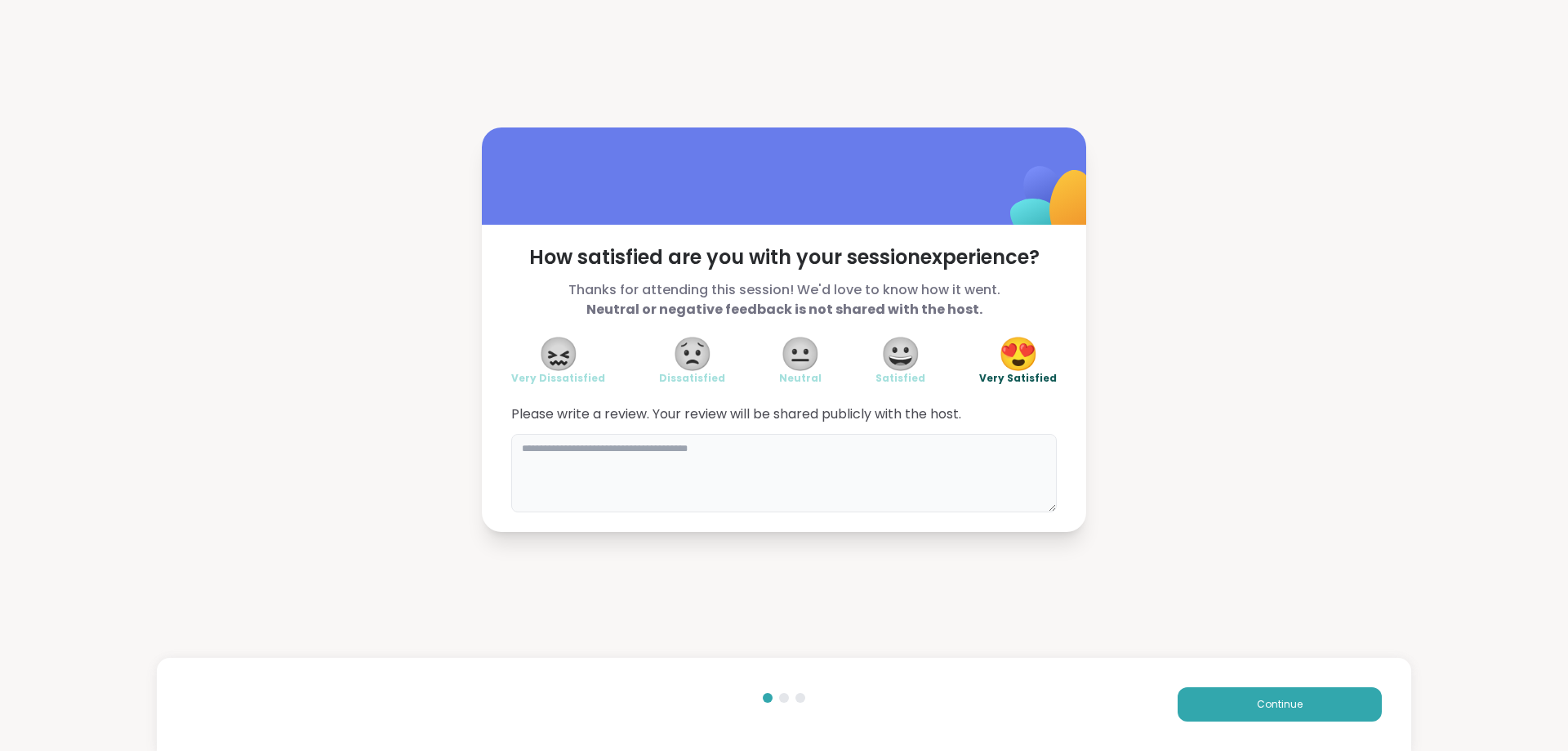 drag, startPoint x: 696, startPoint y: 481, endPoint x: 695, endPoint y: 472, distance: 9.055385 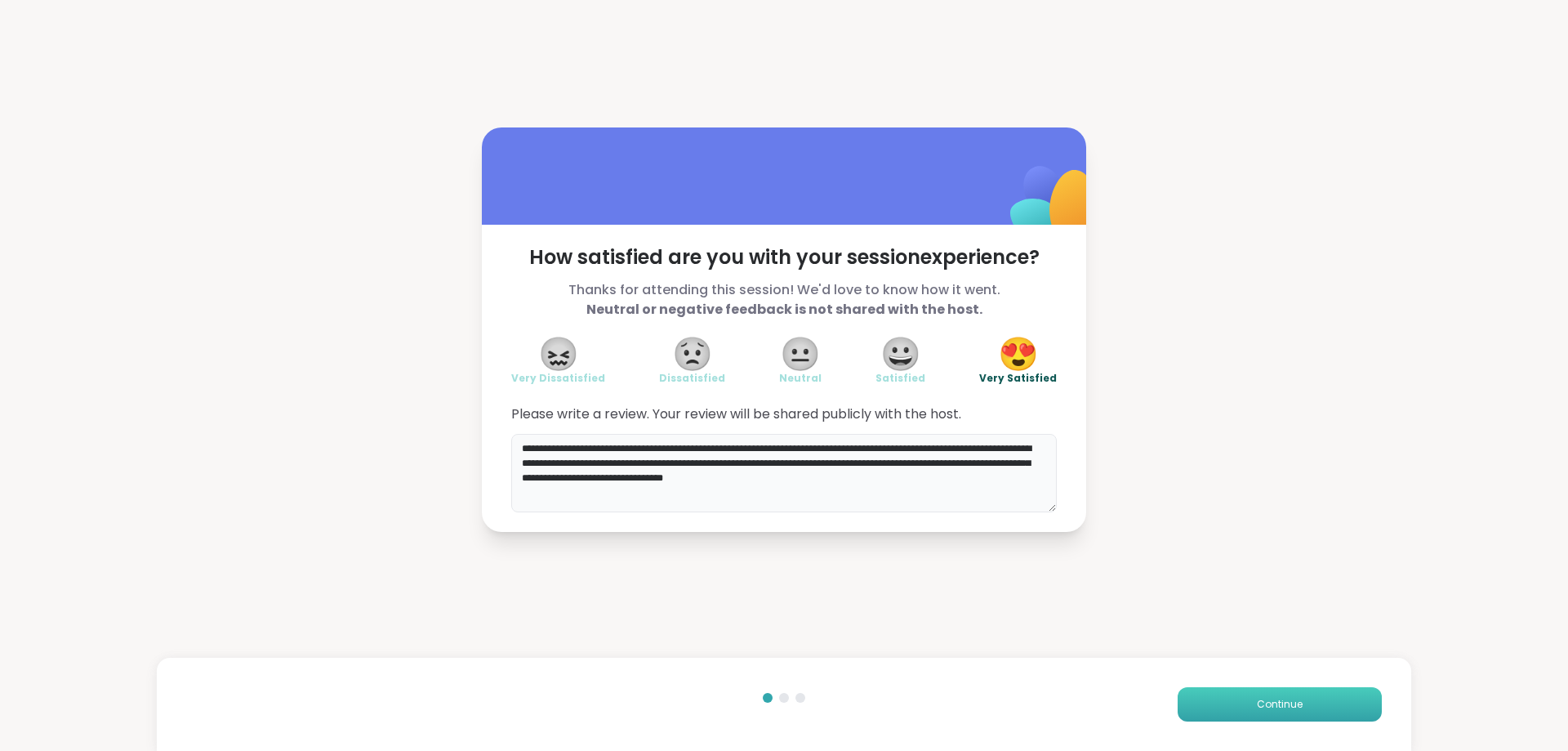 type on "**********" 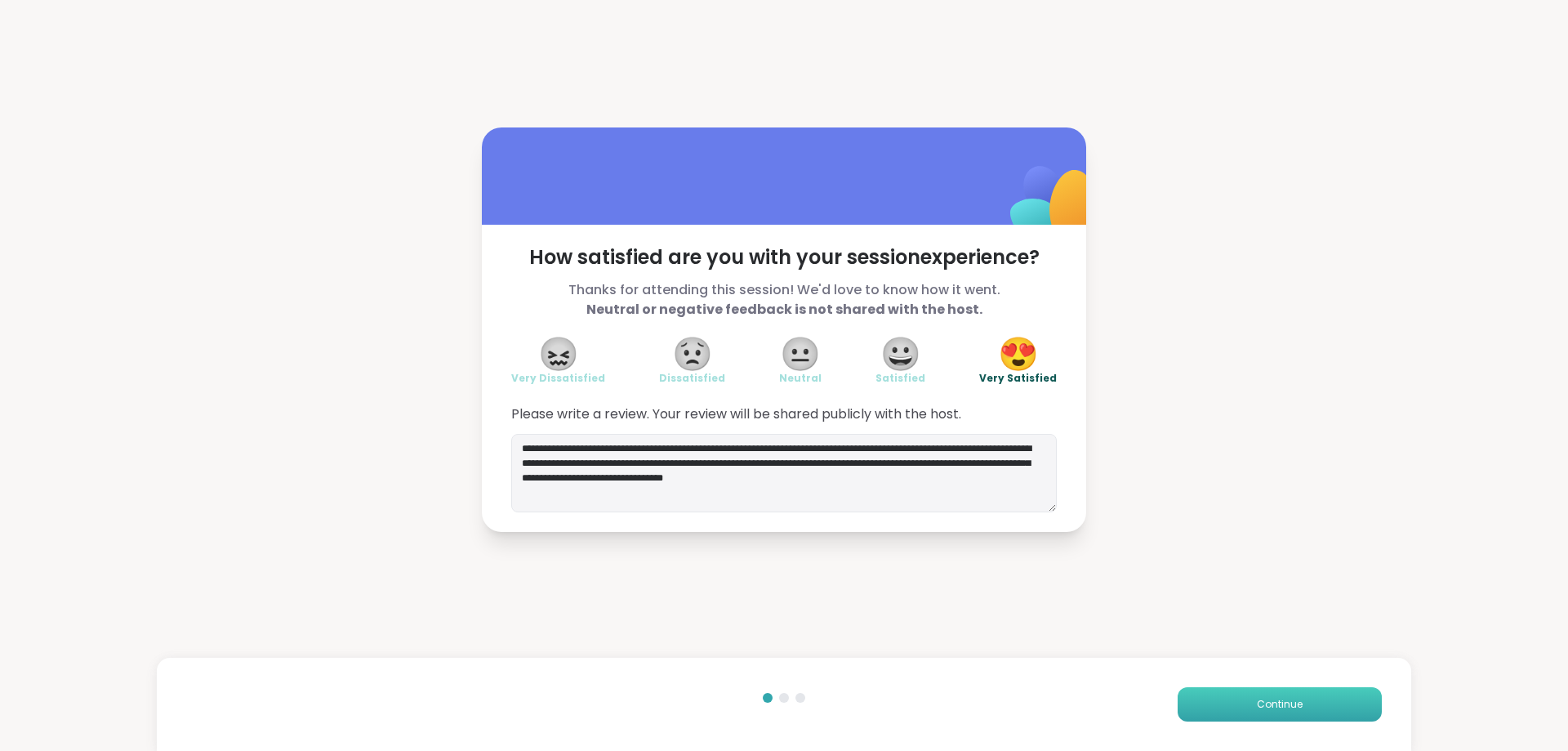 click on "Continue" at bounding box center (1280, 704) 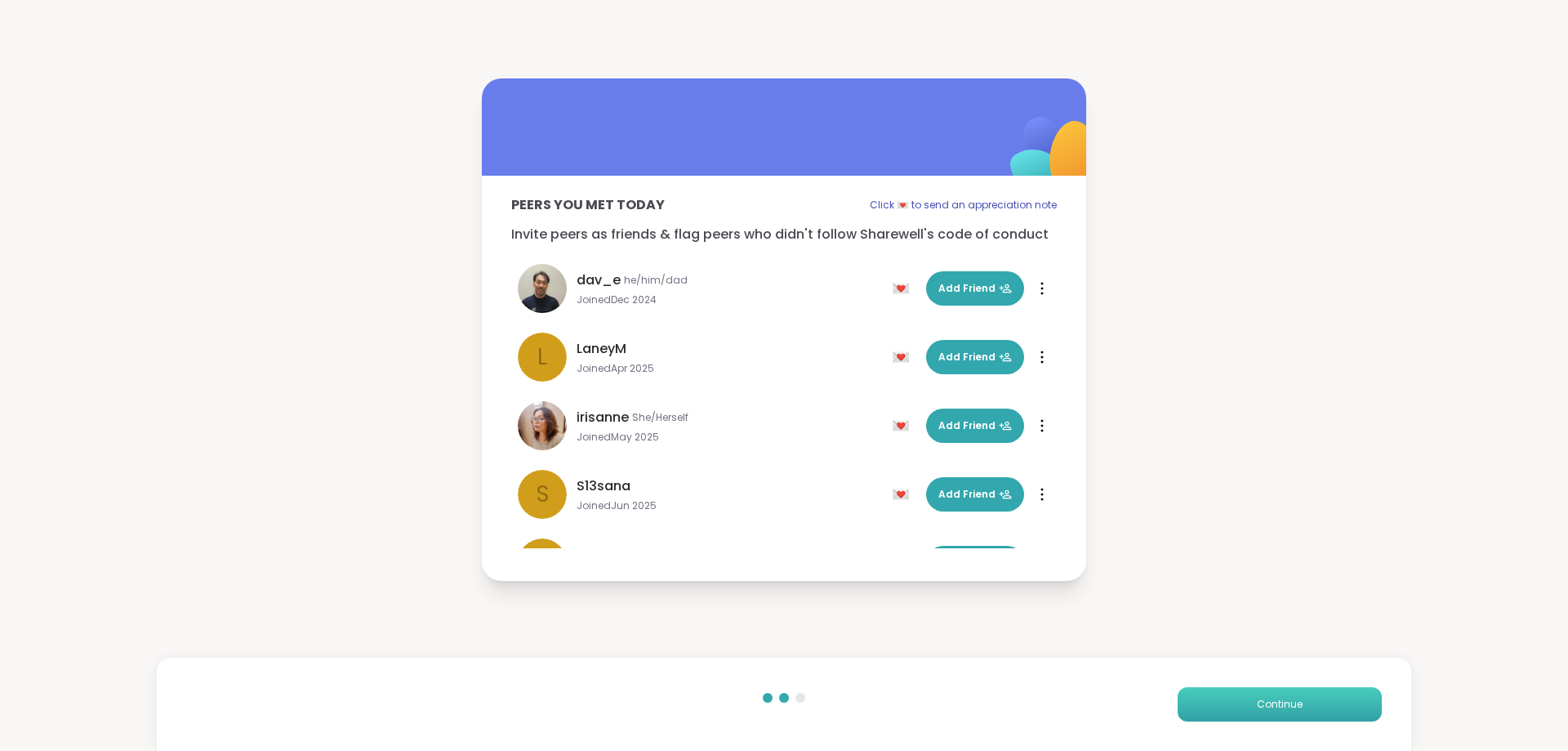 click on "Continue" at bounding box center [1280, 704] 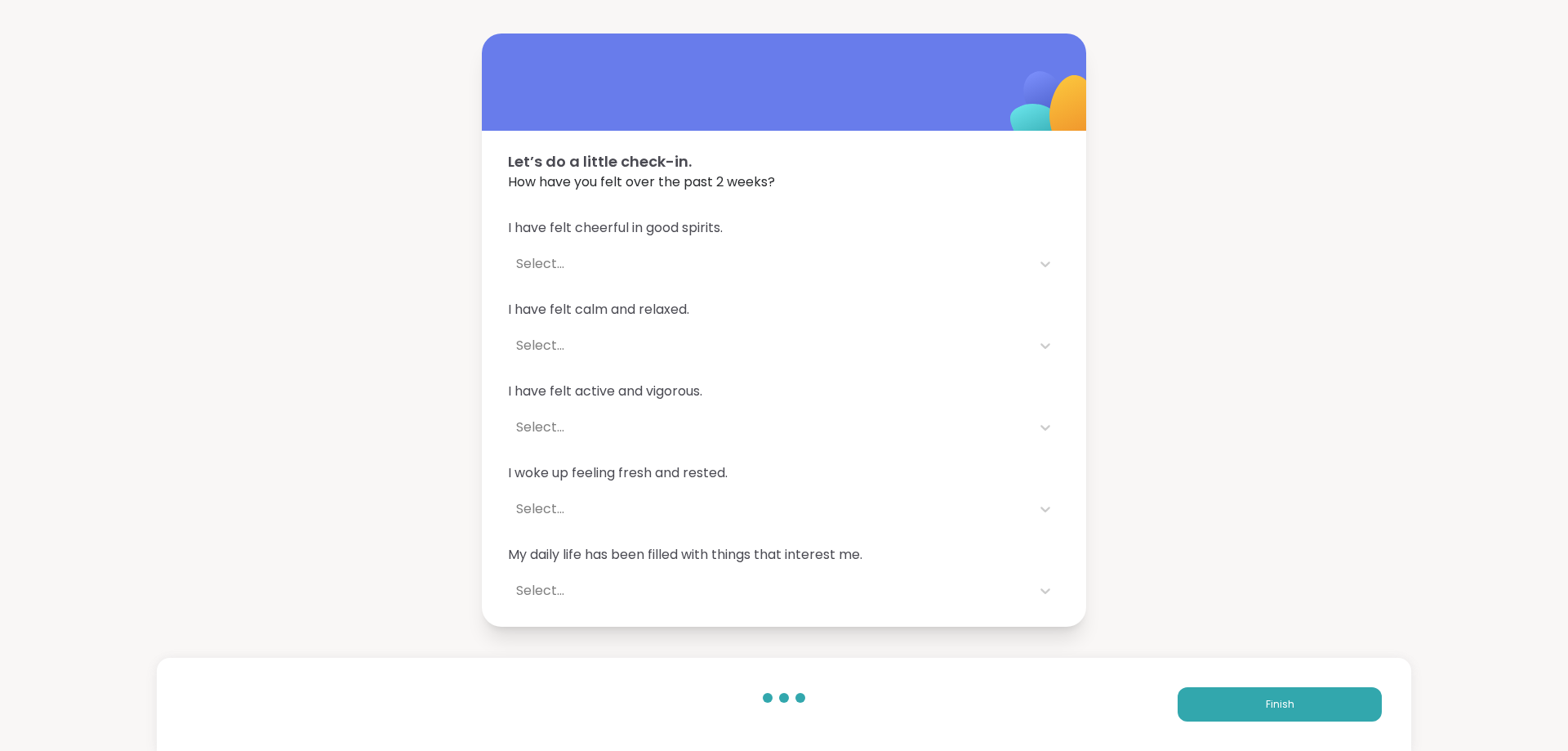drag, startPoint x: 607, startPoint y: 269, endPoint x: 607, endPoint y: 260, distance: 9 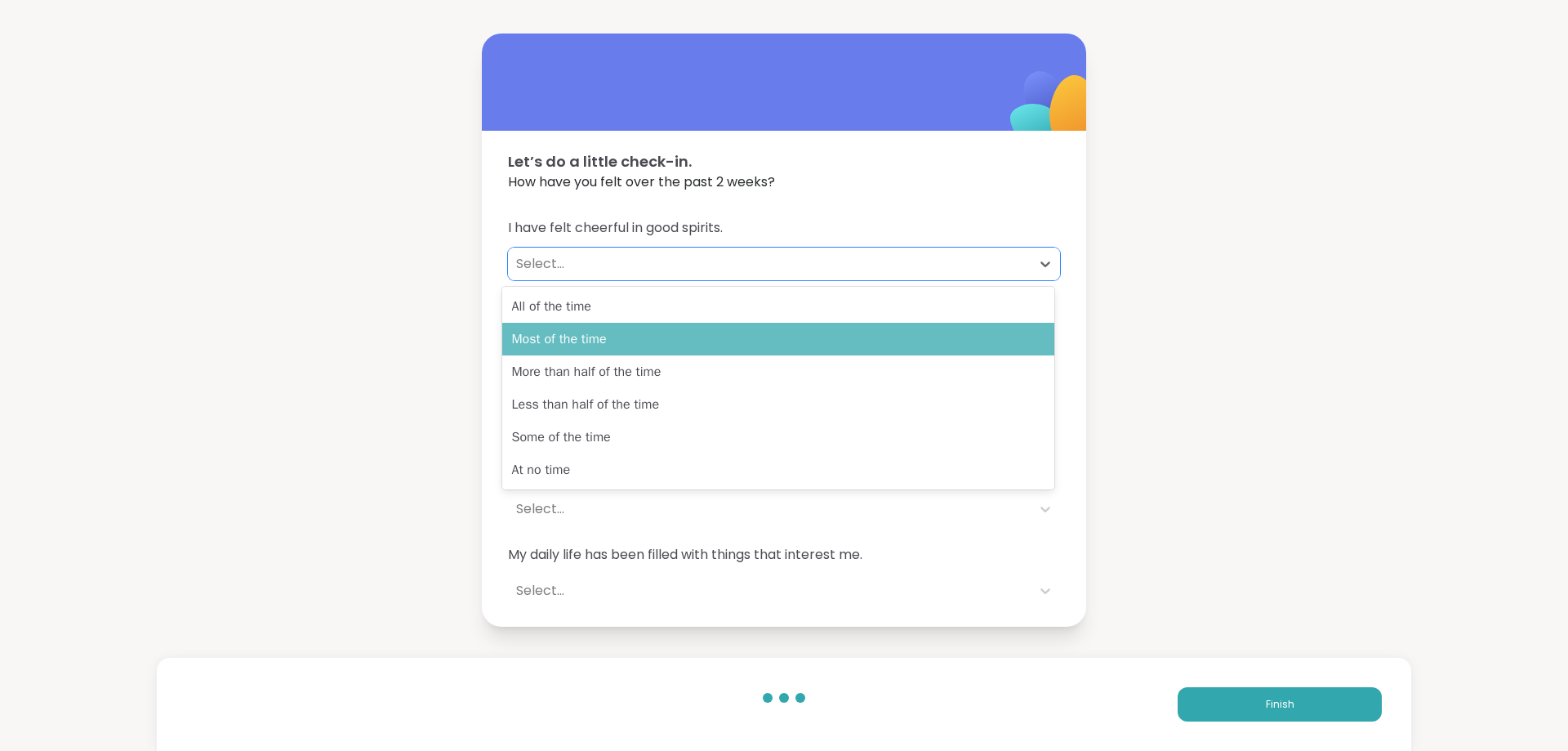 click on "Most of the time" at bounding box center [778, 339] 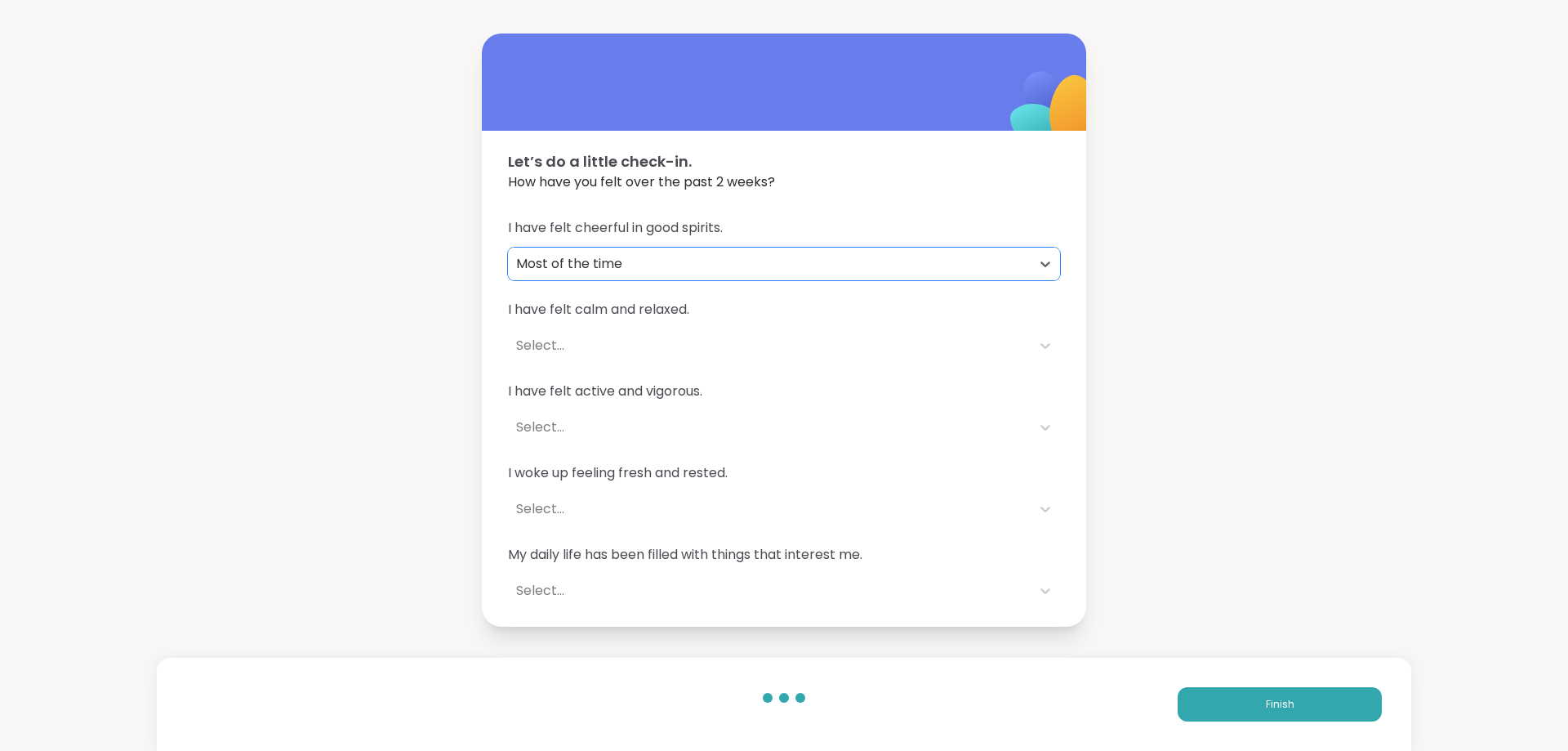 click on "Select..." at bounding box center (769, 346) 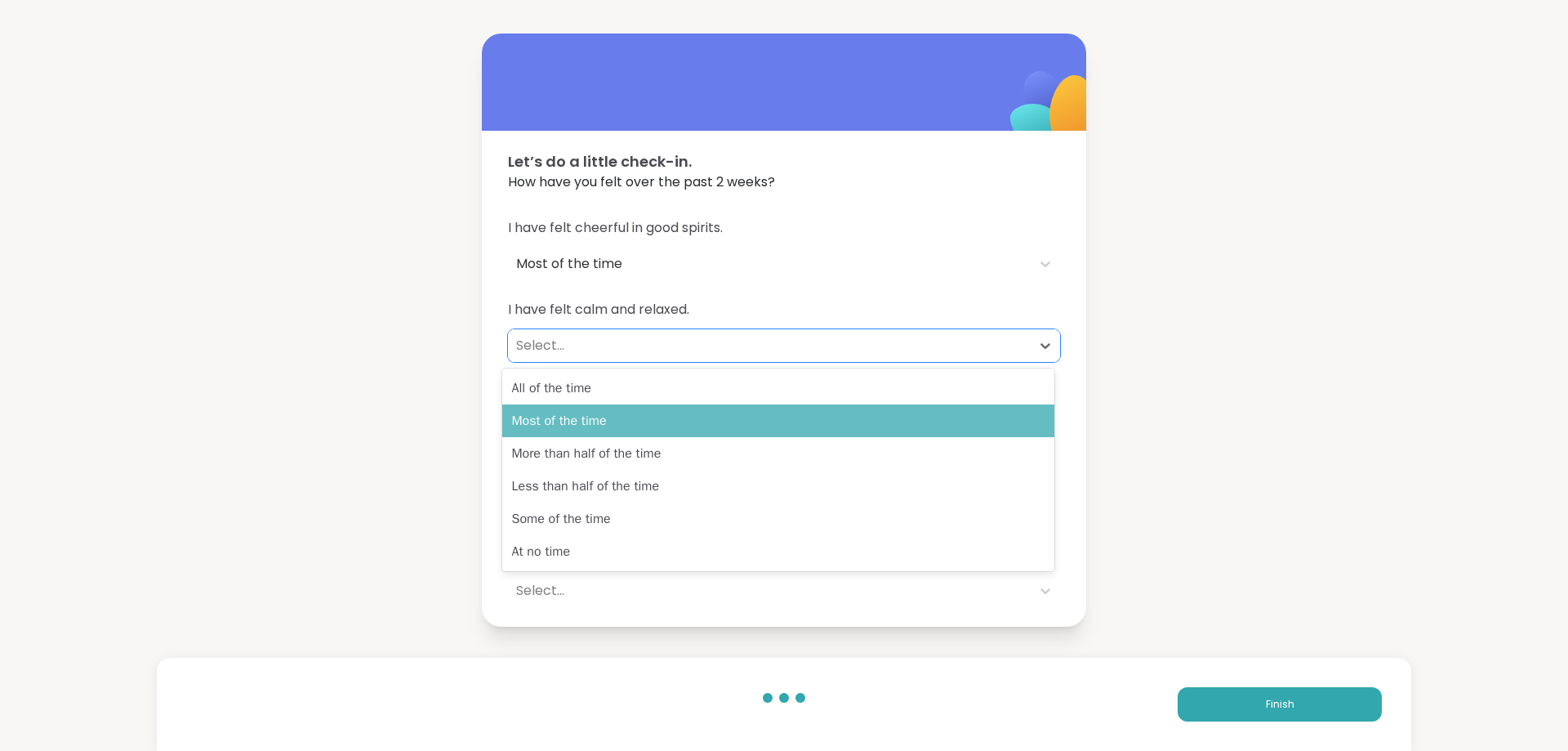 click on "Most of the time" at bounding box center (778, 421) 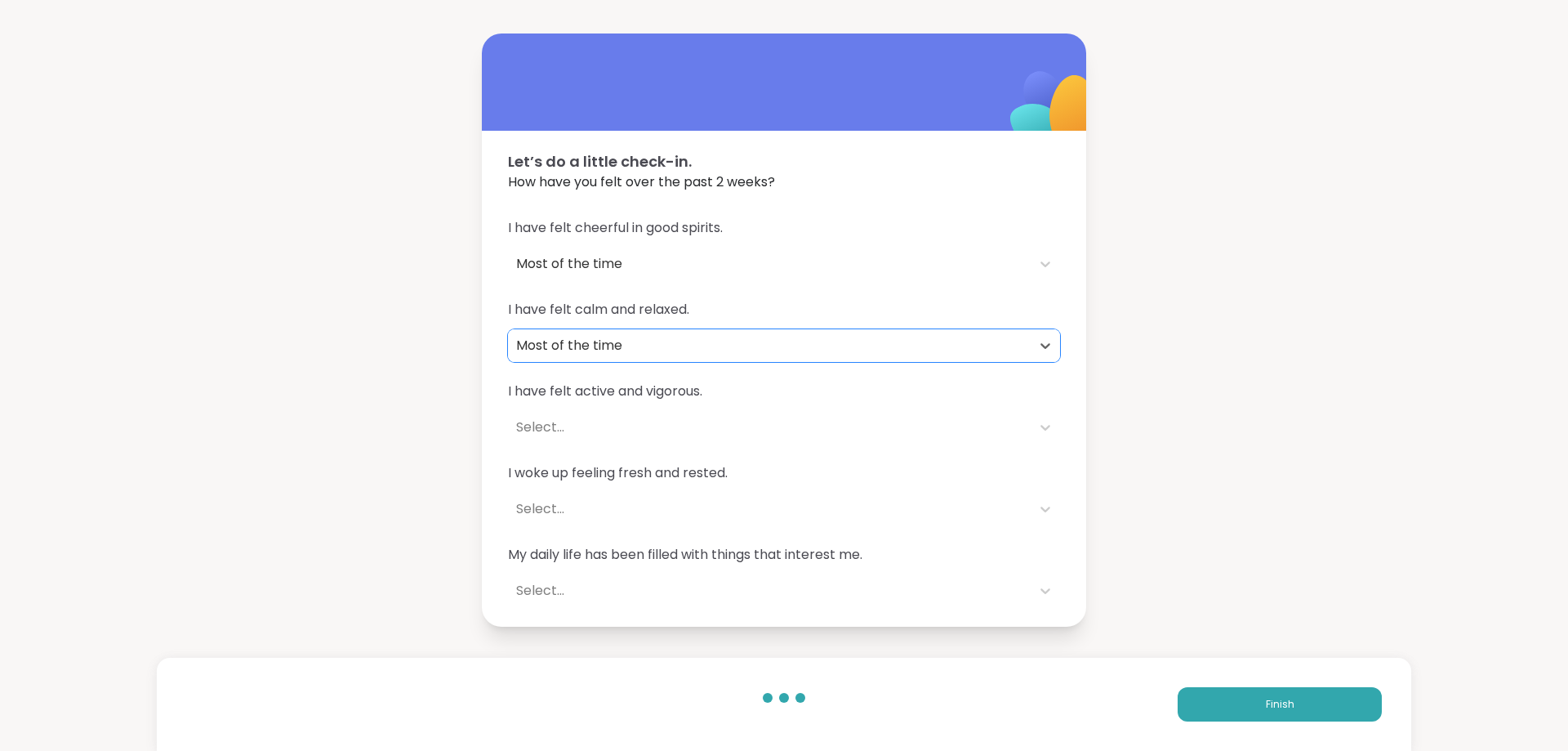 click on "Select..." at bounding box center [769, 427] 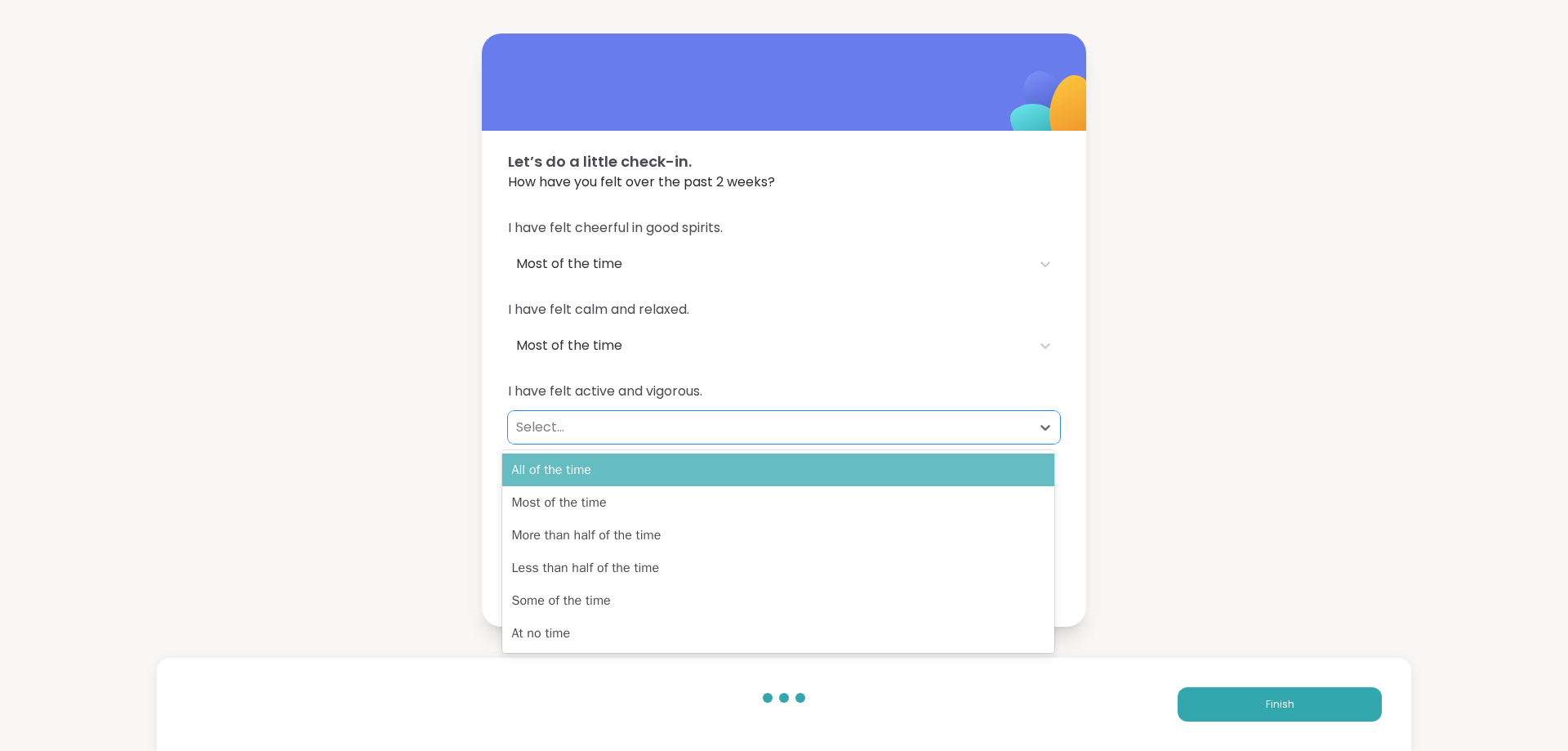 click on "All of the time" at bounding box center [778, 470] 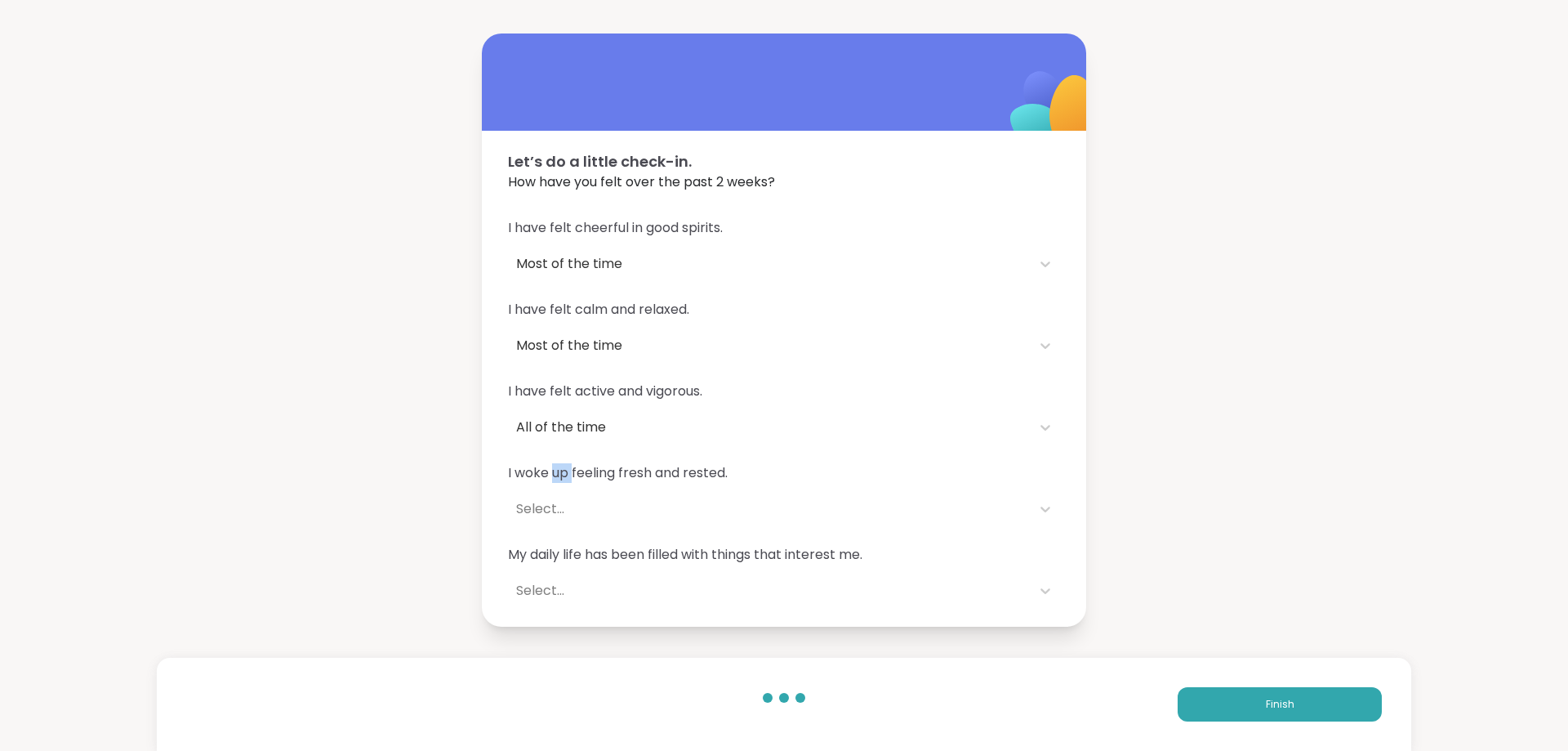 click on "I woke up feeling fresh and rested. Select..." at bounding box center (784, 494) 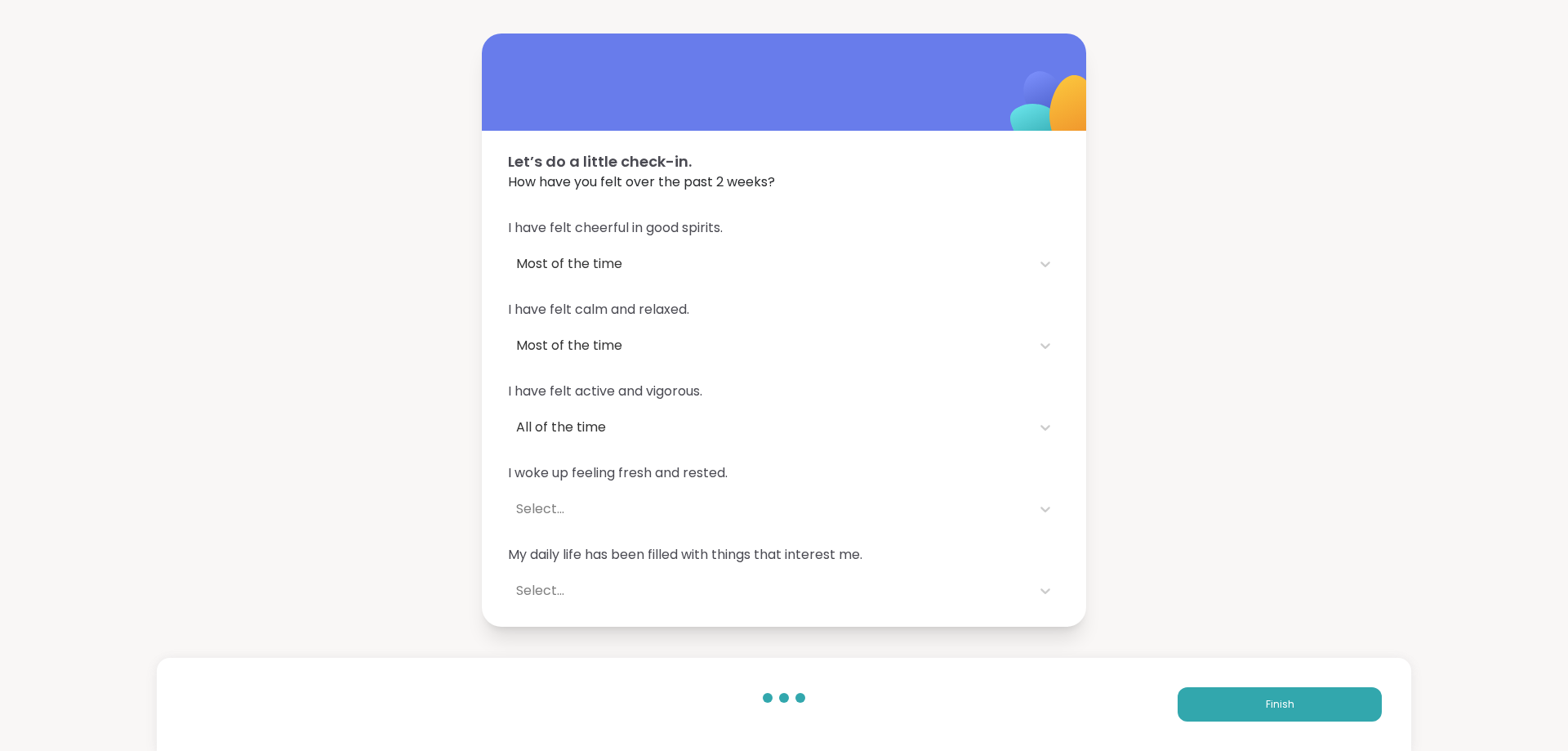 click on "All of the time" at bounding box center [769, 427] 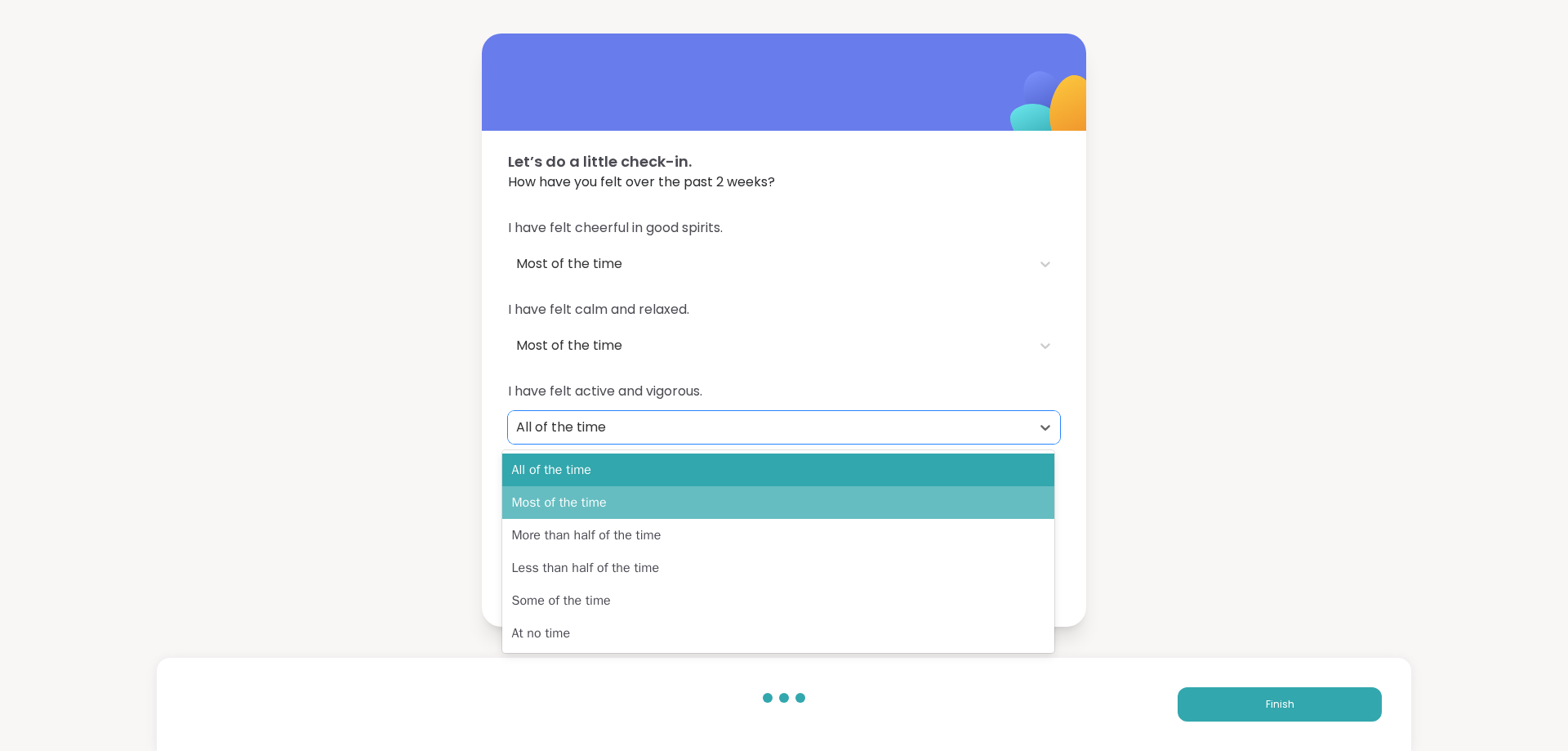 click on "Most of the time" at bounding box center (778, 503) 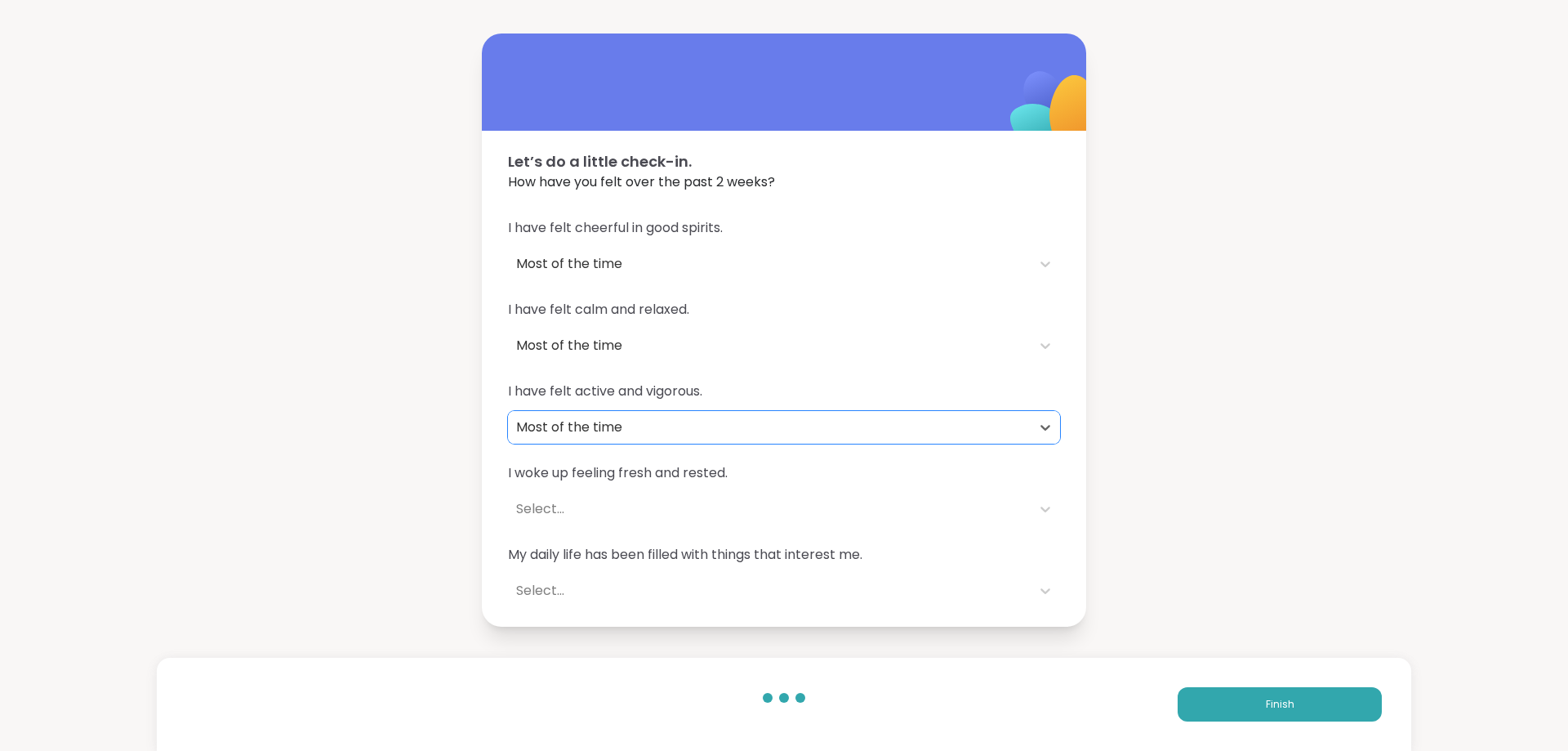 click on "Select..." at bounding box center (769, 509) 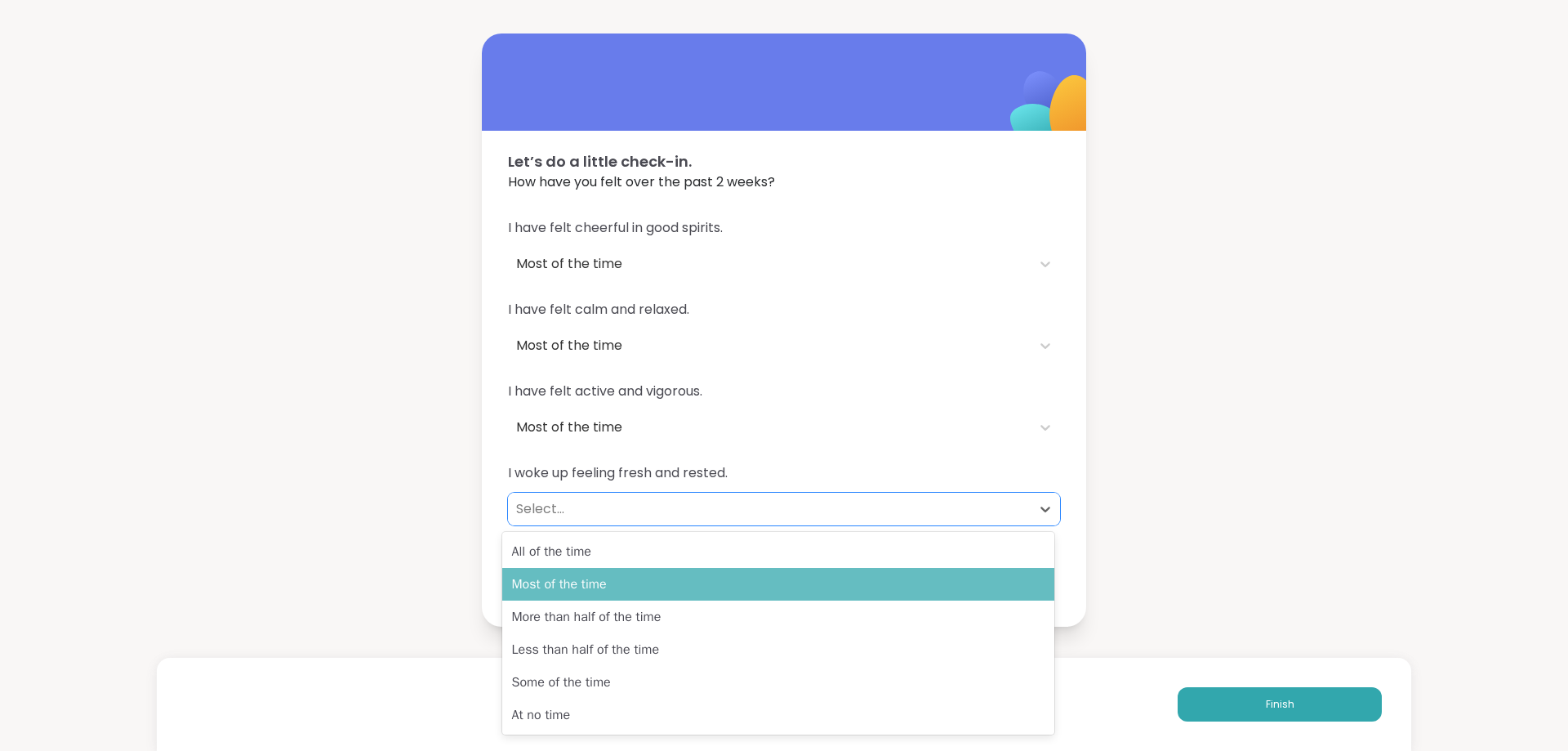 click on "Most of the time" at bounding box center [778, 584] 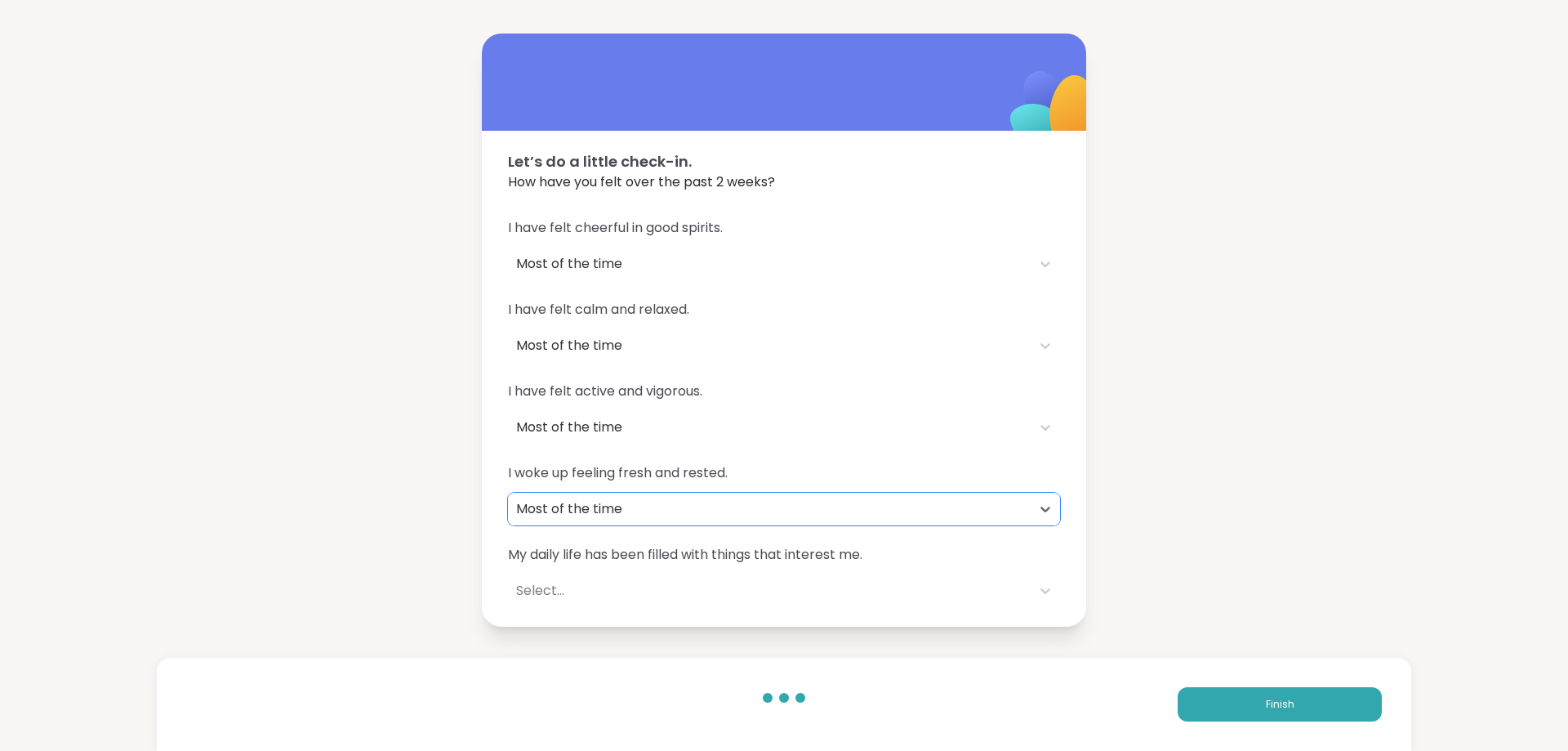 click on "Select..." at bounding box center (769, 591) 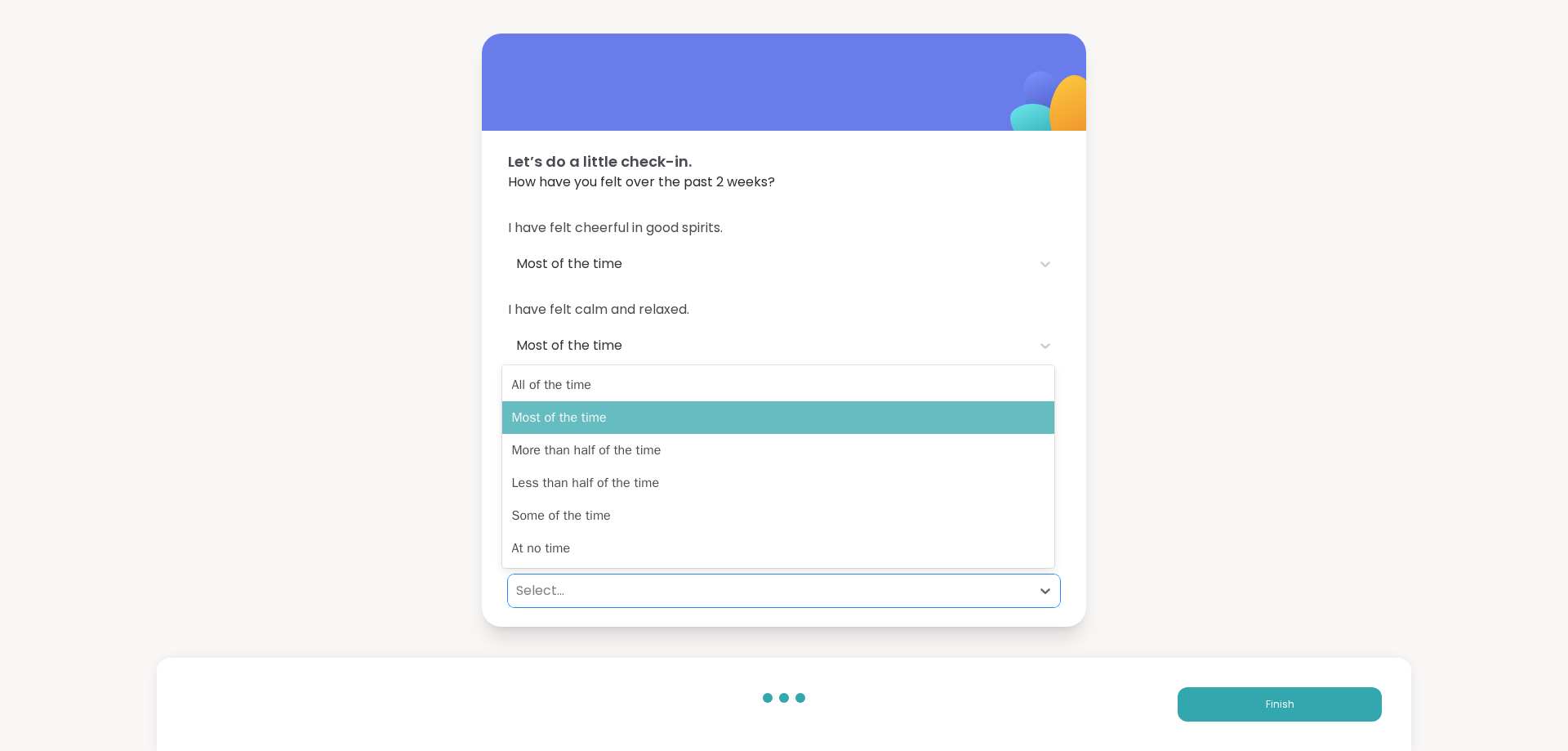 click on "Most of the time" at bounding box center (778, 418) 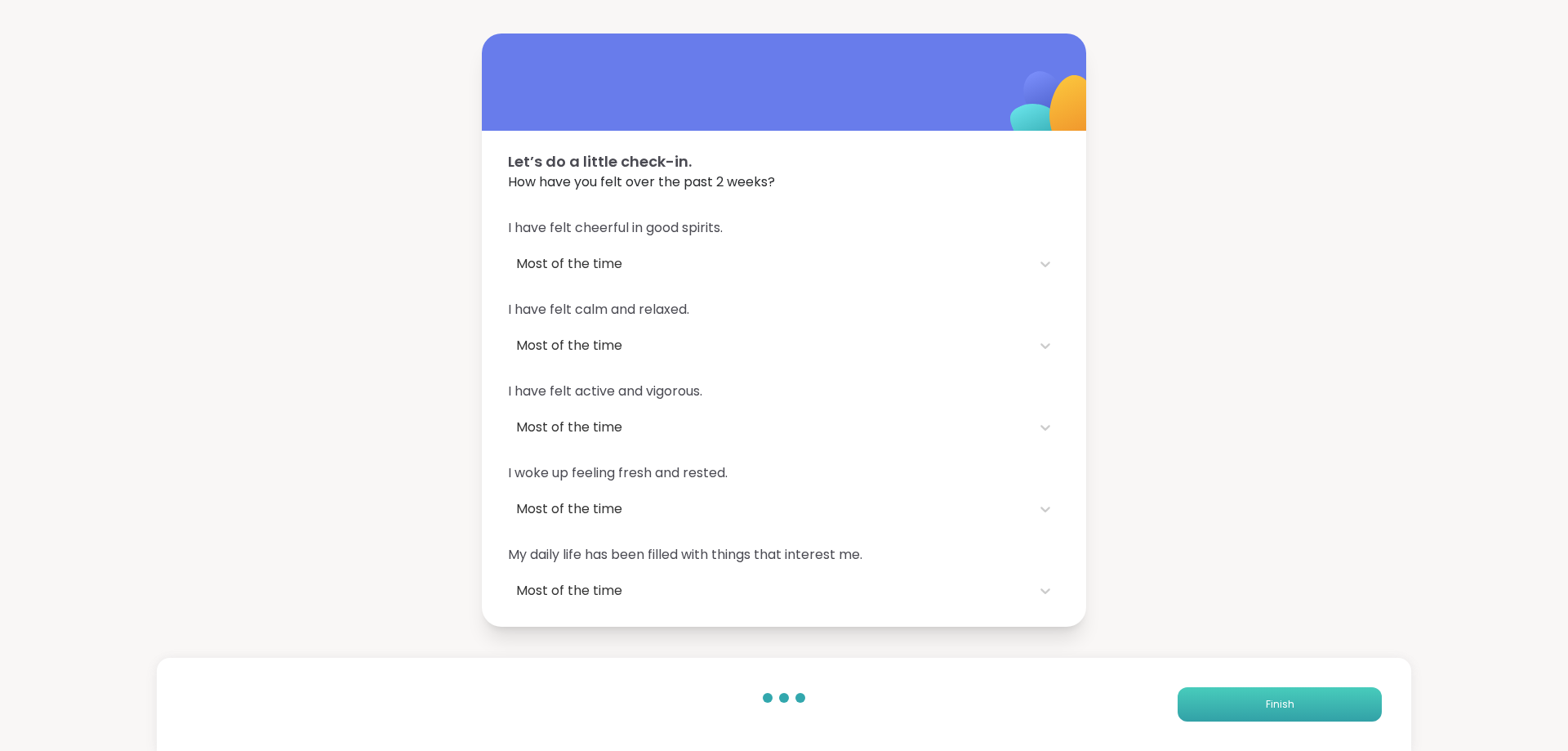 click on "Finish" at bounding box center [1280, 704] 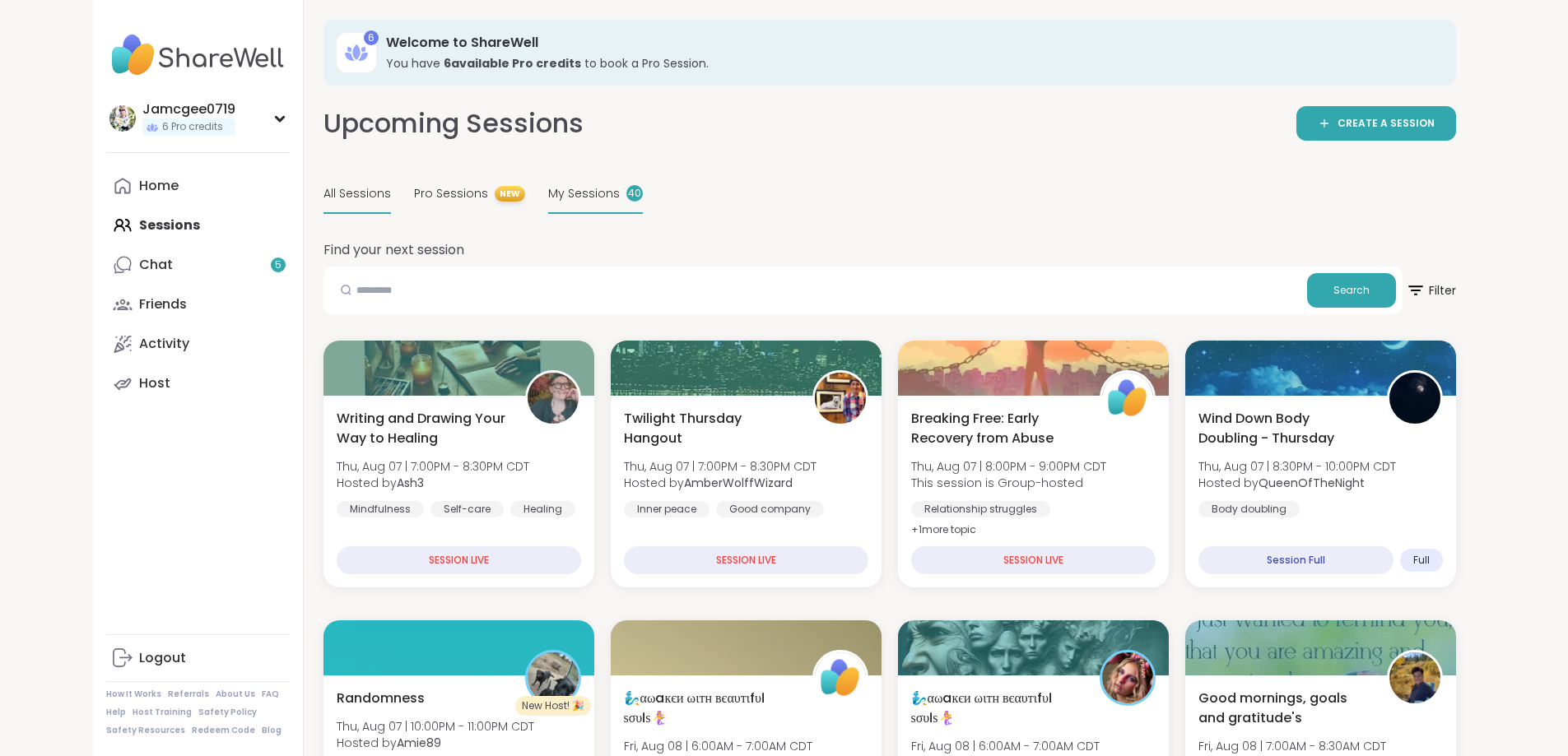 click on "My Sessions" at bounding box center [584, 193] 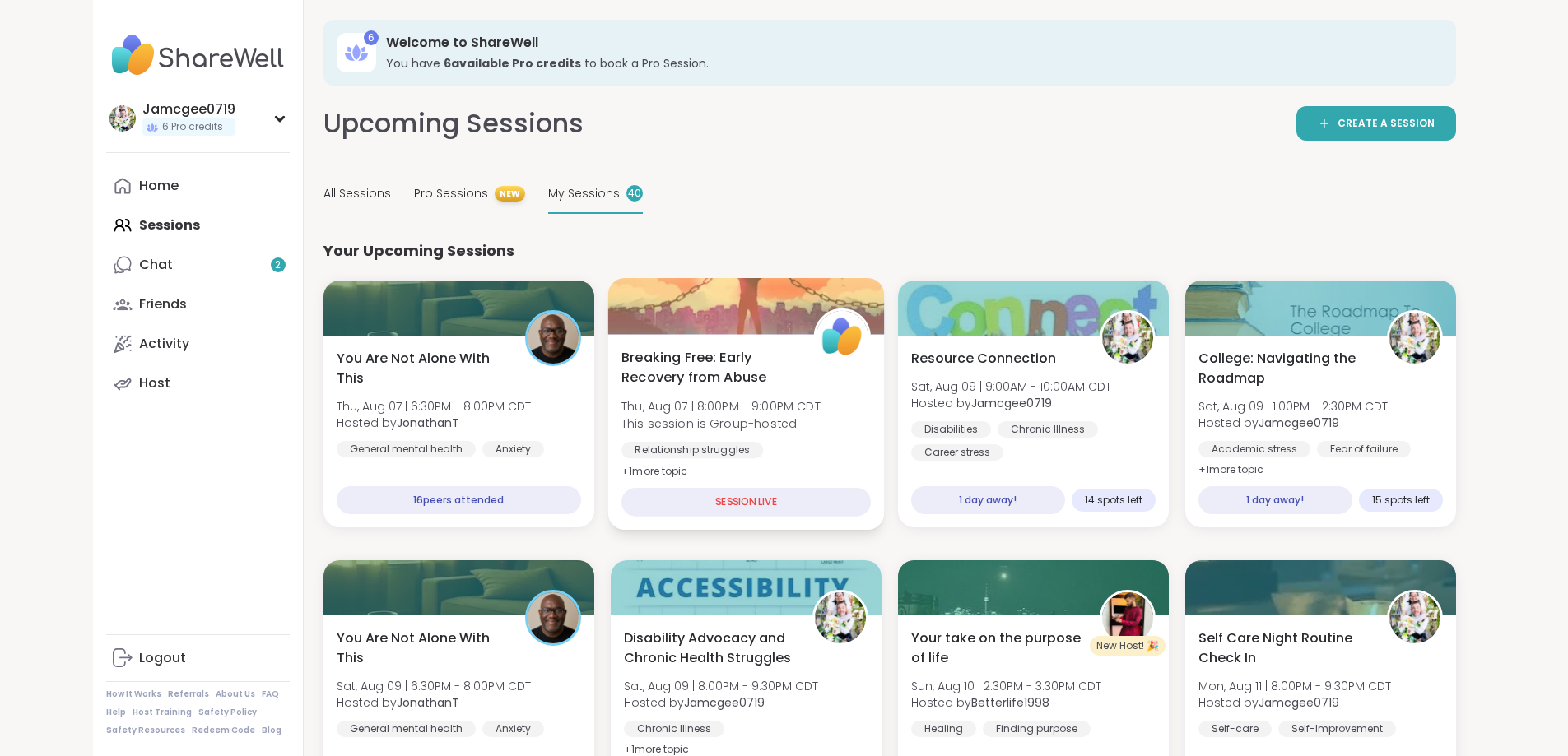 click on "Thu, Aug 07 | 8:00PM - 9:00PM CDT" at bounding box center [721, 406] 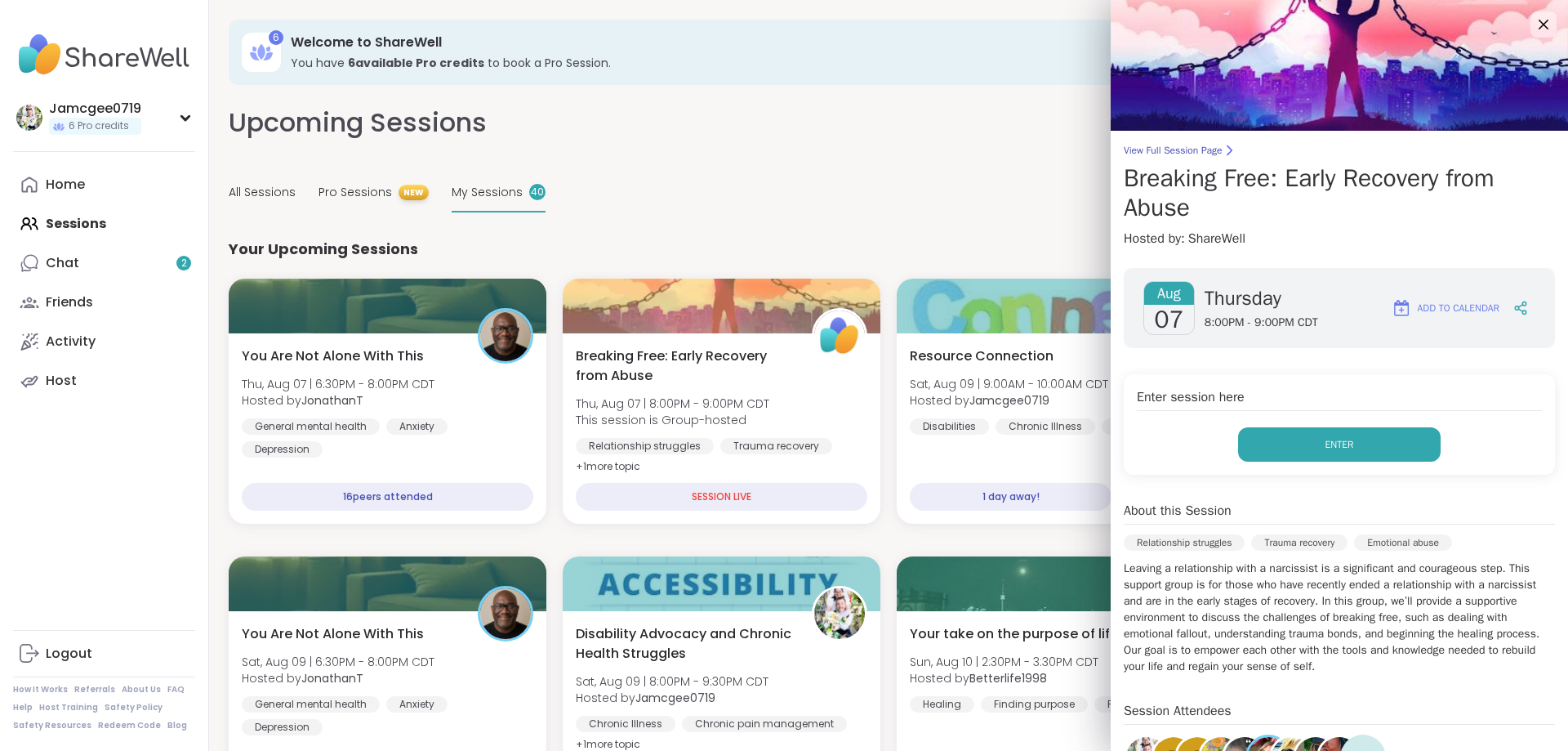 click on "Enter" at bounding box center [1339, 445] 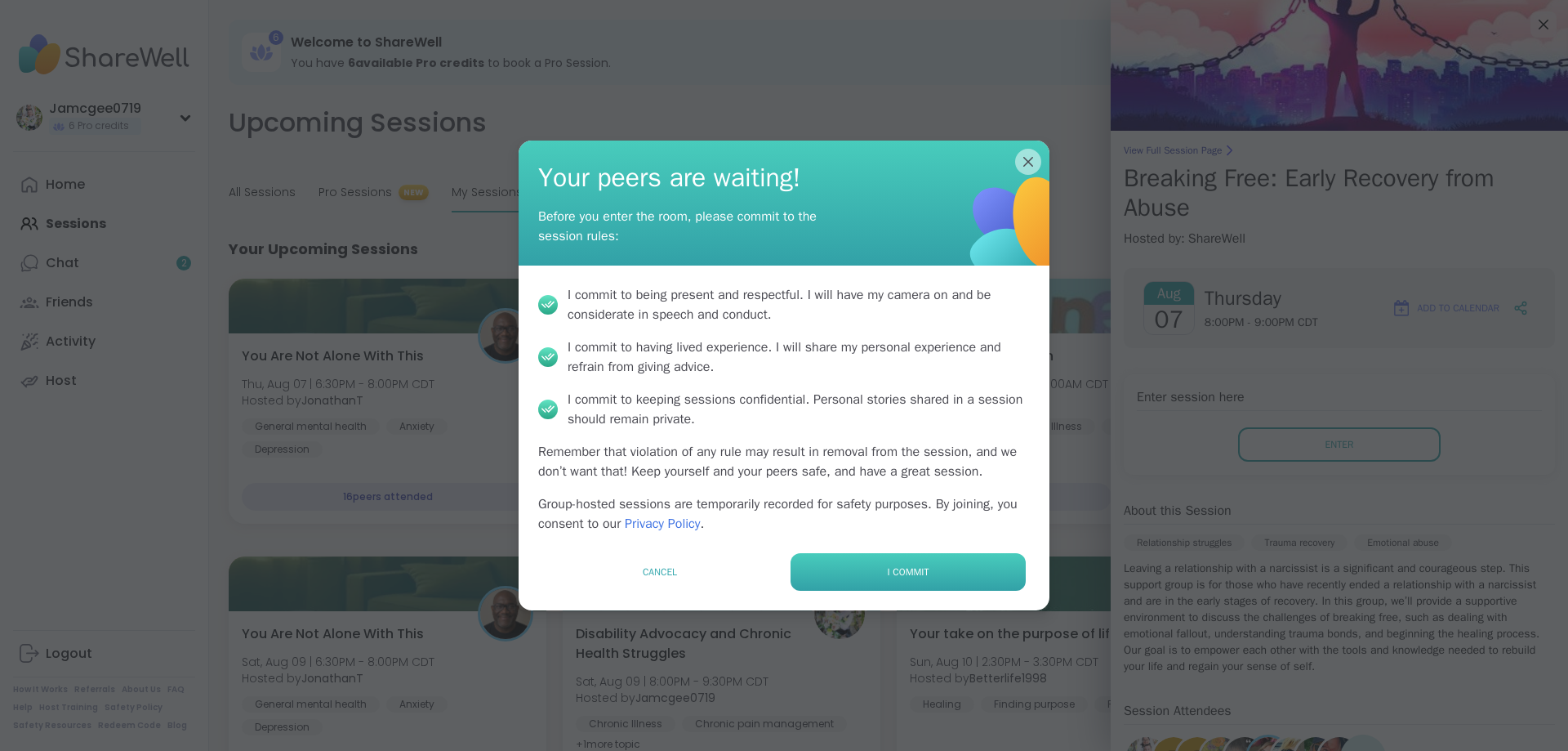 click on "I commit" at bounding box center (908, 572) 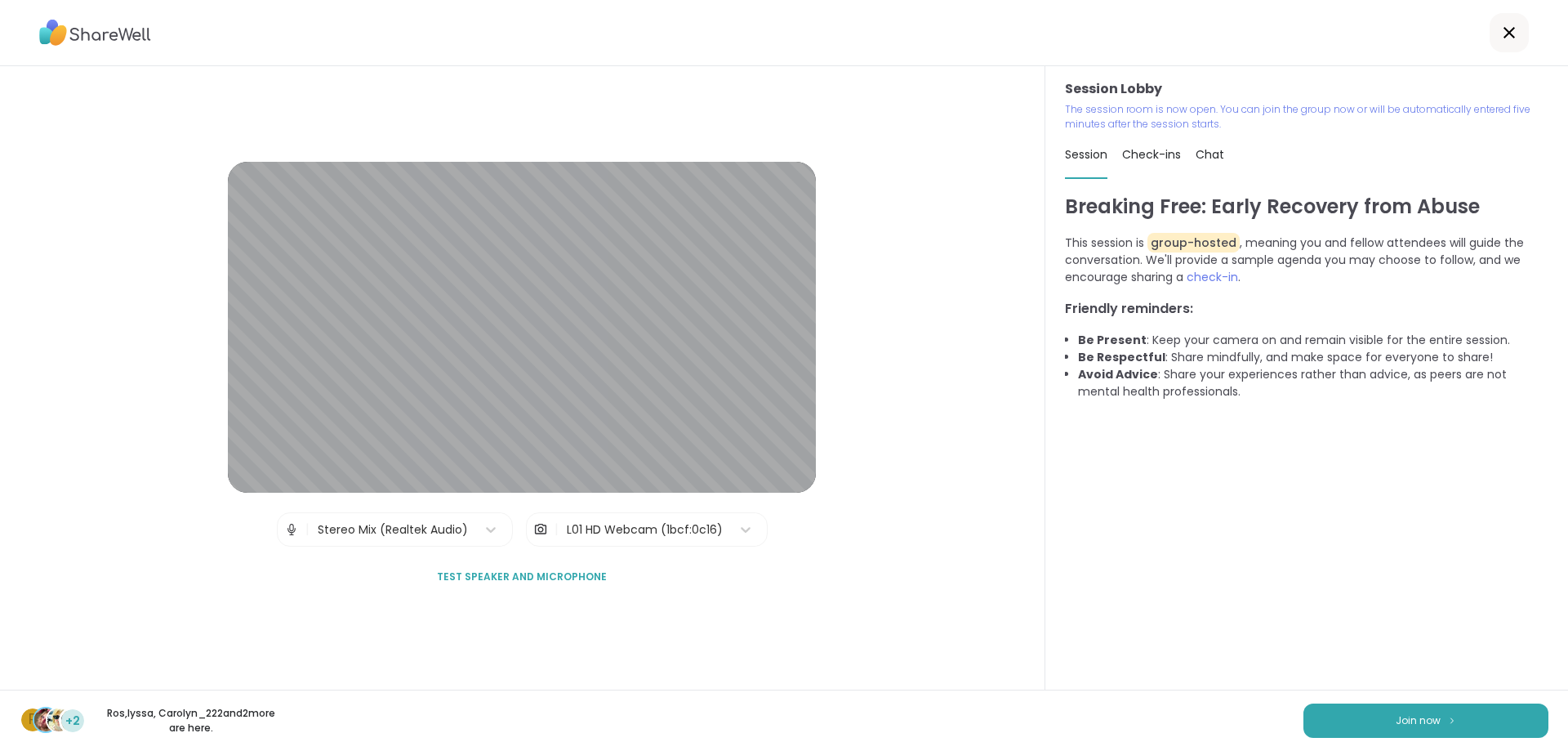 click on "Breaking Free: Early Recovery from Abuse This session is   group-hosted , meaning you and fellow attendees will guide the conversation. We'll provide a sample agenda you may choose to follow, and we encourage sharing a   check-in . Friendly reminders: Be Present : Keep your camera on and remain visible for the entire session. Be Respectful : Share mindfully, and make space for everyone to share! Avoid Advice : Share your experiences rather than advice, as peers are not mental health professionals." at bounding box center (1307, 440) 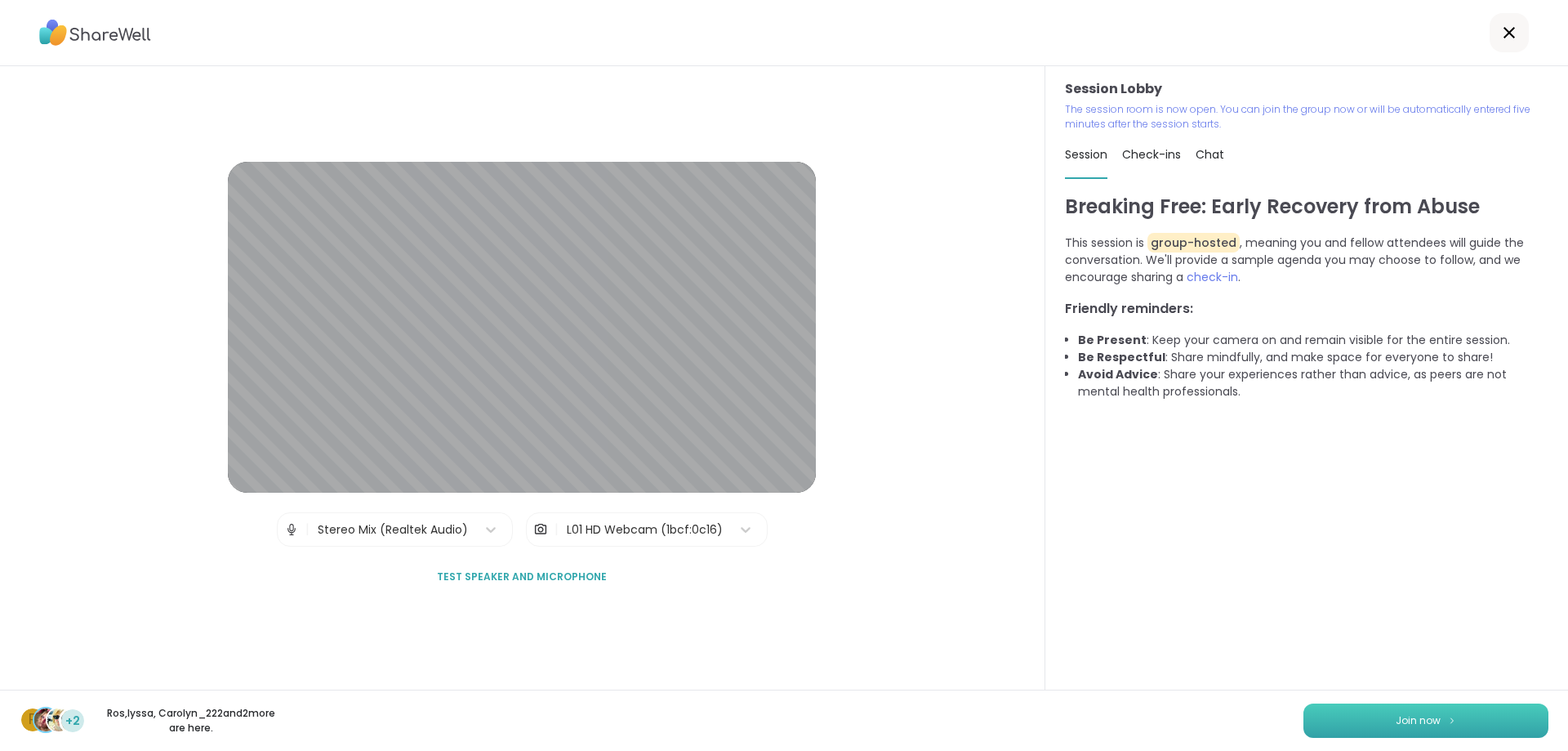 click on "Join now" at bounding box center (1426, 721) 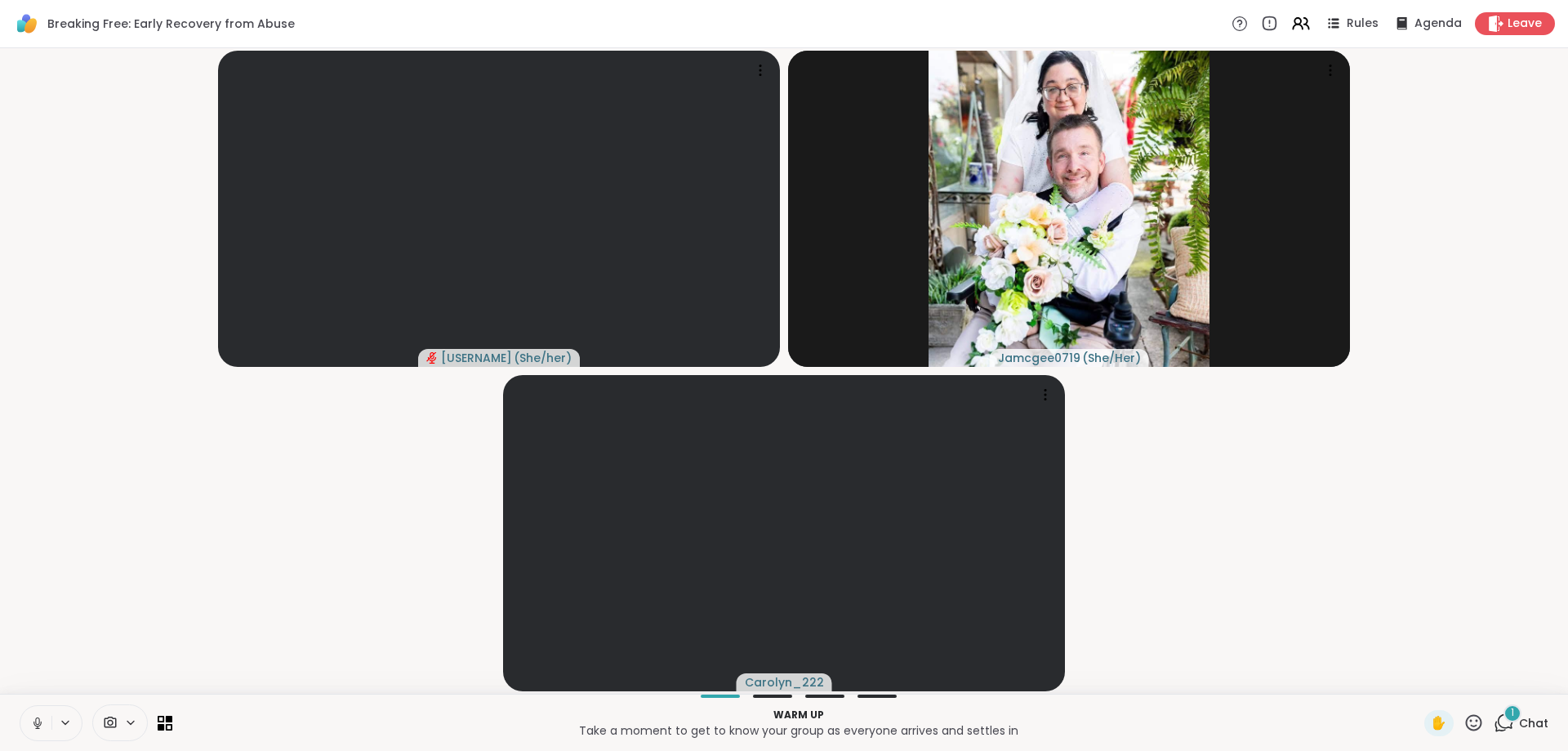 click on "1" at bounding box center [1512, 713] 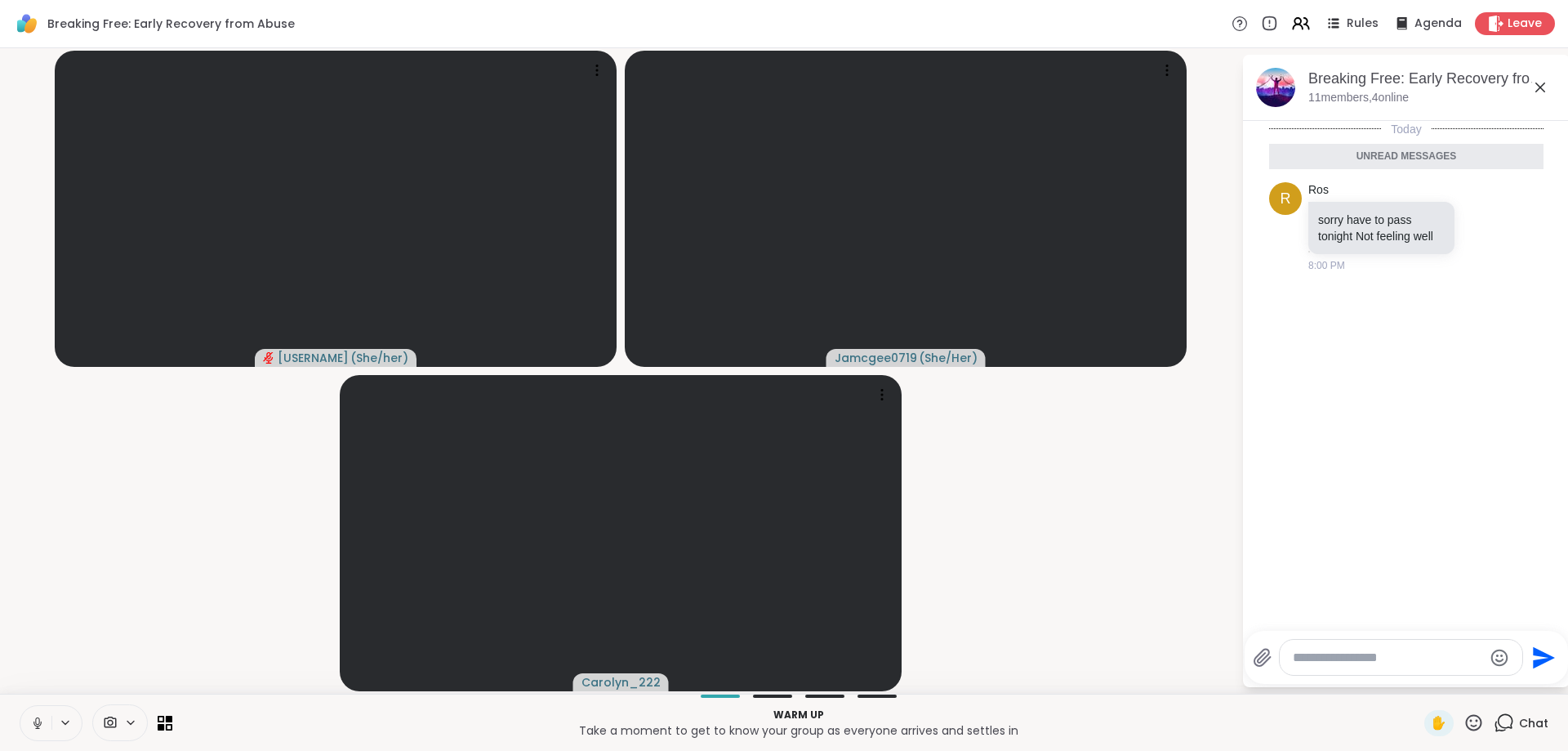 click at bounding box center [1388, 658] 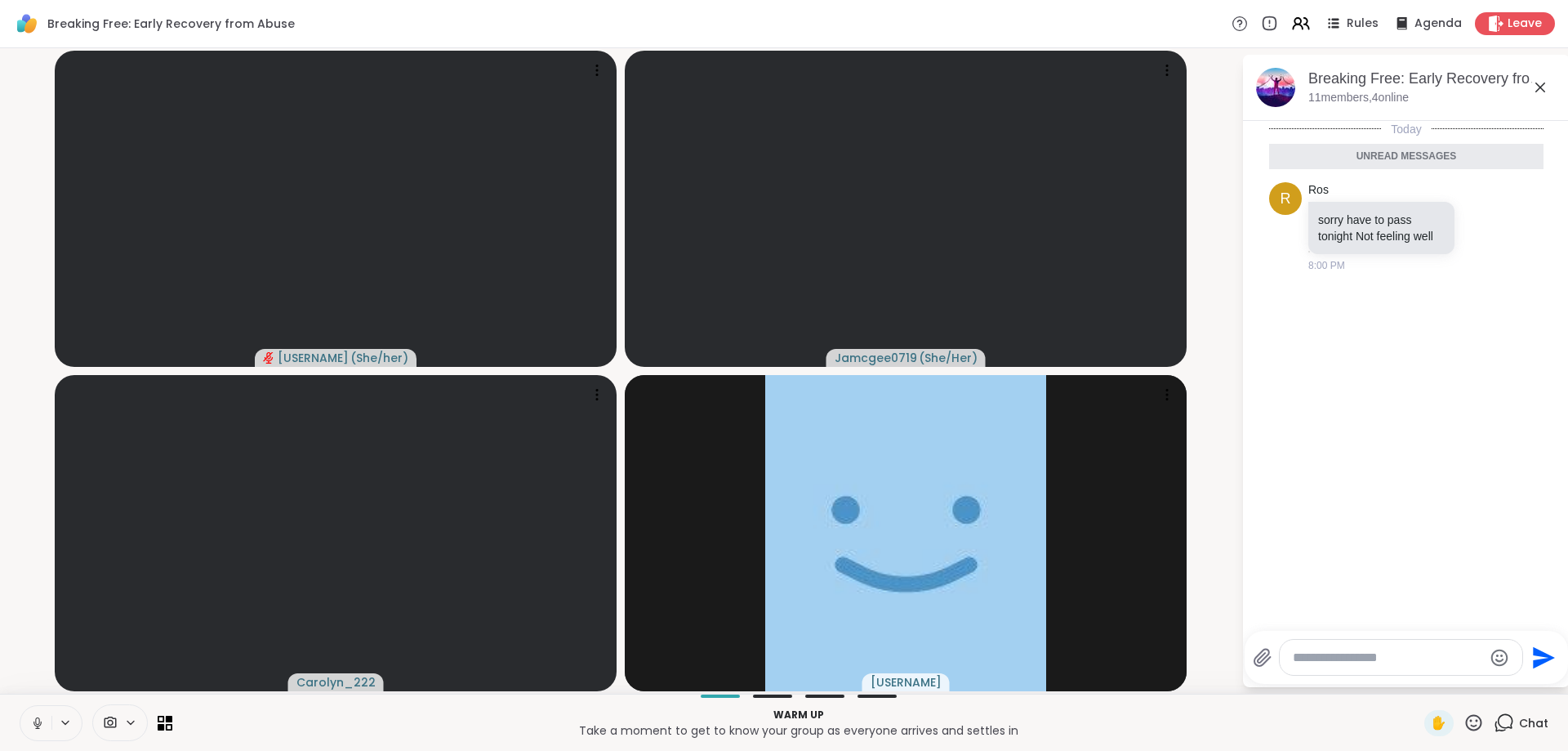click at bounding box center [1388, 658] 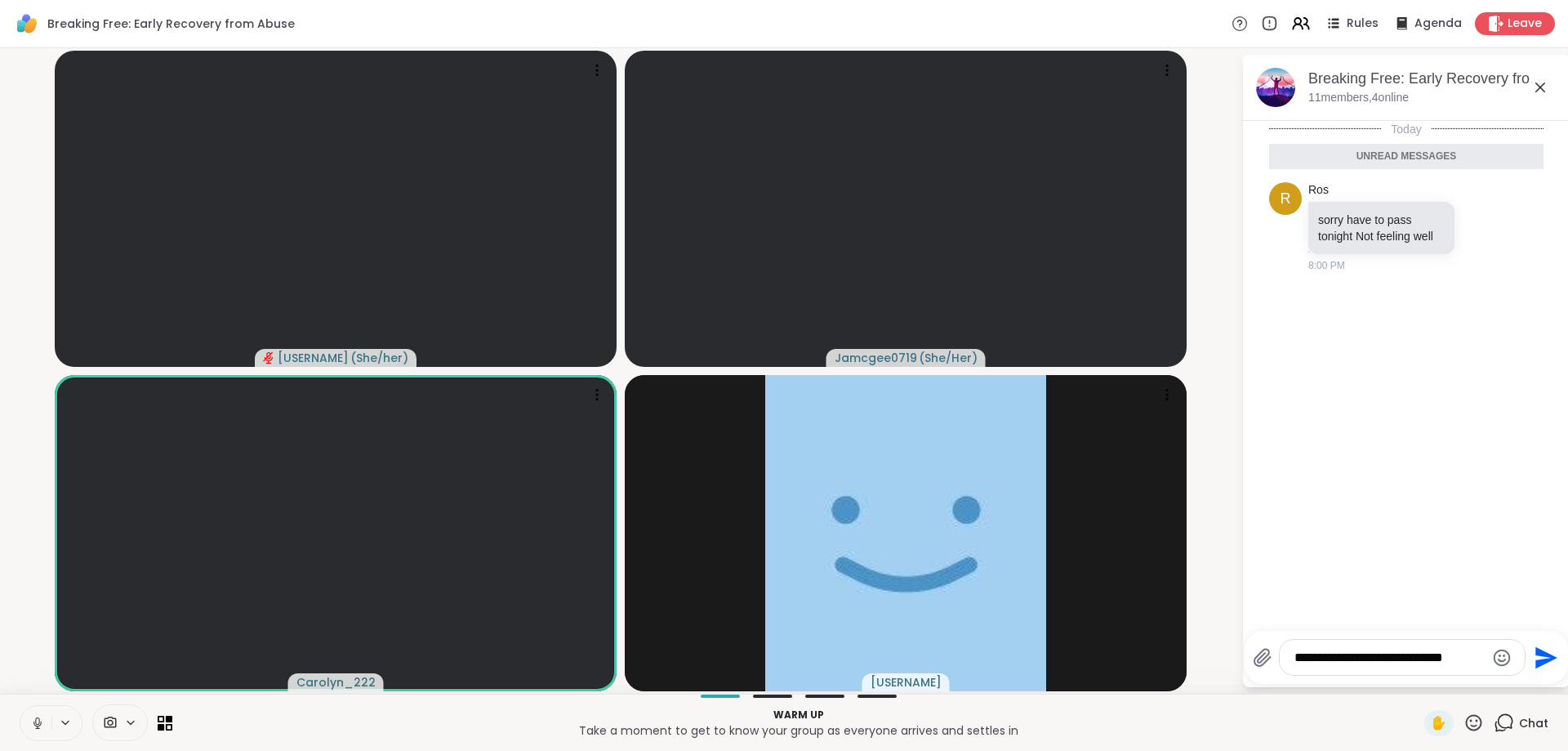 type on "**********" 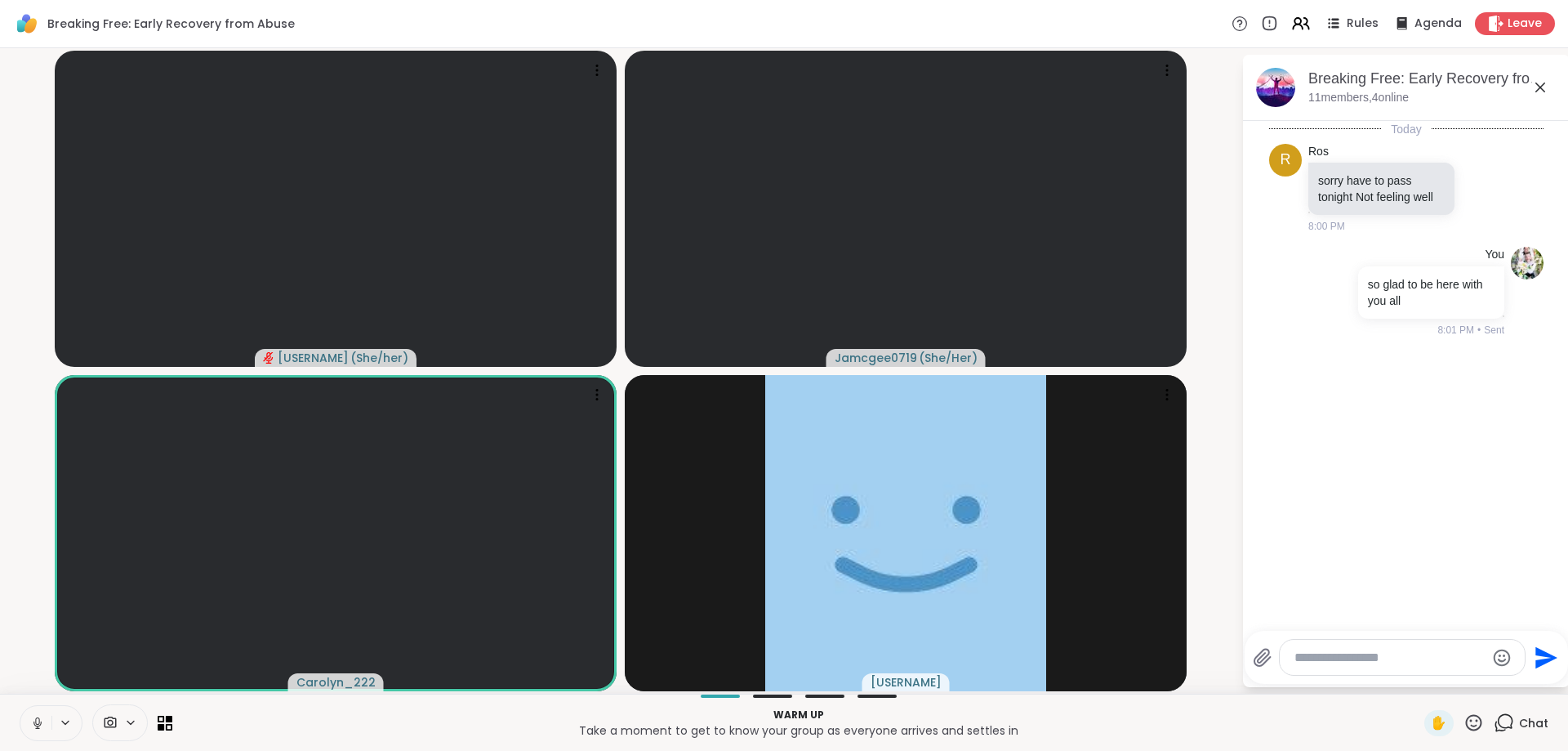 click at bounding box center (1402, 657) 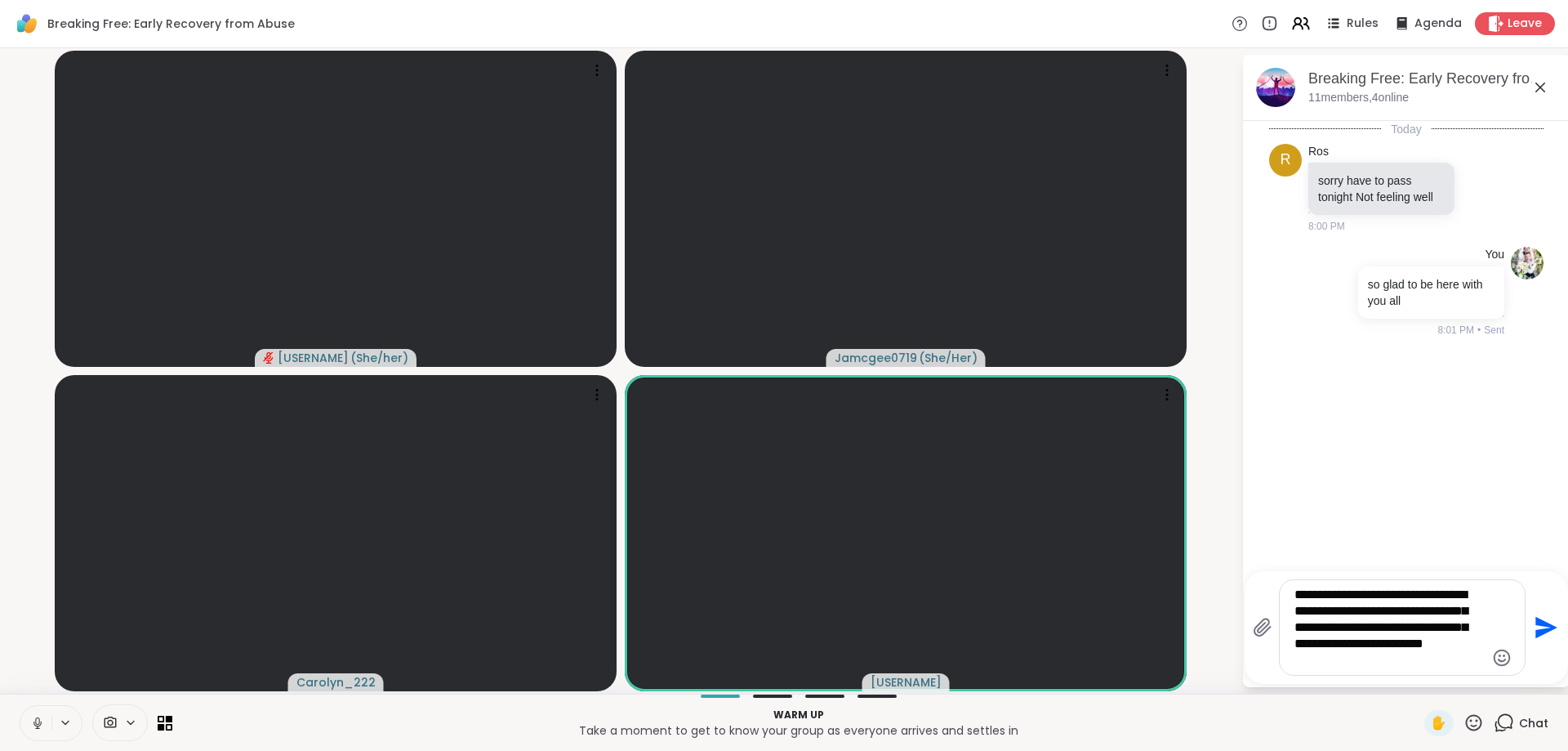 type on "**********" 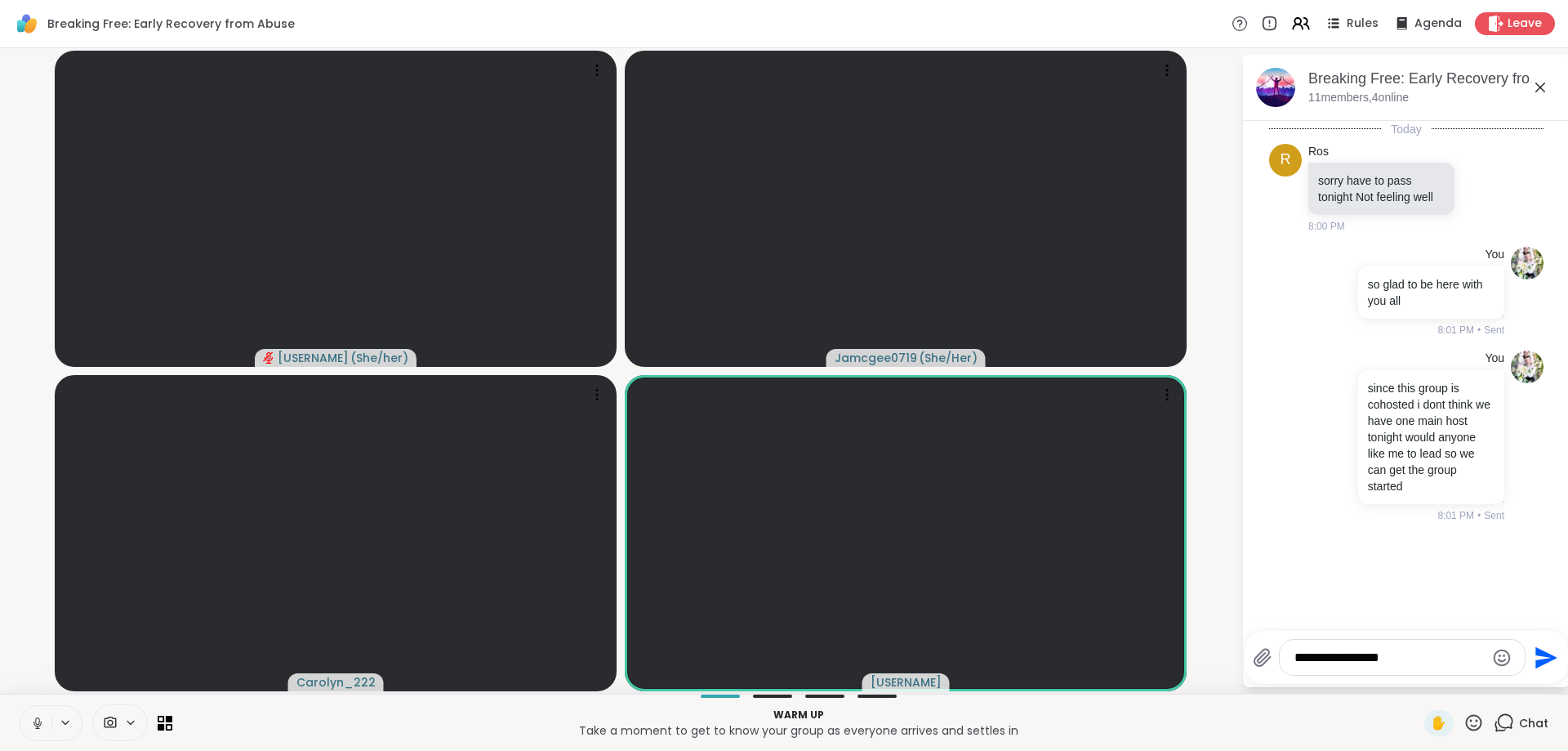 type on "**********" 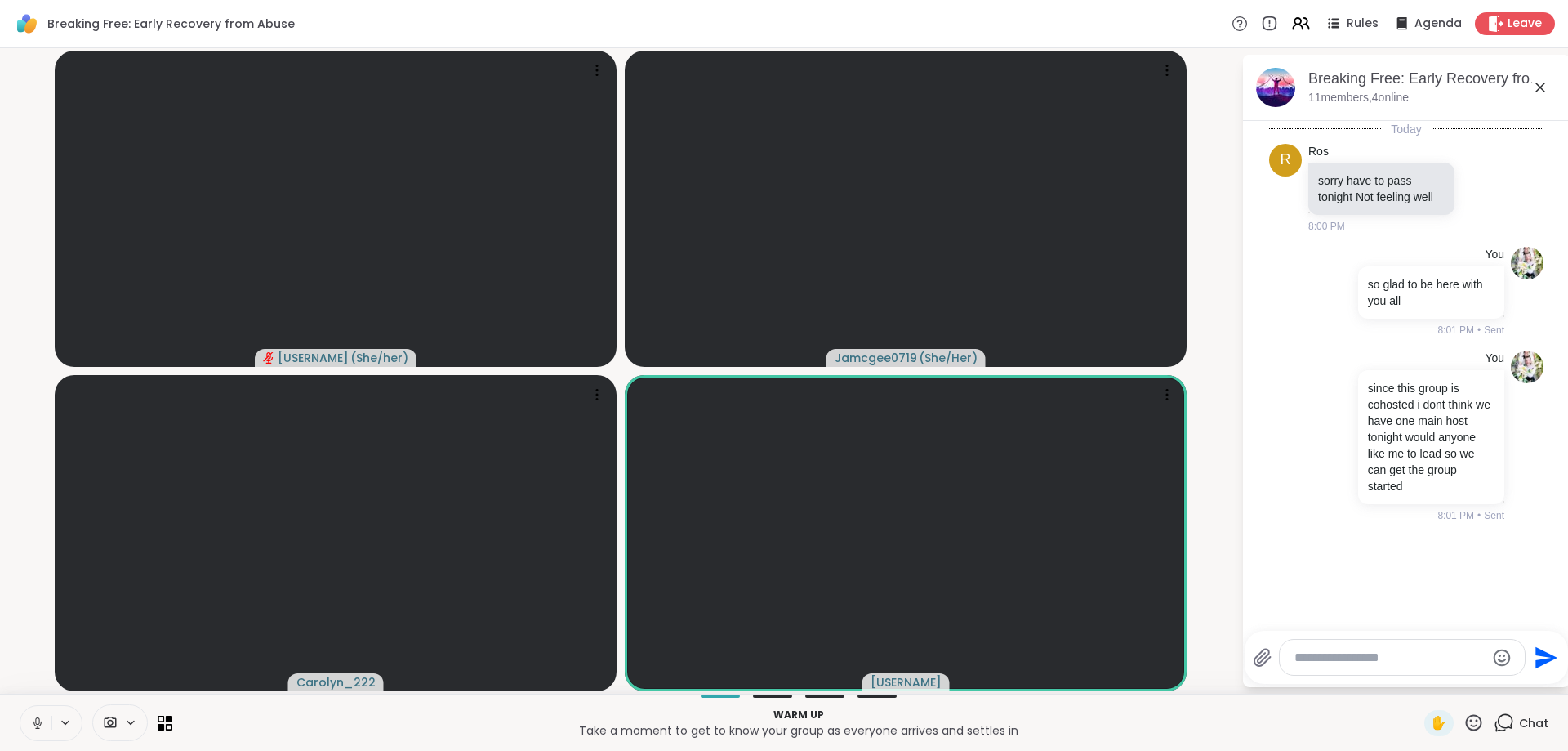scroll, scrollTop: 11, scrollLeft: 0, axis: vertical 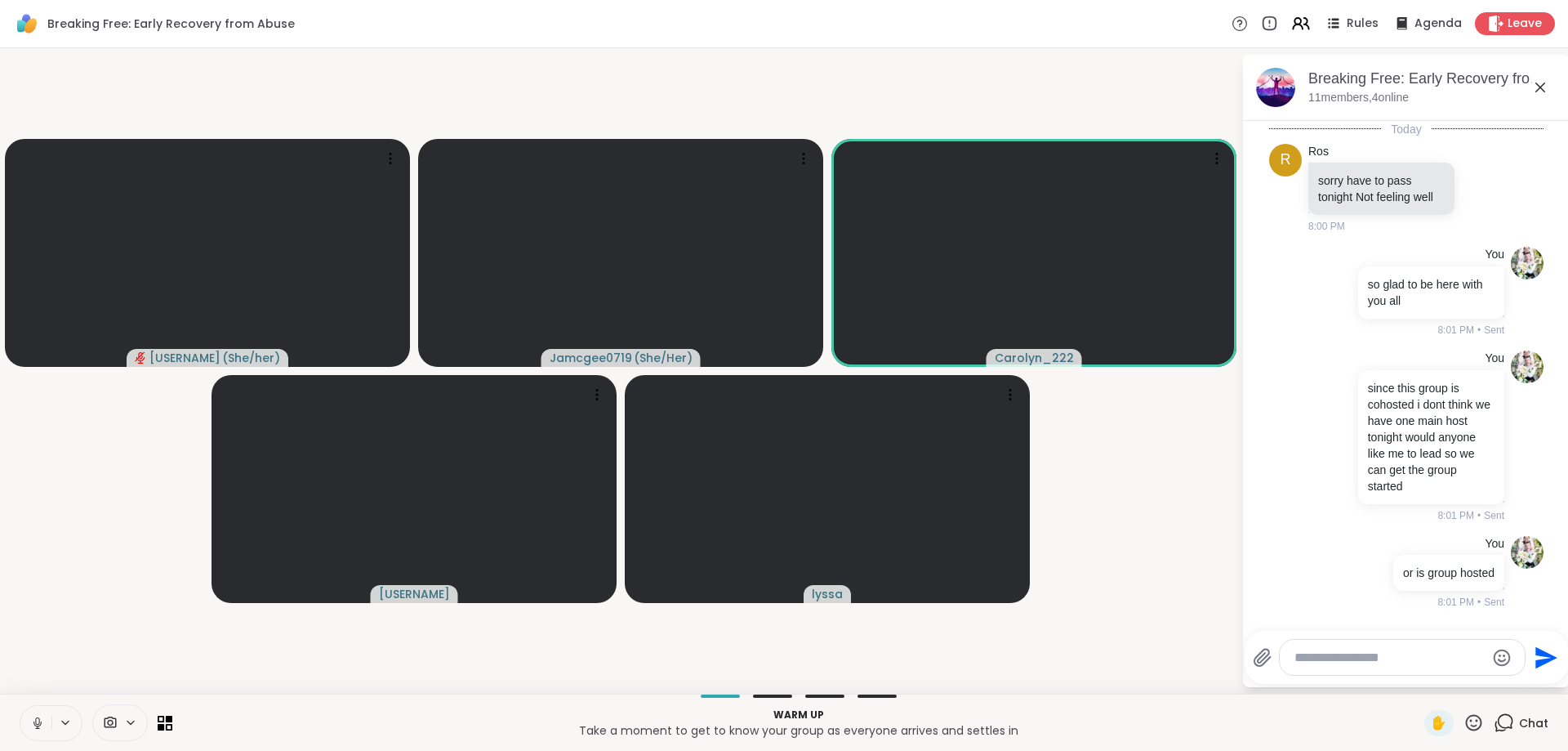 click at bounding box center [1389, 658] 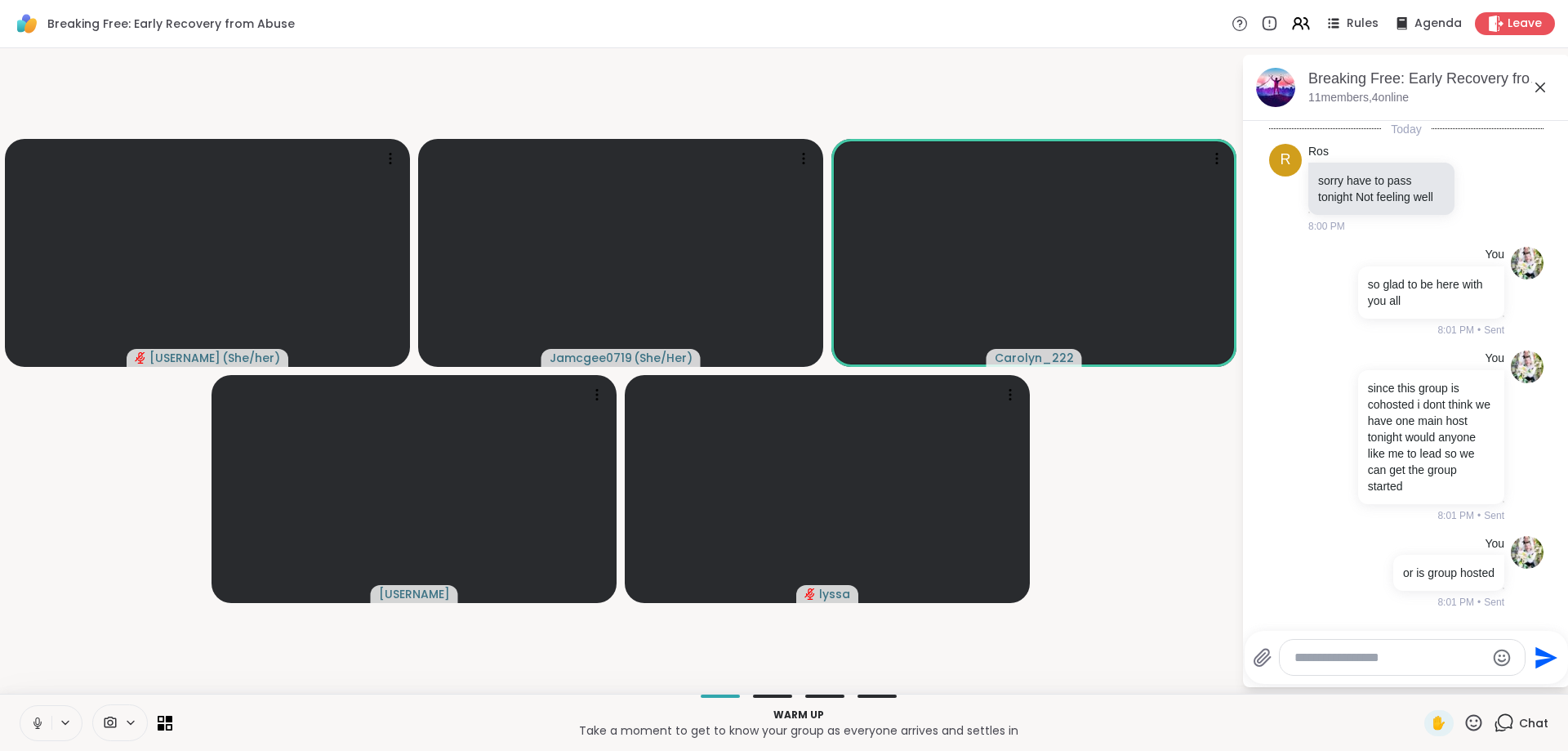 click at bounding box center [1389, 658] 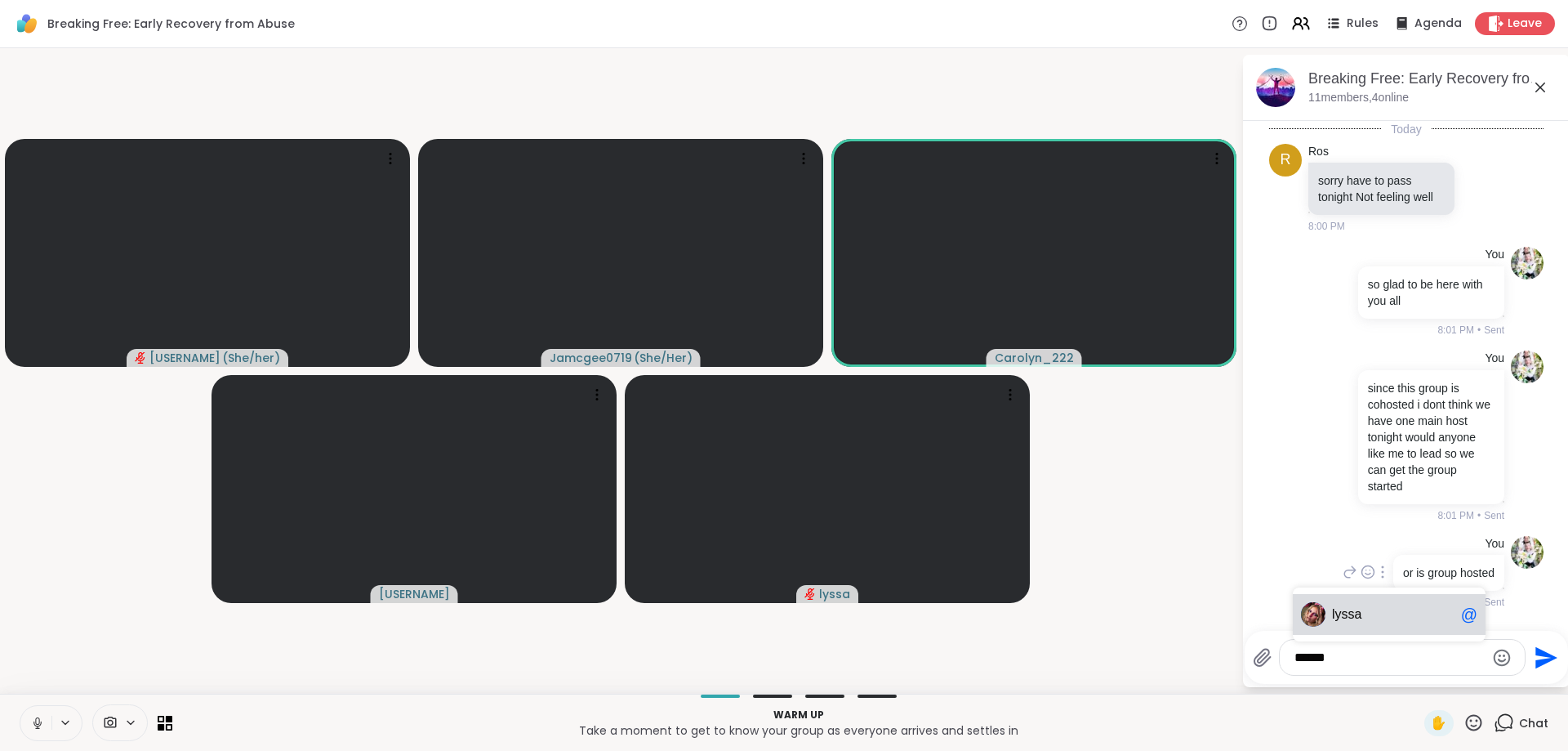 click on "lyssa @" at bounding box center [1389, 615] 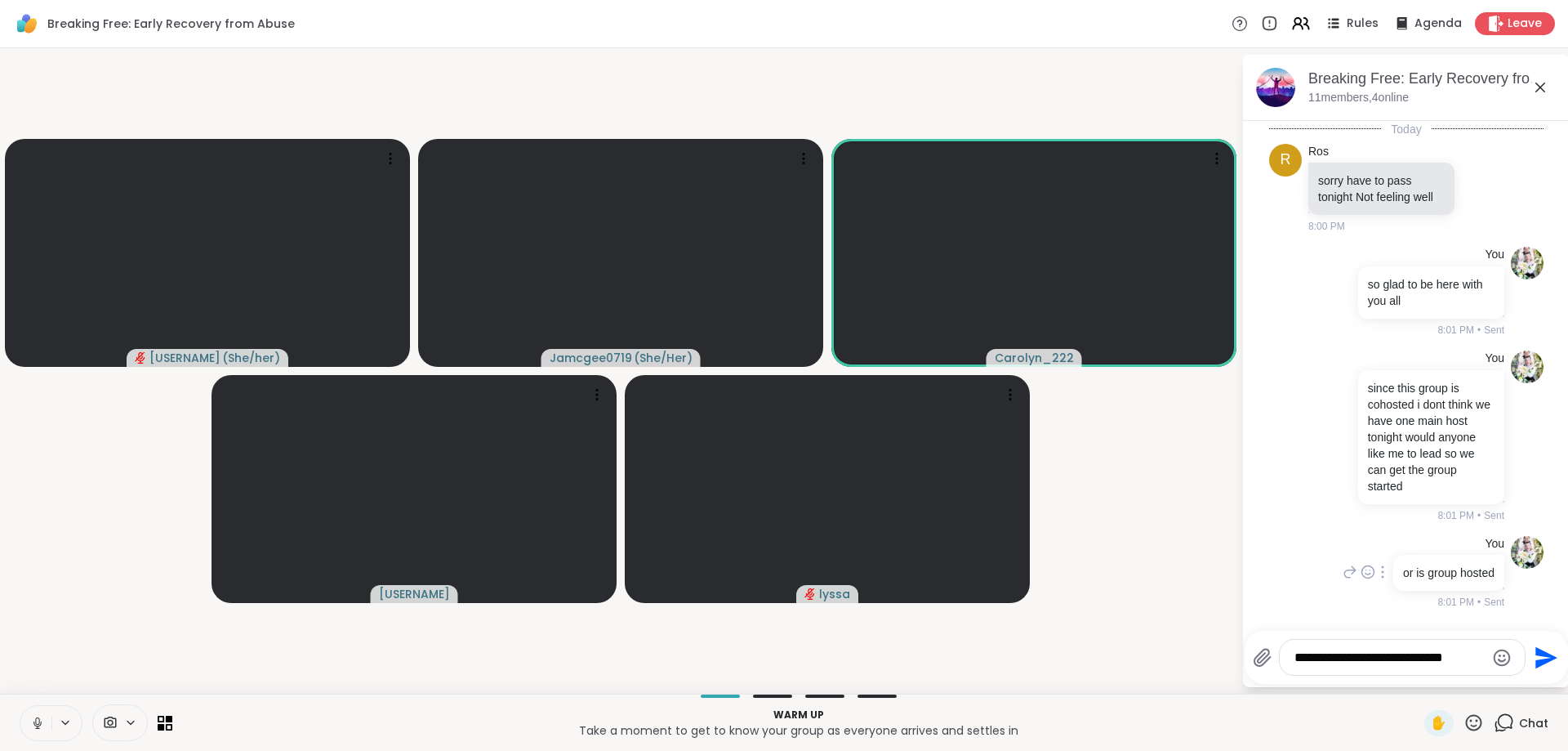 type on "**********" 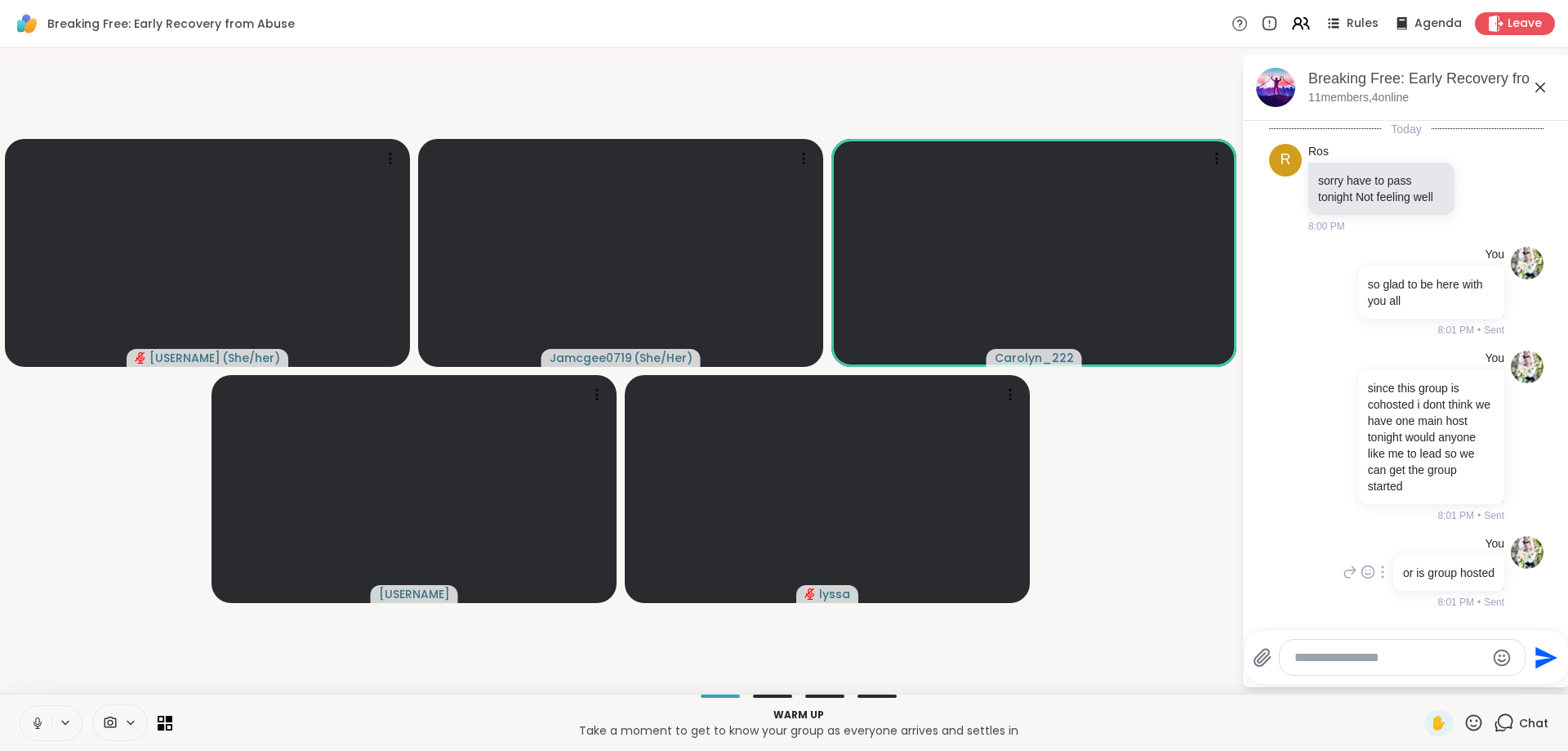 scroll, scrollTop: 115, scrollLeft: 0, axis: vertical 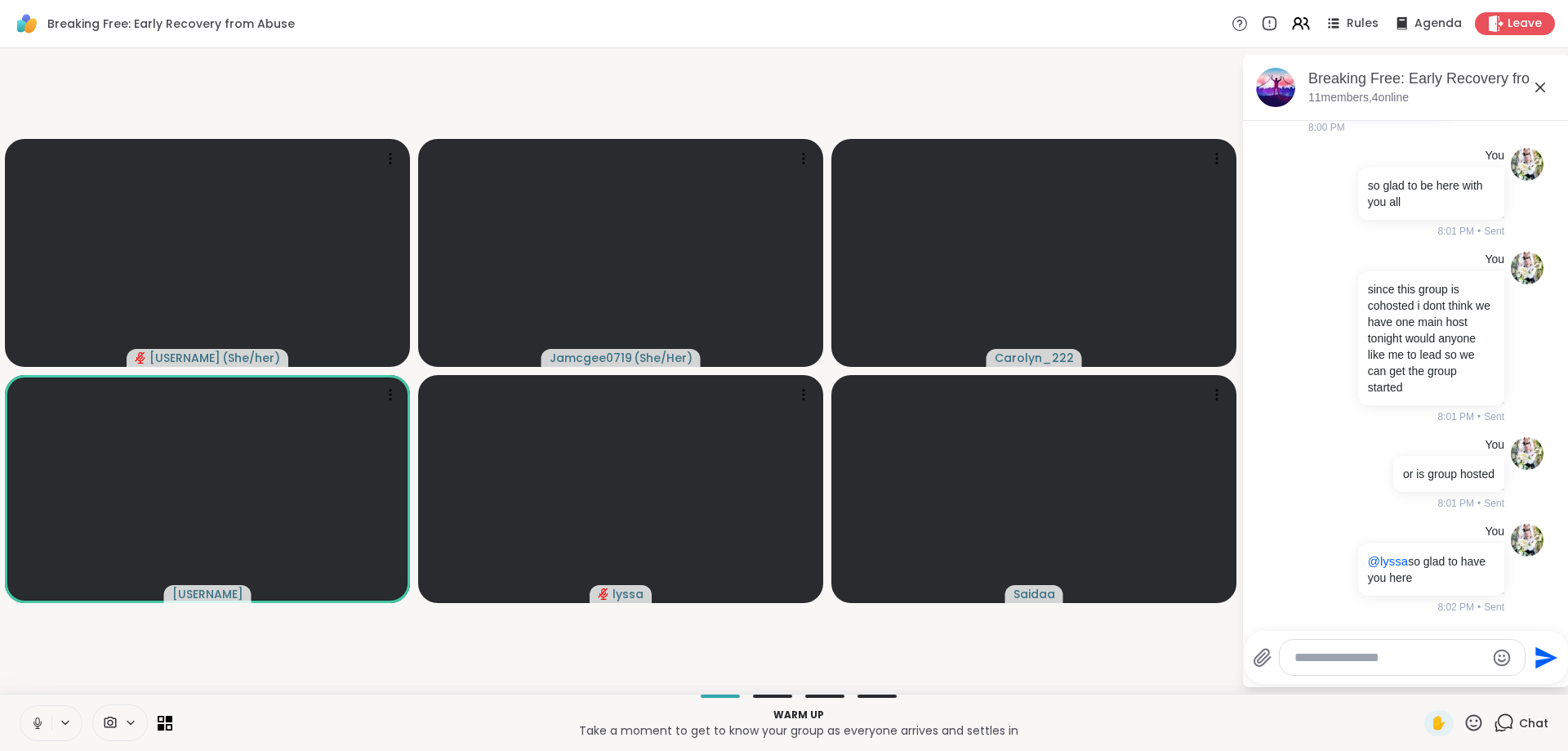 click at bounding box center [1389, 658] 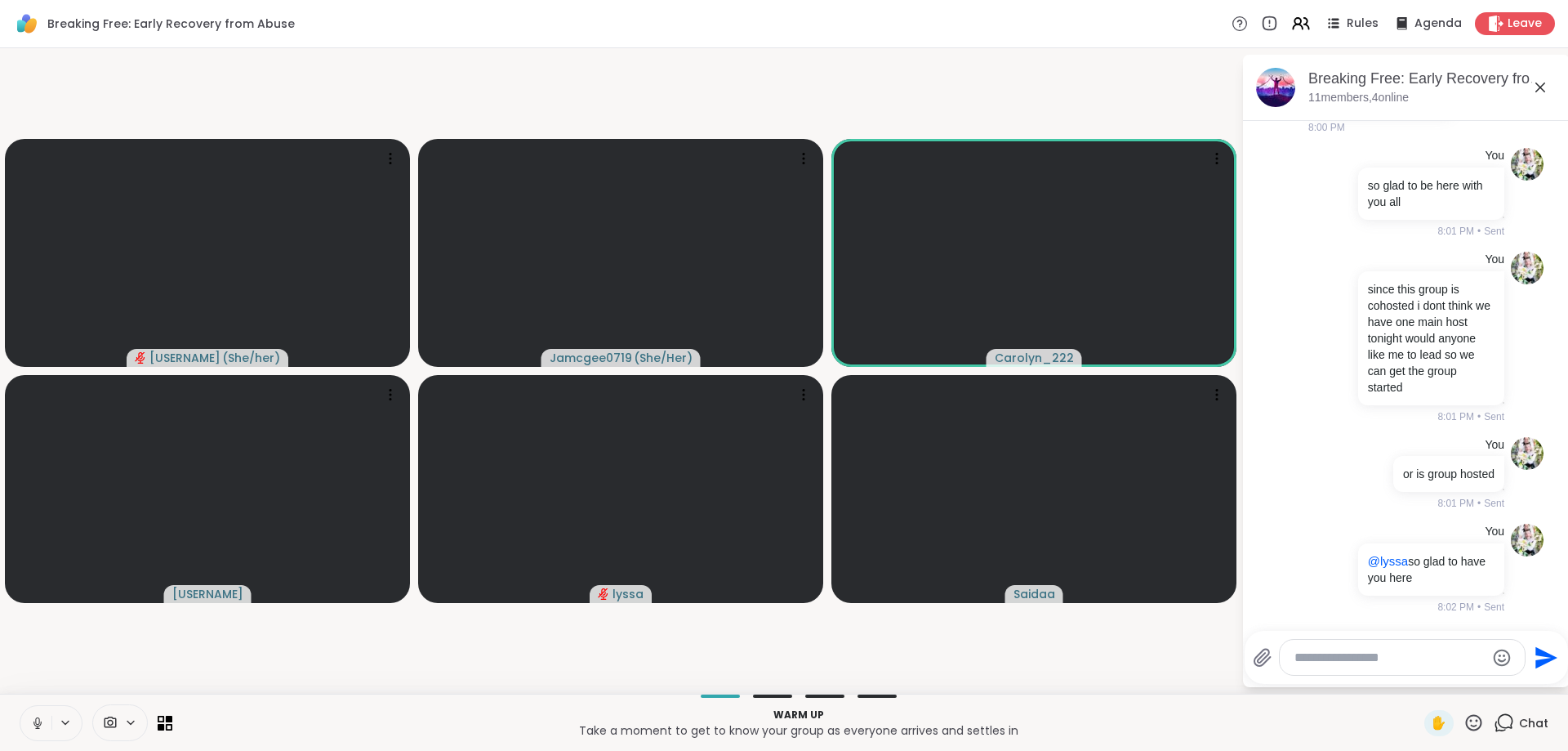 click at bounding box center [1389, 658] 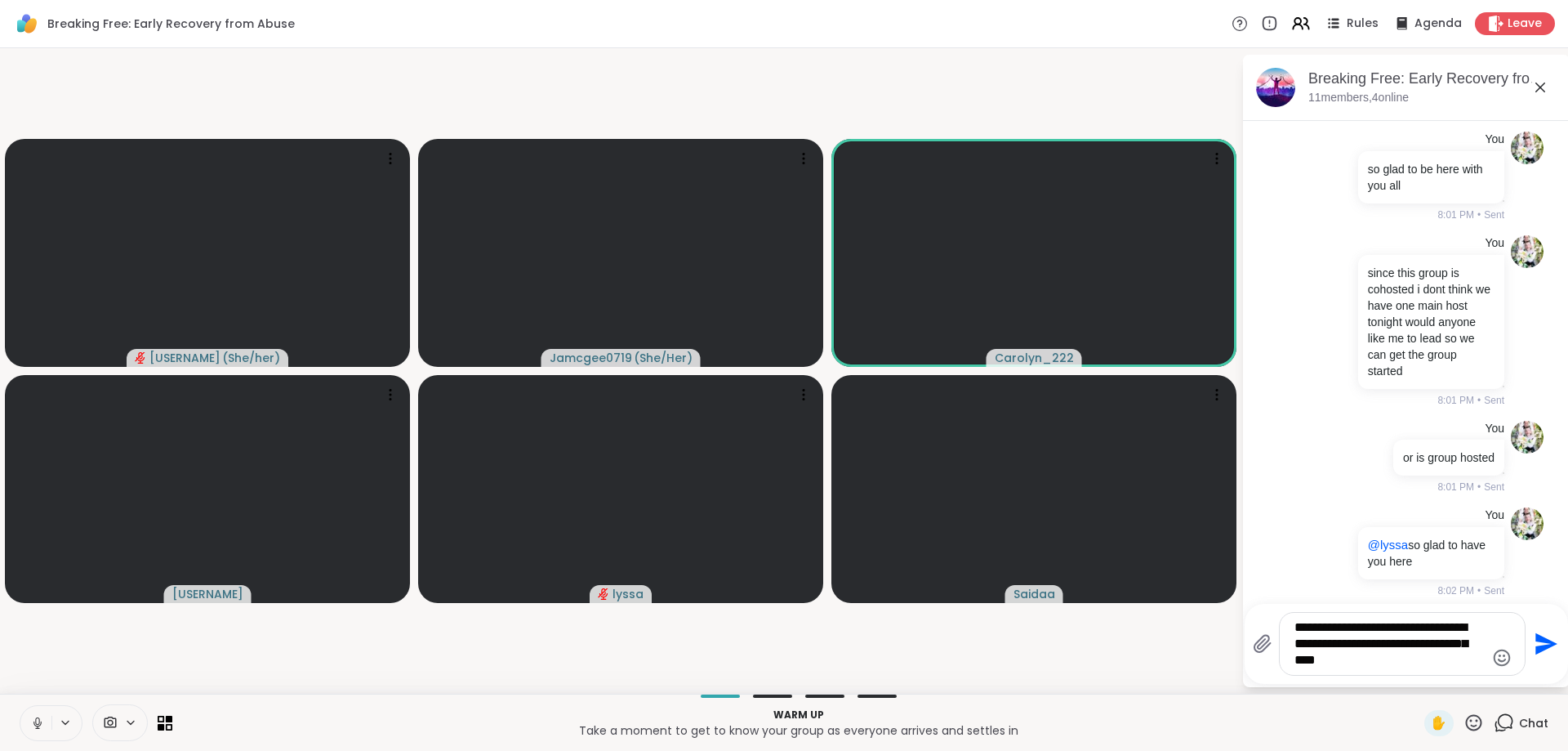 type on "**********" 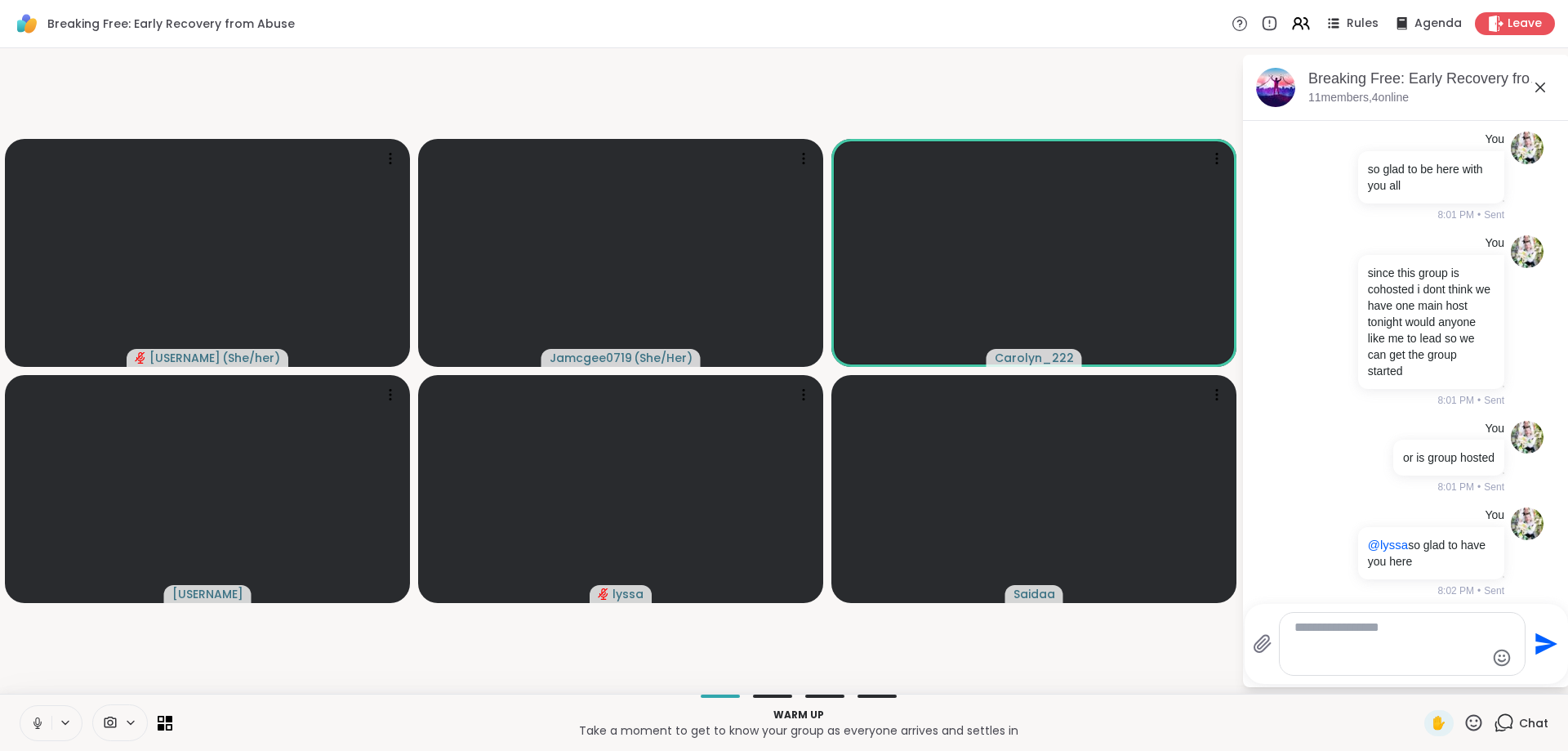scroll, scrollTop: 252, scrollLeft: 0, axis: vertical 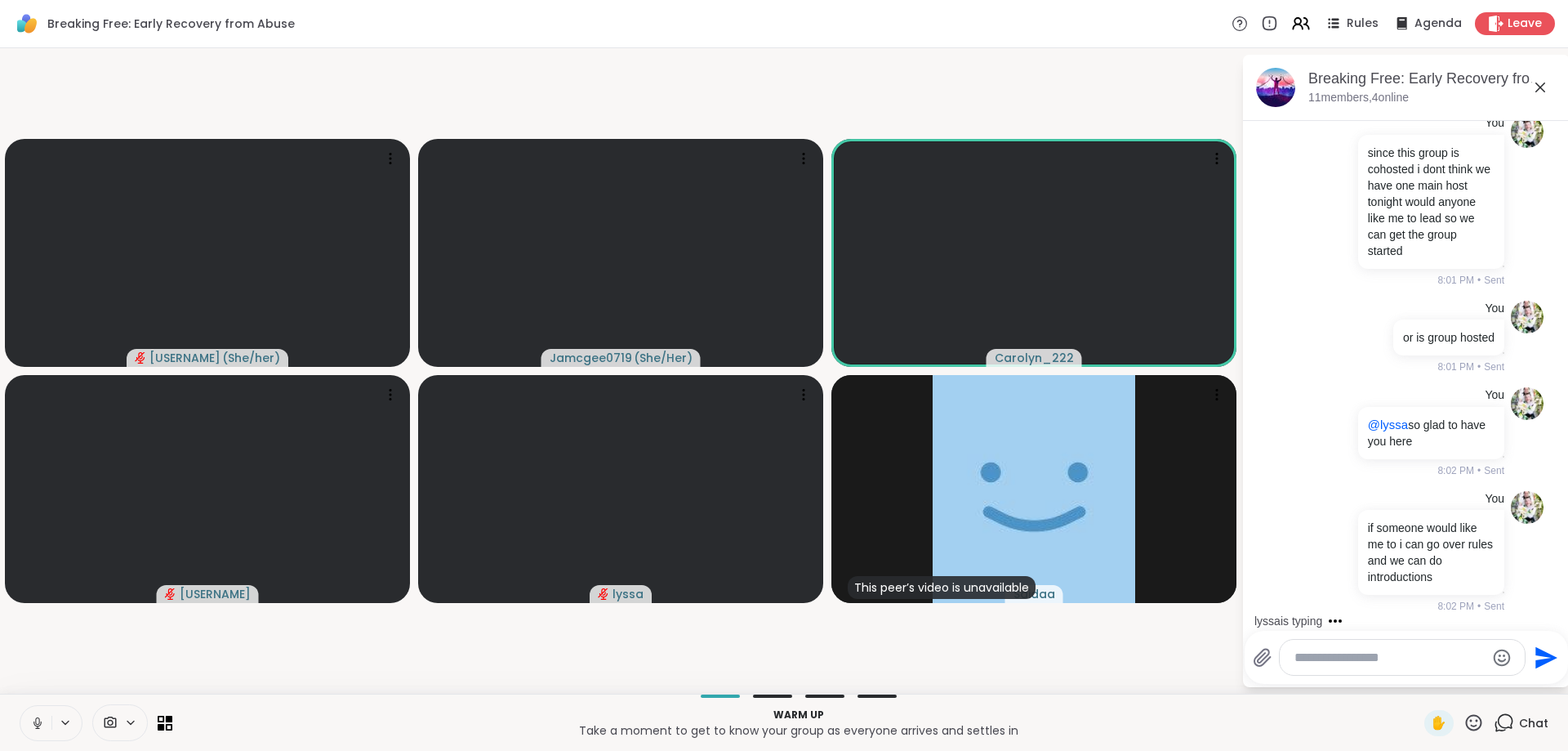 type 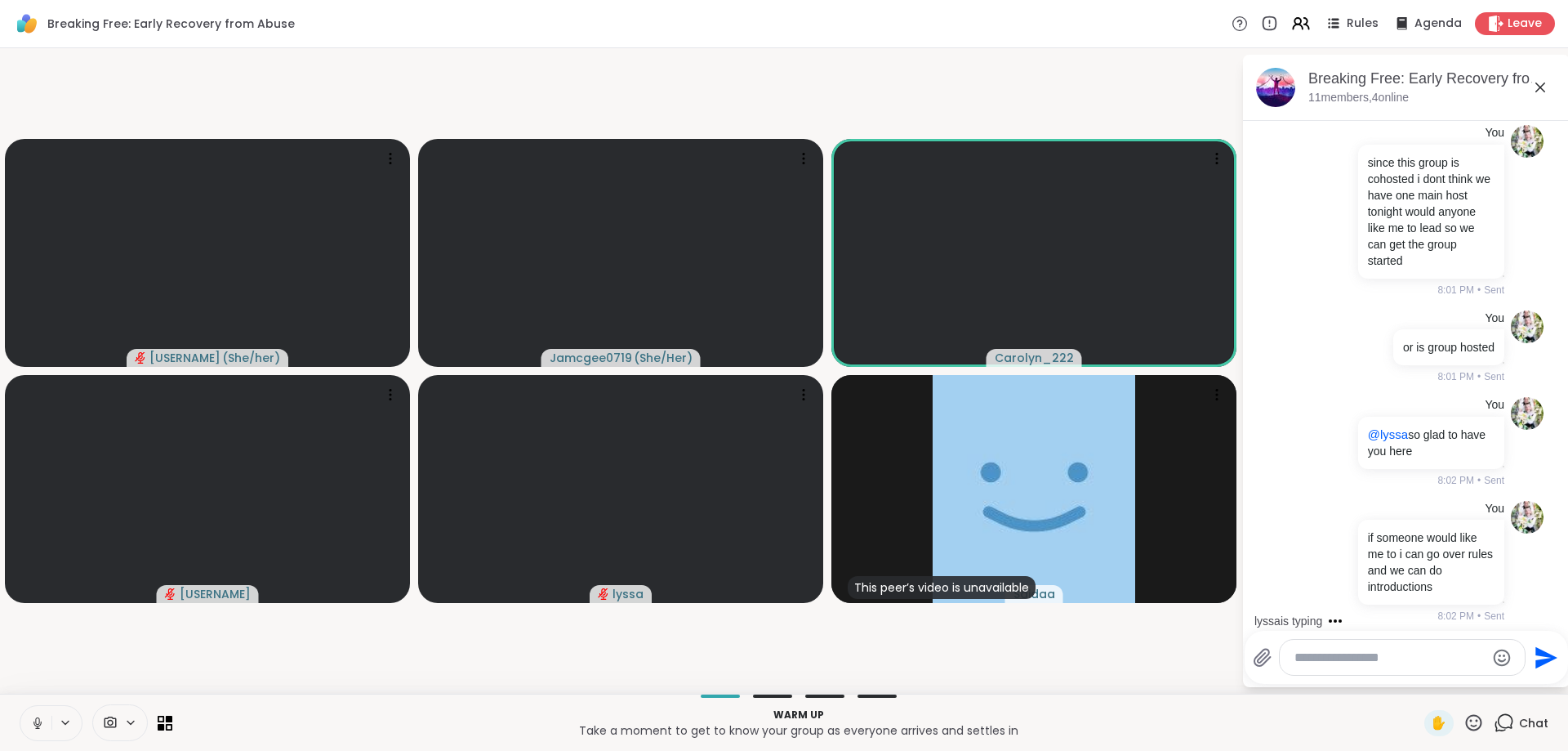 scroll, scrollTop: 251, scrollLeft: 0, axis: vertical 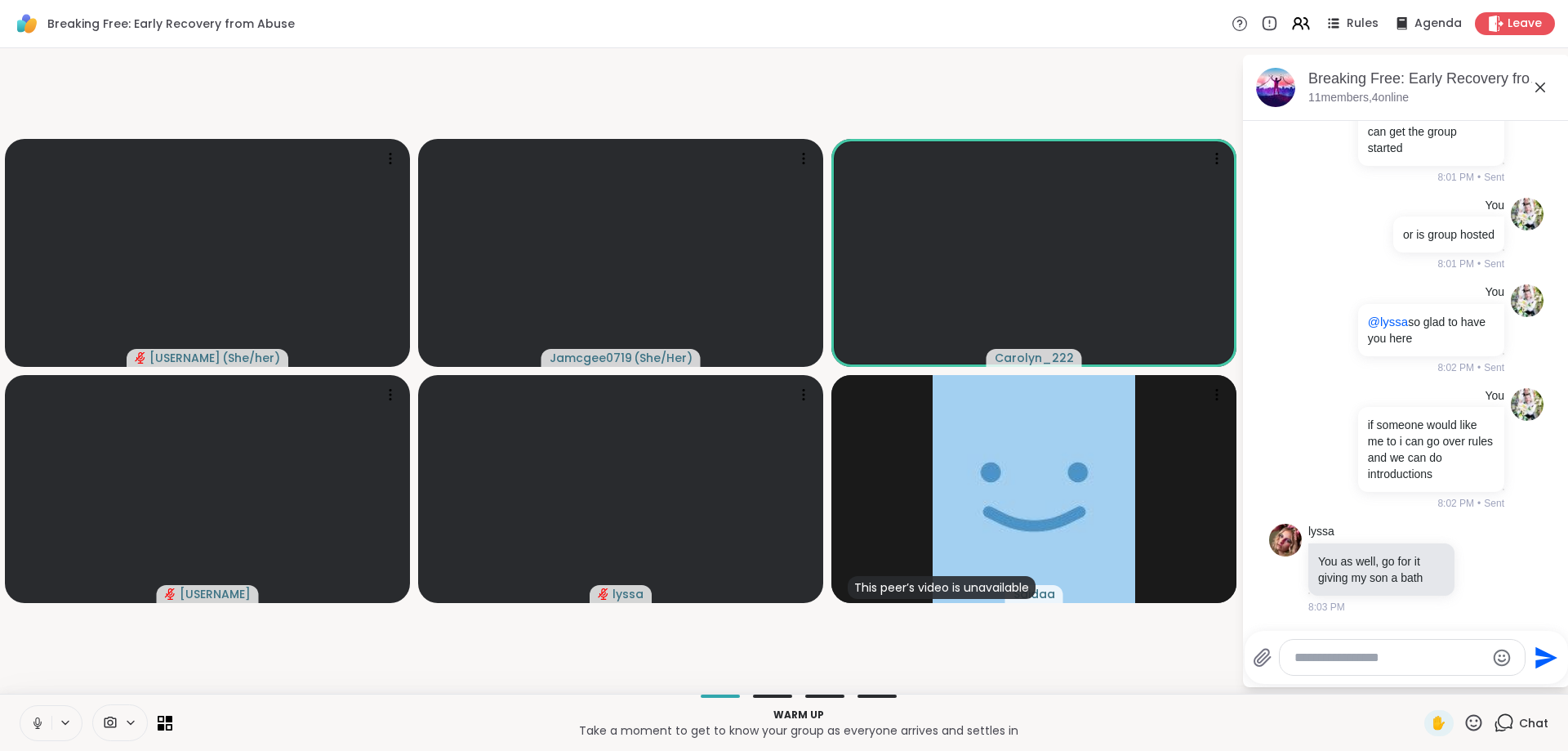 click at bounding box center (1389, 658) 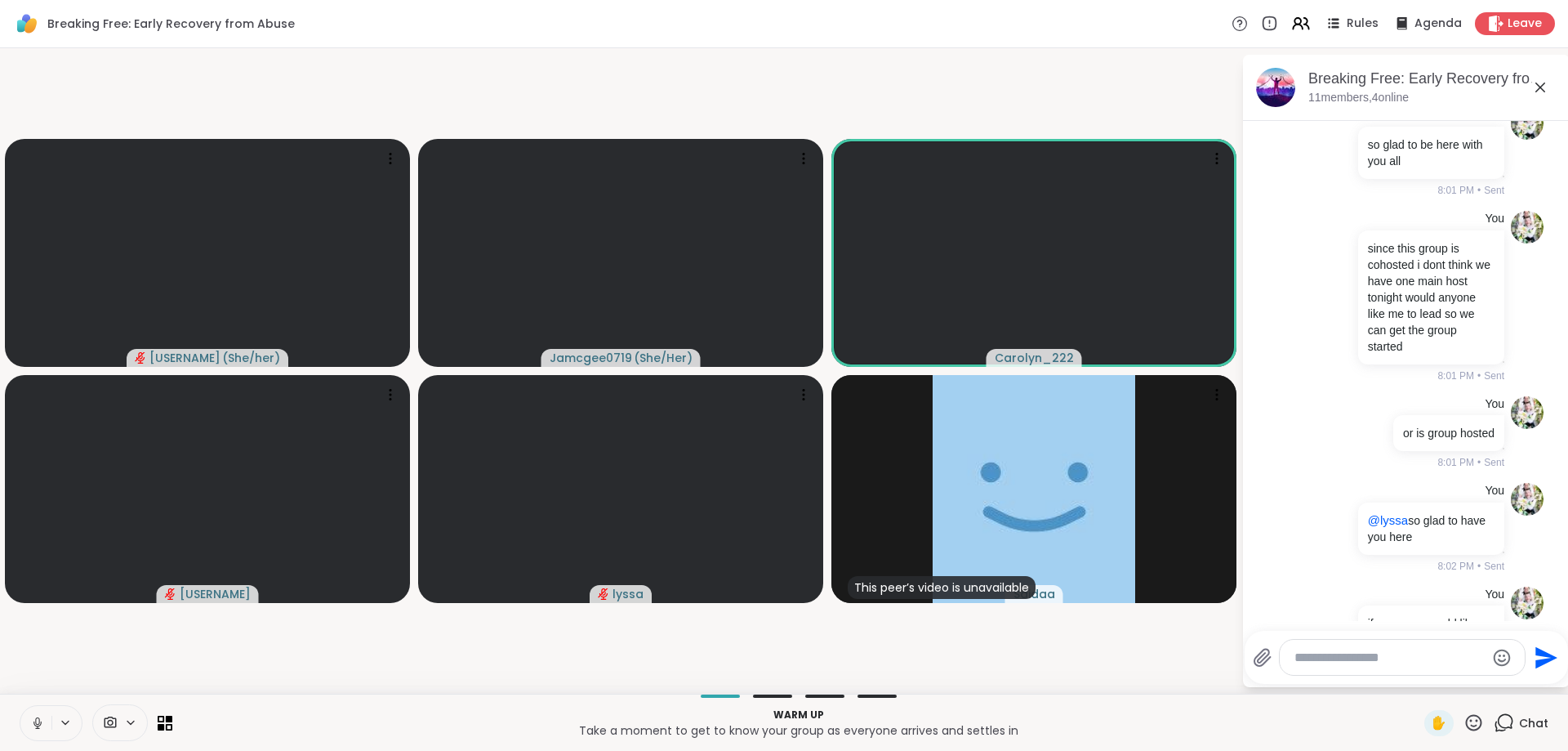 scroll, scrollTop: 104, scrollLeft: 0, axis: vertical 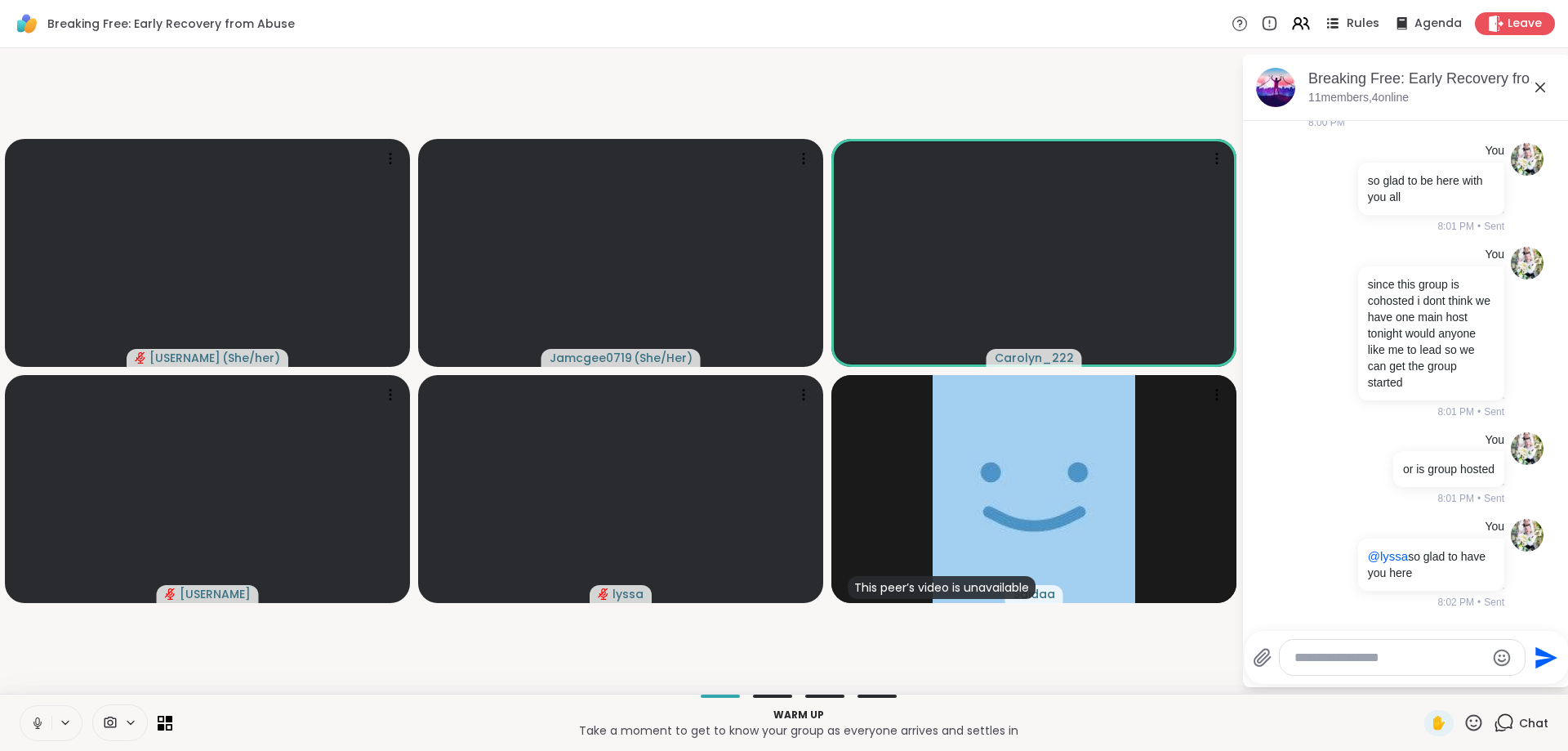 click on "Rules" at bounding box center (1351, 23) 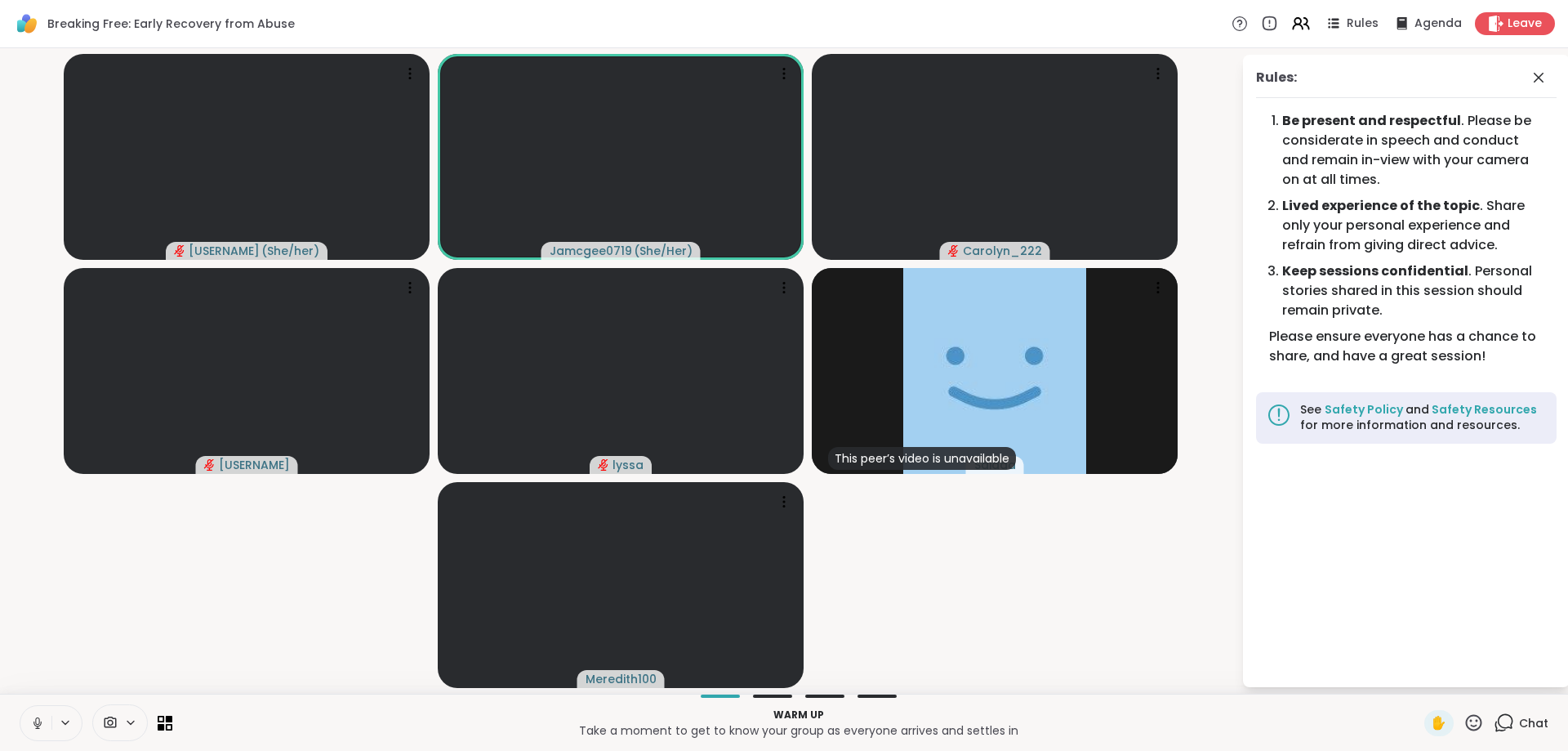 click on "Rules Agenda Leave" at bounding box center [1393, 24] 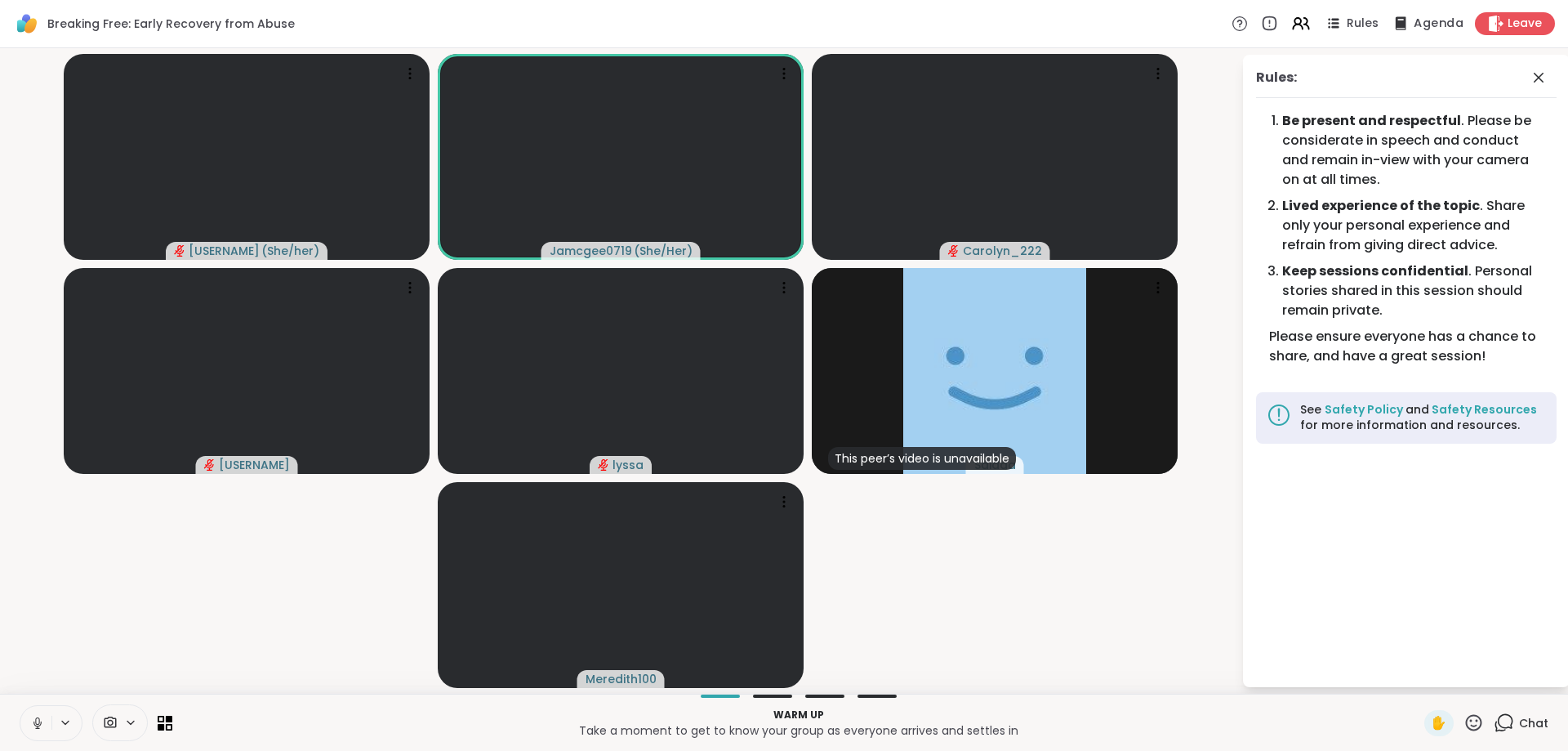 click on "Agenda" at bounding box center [1438, 24] 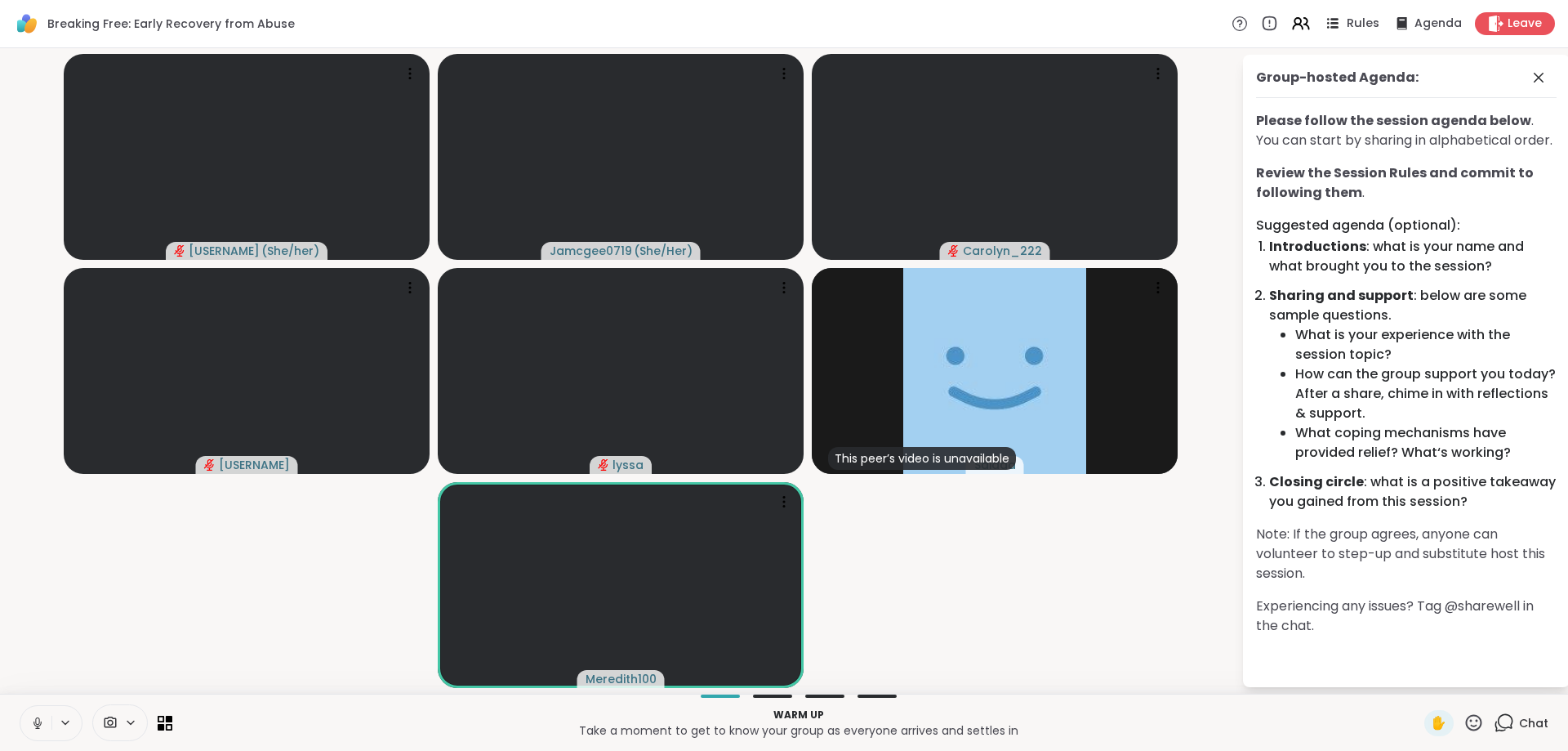 click on "Rules" at bounding box center [1363, 24] 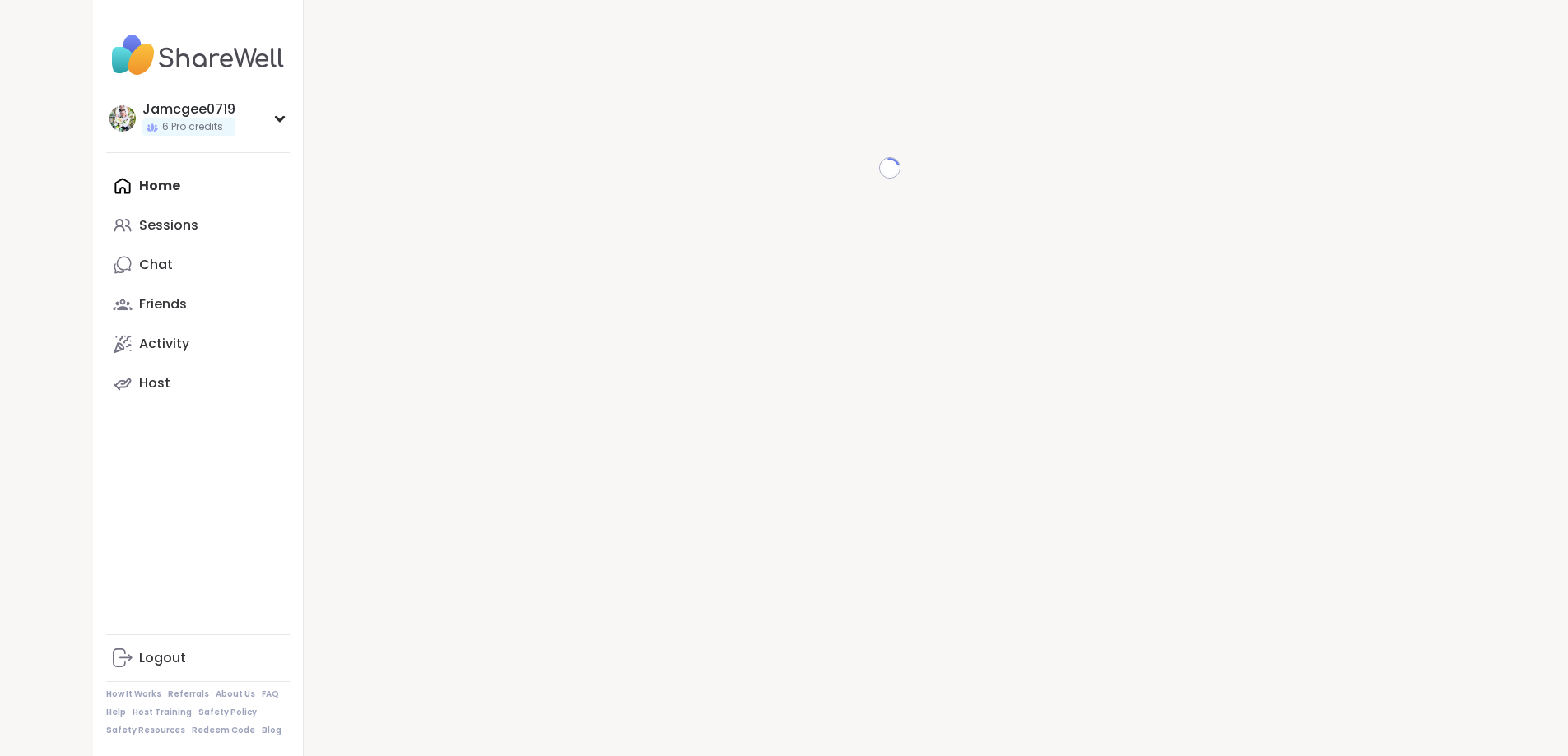 click on "Chat" at bounding box center [198, 265] 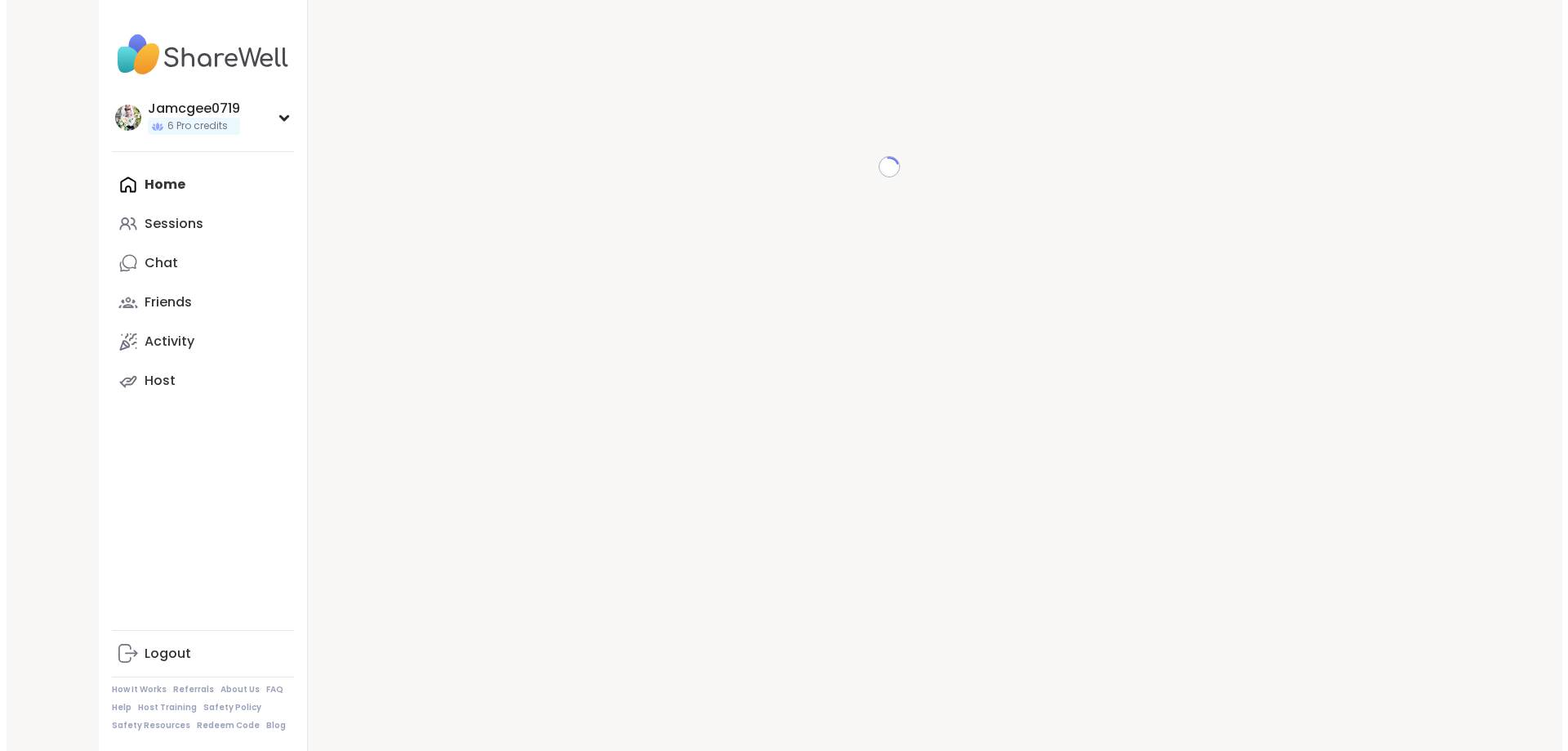 scroll, scrollTop: 0, scrollLeft: 0, axis: both 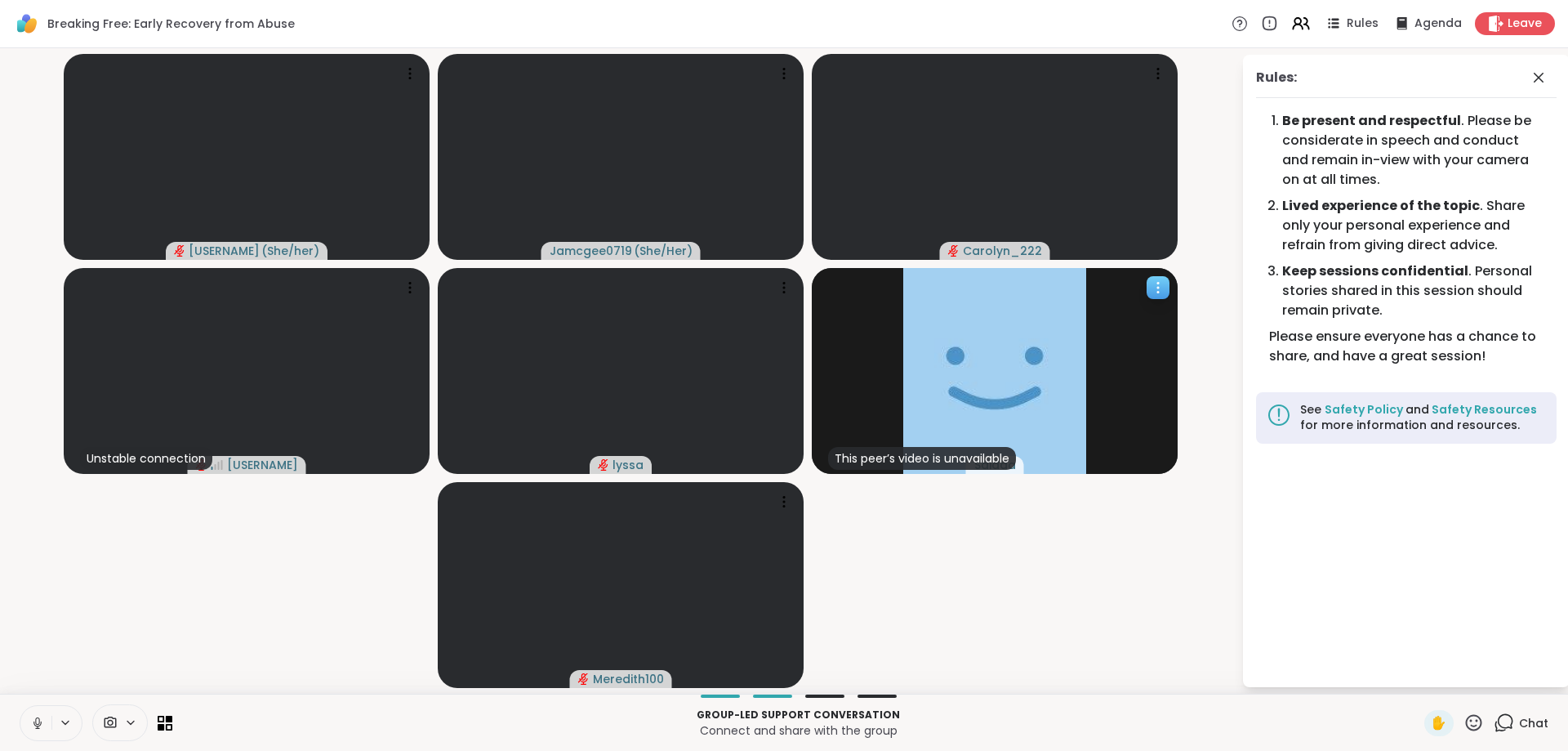 click 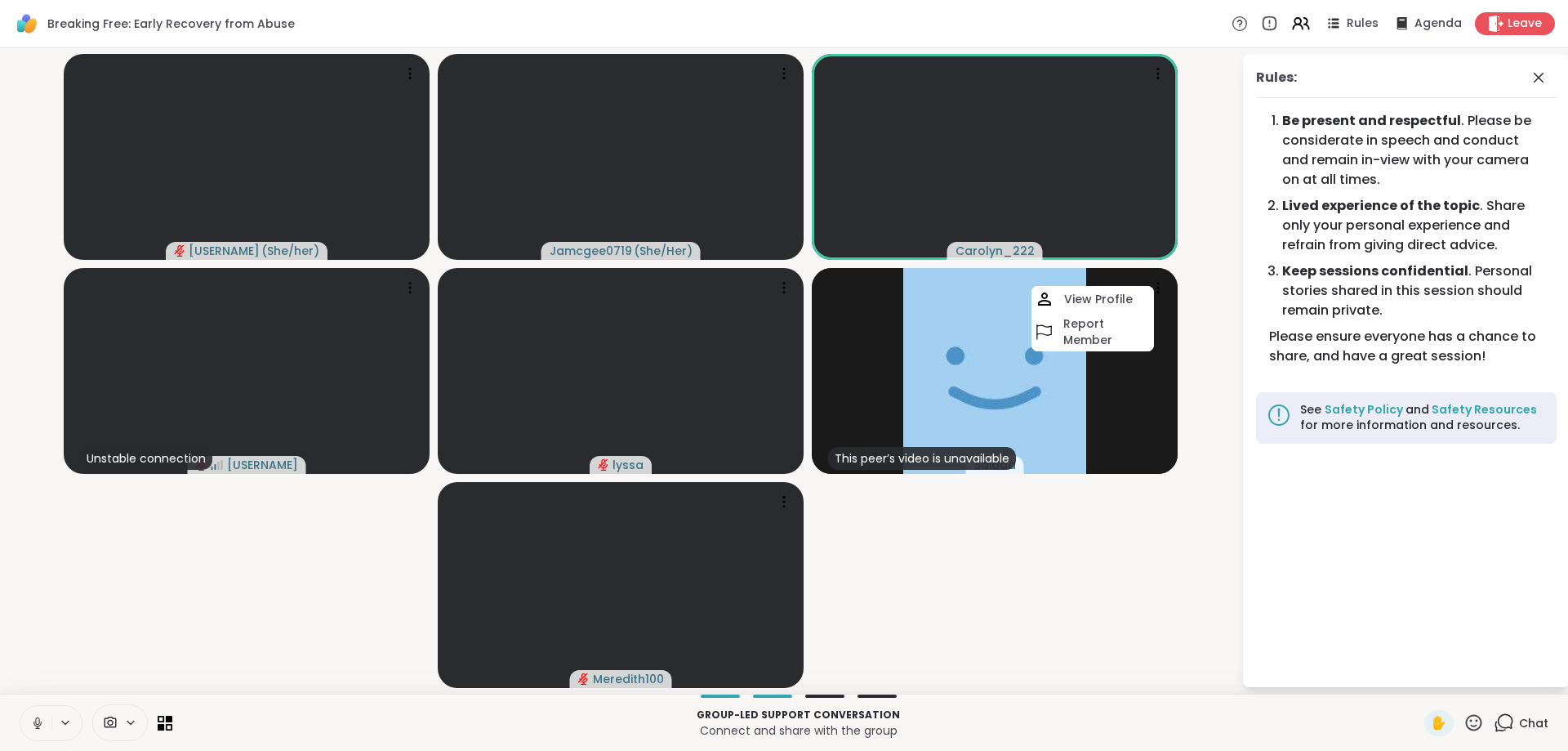 click on "Rules: Be present and respectful . Please be considerate in speech and conduct and remain in-view with your camera on at all times. Lived experience of the topic . Share only your personal experience and refrain from giving direct advice. Keep sessions confidential . Personal stories shared in this session should remain private. Please ensure everyone has a chance to share, and have a great session! See   Safety Policy   and   Safety Resources   for more information and resources." at bounding box center [1406, 371] 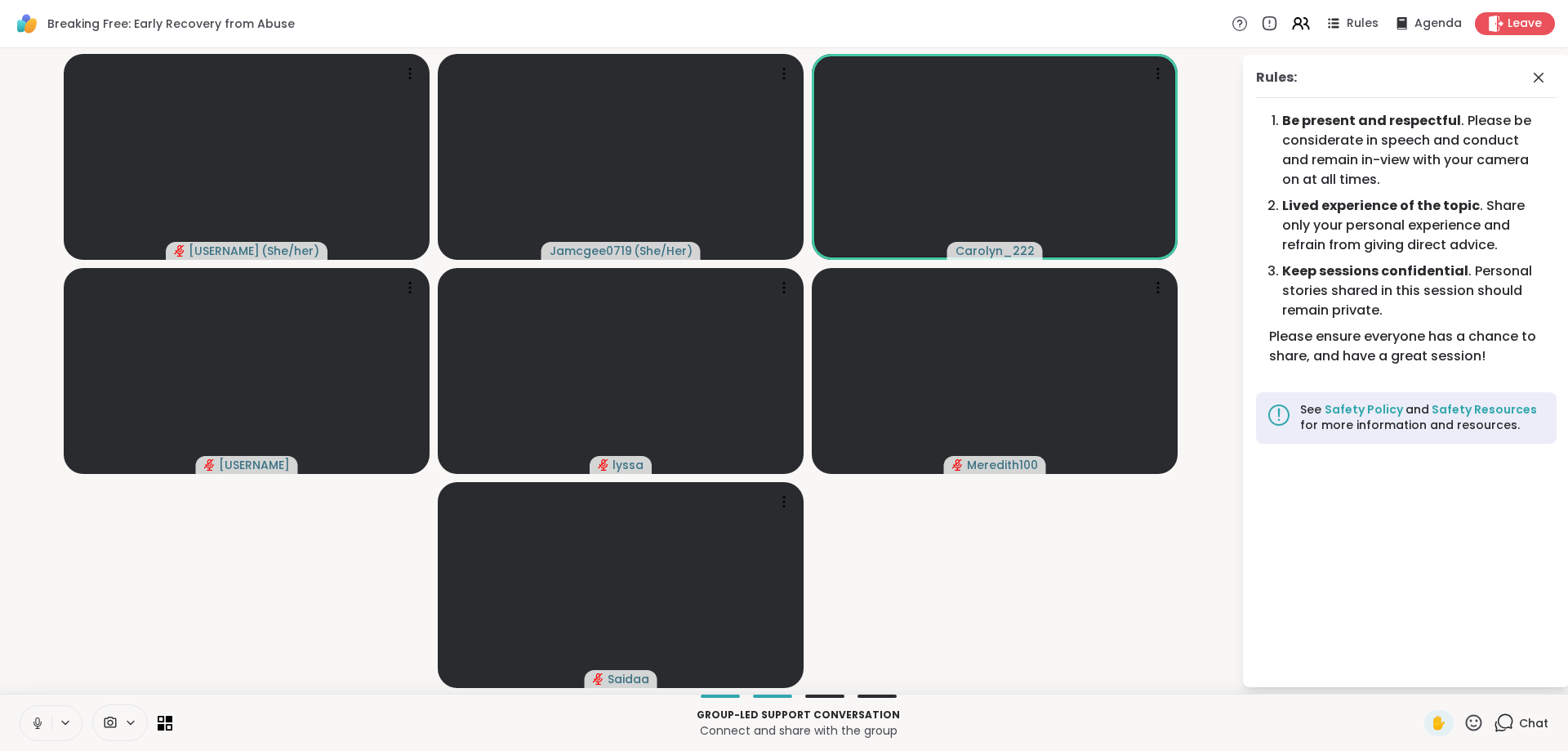 click 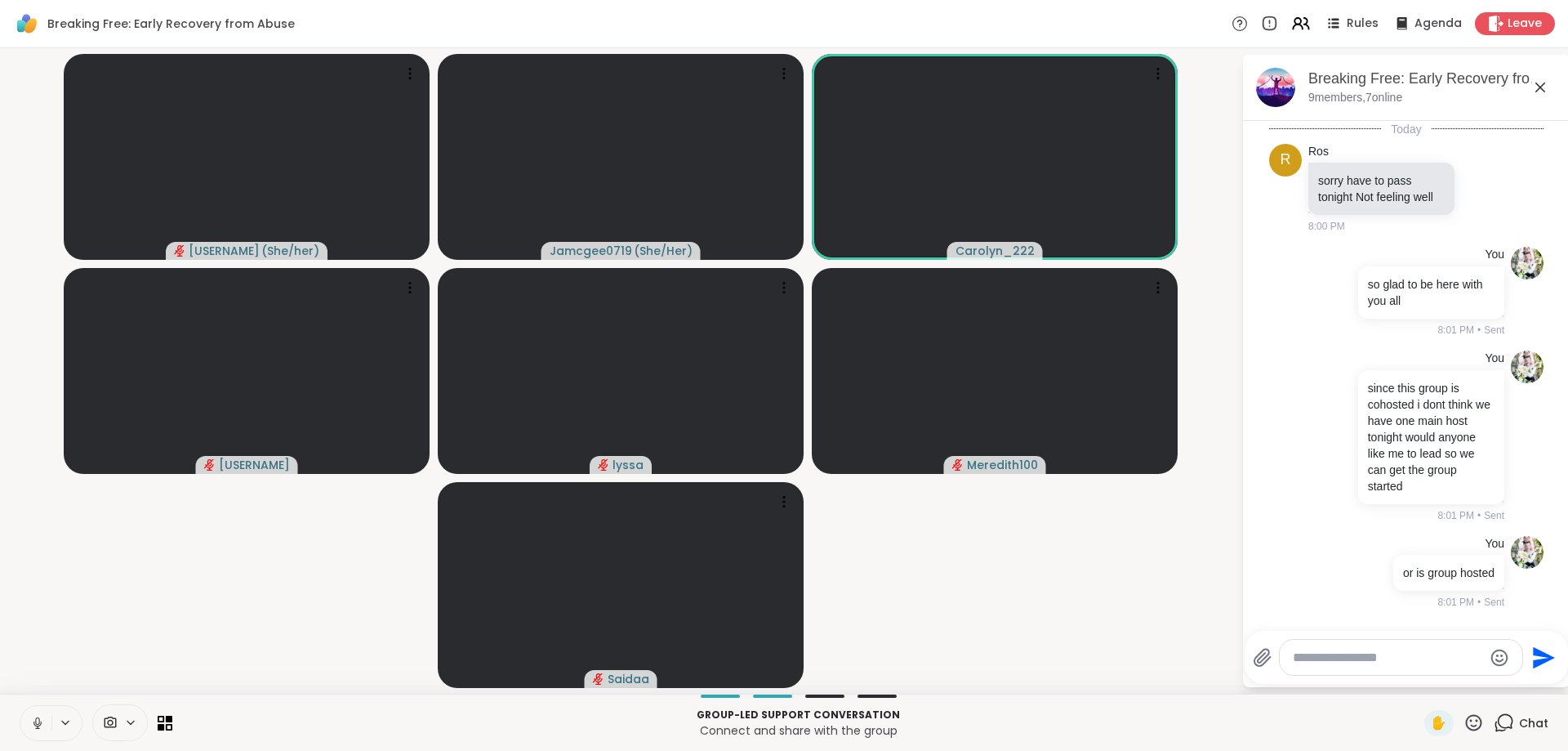 scroll, scrollTop: 401, scrollLeft: 0, axis: vertical 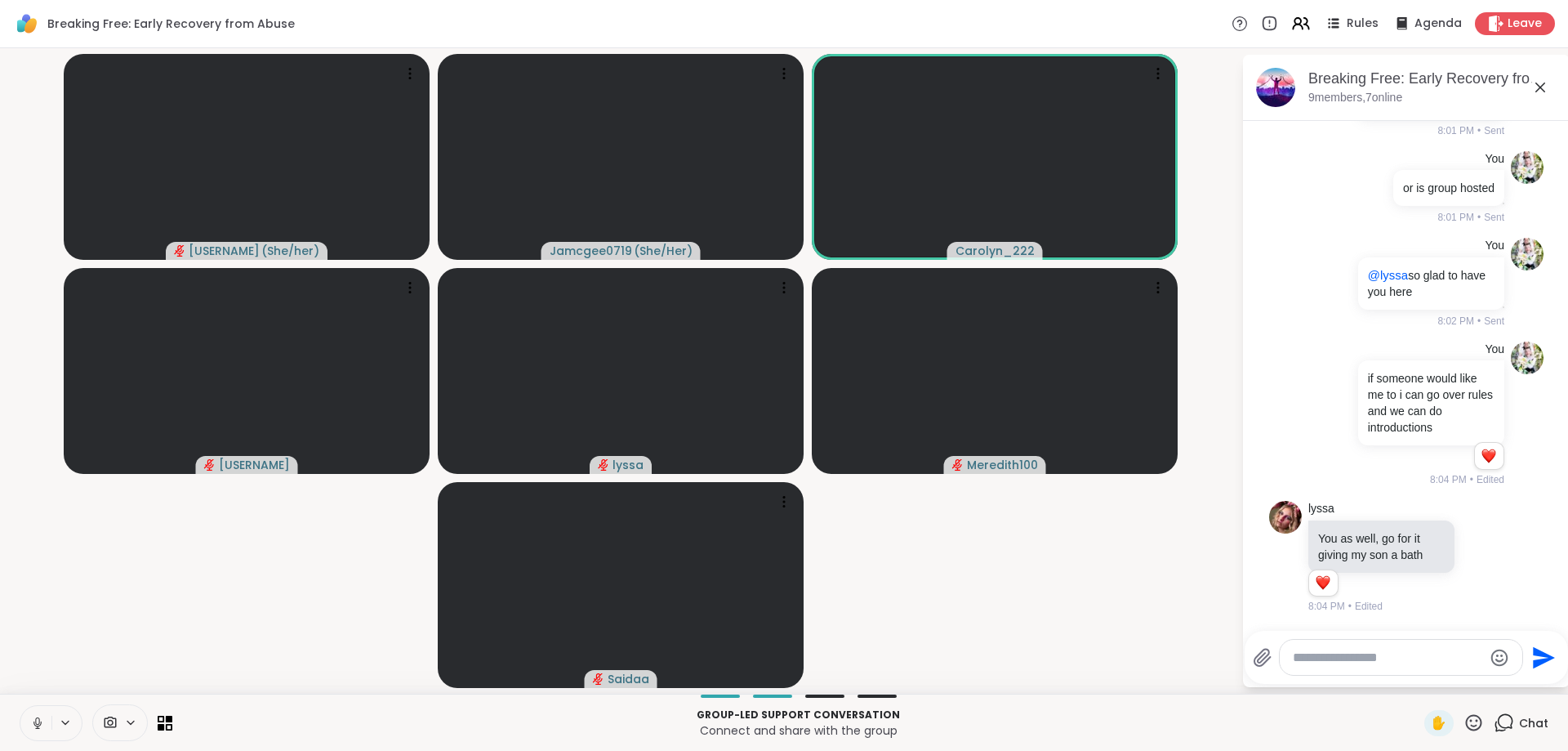 click at bounding box center [1388, 658] 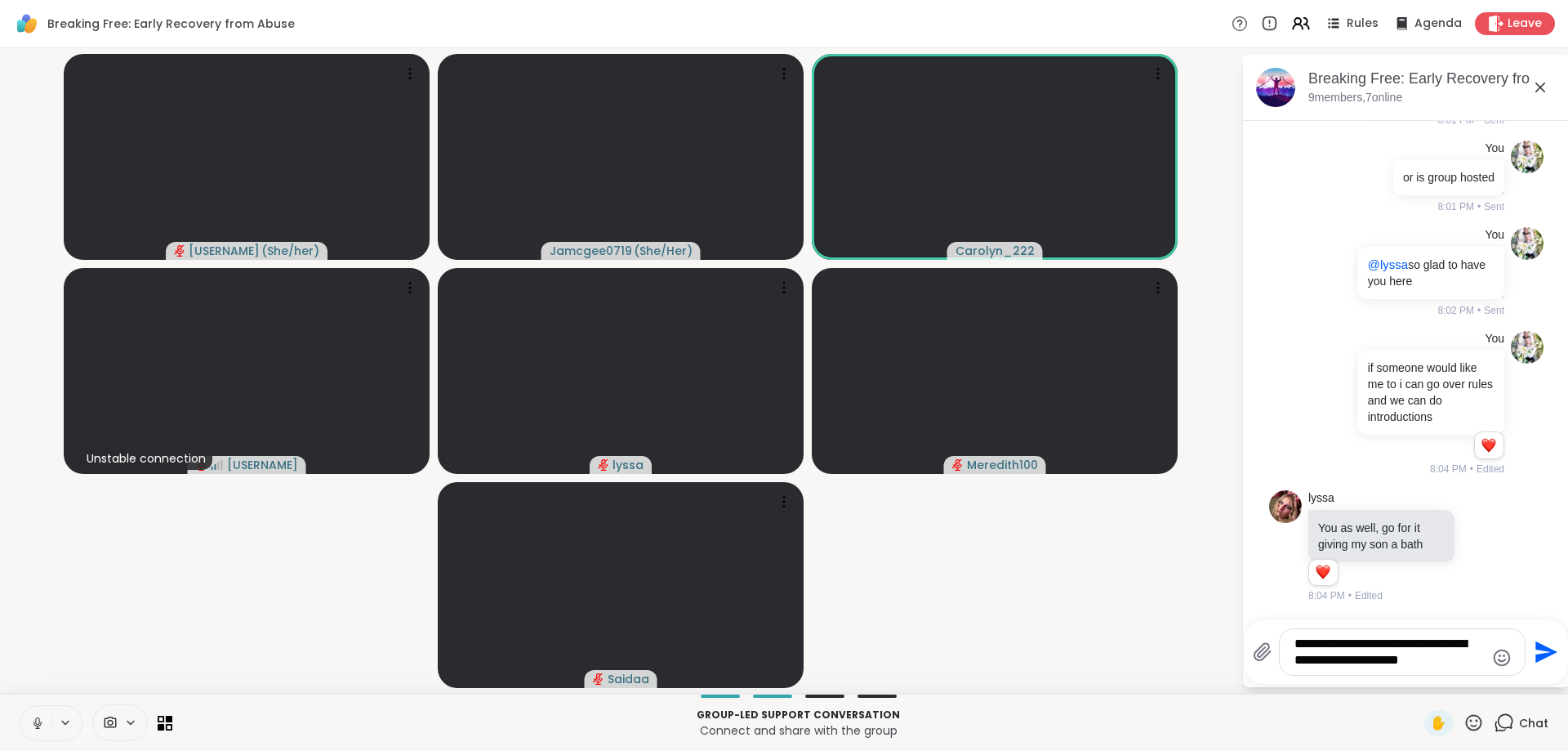 type on "**********" 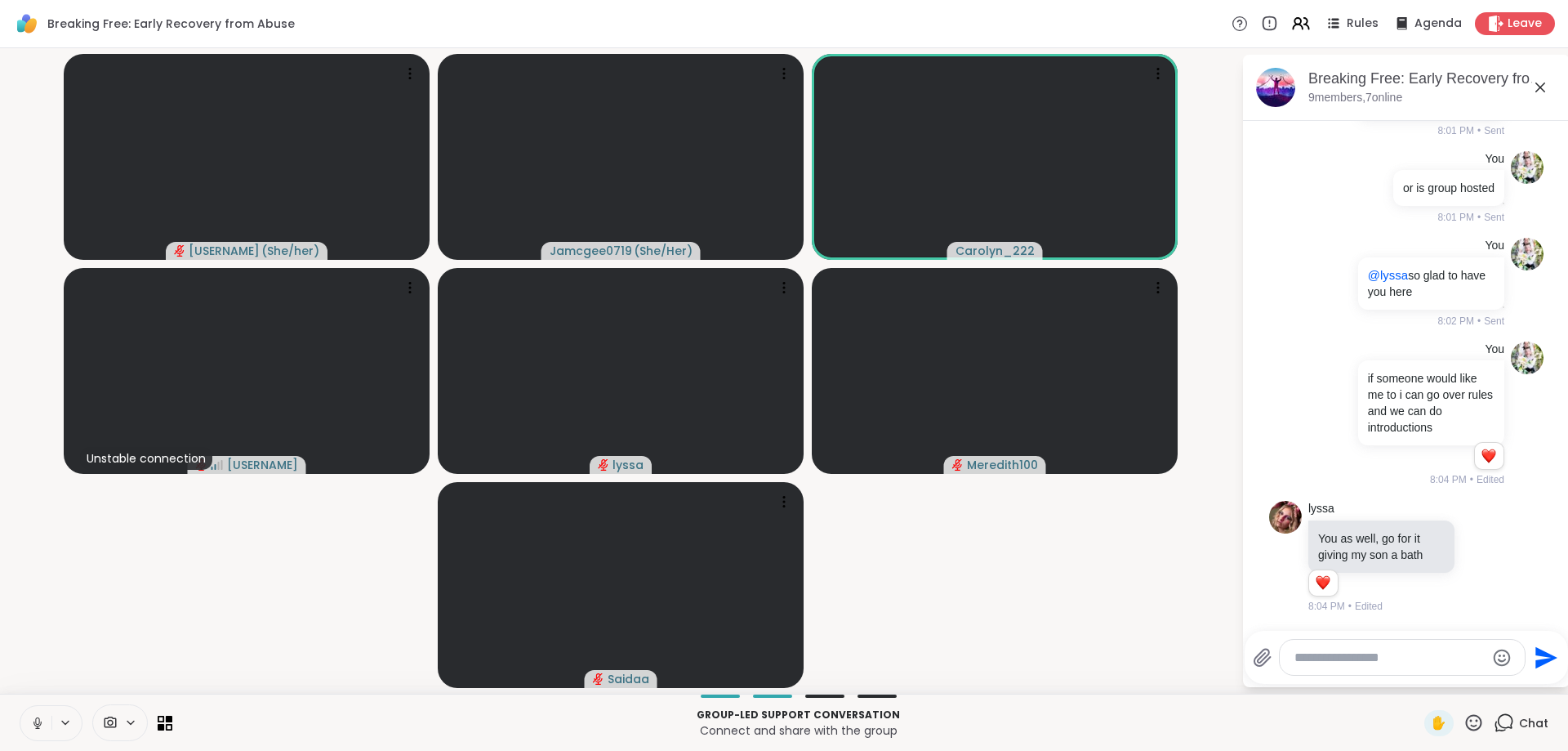 scroll, scrollTop: 521, scrollLeft: 0, axis: vertical 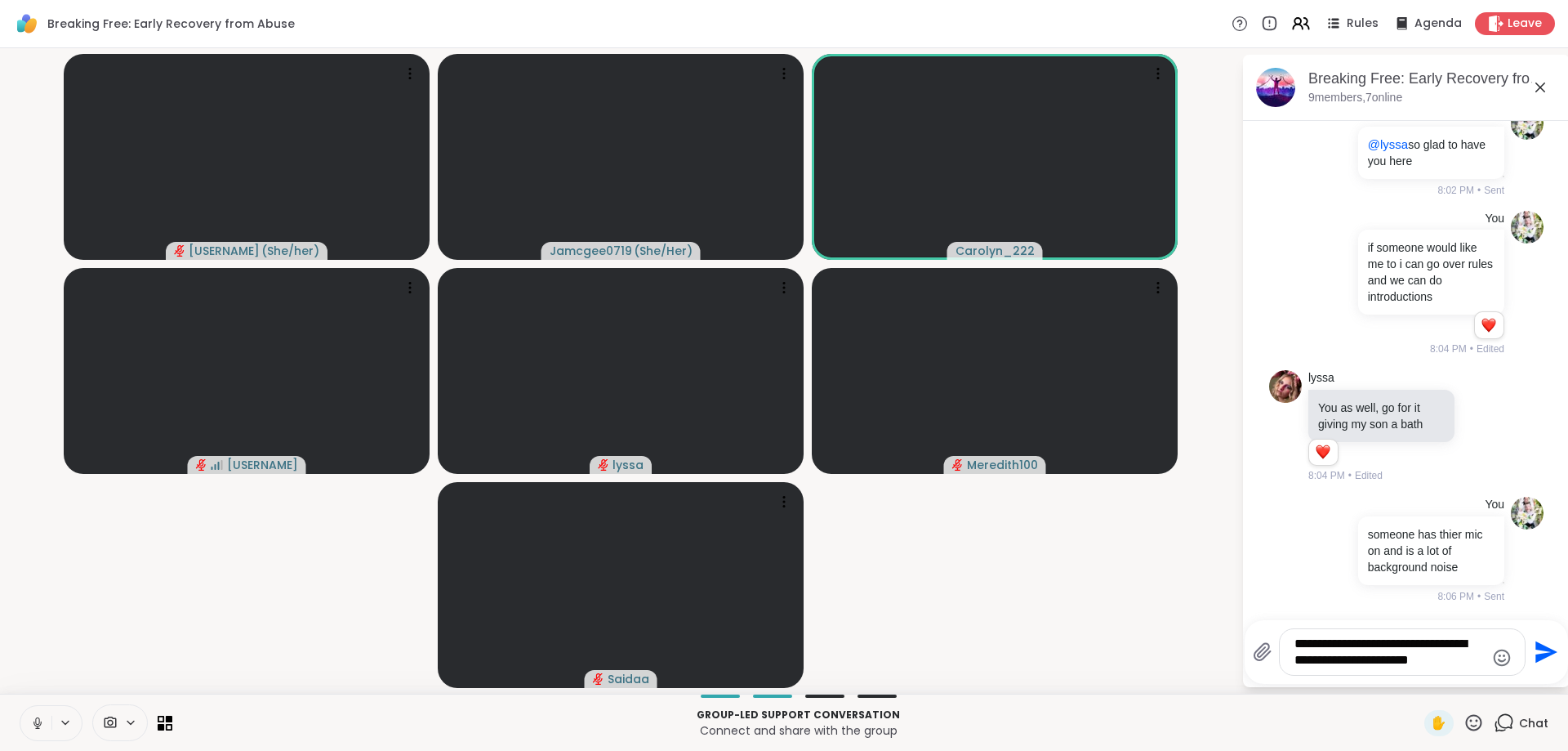 type on "**********" 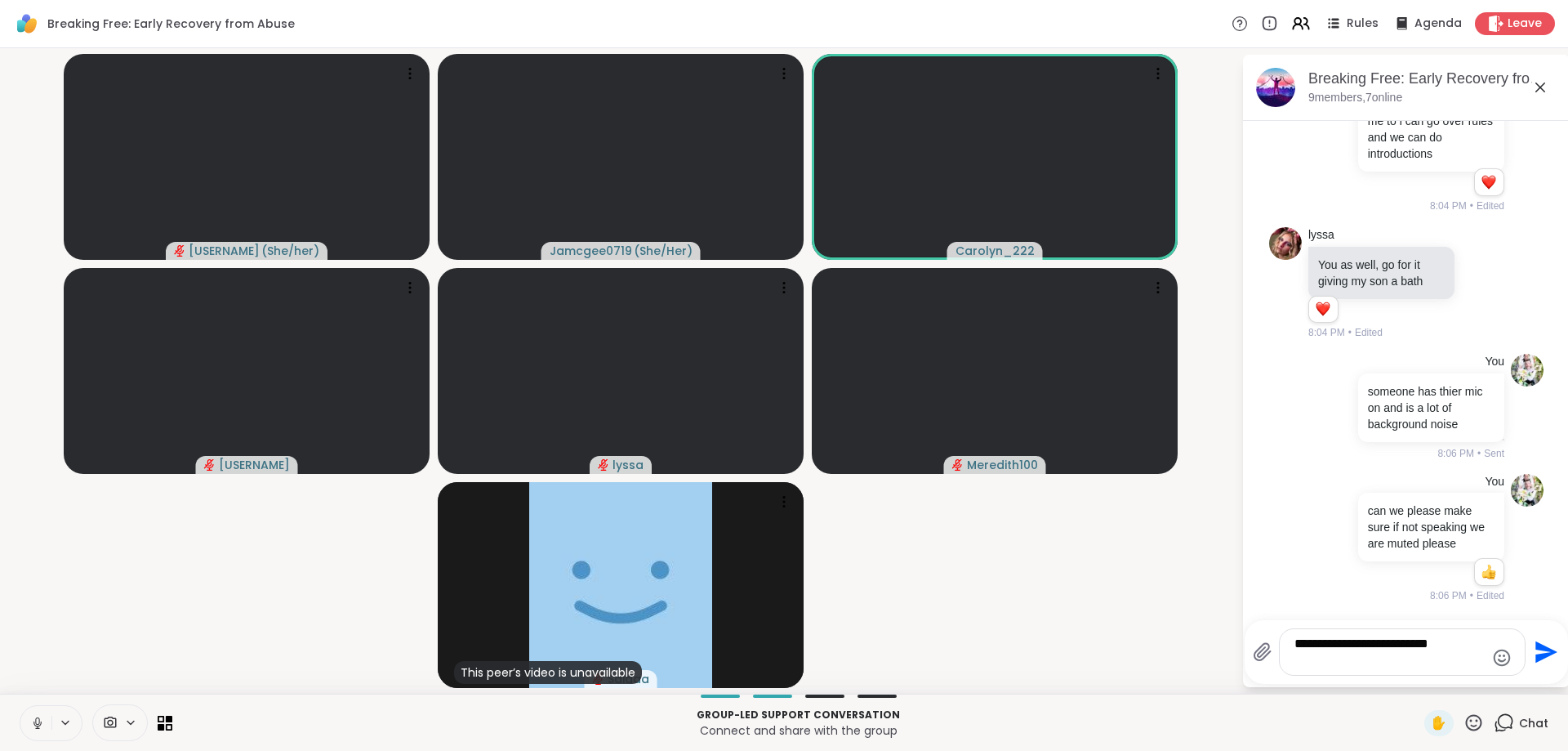 scroll, scrollTop: 664, scrollLeft: 0, axis: vertical 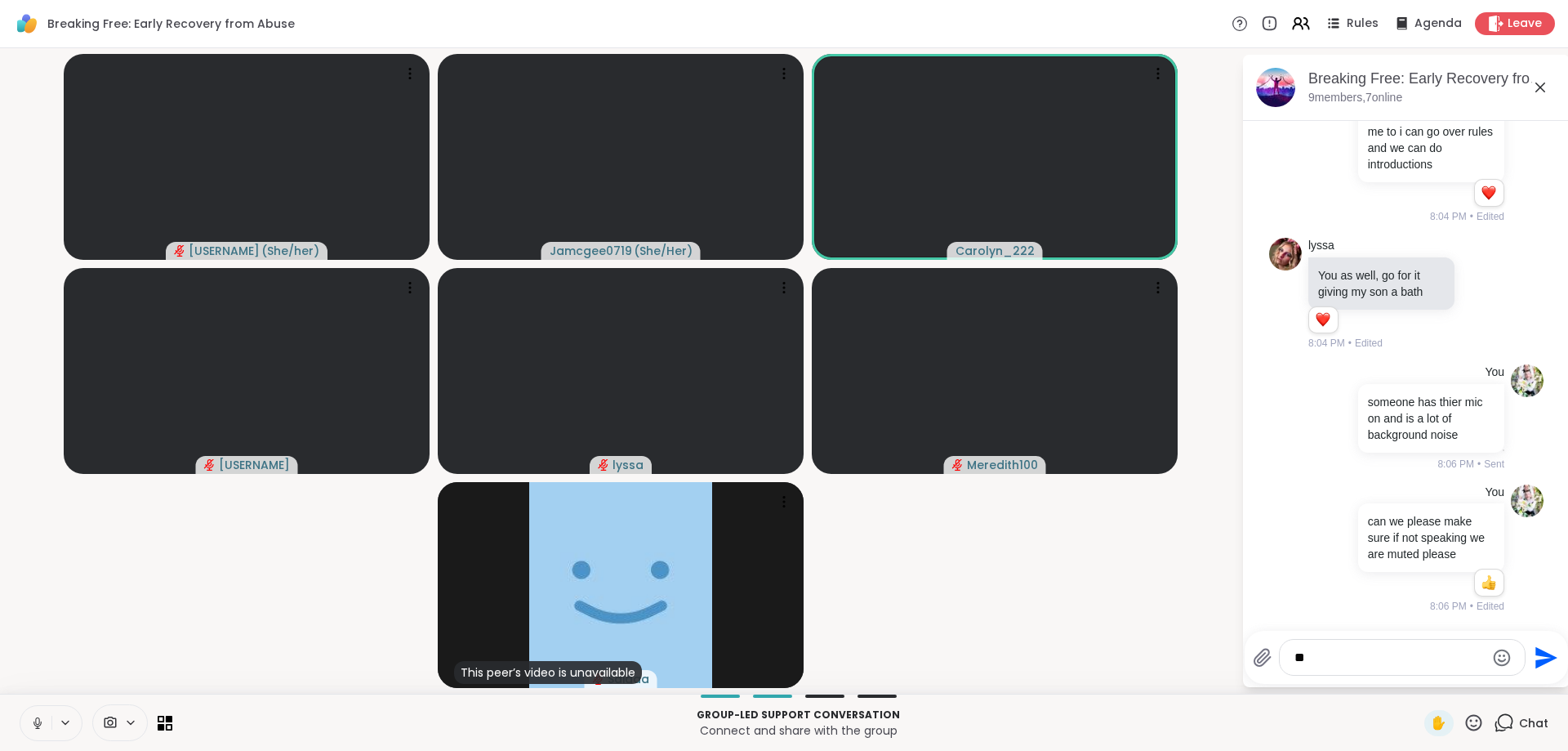 type on "*" 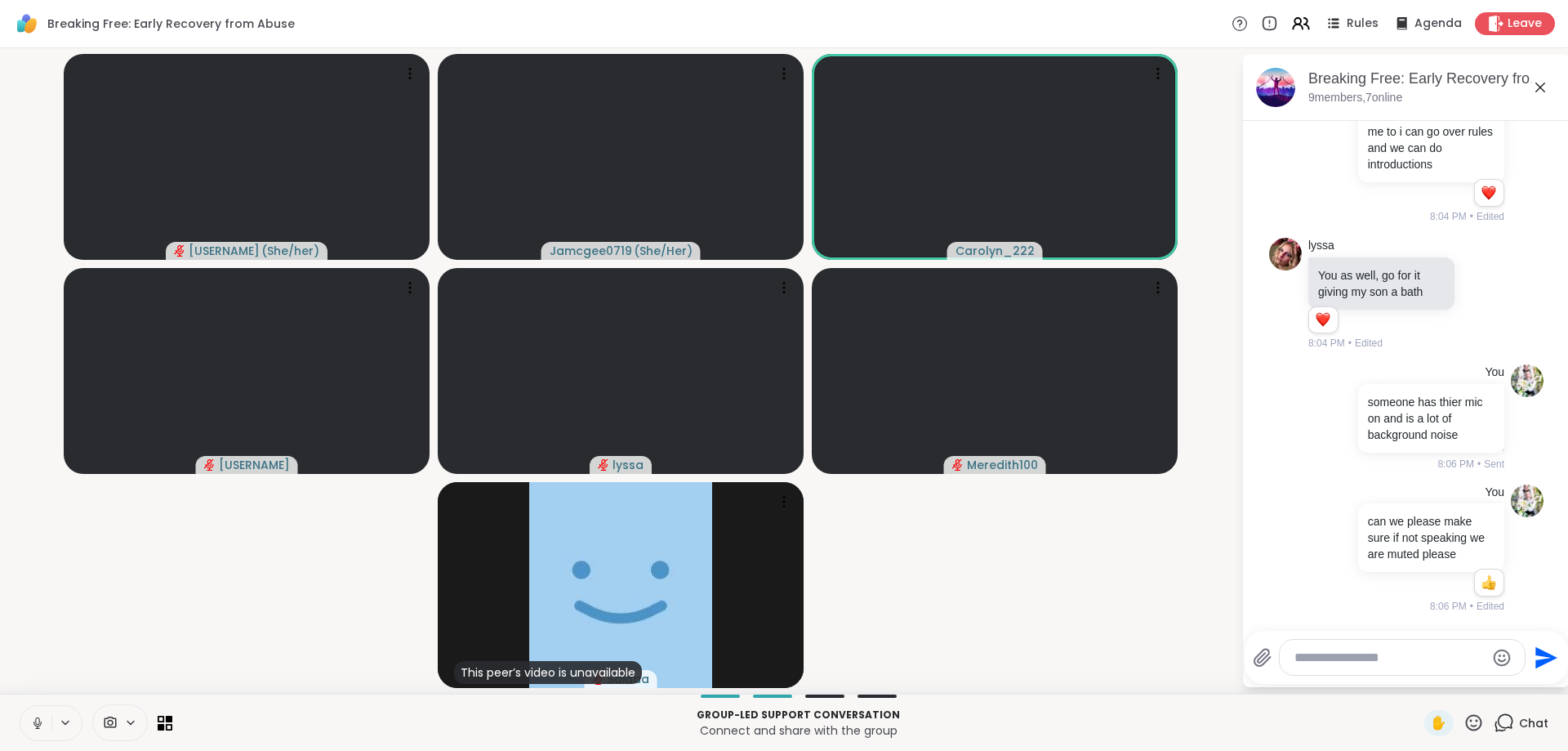 scroll, scrollTop: 688, scrollLeft: 0, axis: vertical 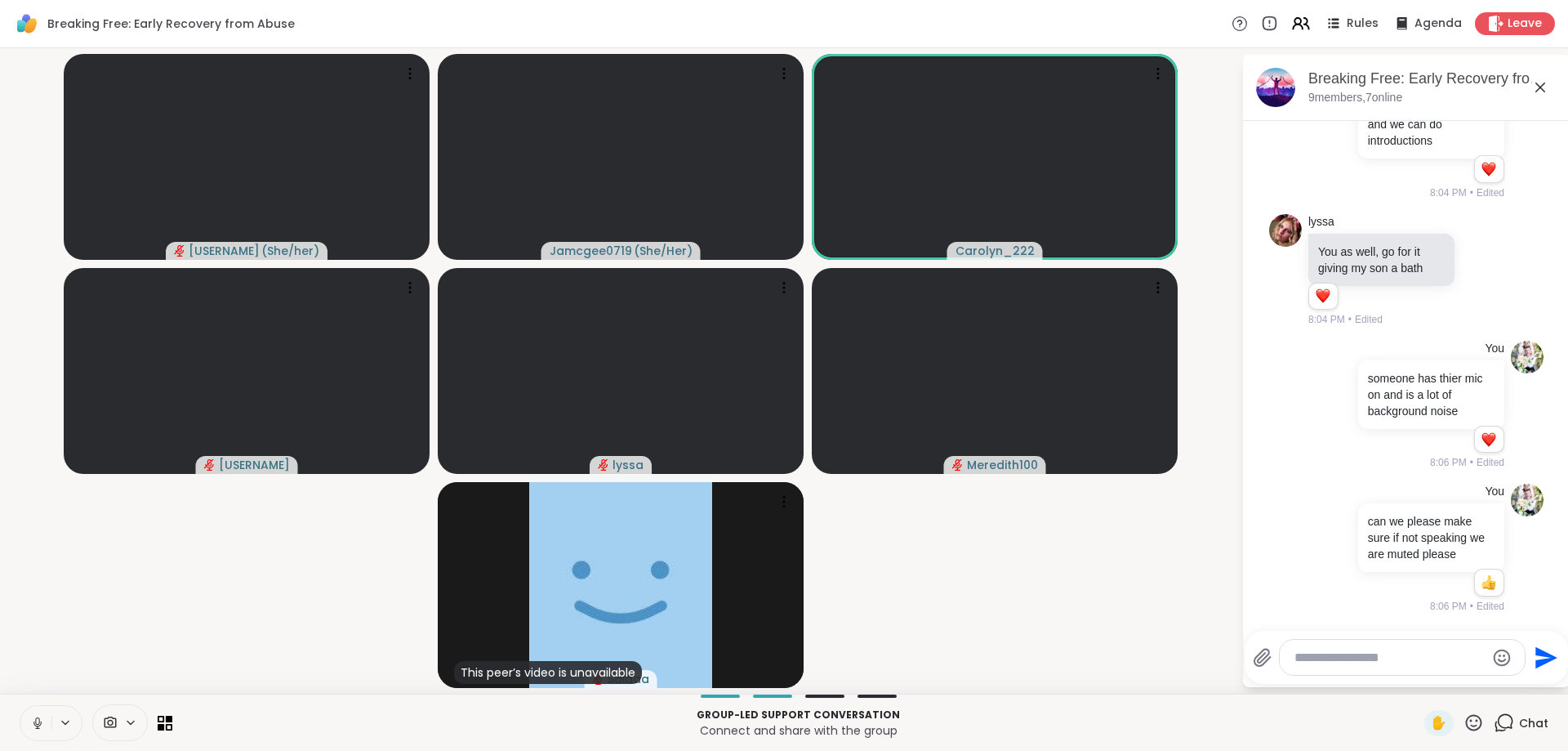 click at bounding box center (1389, 658) 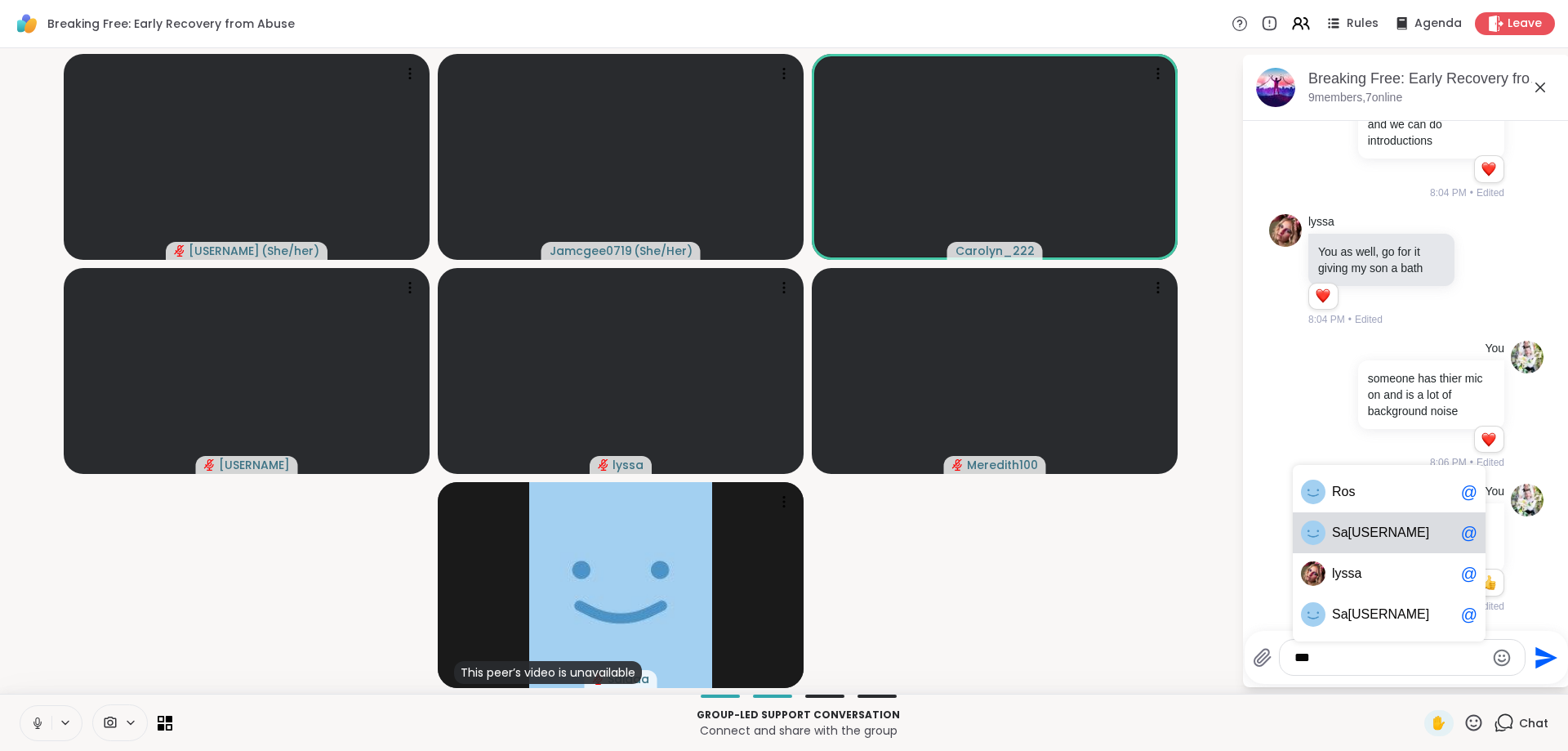 click on "[USERNAME]" at bounding box center (1389, 533) 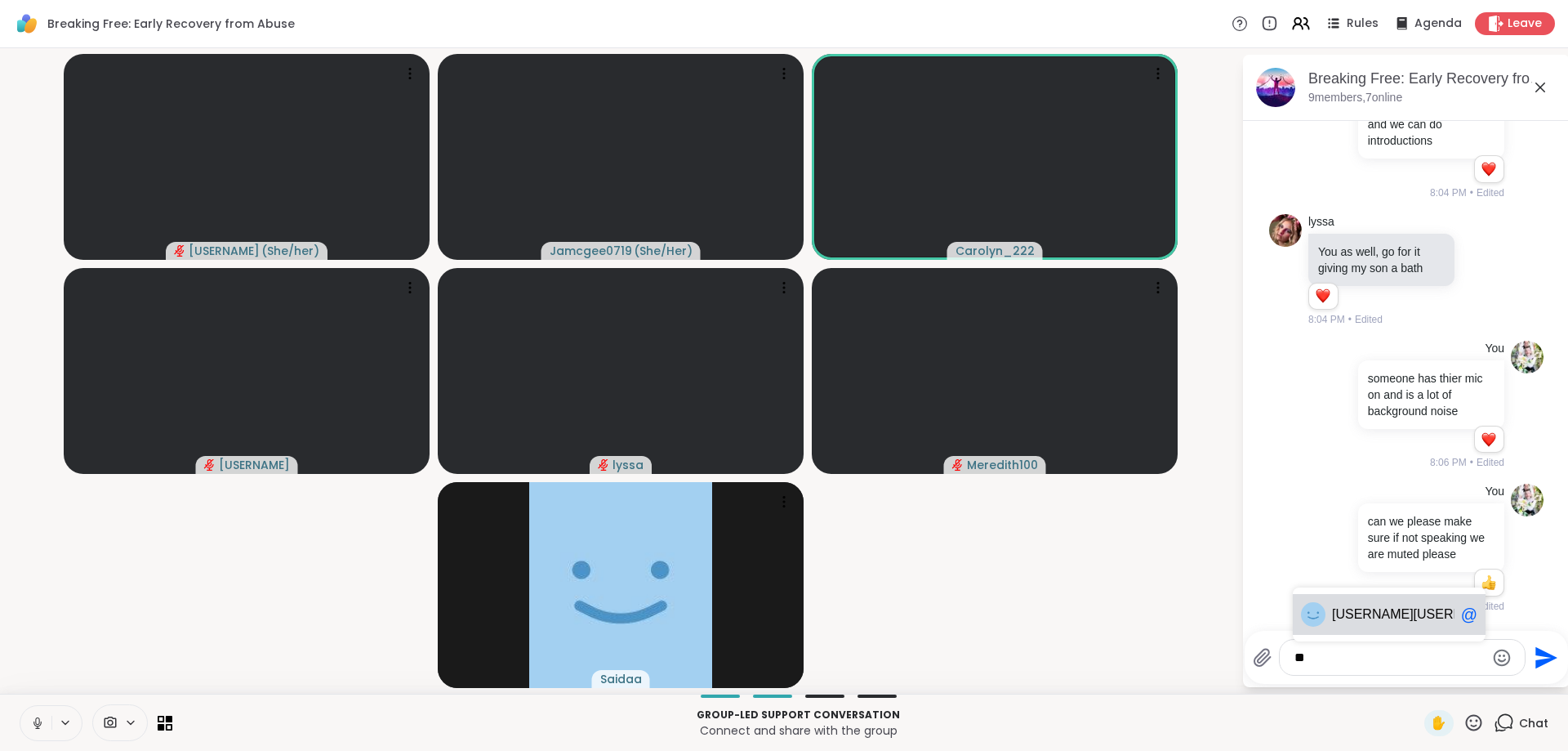 type on "*" 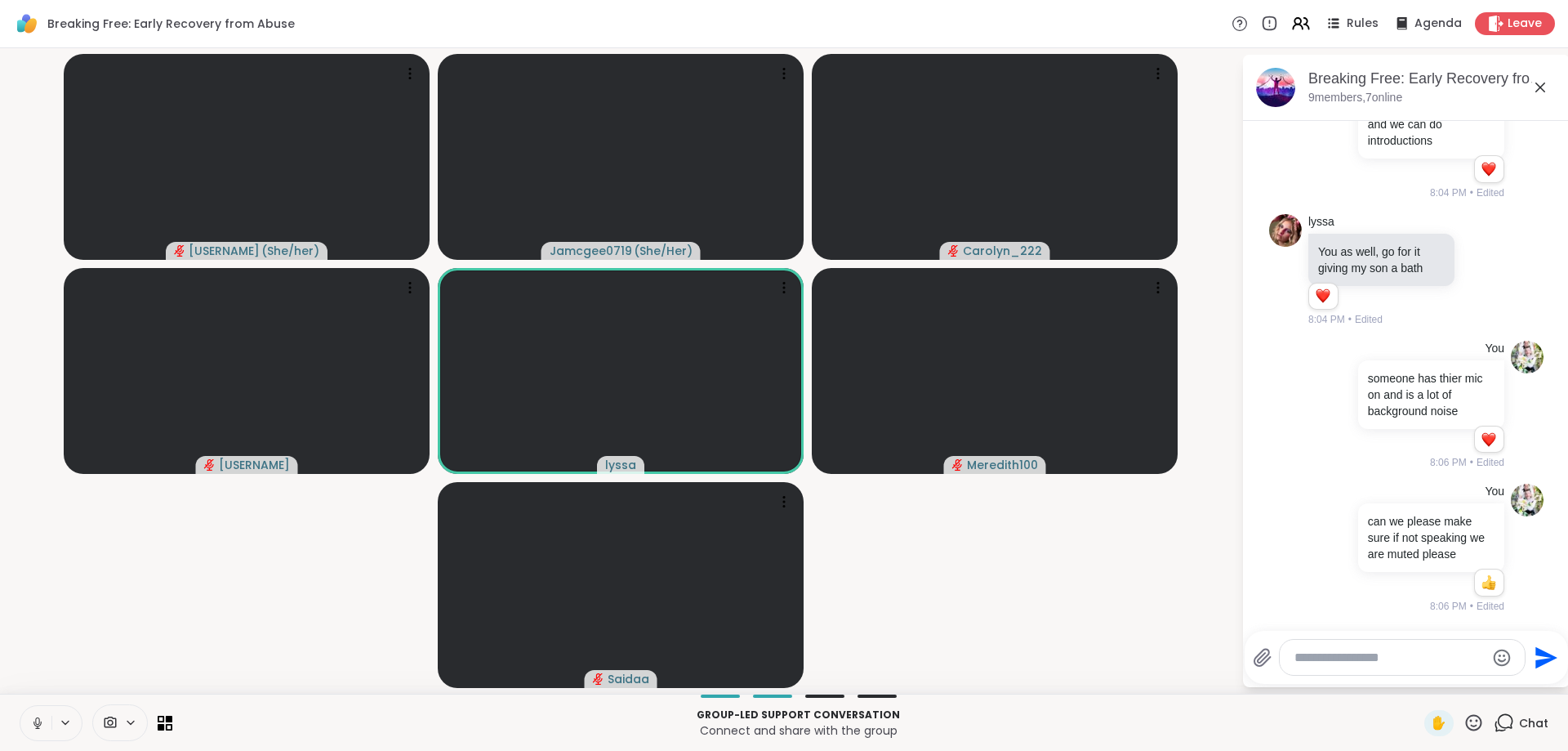 click at bounding box center [1389, 658] 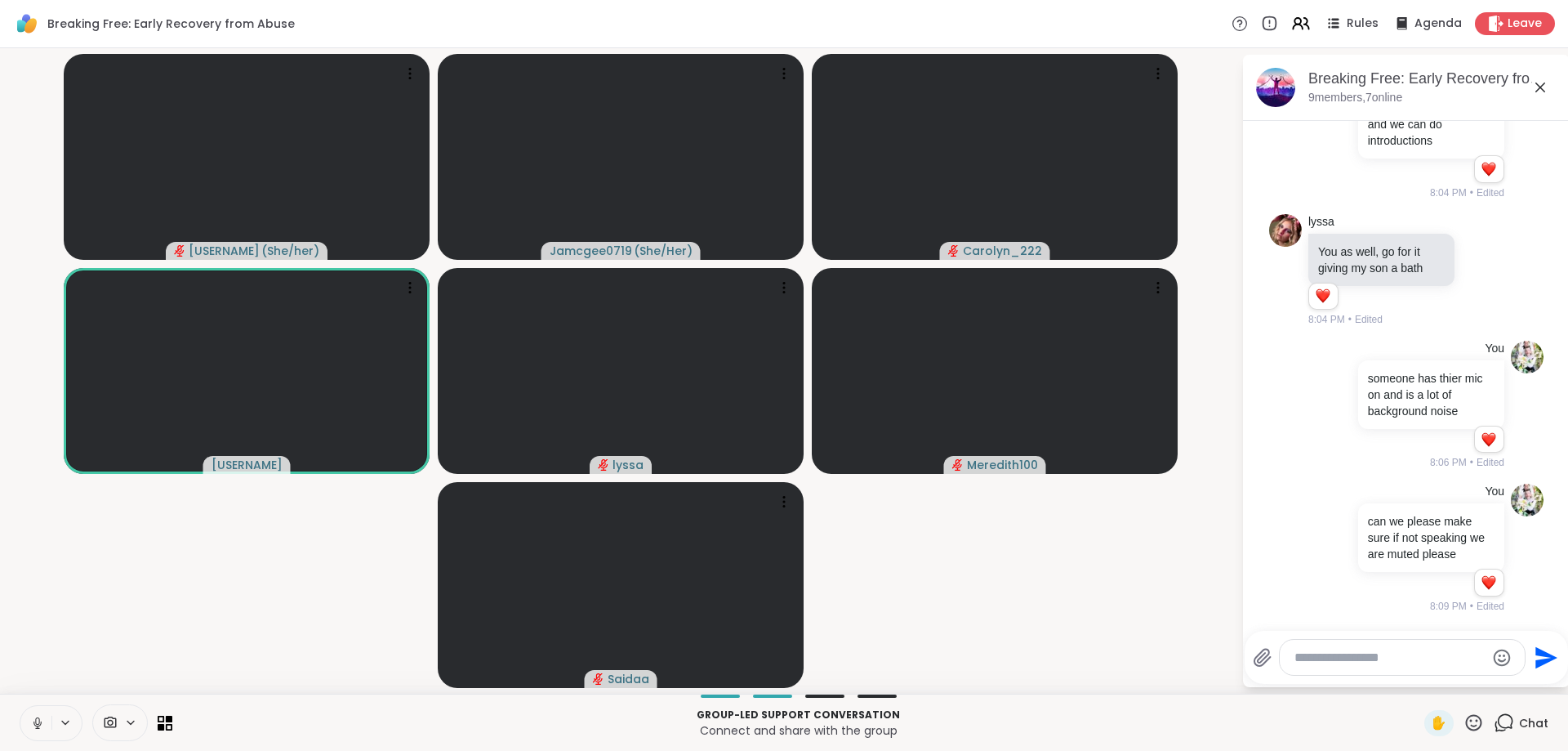click at bounding box center (1389, 658) 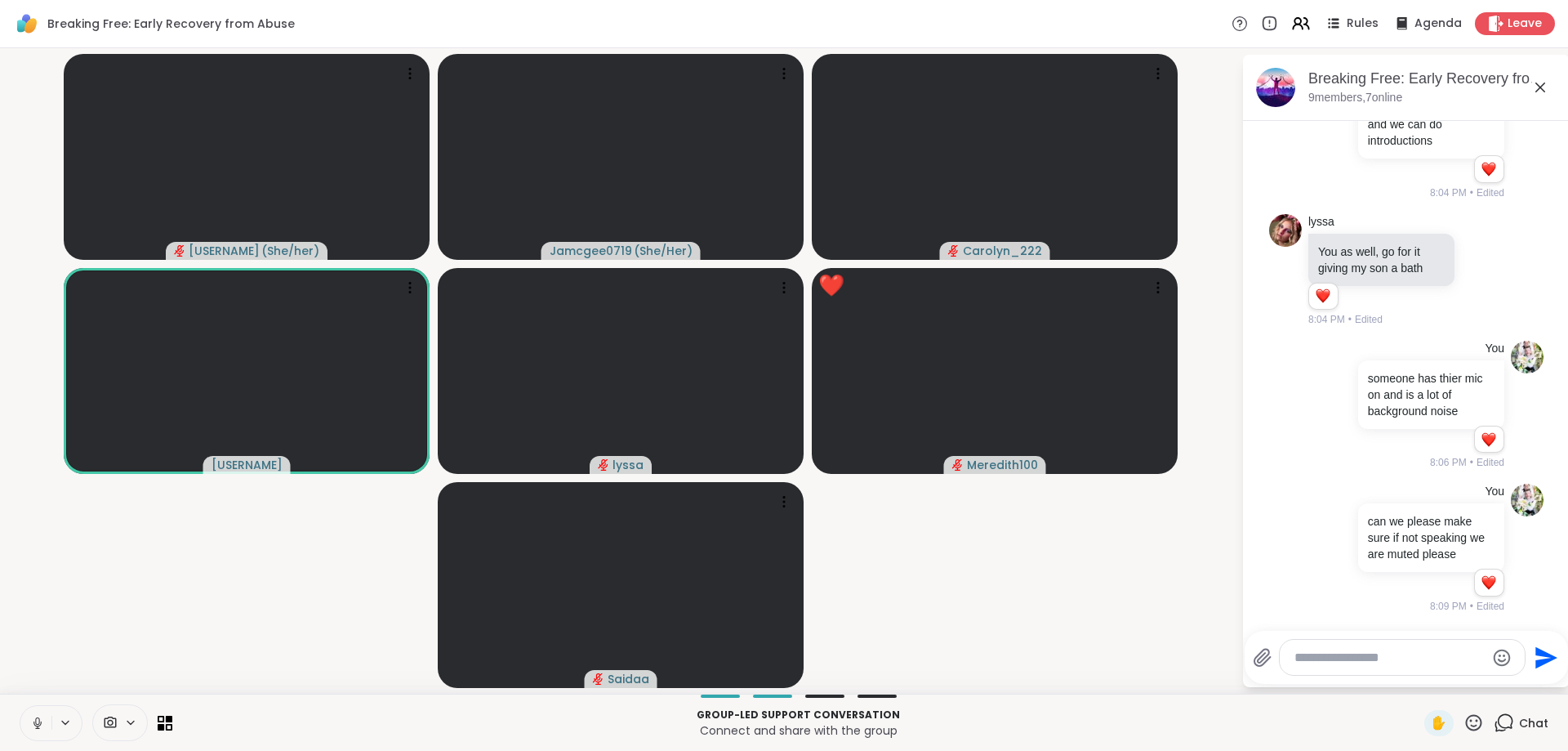 click at bounding box center (1389, 658) 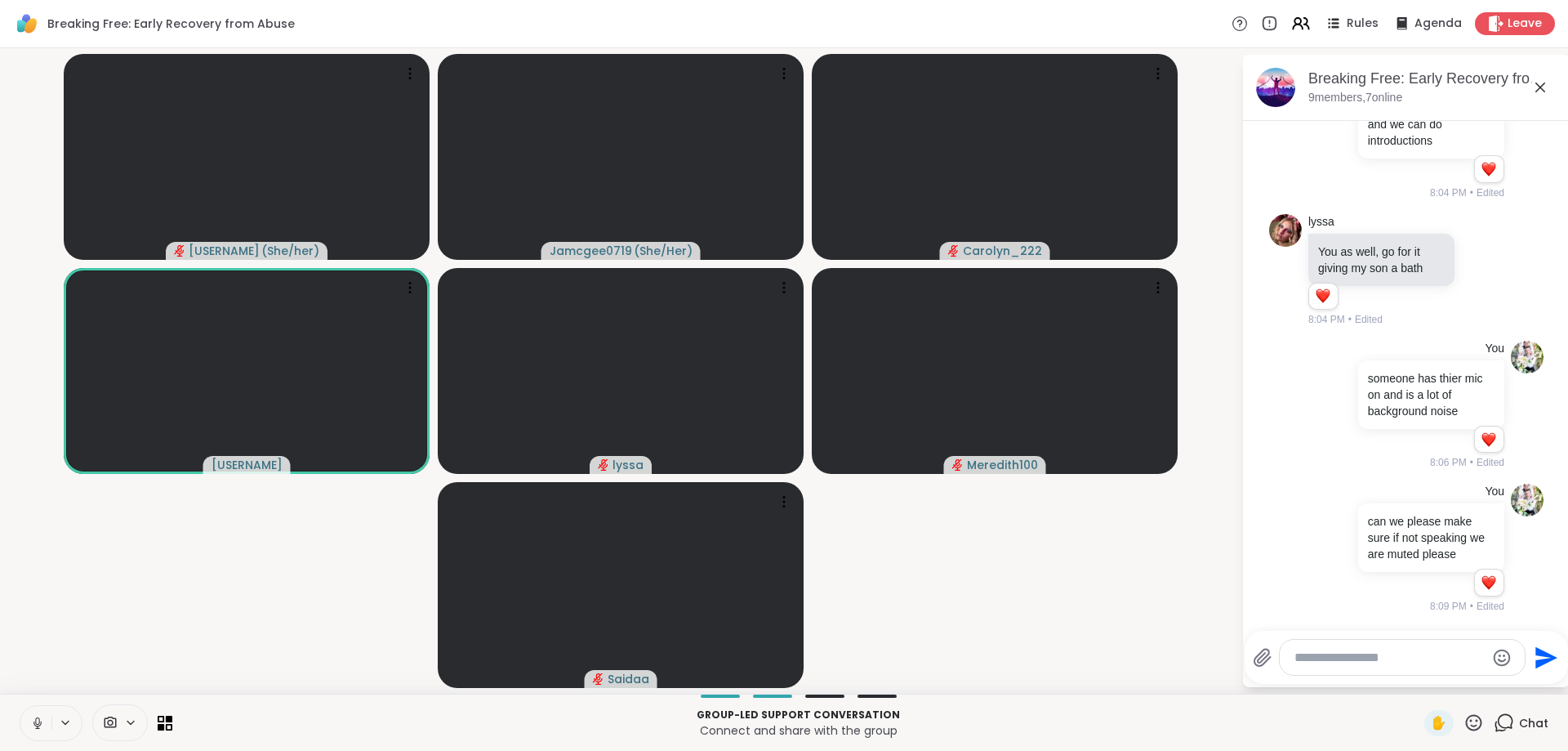 click at bounding box center (1389, 658) 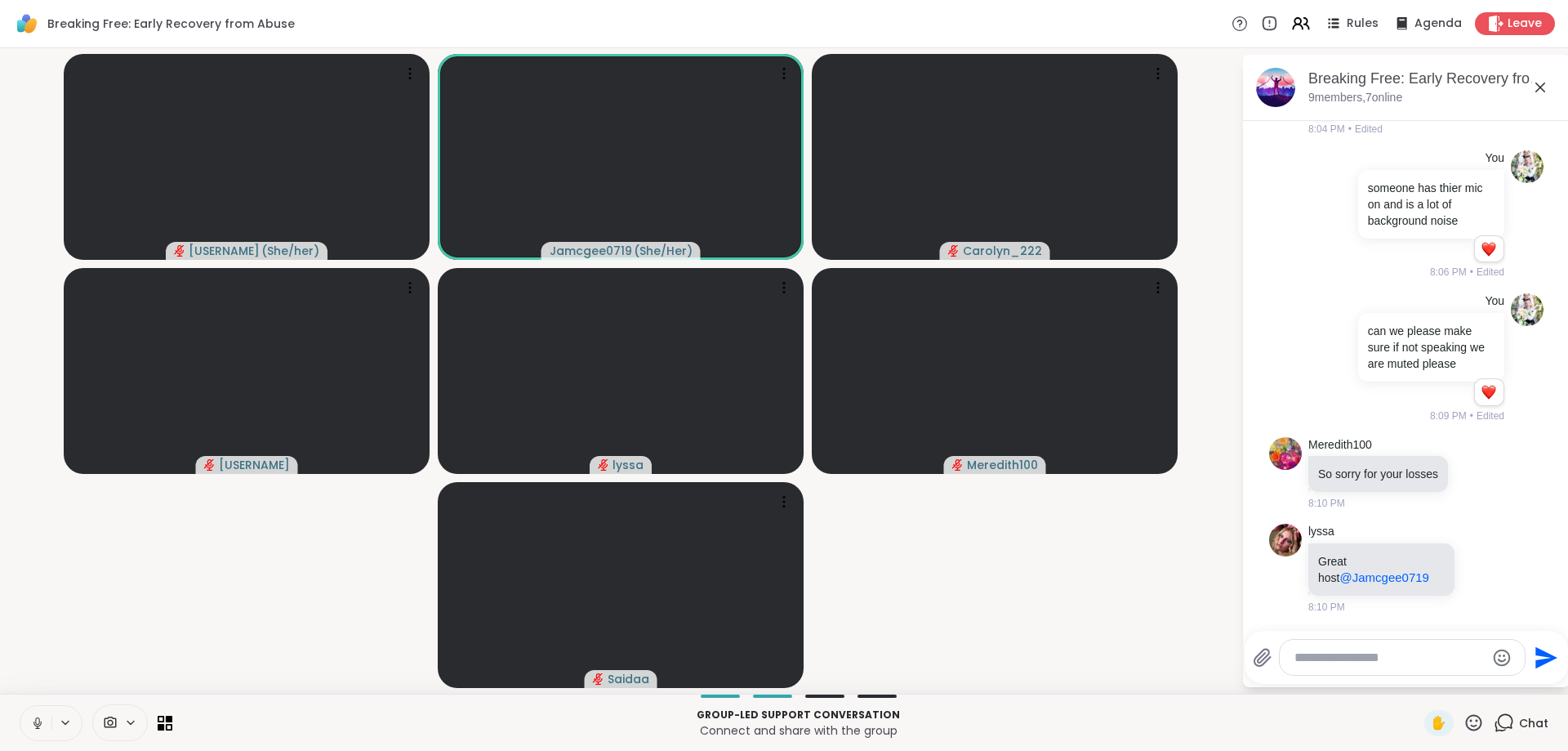 scroll, scrollTop: 919, scrollLeft: 0, axis: vertical 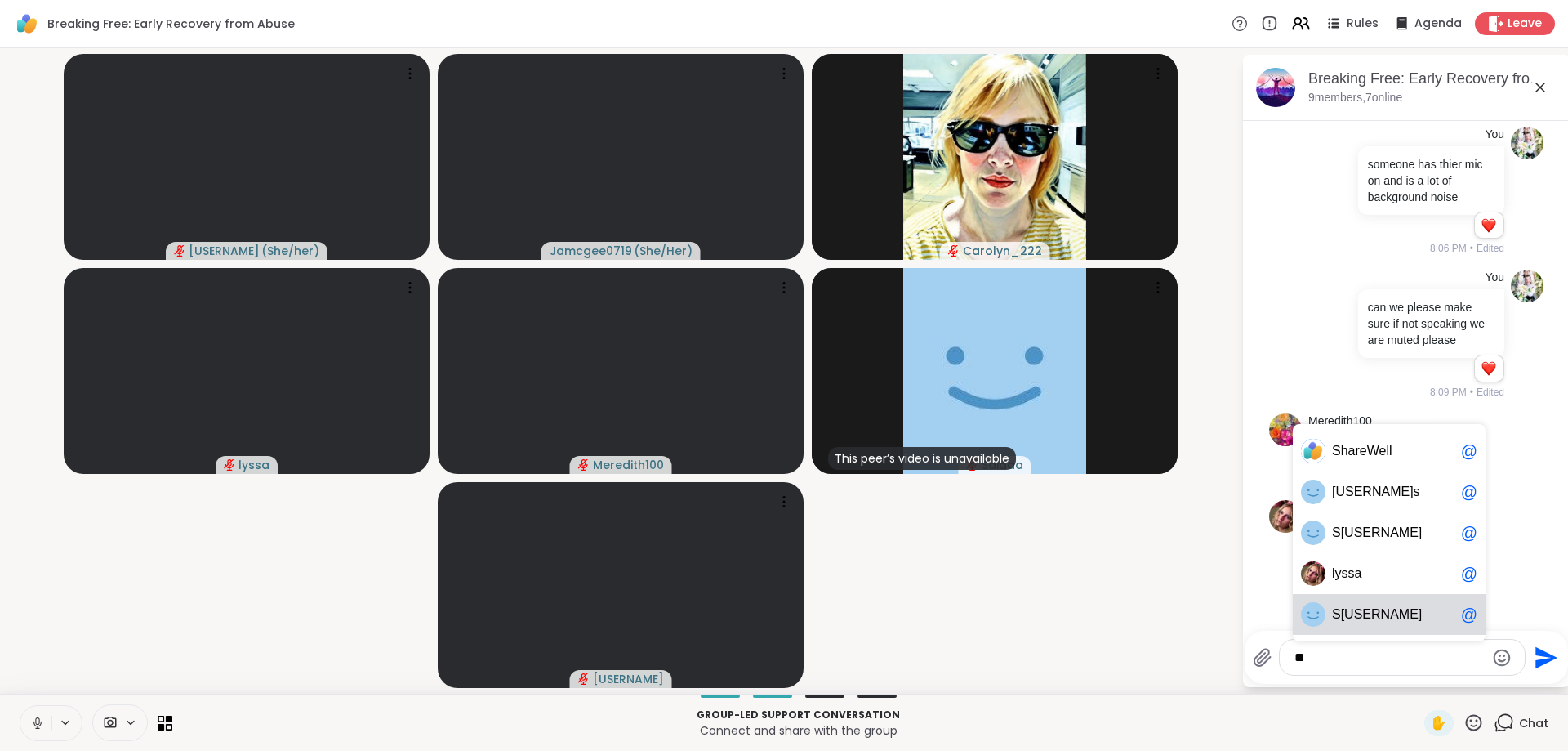 click on "[USERNAME]" at bounding box center [1389, 615] 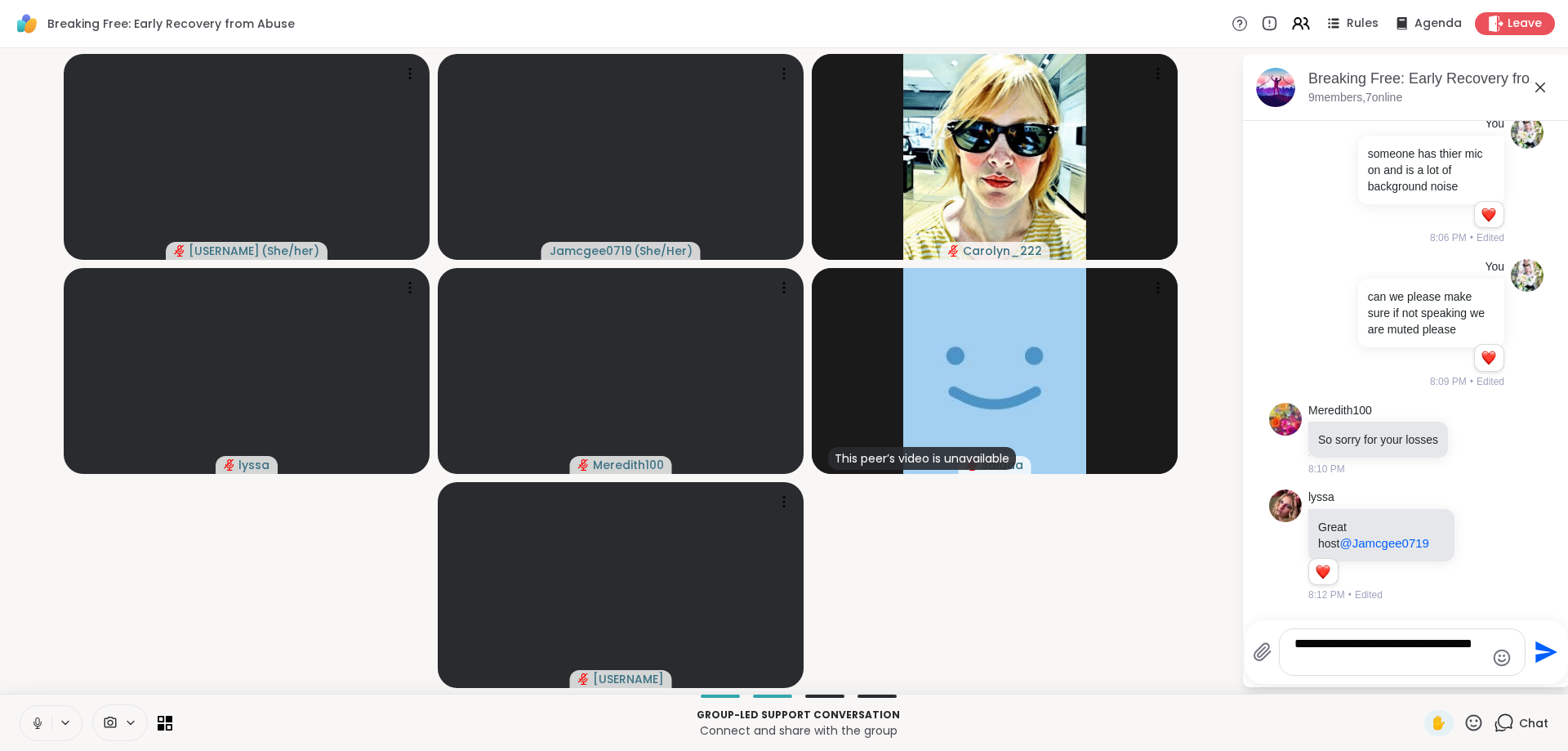 type on "**********" 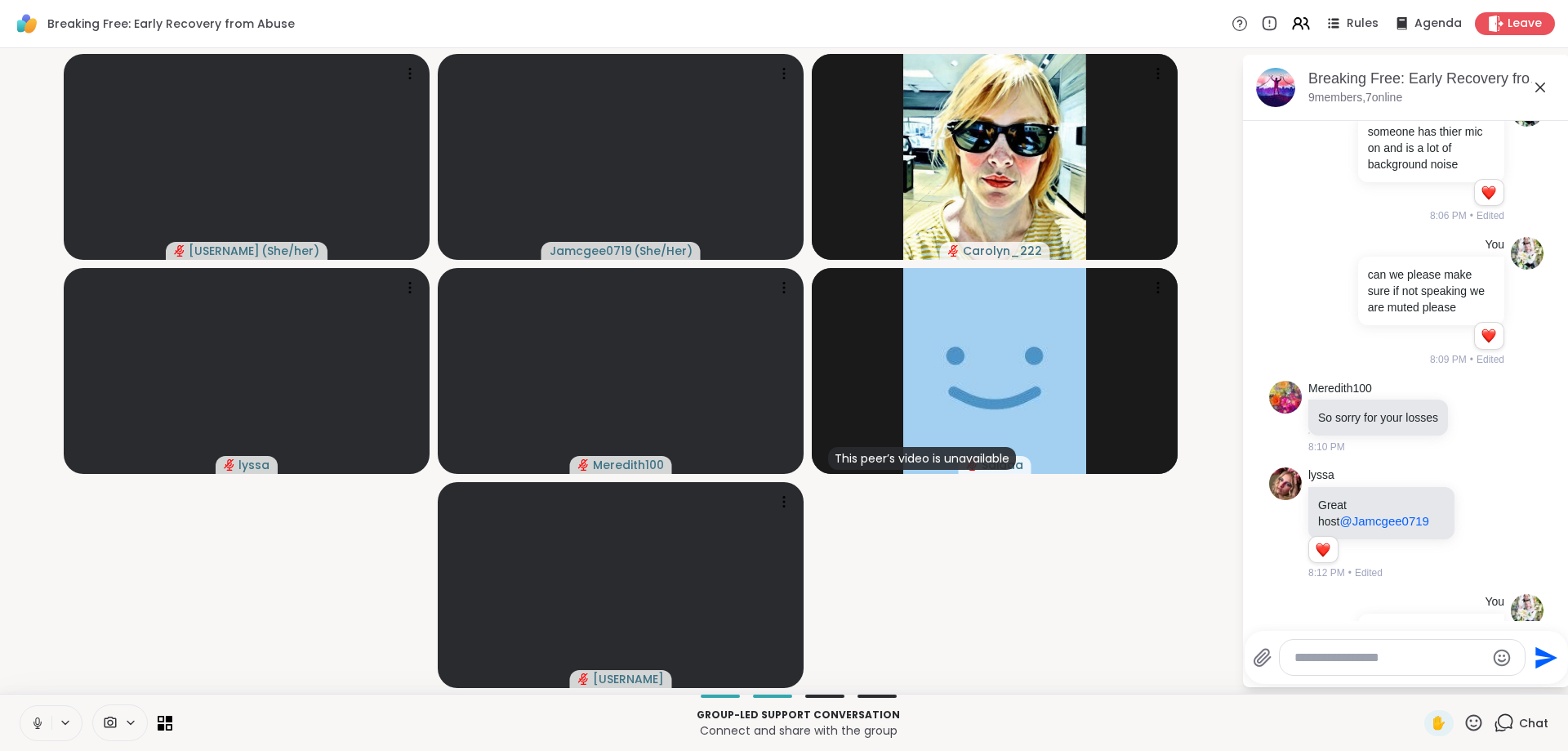 scroll, scrollTop: 1038, scrollLeft: 0, axis: vertical 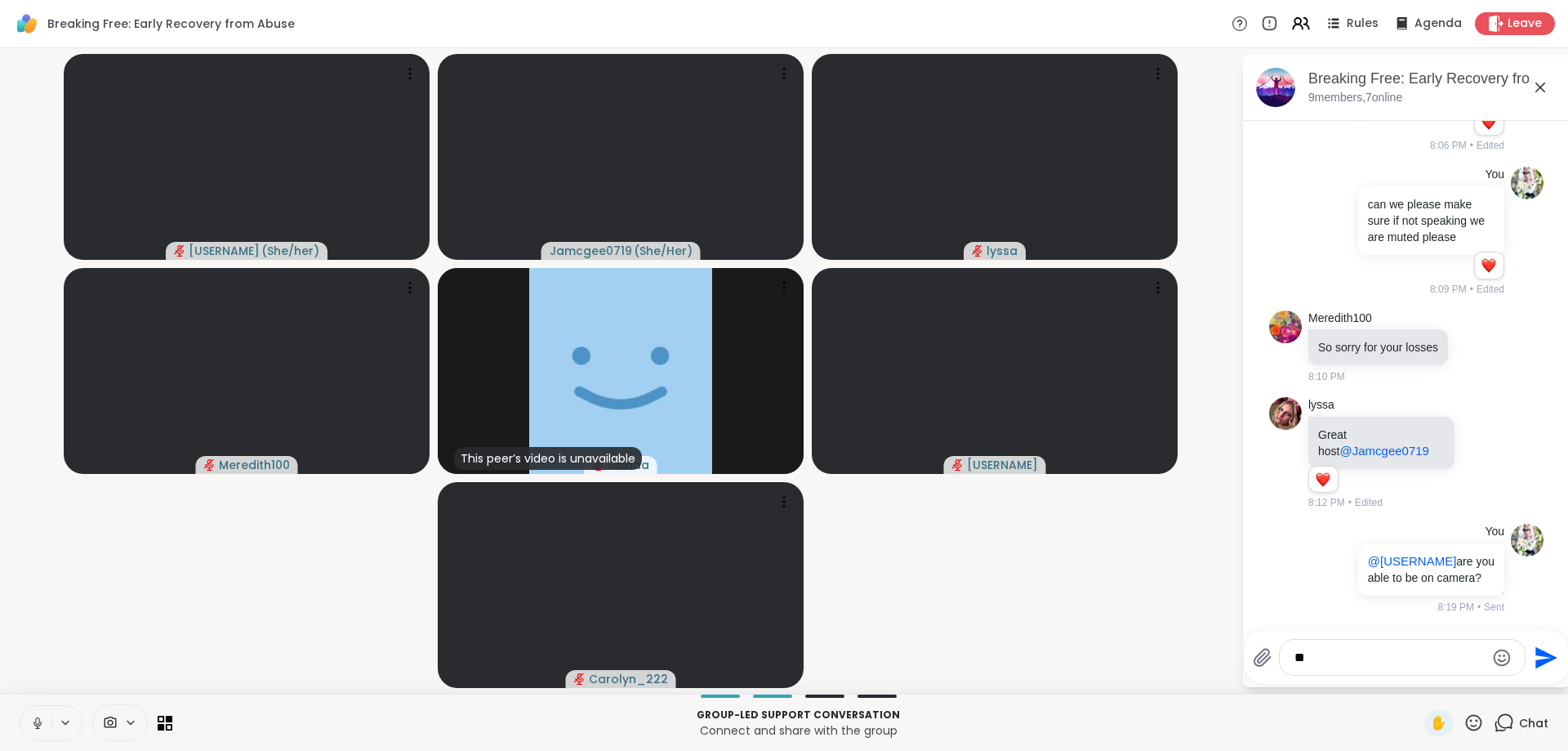 type on "*" 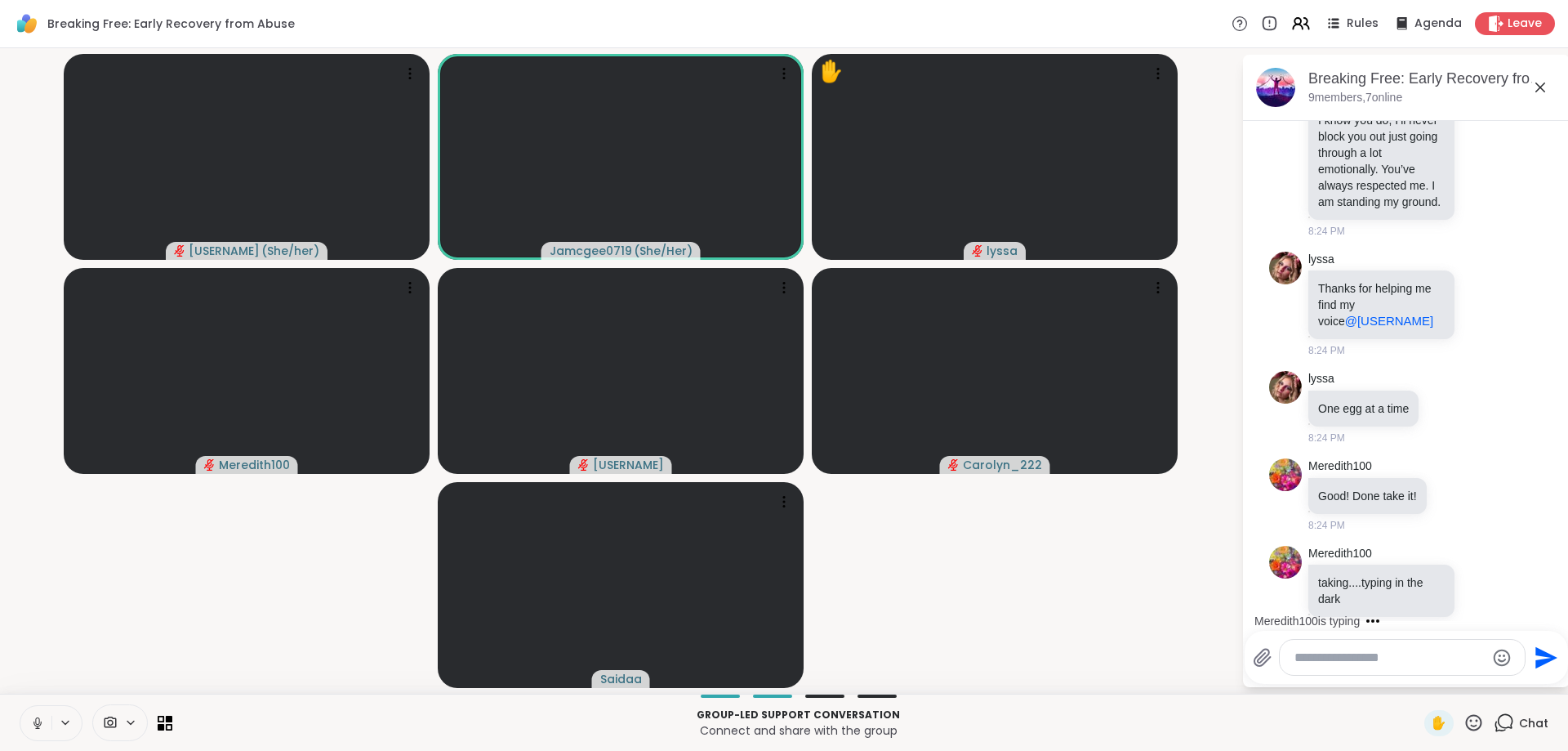 scroll, scrollTop: 2217, scrollLeft: 0, axis: vertical 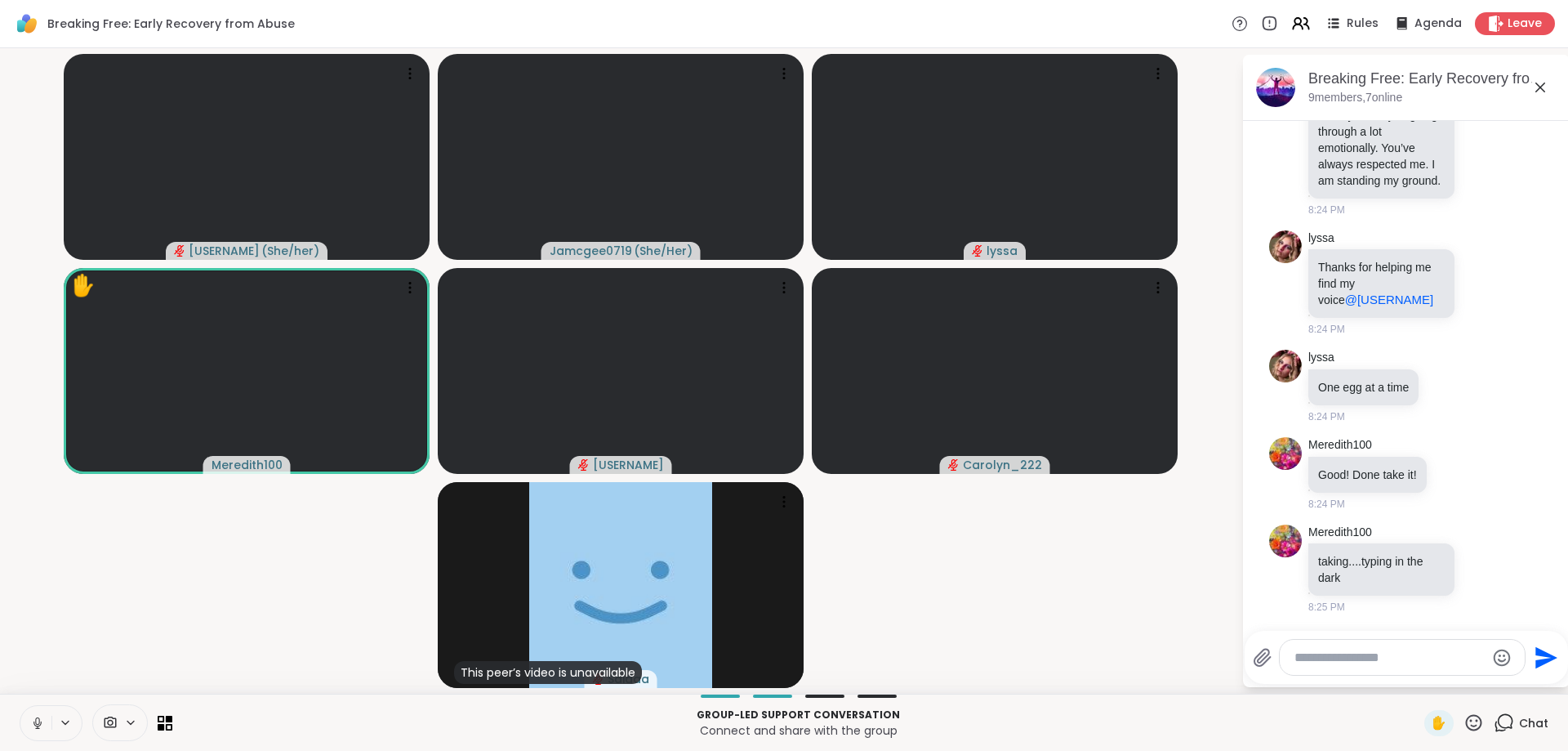 click at bounding box center (1389, 658) 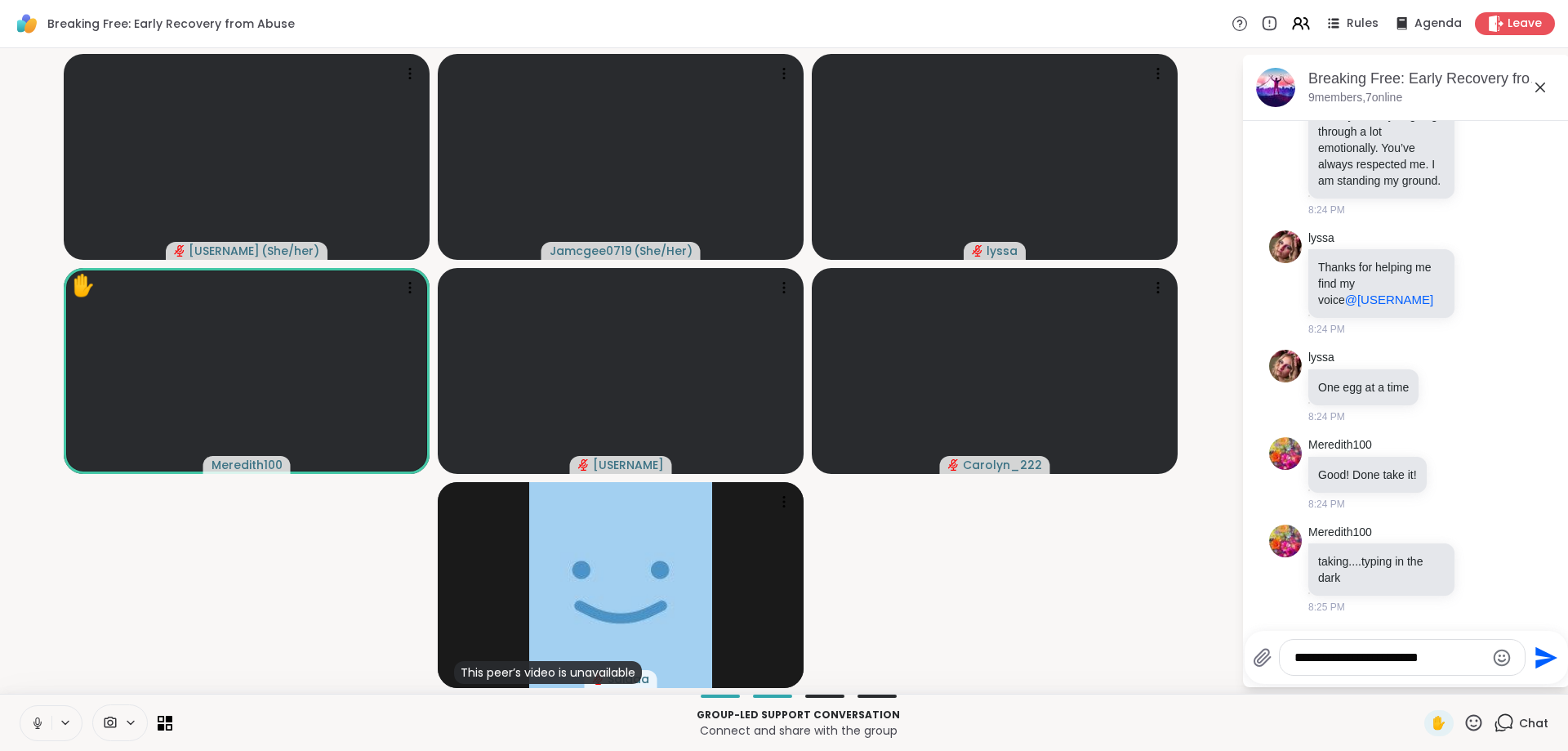 click on "Send" 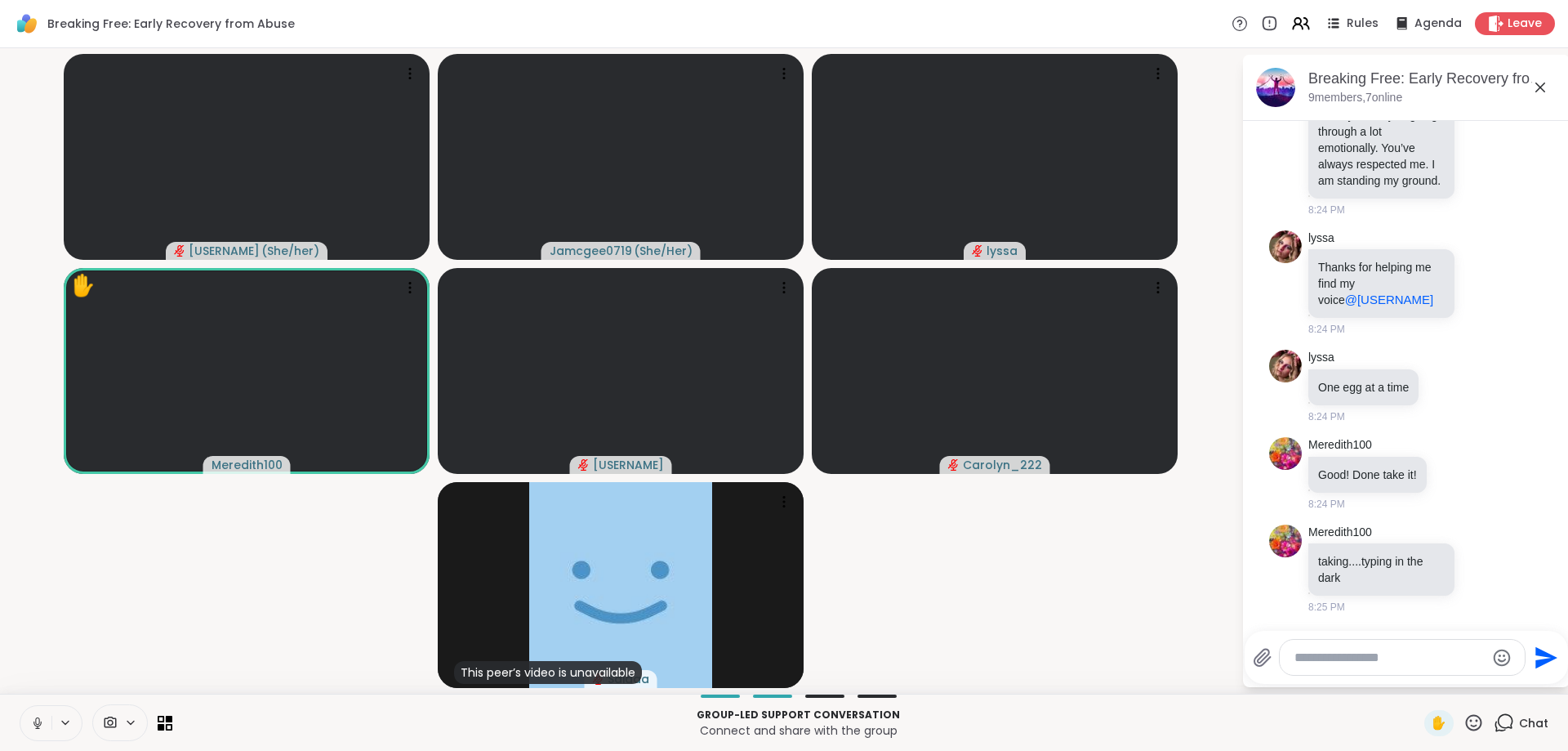 scroll, scrollTop: 2304, scrollLeft: 0, axis: vertical 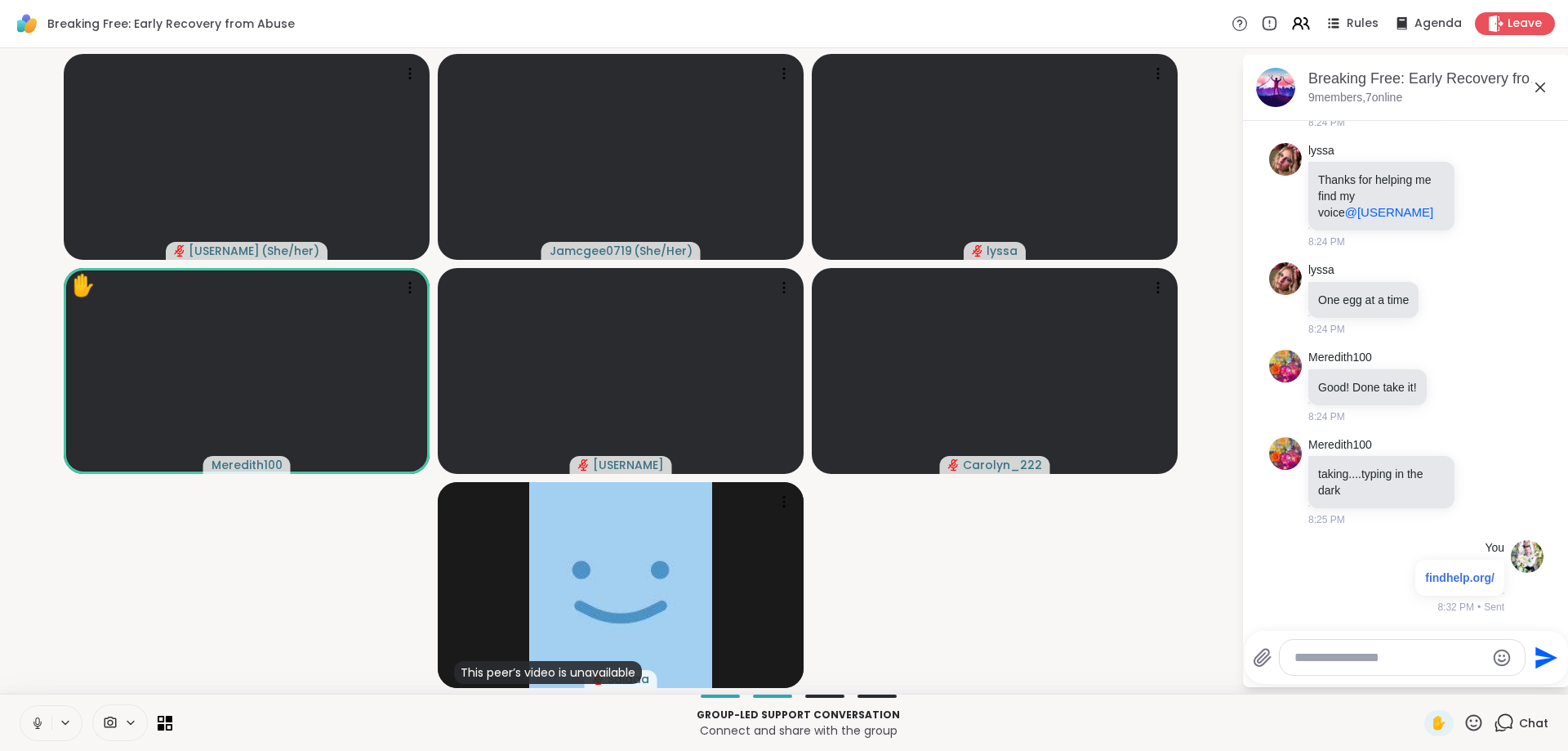 click 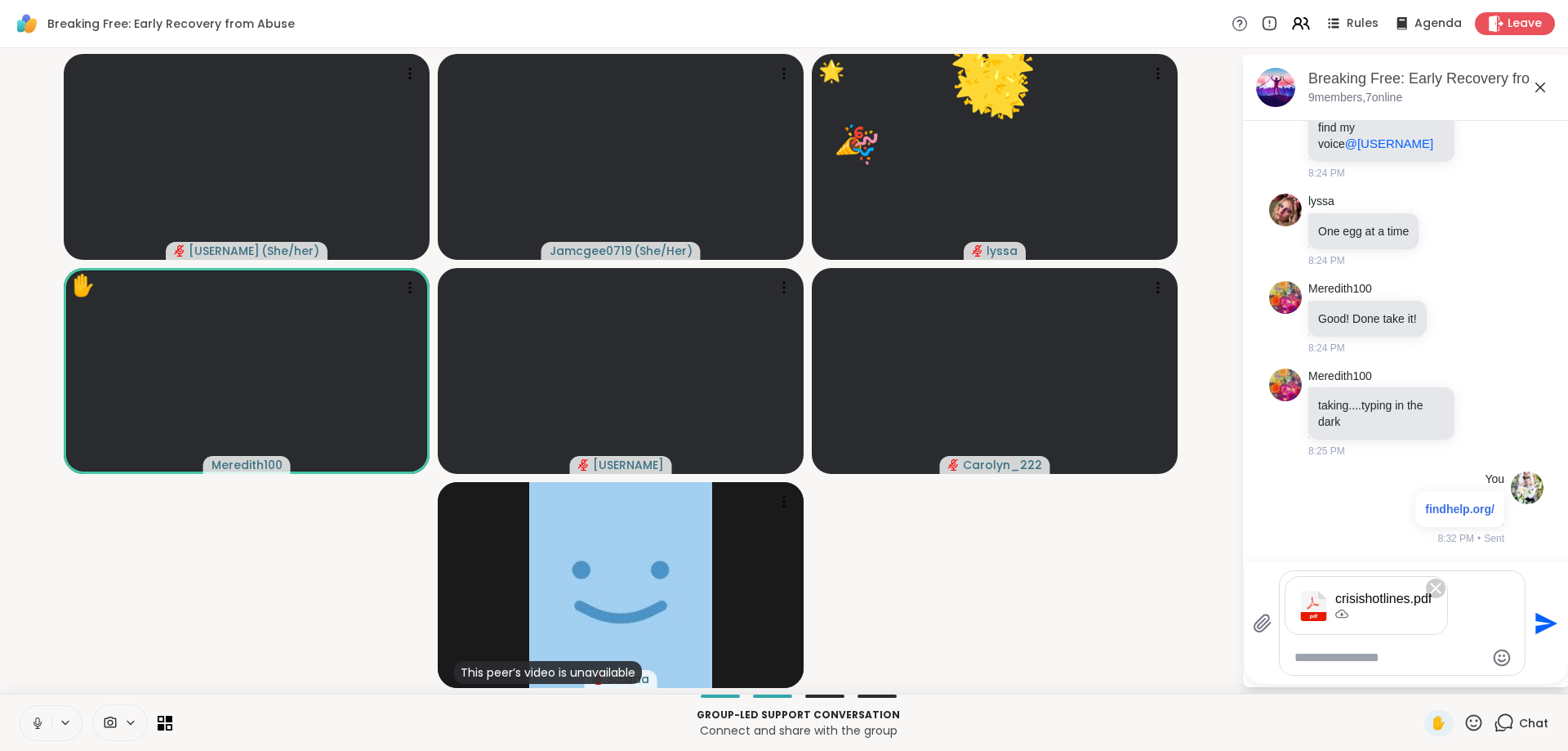 click on "Send" 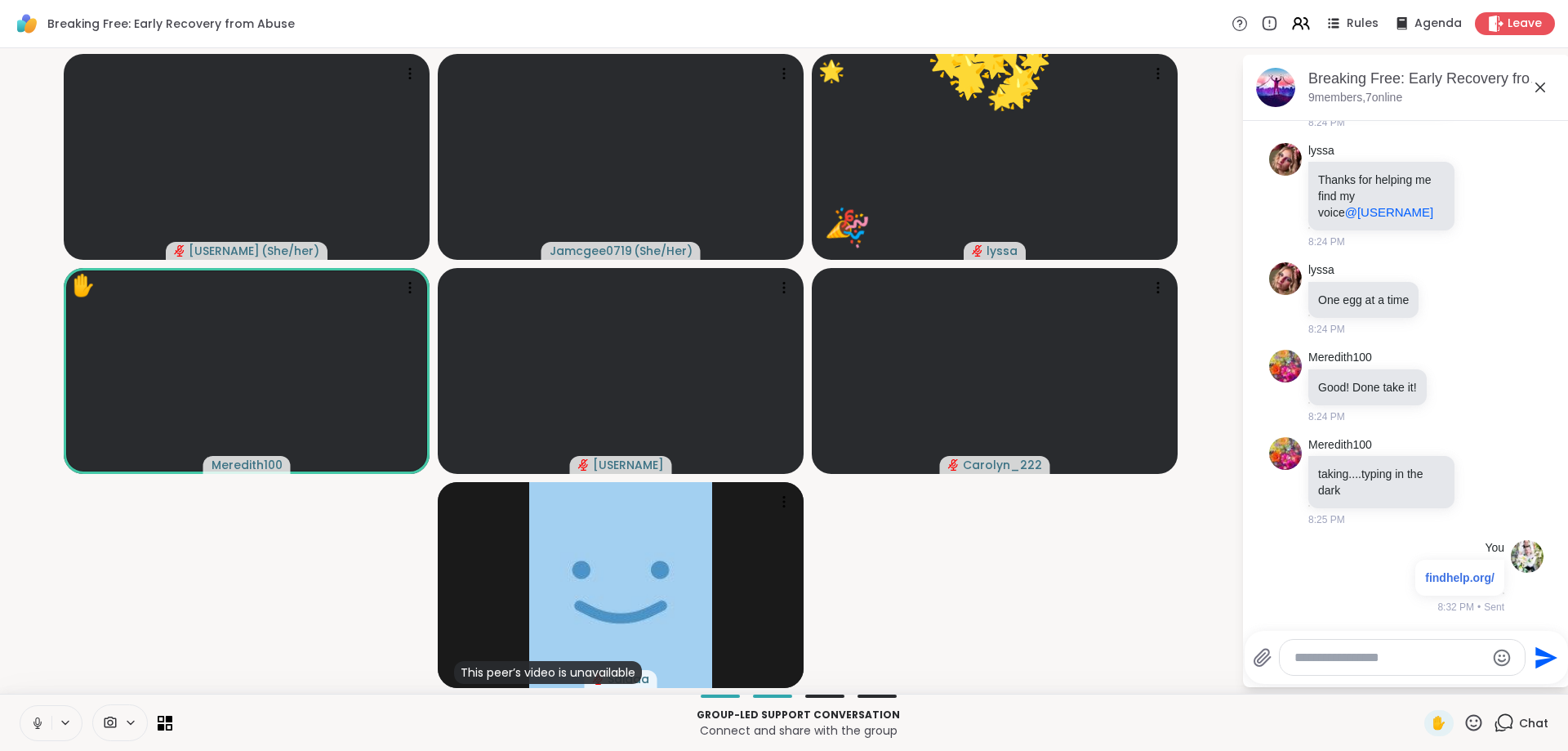scroll, scrollTop: 2419, scrollLeft: 0, axis: vertical 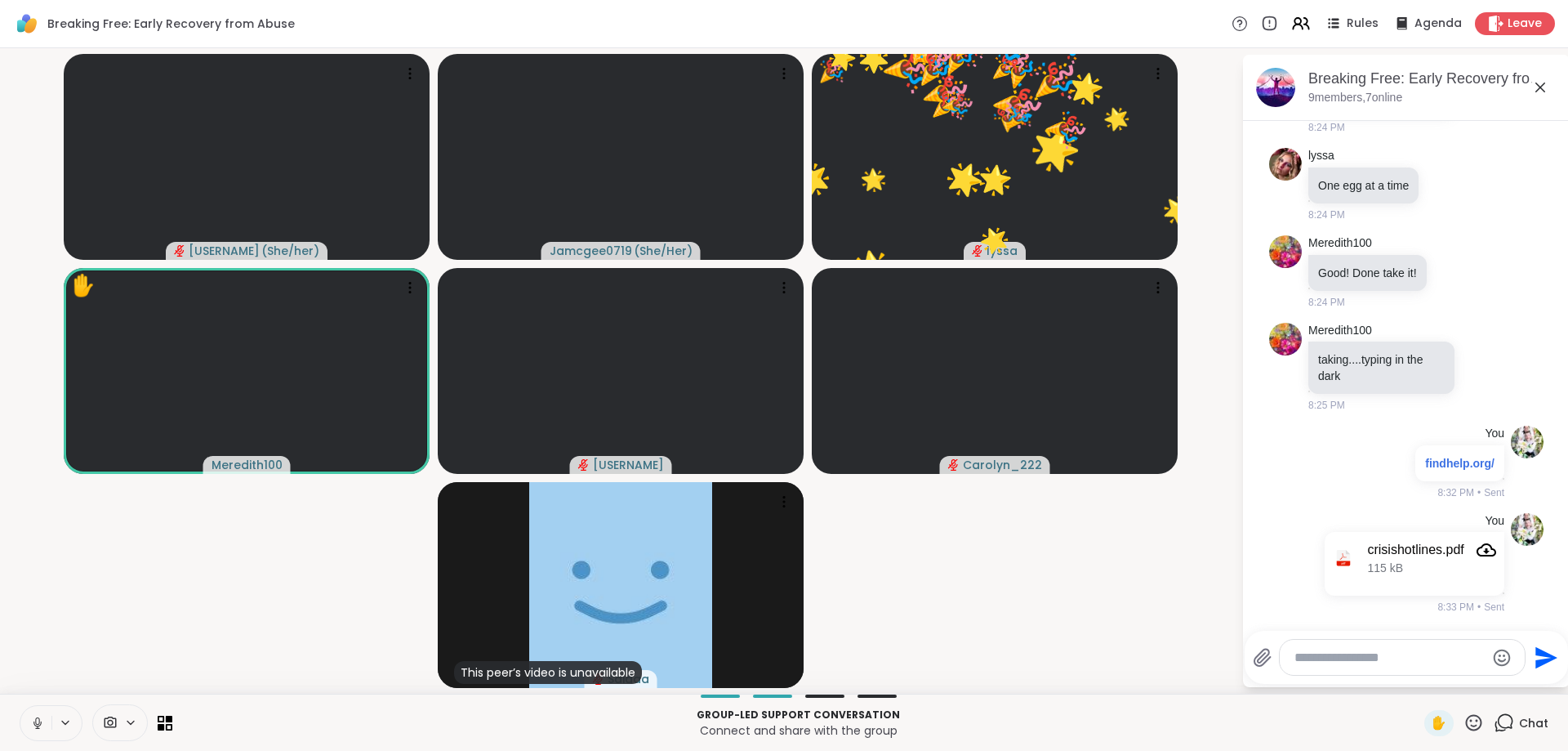 click 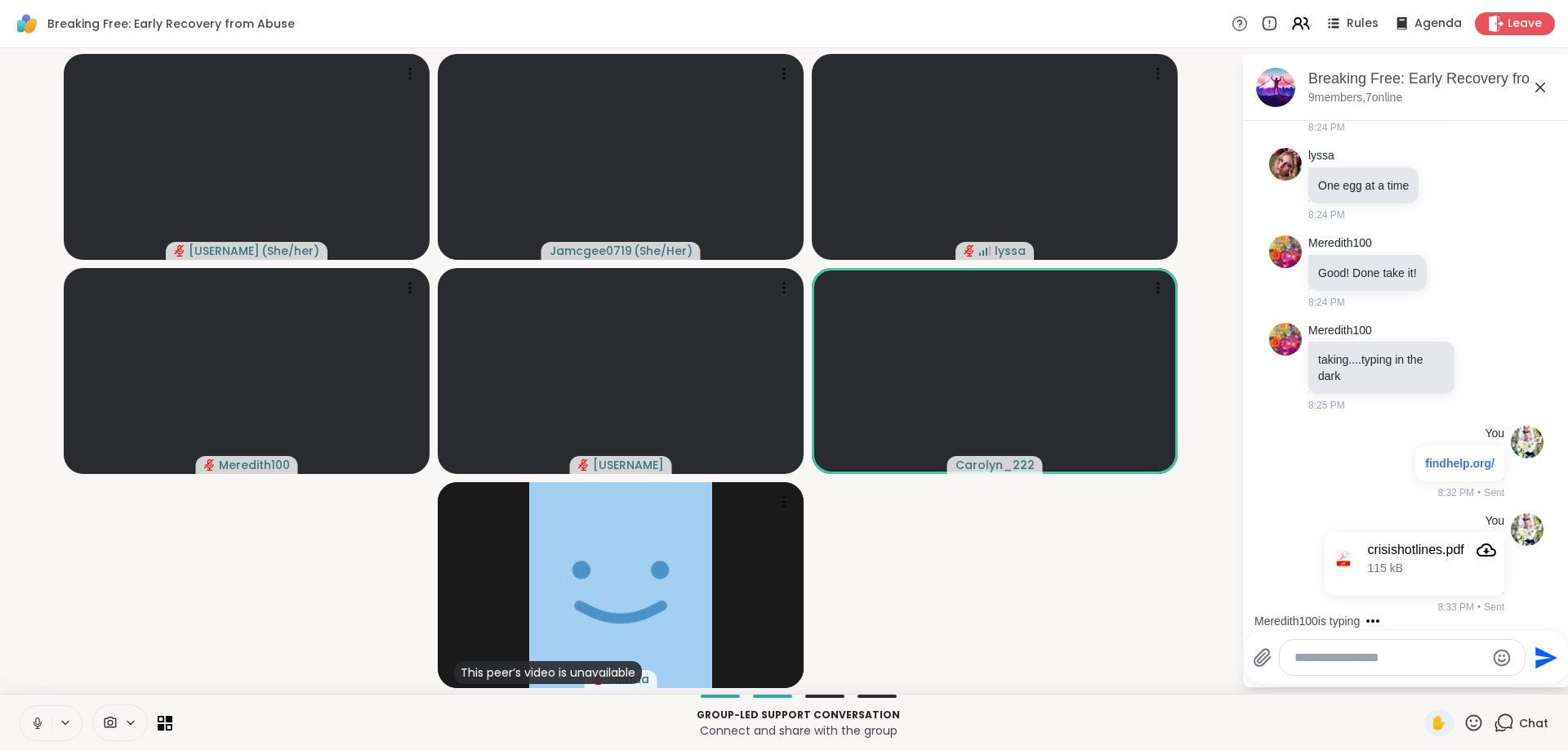 click at bounding box center (1402, 657) 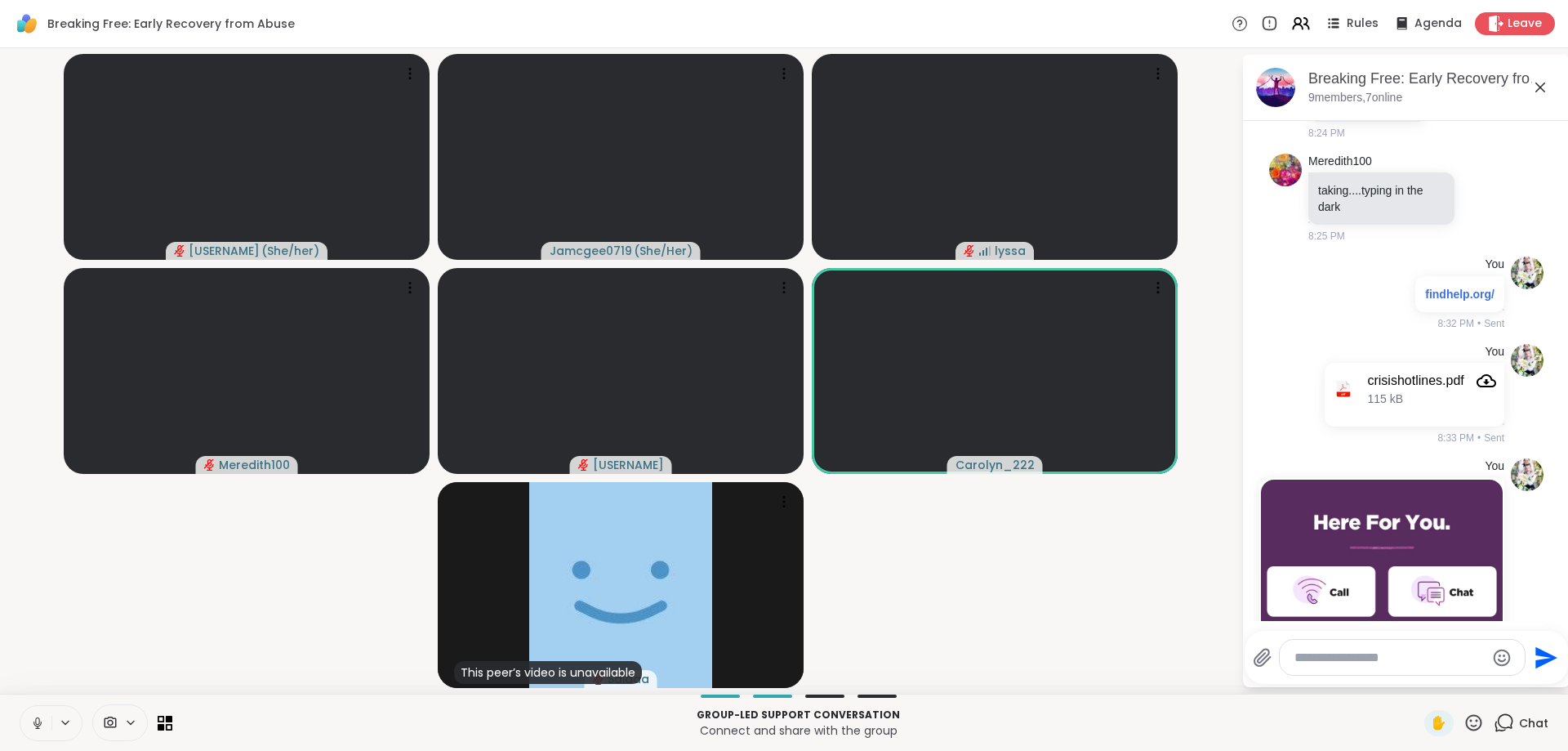 click at bounding box center (1389, 658) 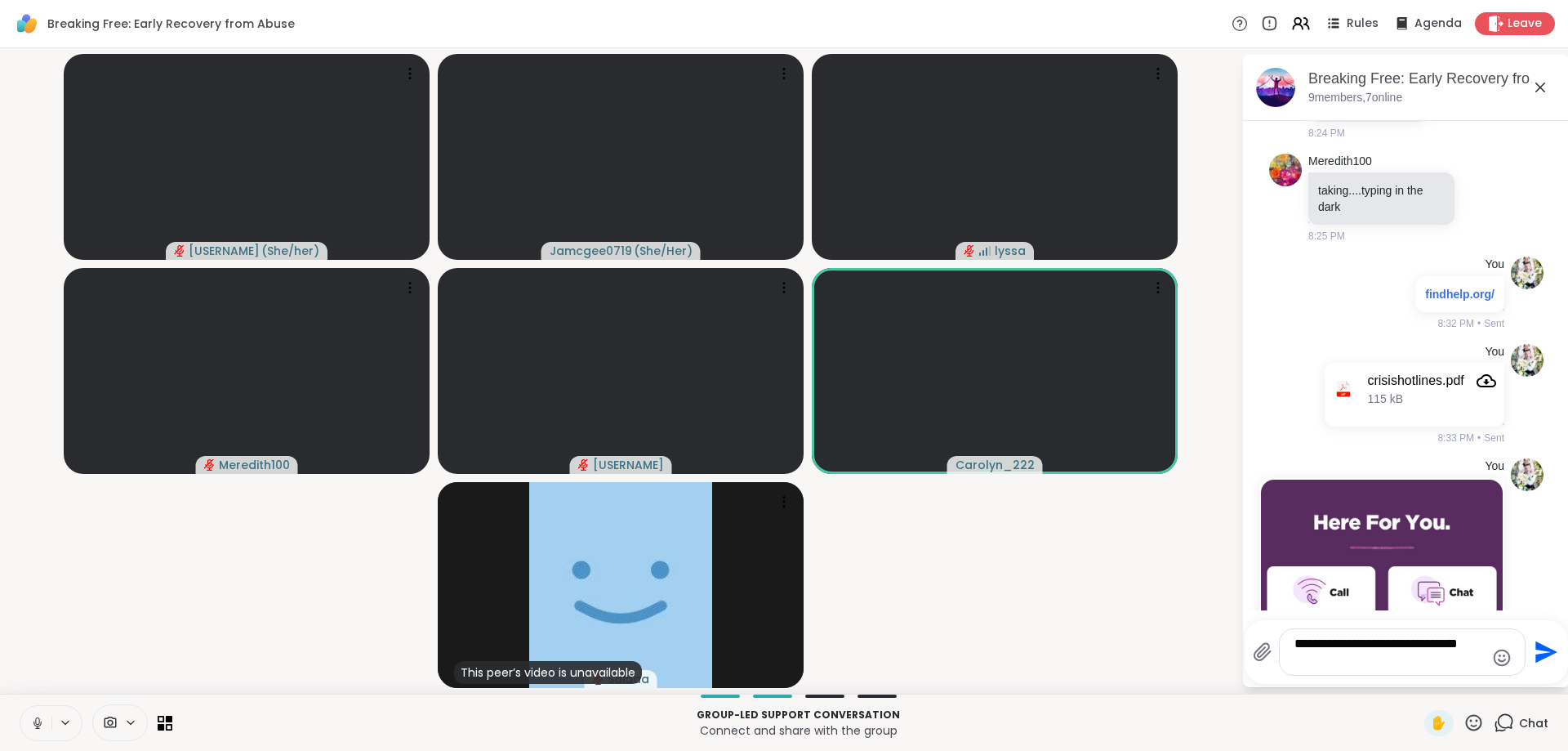 click 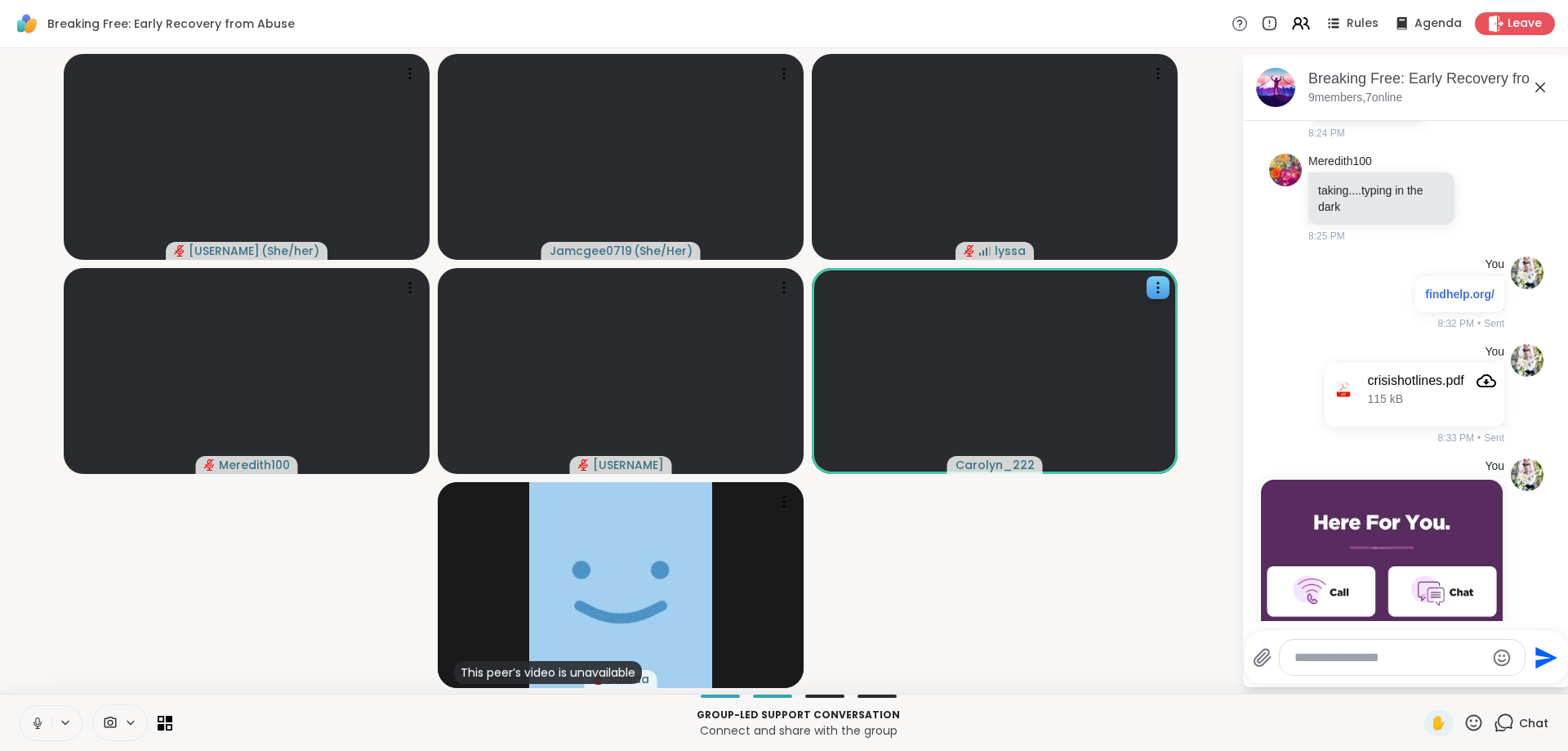 scroll, scrollTop: 2893, scrollLeft: 0, axis: vertical 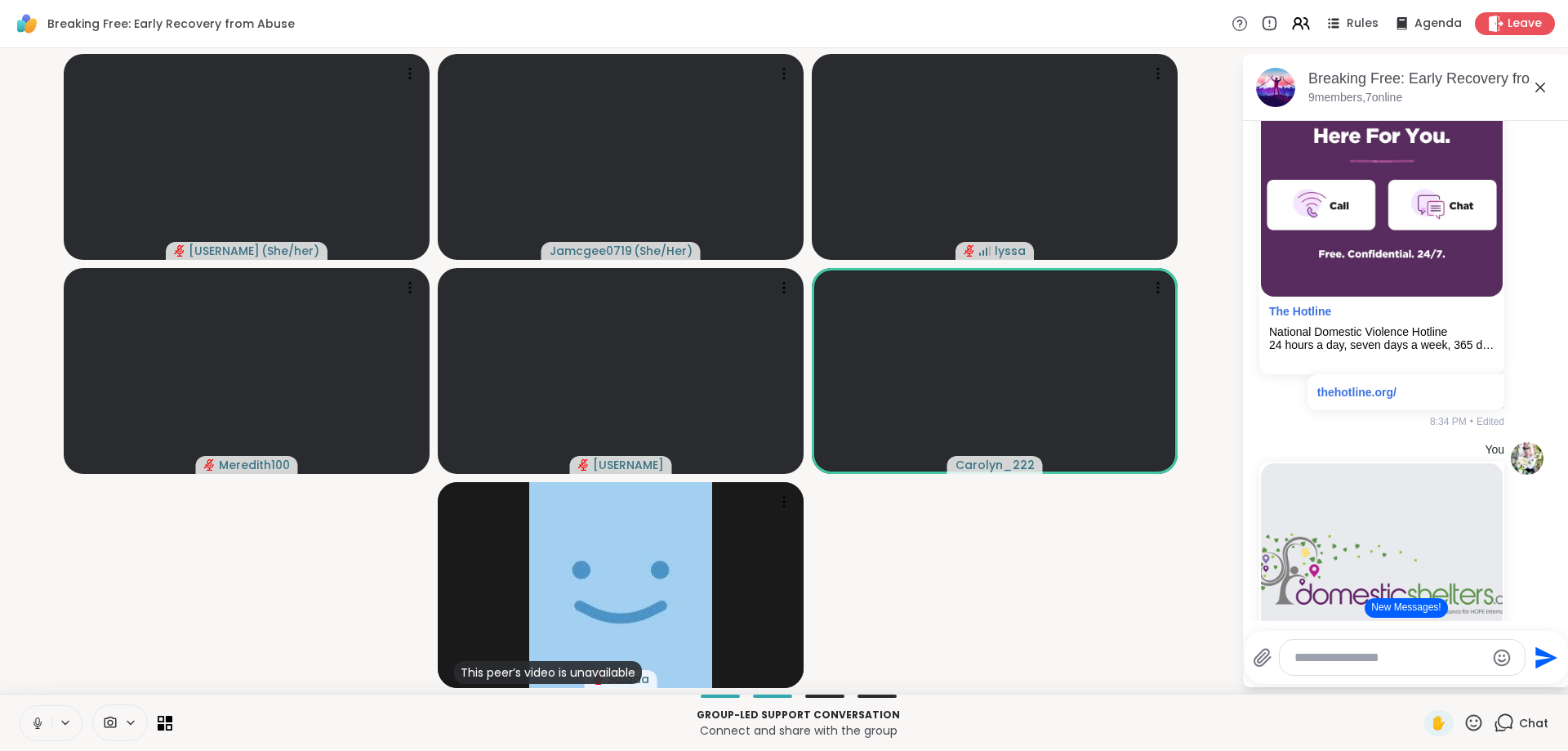 click at bounding box center [1389, 658] 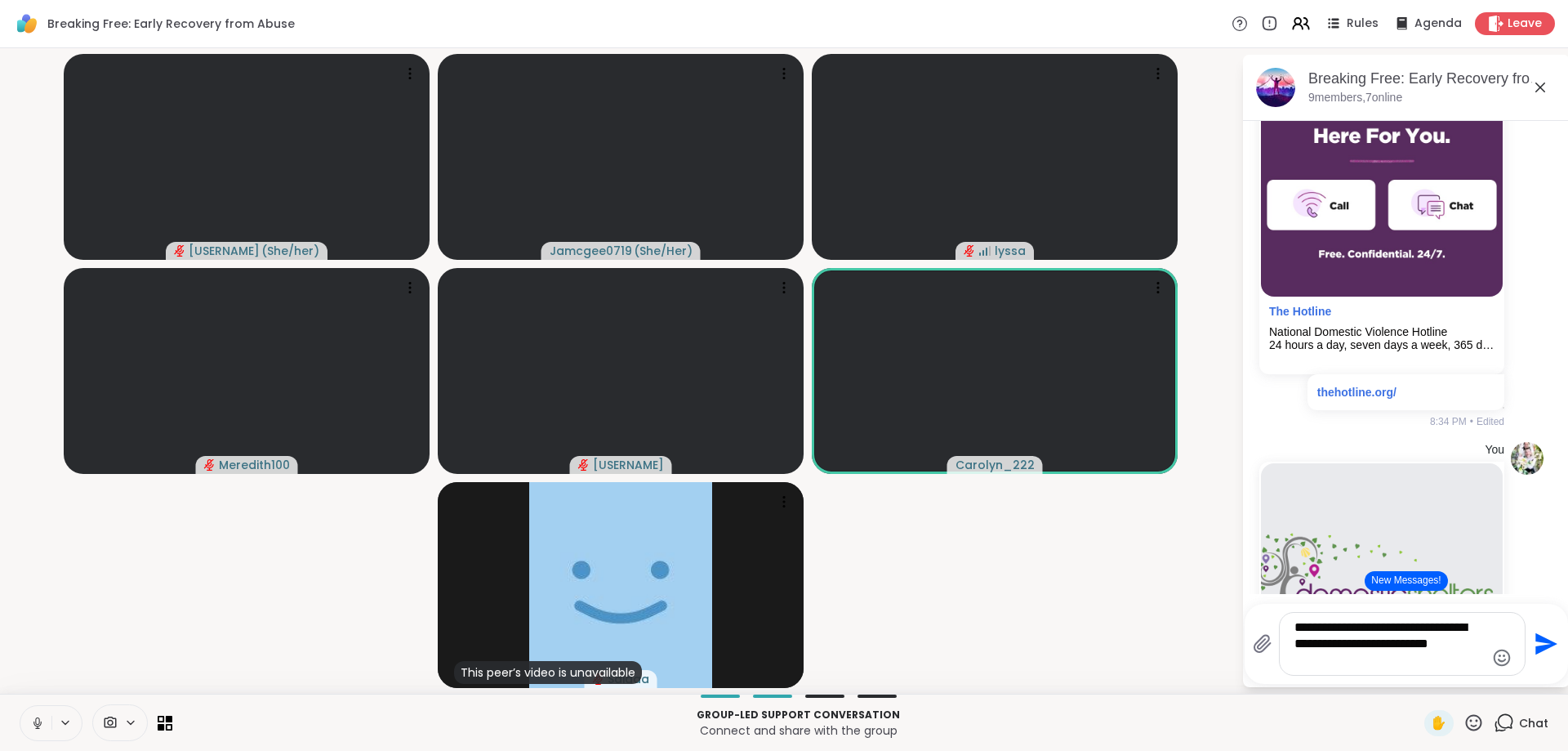 click on "Send" 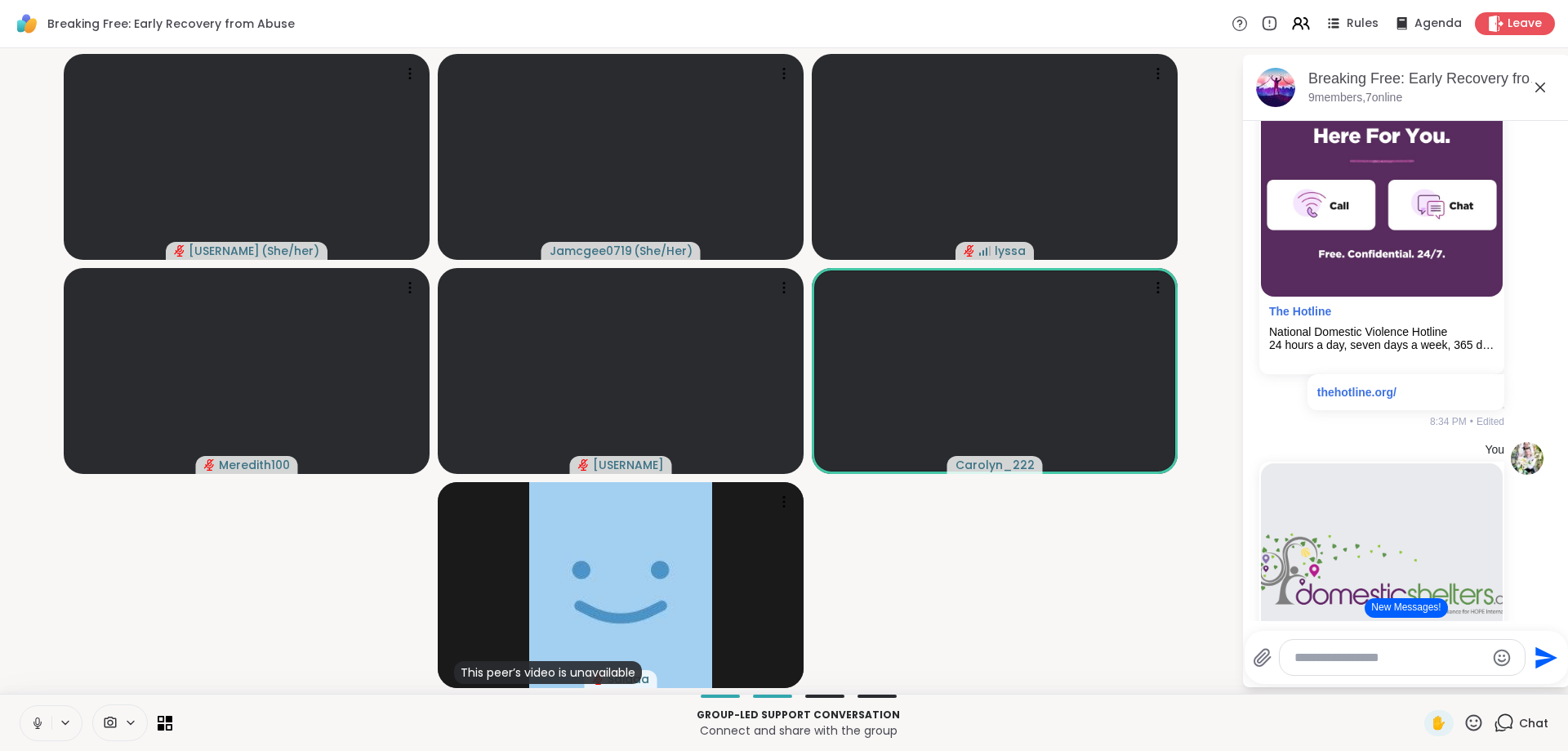 scroll, scrollTop: 3416, scrollLeft: 0, axis: vertical 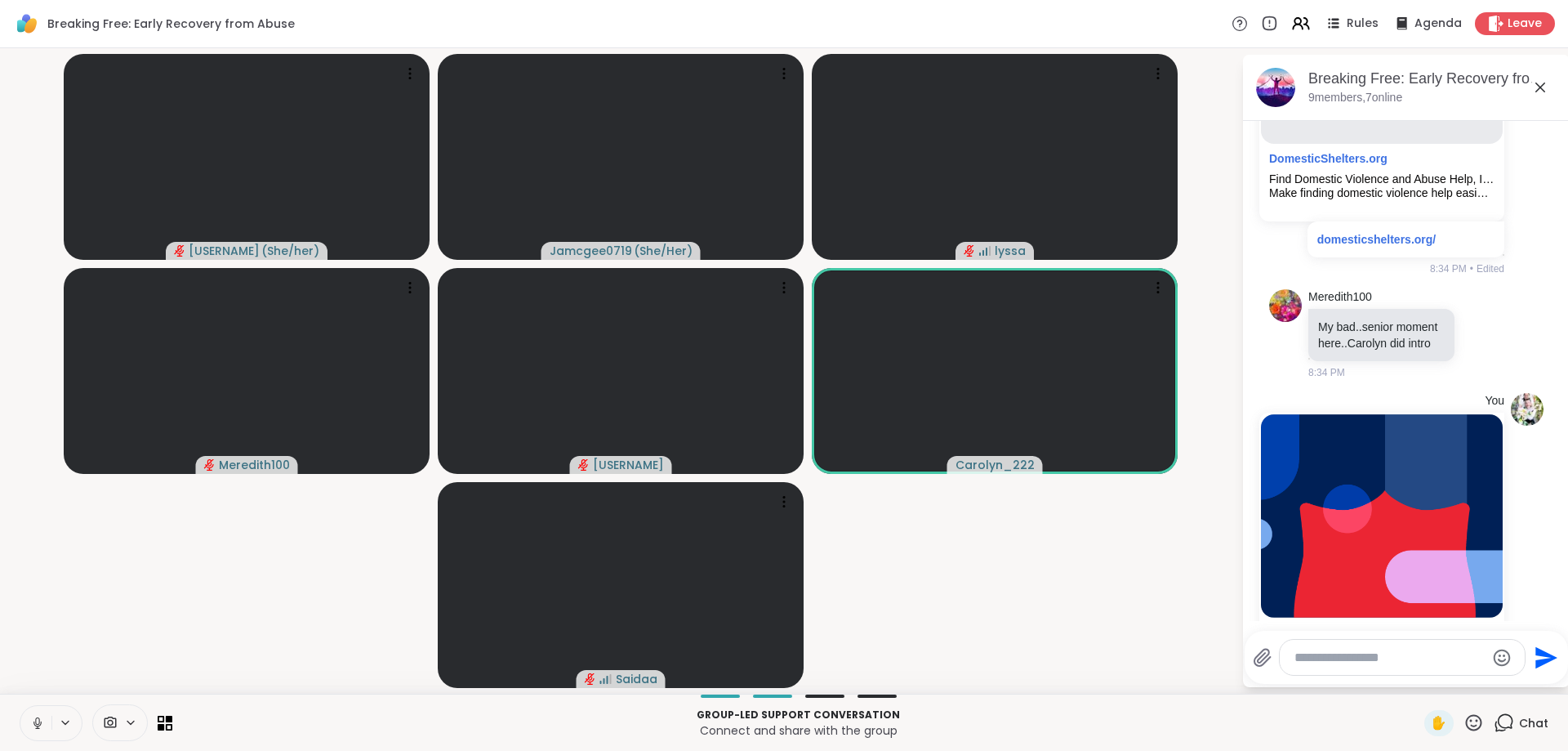 click at bounding box center [1389, 658] 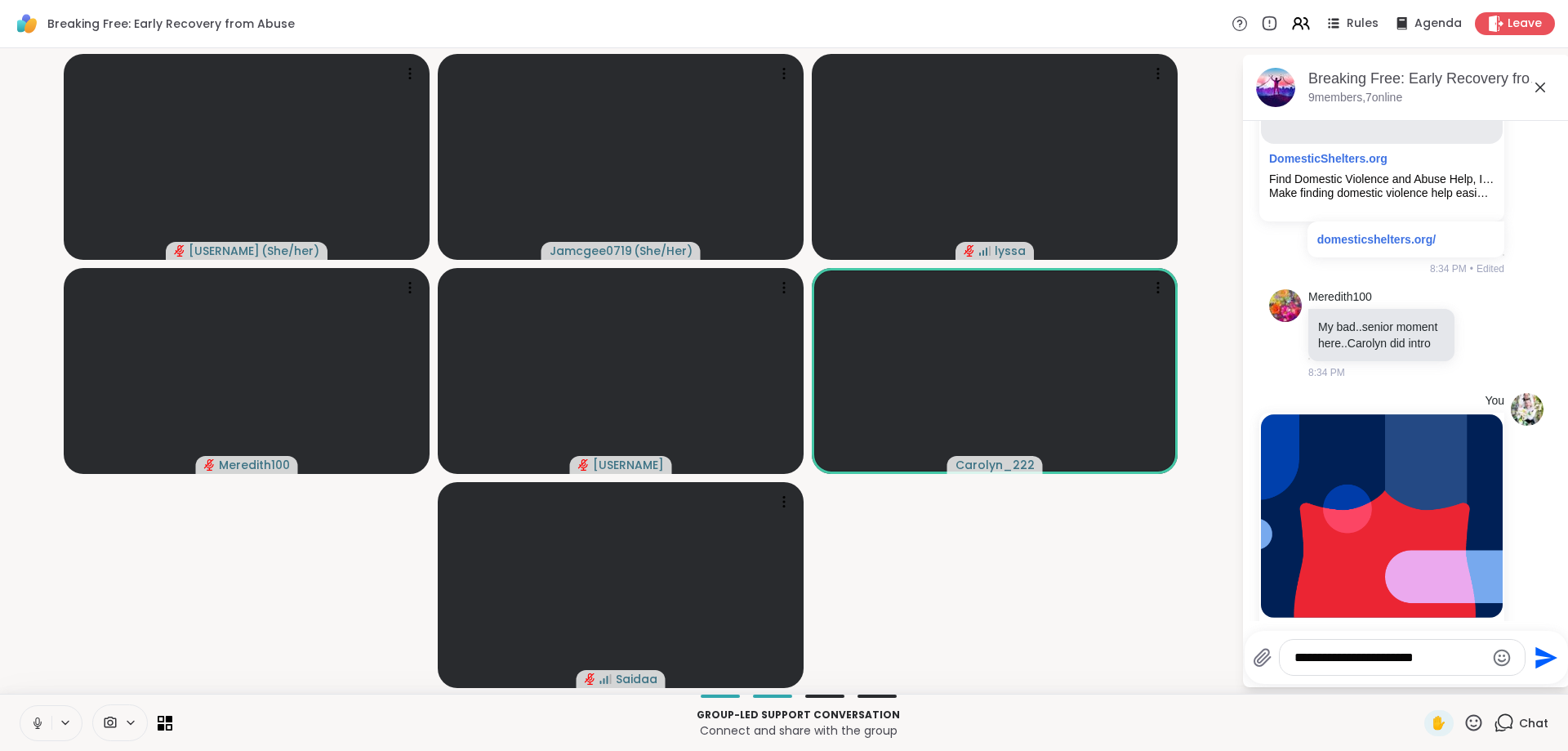click on "Send" 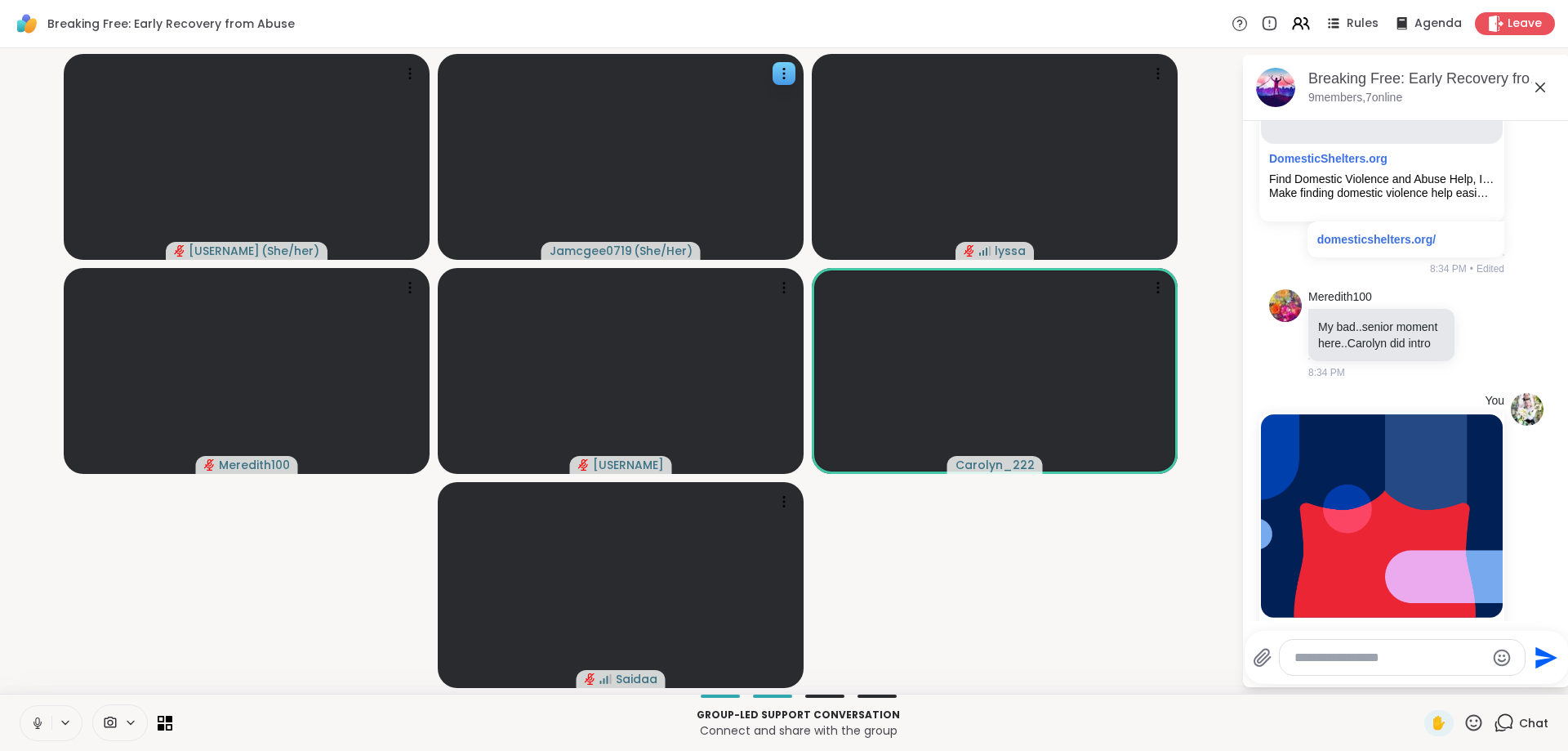 scroll, scrollTop: 3770, scrollLeft: 0, axis: vertical 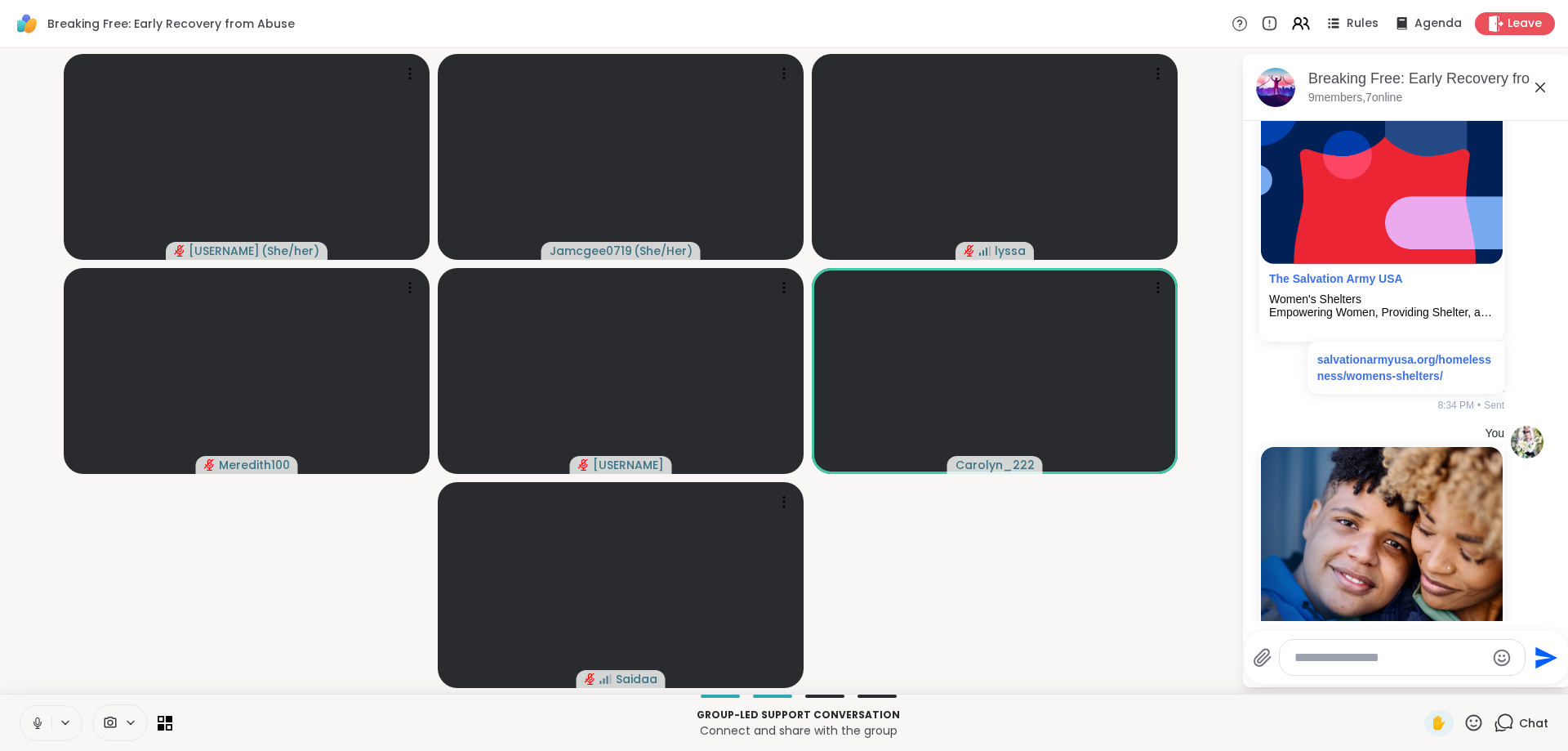 click at bounding box center [1402, 657] 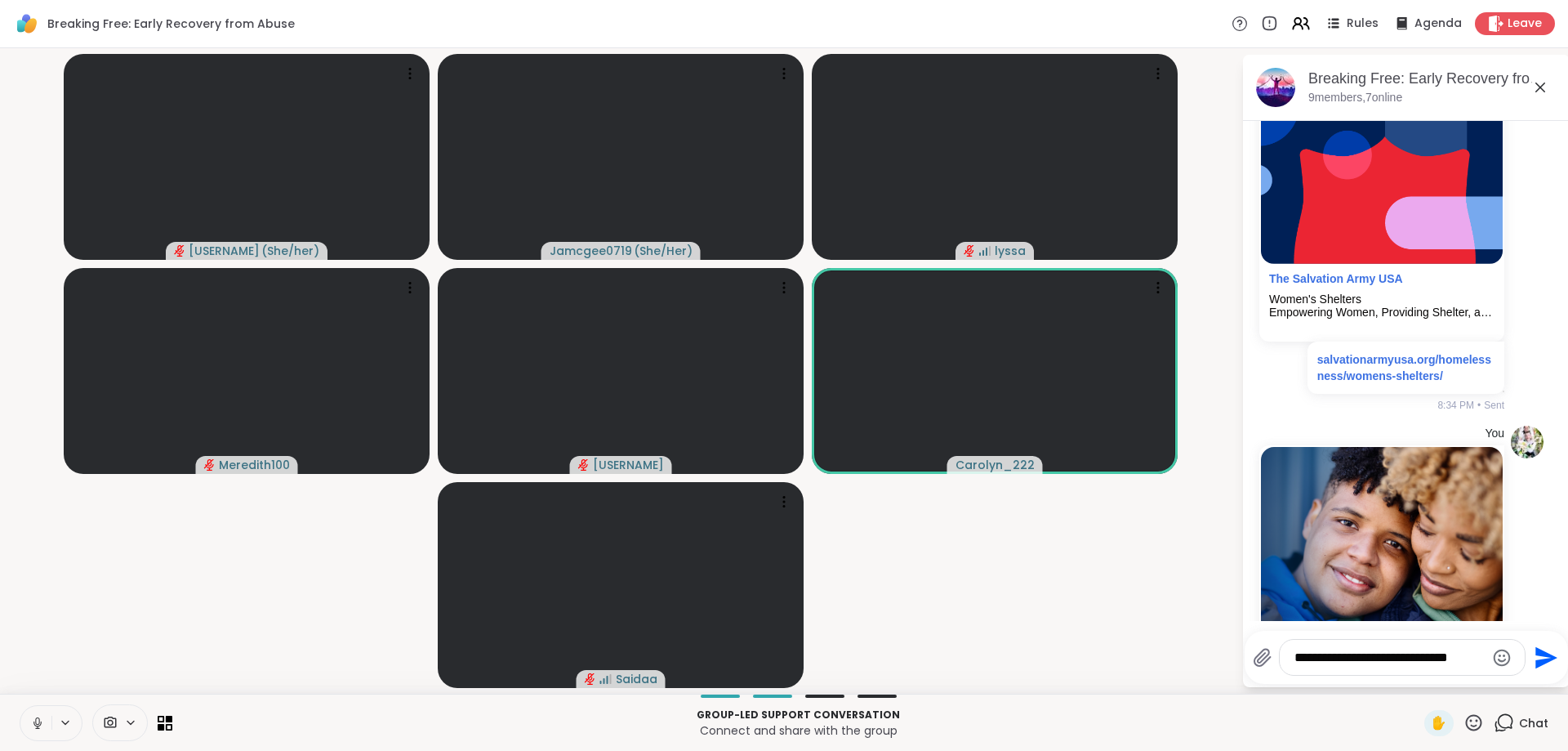 click 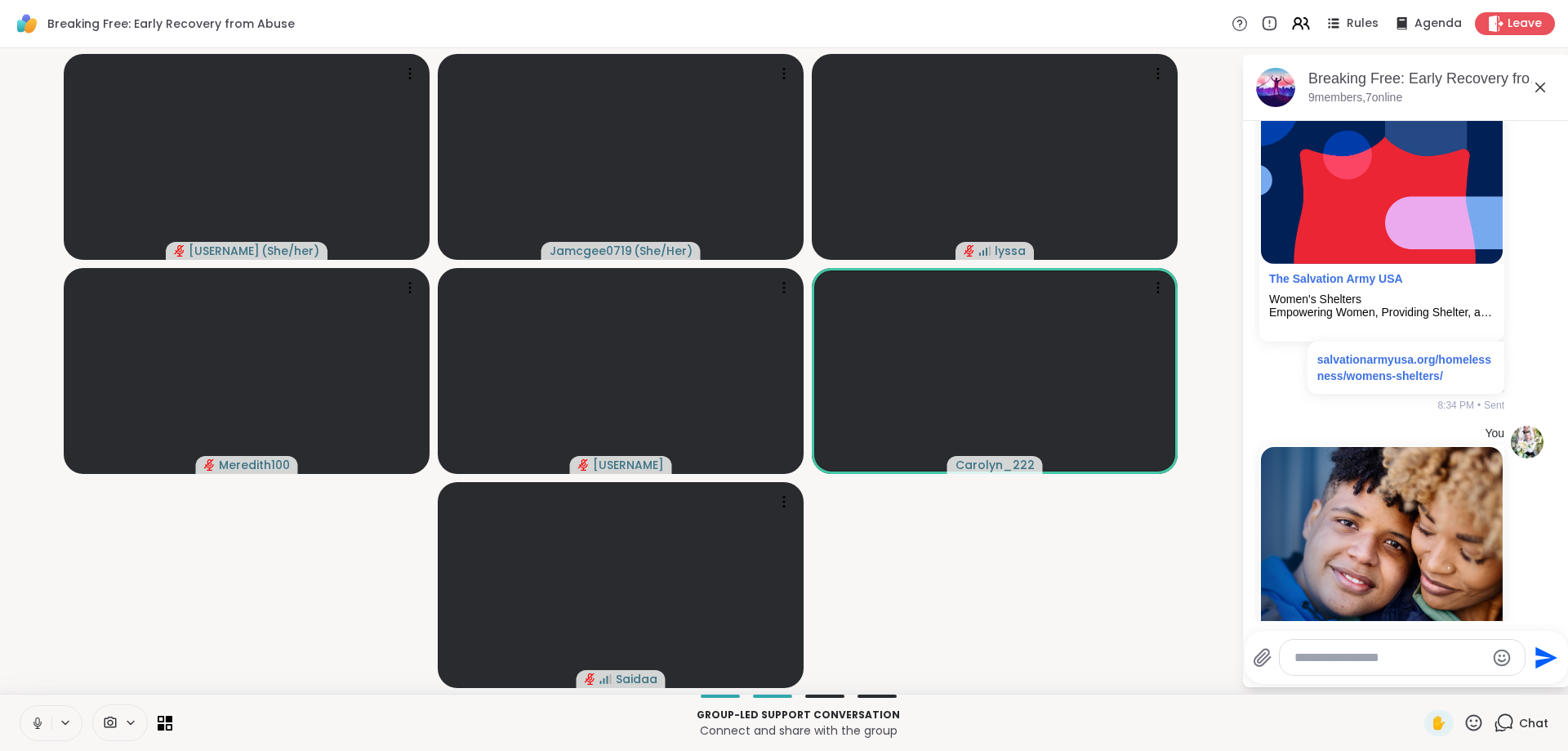 scroll, scrollTop: 4140, scrollLeft: 0, axis: vertical 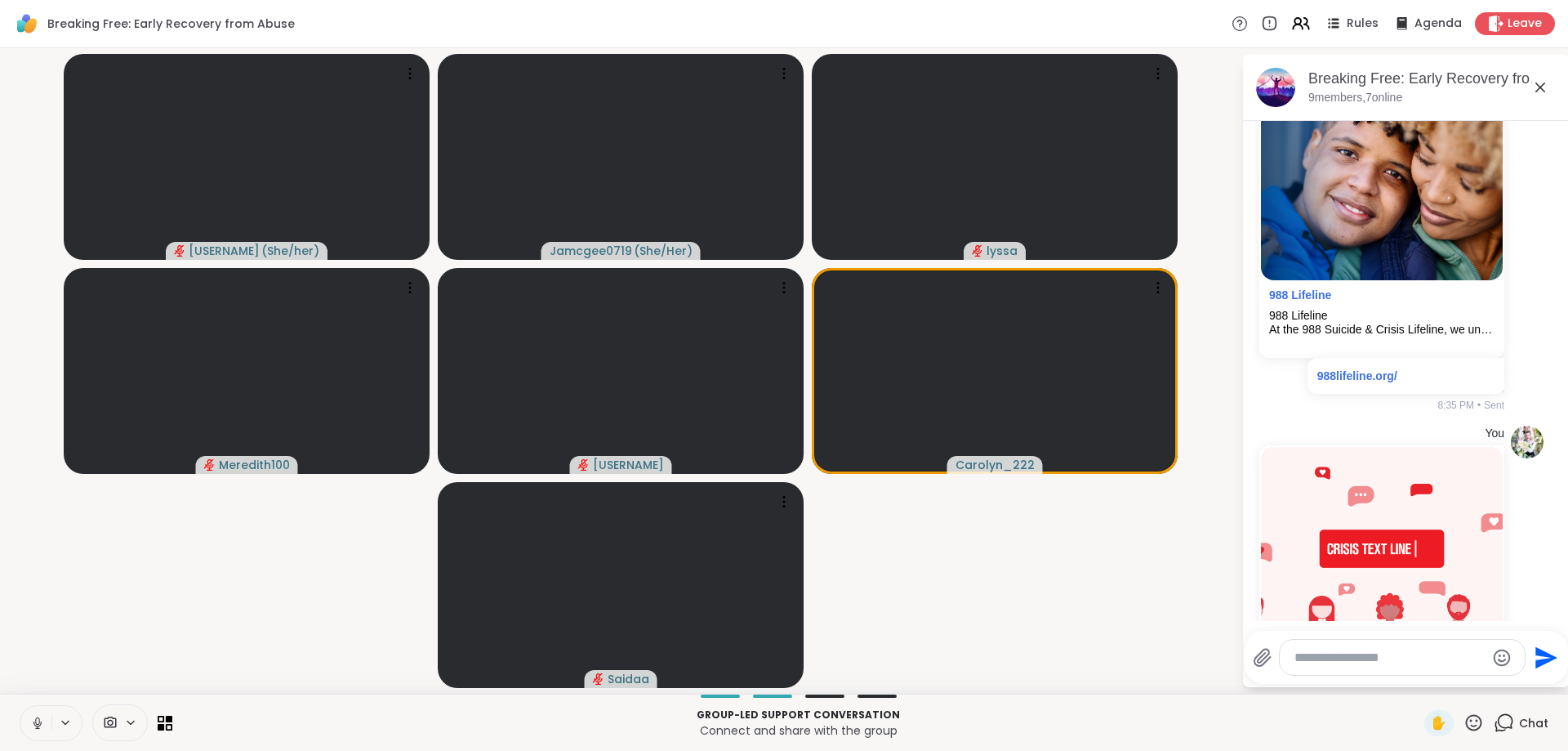 click at bounding box center [1389, 658] 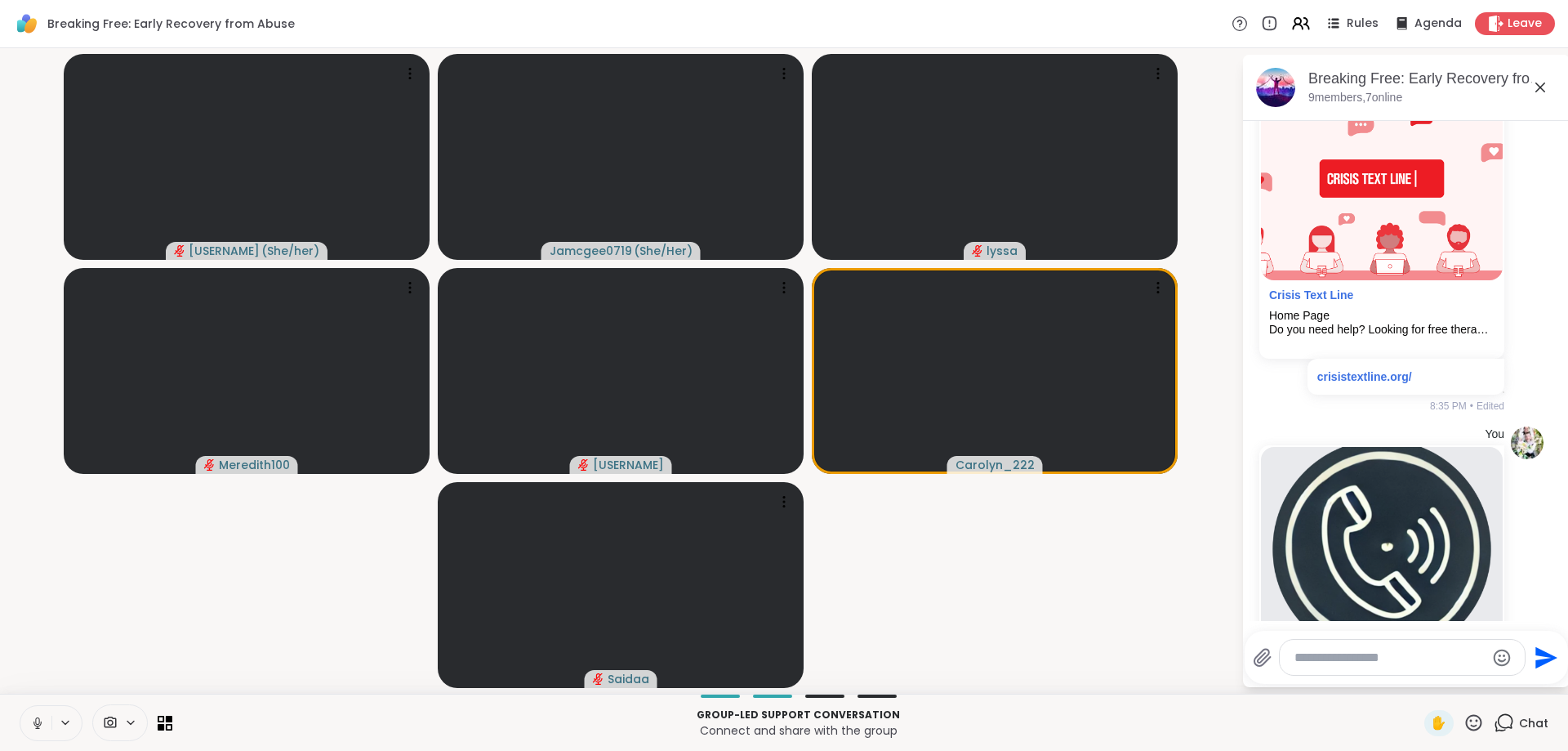 click at bounding box center [1389, 658] 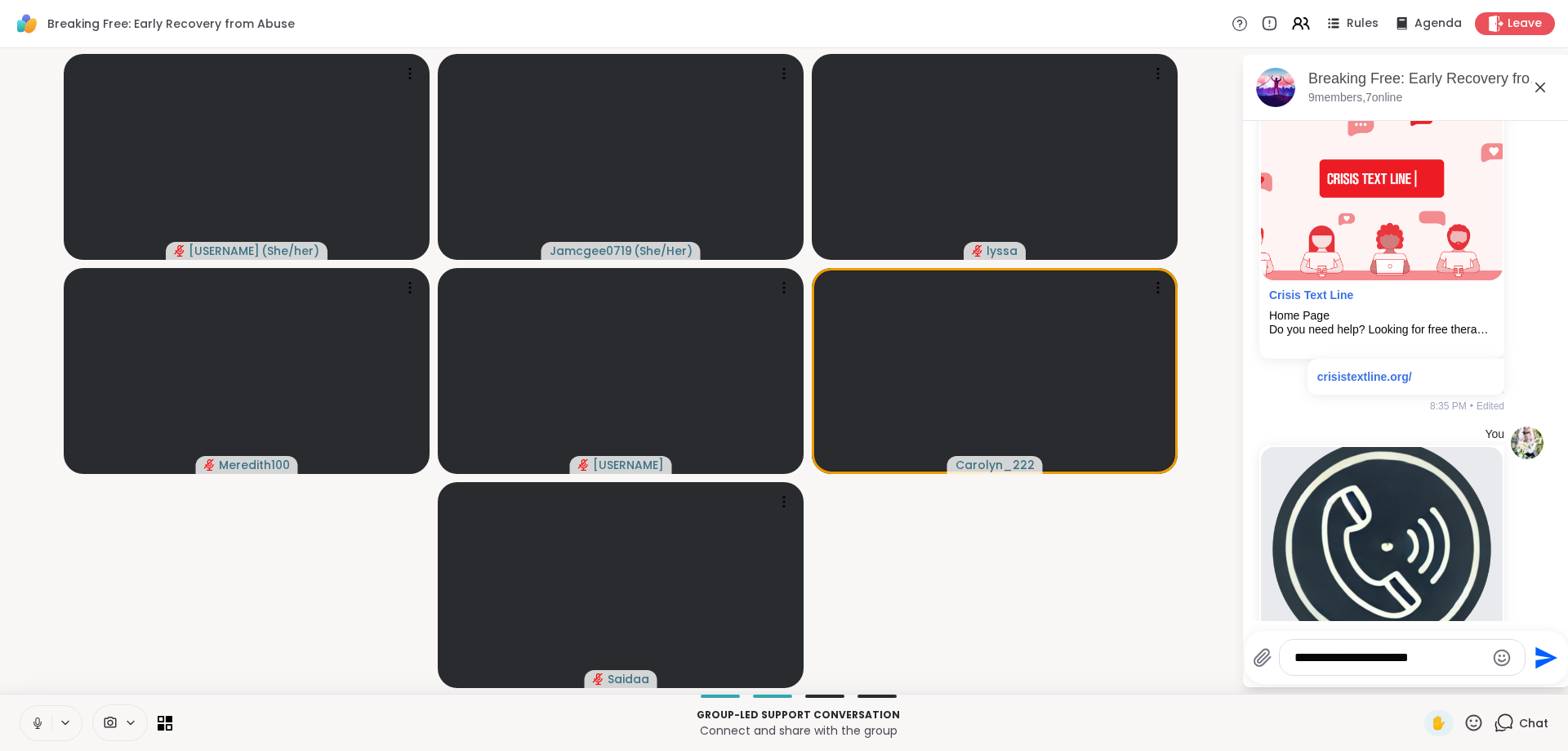 click on "Send" 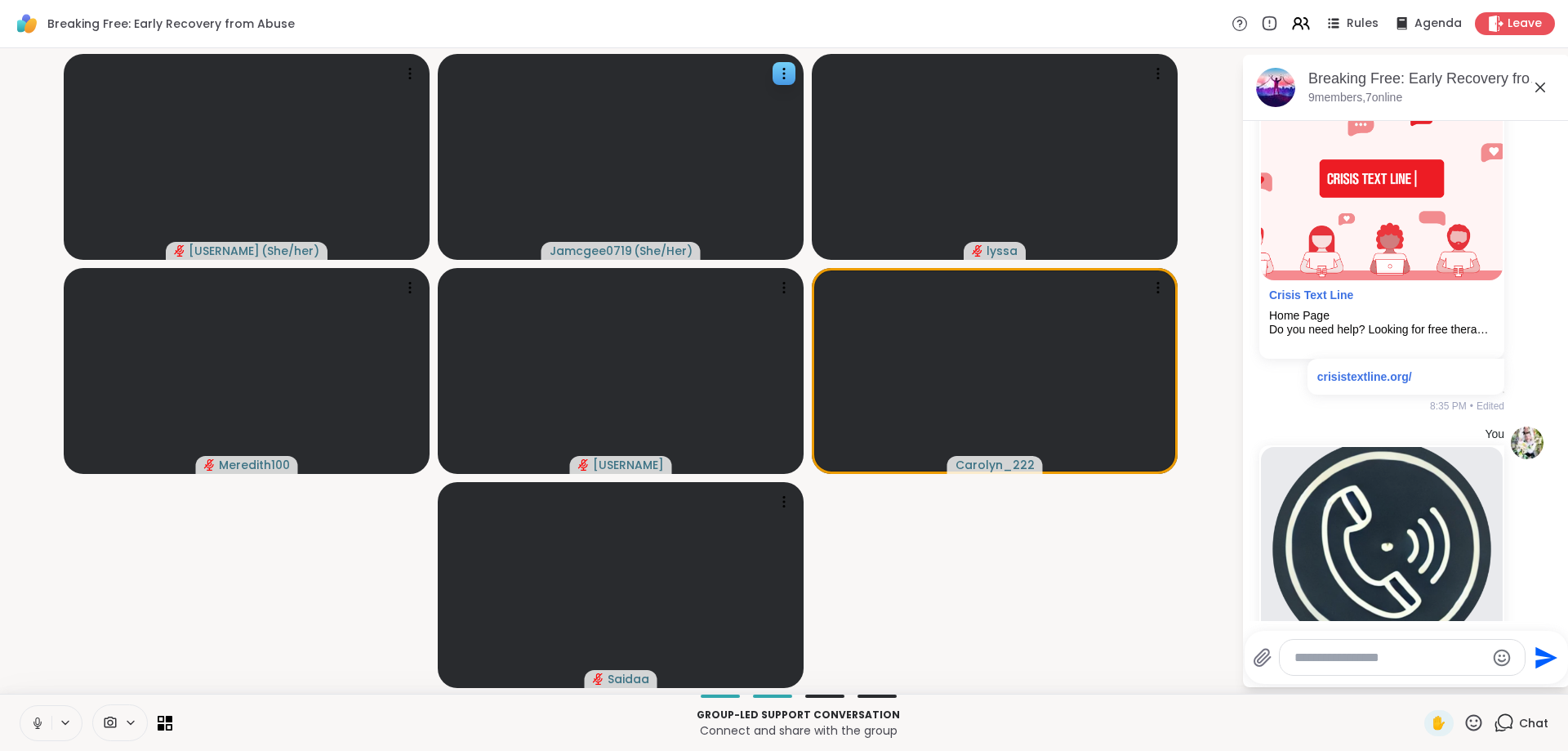 scroll, scrollTop: 4881, scrollLeft: 0, axis: vertical 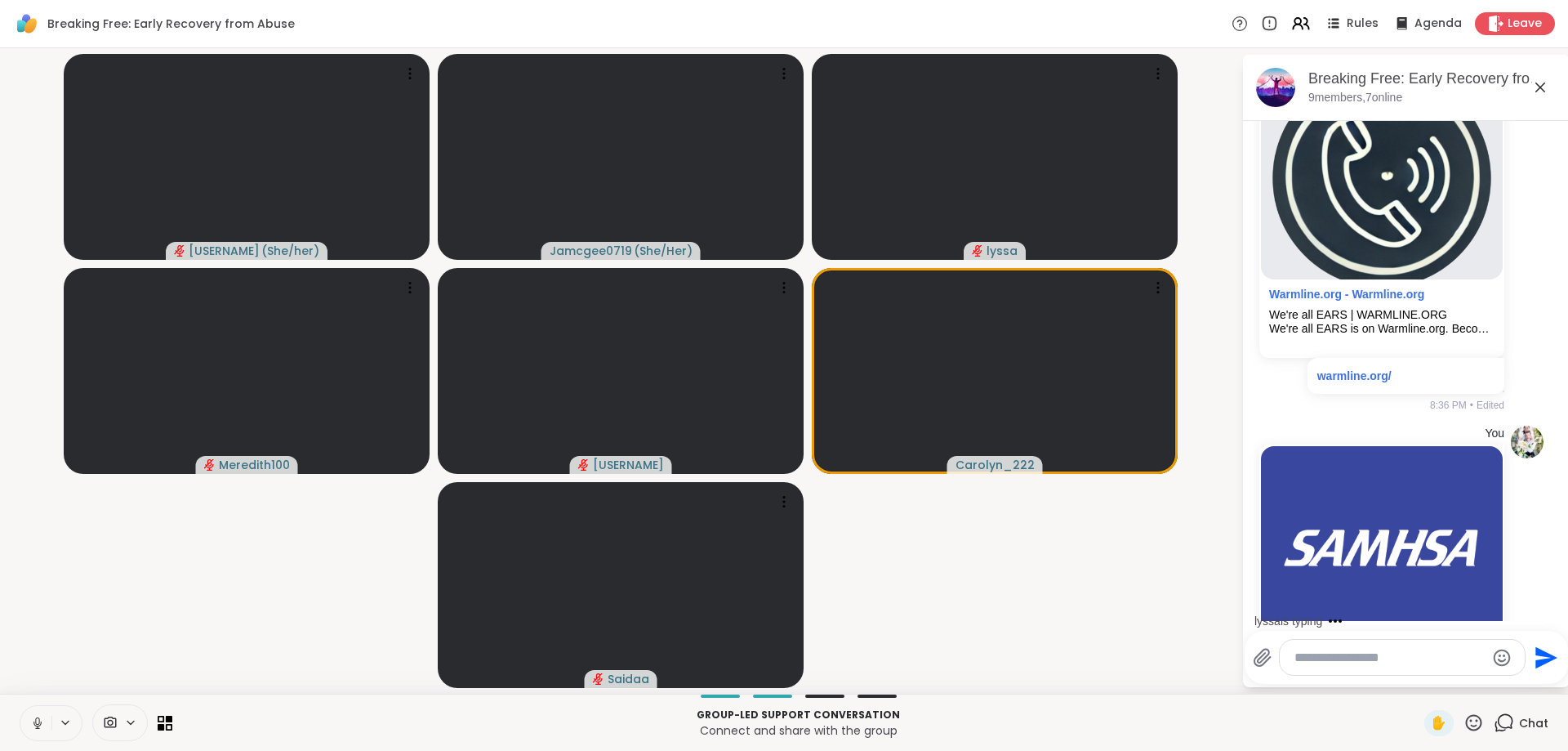 drag, startPoint x: 1323, startPoint y: 646, endPoint x: 1312, endPoint y: 650, distance: 11.7047 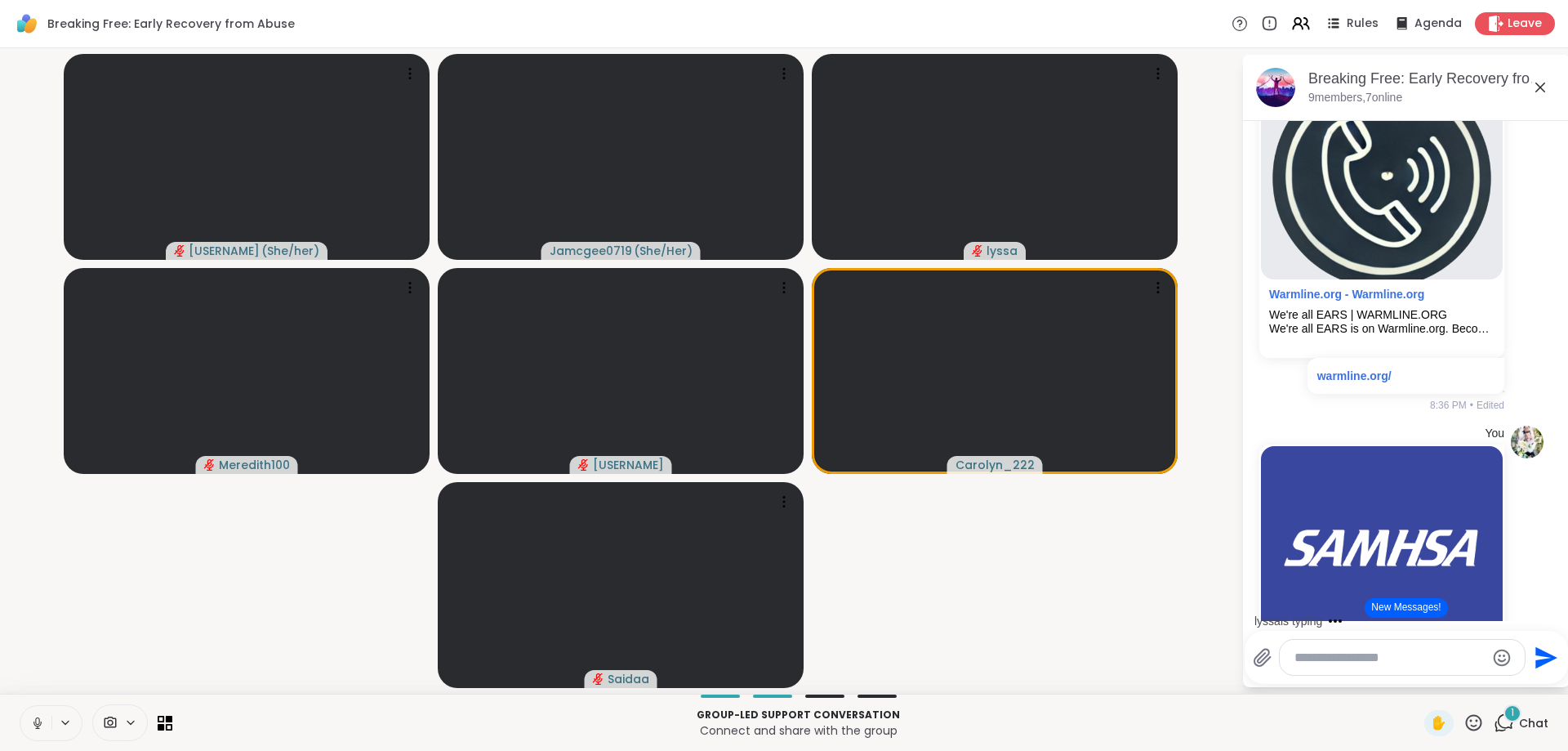 paste on "**********" 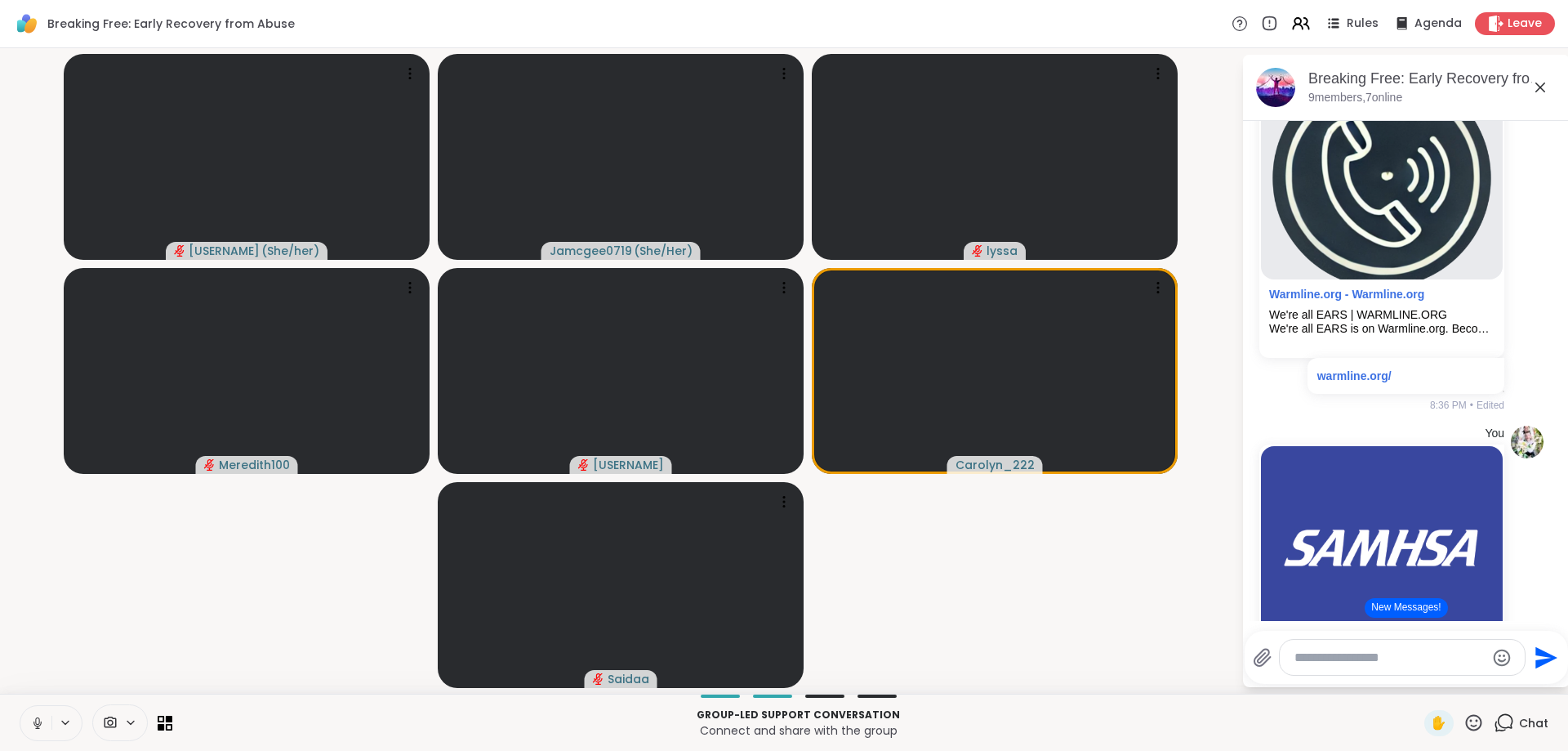 scroll, scrollTop: 5763, scrollLeft: 0, axis: vertical 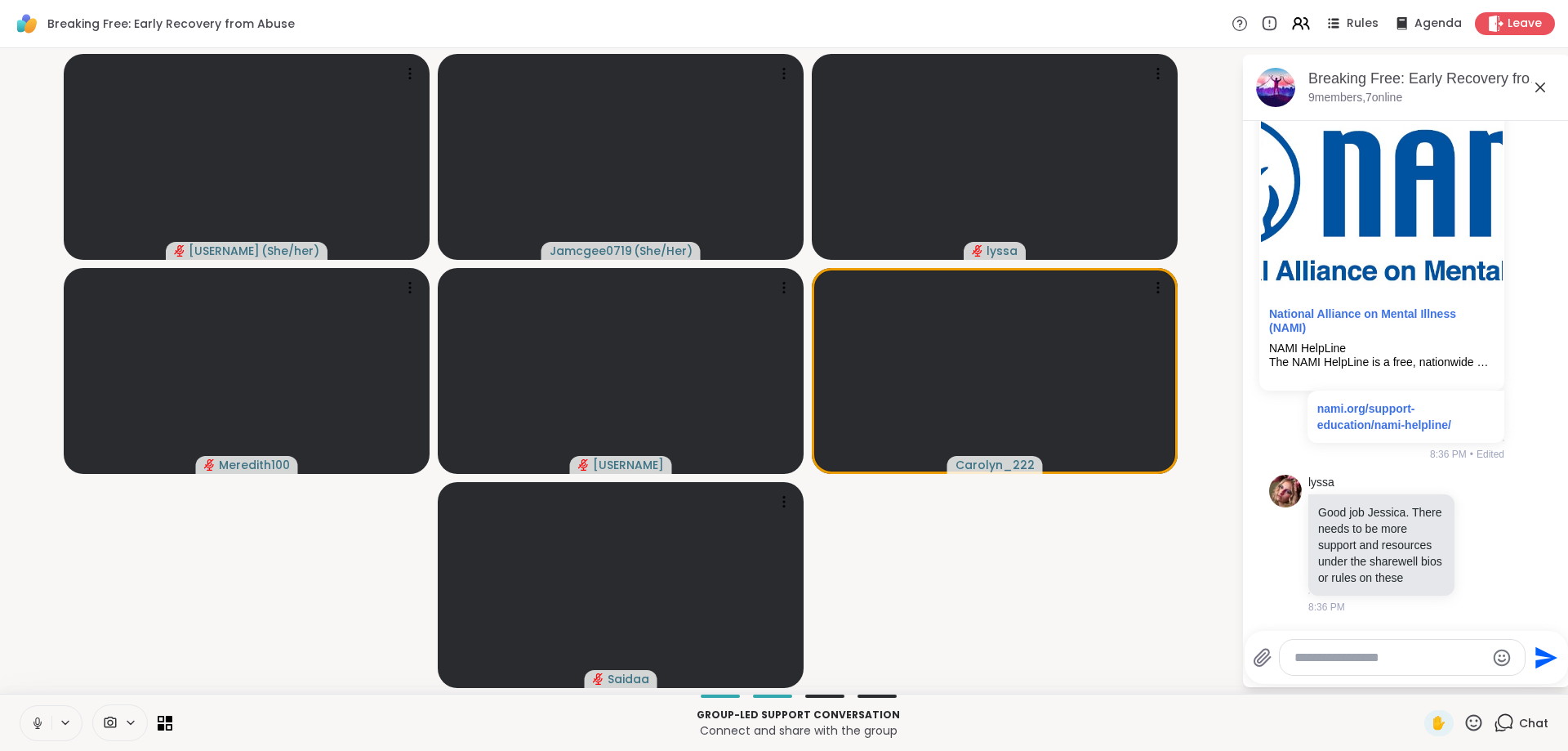 click at bounding box center (1389, 658) 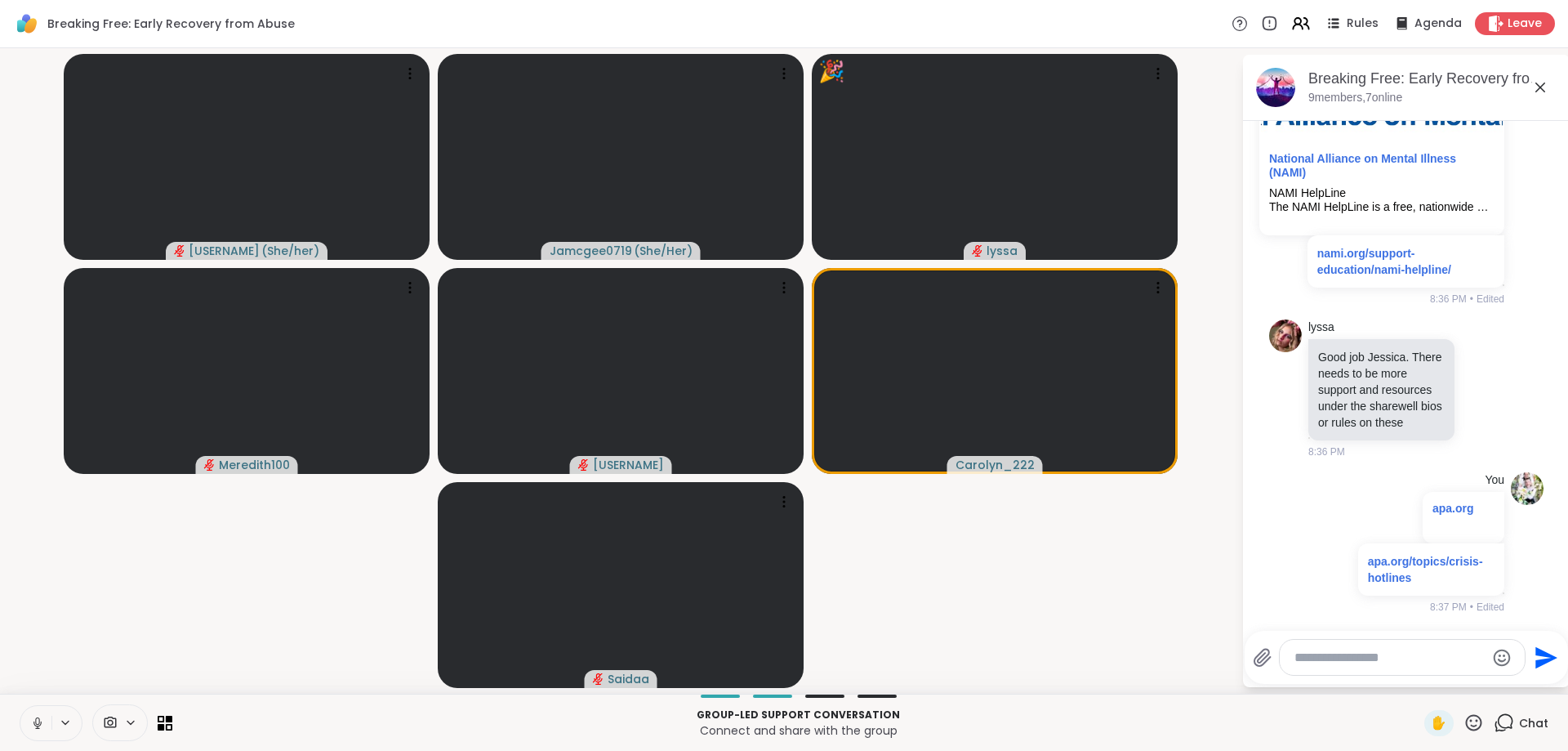 click at bounding box center [1389, 658] 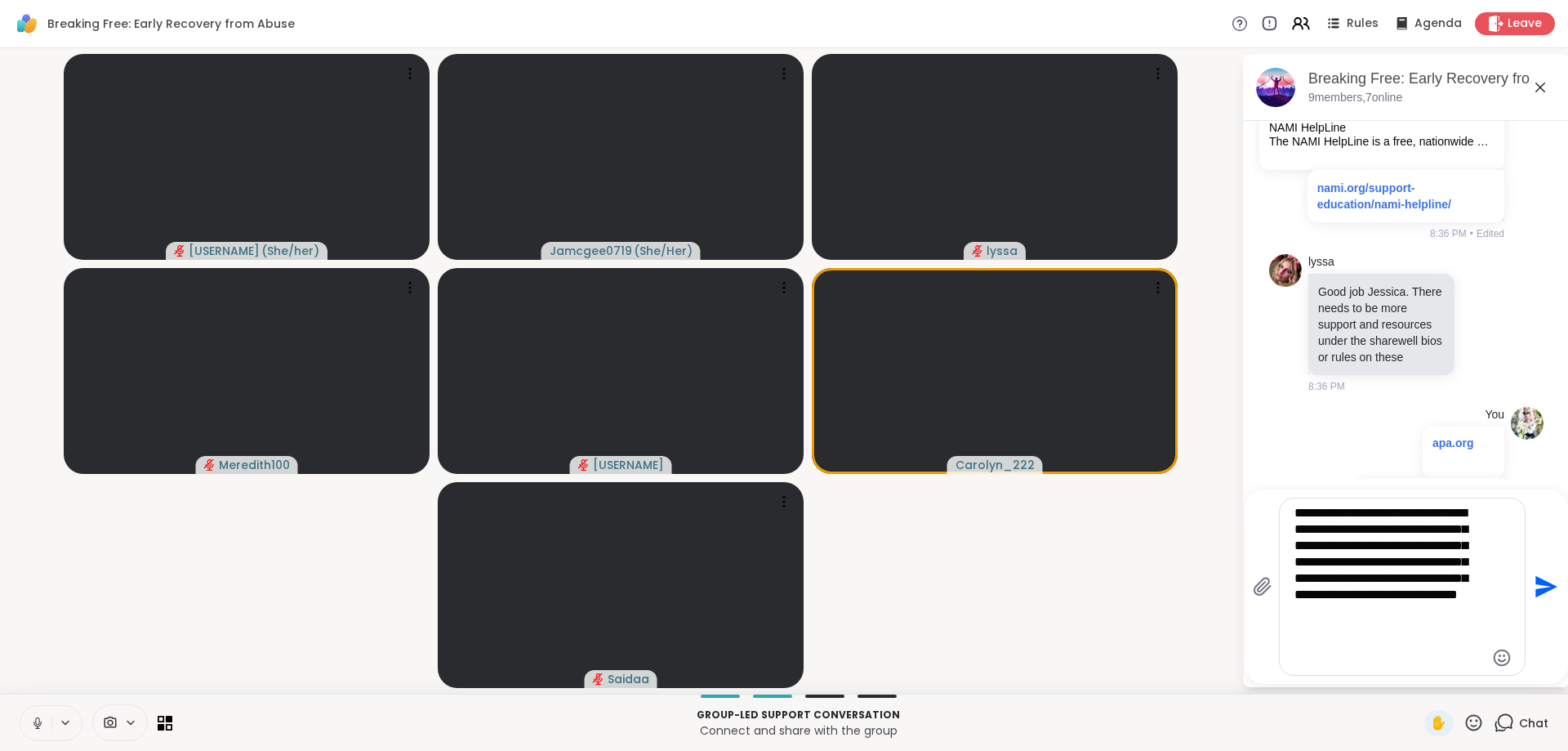 click on "Send" 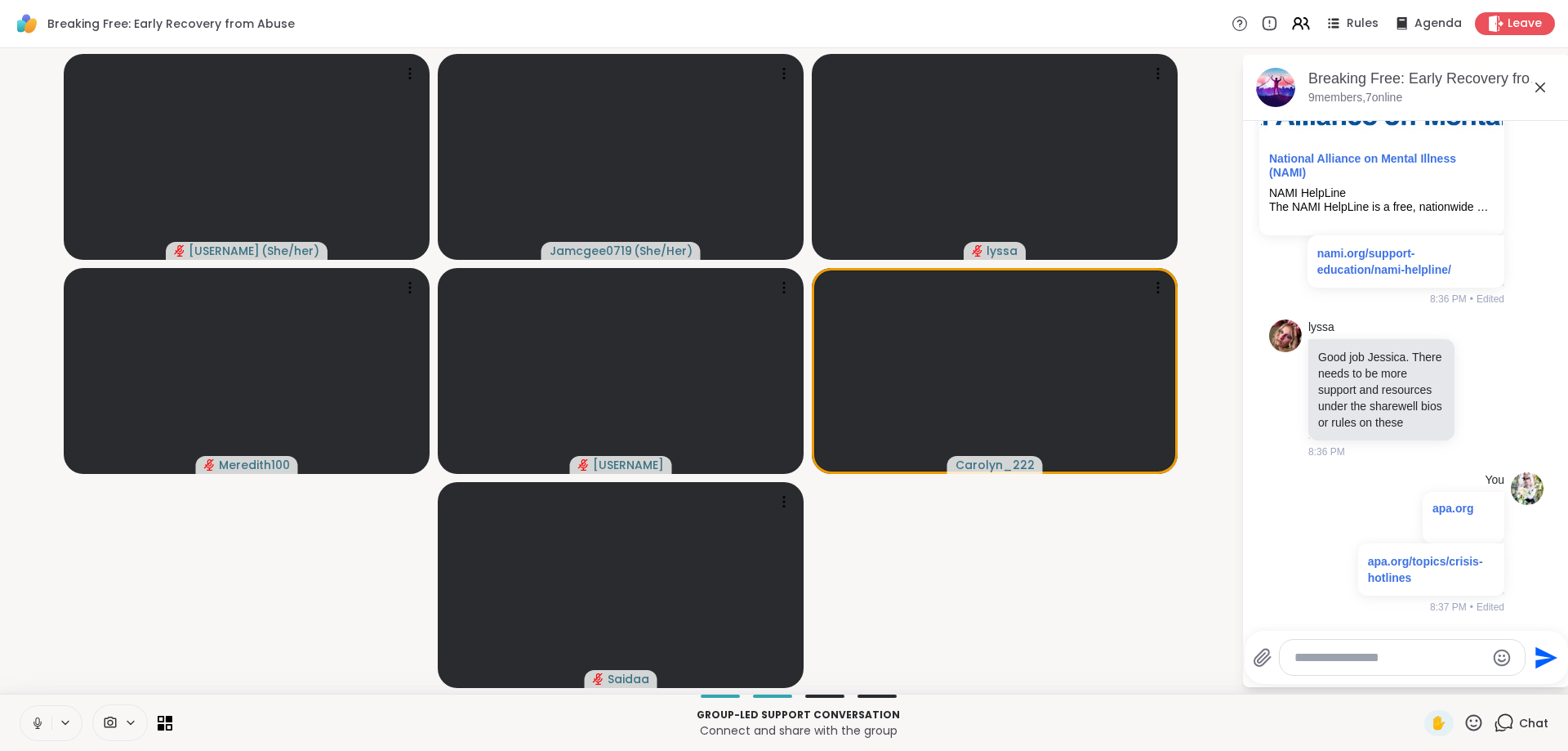 scroll, scrollTop: 6386, scrollLeft: 0, axis: vertical 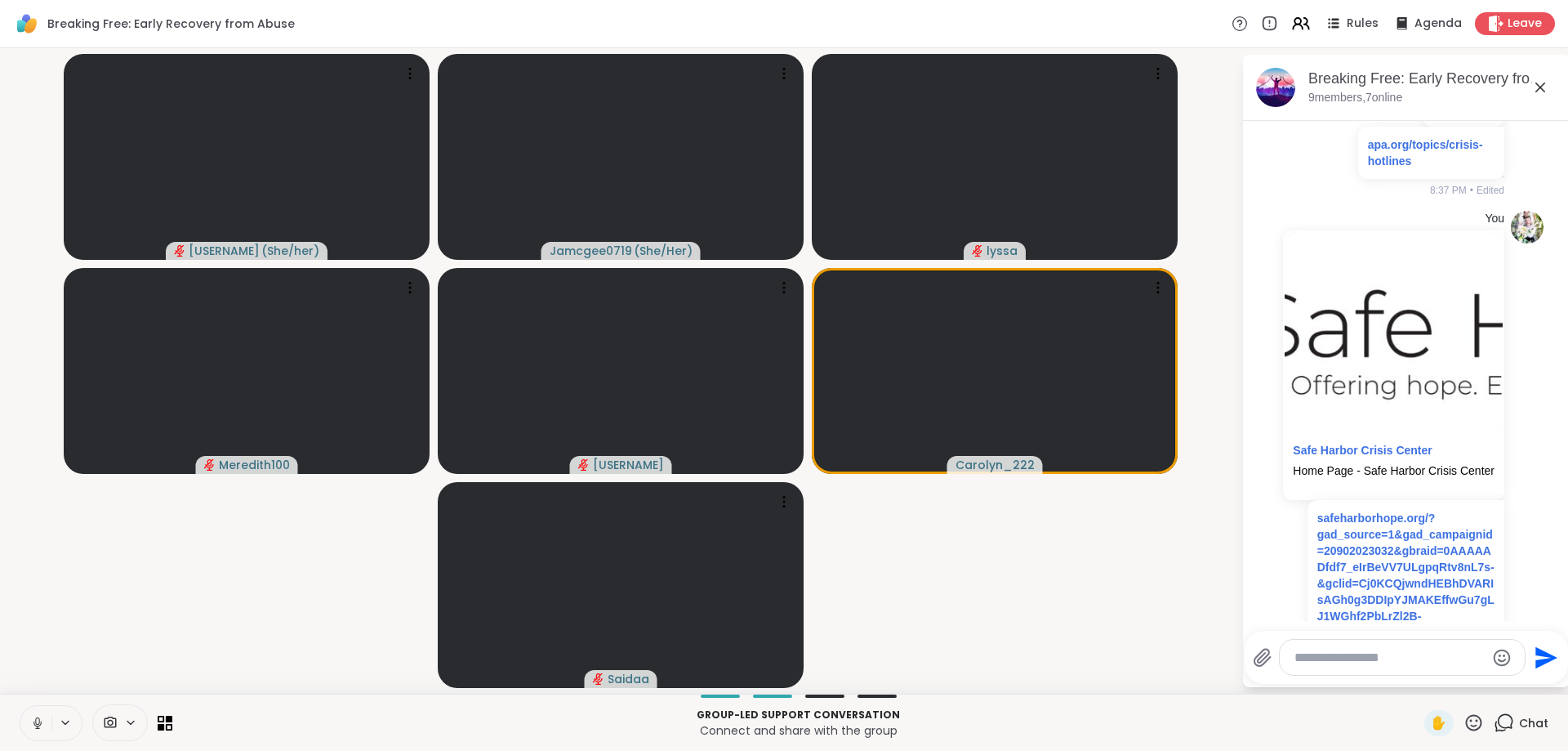 click at bounding box center [1389, 658] 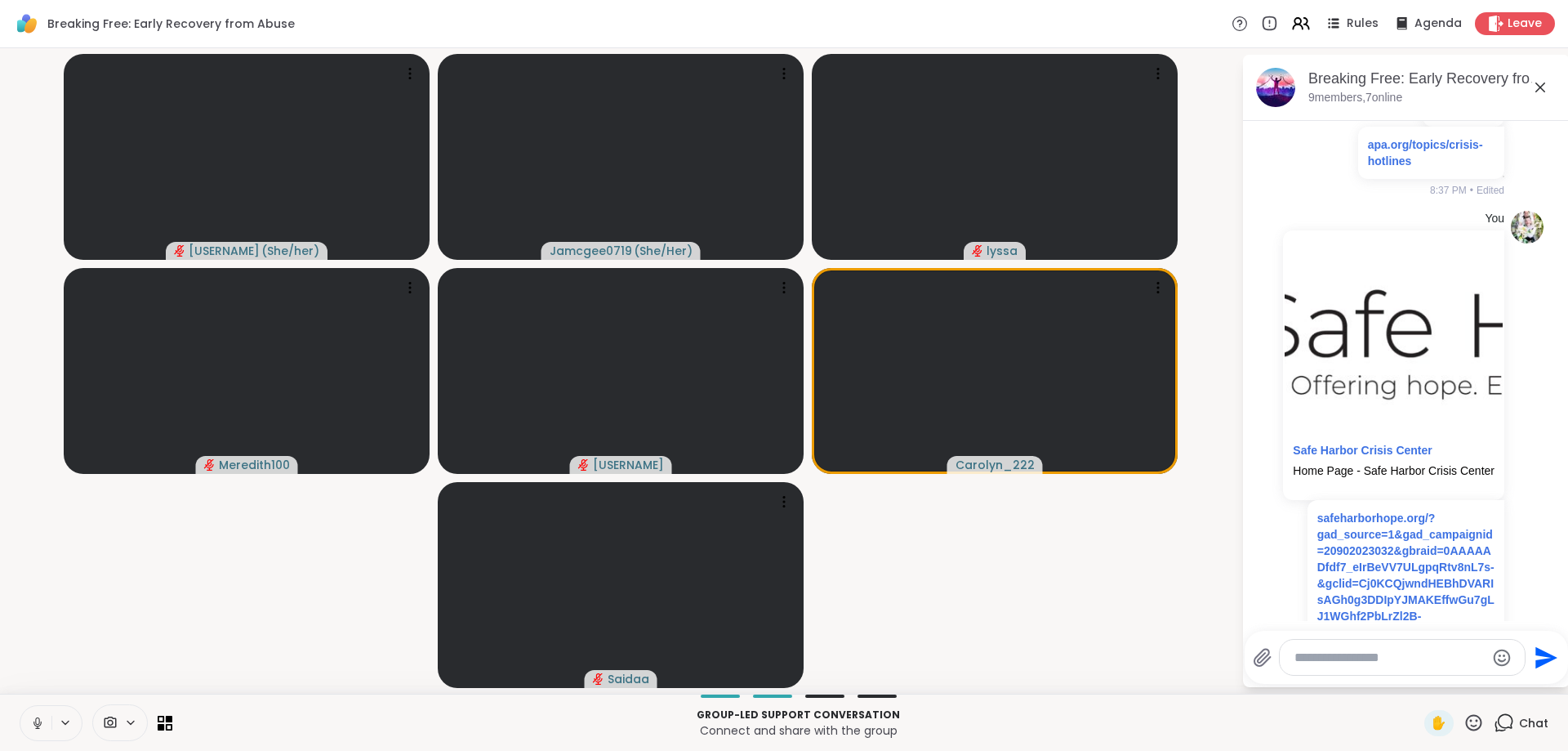 paste on "**********" 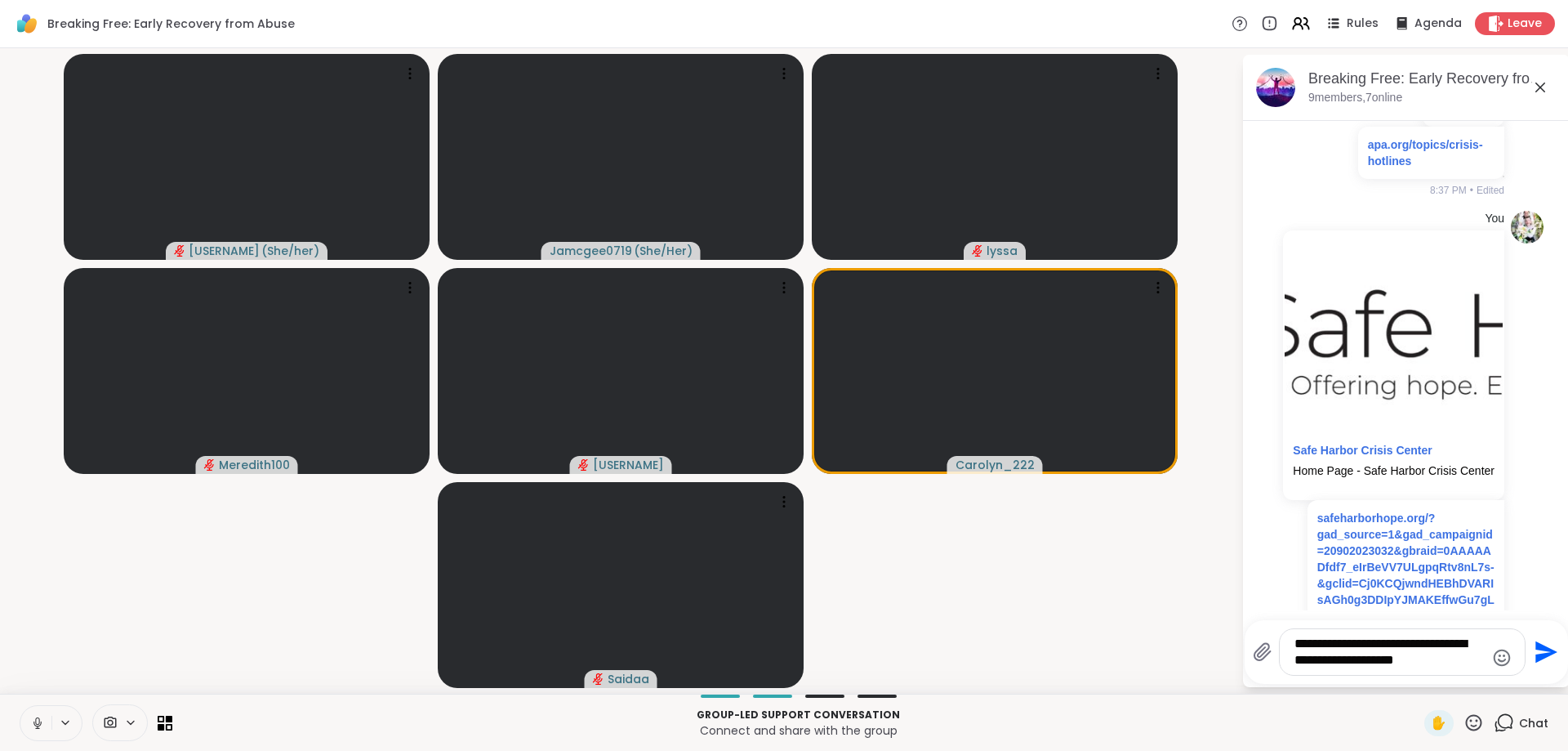 click on "Send" at bounding box center [1544, 652] 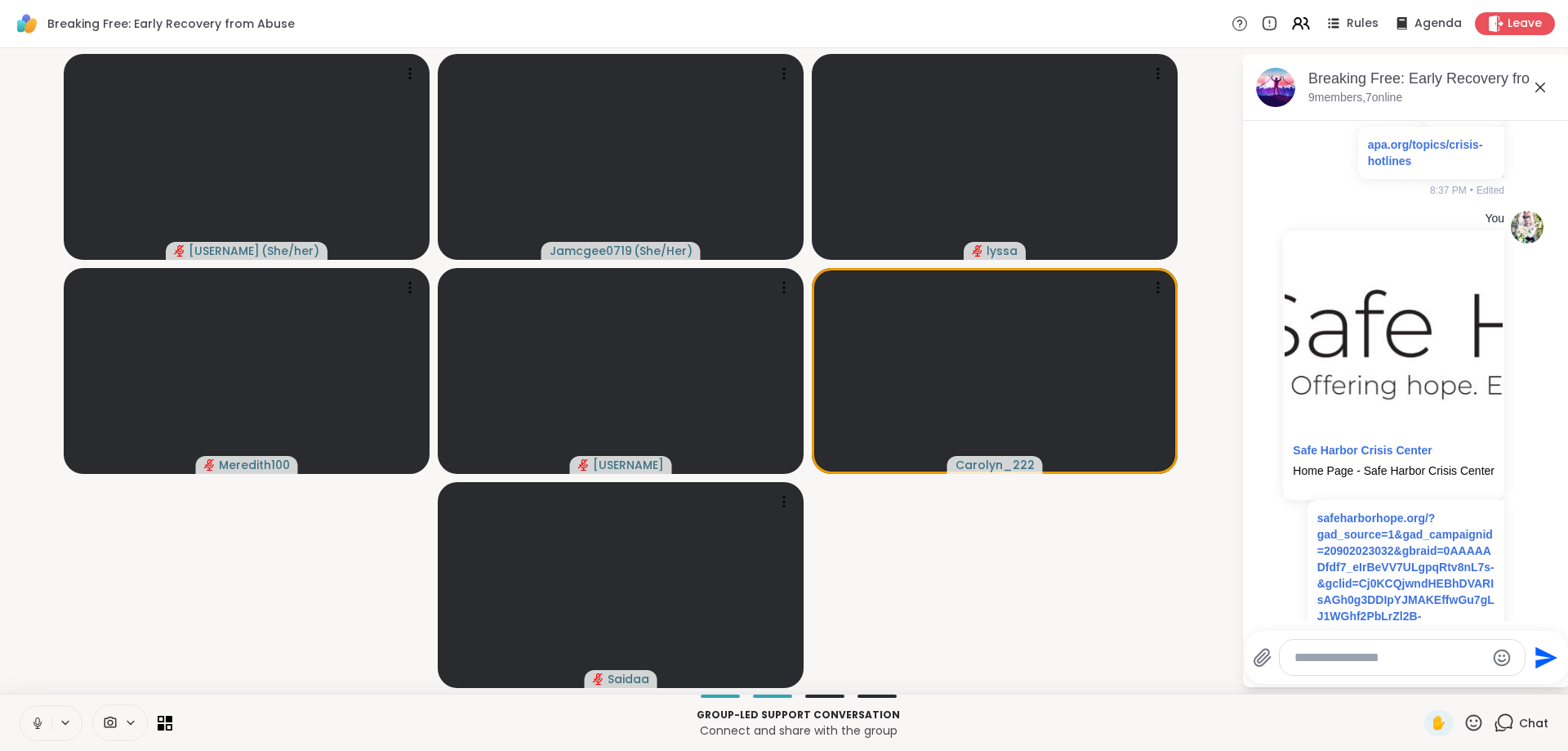 scroll, scrollTop: 6711, scrollLeft: 0, axis: vertical 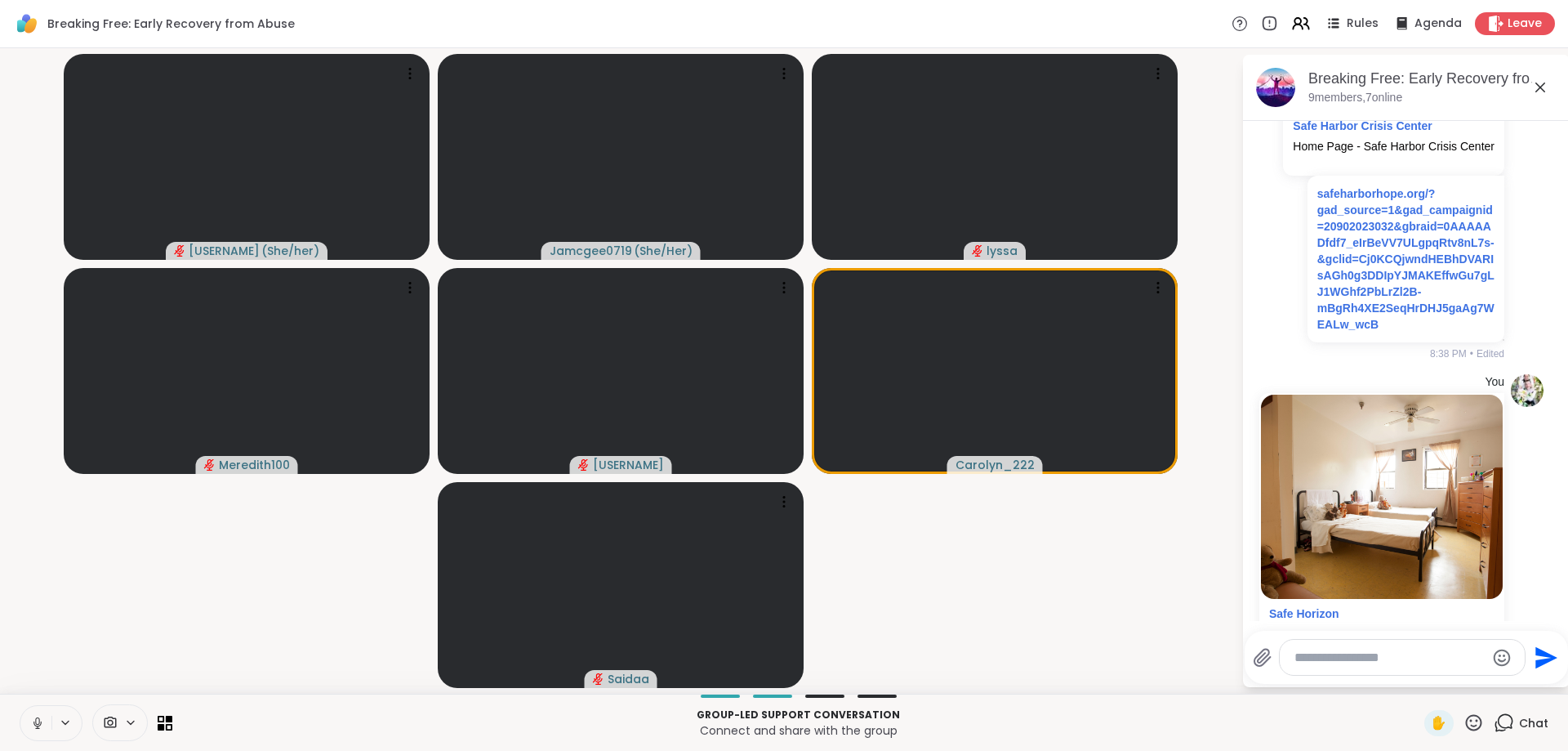 click at bounding box center (1389, 658) 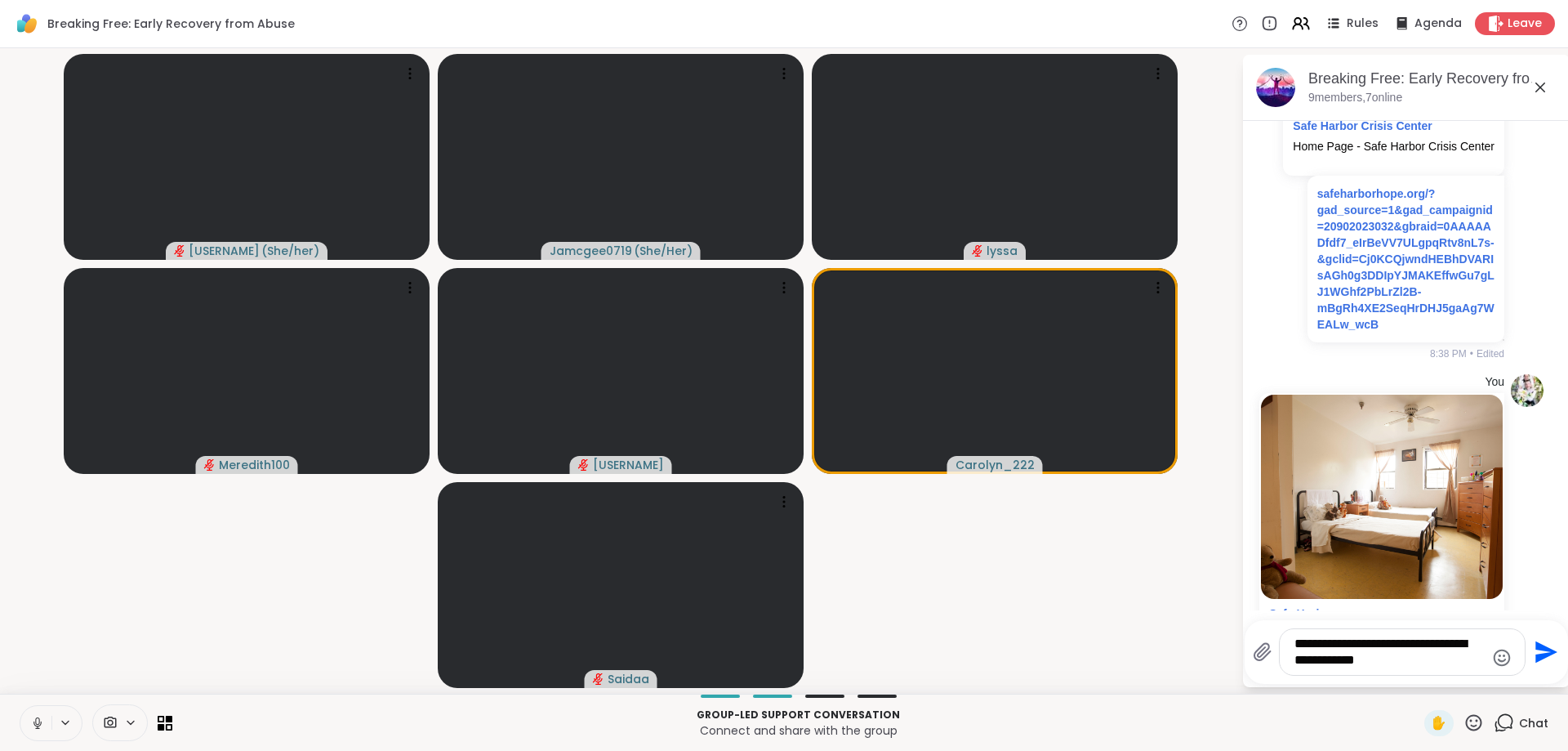 click 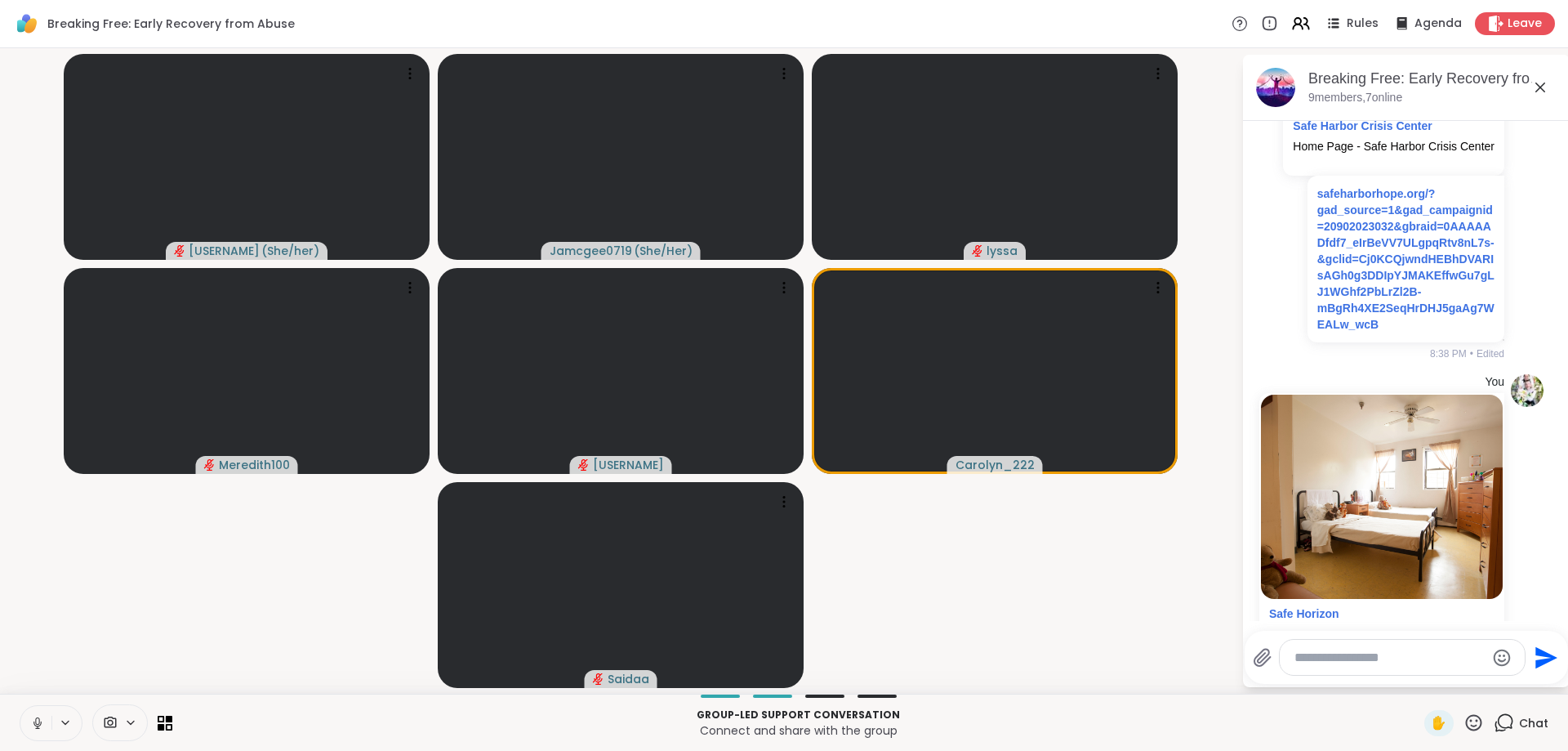 scroll, scrollTop: 7081, scrollLeft: 0, axis: vertical 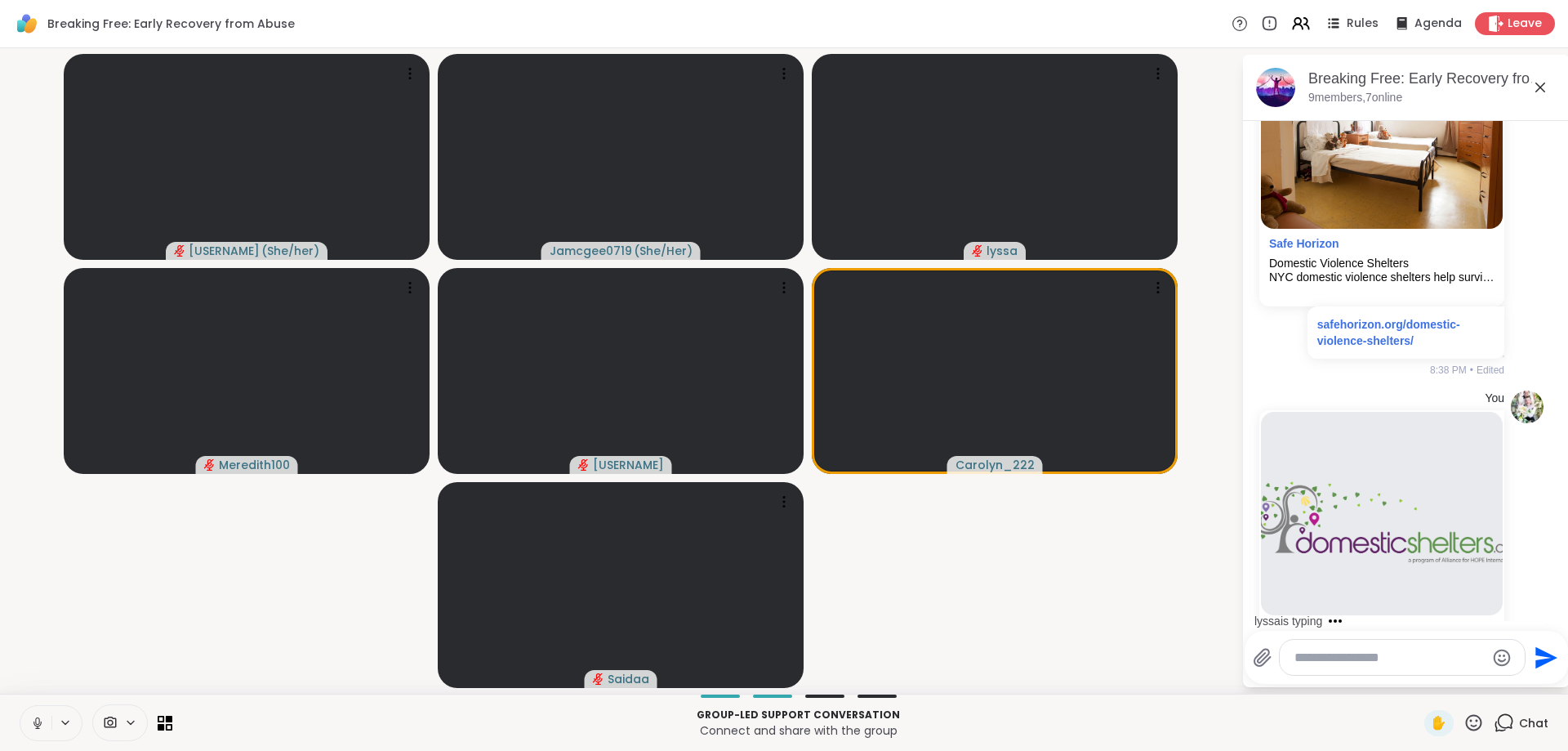 click at bounding box center [1389, 658] 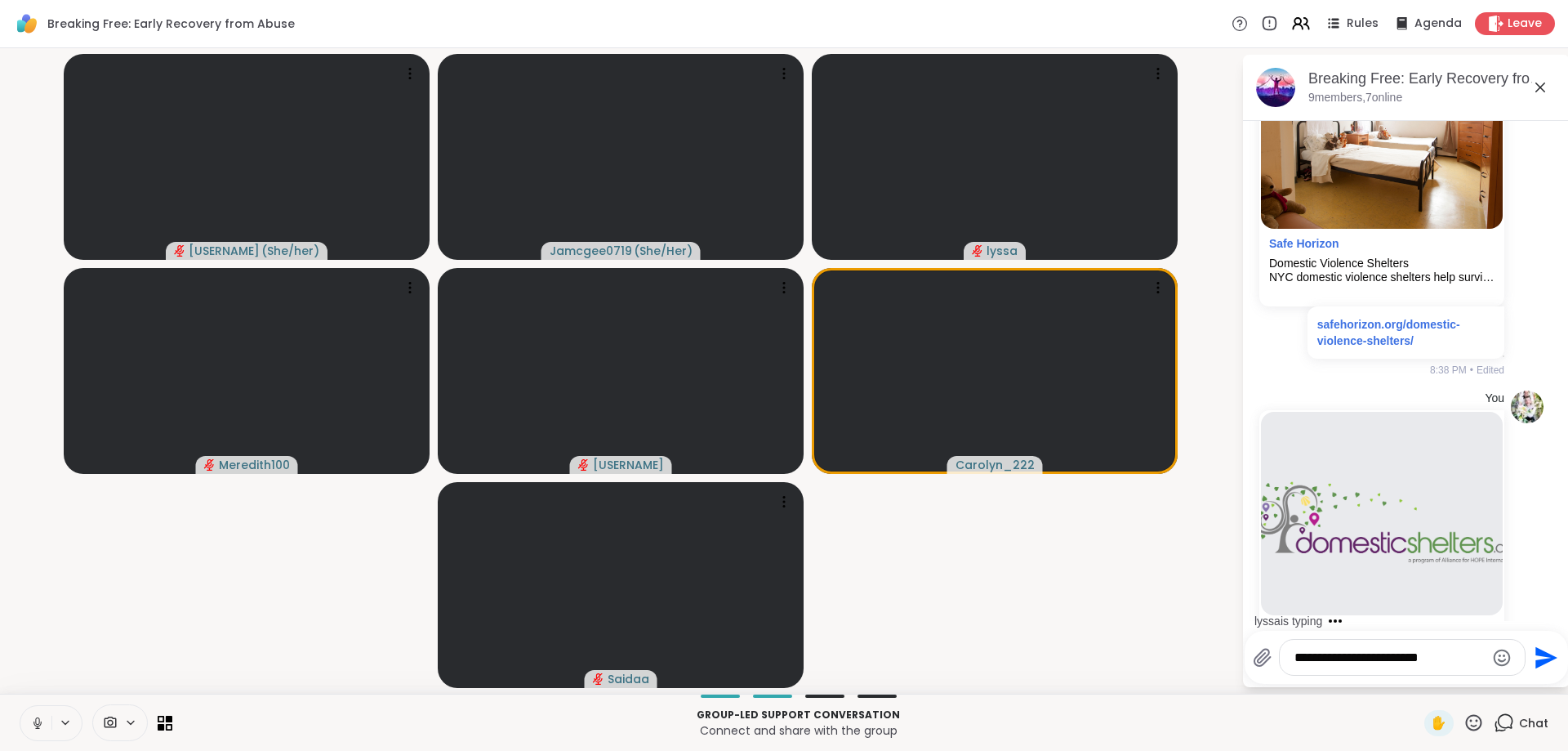 click on "Send" 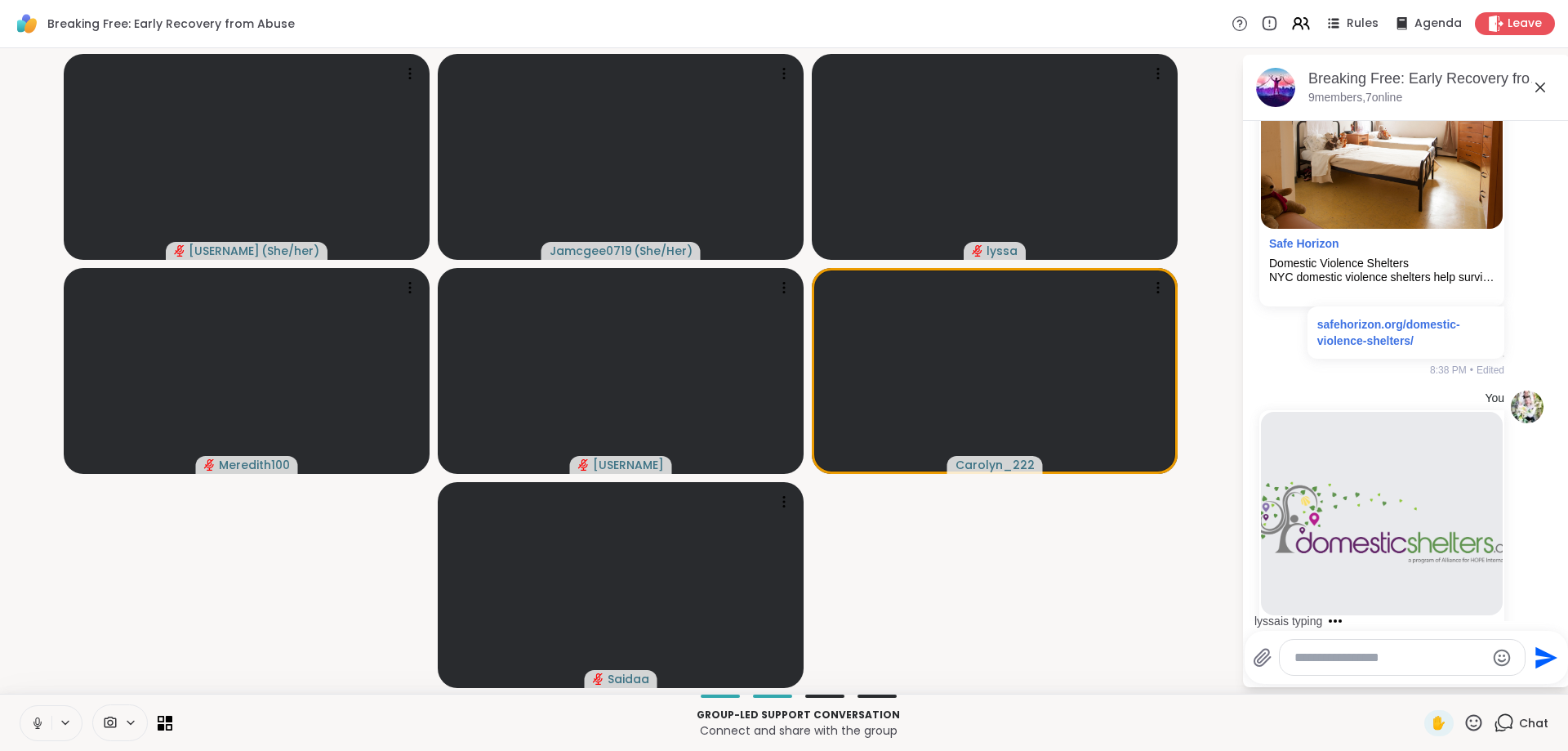 scroll, scrollTop: 7451, scrollLeft: 0, axis: vertical 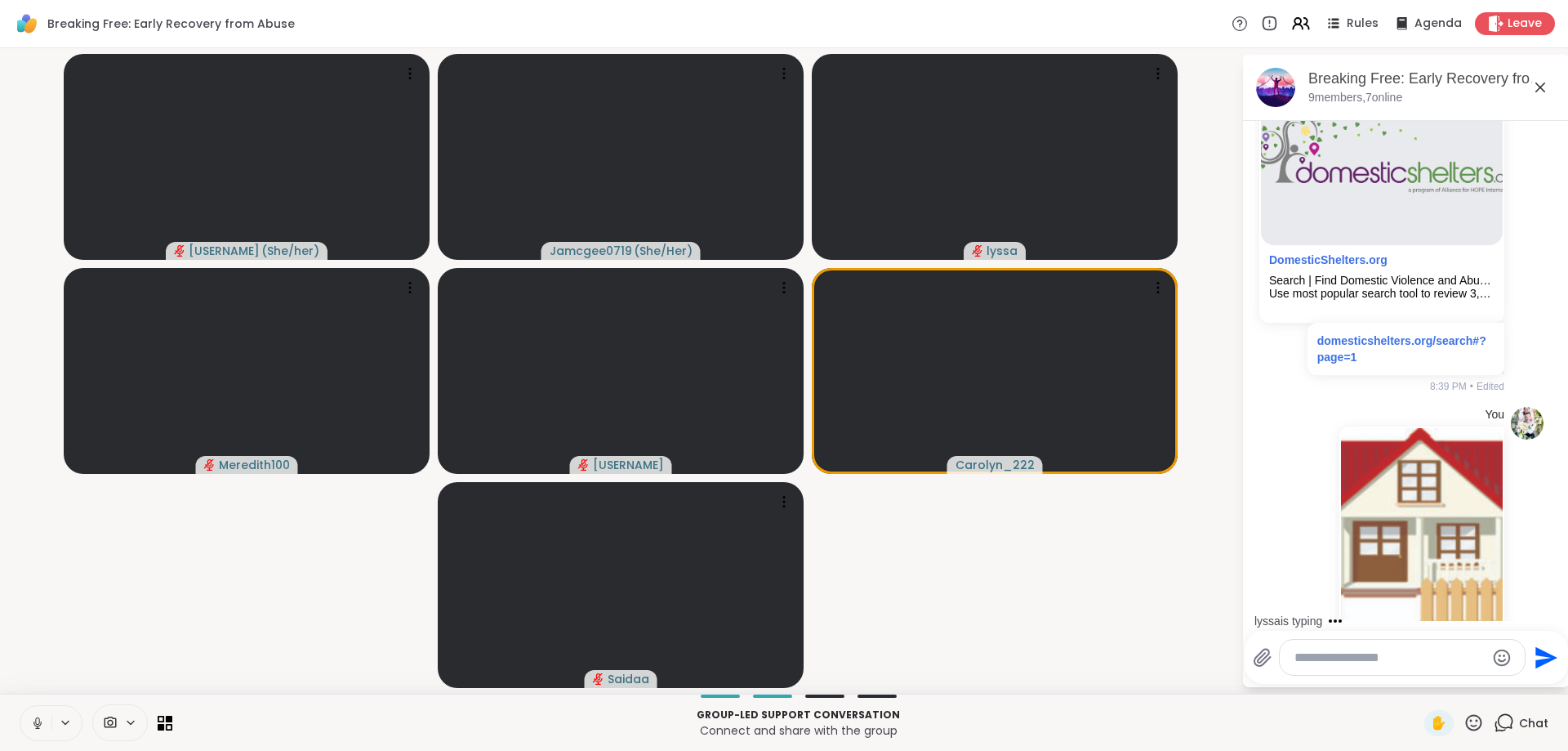 click at bounding box center (1389, 658) 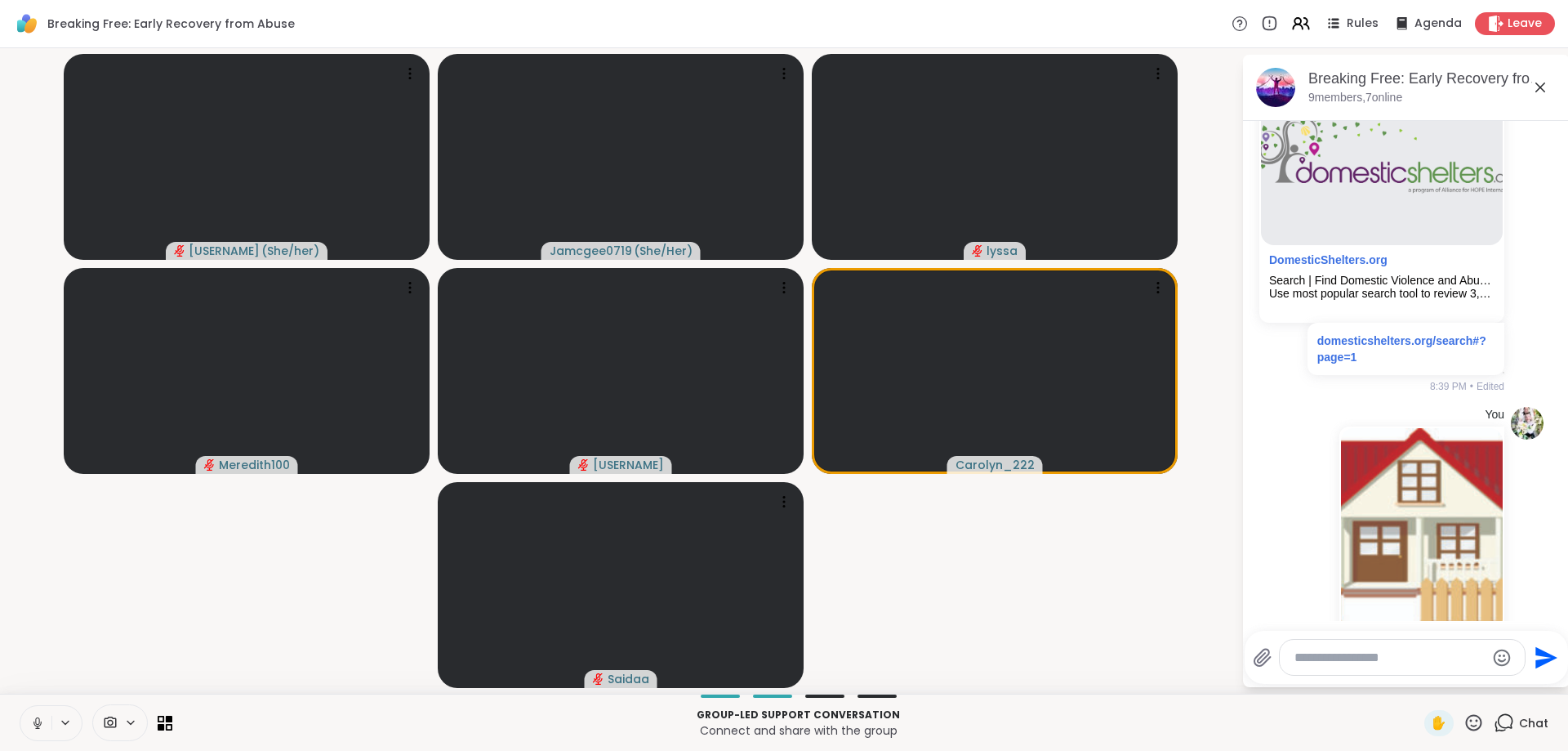 paste on "**********" 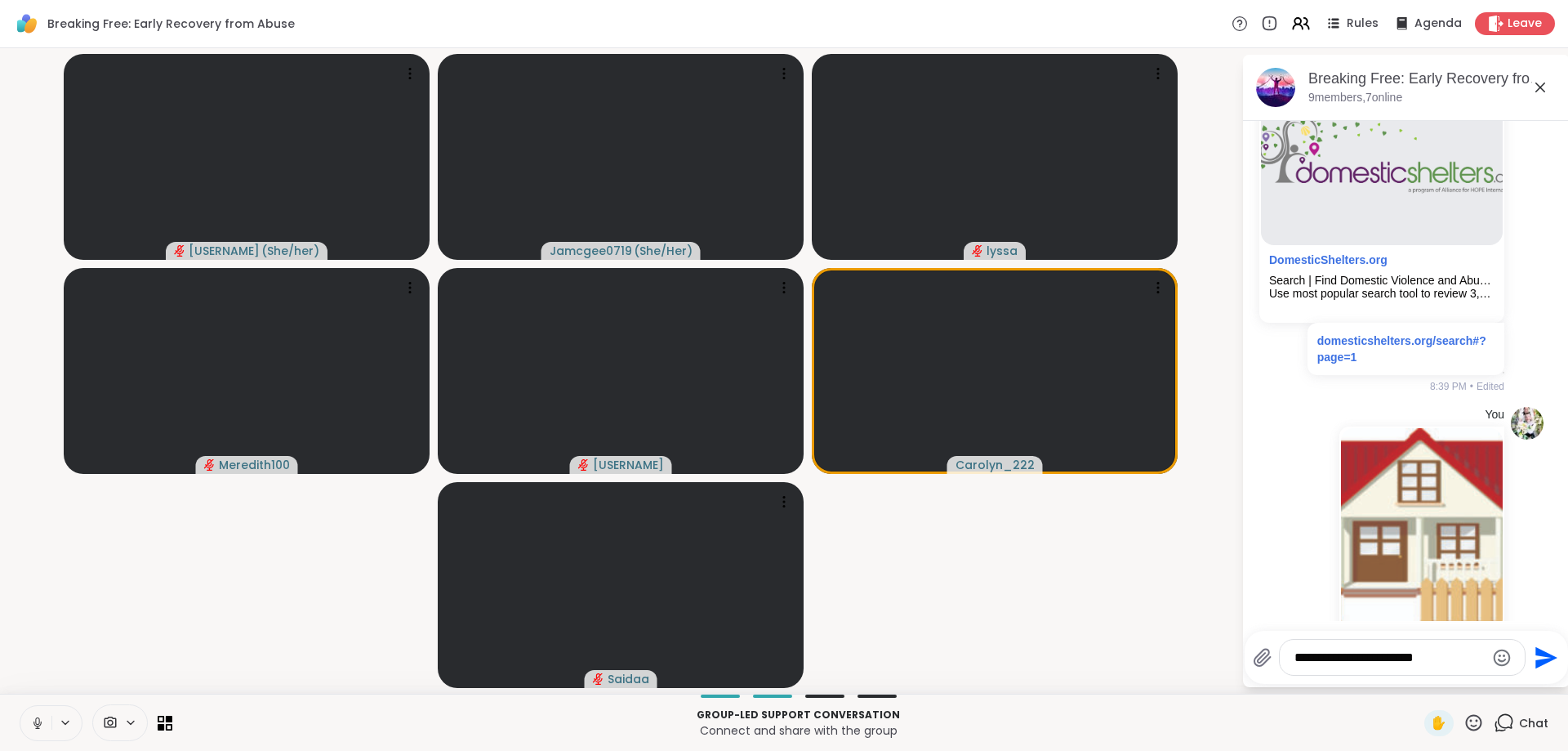 click 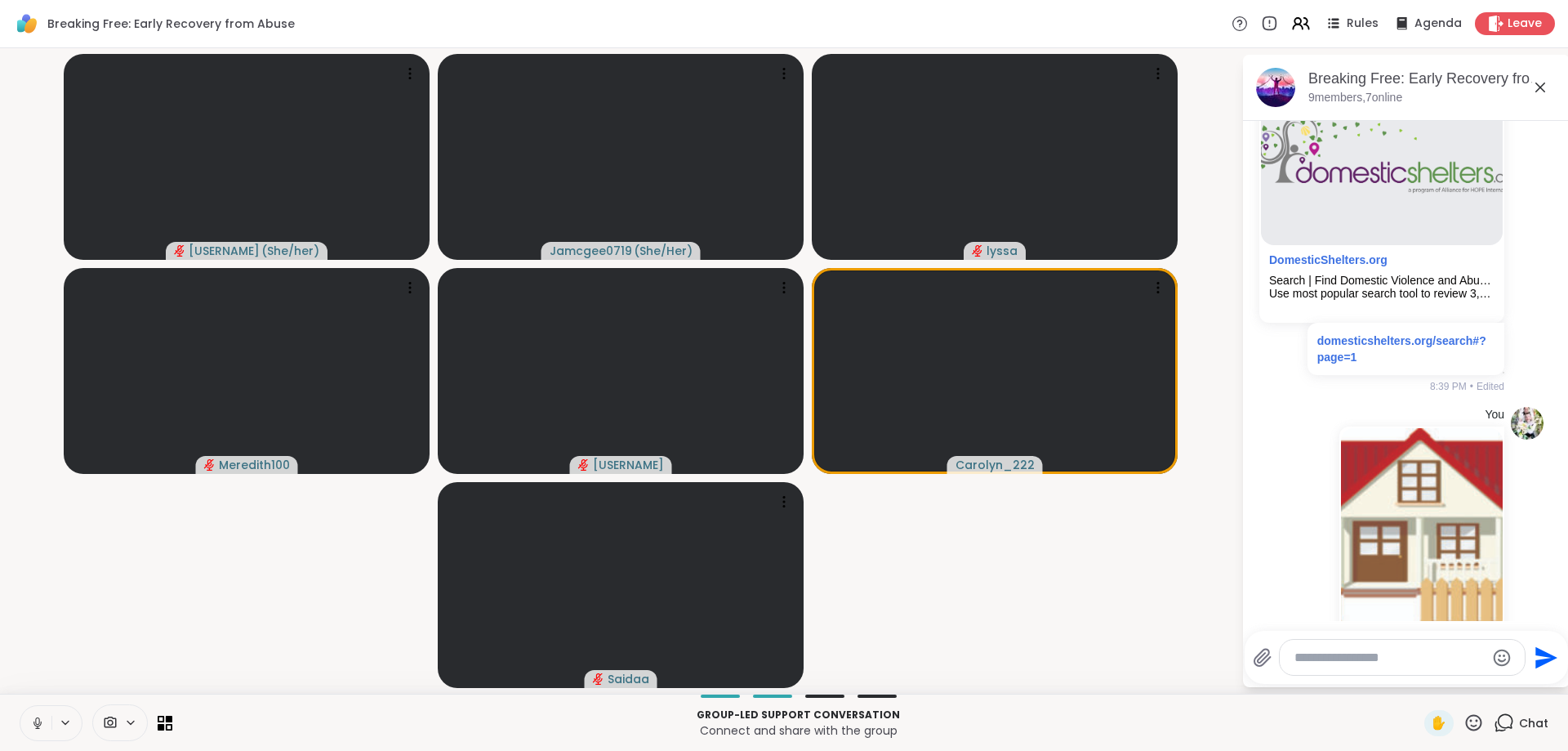 scroll, scrollTop: 7807, scrollLeft: 0, axis: vertical 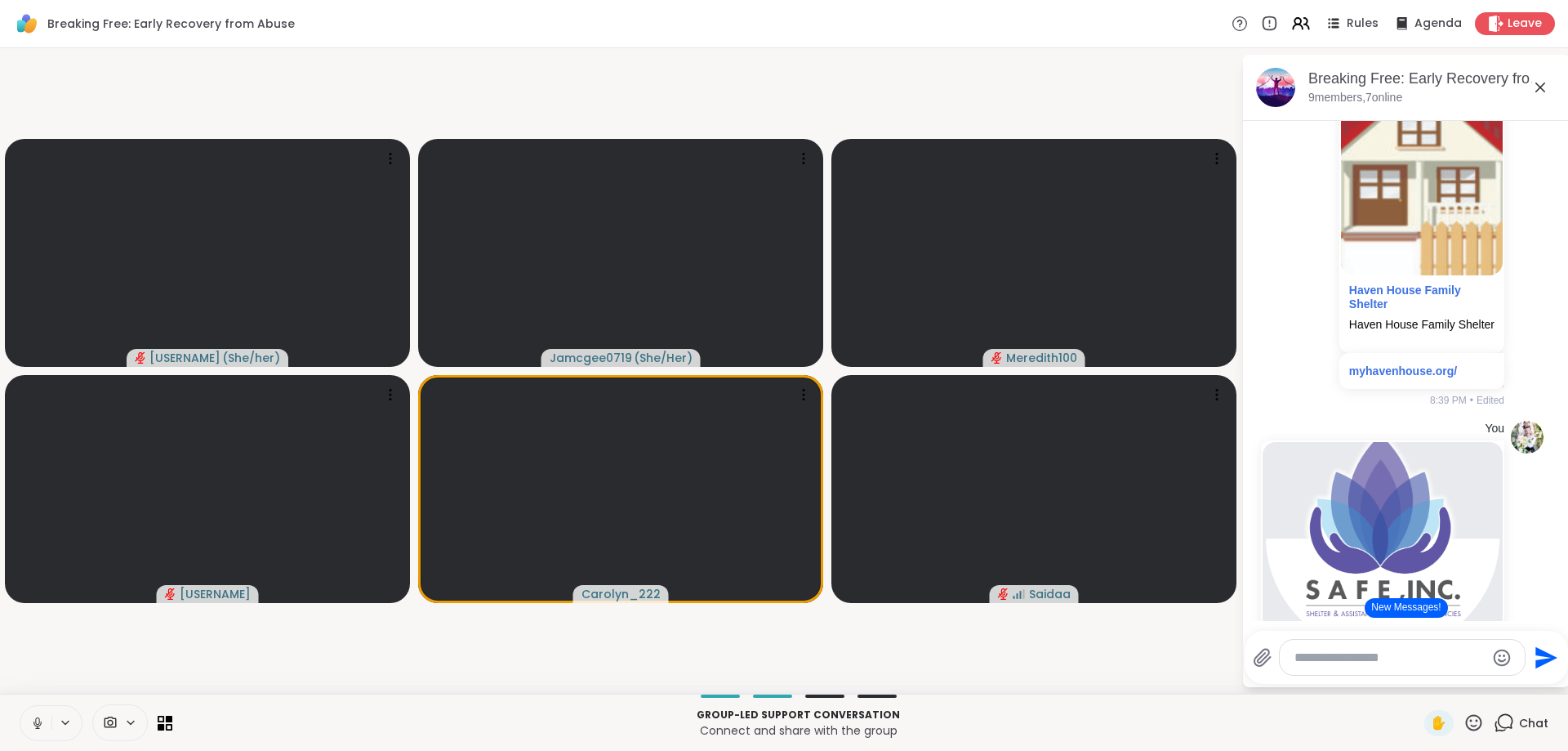 click at bounding box center [1389, 658] 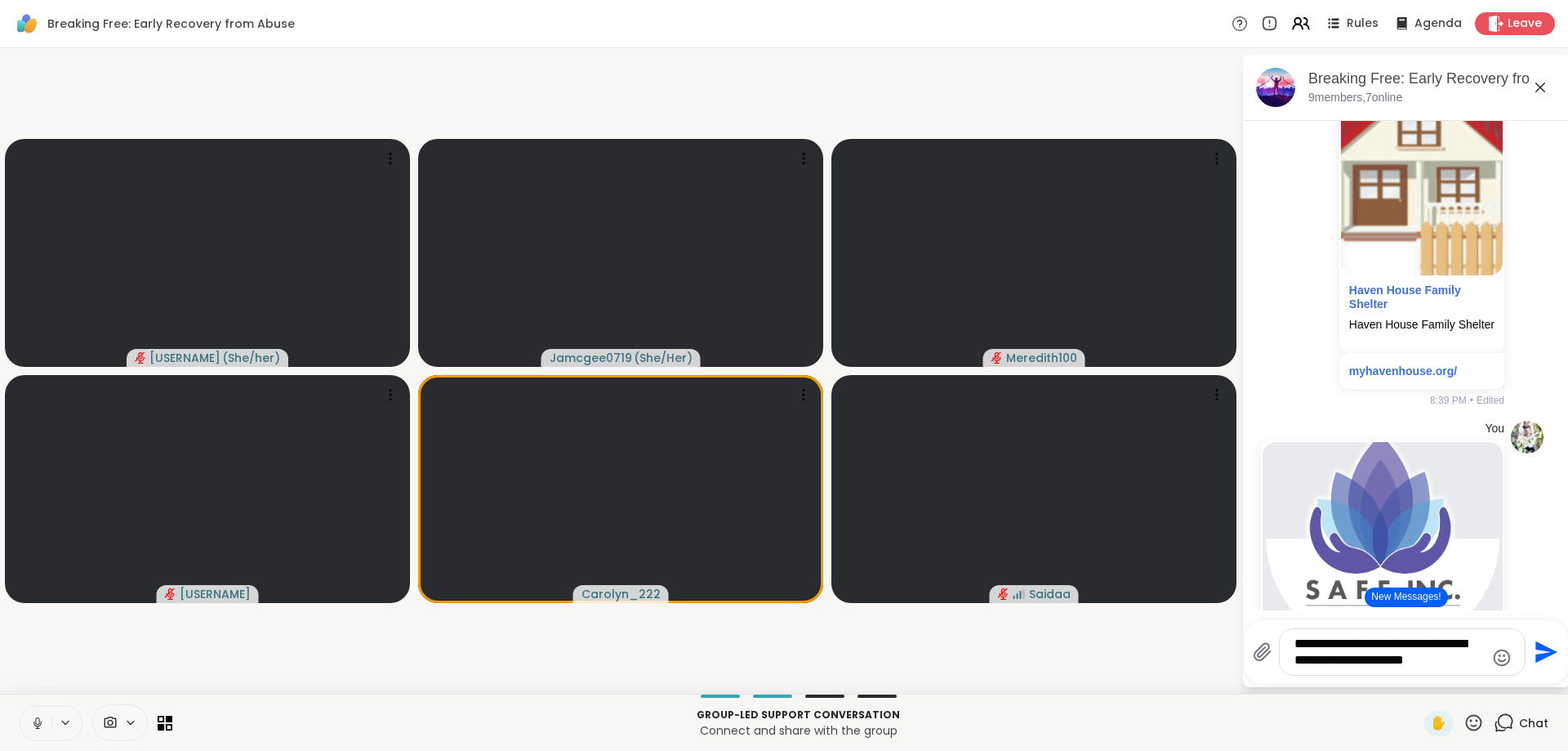 click on "Send" 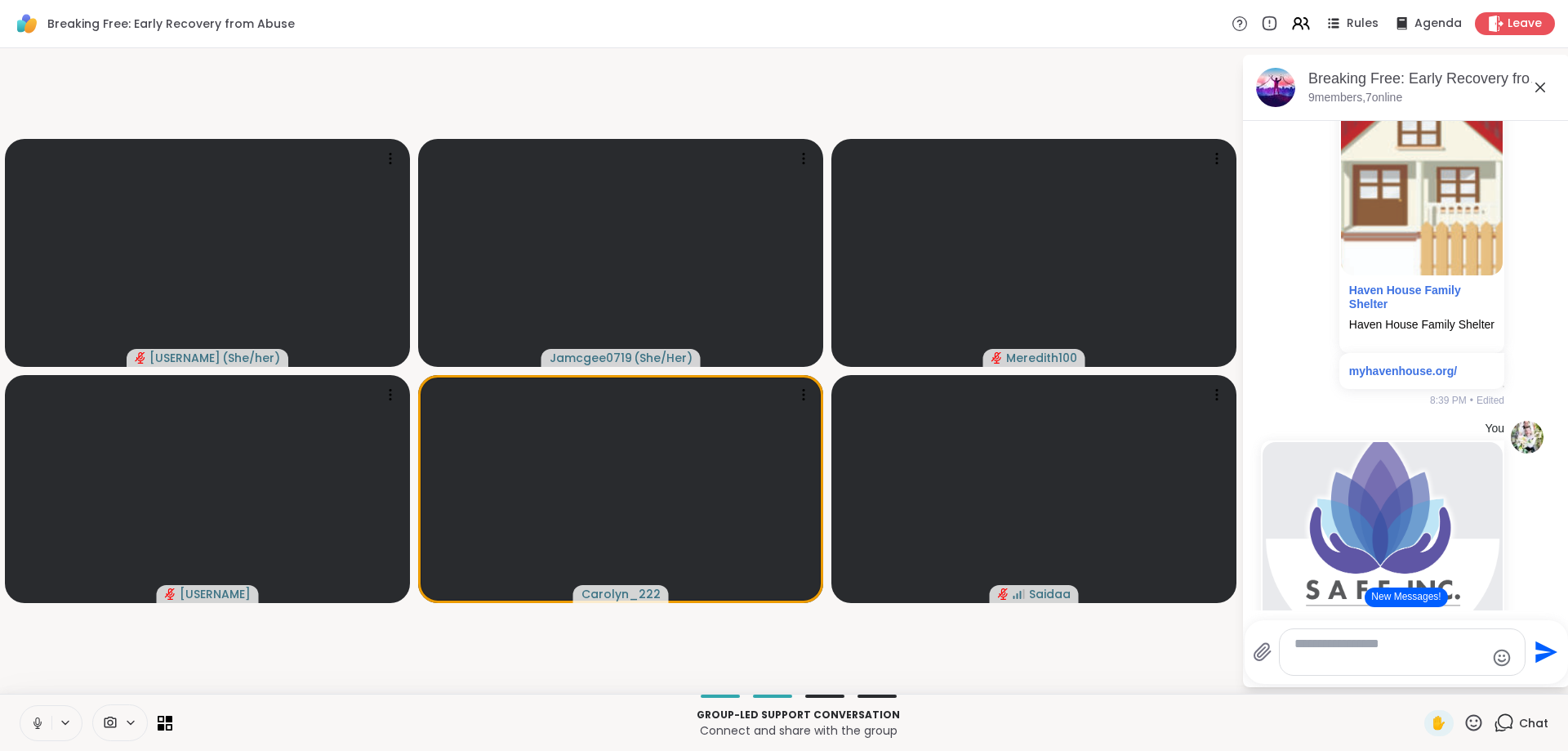 scroll, scrollTop: 8379, scrollLeft: 0, axis: vertical 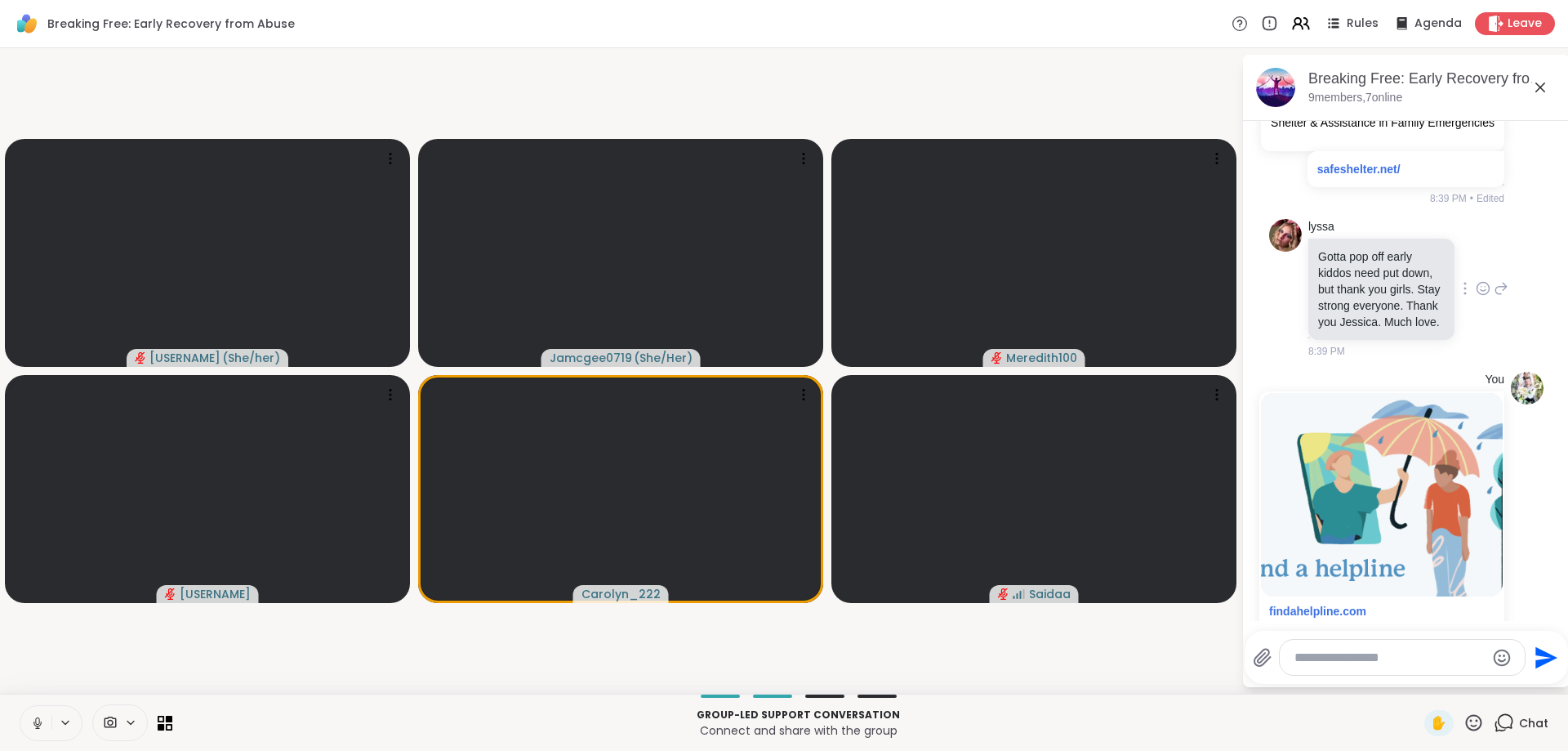 click on "[USERNAME] Gotta pop off early kiddos need put down, but thank you girls. Stay strong everyone. Thank you [PERSON]. Much love. [TIME]" at bounding box center (1406, 288) 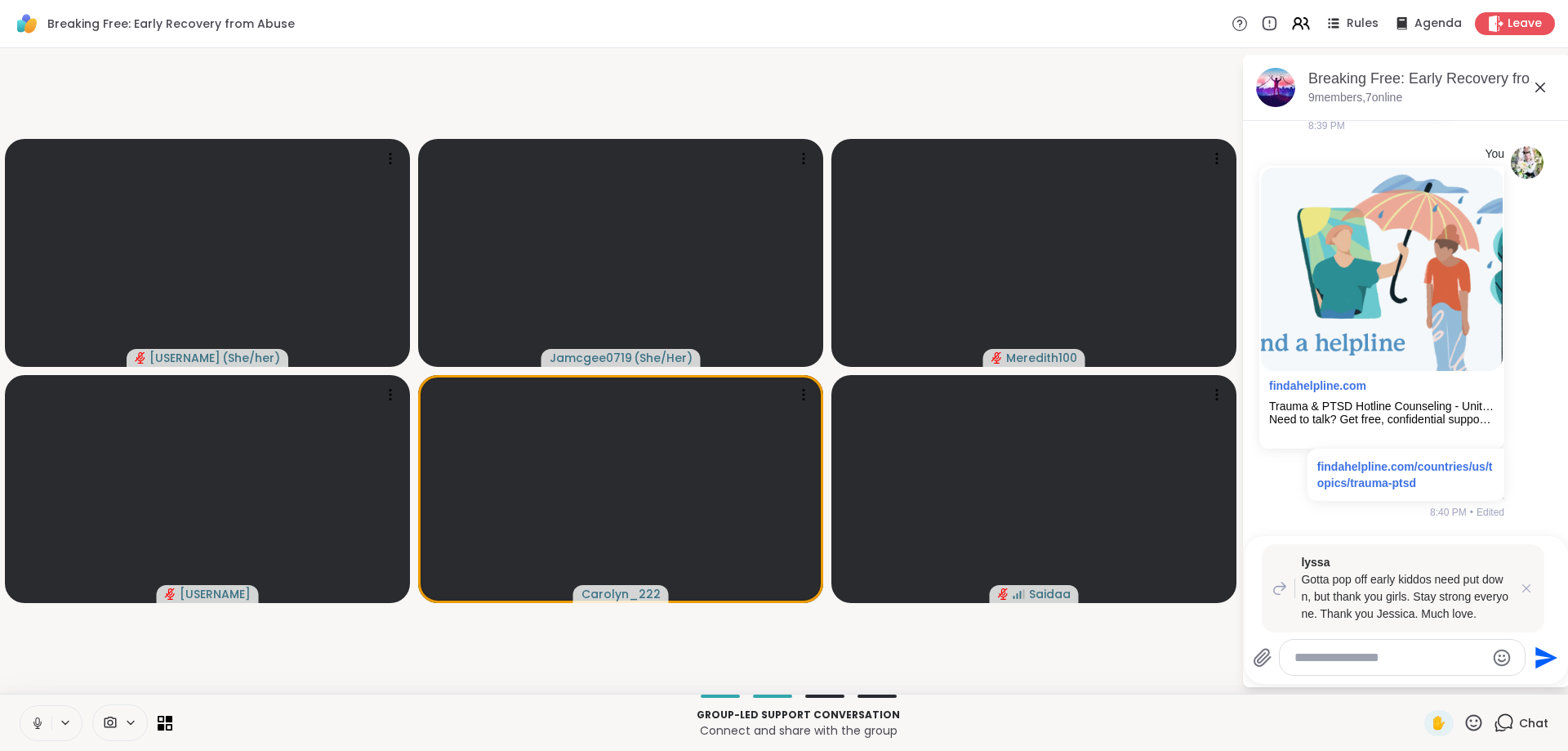 scroll, scrollTop: 8742, scrollLeft: 0, axis: vertical 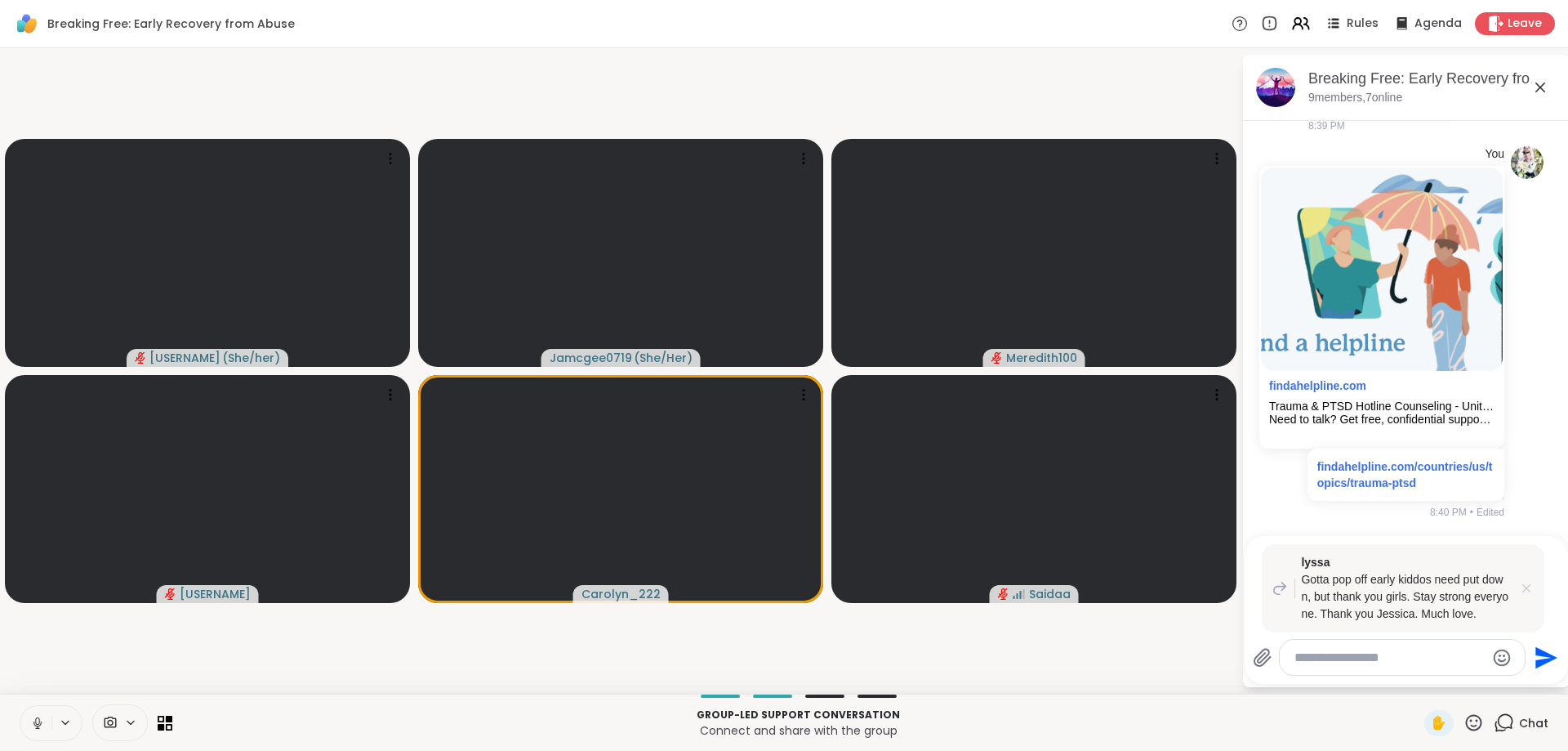 click 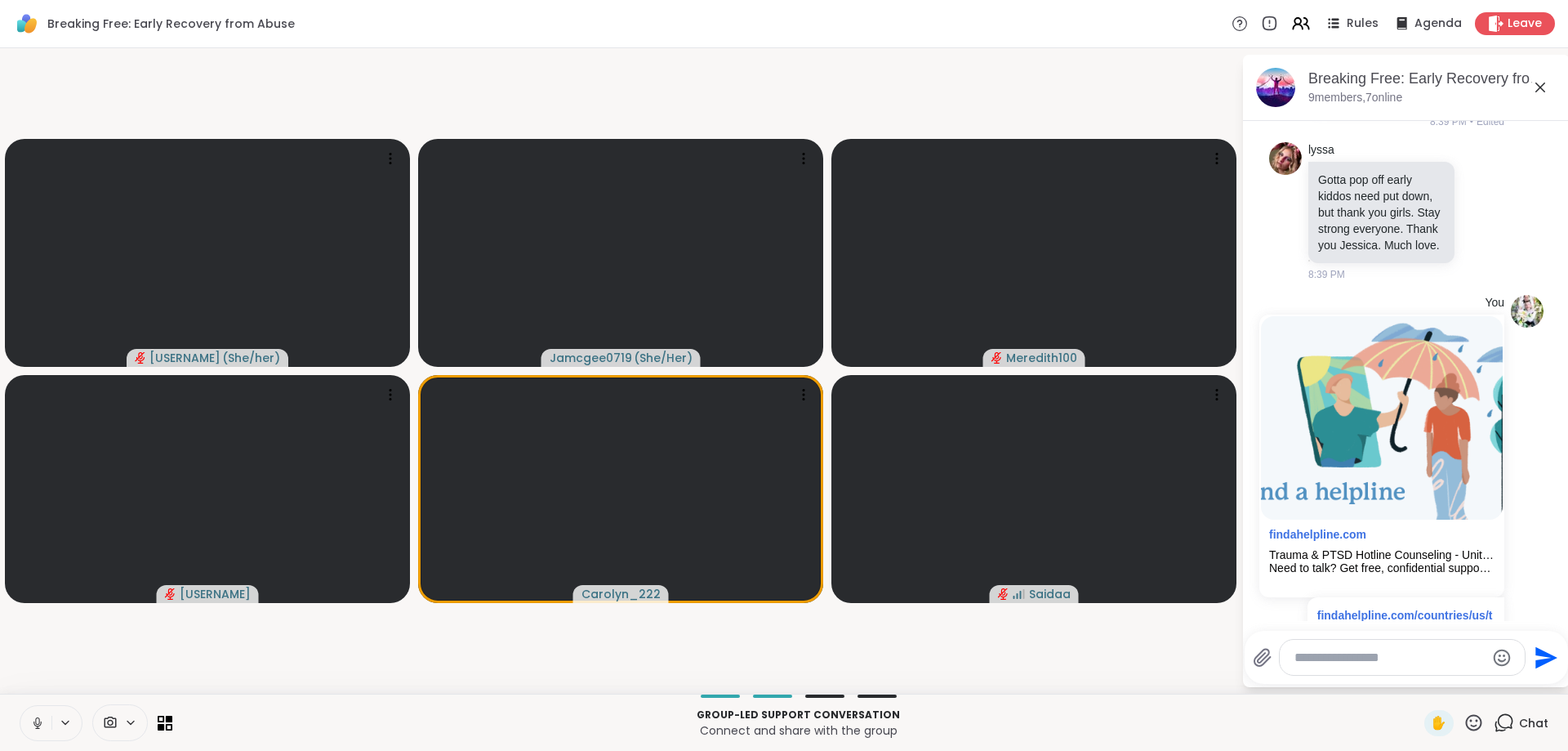 scroll, scrollTop: 8647, scrollLeft: 0, axis: vertical 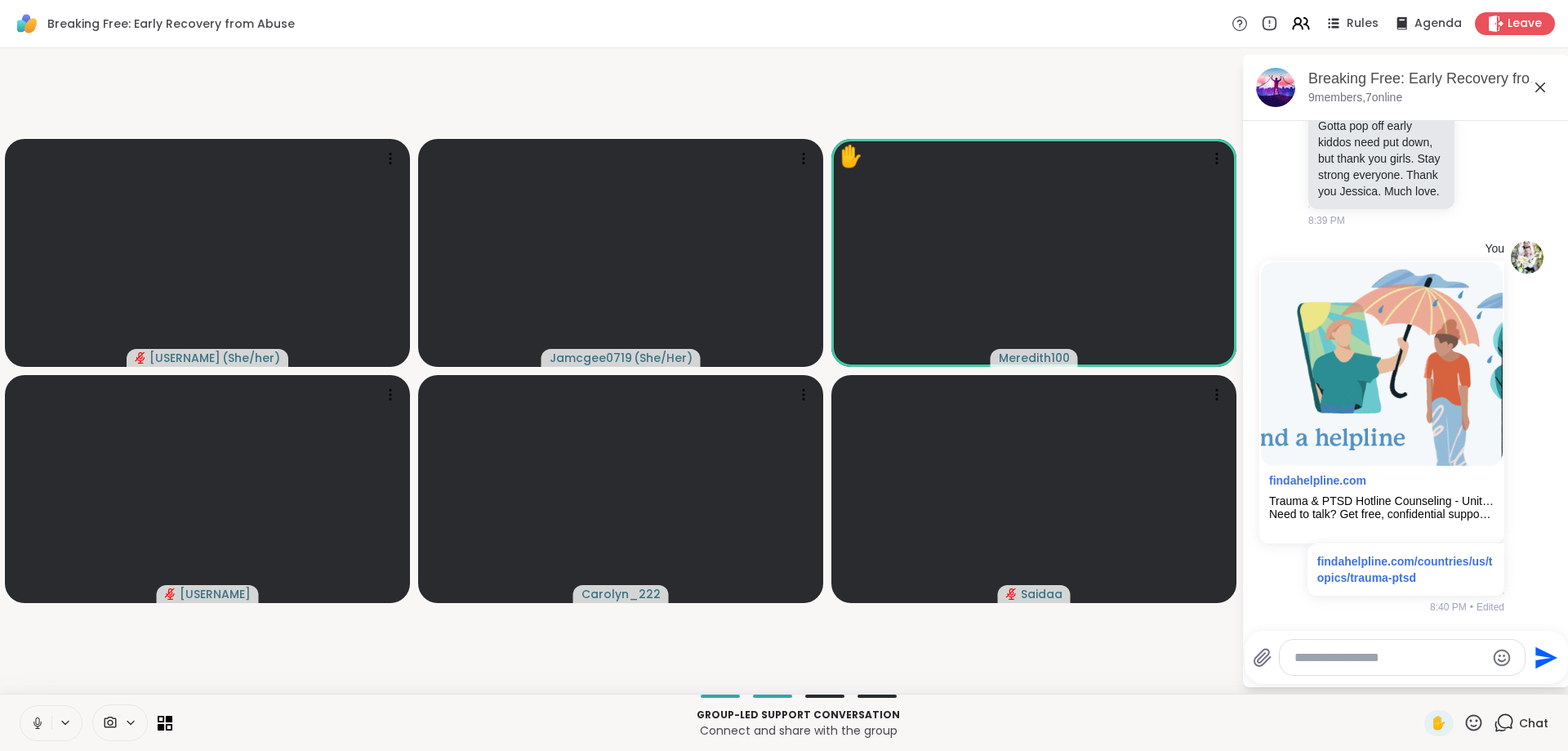 click at bounding box center [1389, 658] 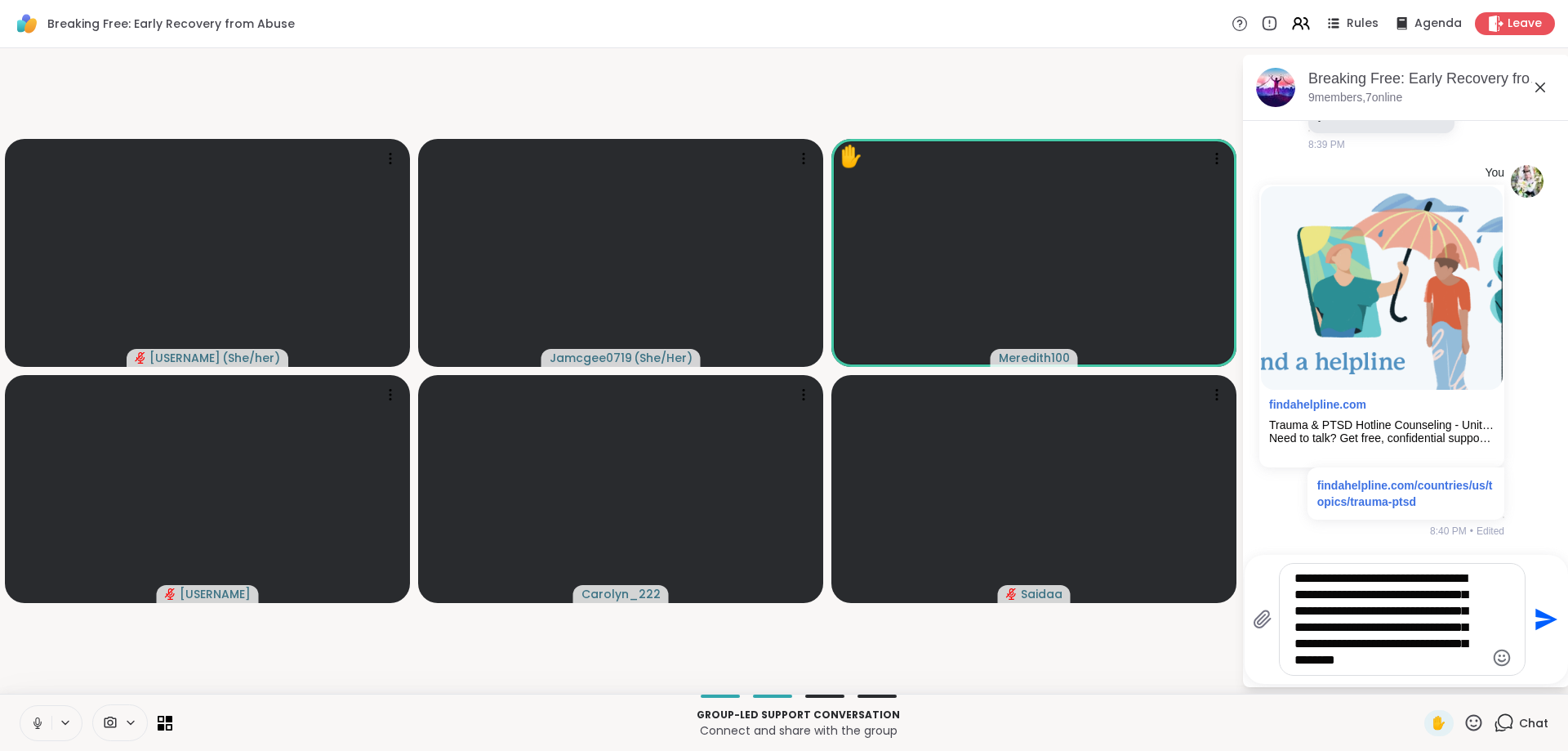 type on "**********" 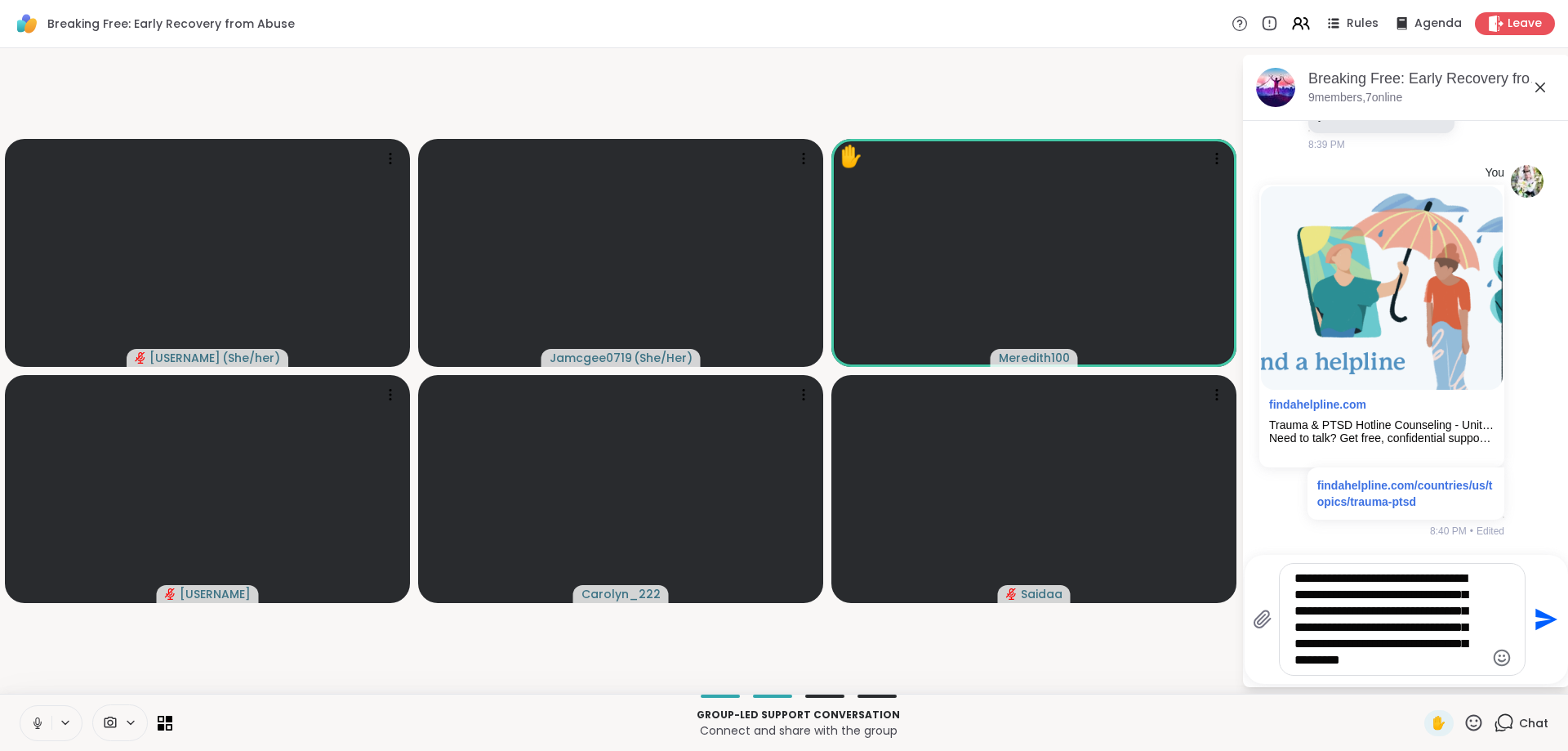 type 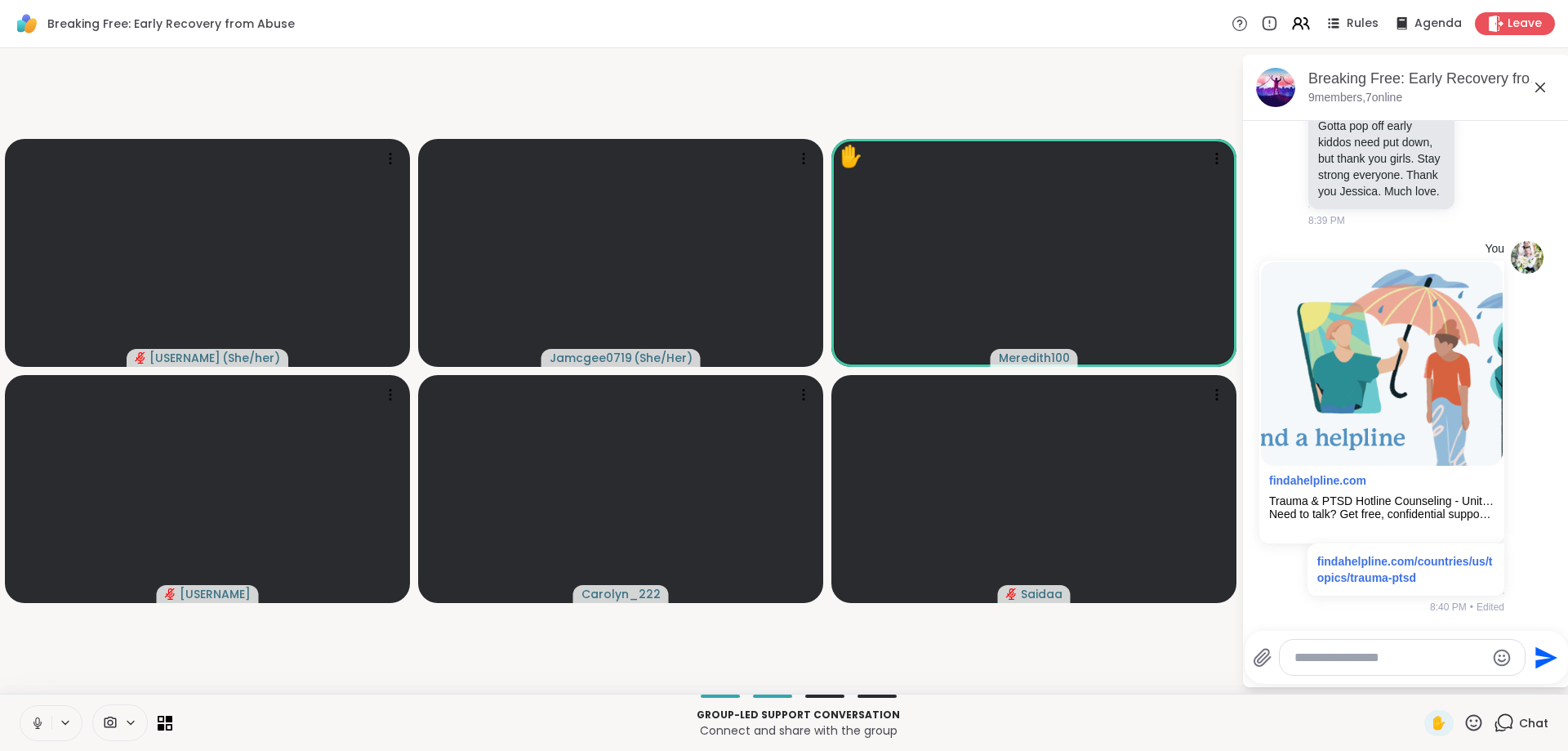 scroll, scrollTop: 8864, scrollLeft: 0, axis: vertical 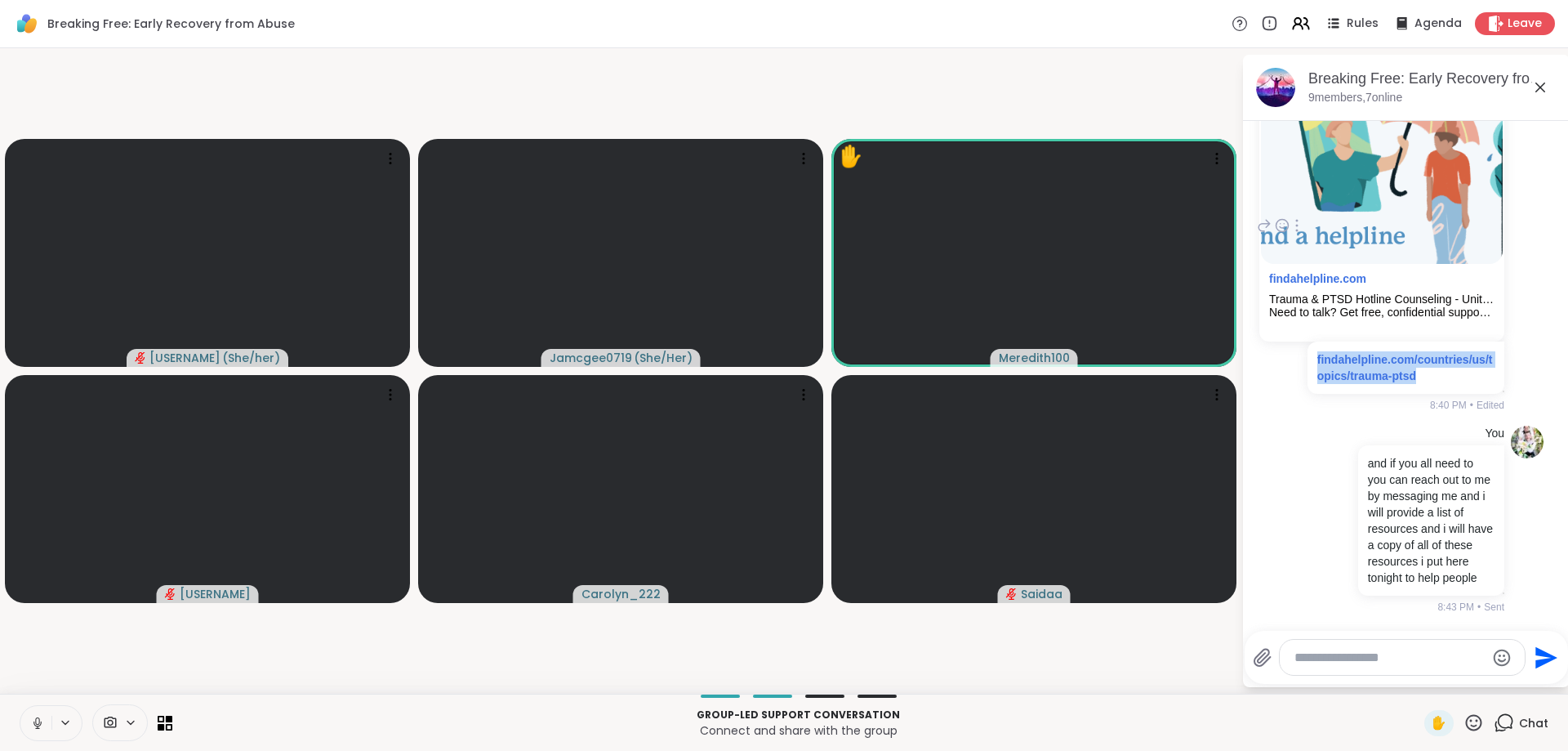 drag, startPoint x: 1441, startPoint y: 356, endPoint x: 1297, endPoint y: 340, distance: 144.88616 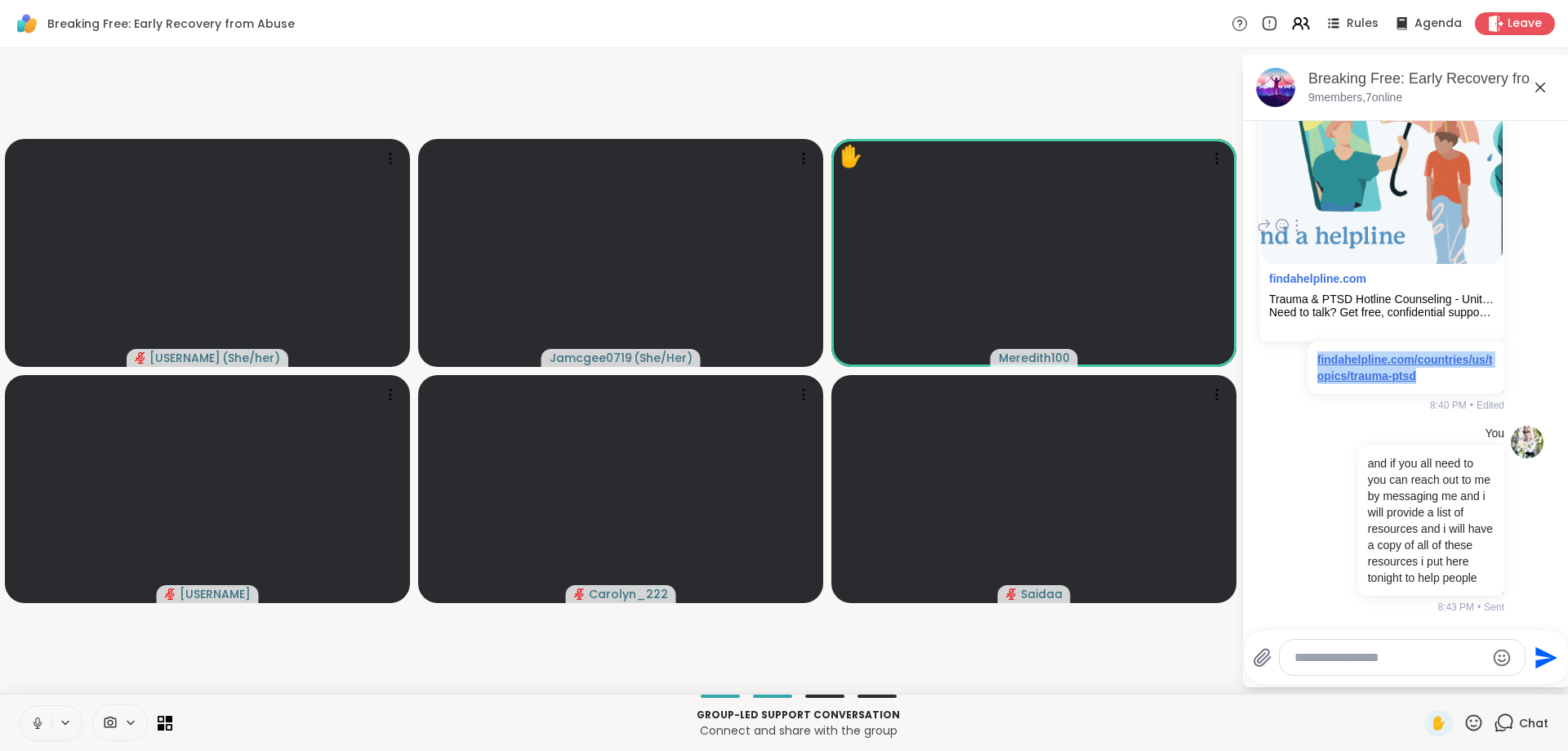 copy on "findahelpline.com/countries/us/topics/trauma-ptsd" 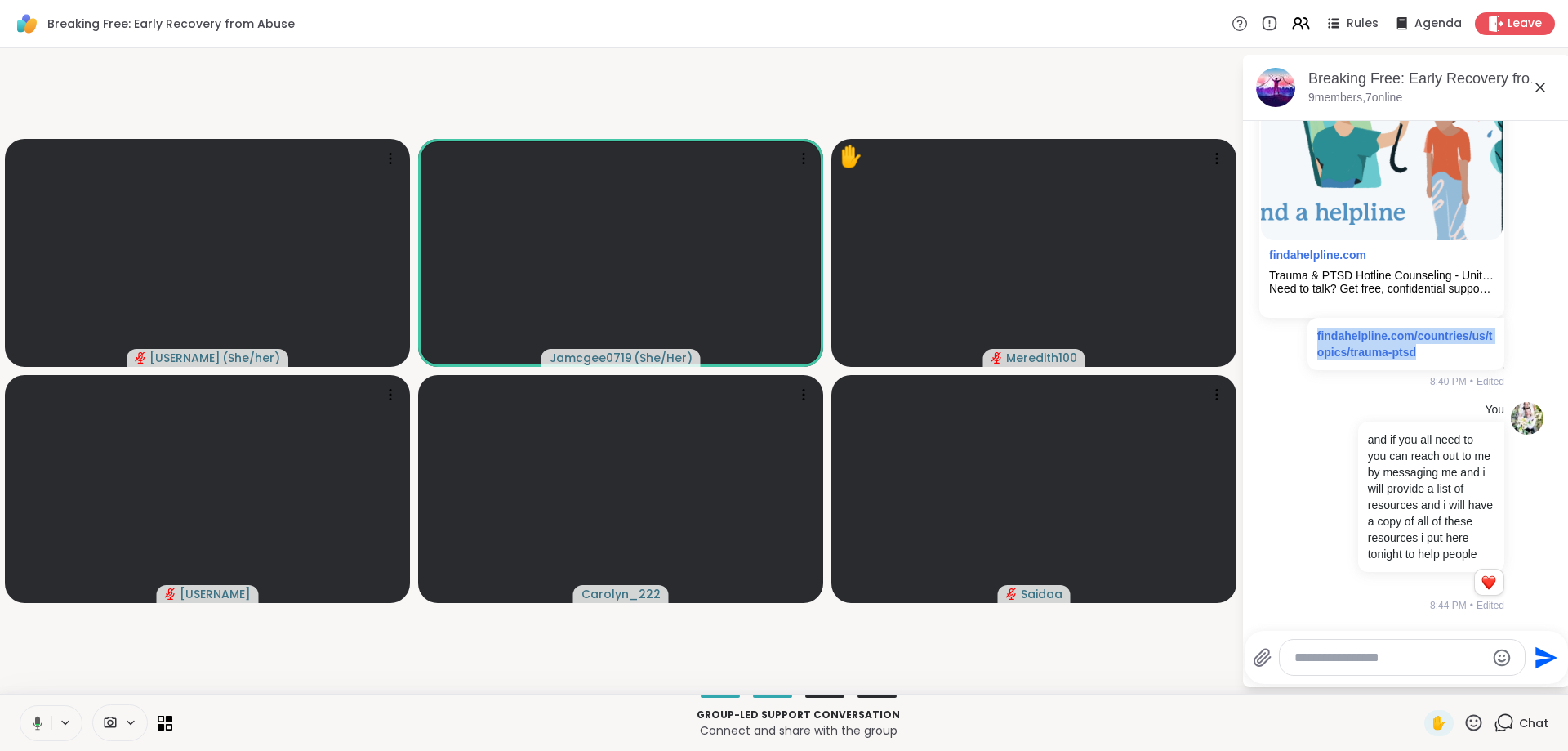 scroll, scrollTop: 8888, scrollLeft: 0, axis: vertical 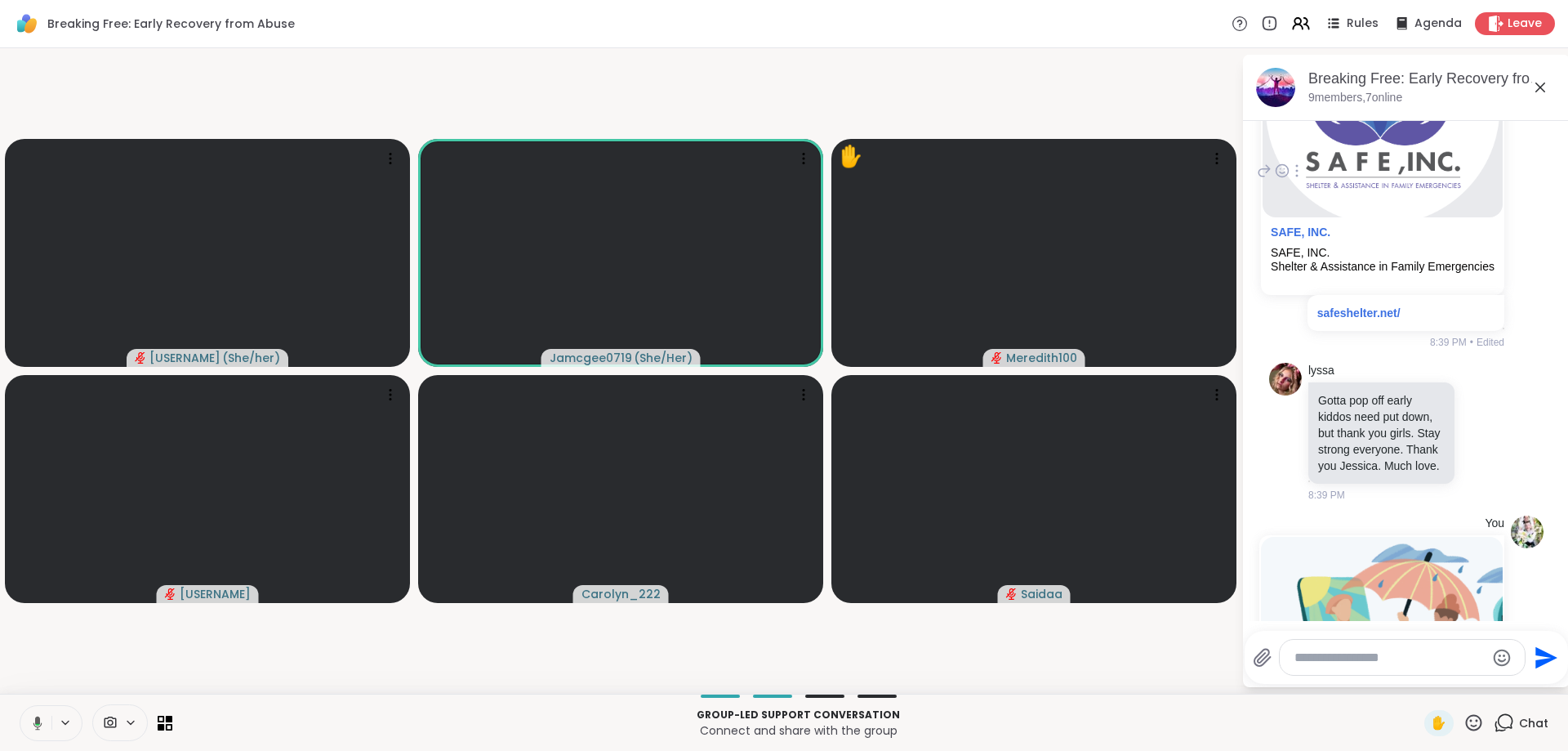 click on "safeshelter.net/" at bounding box center [1405, 313] 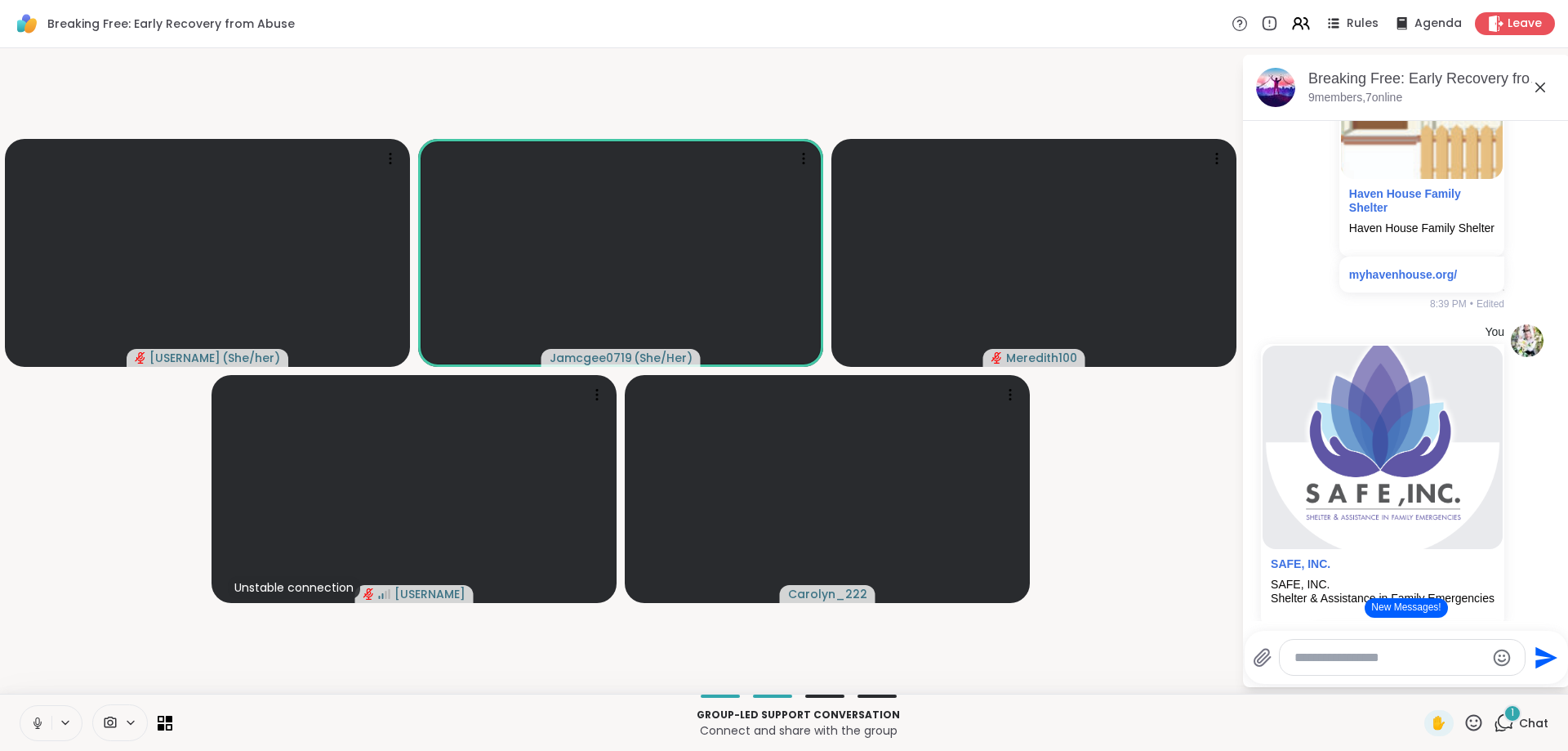 scroll, scrollTop: 7755, scrollLeft: 0, axis: vertical 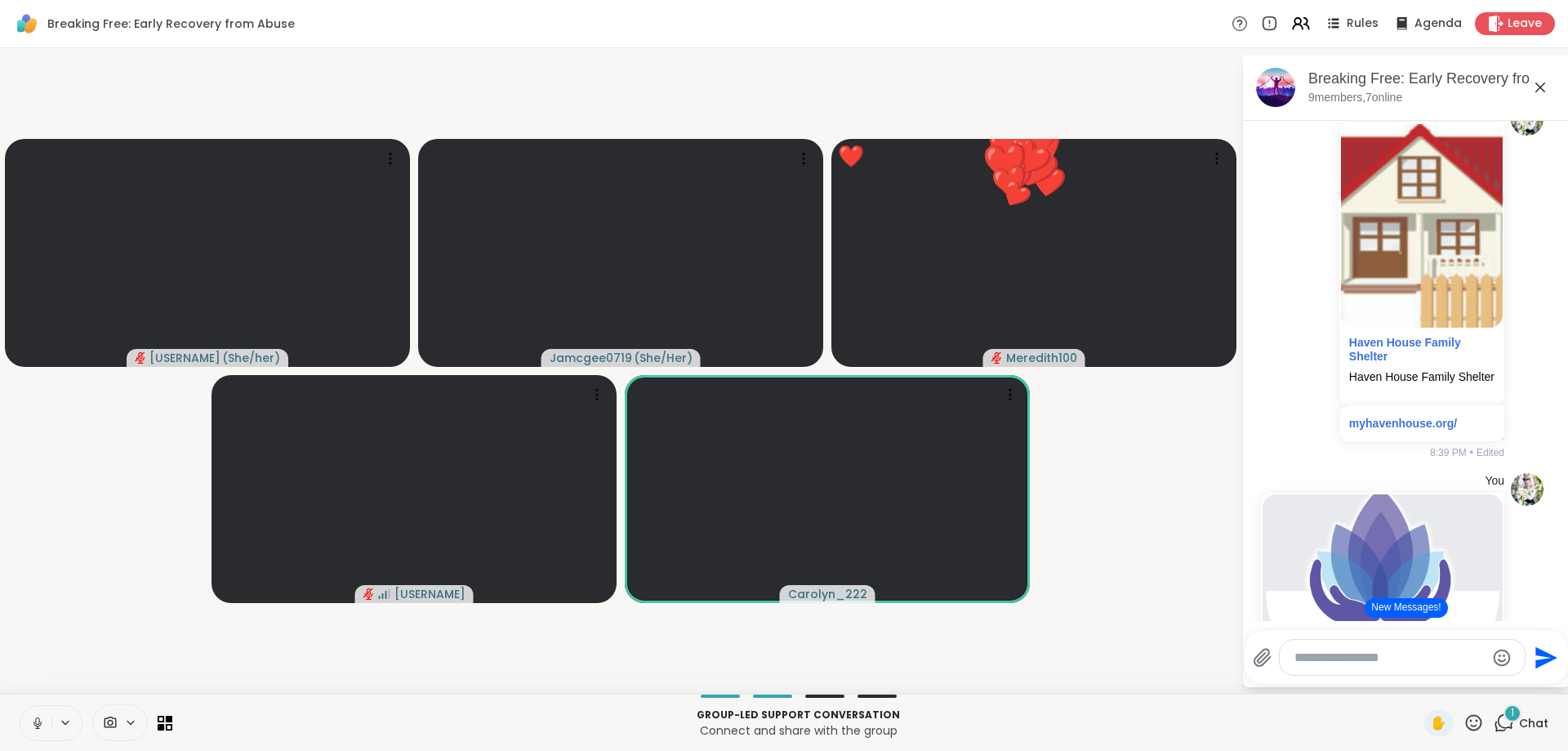 click on "1 Chat" at bounding box center (1521, 723) 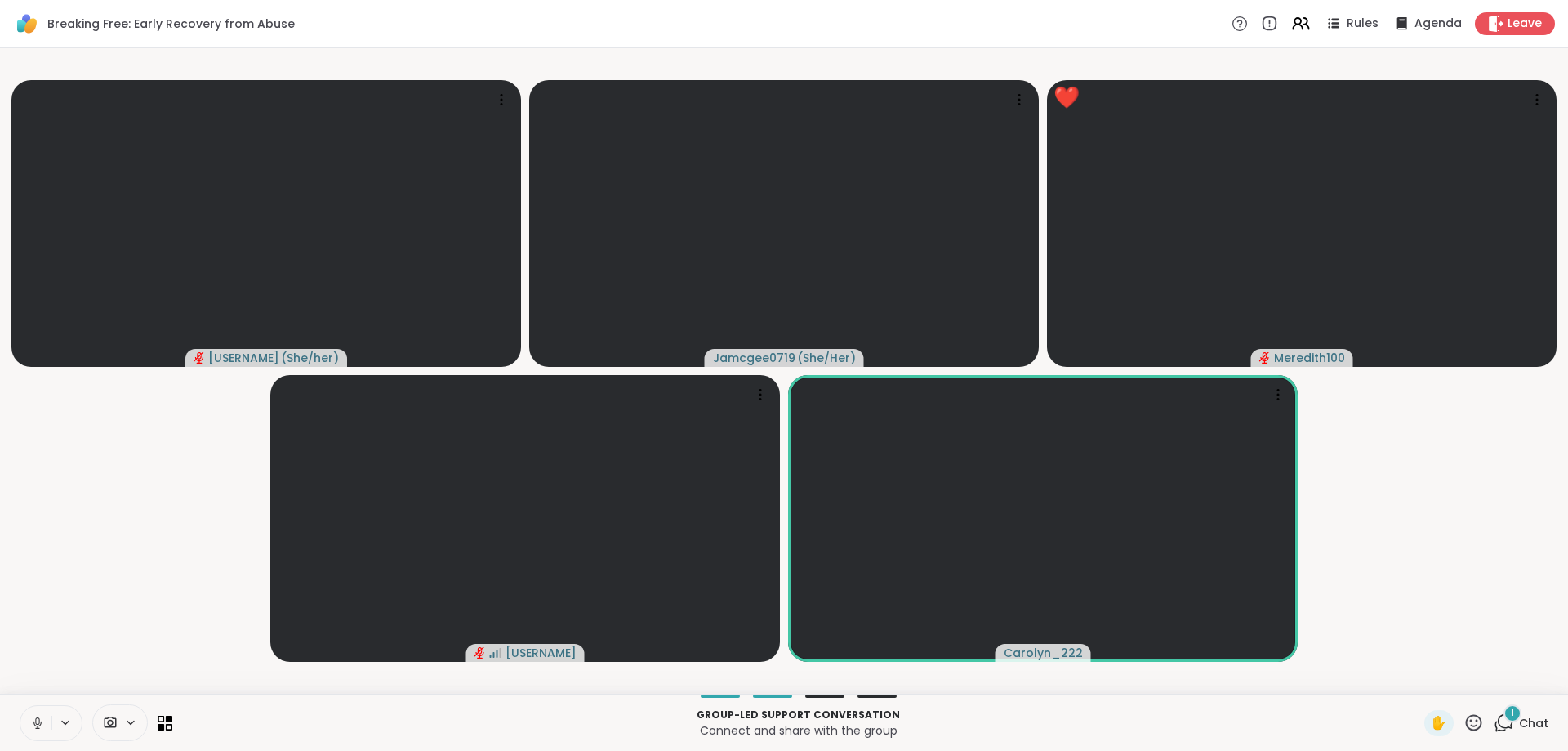 click on "1" at bounding box center (1512, 713) 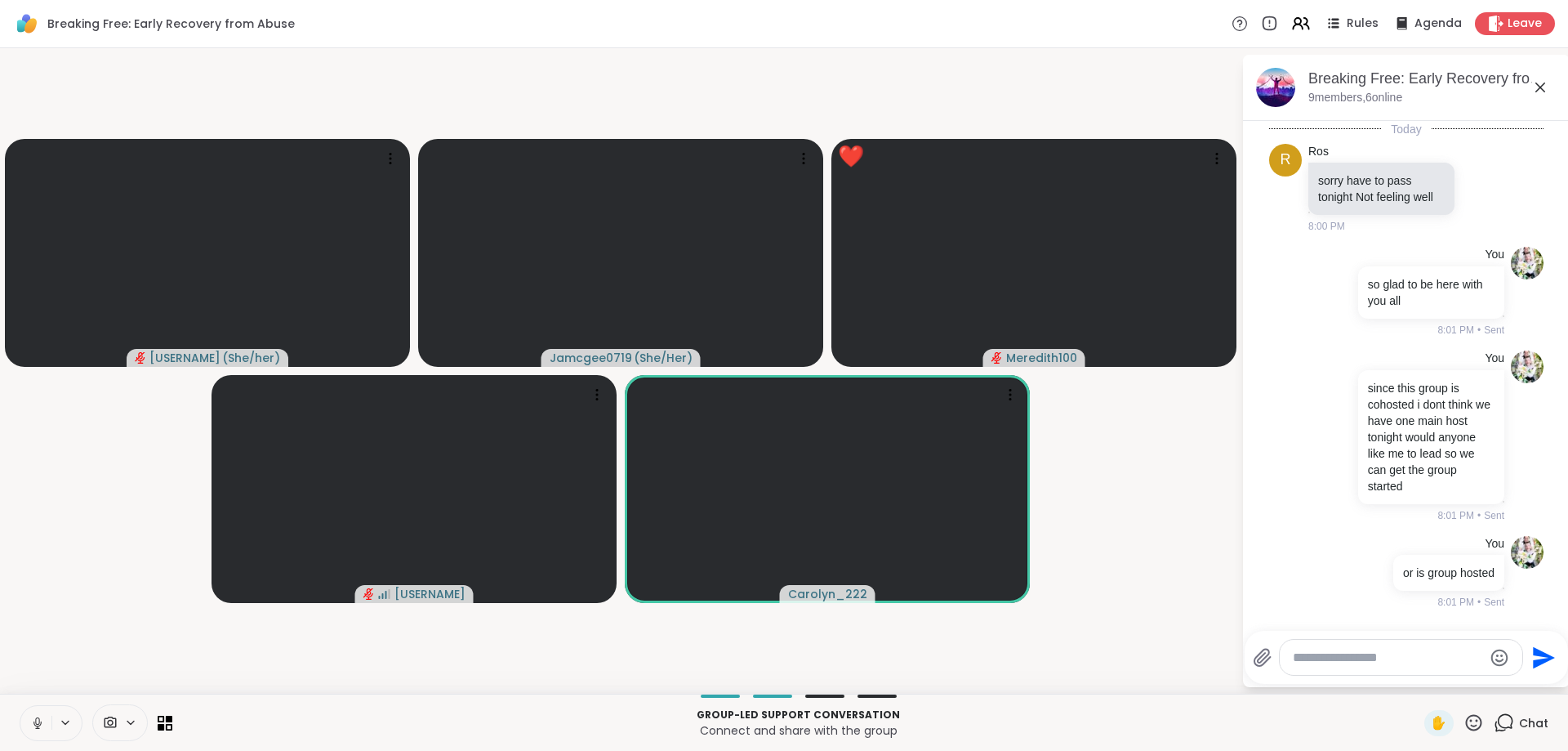 scroll, scrollTop: 9086, scrollLeft: 0, axis: vertical 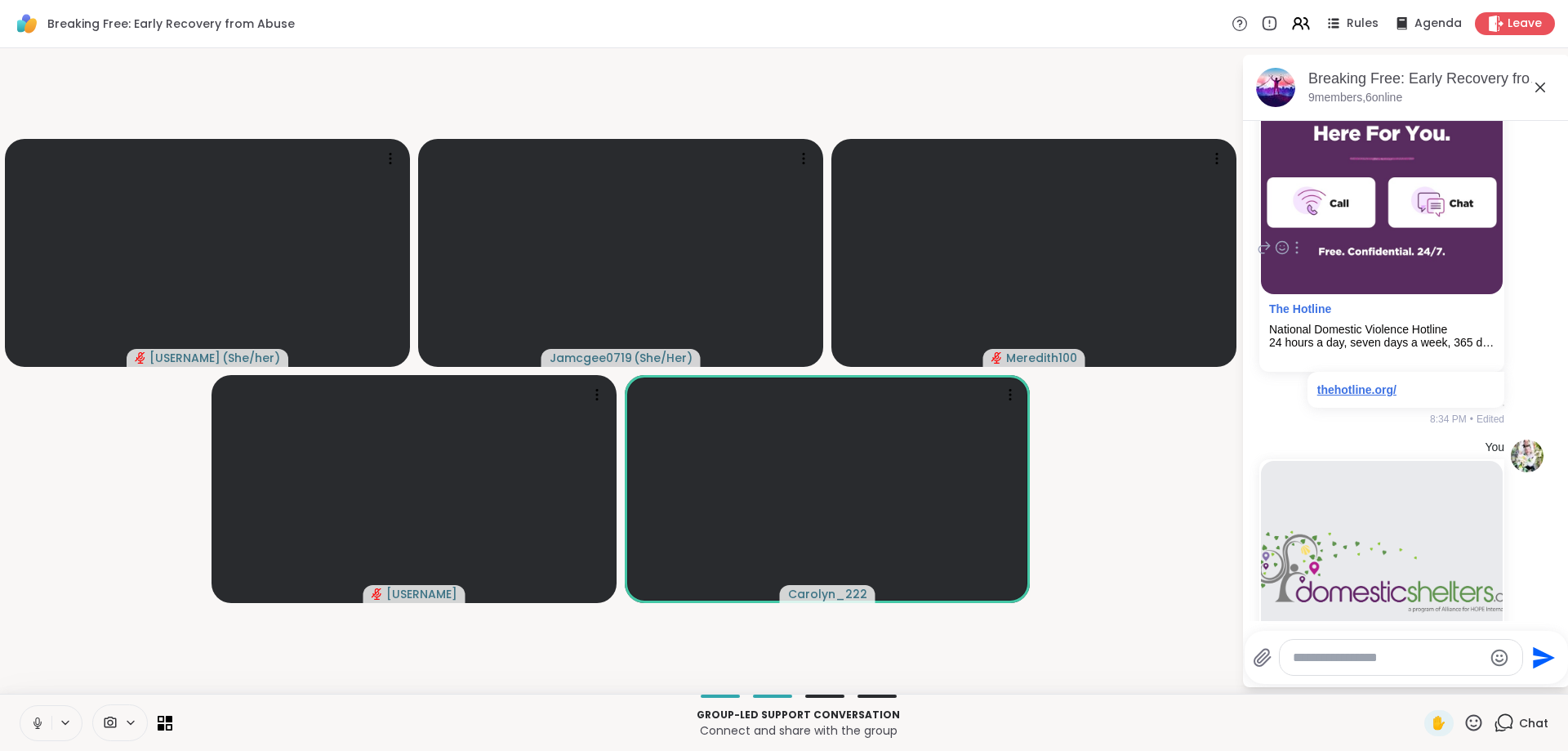 click on "thehotline.org/" at bounding box center [1356, 390] 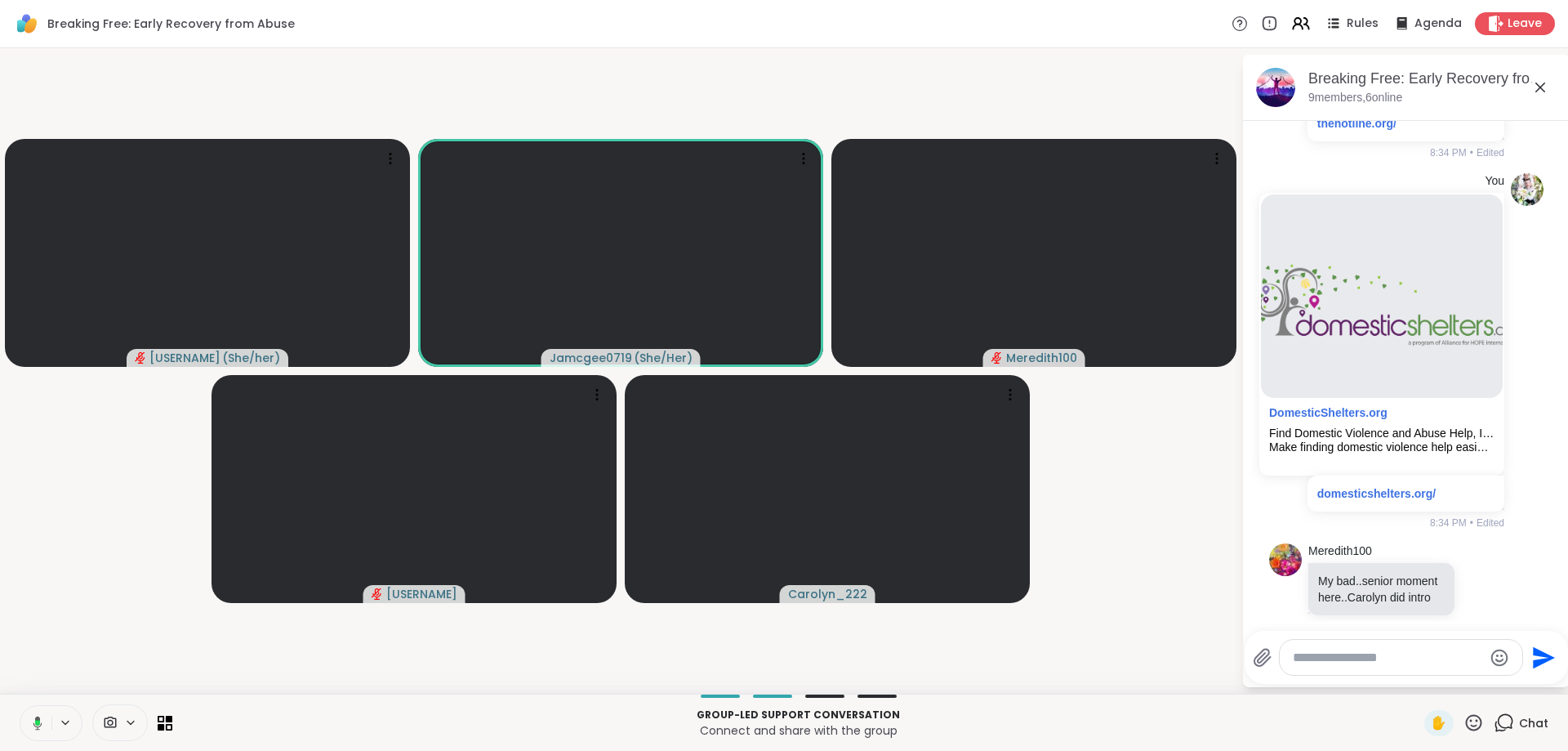 scroll, scrollTop: 3245, scrollLeft: 0, axis: vertical 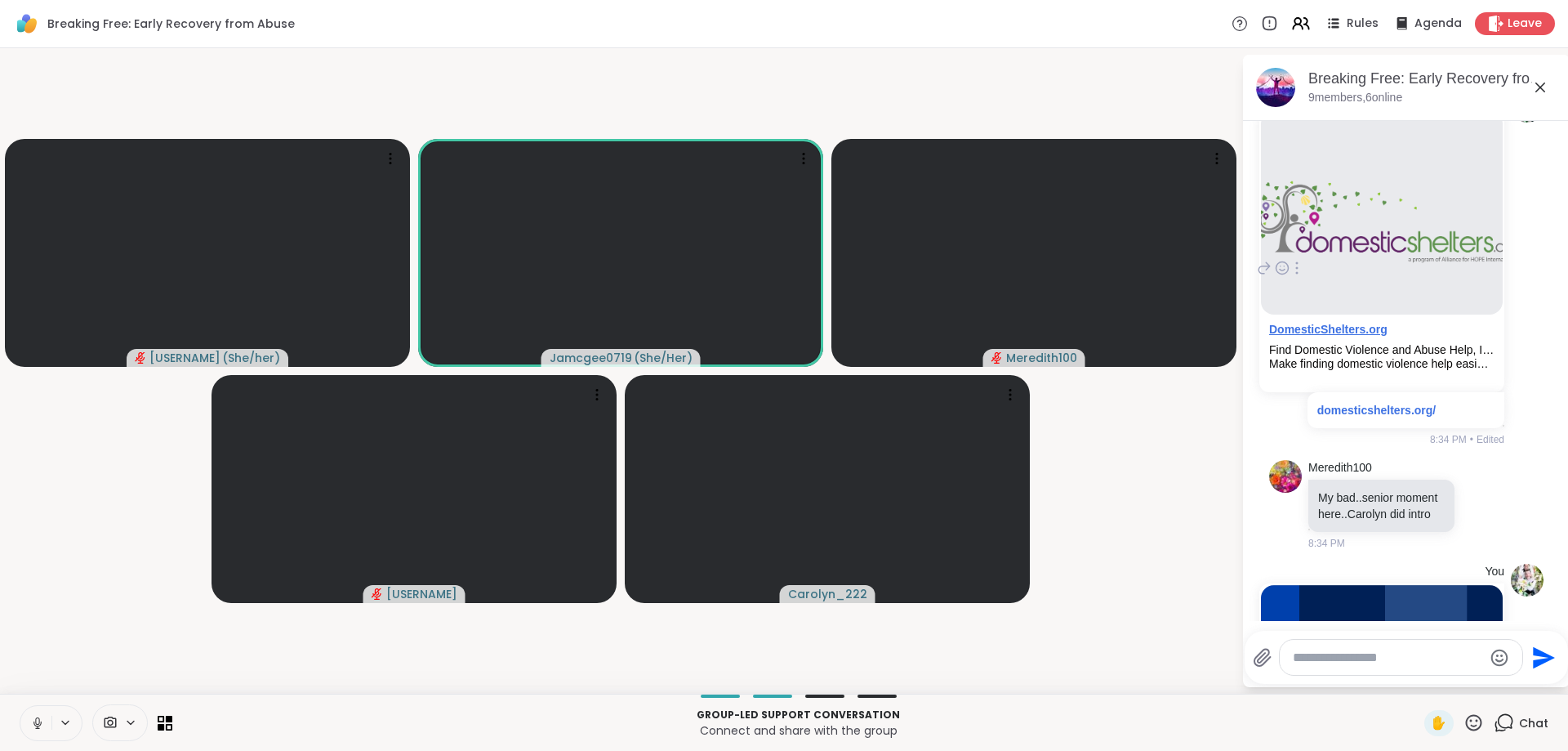 click on "DomesticShelters.org" at bounding box center [1328, 329] 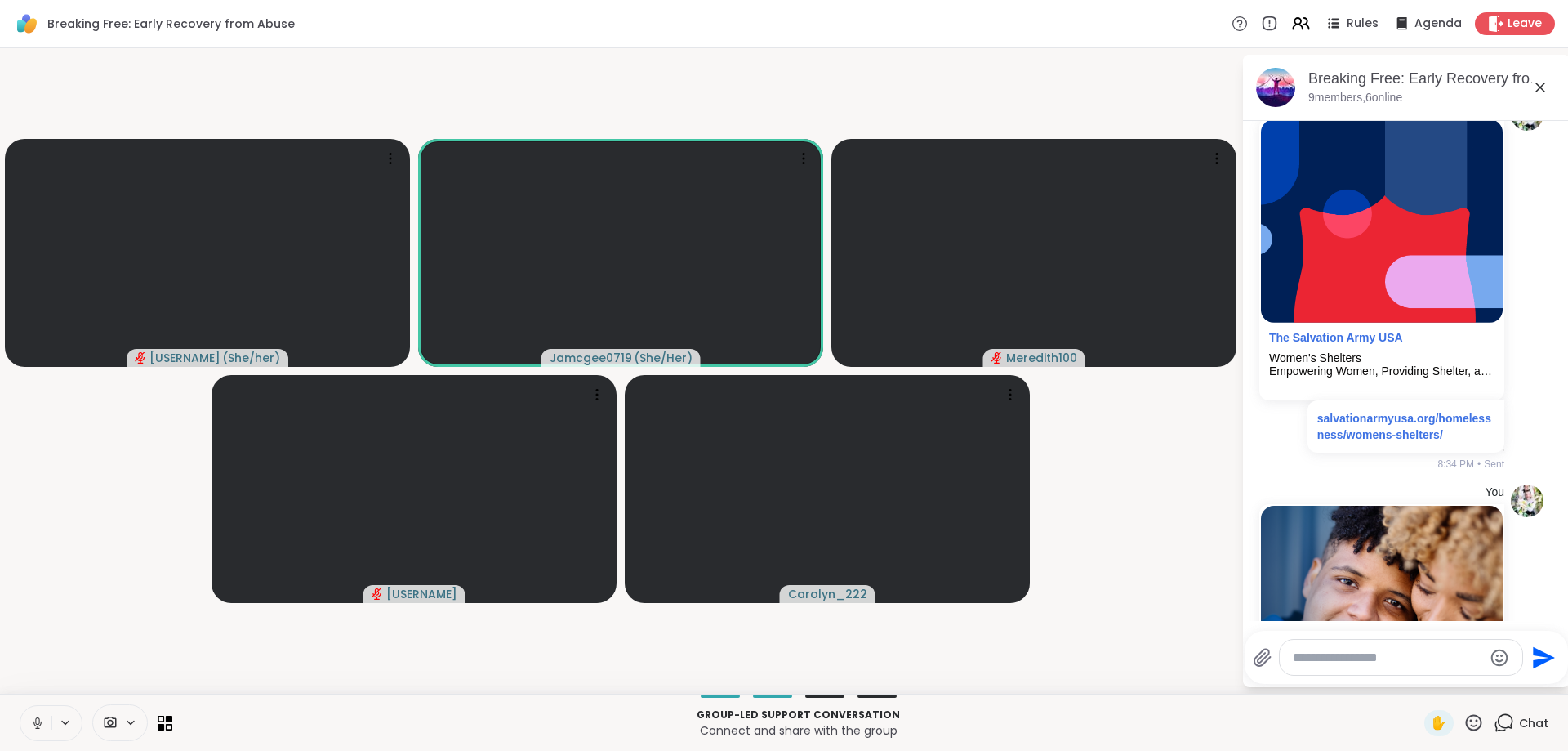 scroll, scrollTop: 3811, scrollLeft: 0, axis: vertical 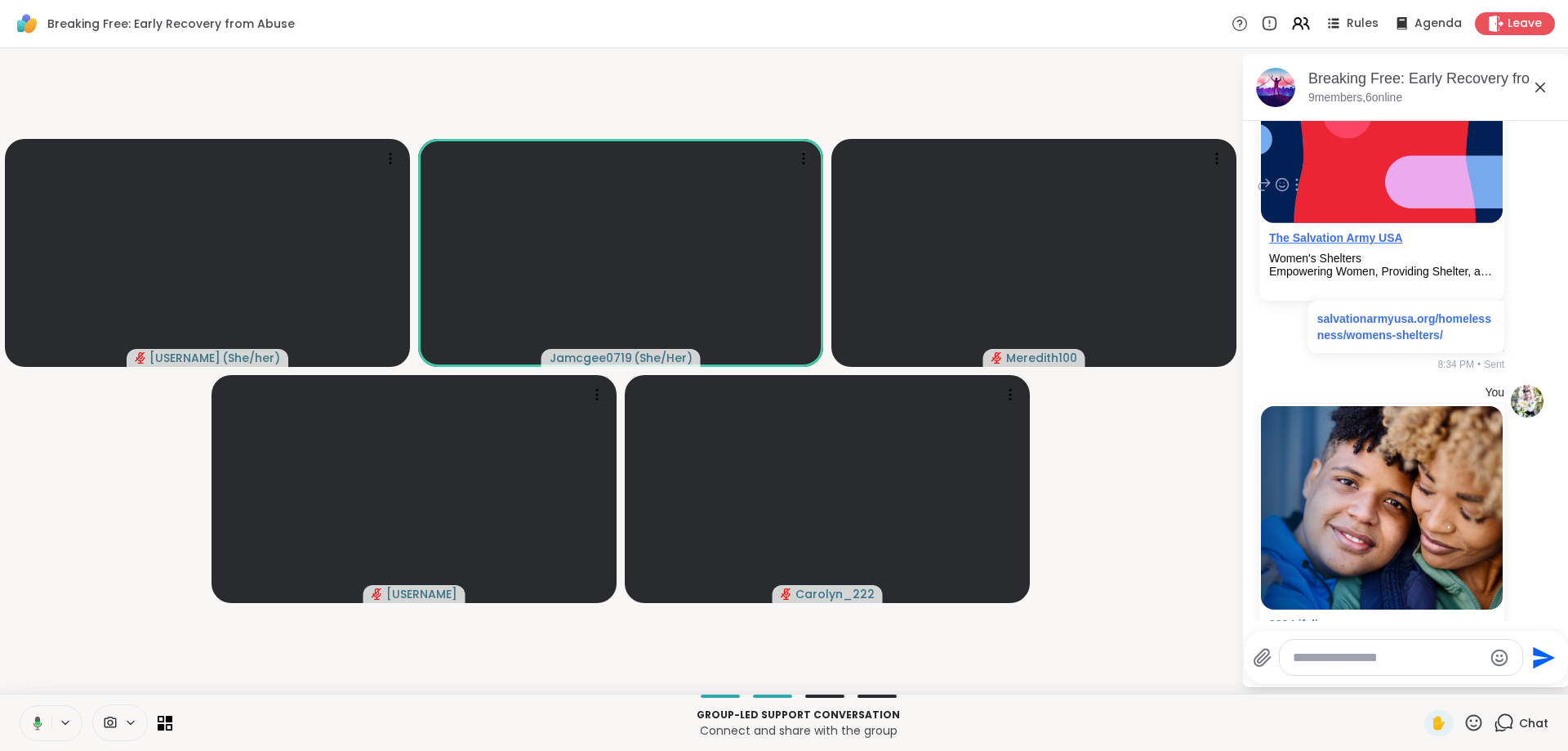 click on "The Salvation Army USA" at bounding box center [1336, 238] 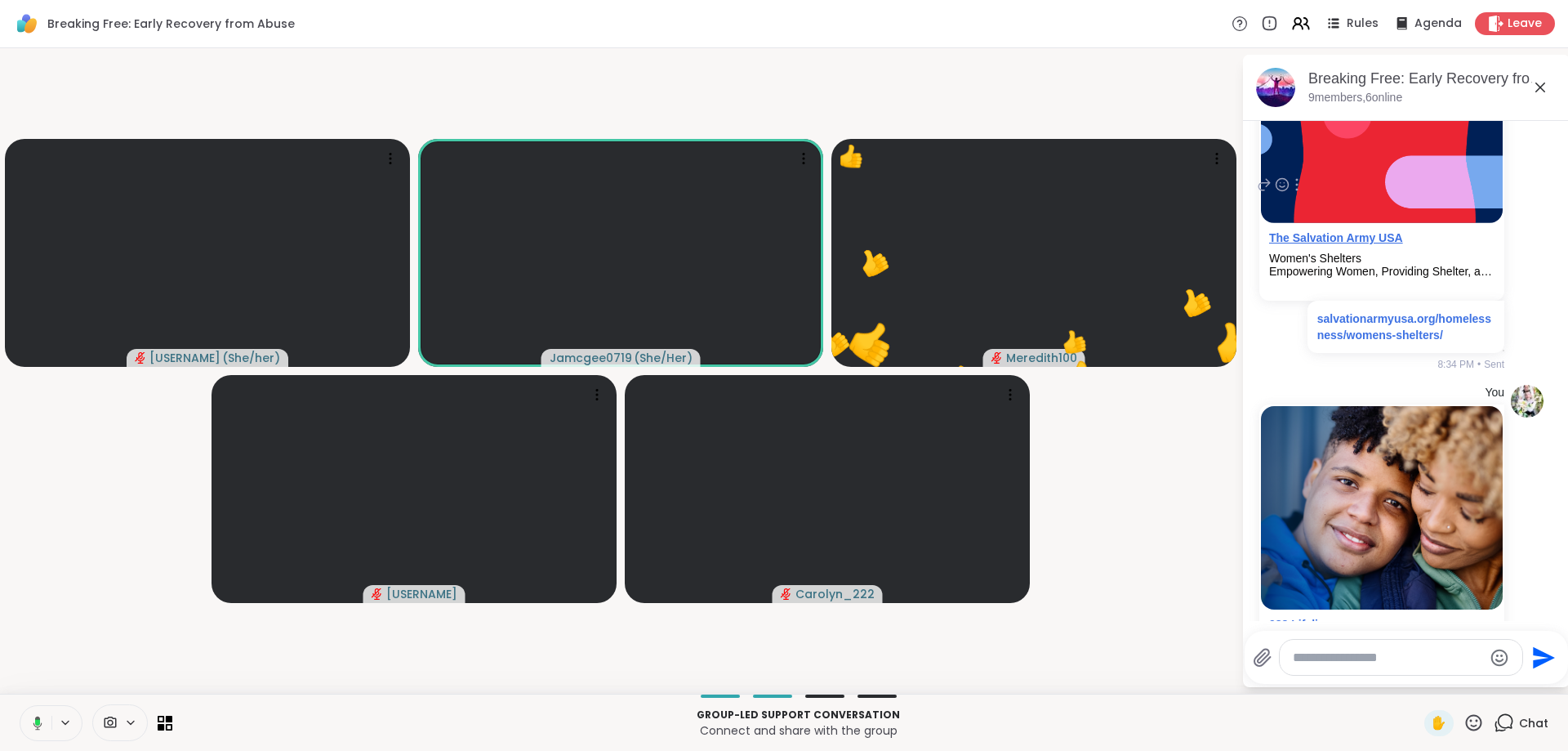 click on "The Salvation Army USA" at bounding box center (1336, 238) 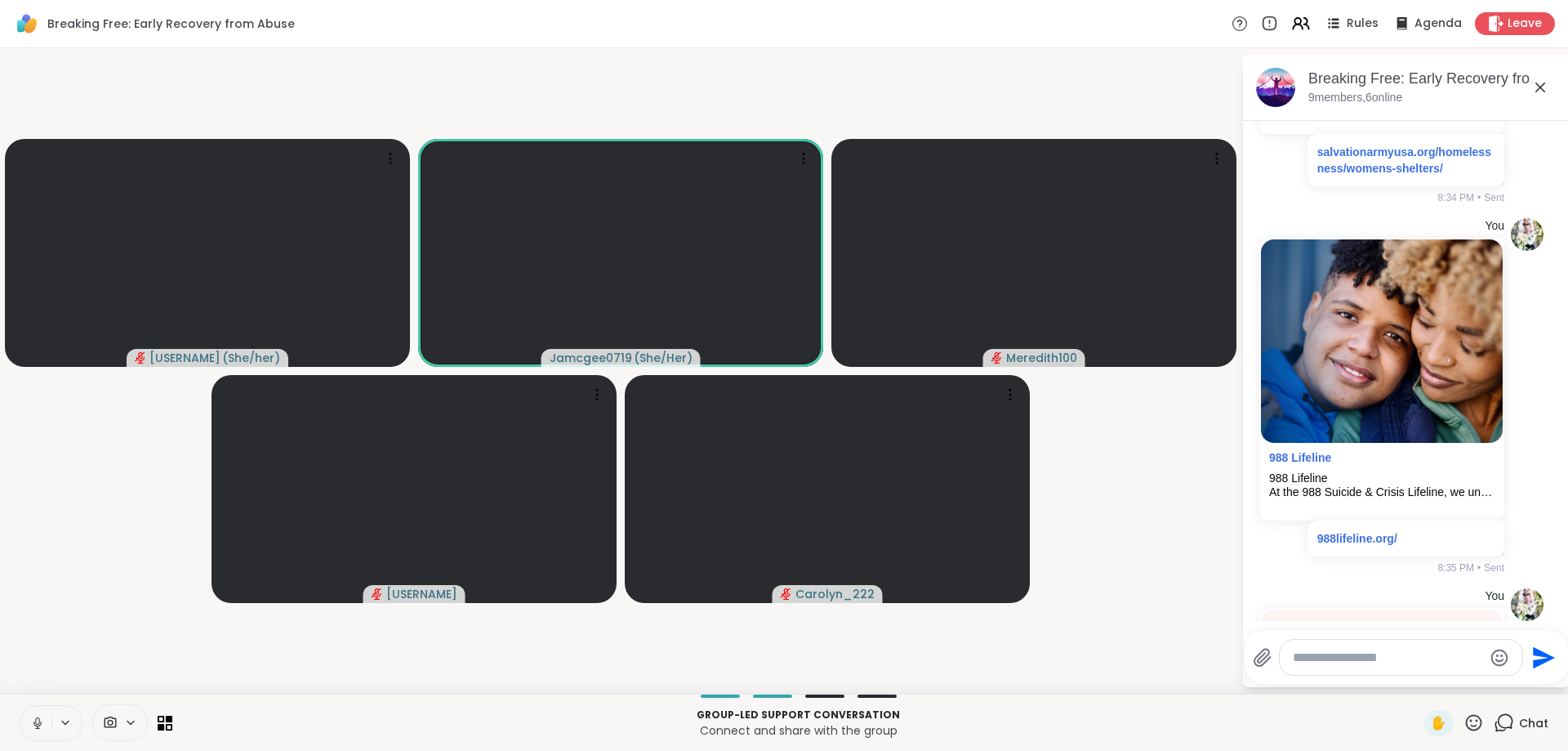 scroll, scrollTop: 4011, scrollLeft: 0, axis: vertical 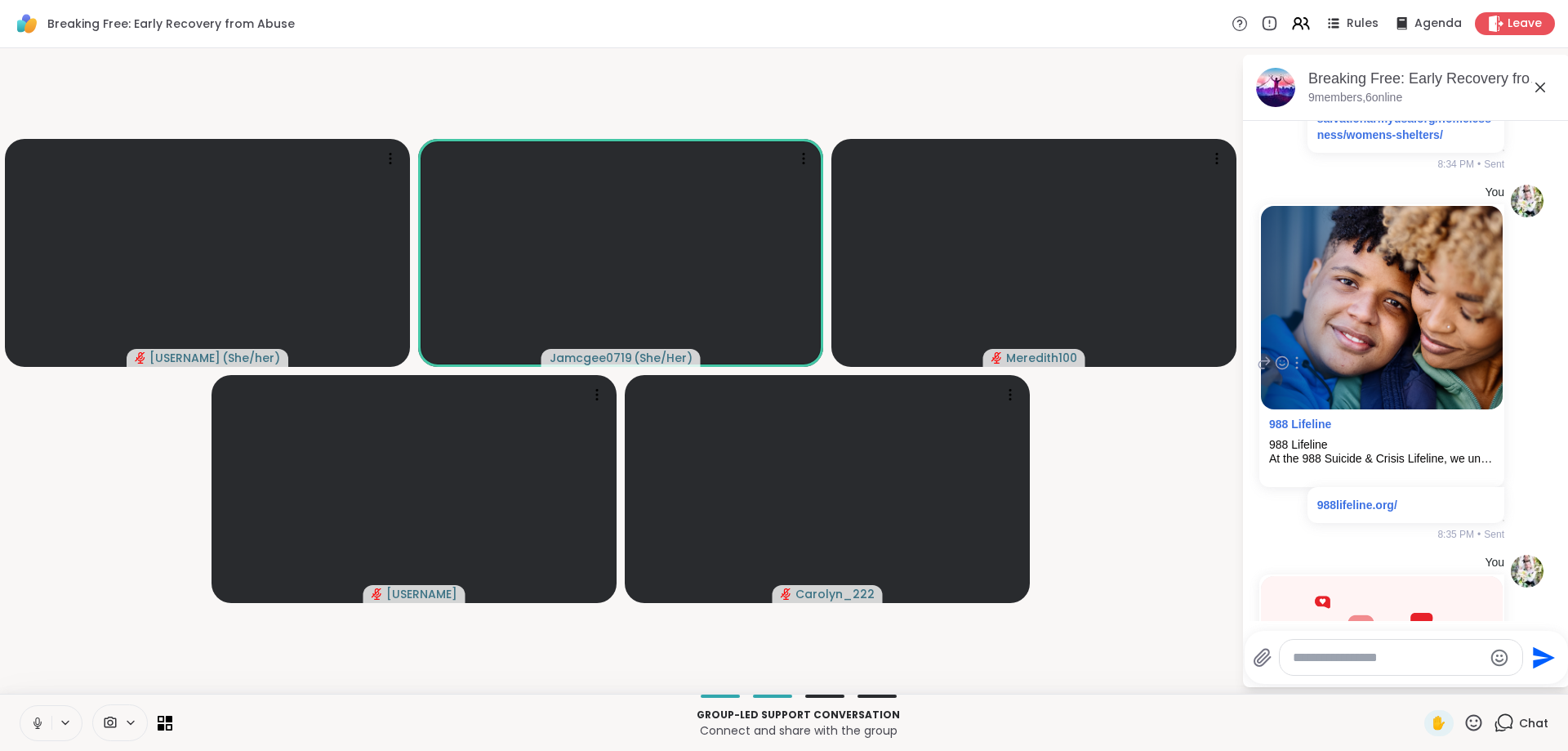 click on "988 Lifeline 988 Lifeline At the 988 Suicide  Crisis Lifeline, we understand that life’s challenges can sometimes be difficult. Whether you’re facing mental health struggles, emotional distress, alcohol or drug use concerns…" at bounding box center [1382, 441] 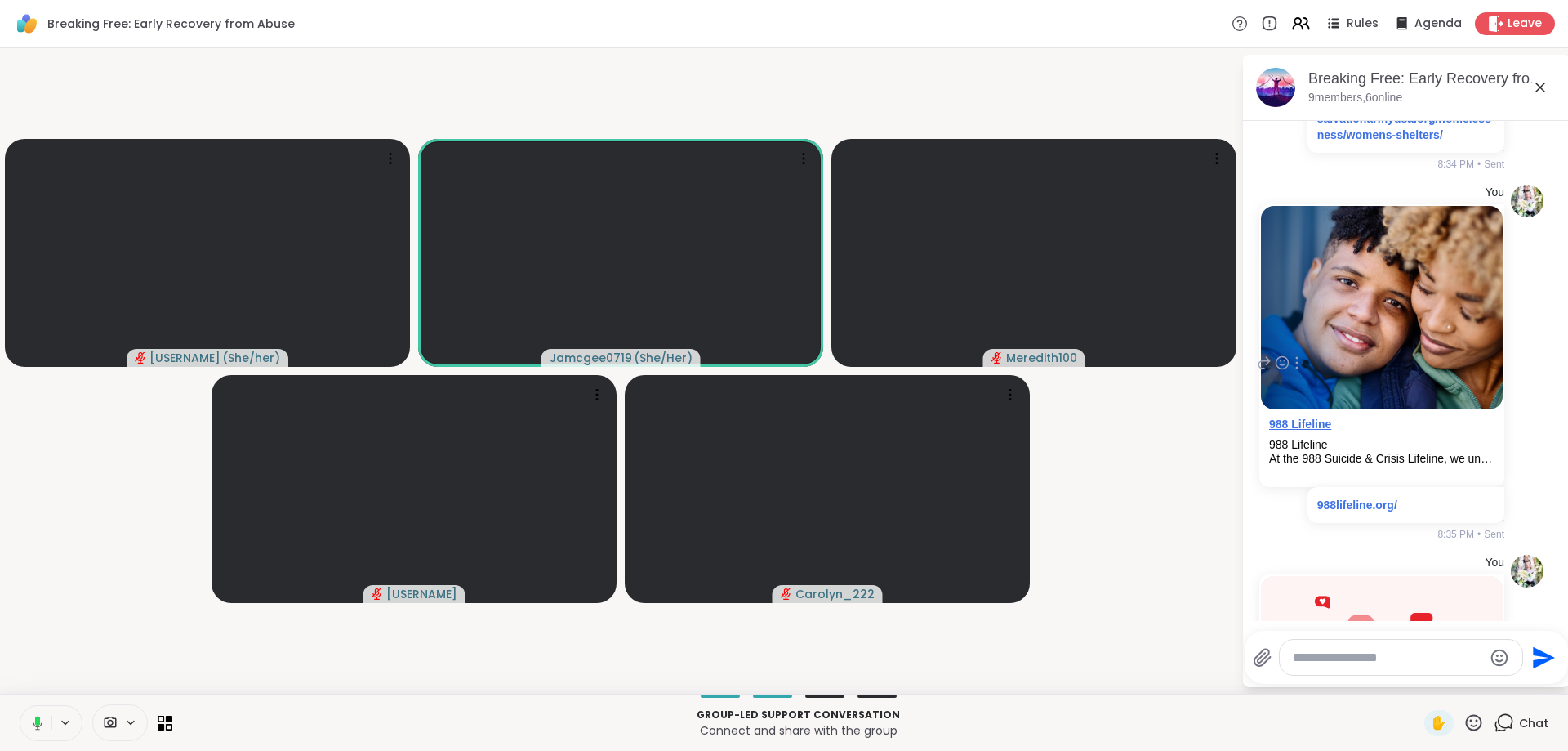 click on "988 Lifeline" at bounding box center (1300, 424) 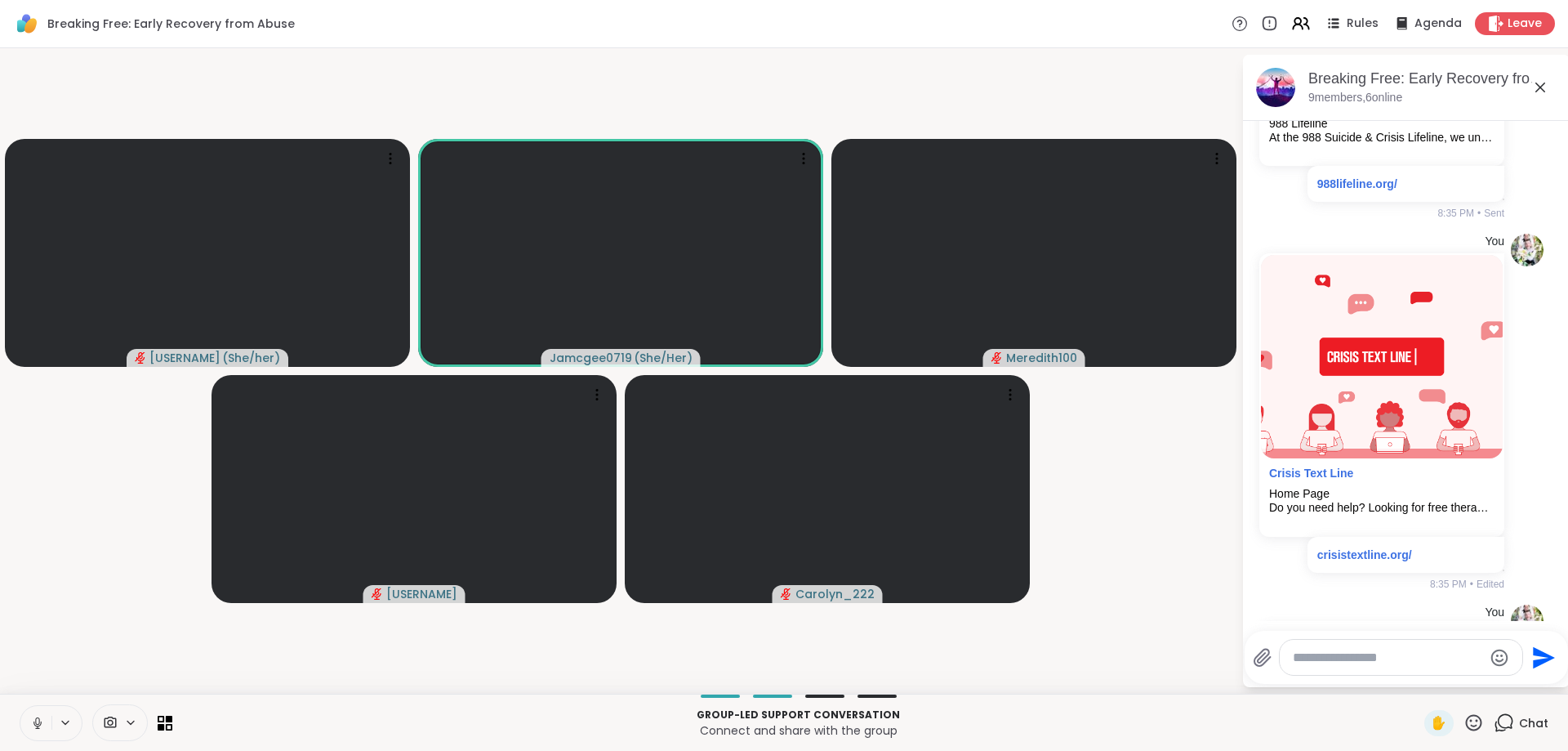 scroll, scrollTop: 4338, scrollLeft: 0, axis: vertical 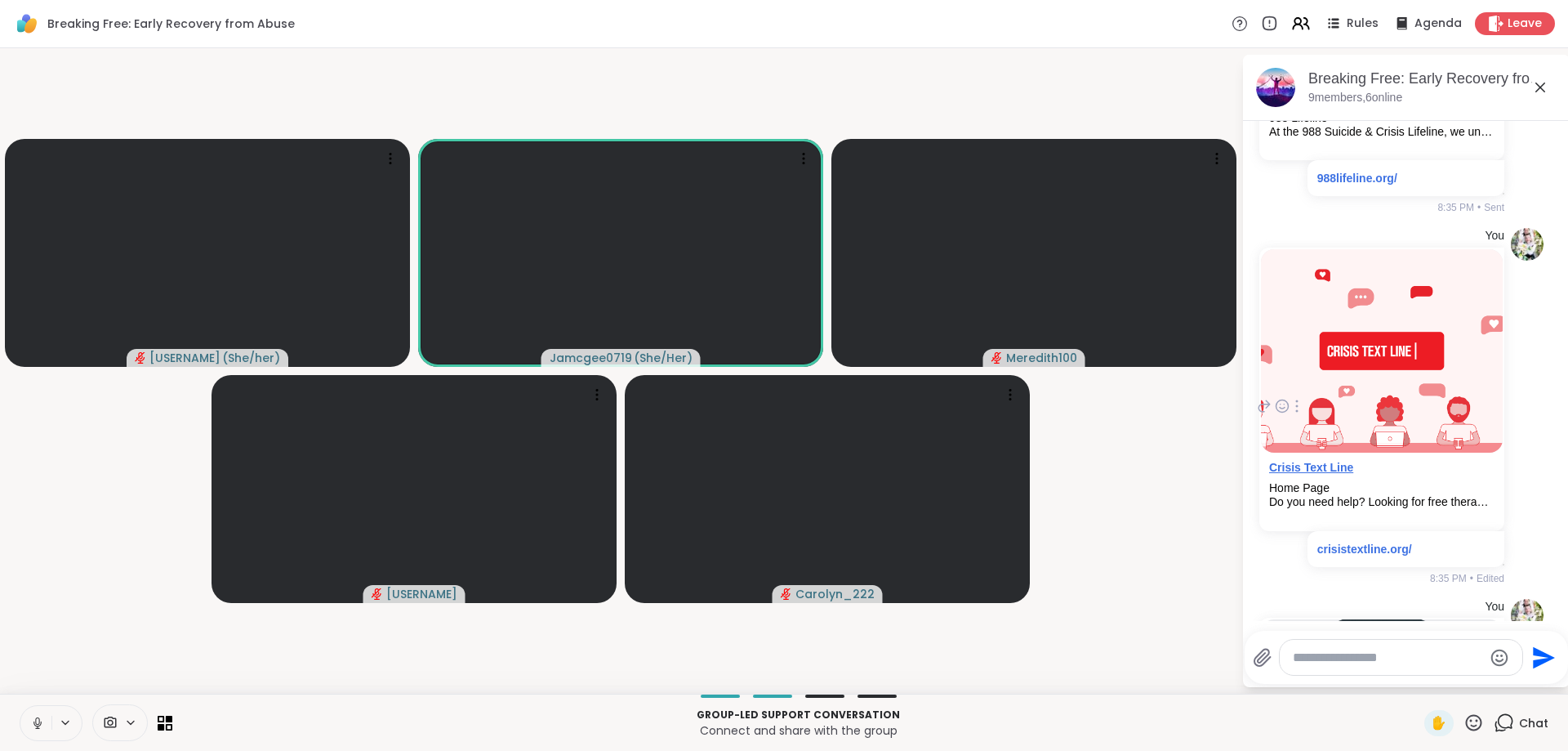 click on "Crisis Text Line" at bounding box center (1311, 467) 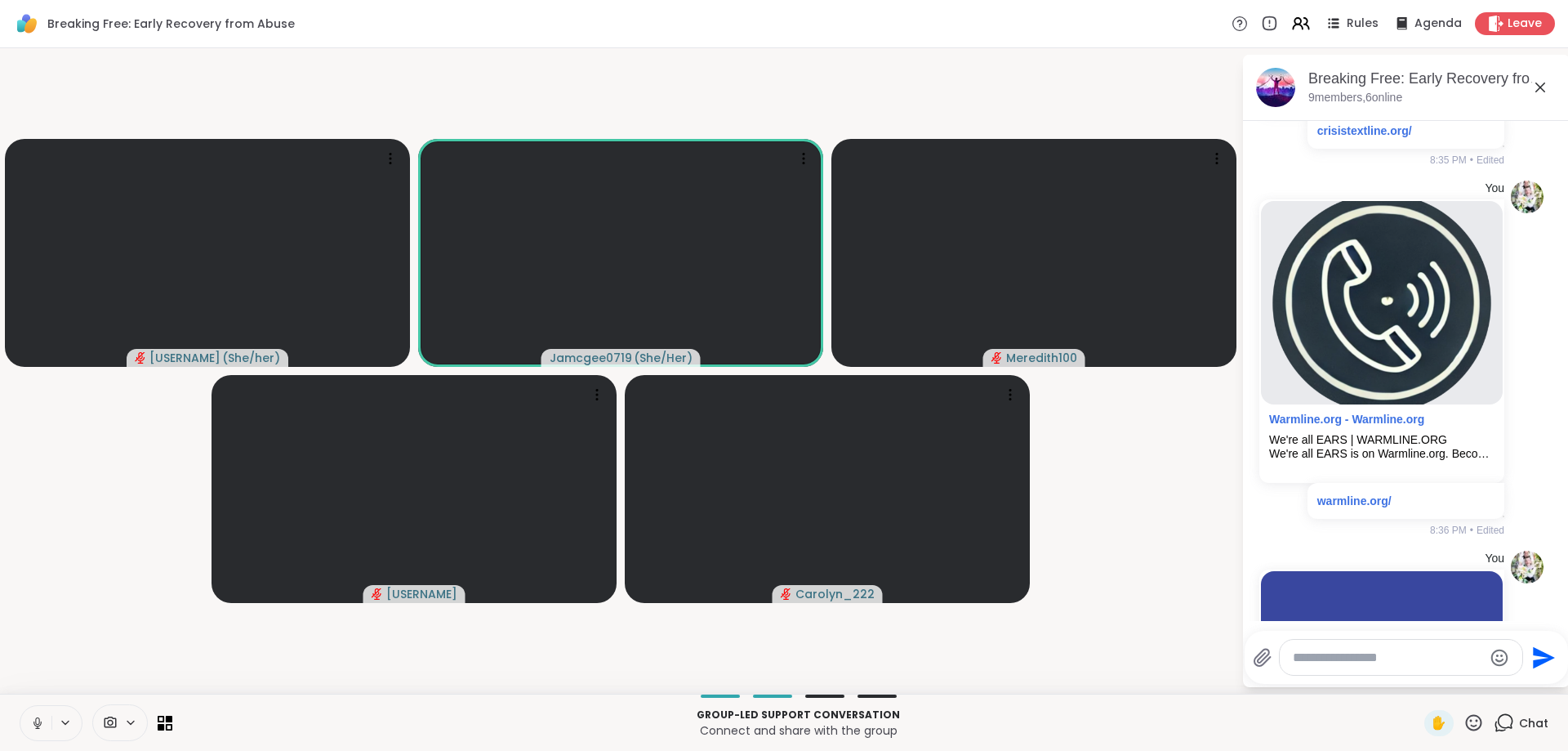 scroll, scrollTop: 4763, scrollLeft: 0, axis: vertical 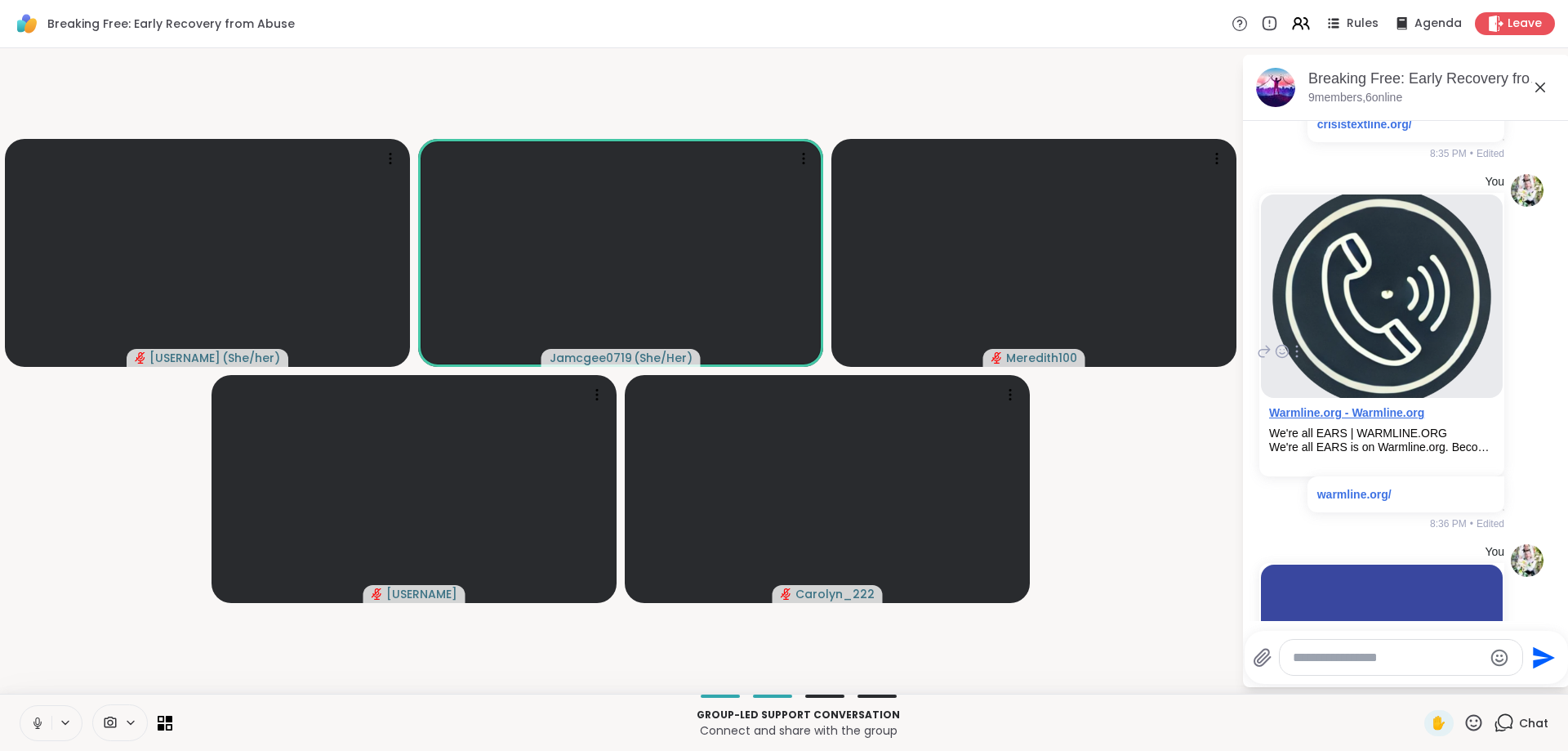 click on "Warmline.org - Warmline.org" at bounding box center [1347, 413] 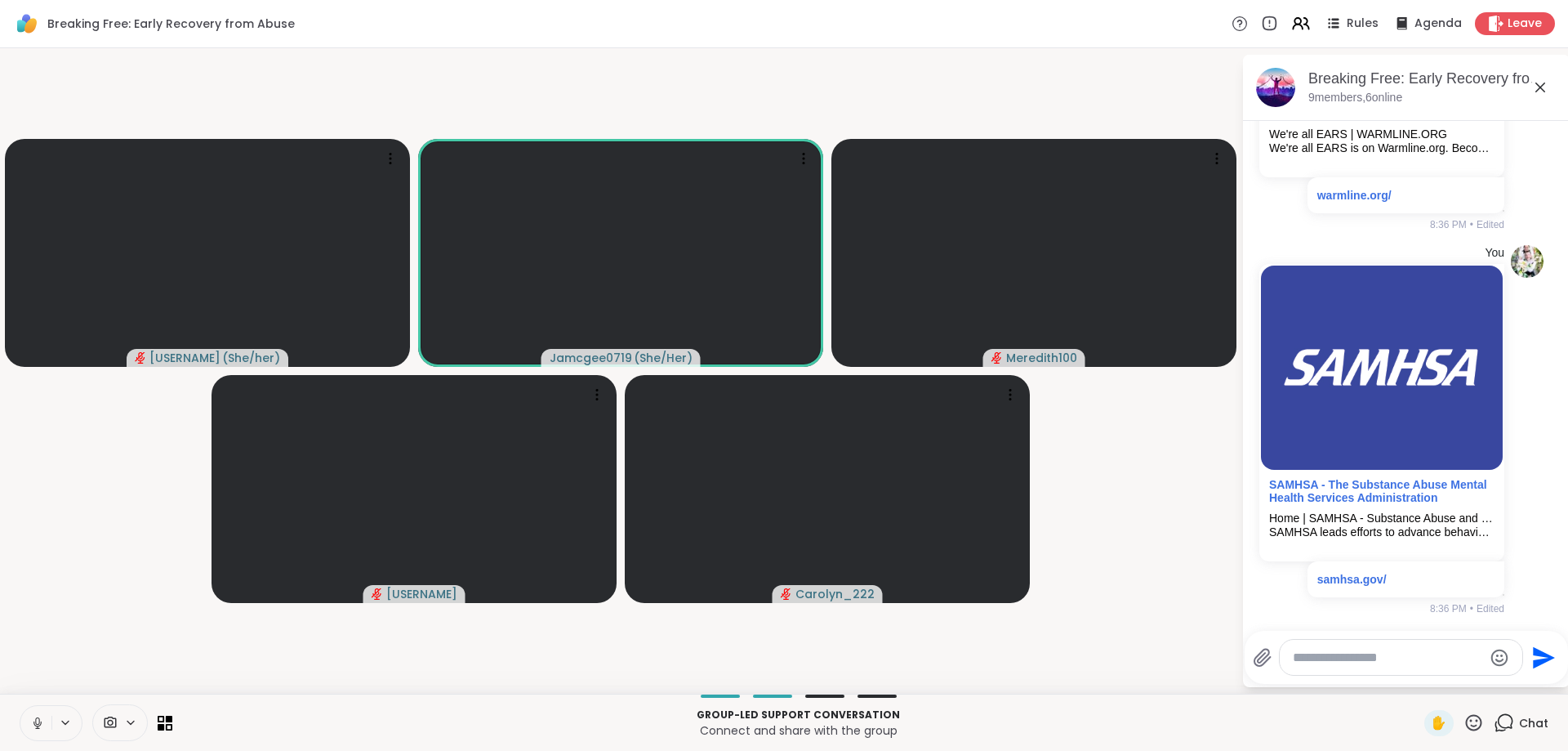scroll, scrollTop: 5212, scrollLeft: 0, axis: vertical 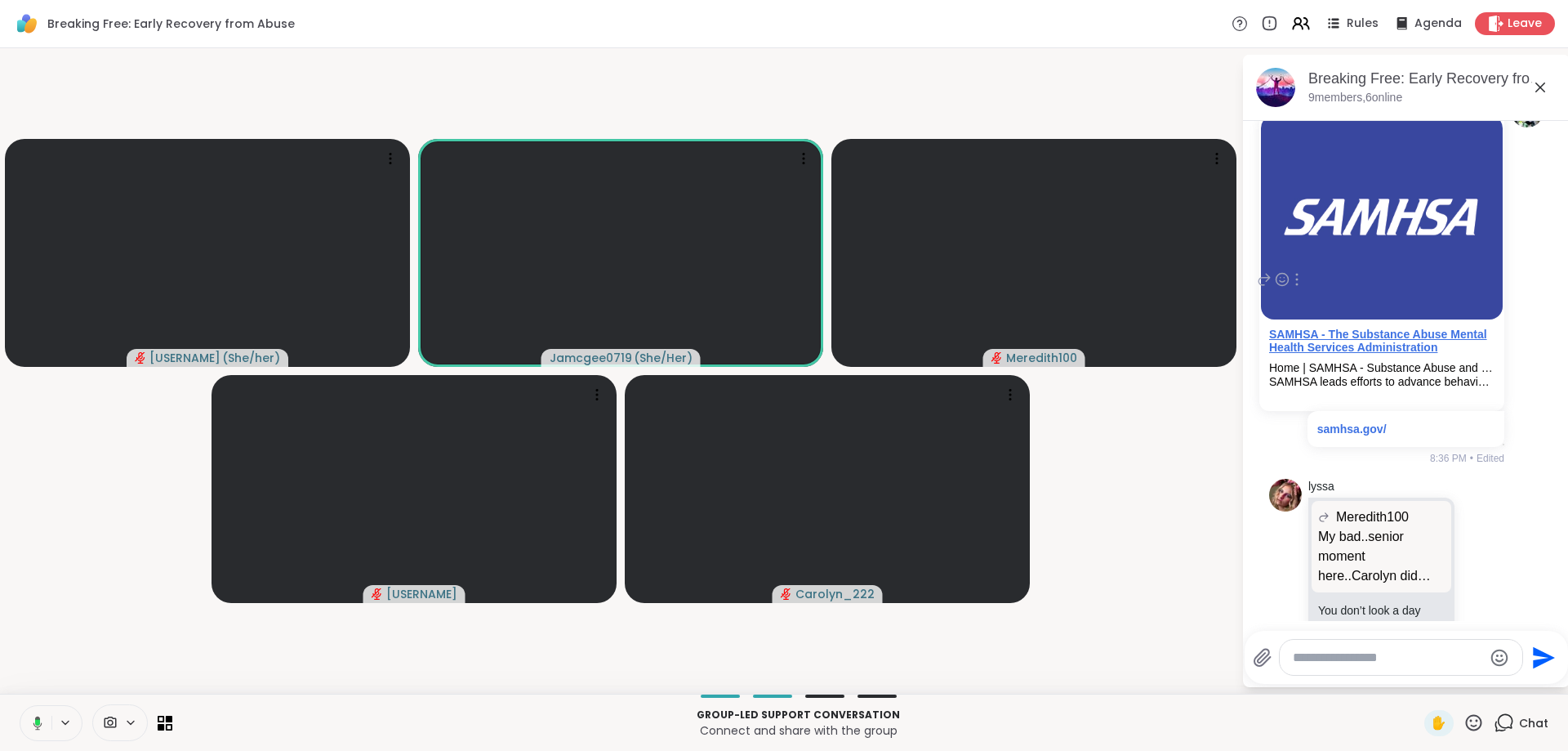 click on "SAMHSA - The Substance Abuse Mental Health Services Administration" at bounding box center [1378, 341] 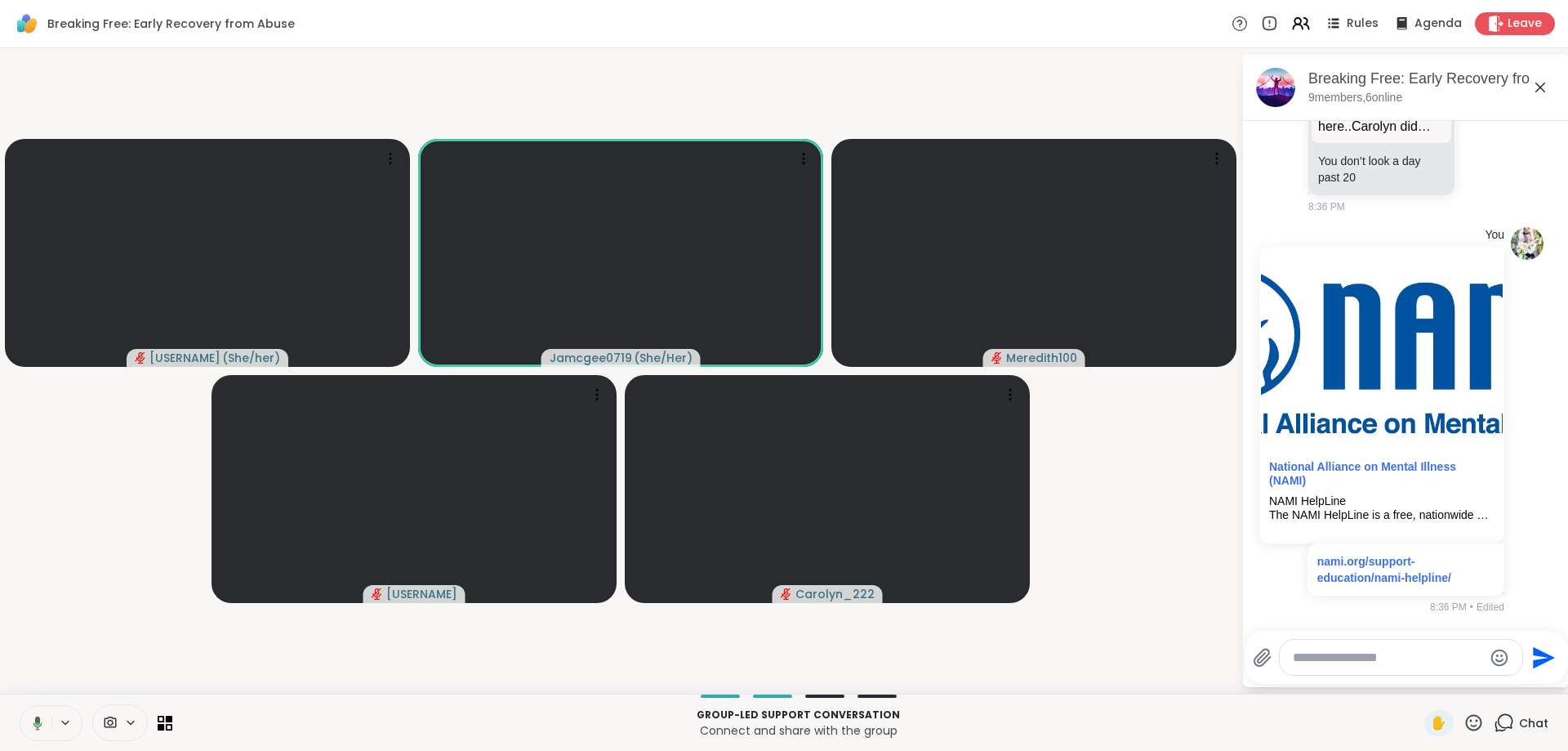 scroll, scrollTop: 5894, scrollLeft: 0, axis: vertical 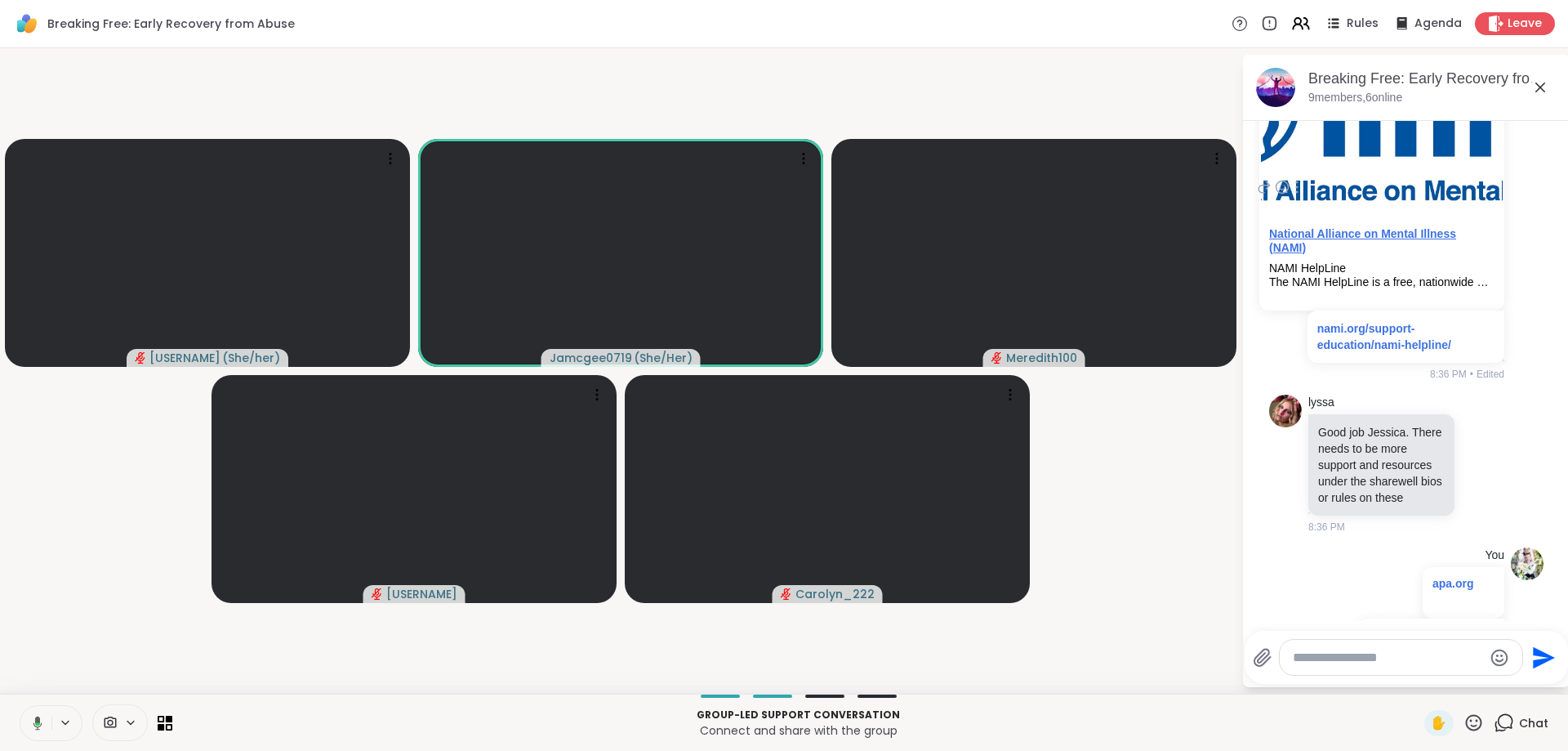 click on "National Alliance on Mental Illness (NAMI)" at bounding box center (1362, 240) 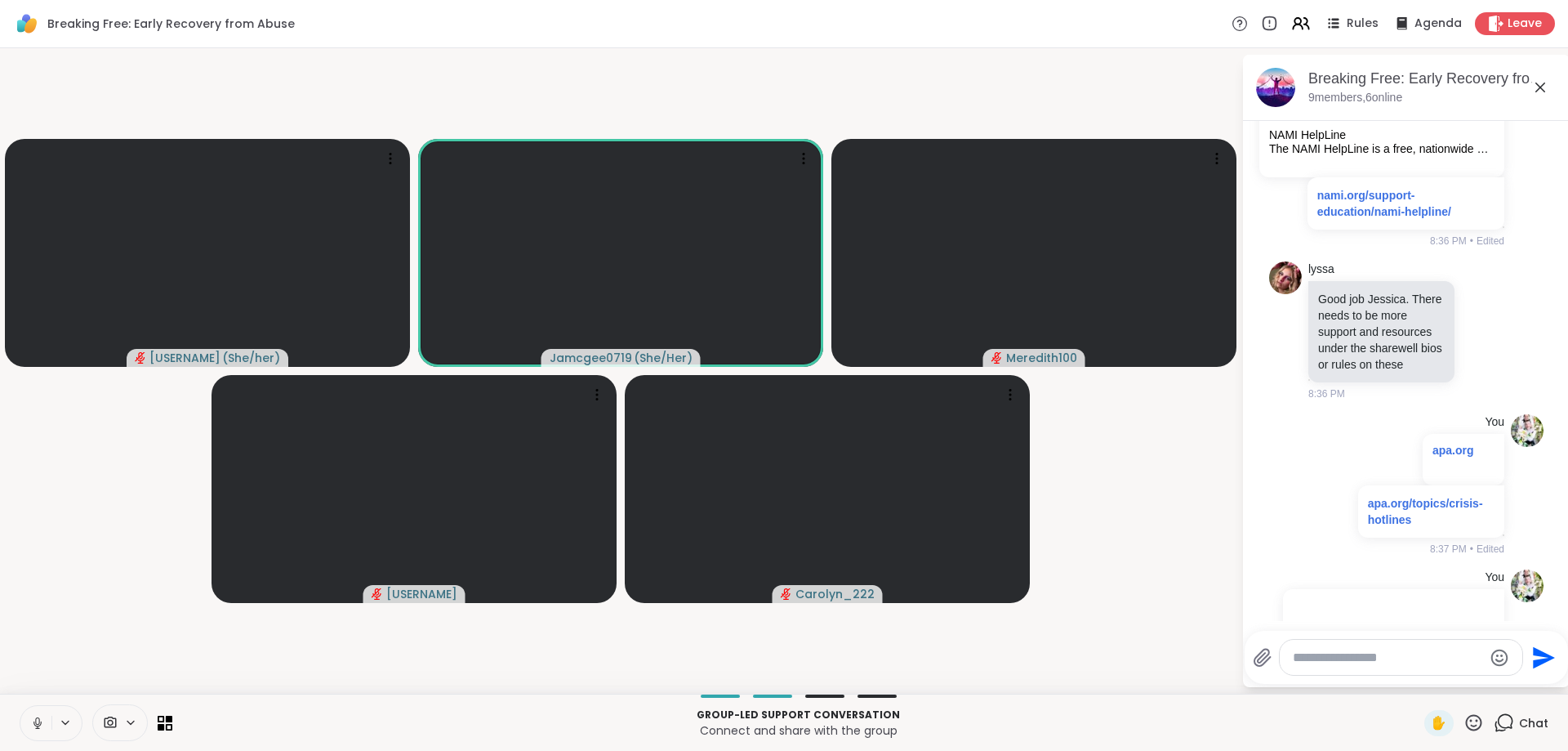 scroll, scrollTop: 6277, scrollLeft: 0, axis: vertical 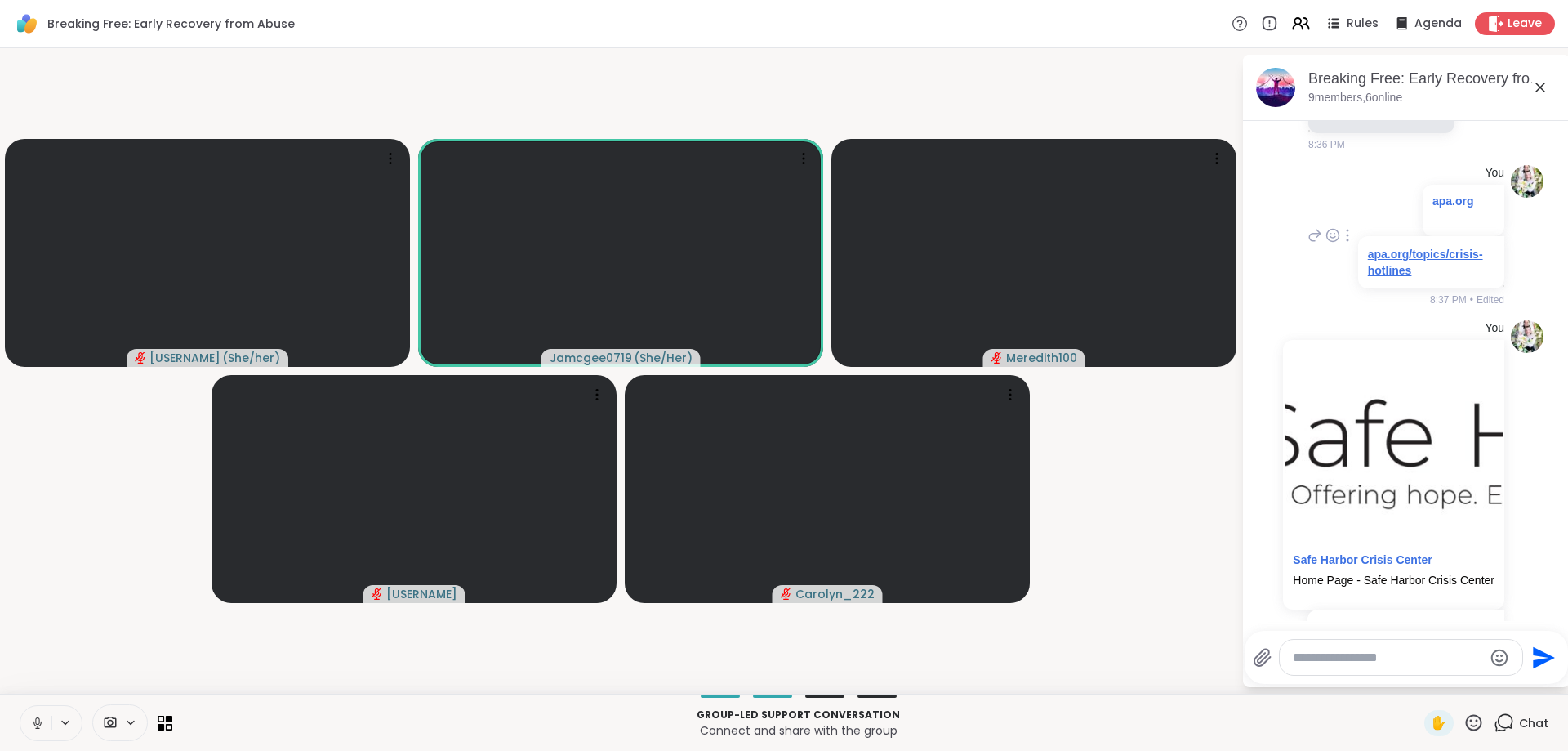 click on "apa.org/topics/crisis-hotlines" at bounding box center (1425, 262) 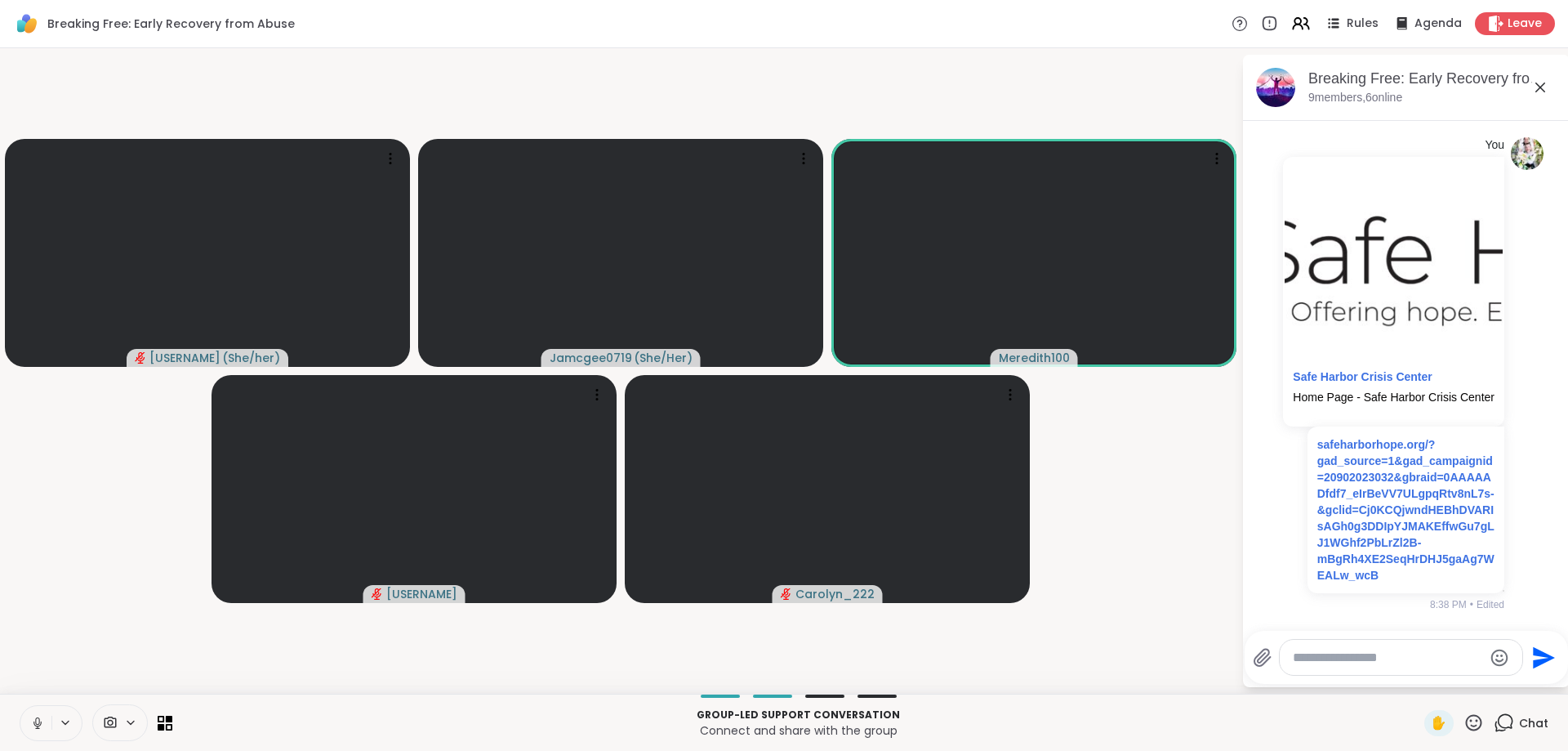 scroll, scrollTop: 6543, scrollLeft: 0, axis: vertical 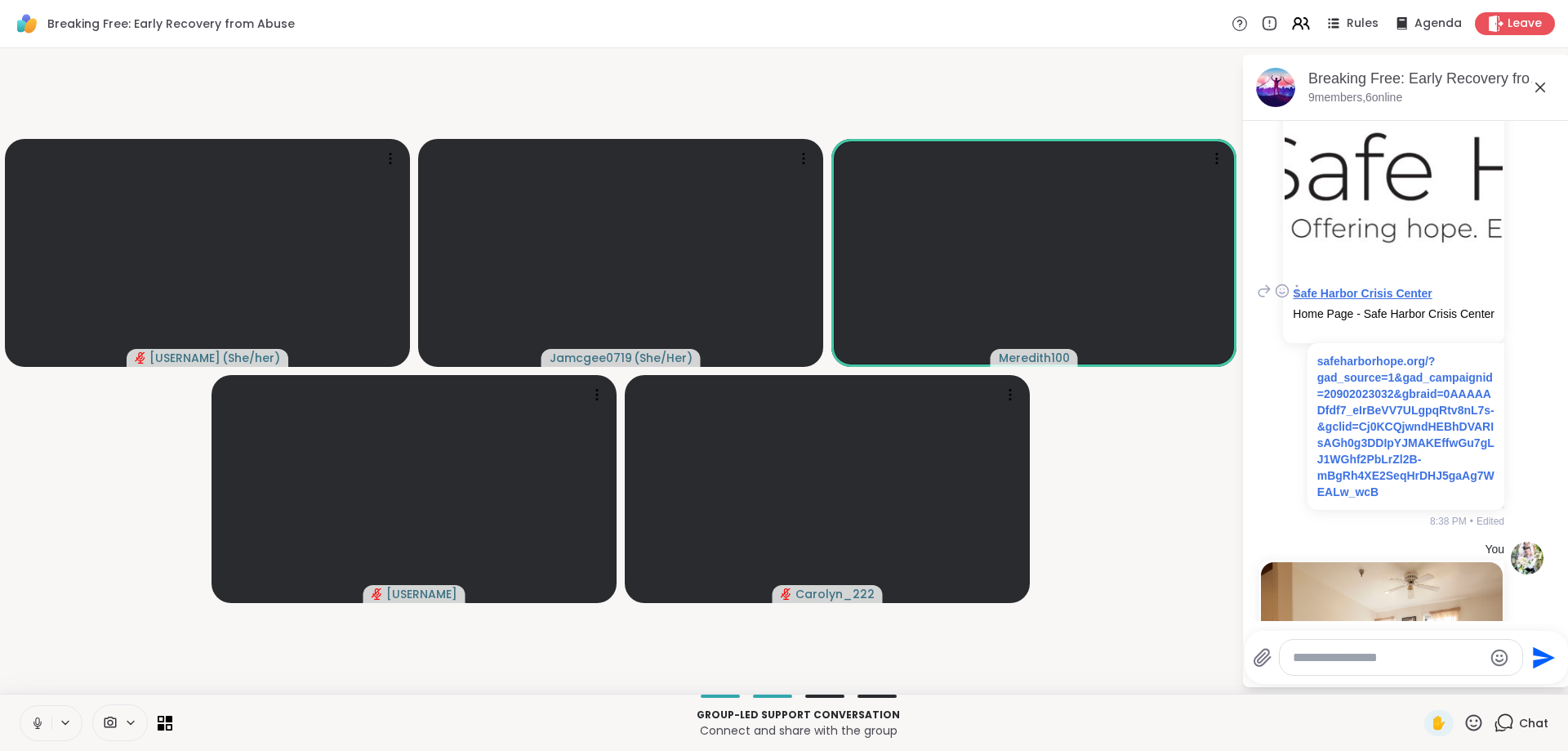 click on "Safe Harbor Crisis Center" at bounding box center [1362, 293] 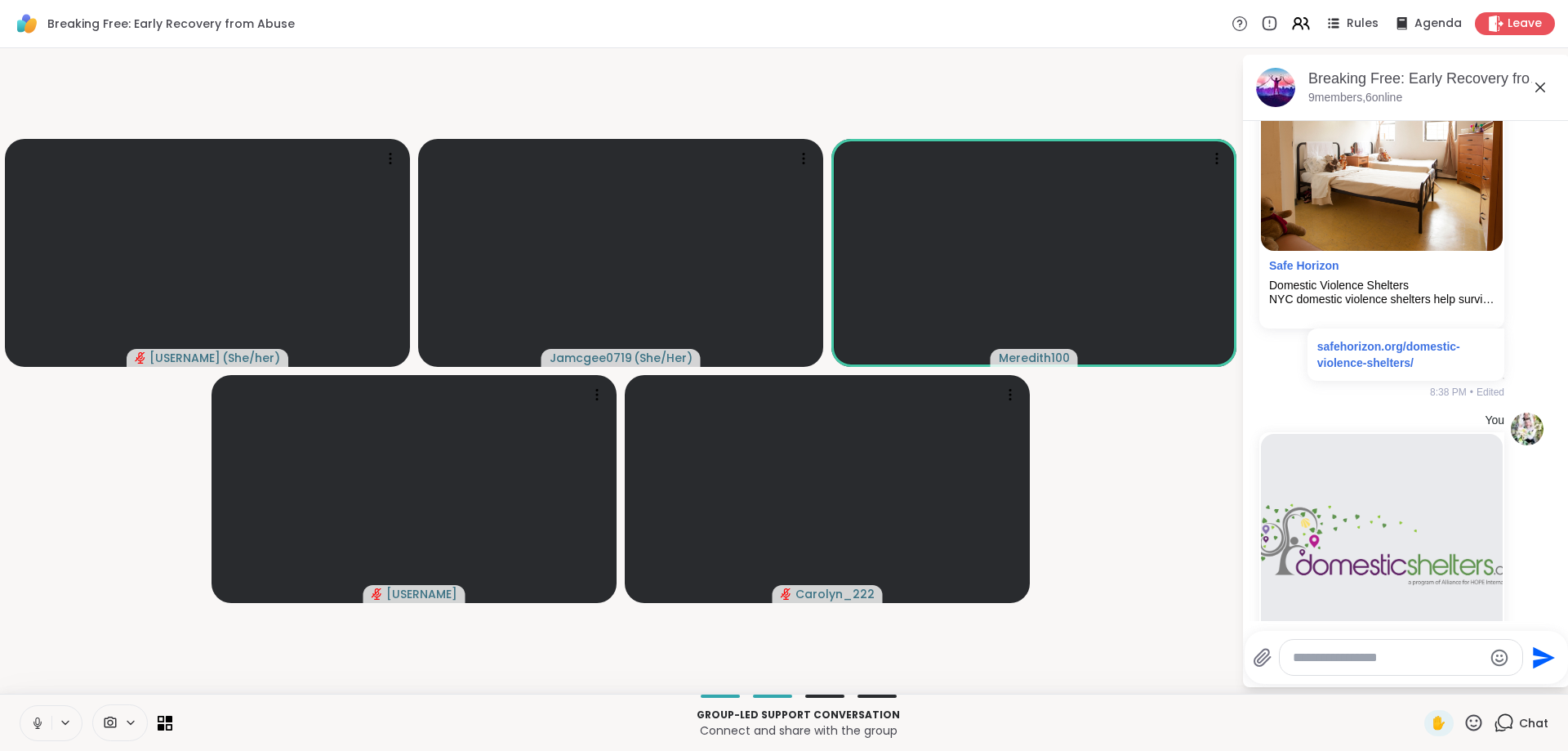 scroll, scrollTop: 7126, scrollLeft: 0, axis: vertical 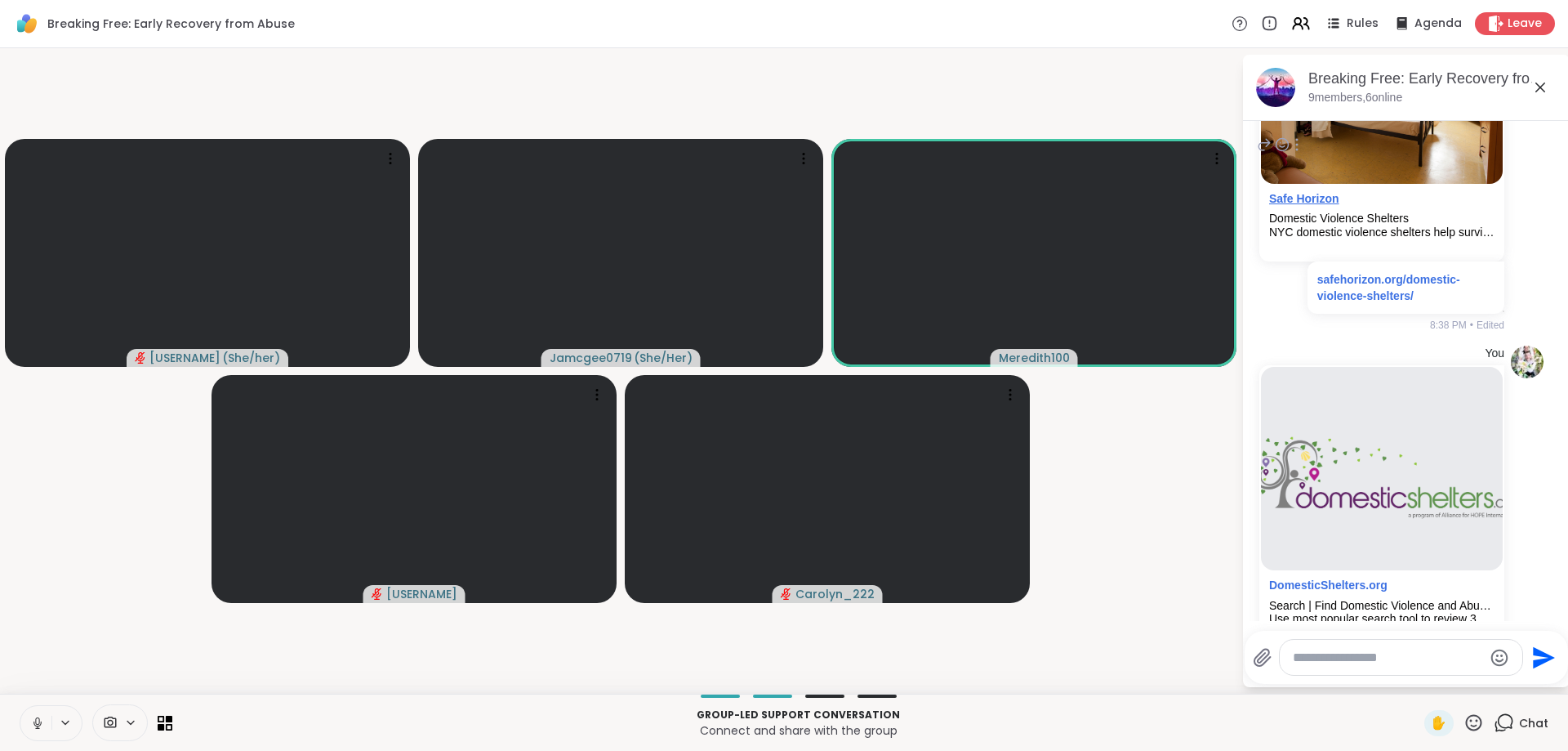 click on "Safe Horizon" at bounding box center (1304, 199) 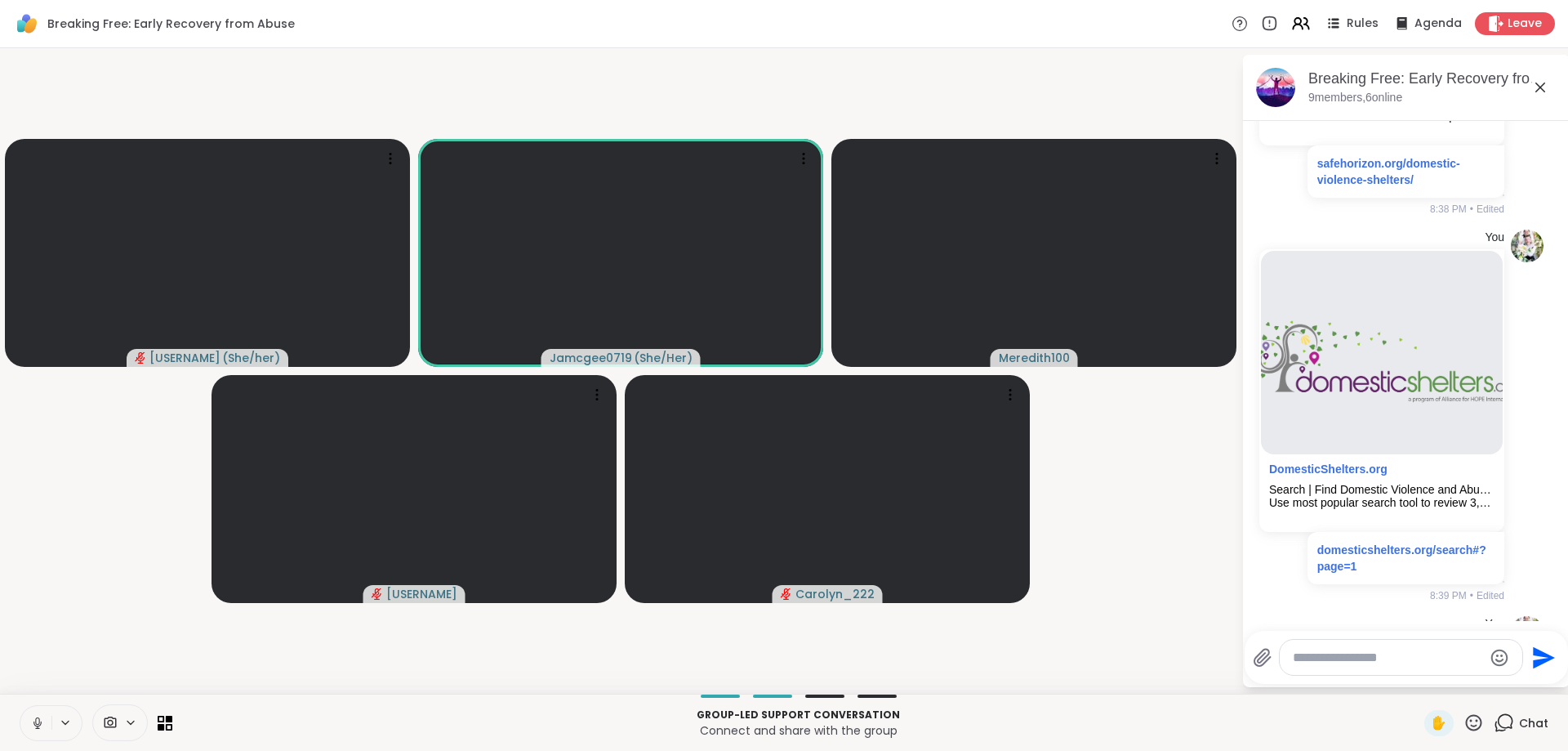 scroll, scrollTop: 7359, scrollLeft: 0, axis: vertical 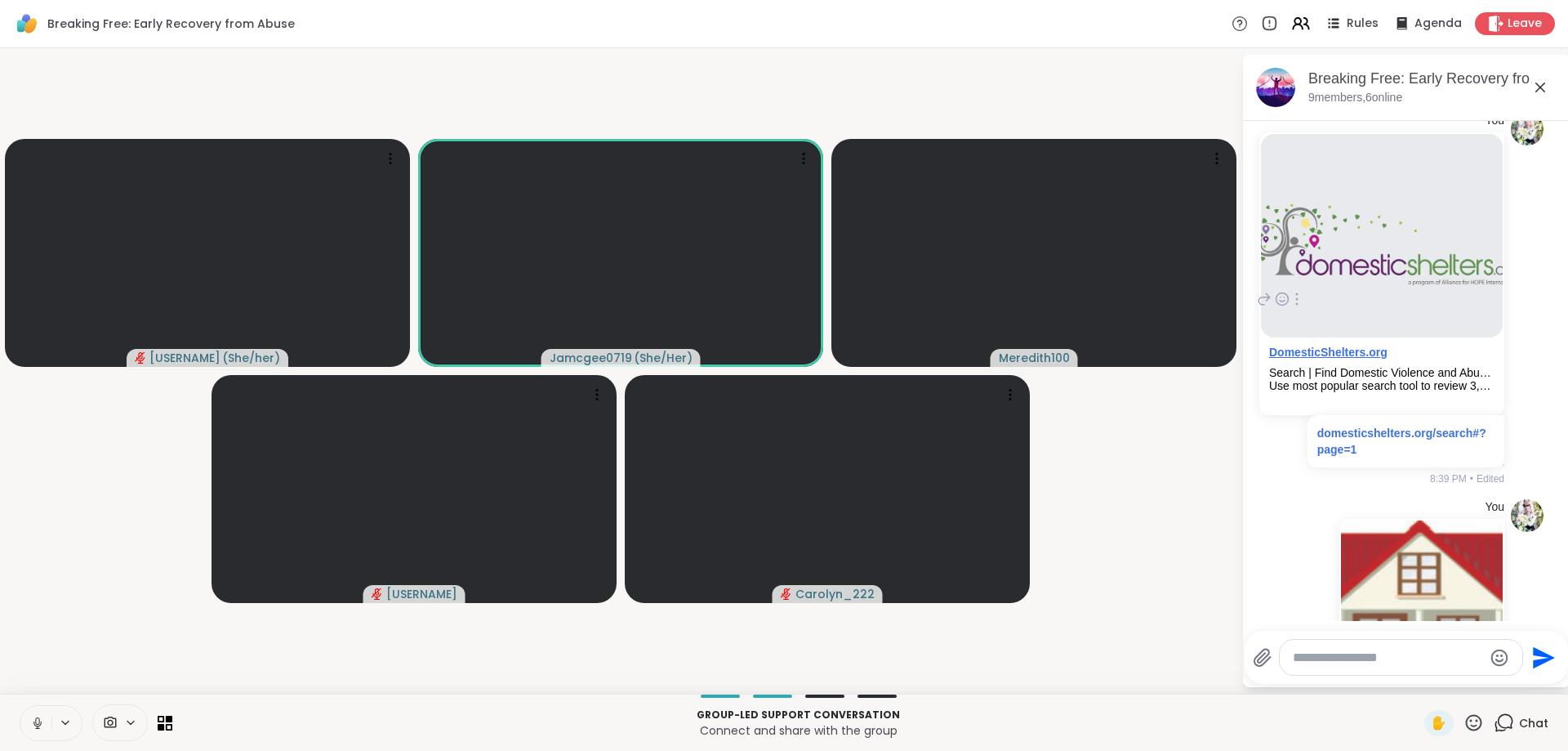click on "DomesticShelters.org" at bounding box center (1328, 352) 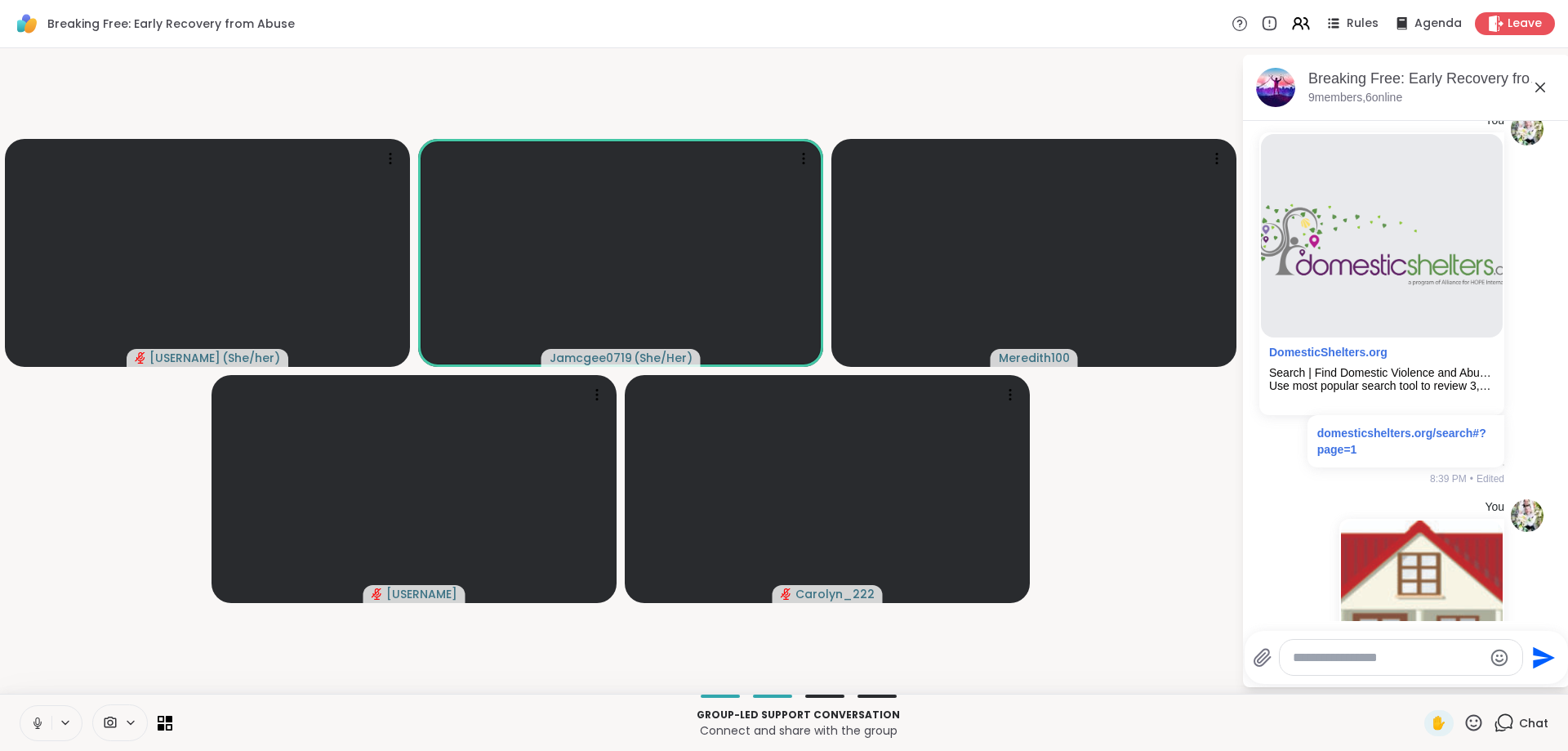 scroll, scrollTop: 7525, scrollLeft: 0, axis: vertical 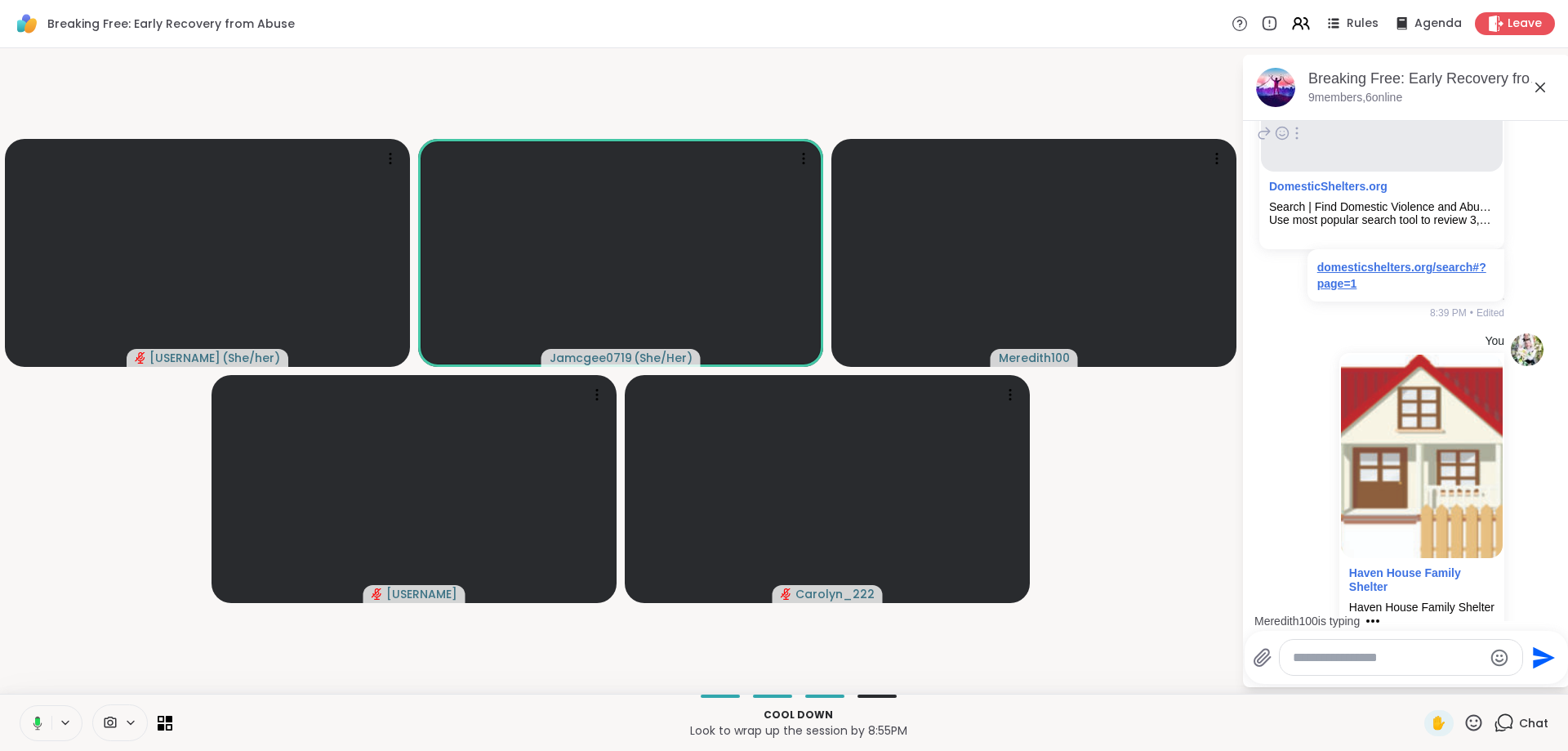 click on "domesticshelters.org/search#?page=1" at bounding box center [1401, 275] 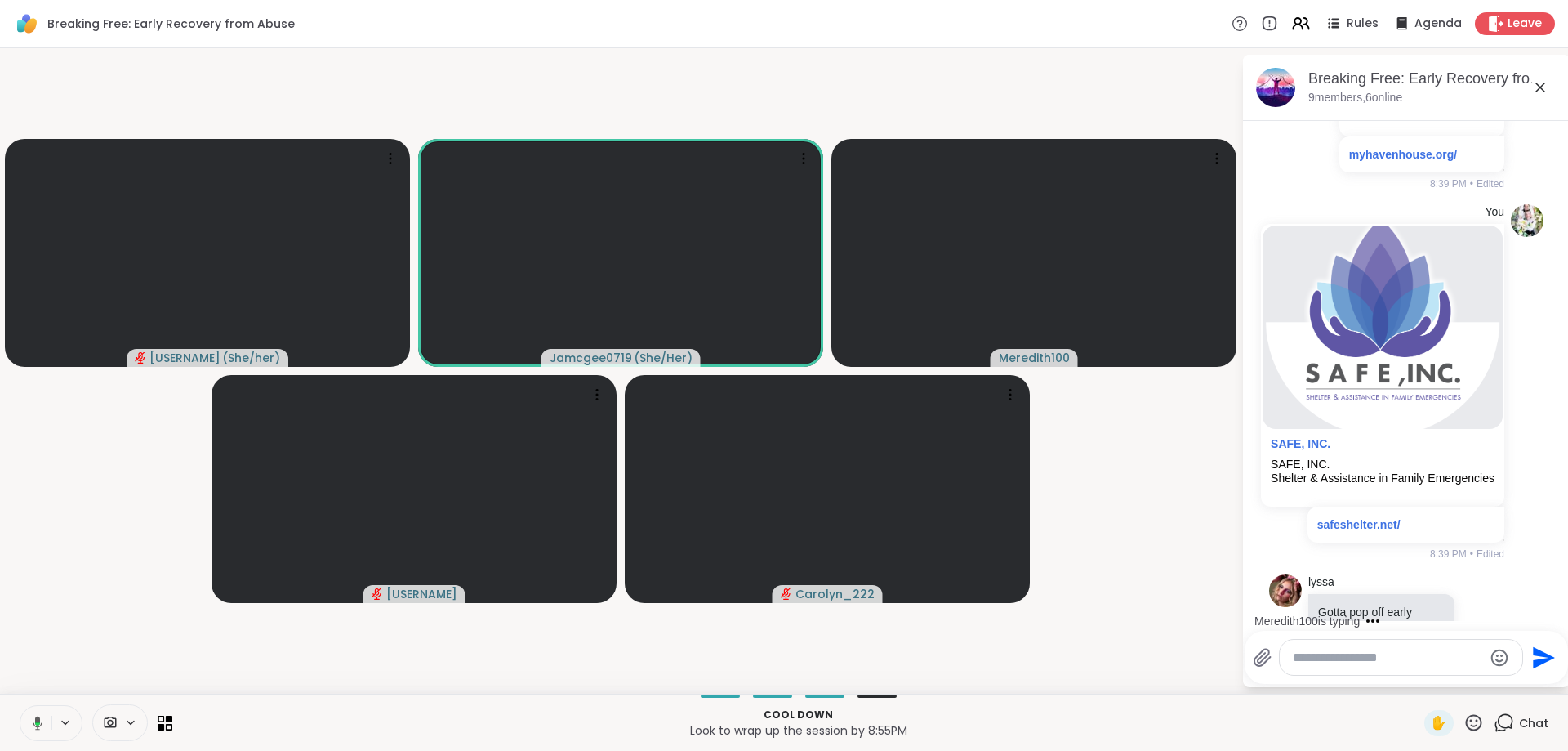 scroll, scrollTop: 8074, scrollLeft: 0, axis: vertical 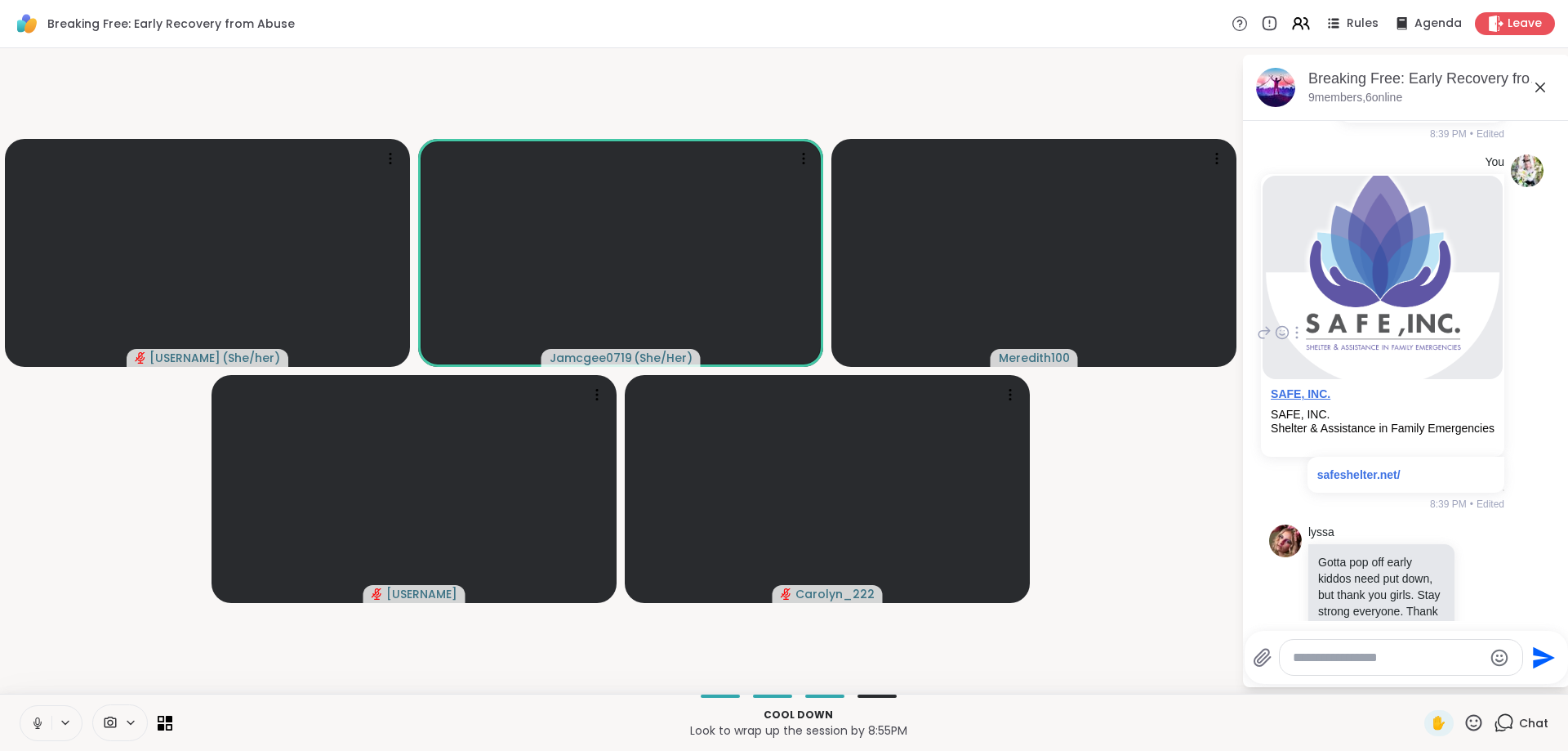 click on "SAFE, INC." at bounding box center [1300, 394] 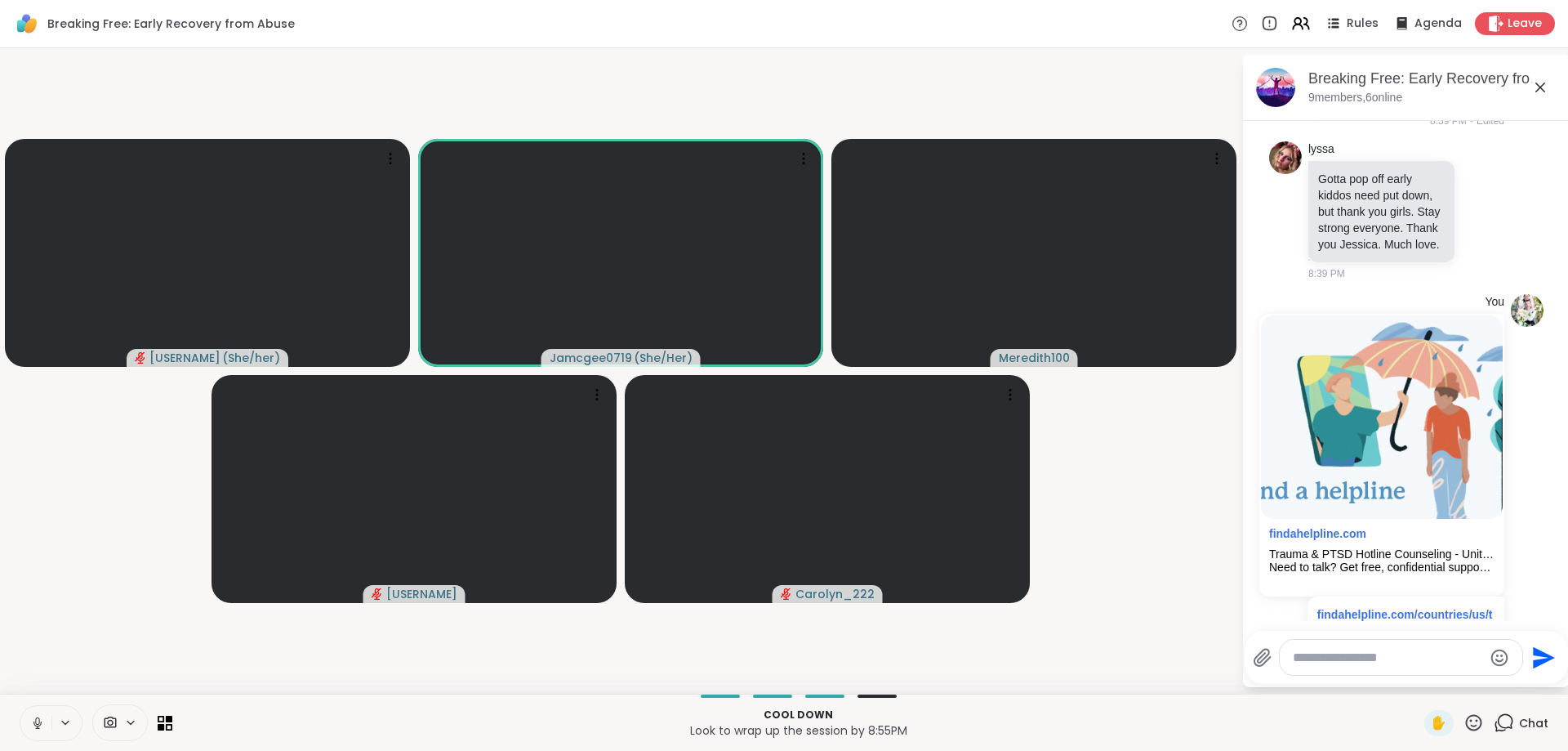 scroll, scrollTop: 8623, scrollLeft: 0, axis: vertical 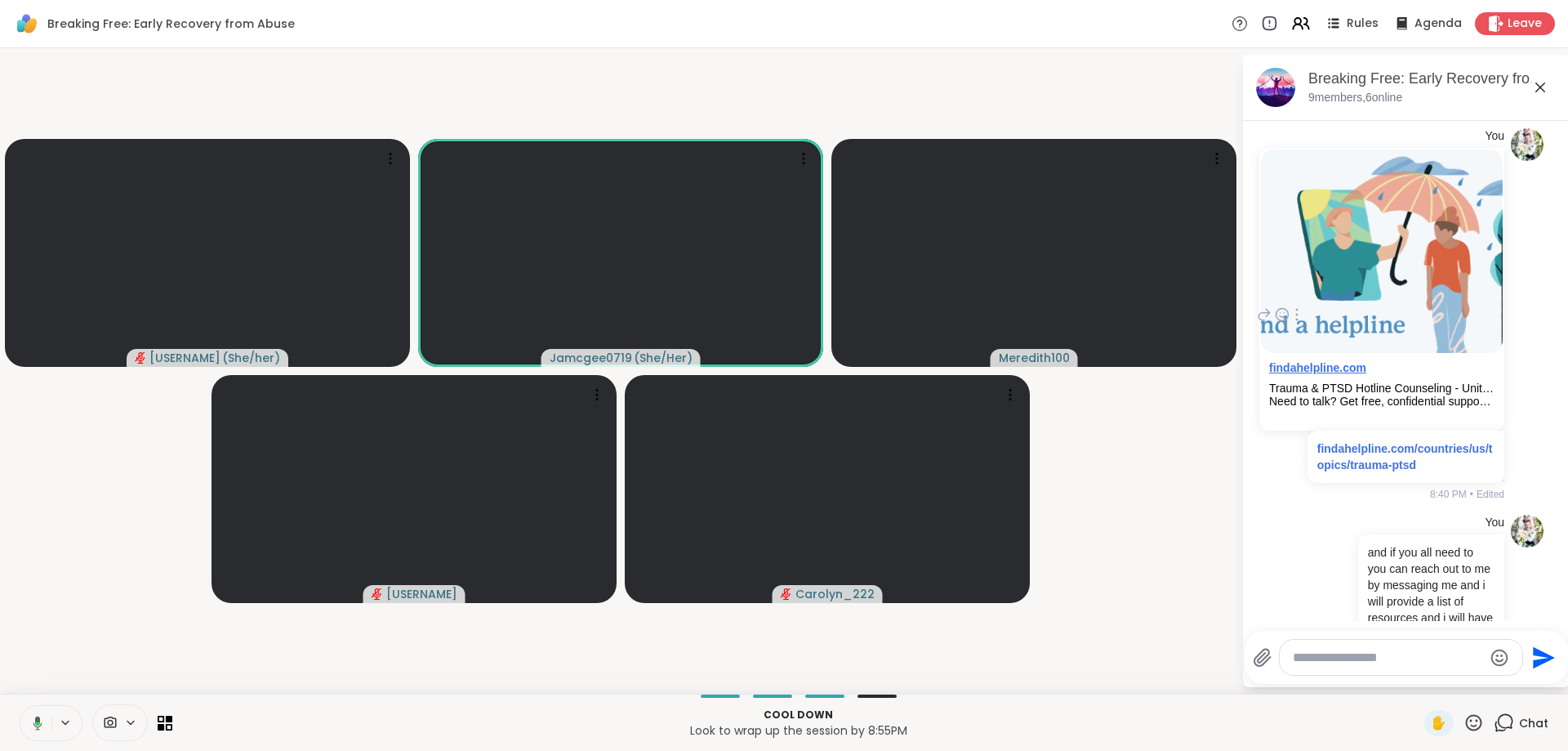 click on "findahelpline.com" at bounding box center (1317, 368) 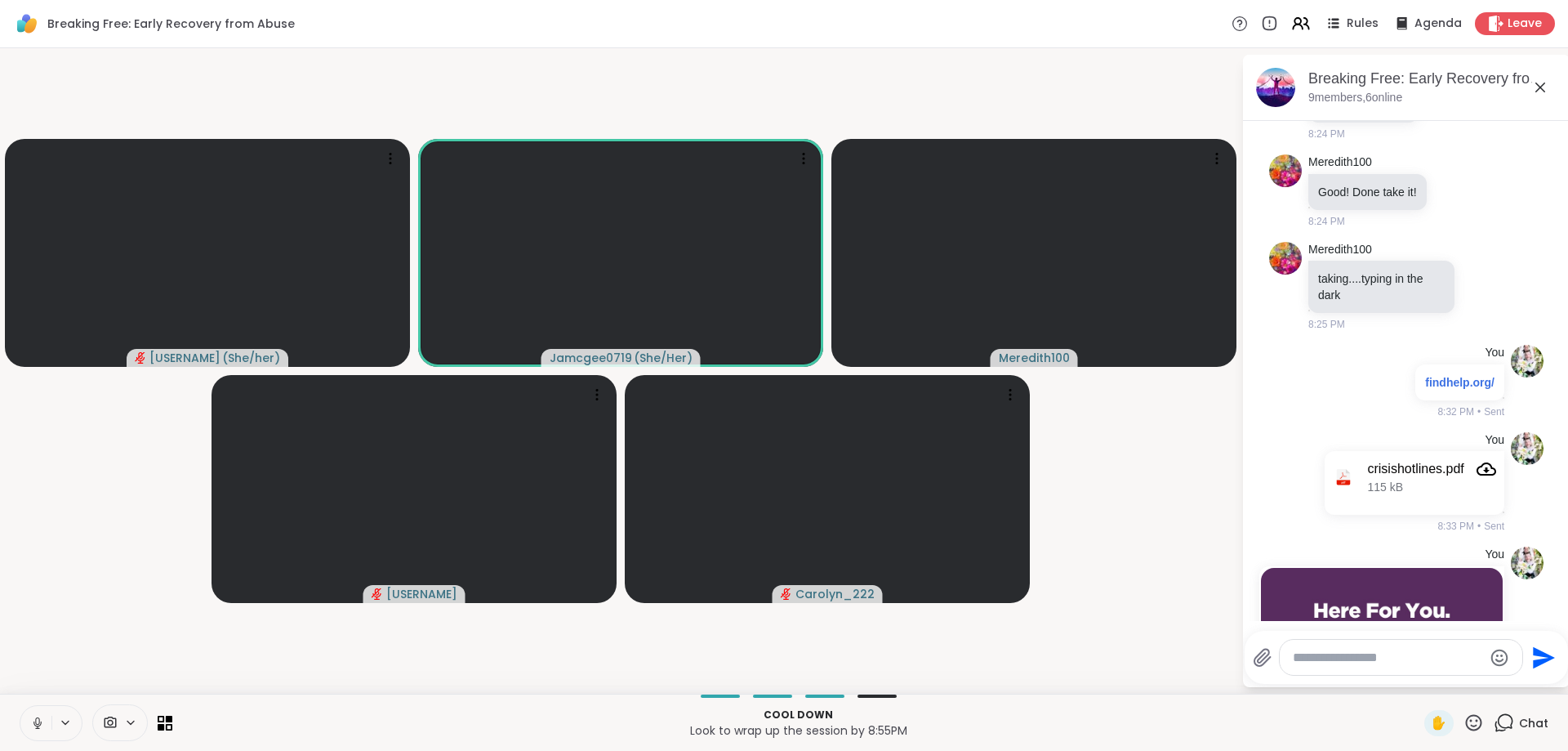 scroll, scrollTop: 2603, scrollLeft: 0, axis: vertical 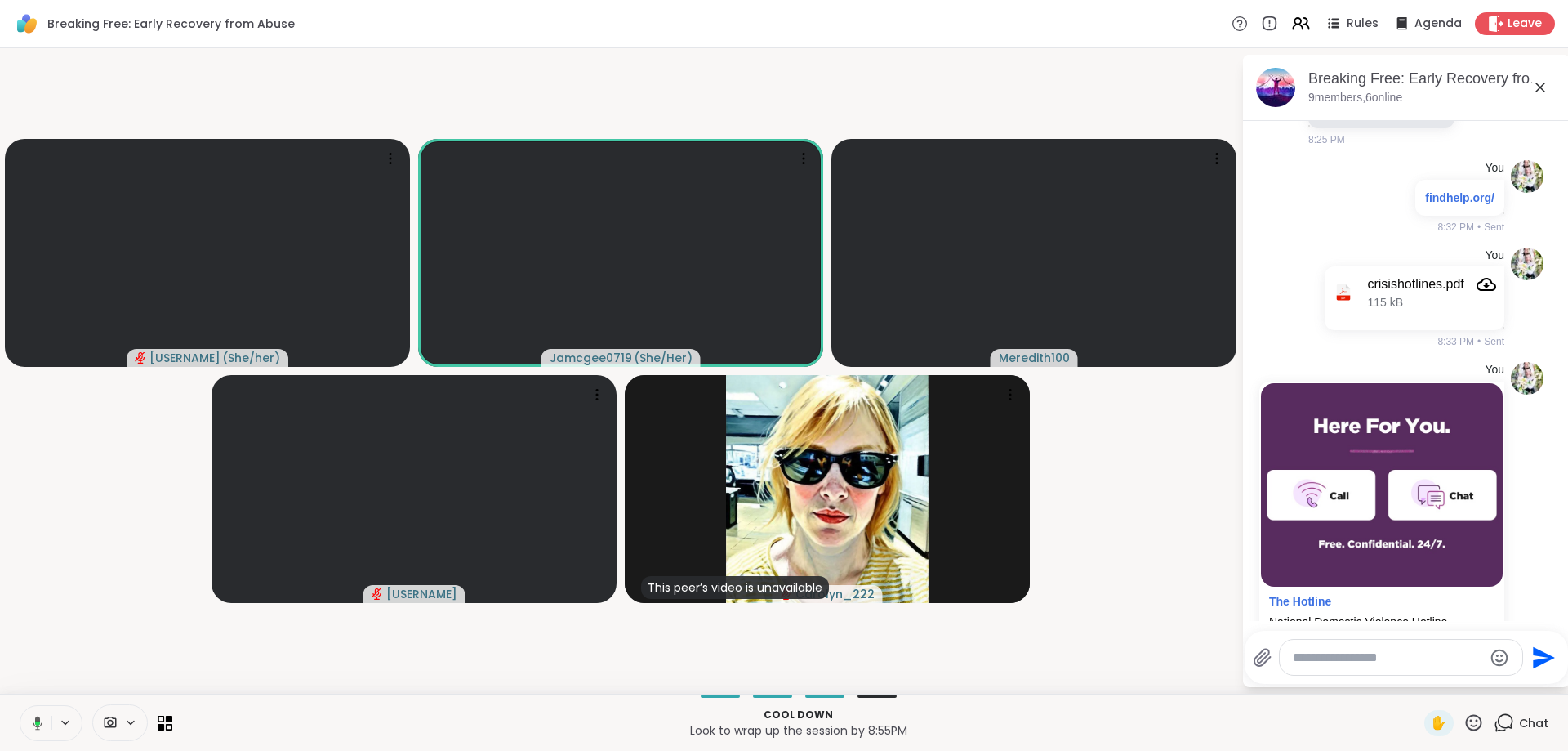 click 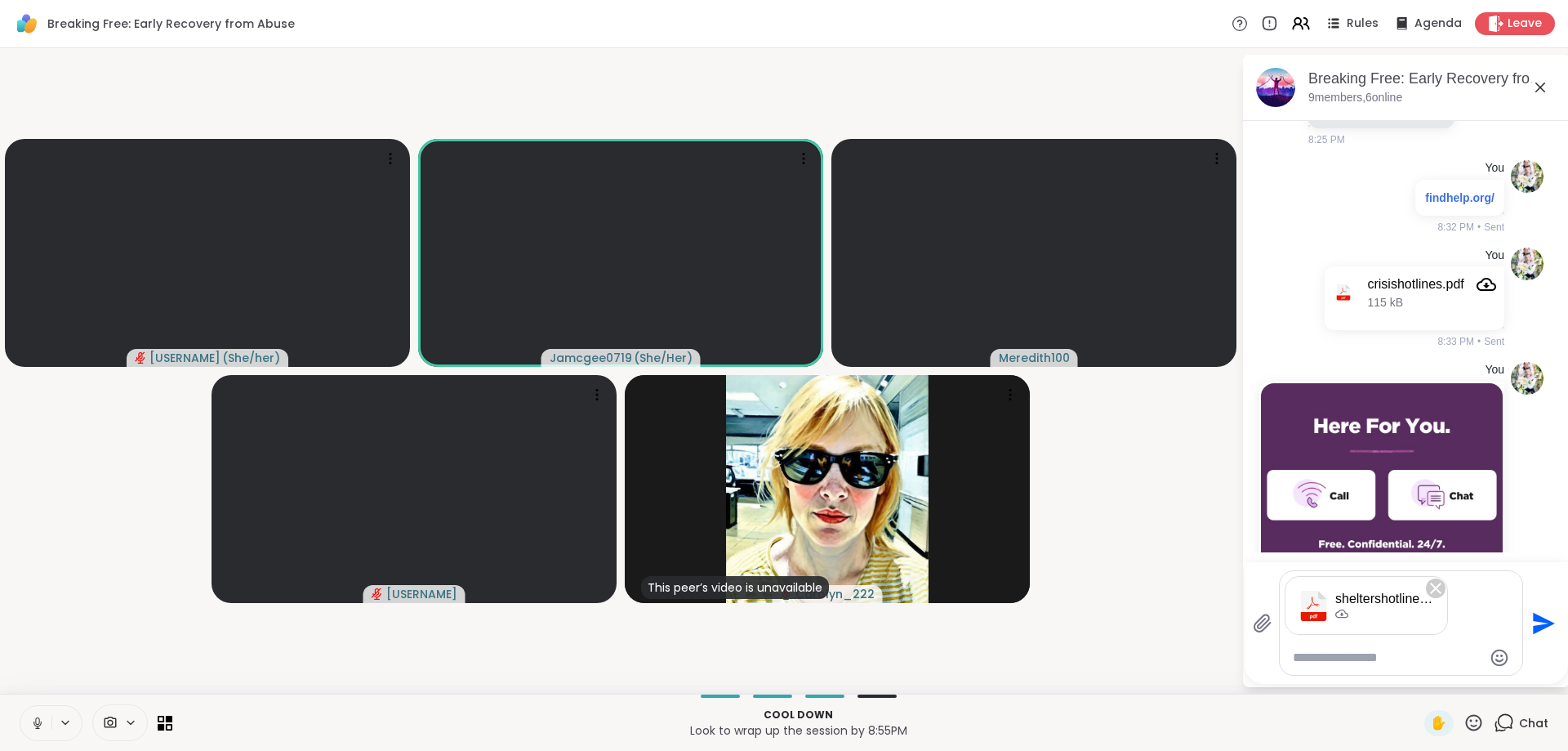 click 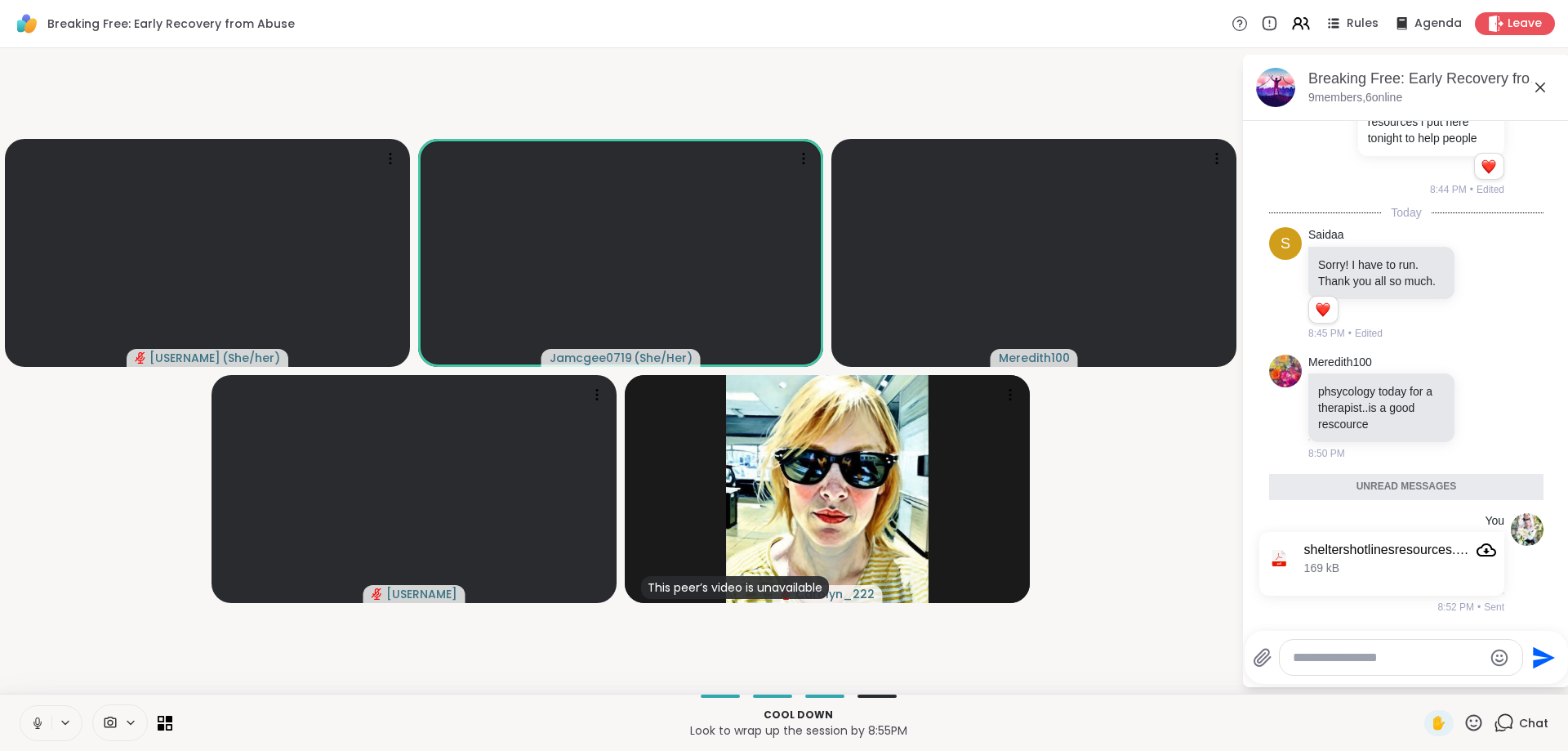 scroll, scrollTop: 9282, scrollLeft: 0, axis: vertical 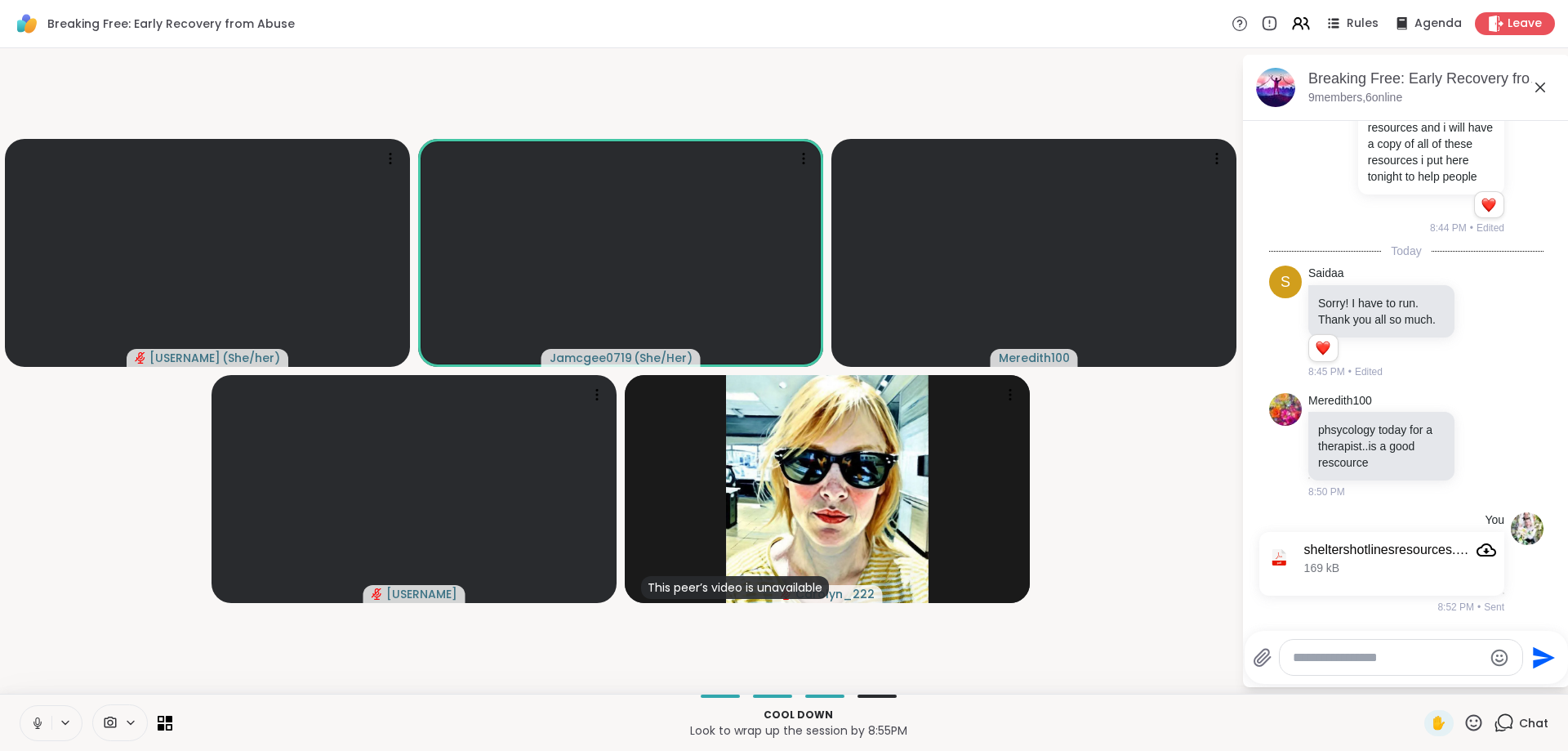click at bounding box center [1388, 658] 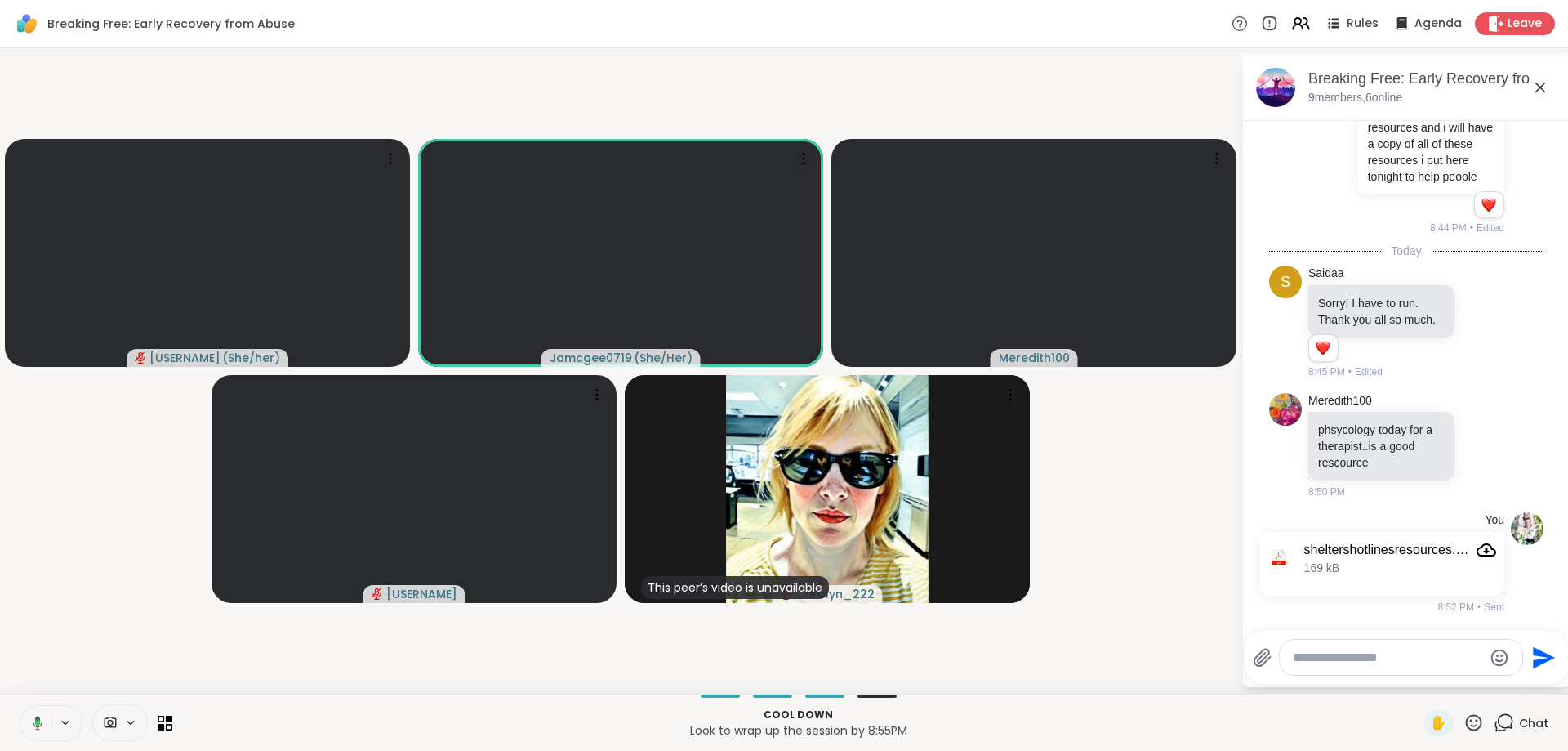 click 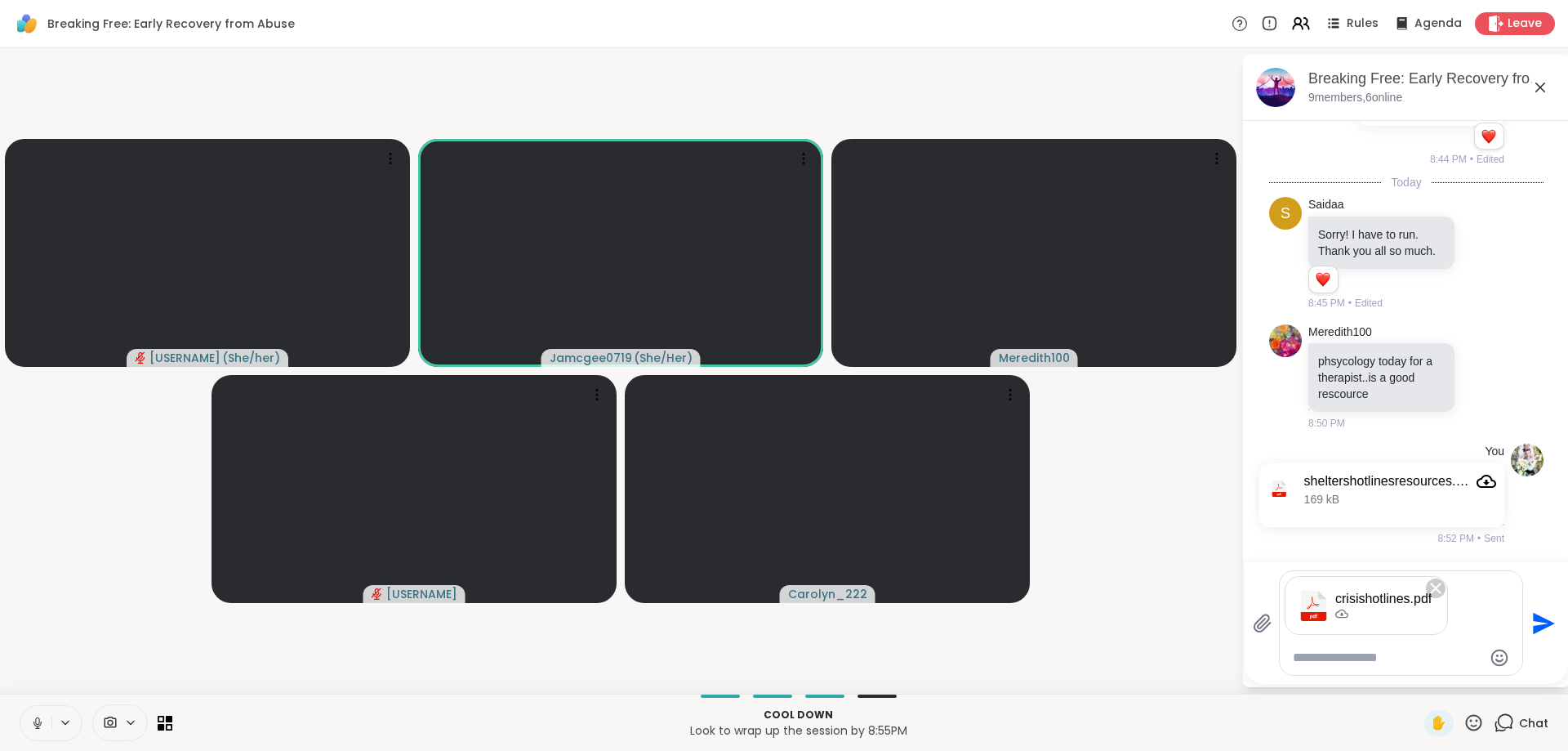 click on "Send" 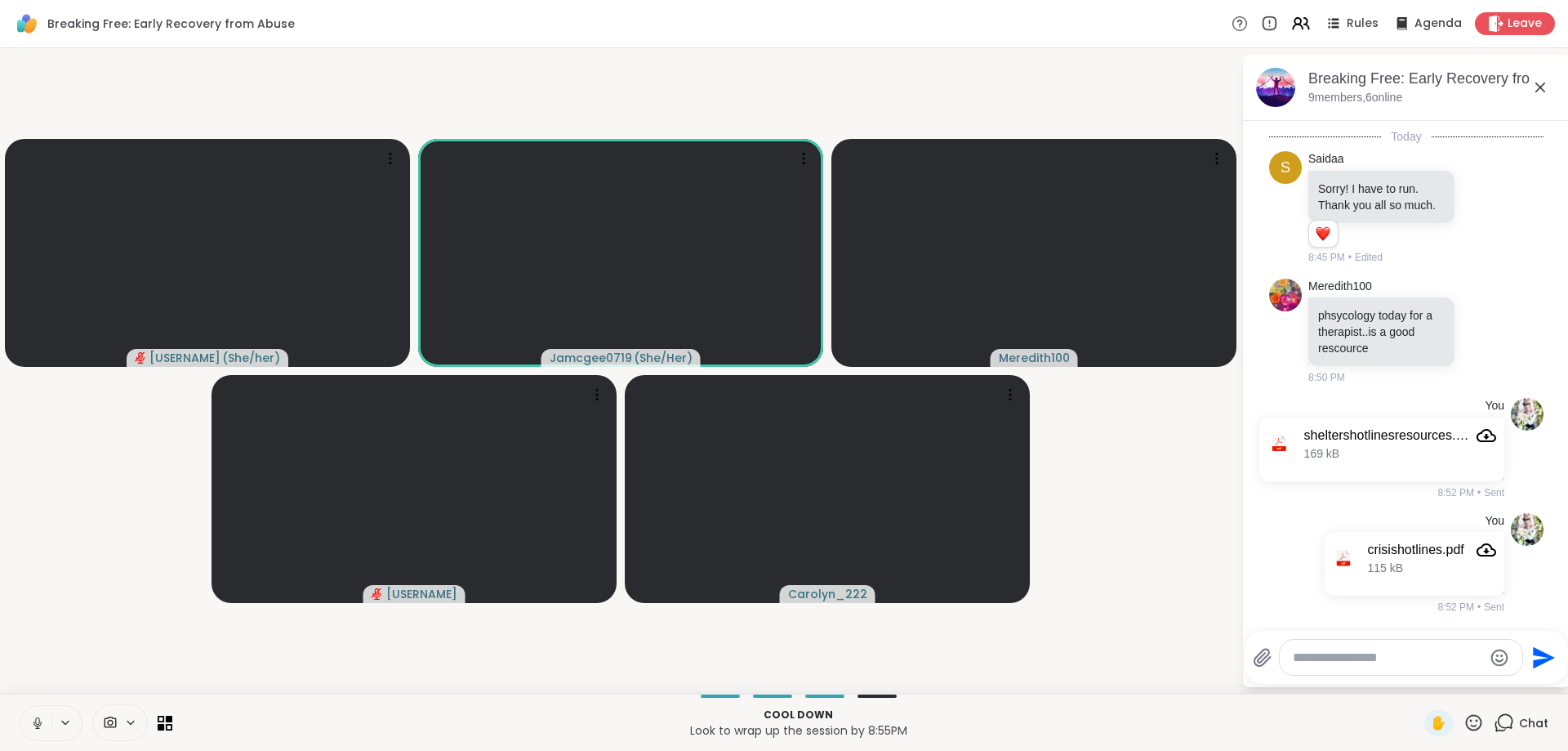scroll, scrollTop: 9397, scrollLeft: 0, axis: vertical 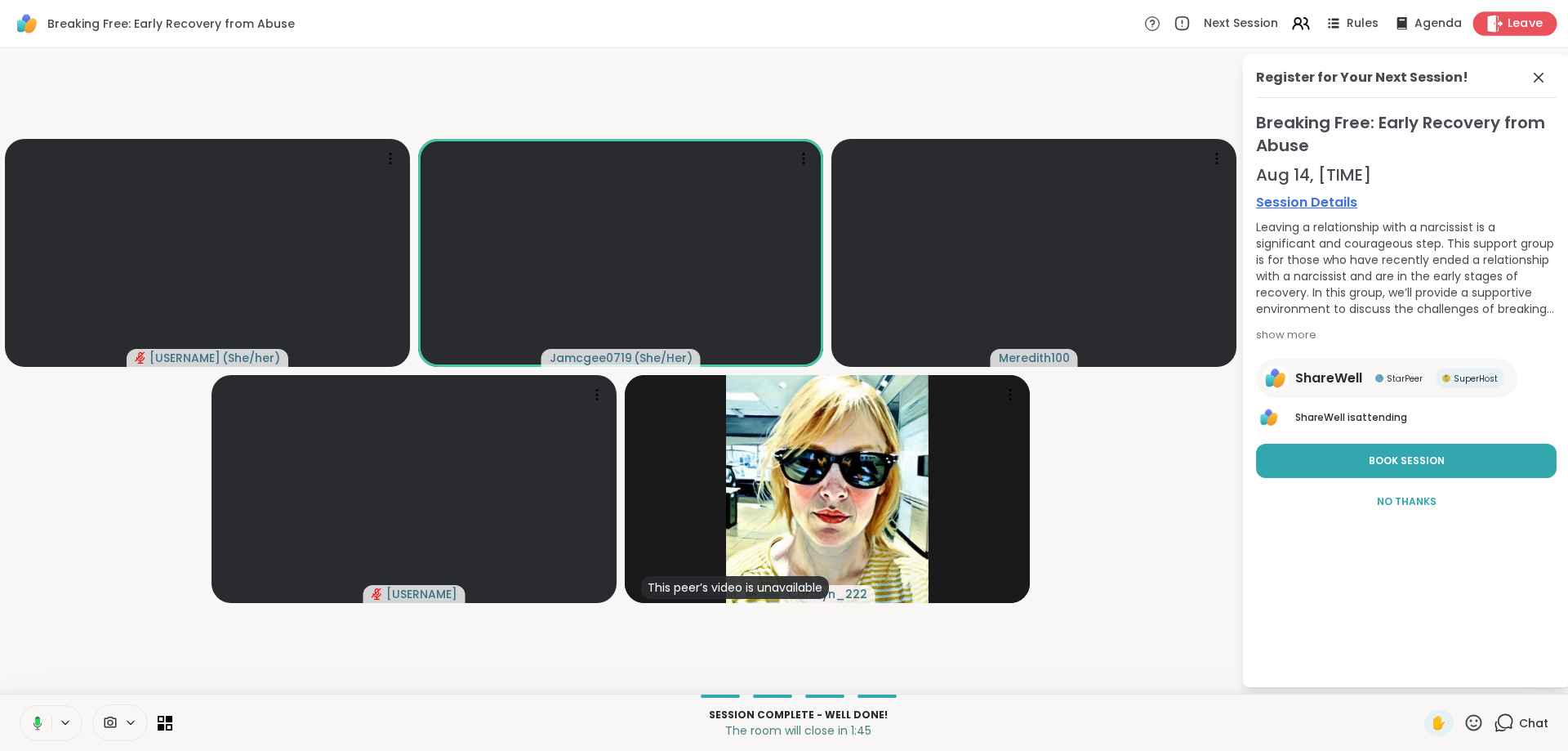 click on "Leave" at bounding box center [1526, 24] 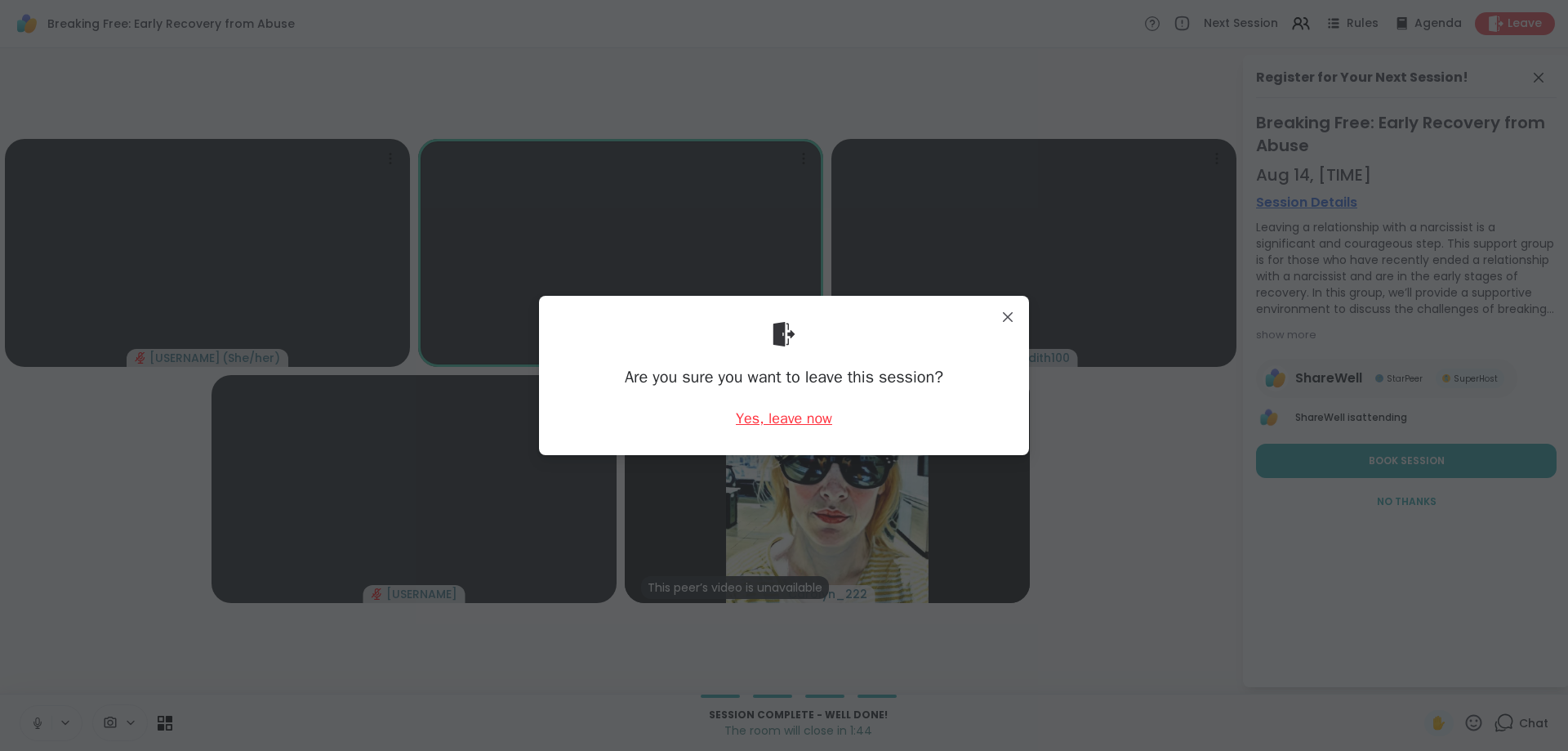 click on "Yes, leave now" at bounding box center (784, 418) 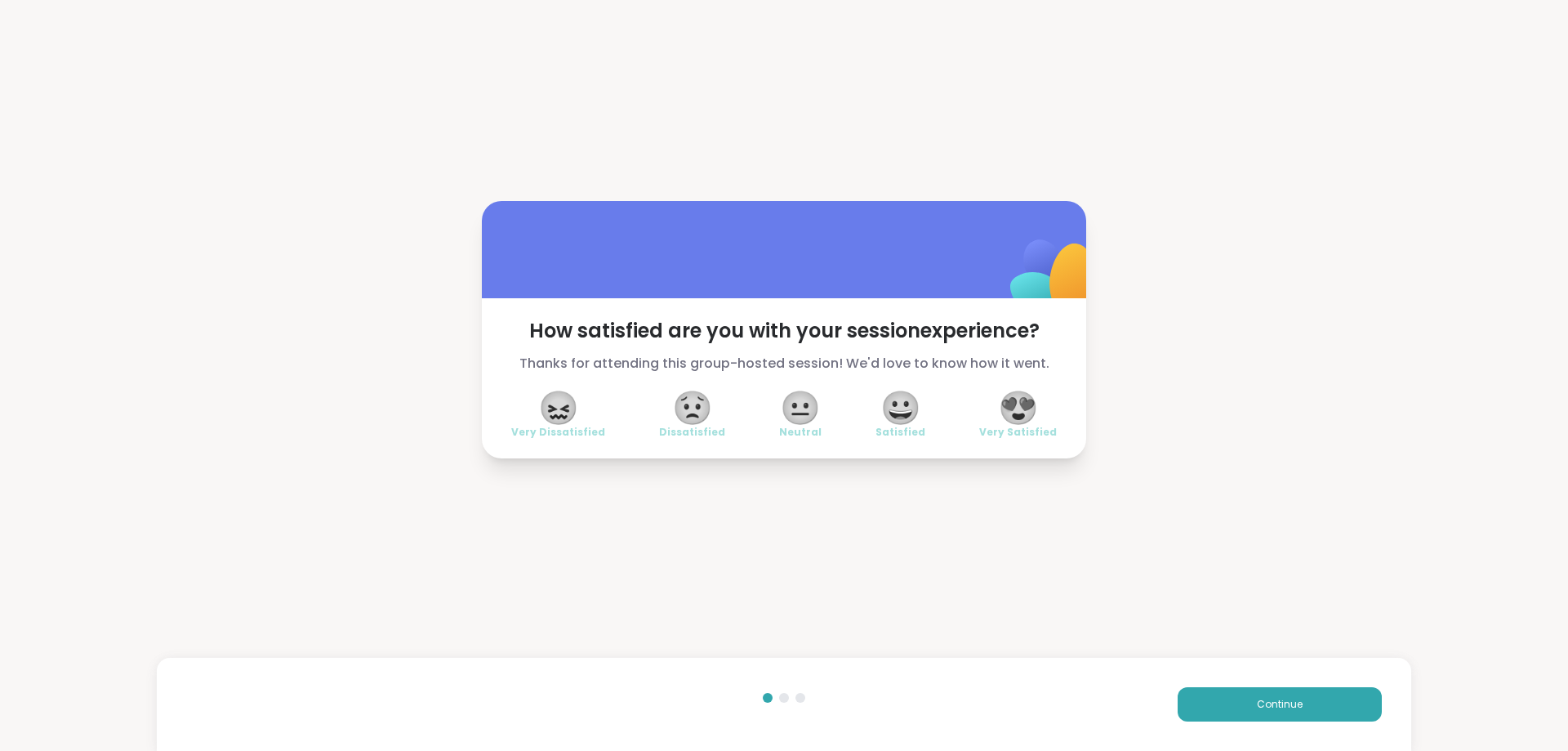 click on "😍" at bounding box center (1018, 408) 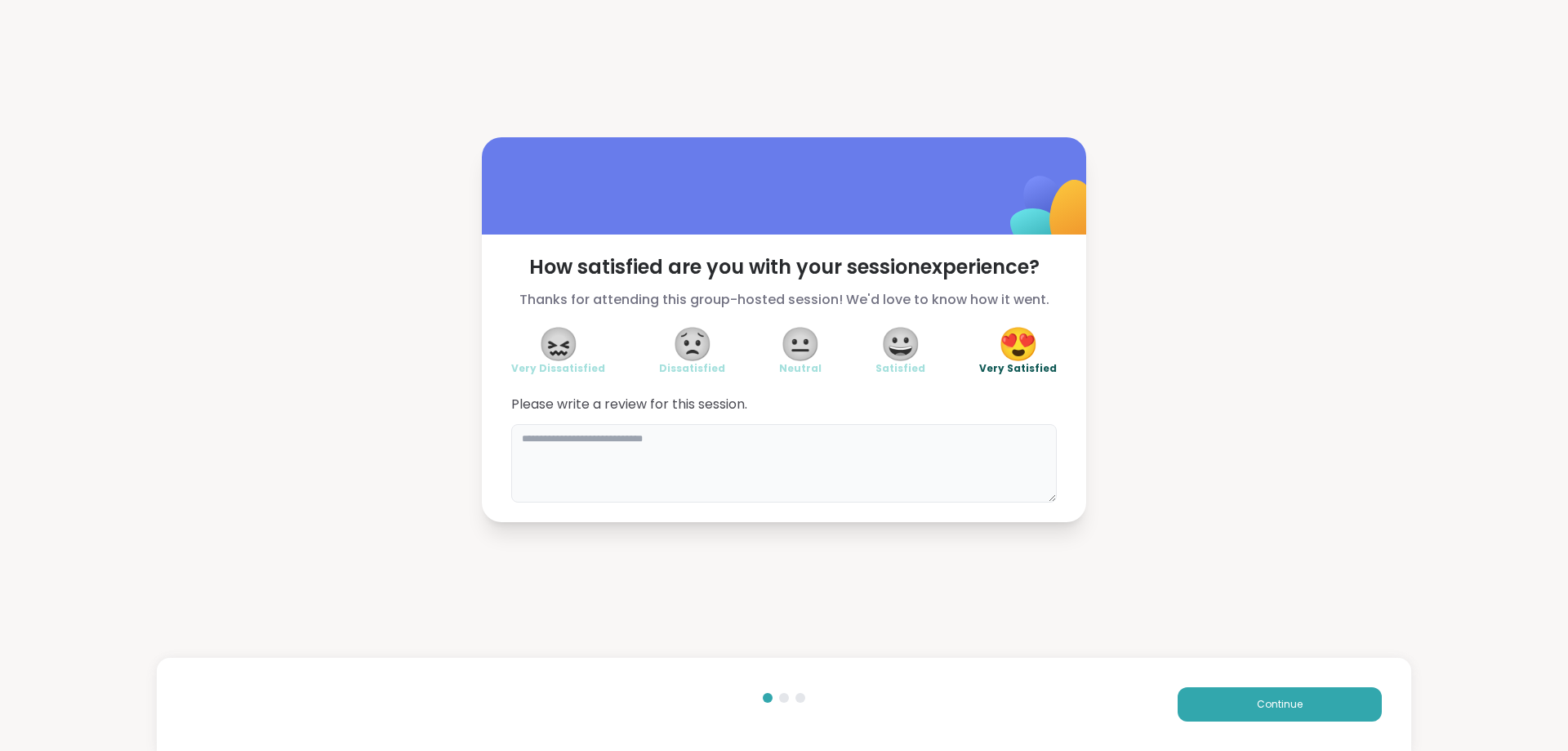 click at bounding box center (784, 463) 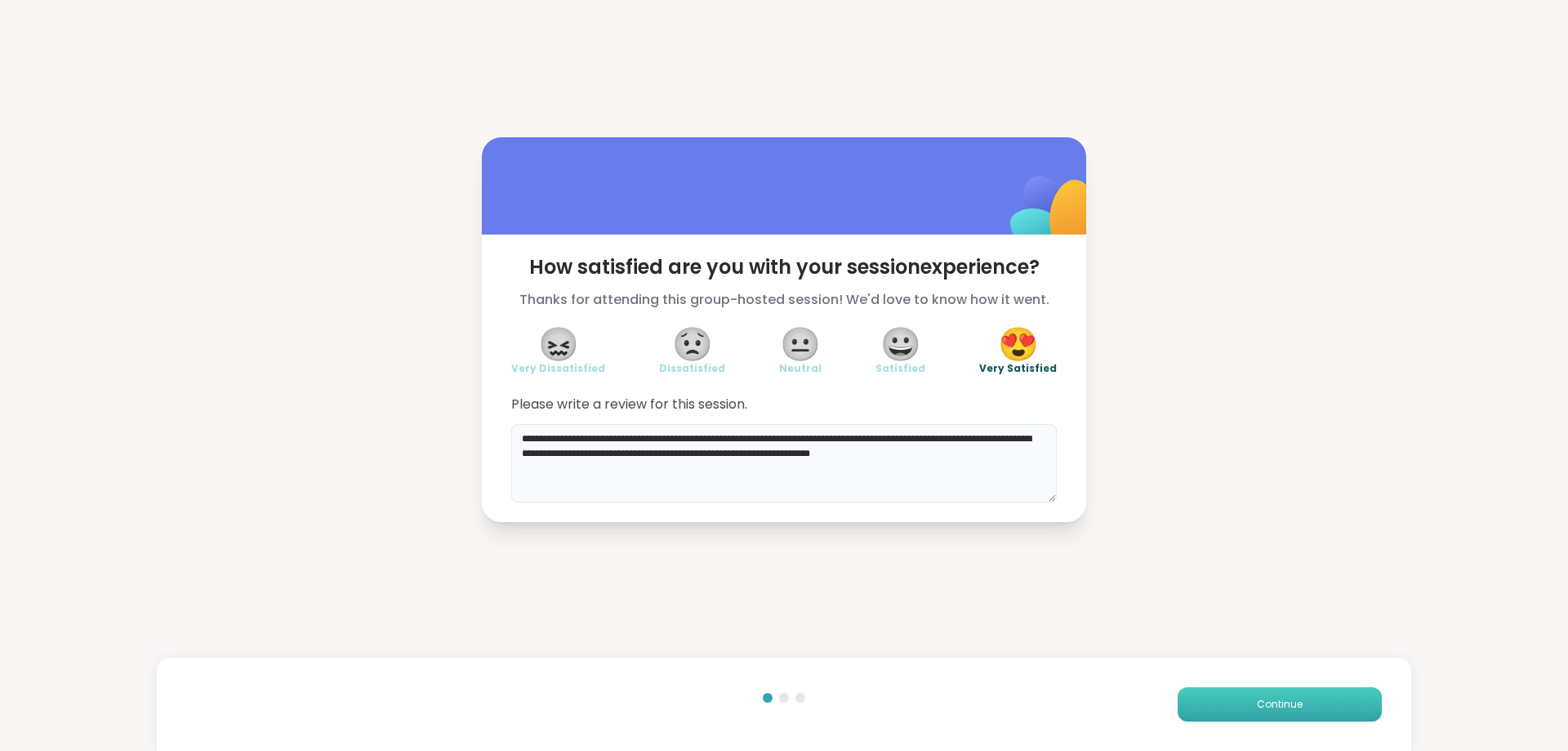 type on "**********" 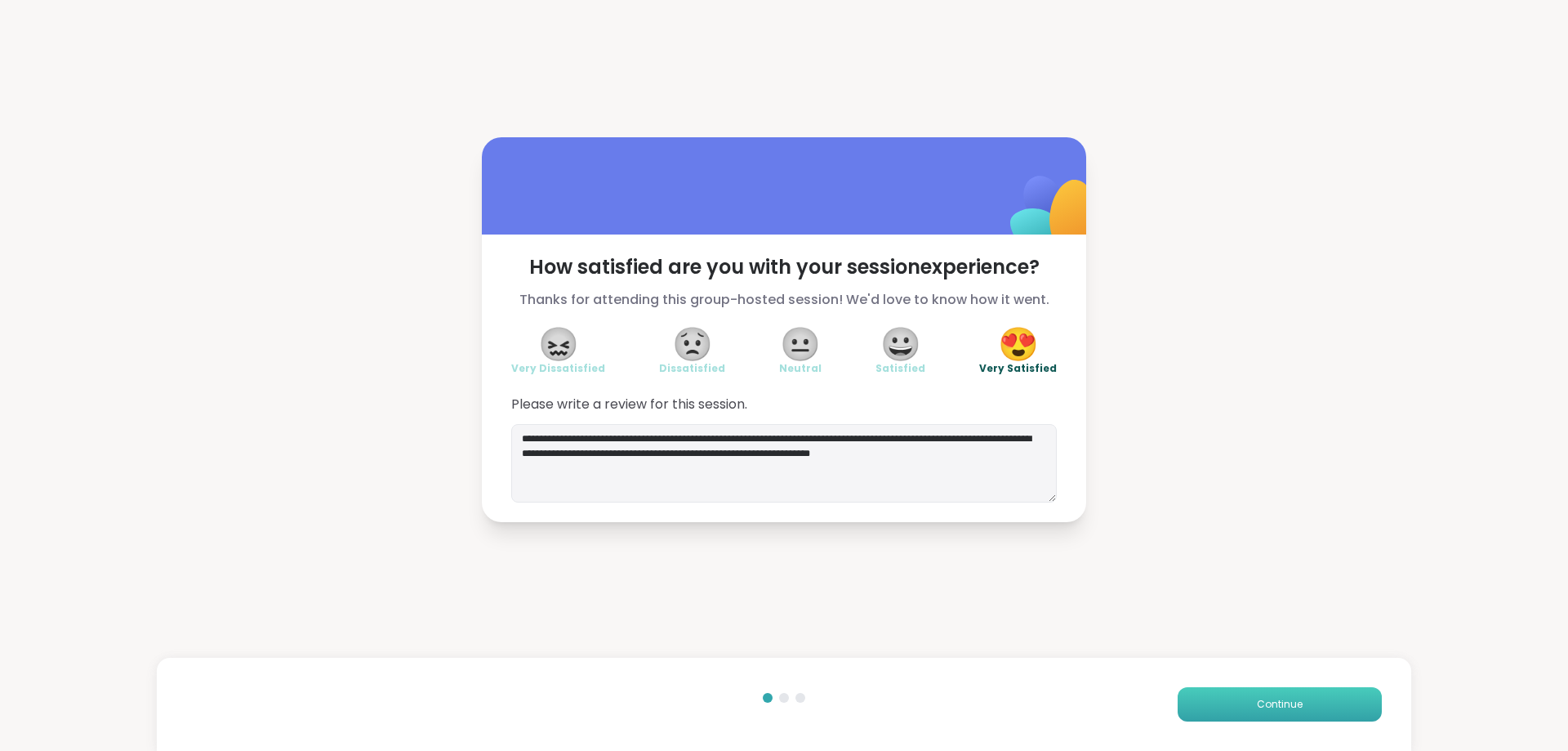 click on "Continue" at bounding box center (1280, 704) 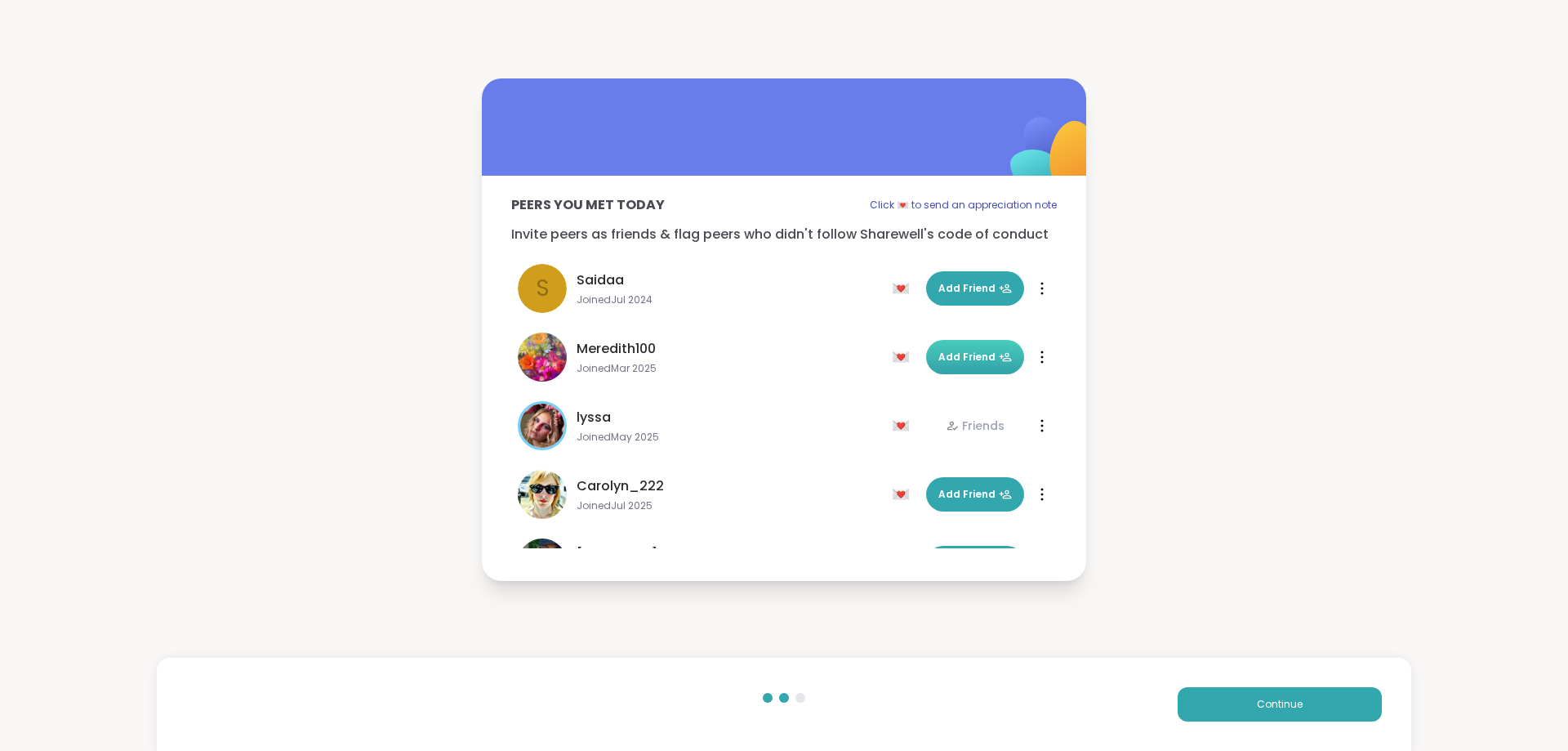 click 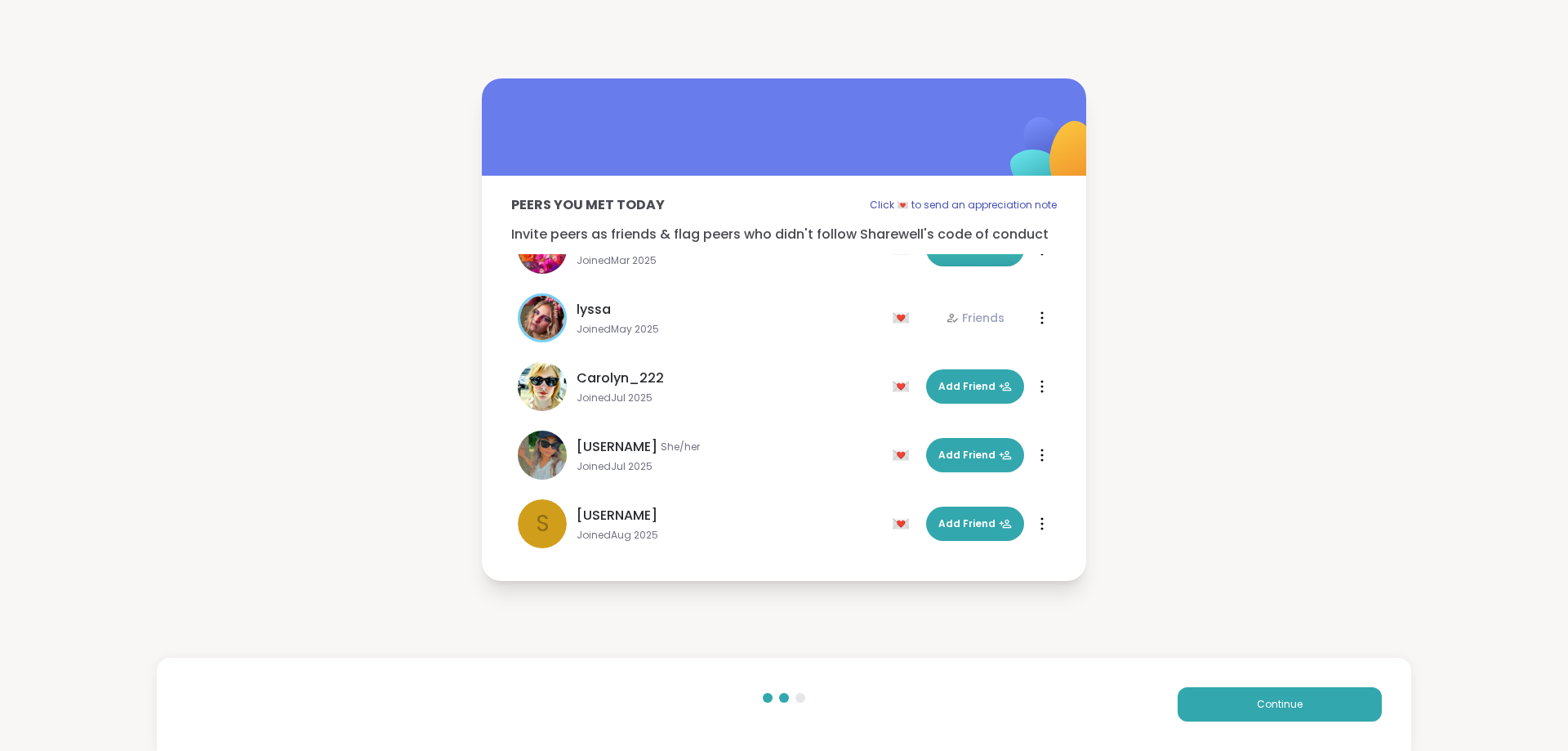 scroll, scrollTop: 118, scrollLeft: 0, axis: vertical 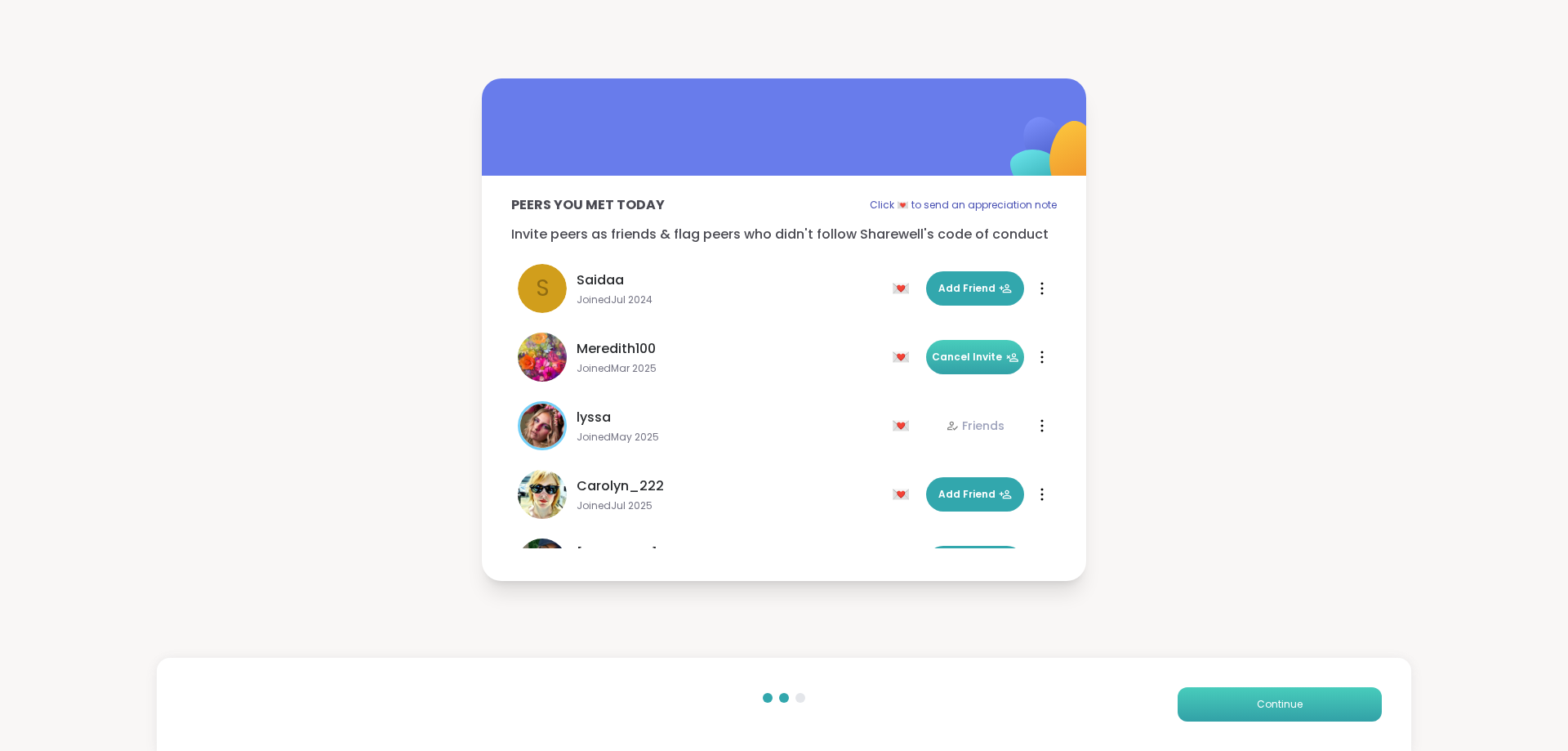 click on "Continue" at bounding box center (1280, 704) 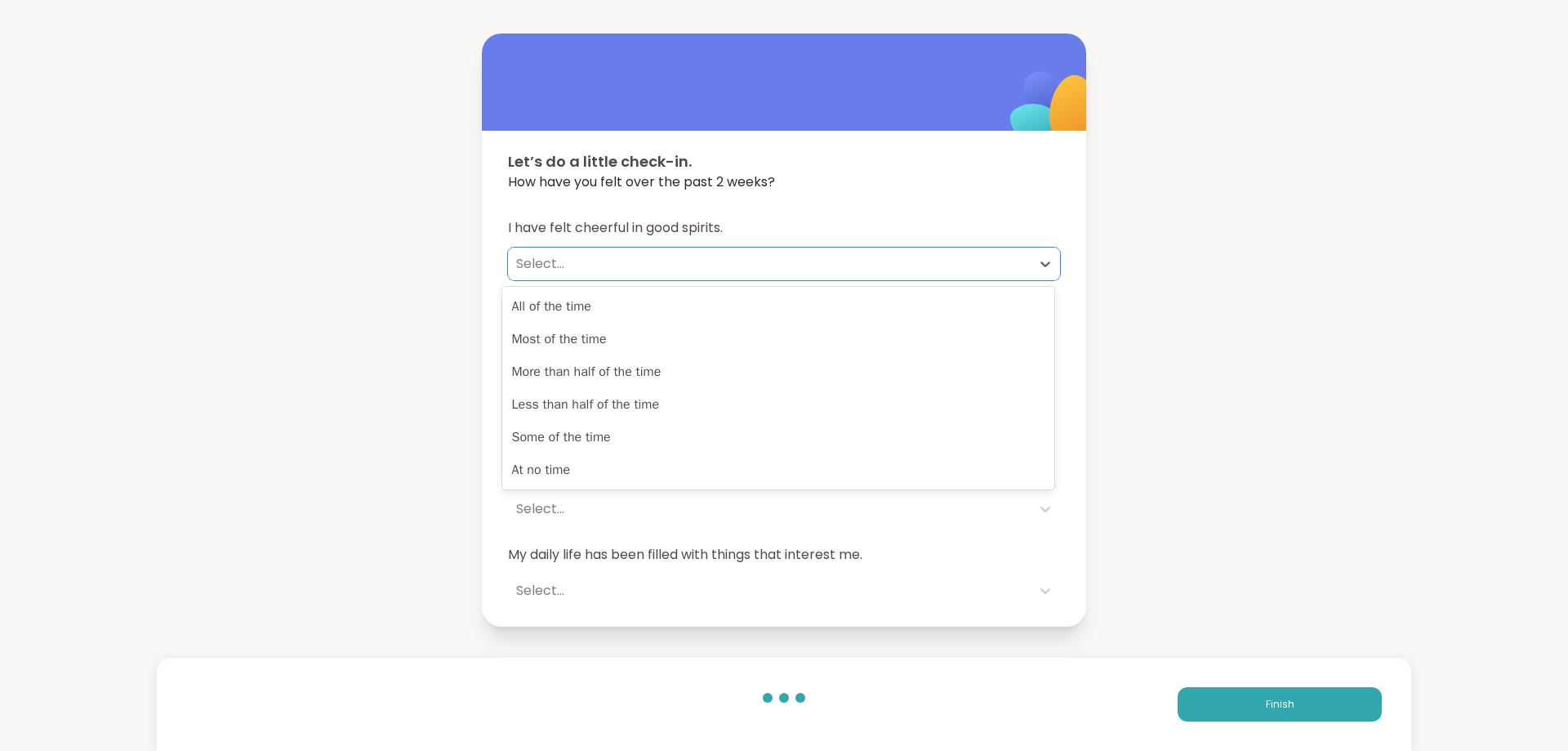 click on "Select..." at bounding box center (769, 264) 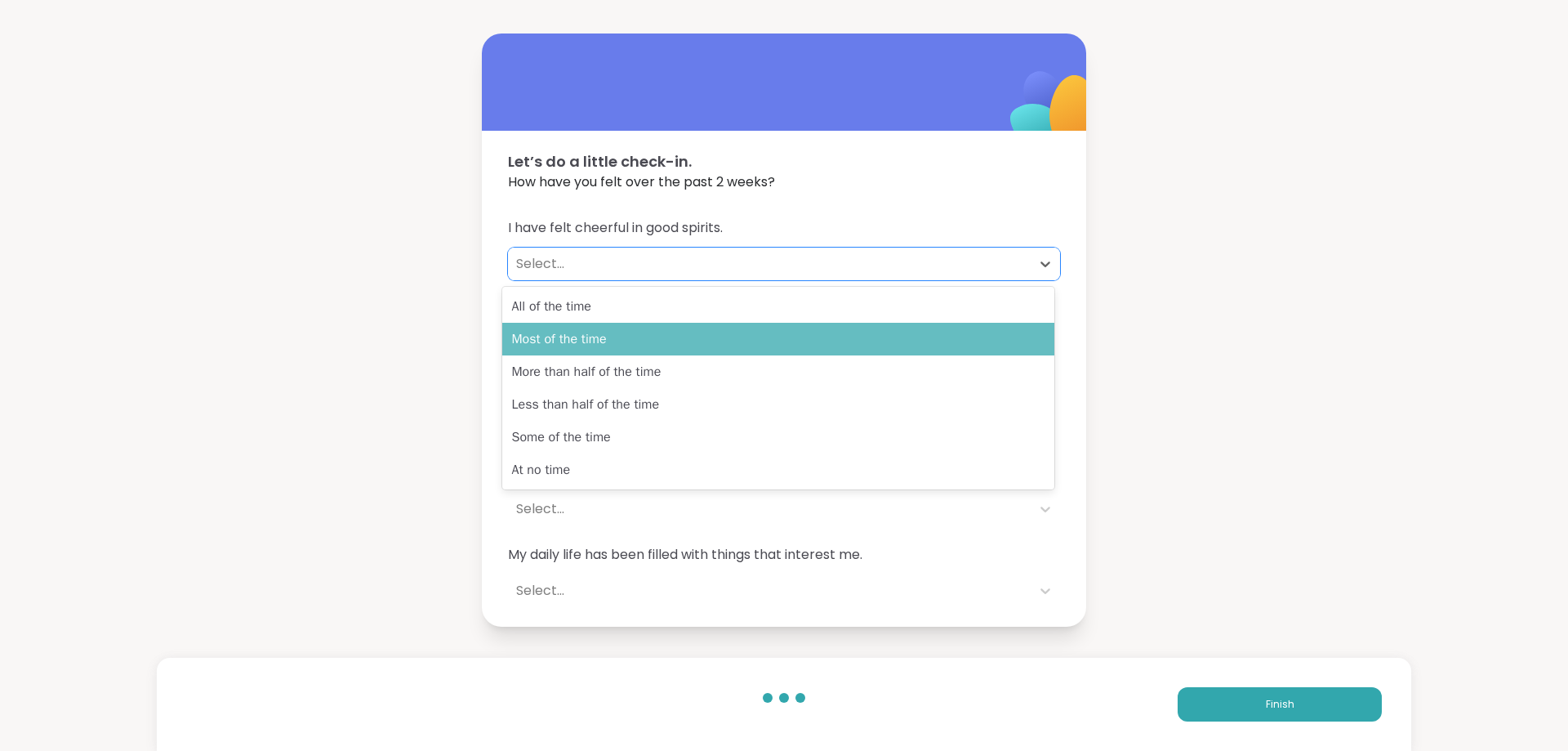 click on "Most of the time" at bounding box center (778, 339) 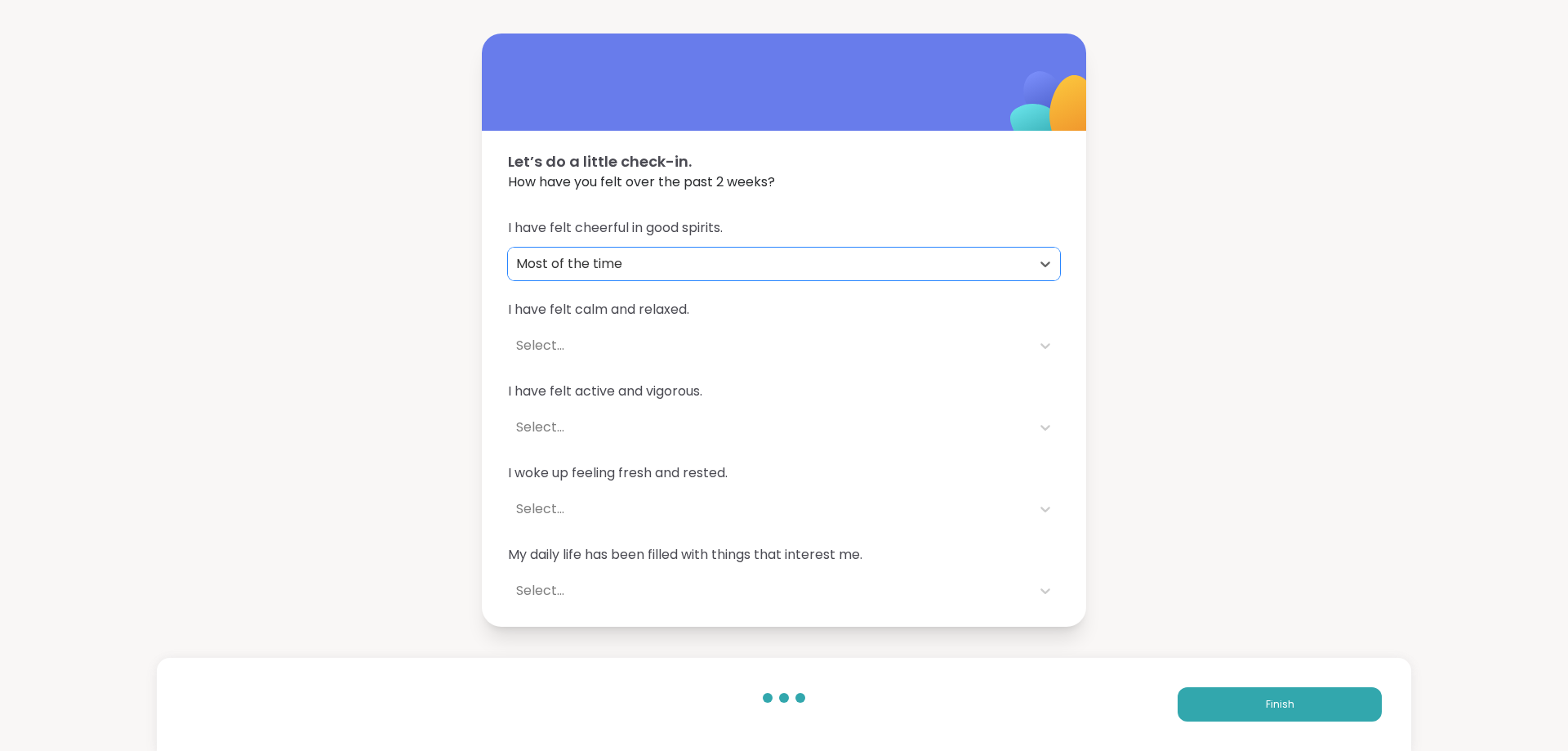 click on "Select..." at bounding box center (769, 346) 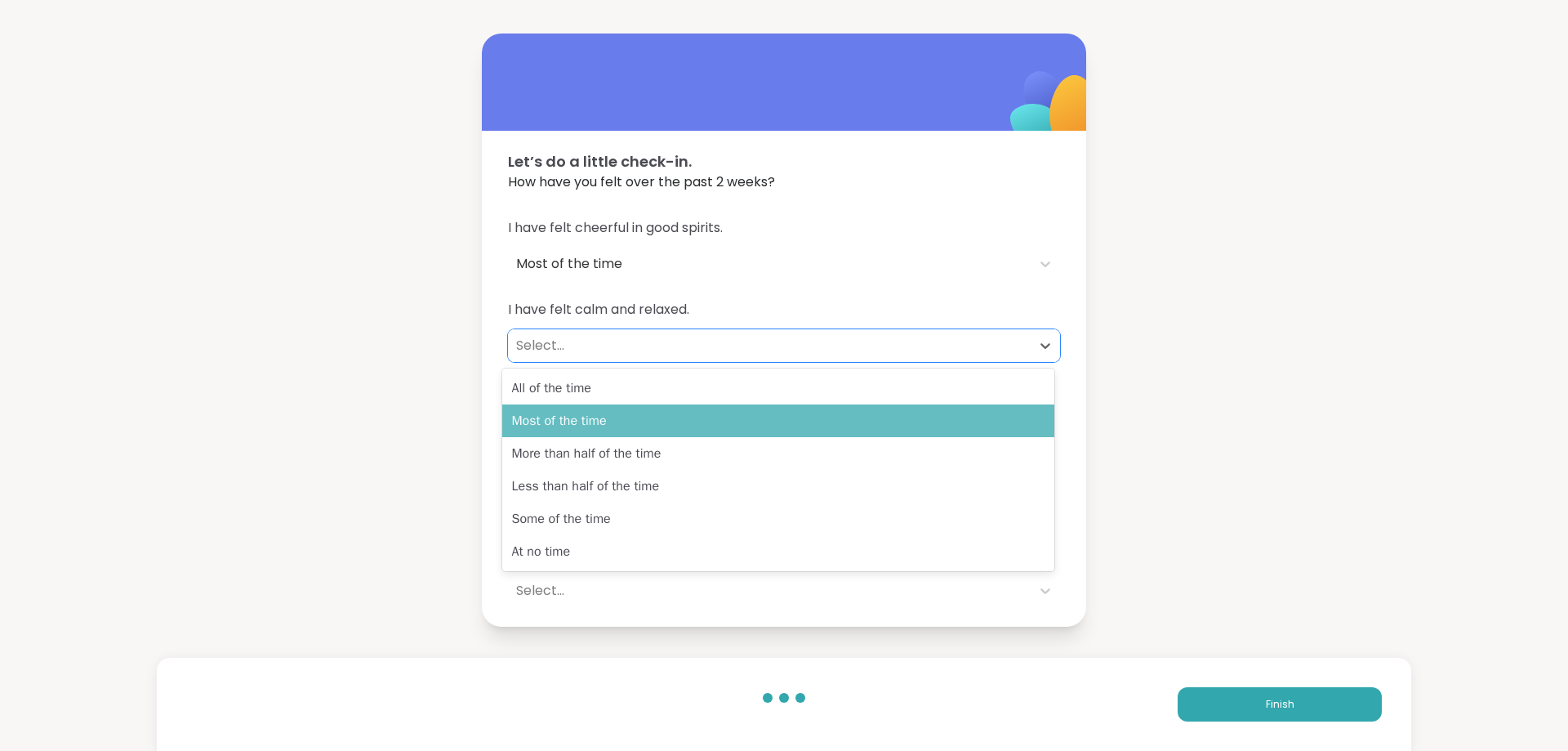 click on "Most of the time" at bounding box center (778, 421) 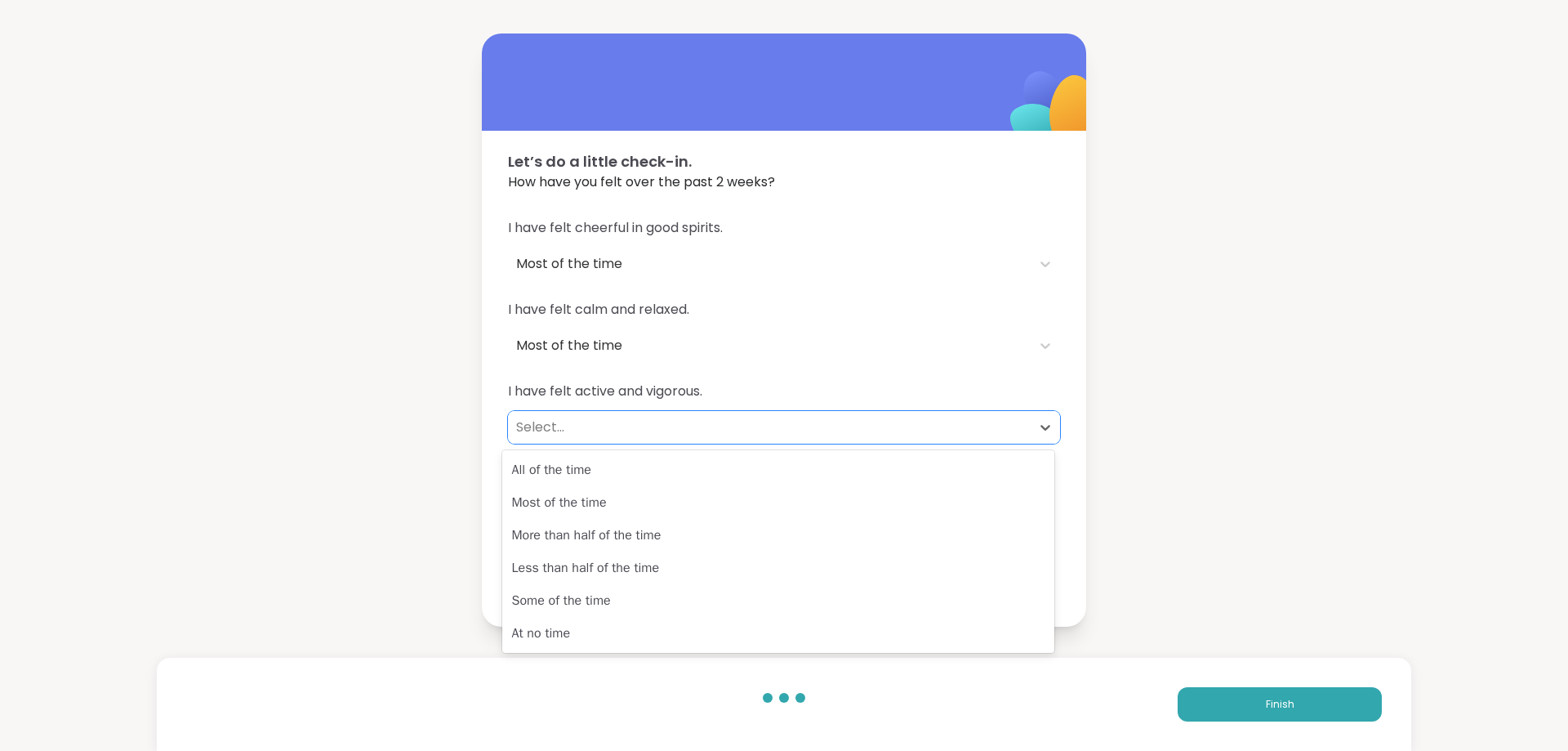 click on "Select..." at bounding box center (769, 427) 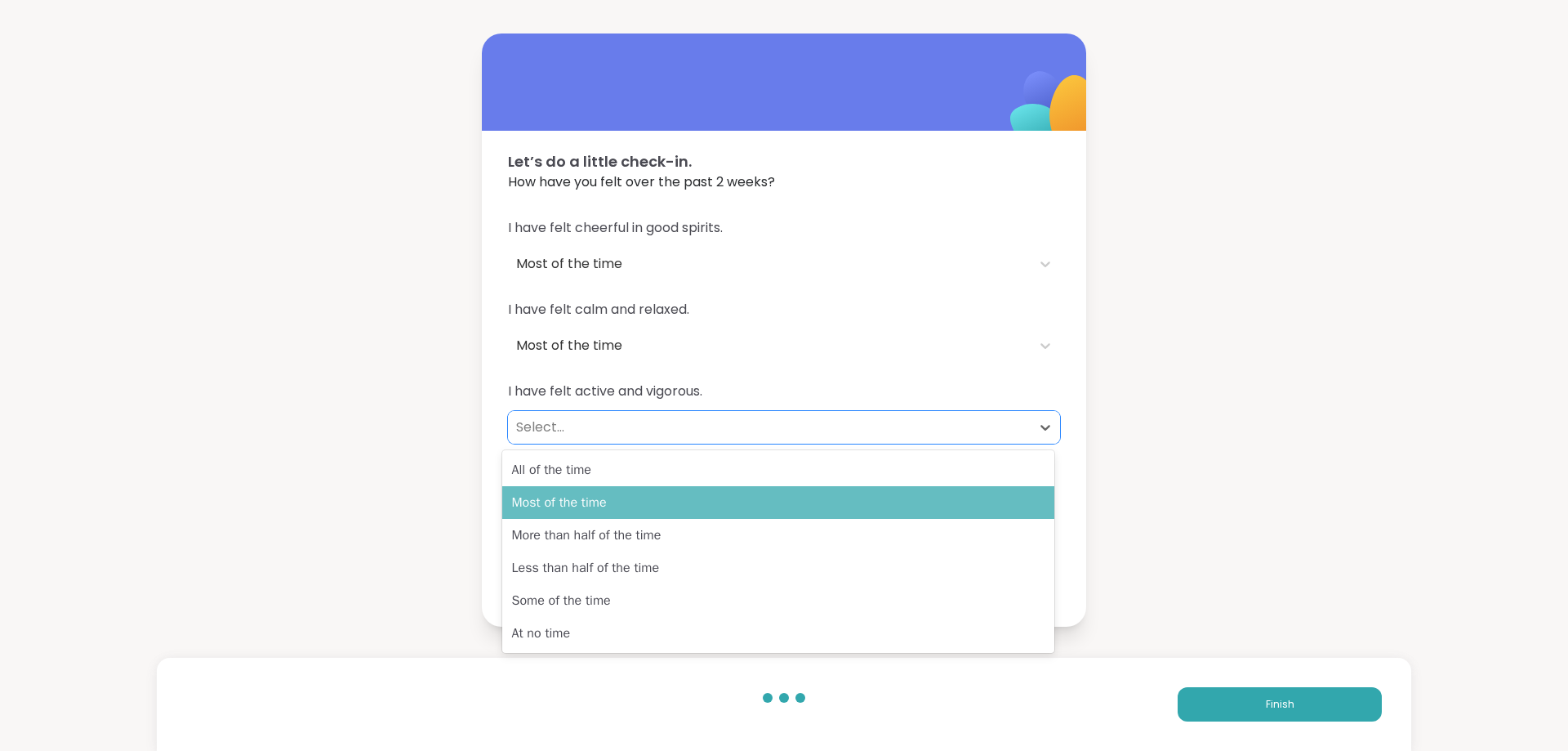 click on "Most of the time" at bounding box center [778, 503] 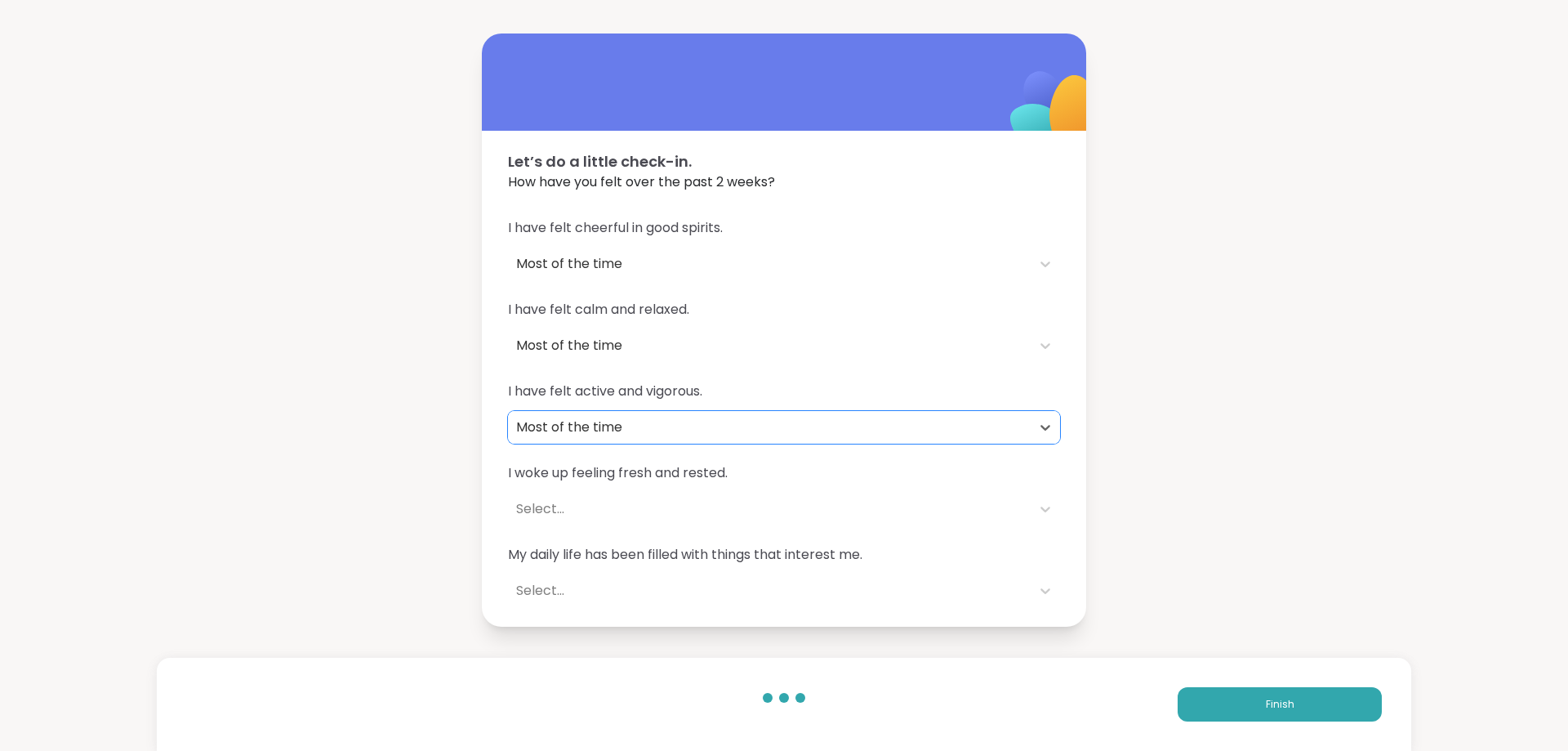 click on "Select..." at bounding box center [769, 509] 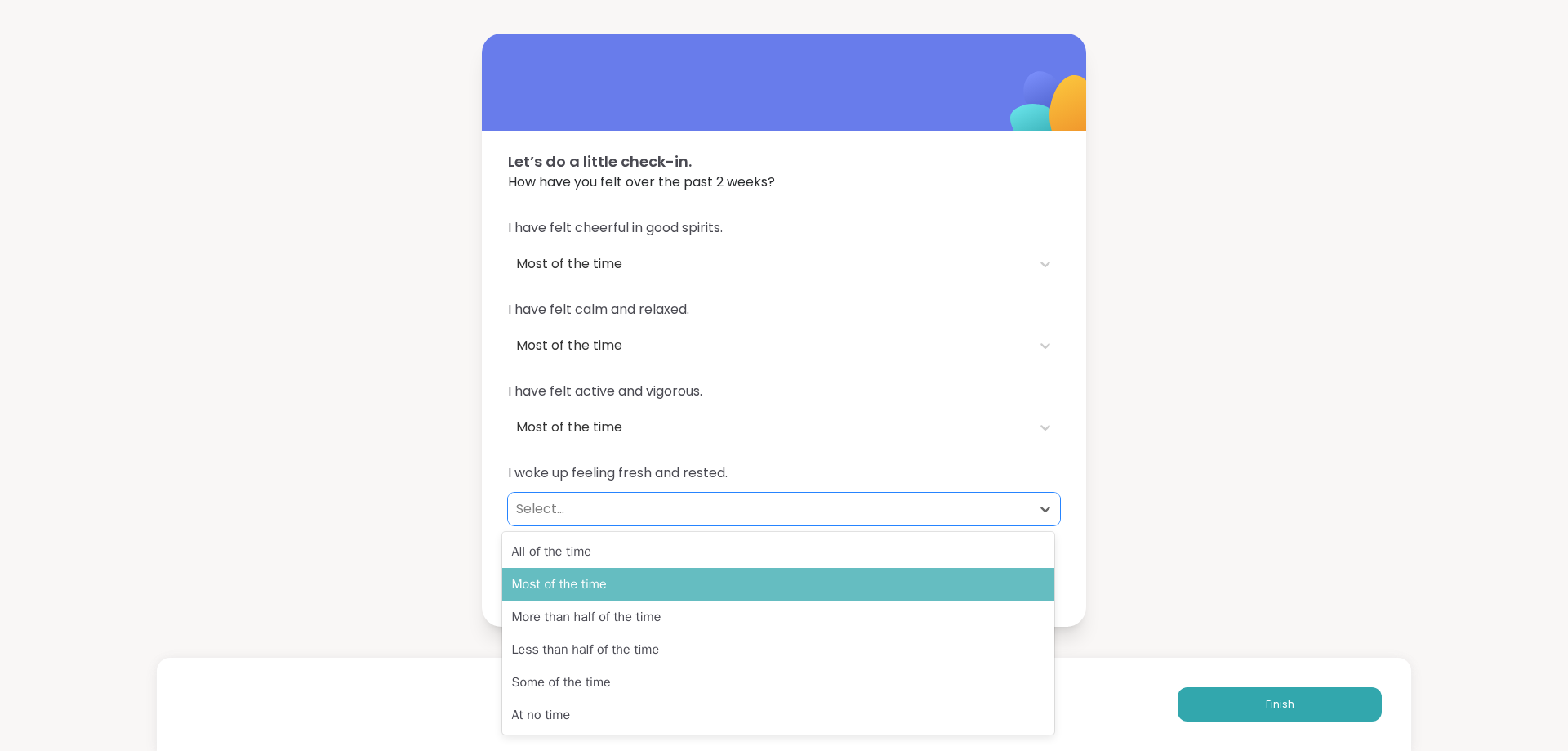 click on "Most of the time" at bounding box center (778, 584) 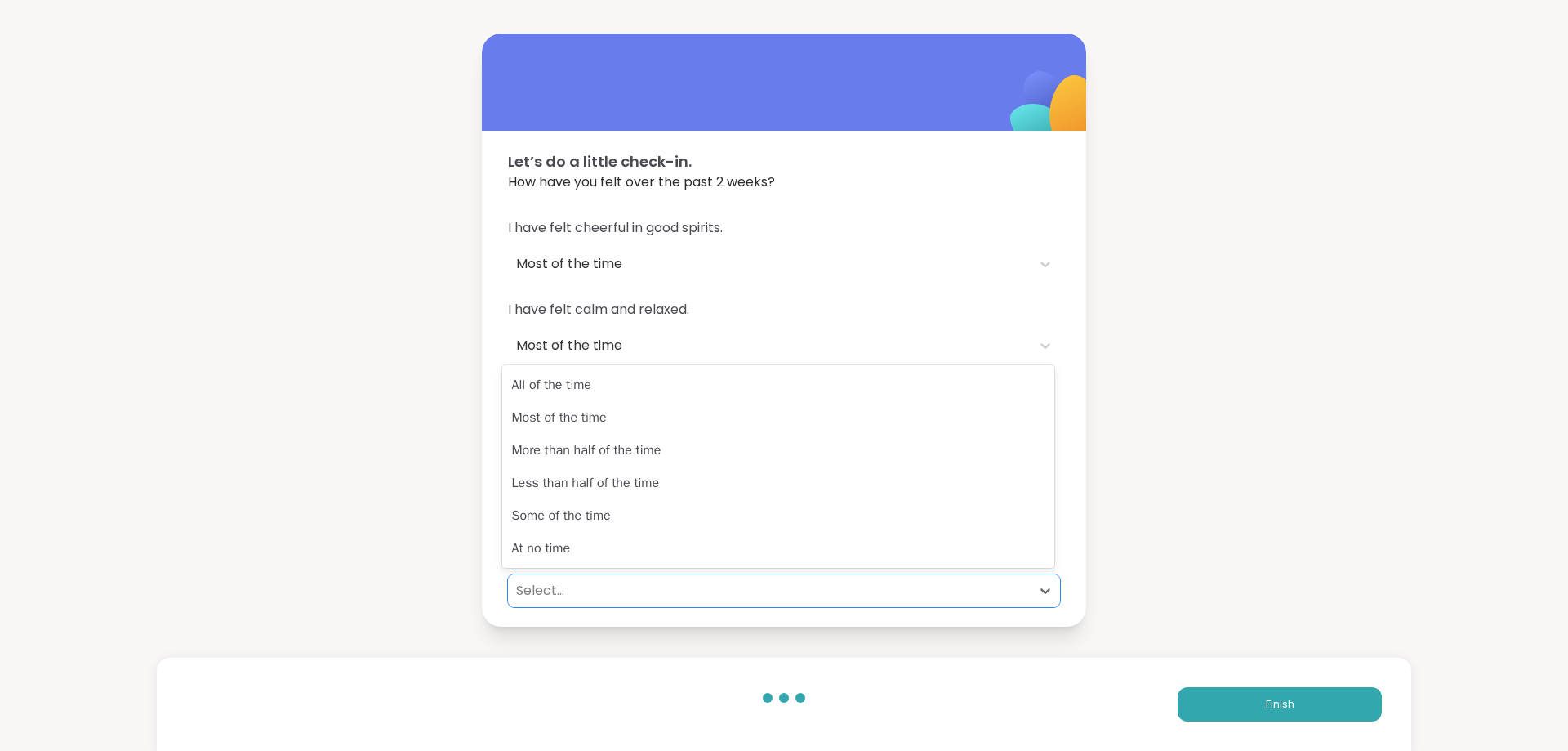 click on "Select..." at bounding box center (769, 591) 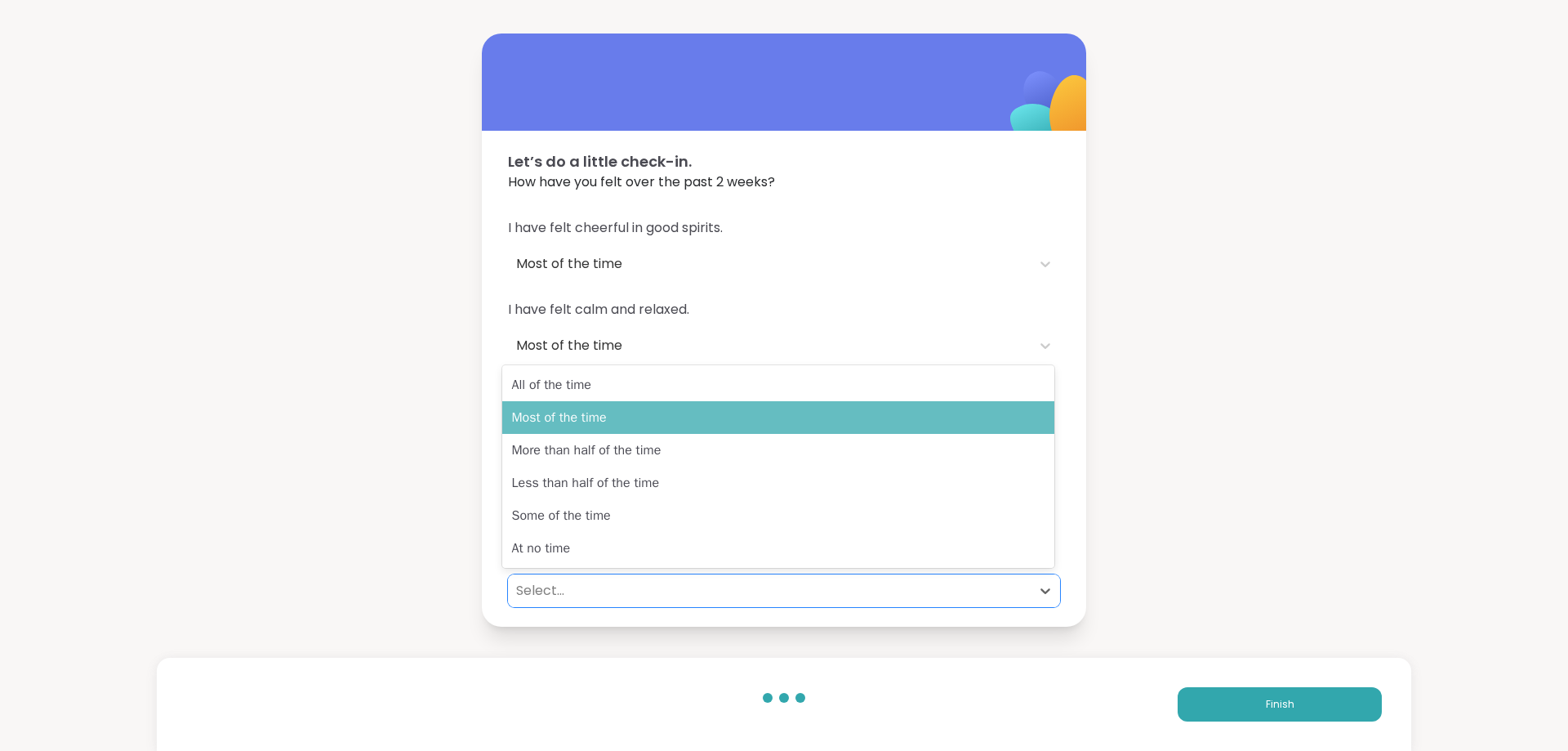 click on "Most of the time" at bounding box center (778, 418) 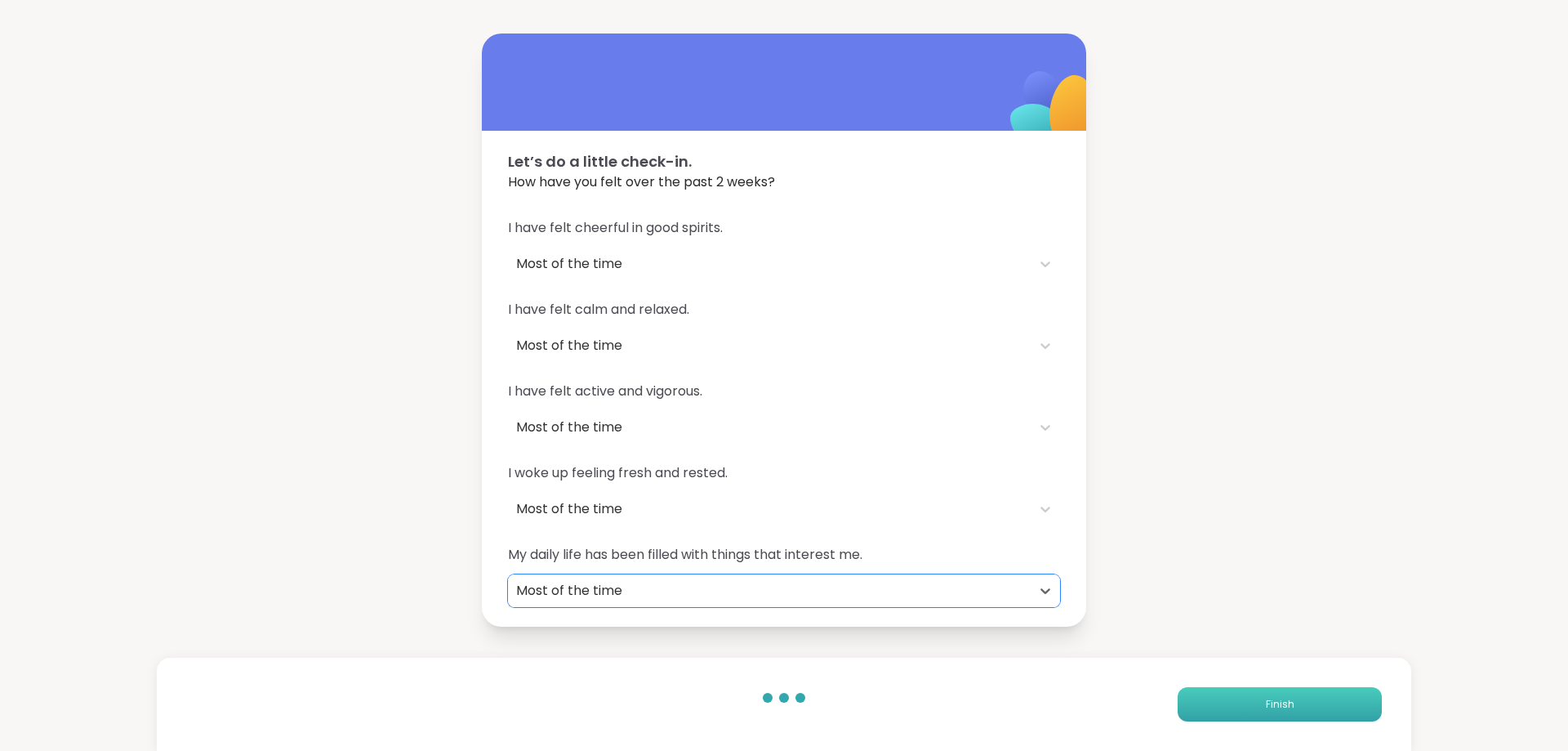 click on "Finish" at bounding box center [1280, 704] 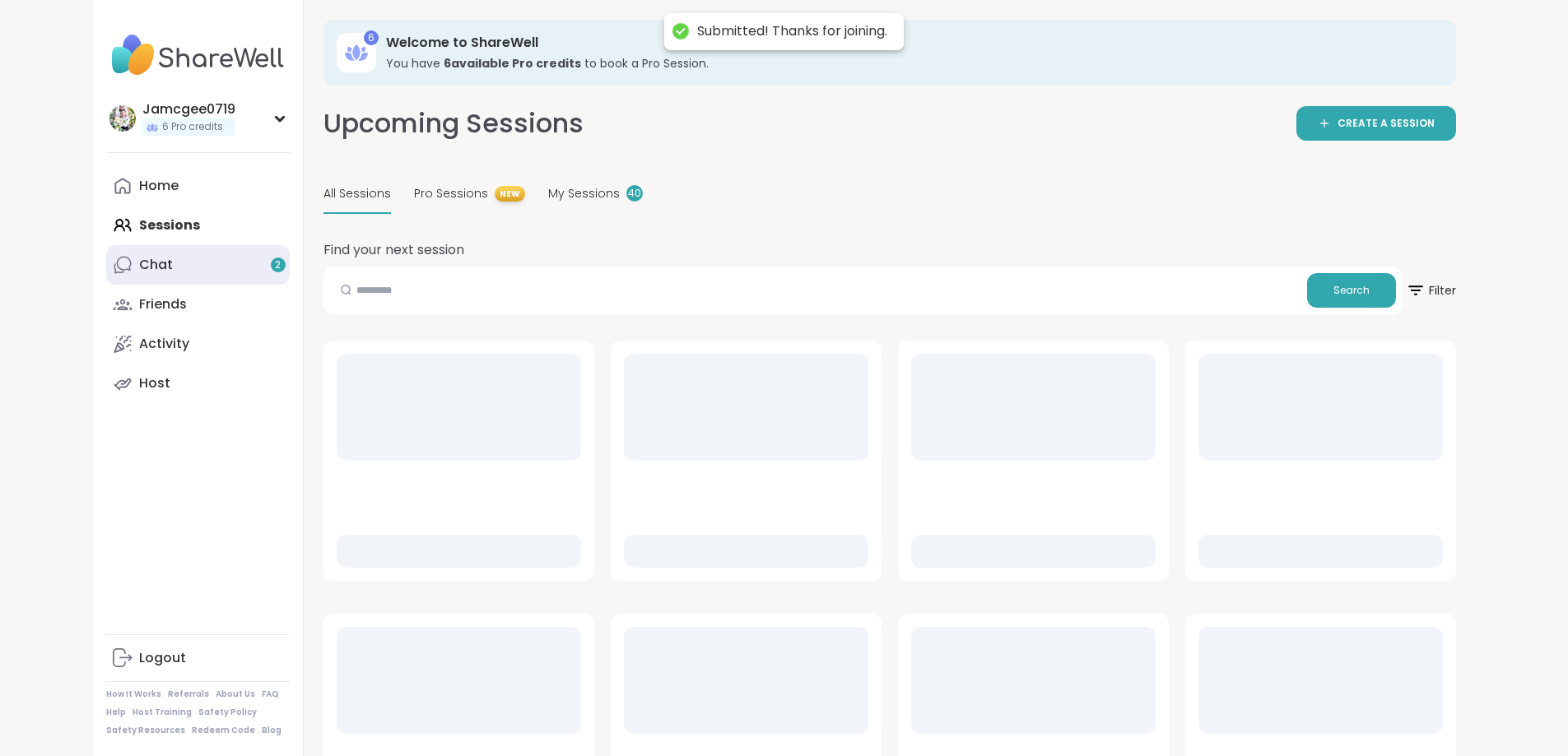 click on "Chat 2" at bounding box center [156, 265] 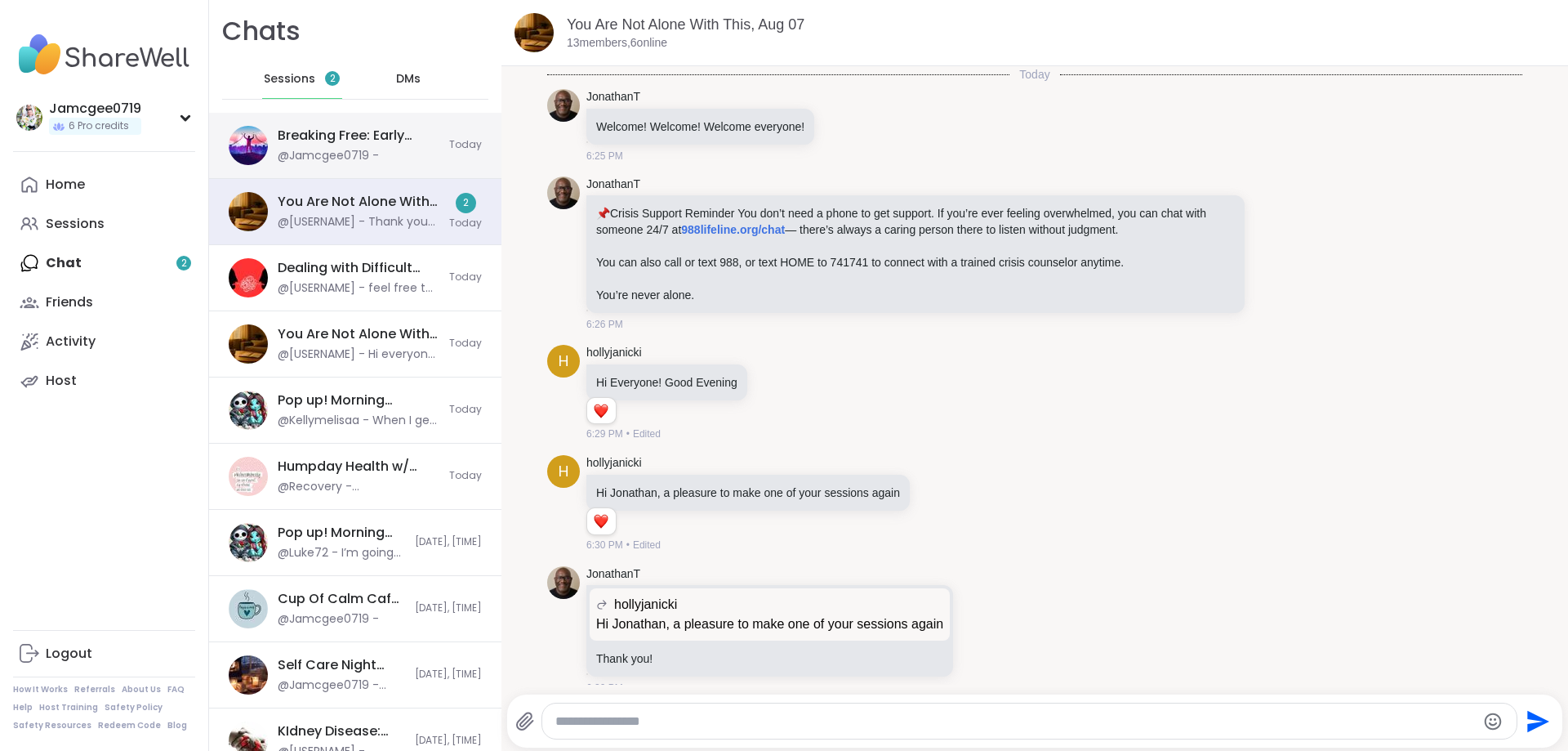 scroll, scrollTop: 10069, scrollLeft: 0, axis: vertical 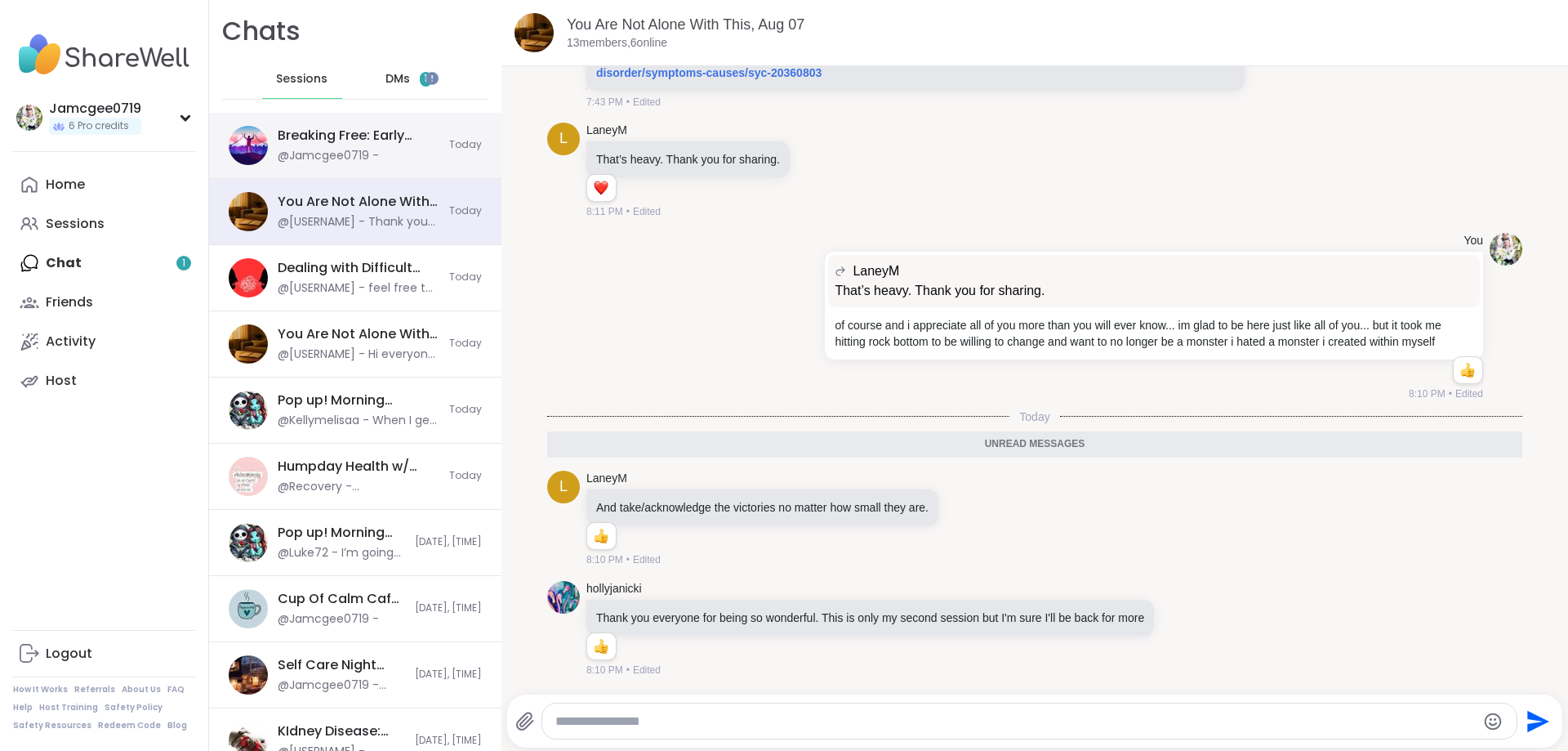 click on "@Jamcgee0719 -" at bounding box center [328, 156] 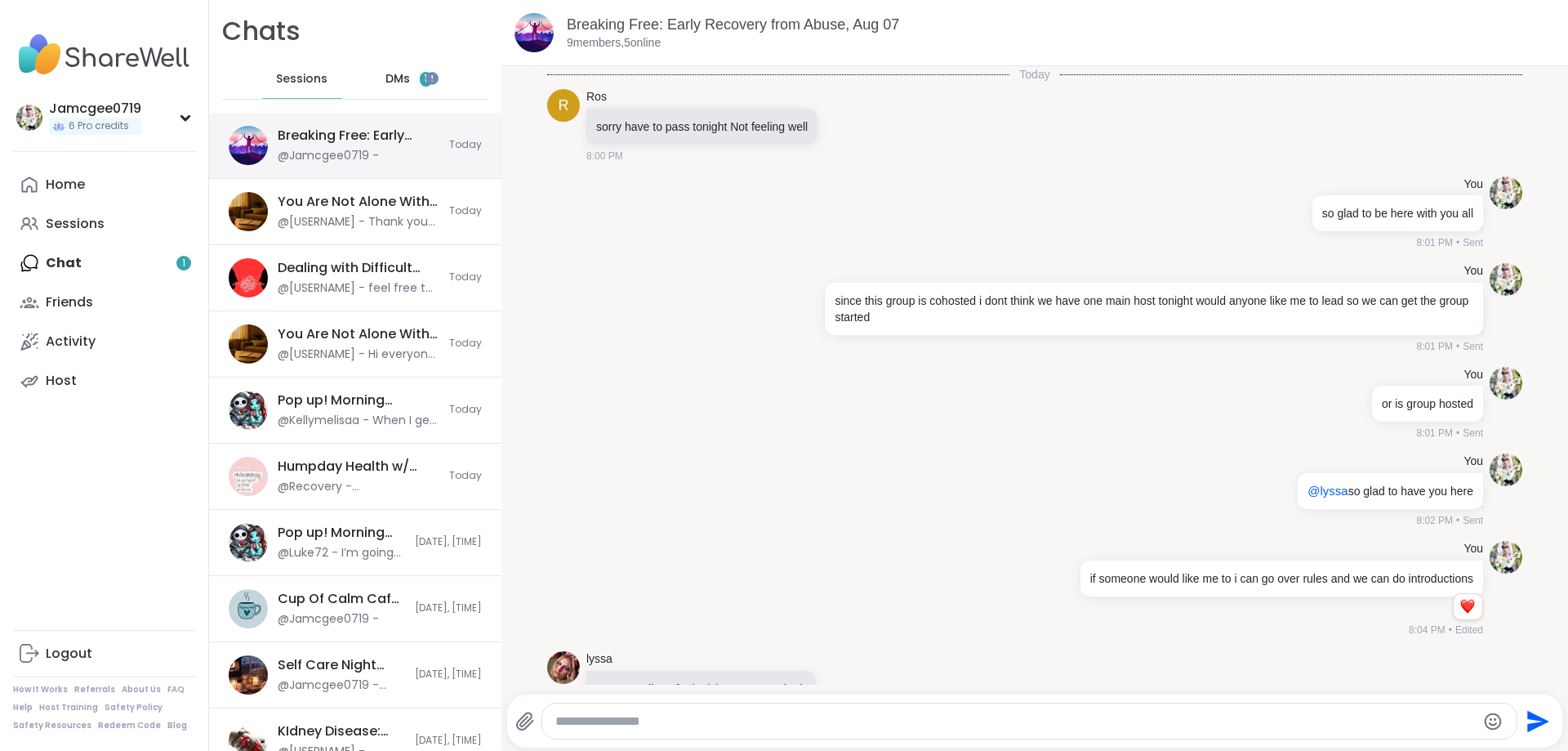 scroll, scrollTop: 8030, scrollLeft: 0, axis: vertical 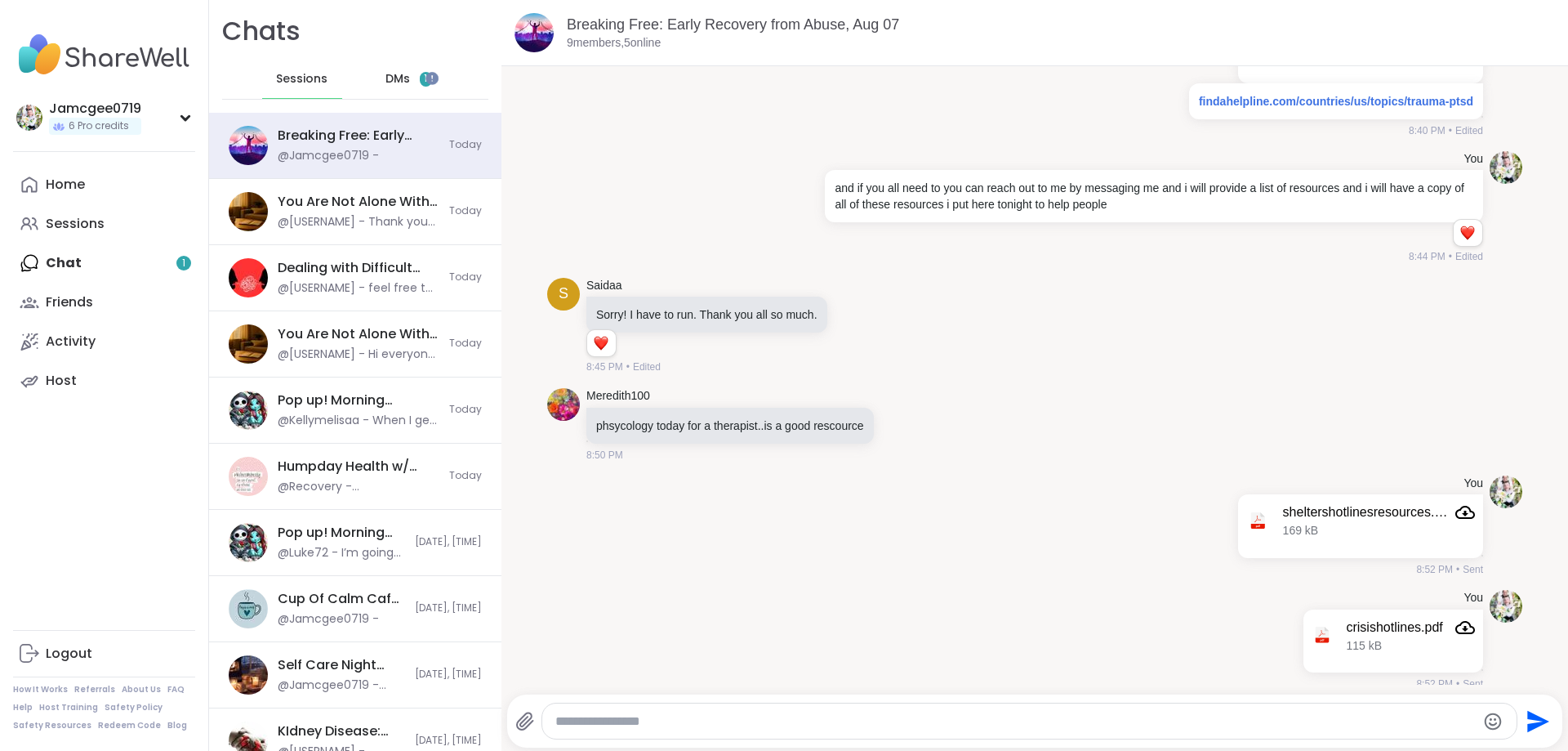 click on "DMs" at bounding box center [398, 79] 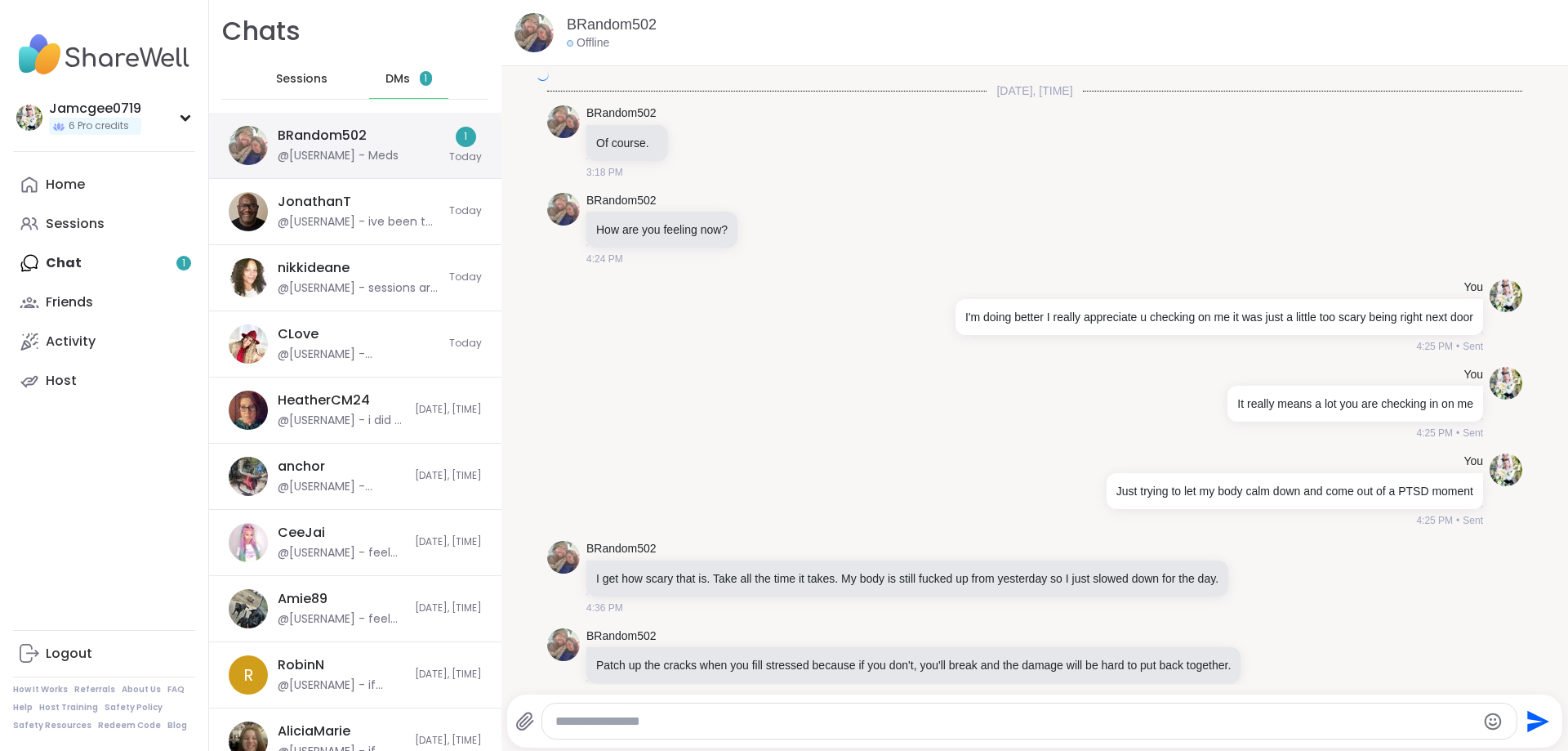 scroll, scrollTop: 10436, scrollLeft: 0, axis: vertical 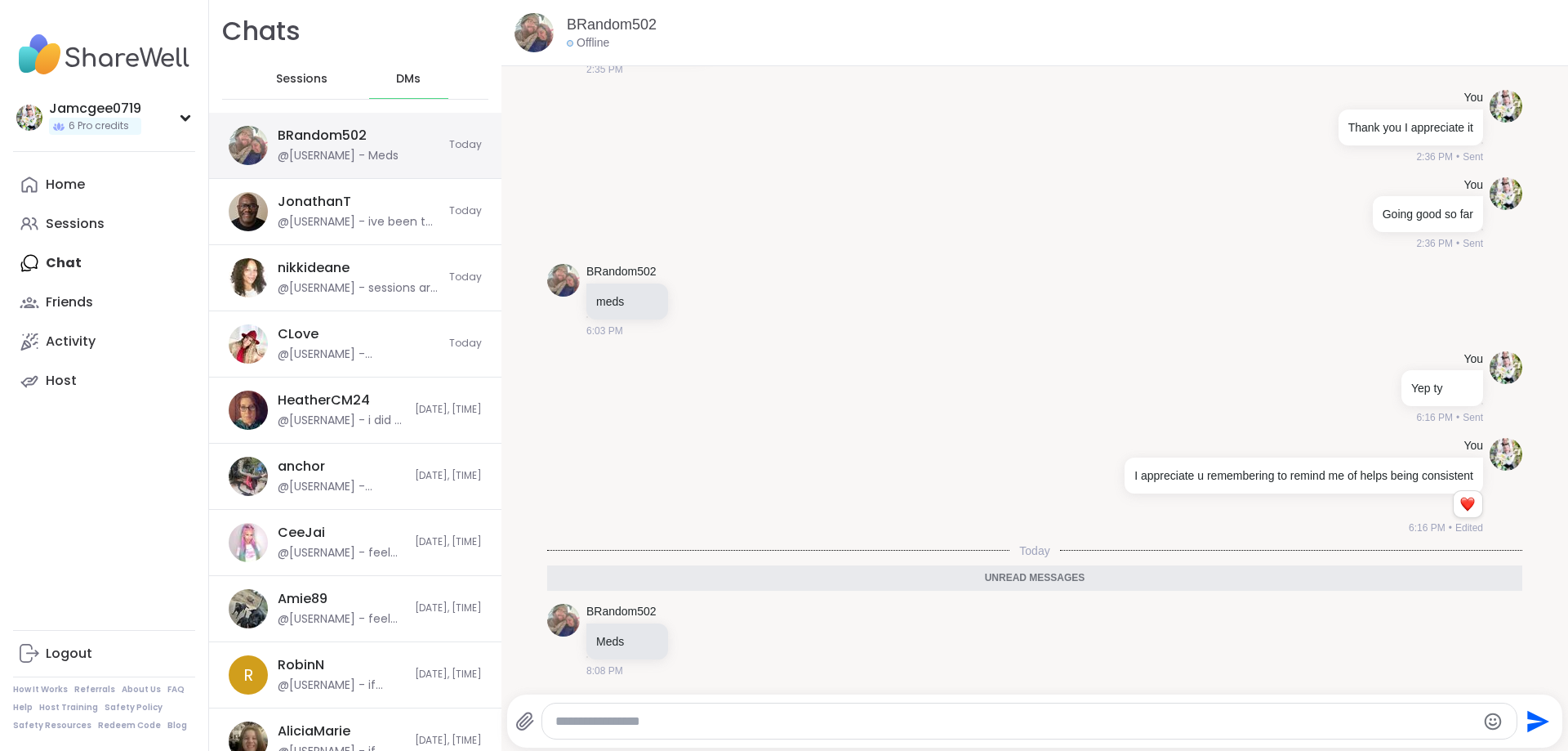 click on "@[USERNAME] - Meds" at bounding box center [338, 156] 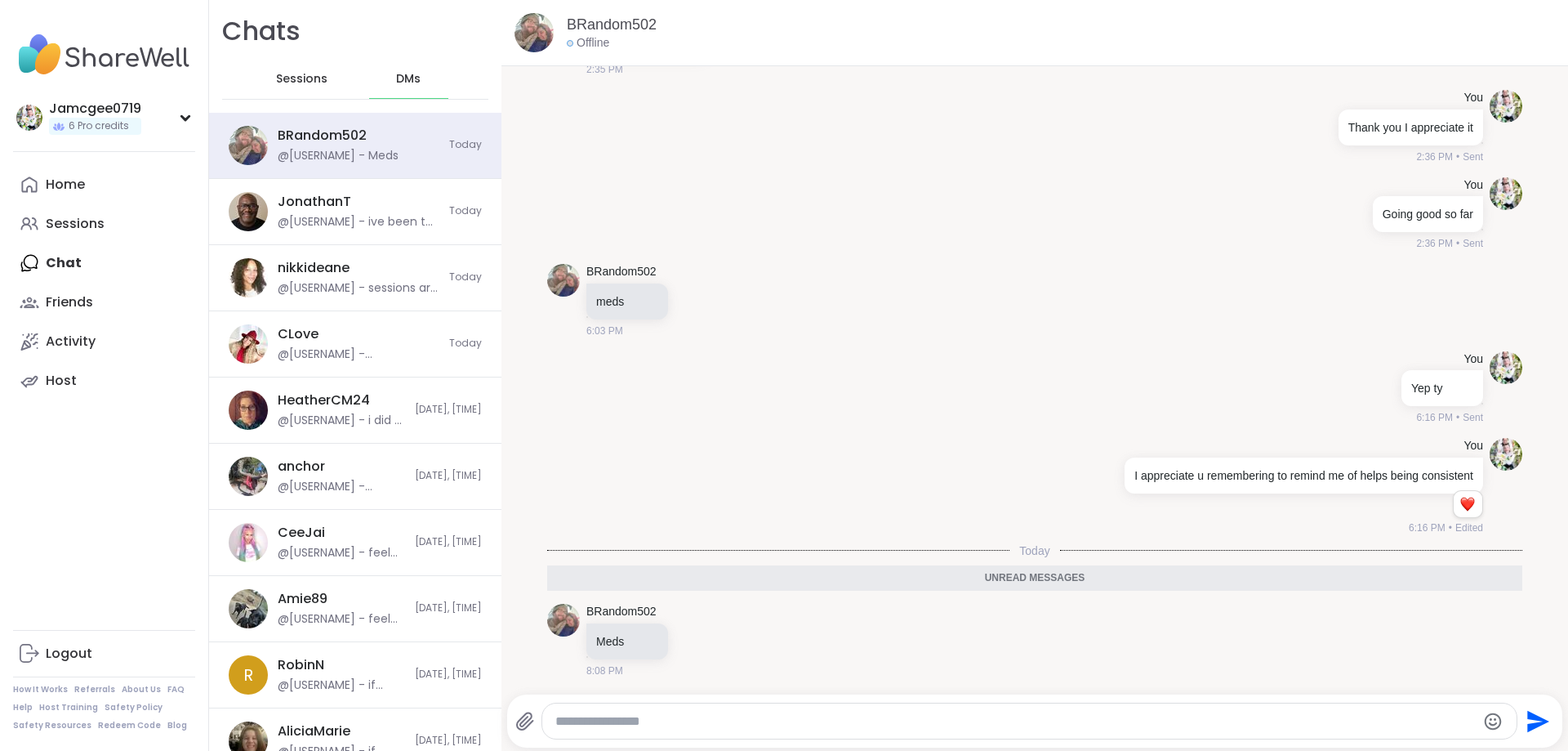 click at bounding box center (1030, 721) 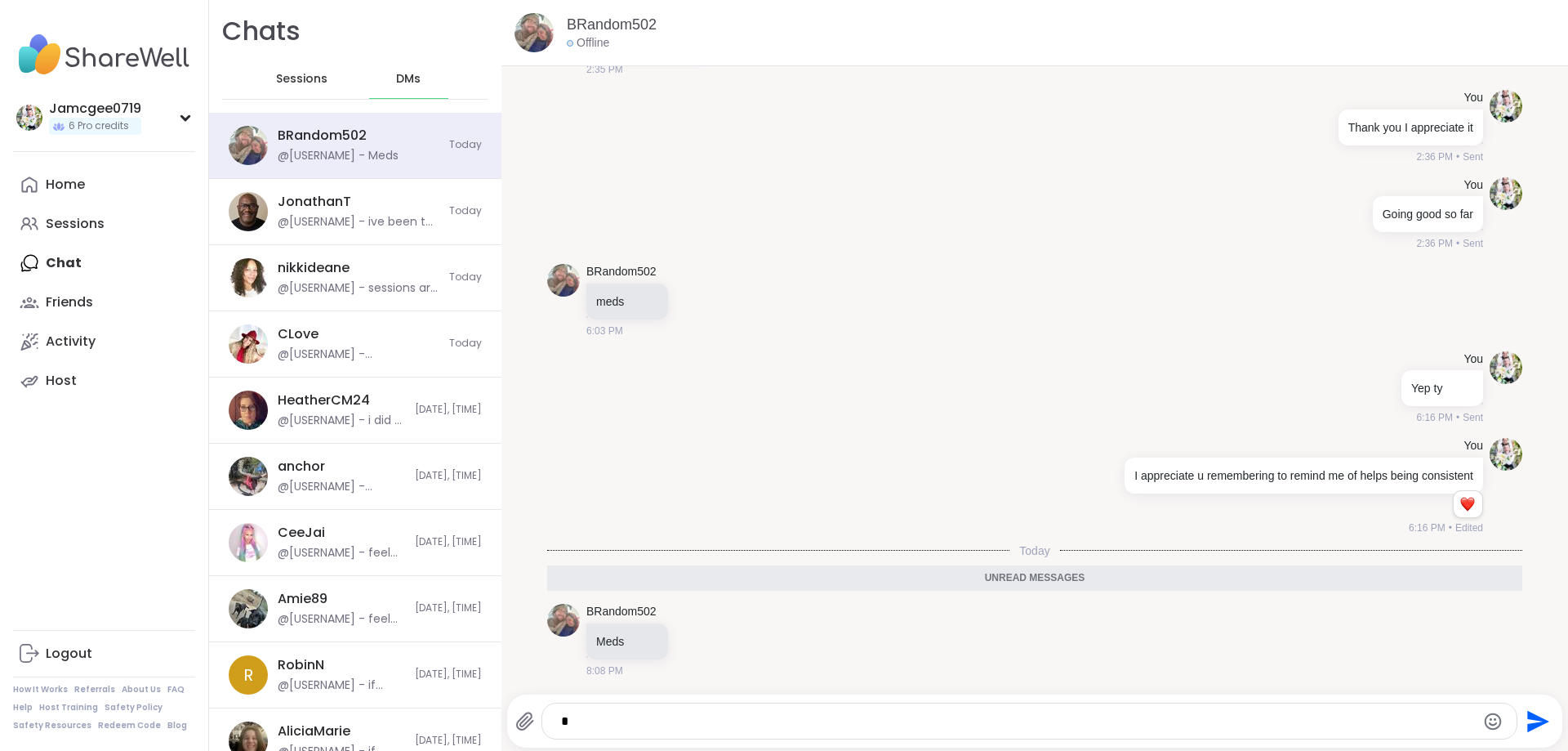 type on "**" 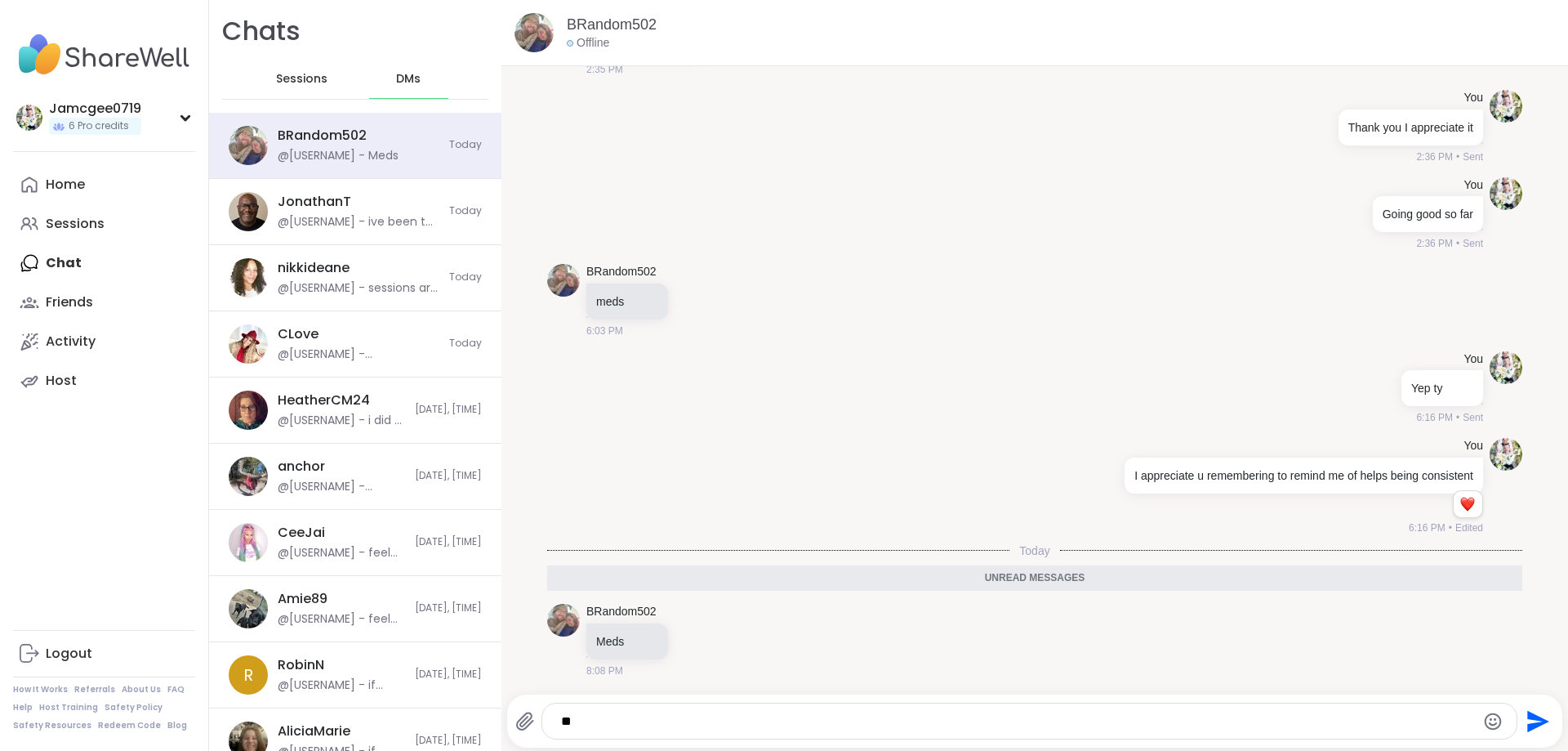 type 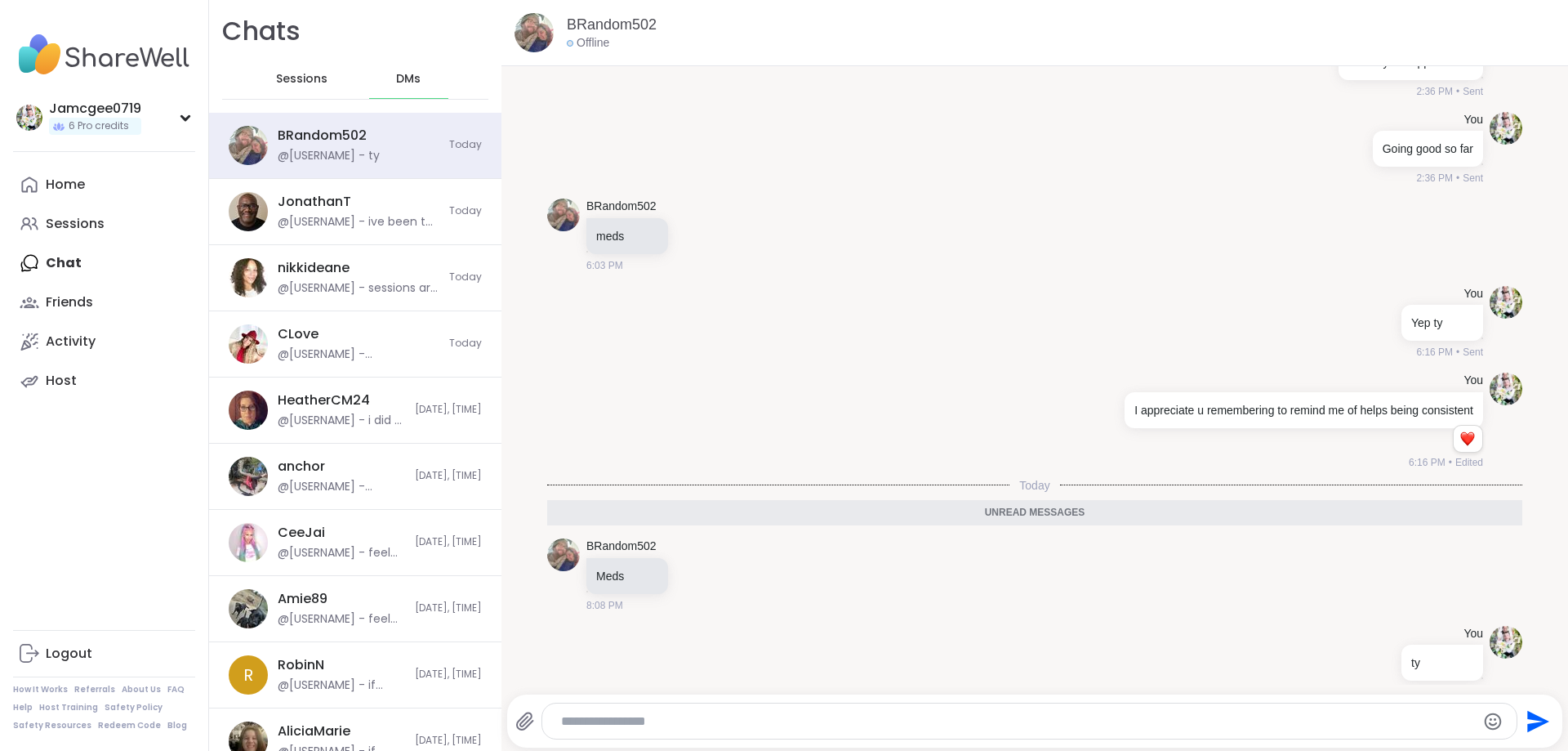 scroll, scrollTop: 10485, scrollLeft: 0, axis: vertical 